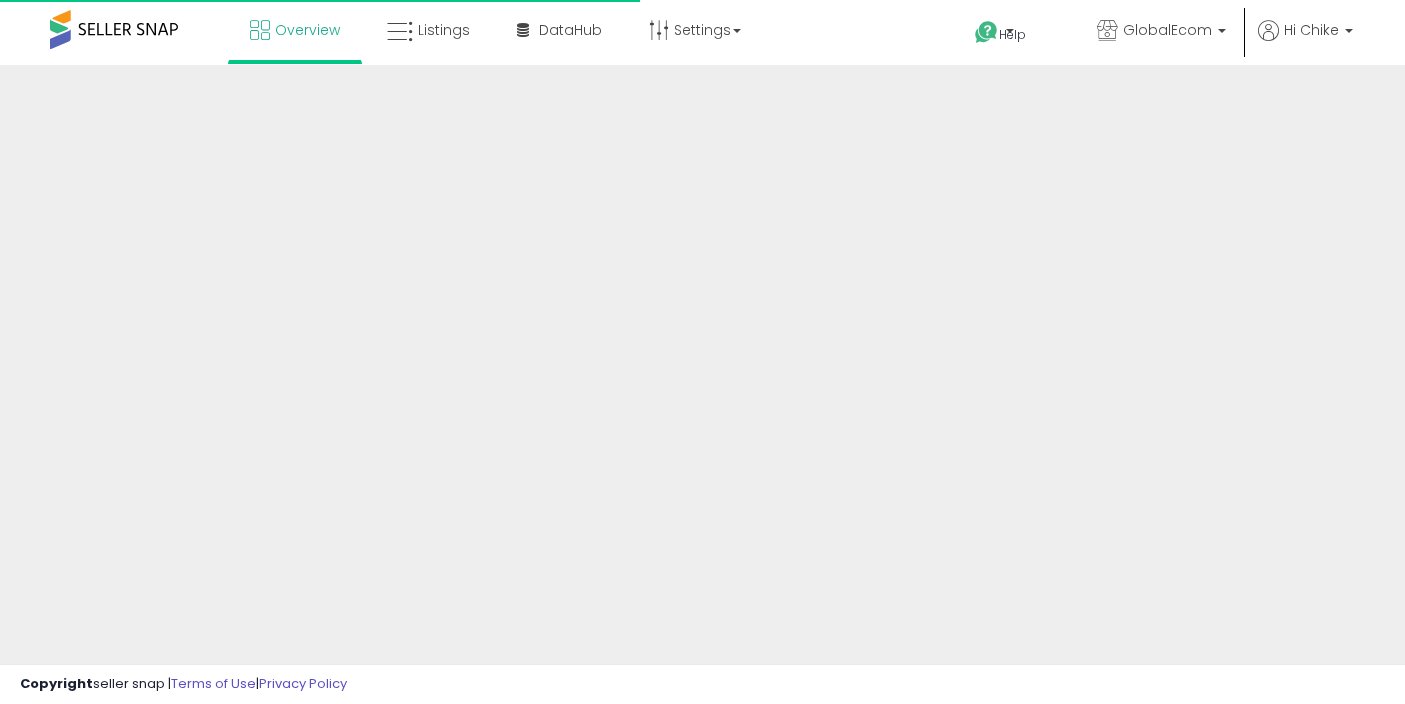 scroll, scrollTop: 0, scrollLeft: 0, axis: both 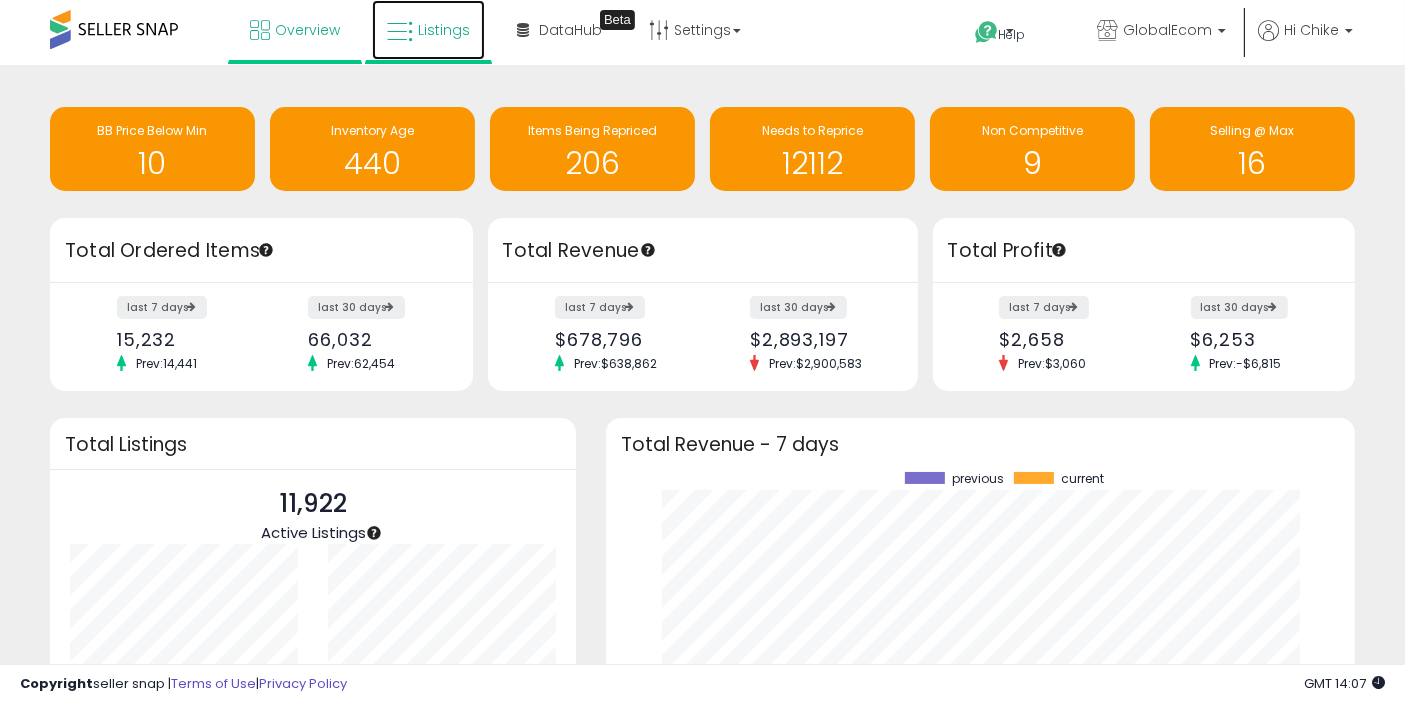 click on "Listings" at bounding box center [444, 30] 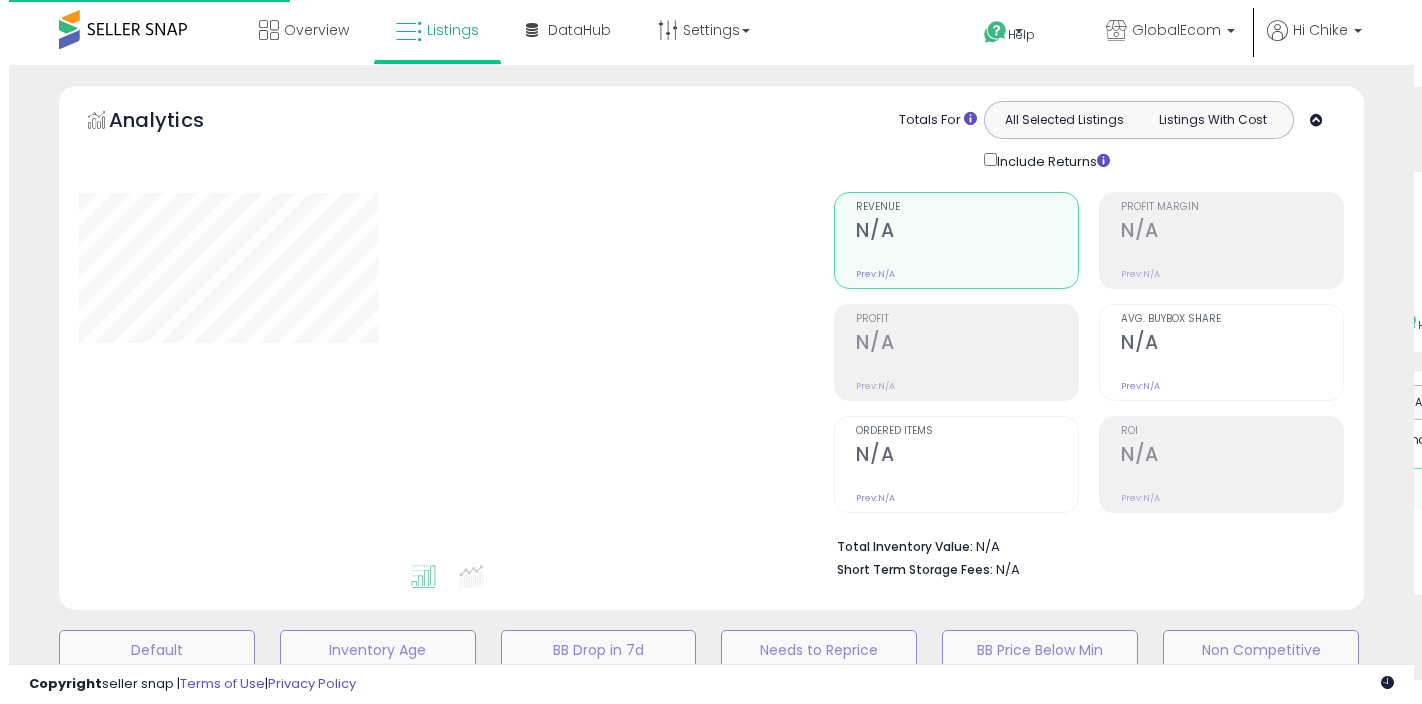scroll, scrollTop: 0, scrollLeft: 0, axis: both 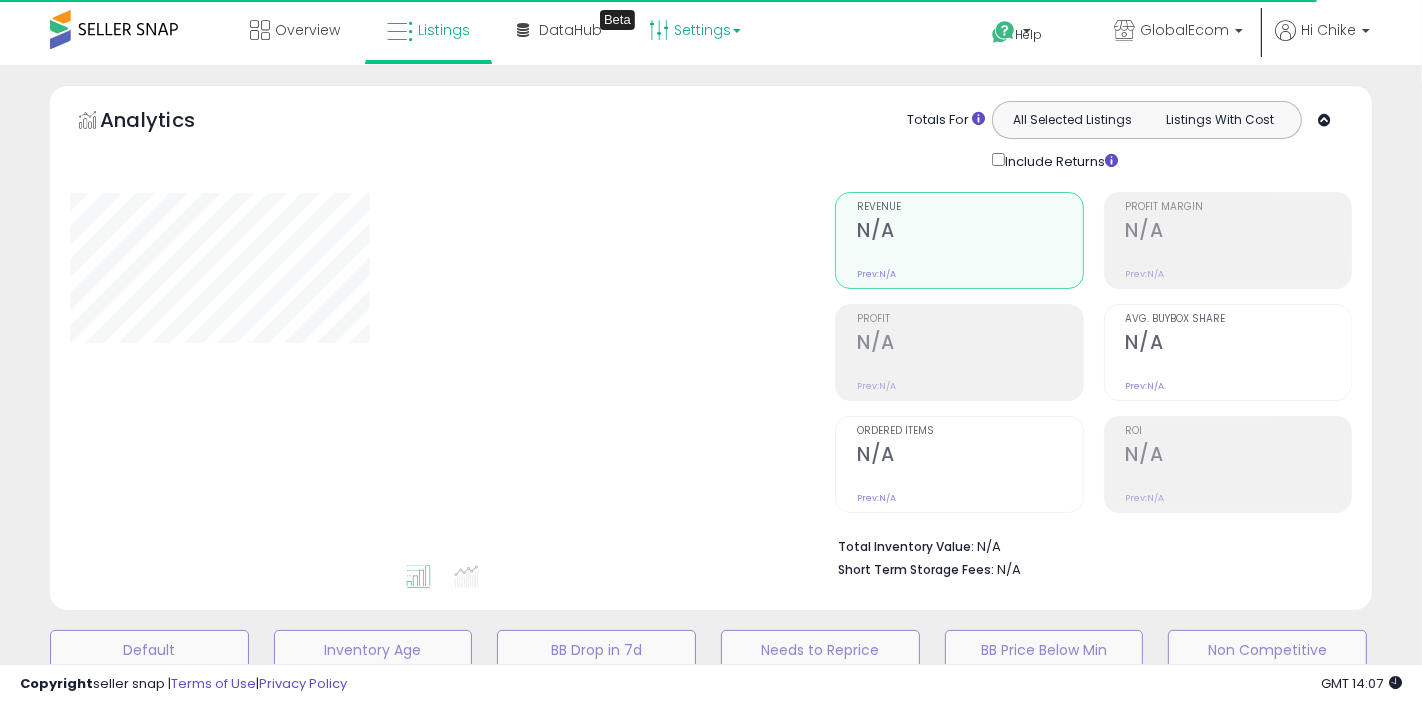 click on "Settings" at bounding box center (695, 30) 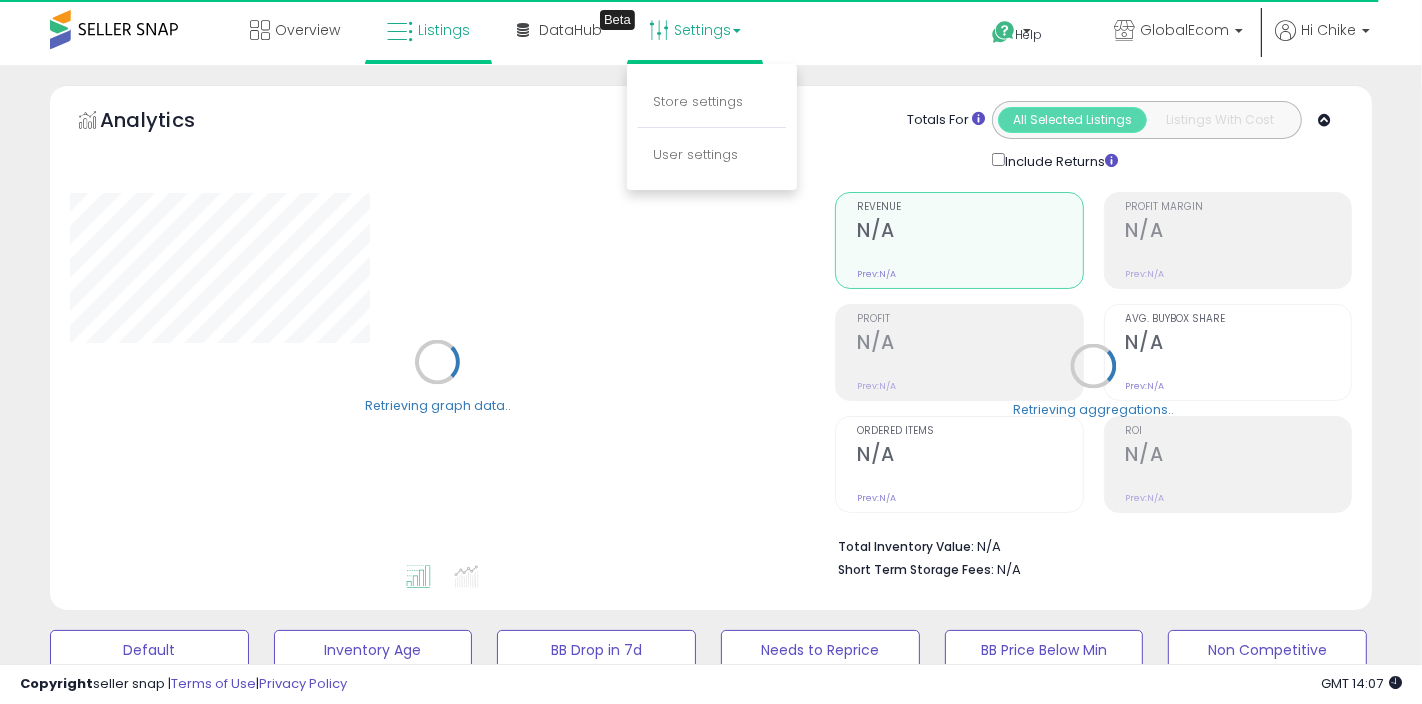 select on "**" 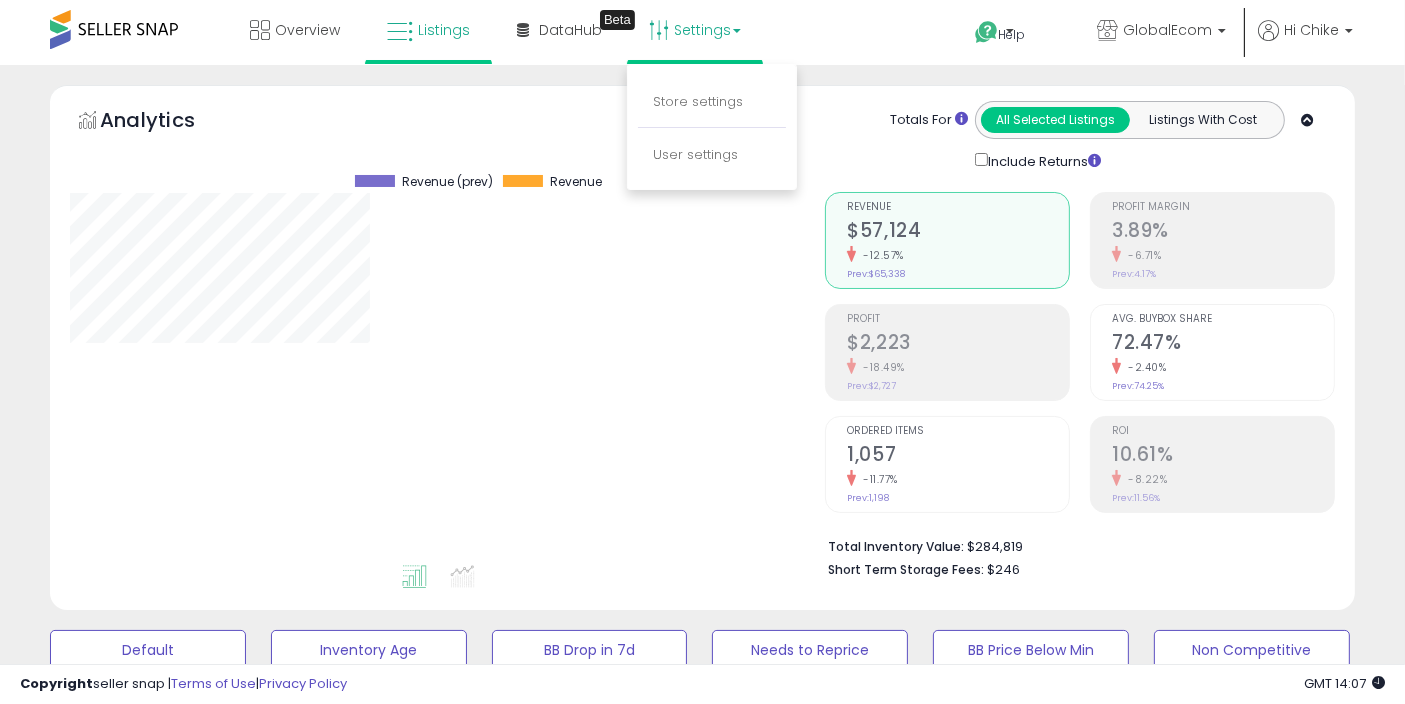 scroll, scrollTop: 999590, scrollLeft: 999244, axis: both 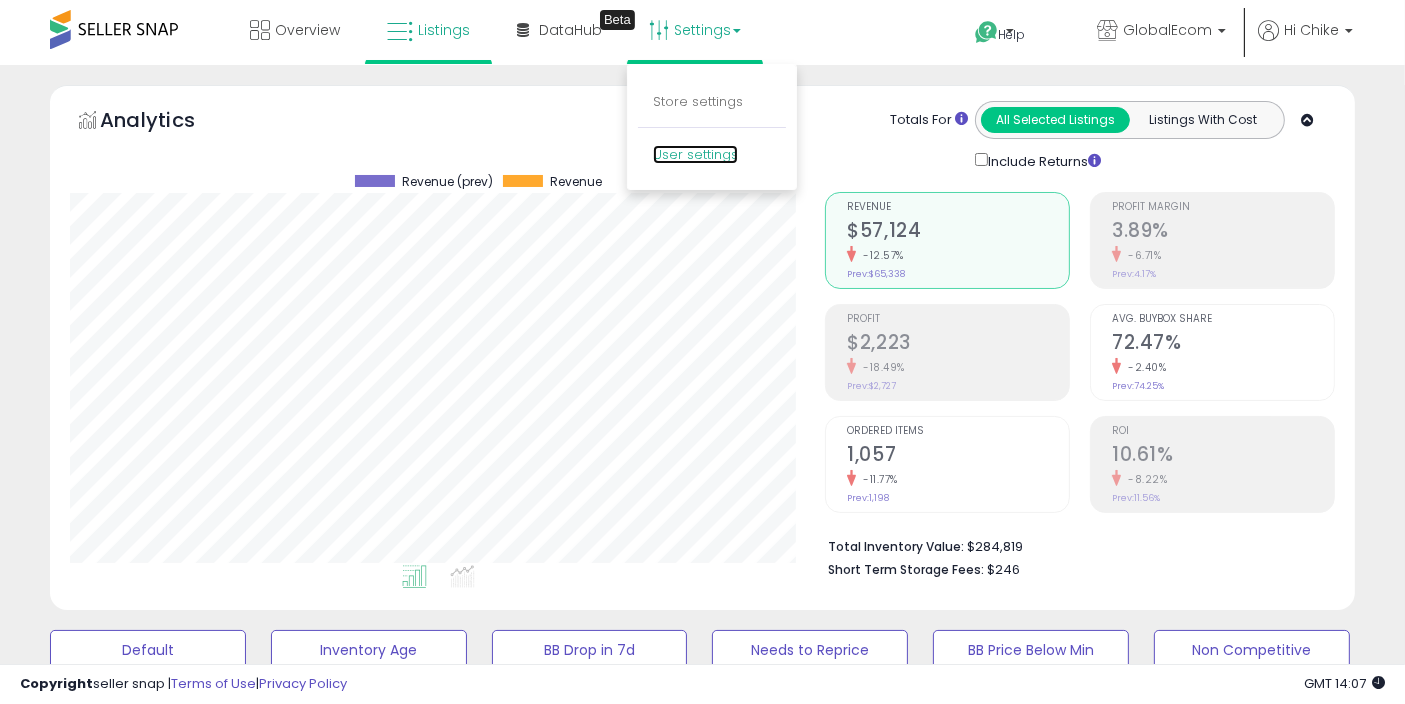 click on "User
settings" at bounding box center [695, 154] 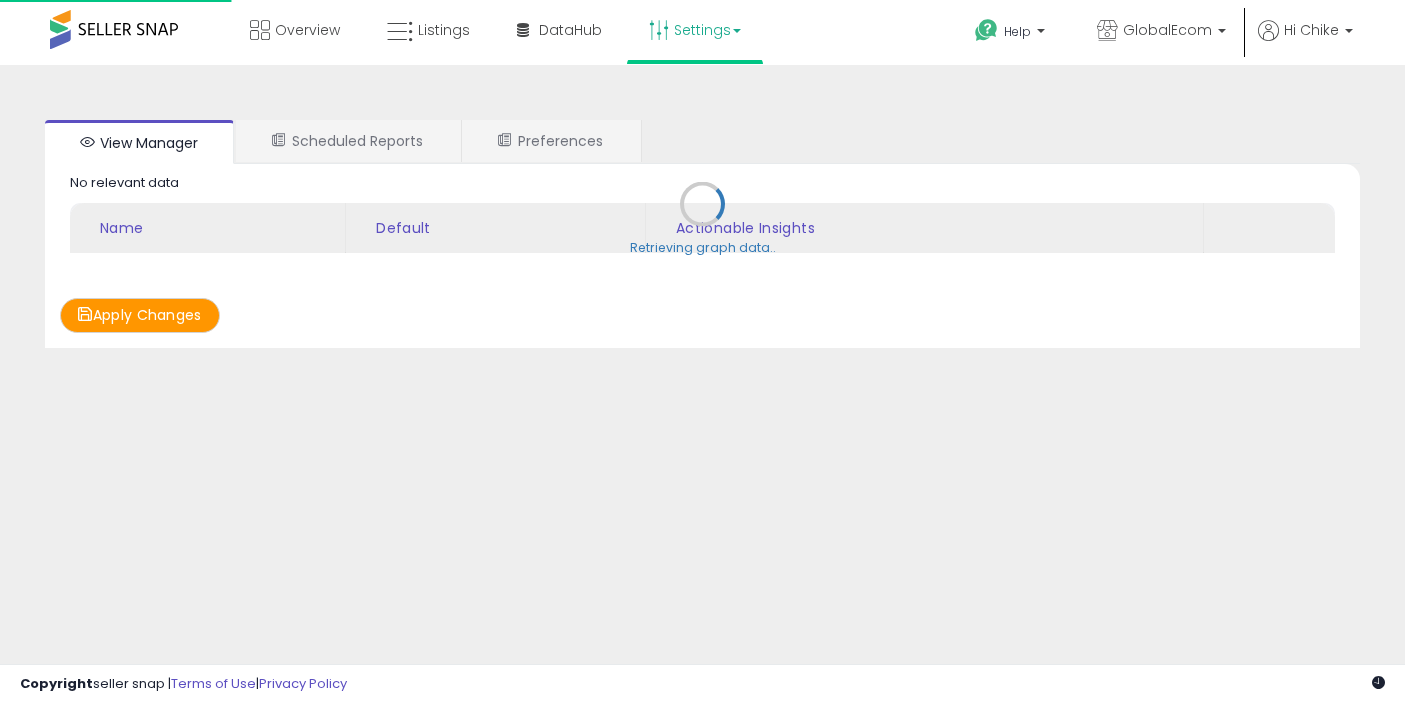 scroll, scrollTop: 0, scrollLeft: 0, axis: both 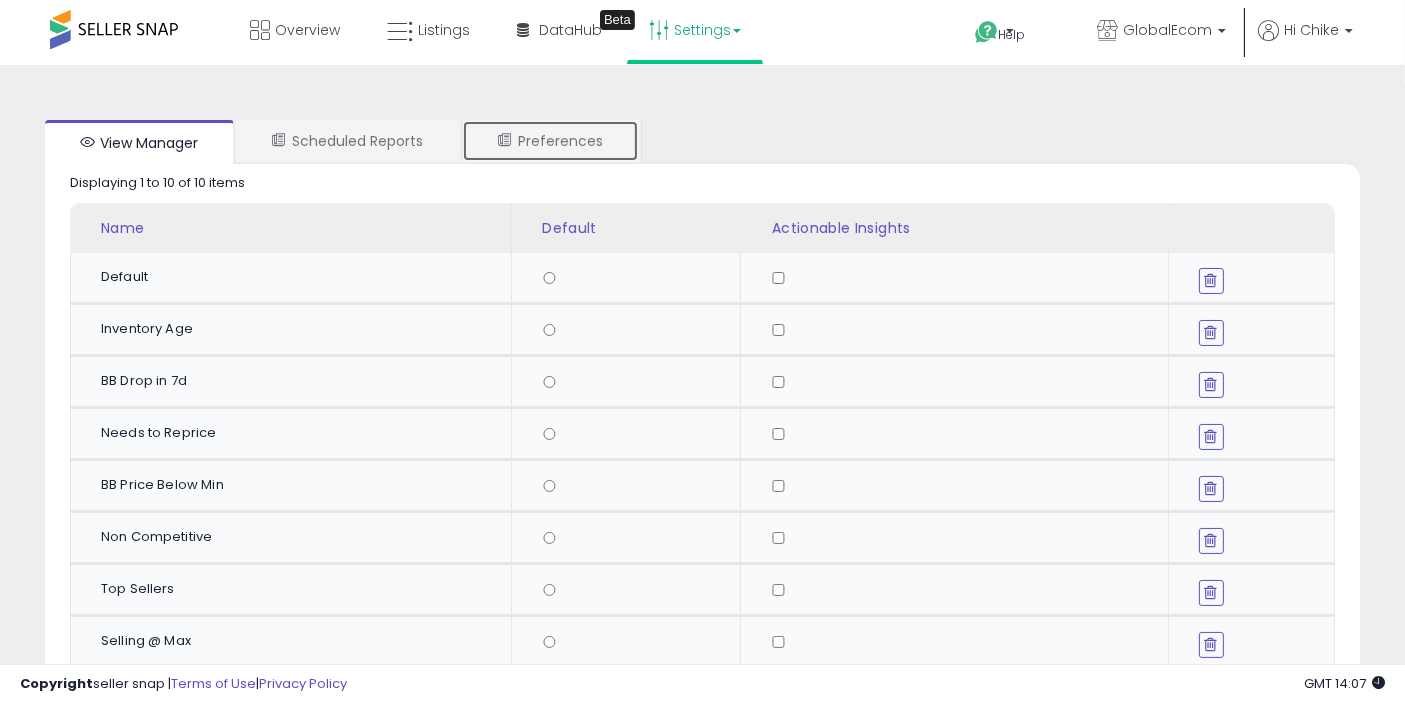 click on "Preferences" at bounding box center [550, 141] 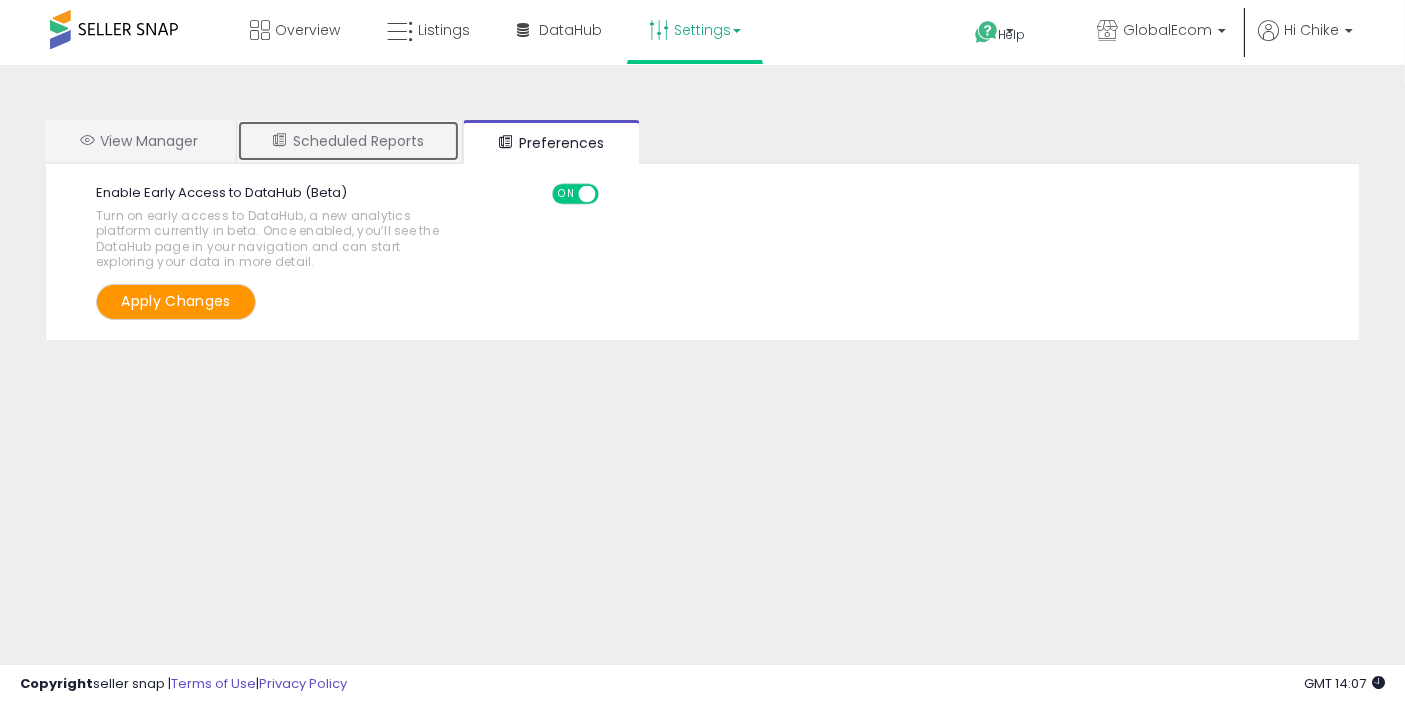 click on "Scheduled Reports" at bounding box center (348, 141) 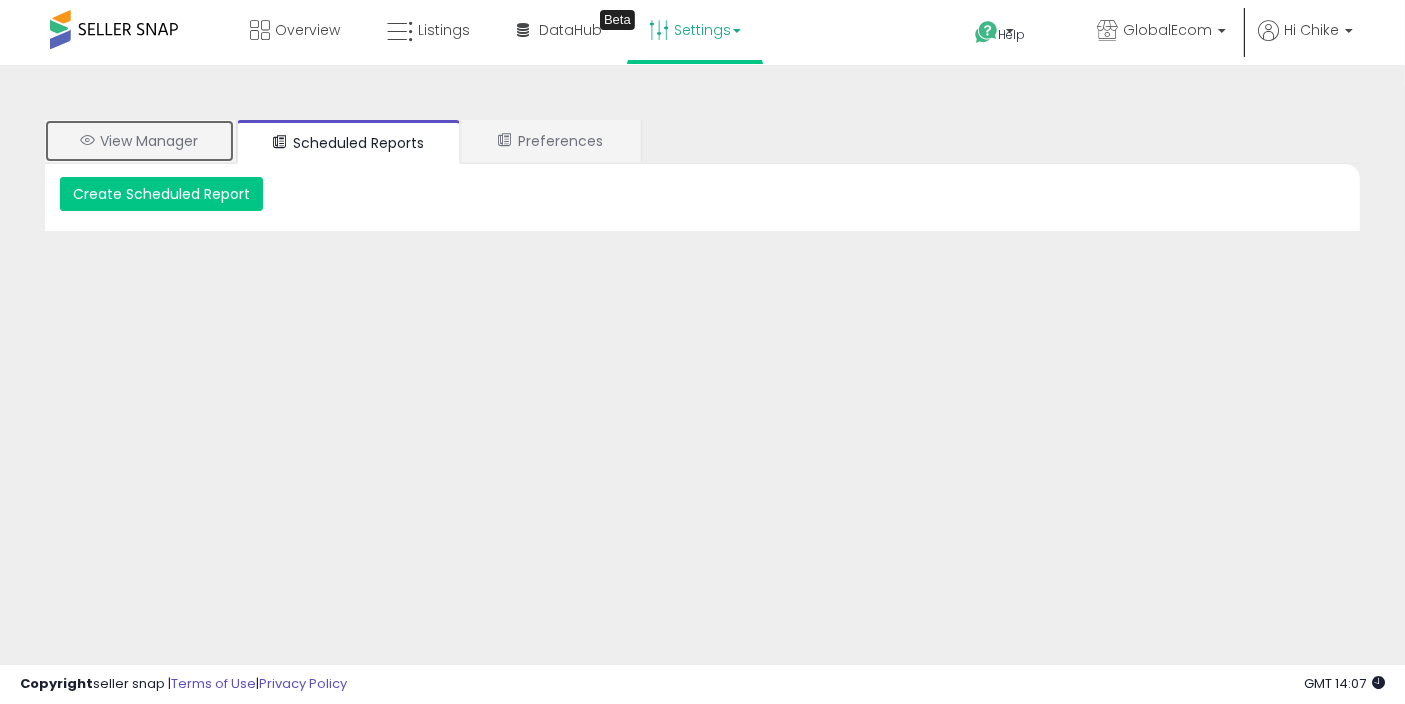 click on "View Manager" at bounding box center [139, 141] 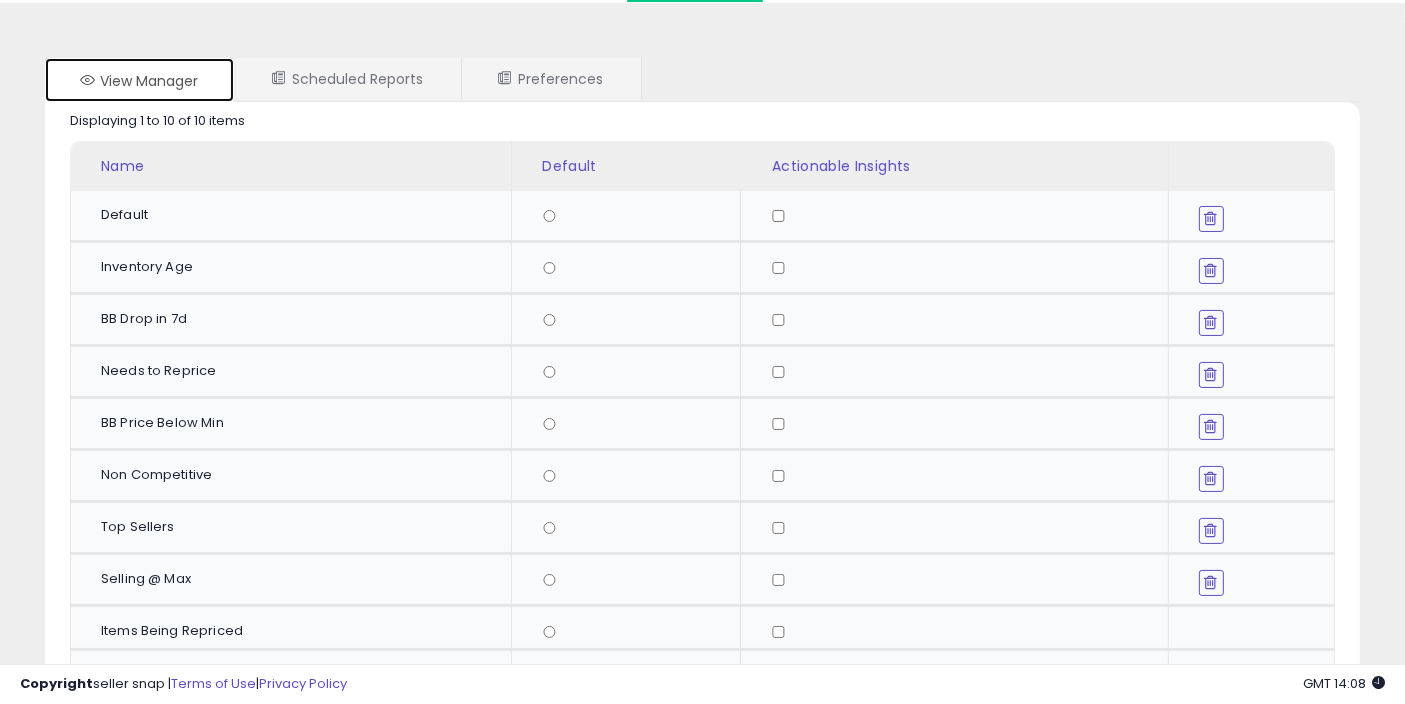 scroll, scrollTop: 58, scrollLeft: 0, axis: vertical 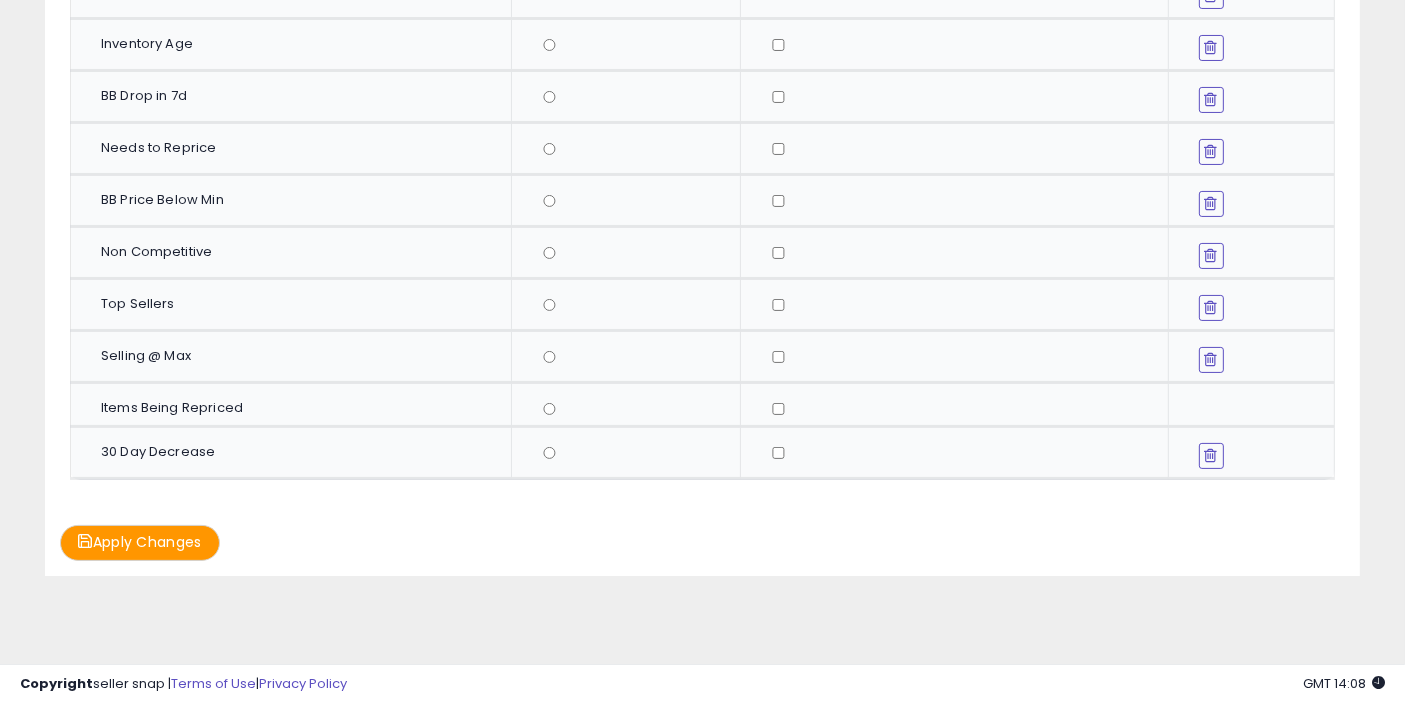 click on "Apply Changes" at bounding box center [702, 542] 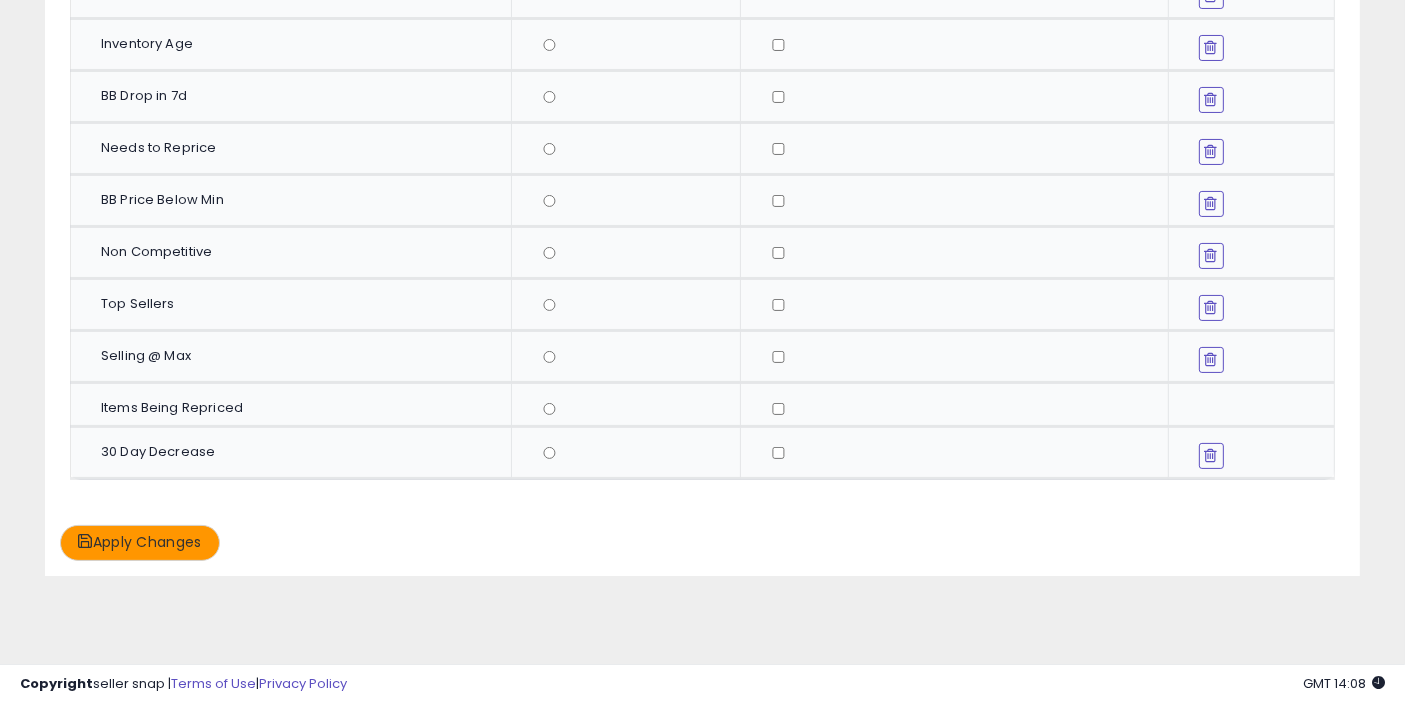scroll, scrollTop: 0, scrollLeft: 0, axis: both 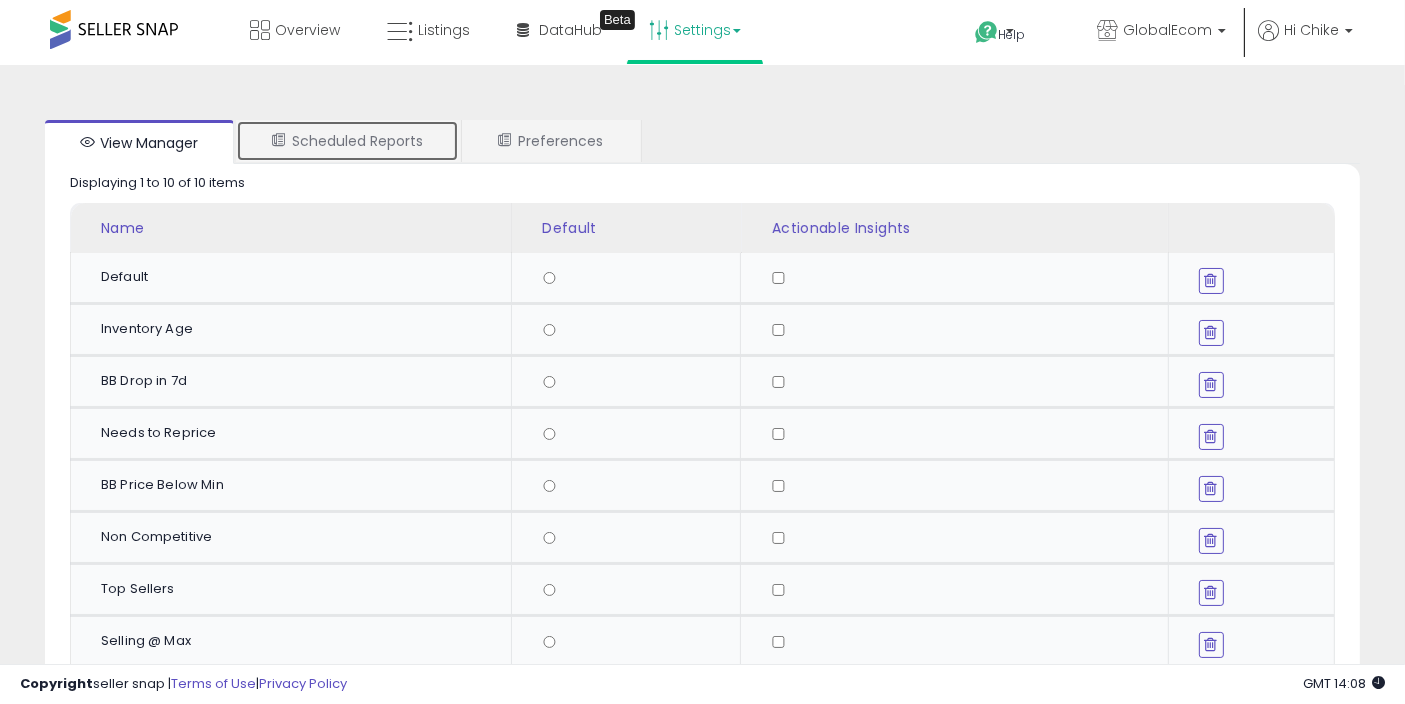 click on "Scheduled Reports" at bounding box center [347, 141] 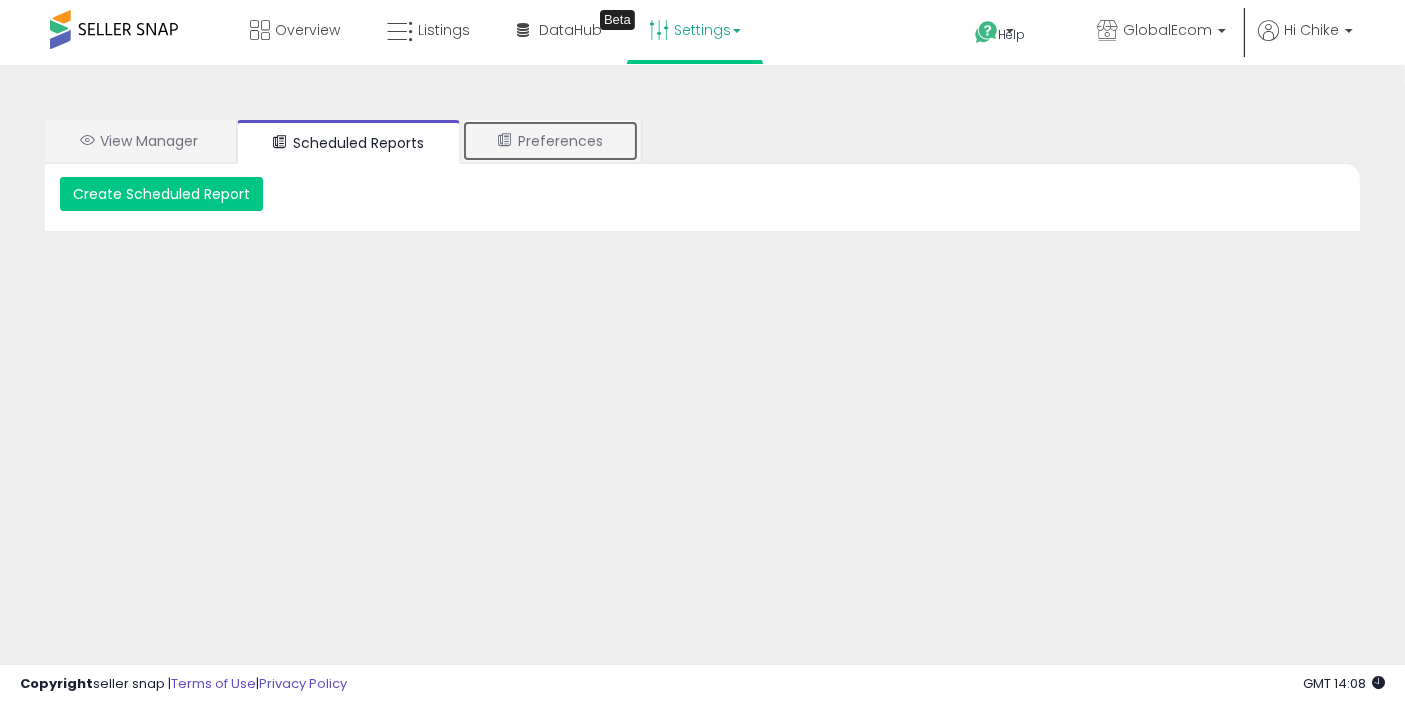 click on "Preferences" at bounding box center (550, 141) 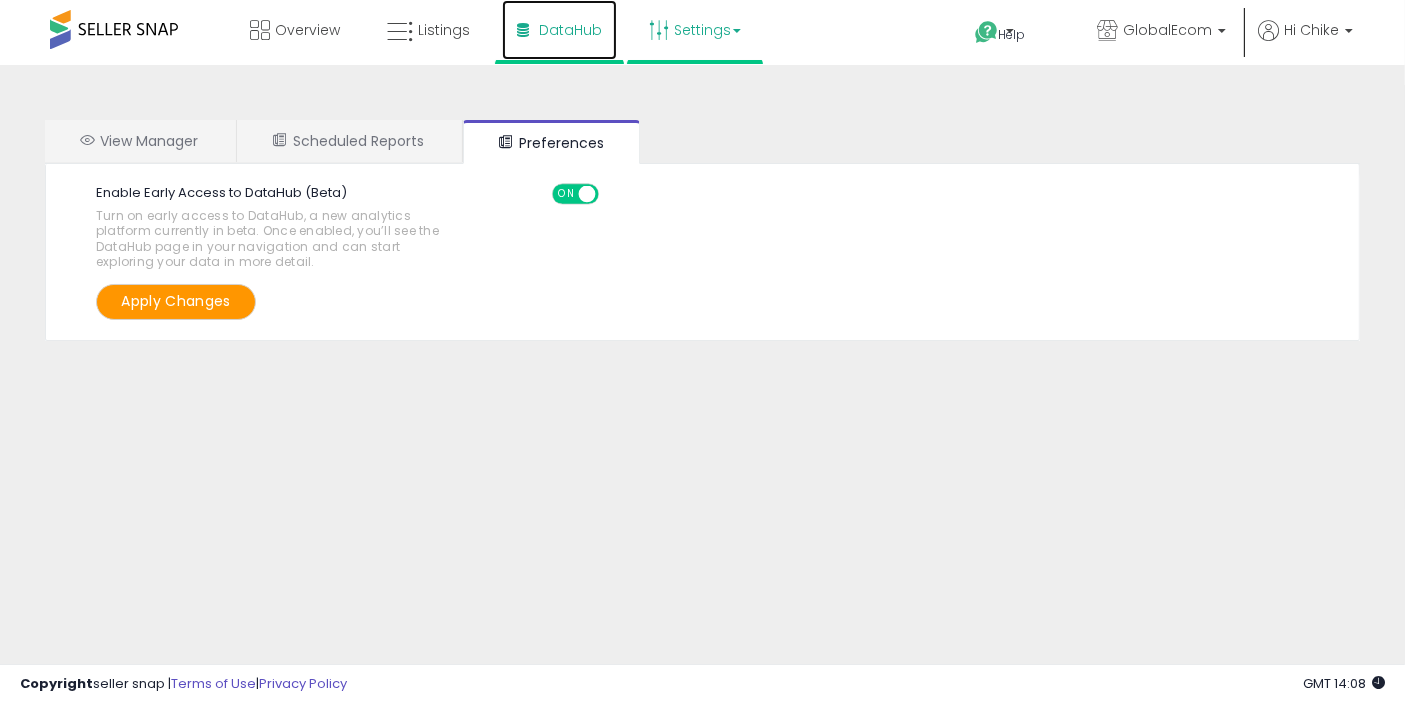 click on "DataHub" at bounding box center (559, 30) 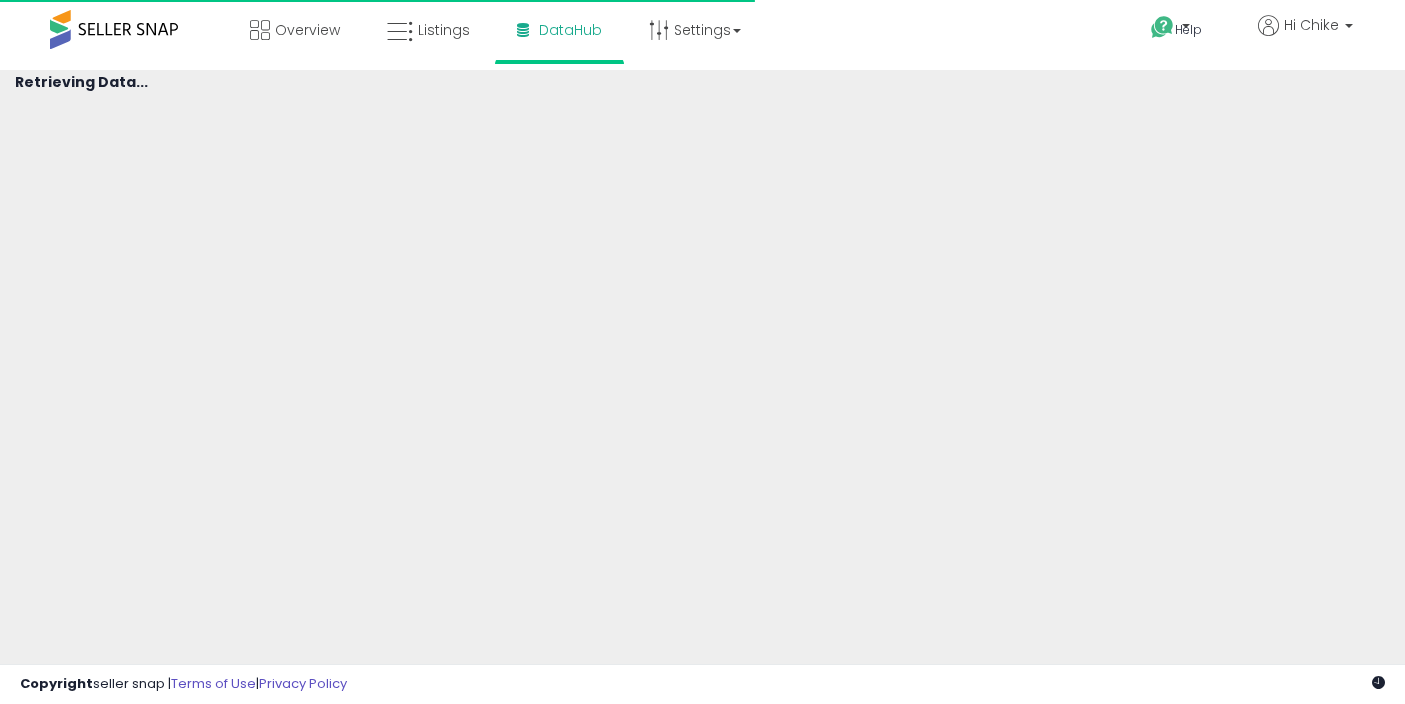 scroll, scrollTop: 0, scrollLeft: 0, axis: both 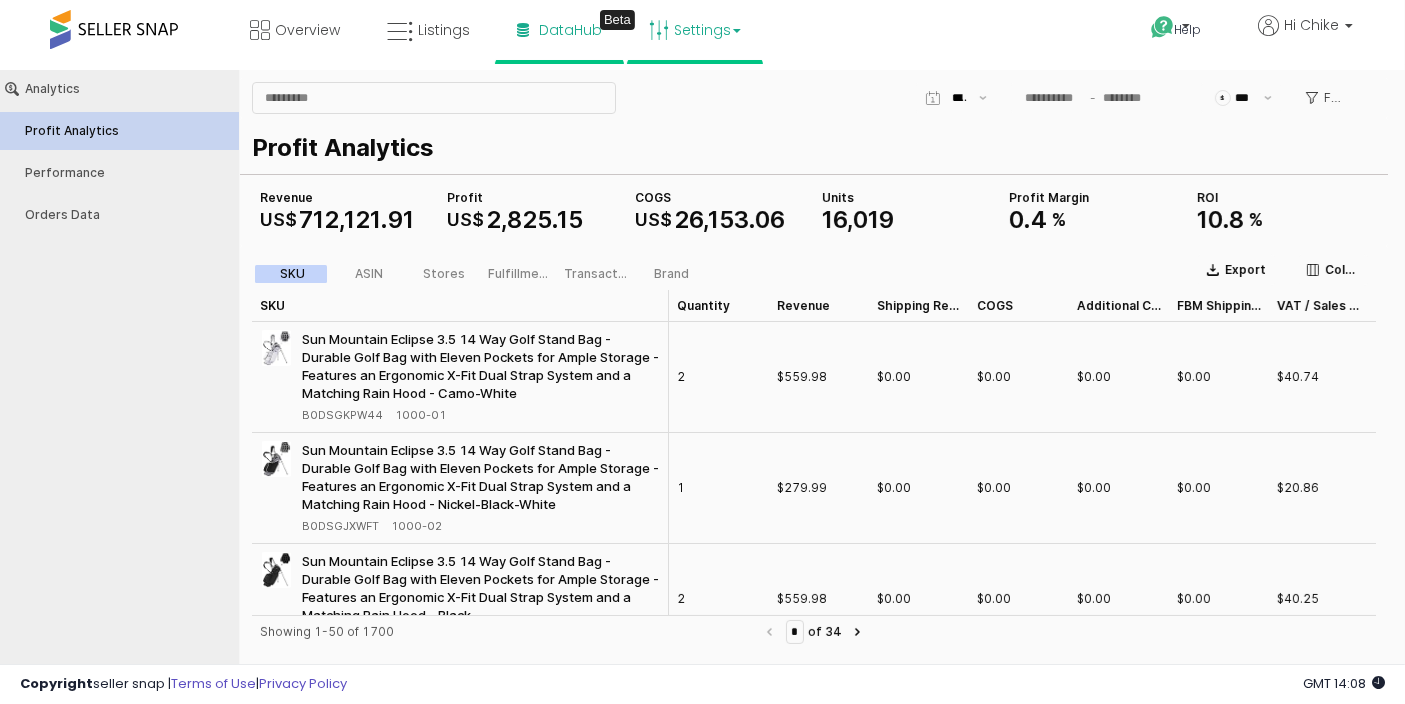 click on "Settings" at bounding box center [695, 30] 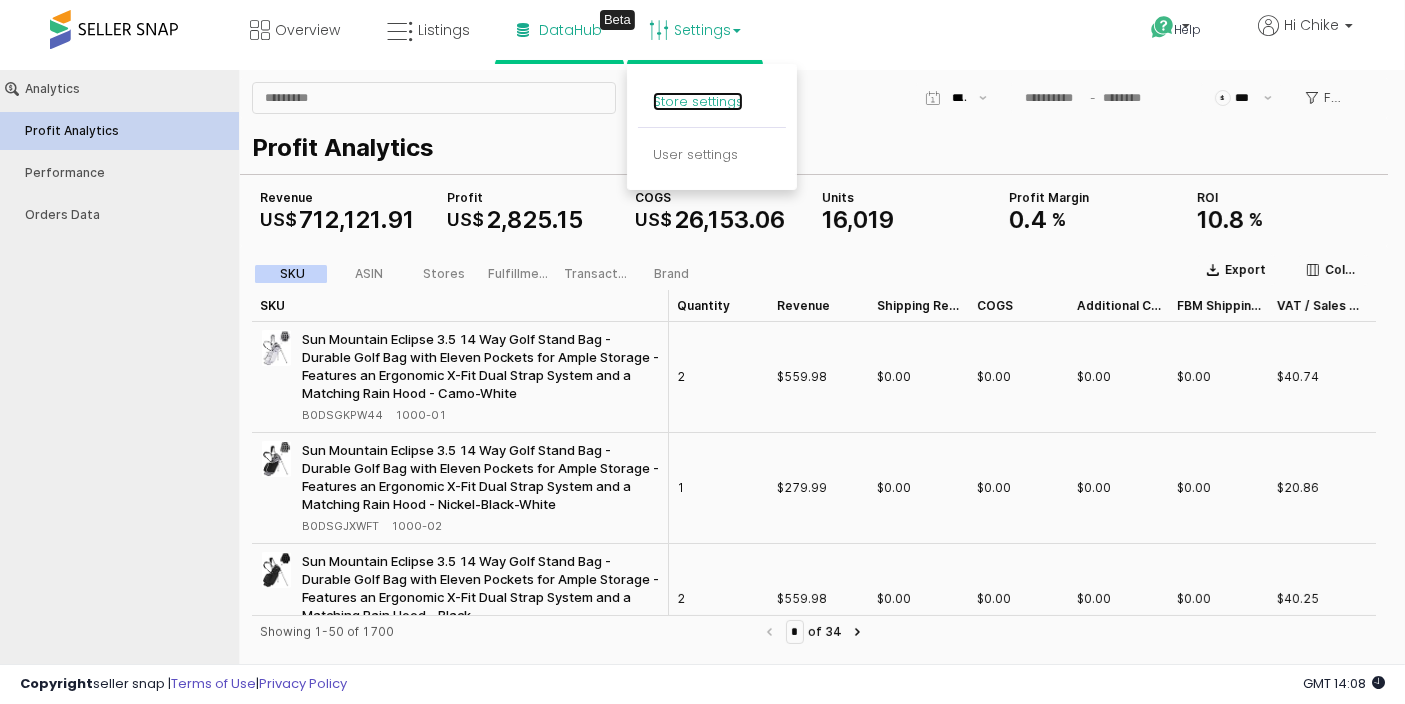 click on "Store
settings" at bounding box center [698, 101] 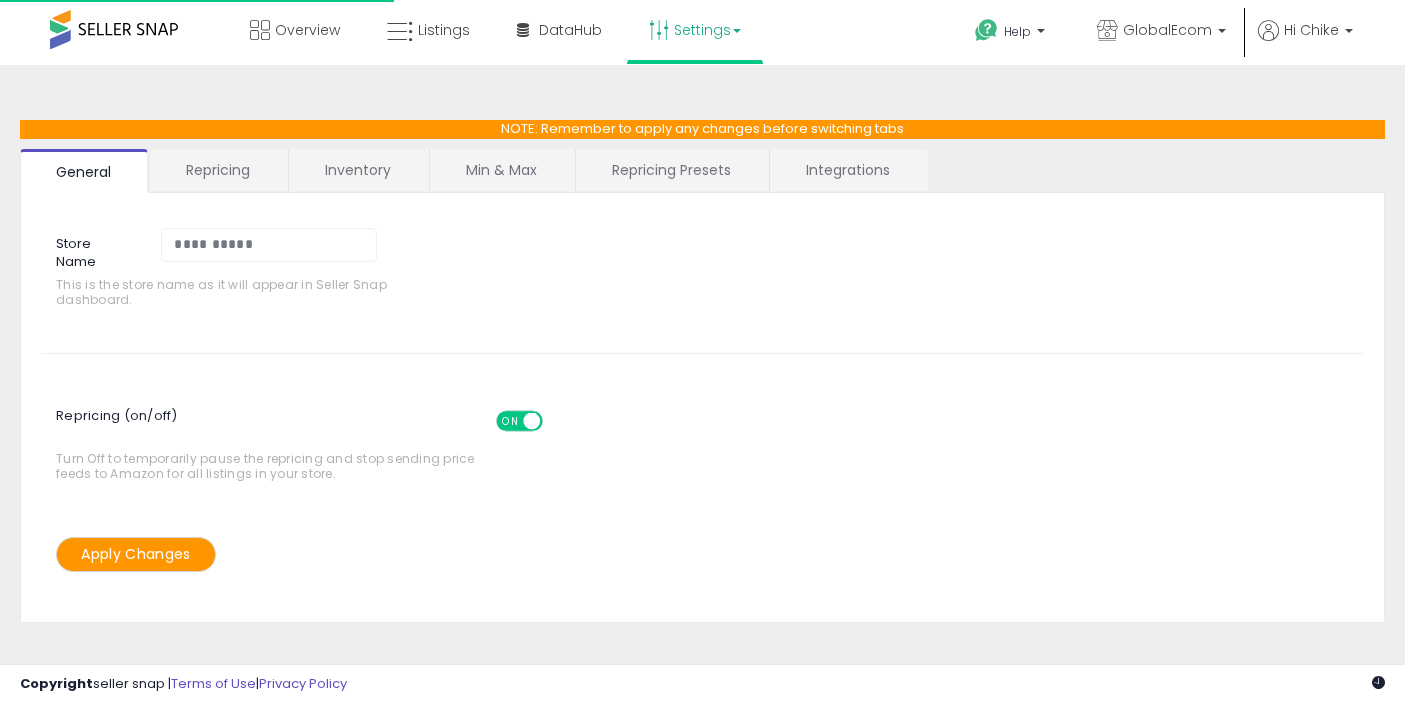 scroll, scrollTop: 0, scrollLeft: 0, axis: both 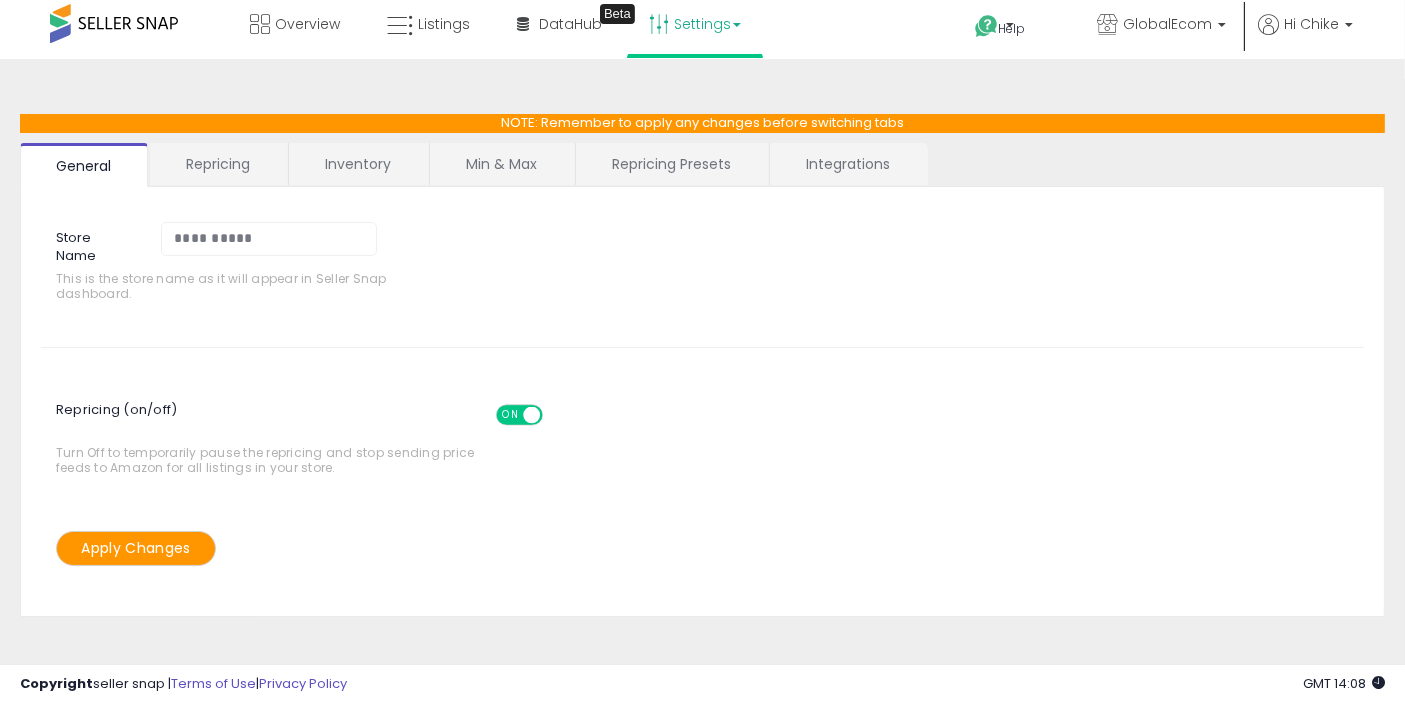 click on "Repricing" at bounding box center [218, 164] 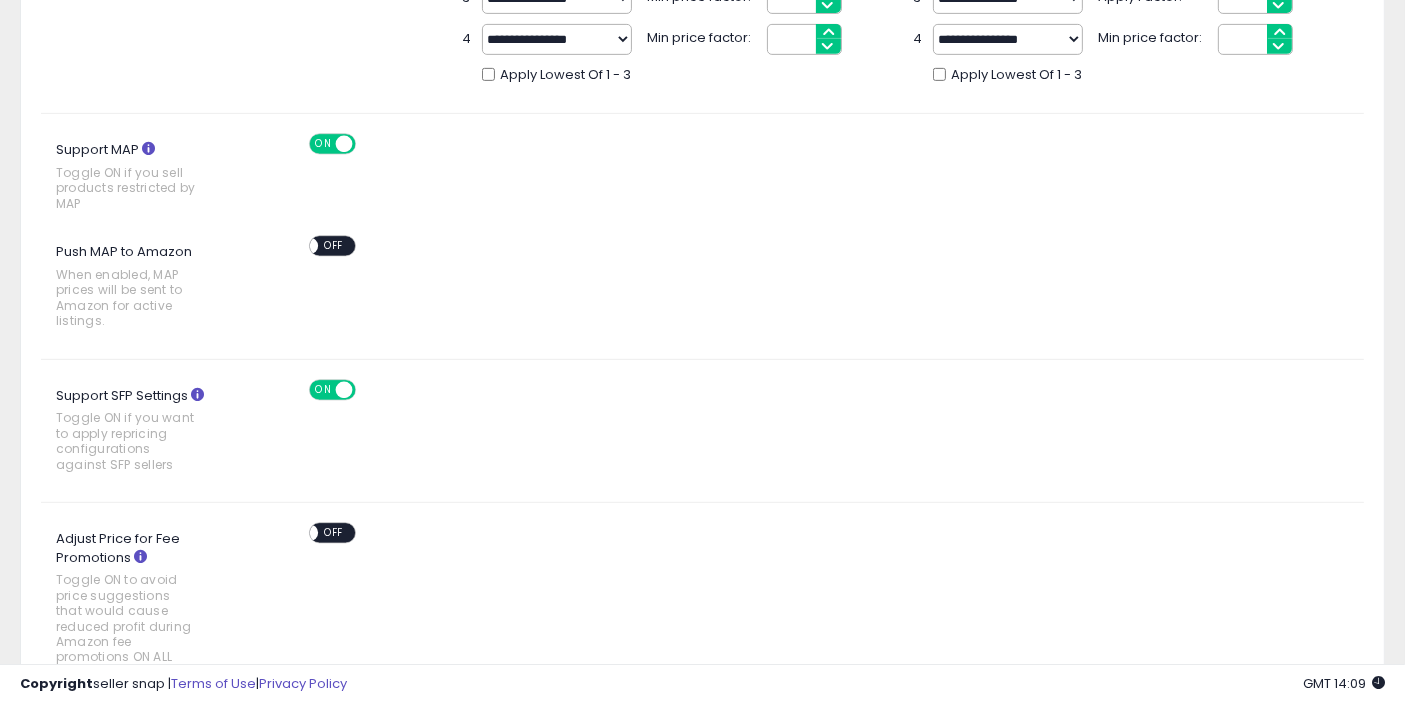 scroll, scrollTop: 921, scrollLeft: 0, axis: vertical 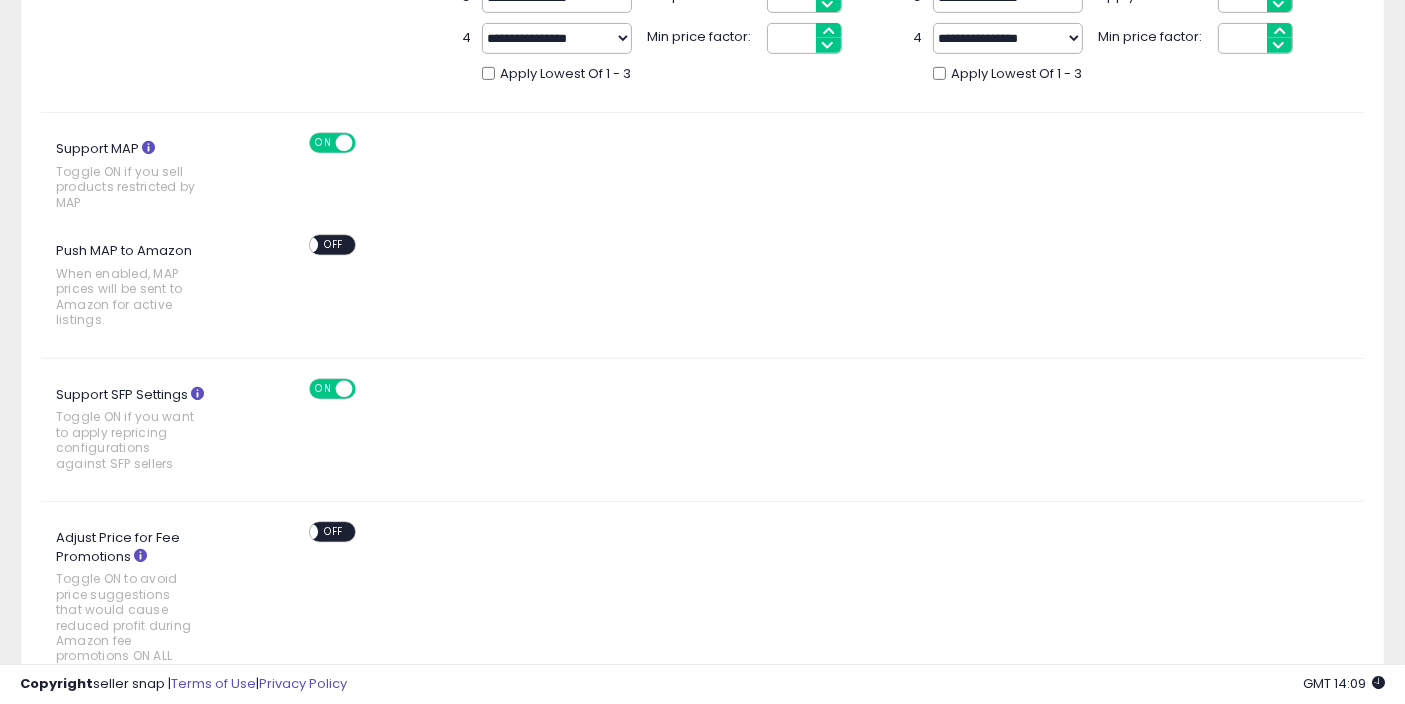 click at bounding box center [197, 393] 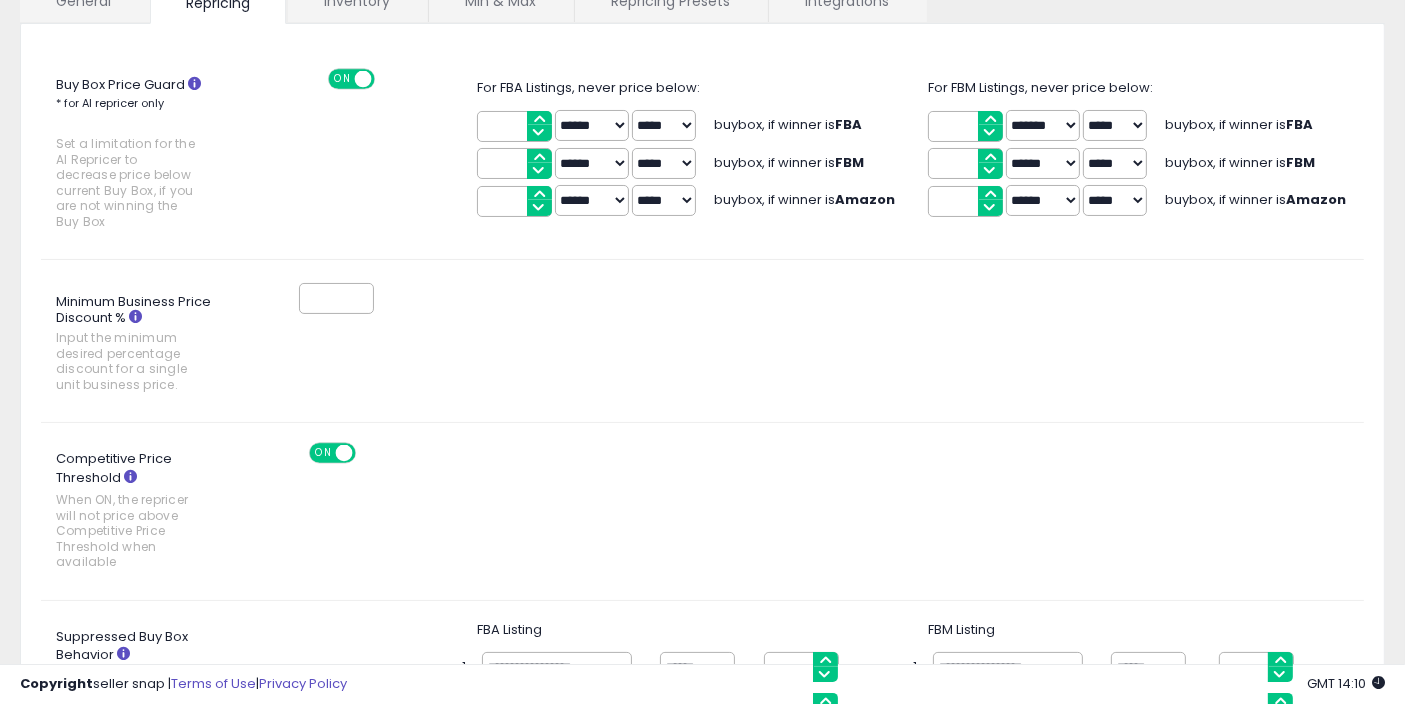 scroll, scrollTop: 0, scrollLeft: 0, axis: both 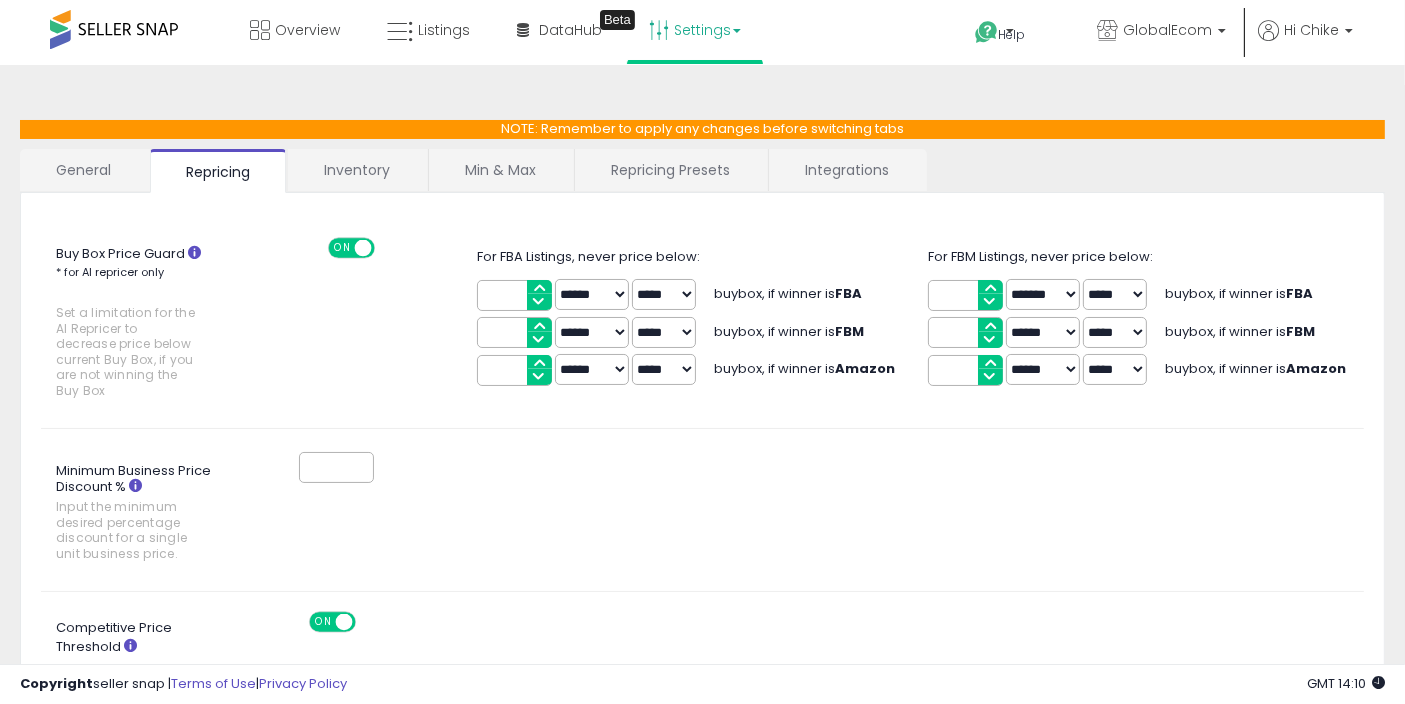 click on "Inventory" at bounding box center [357, 170] 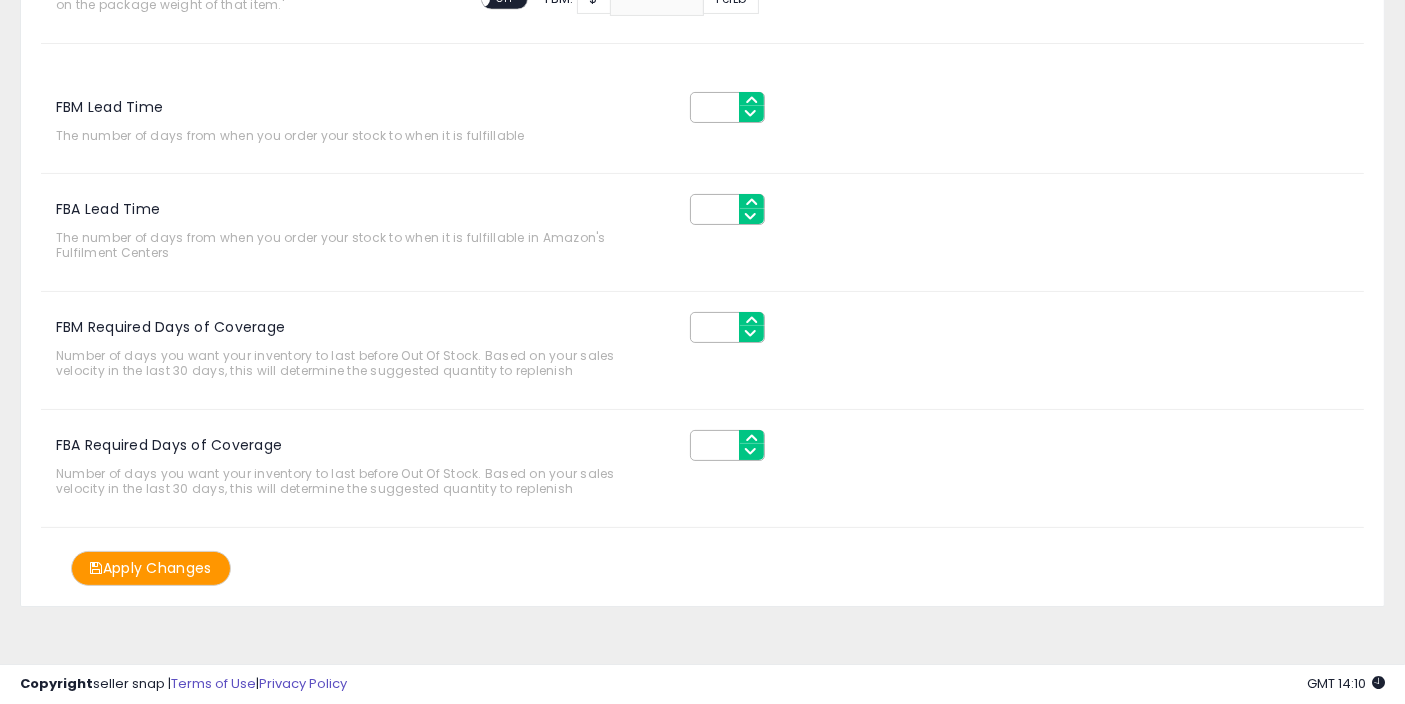 scroll, scrollTop: 0, scrollLeft: 0, axis: both 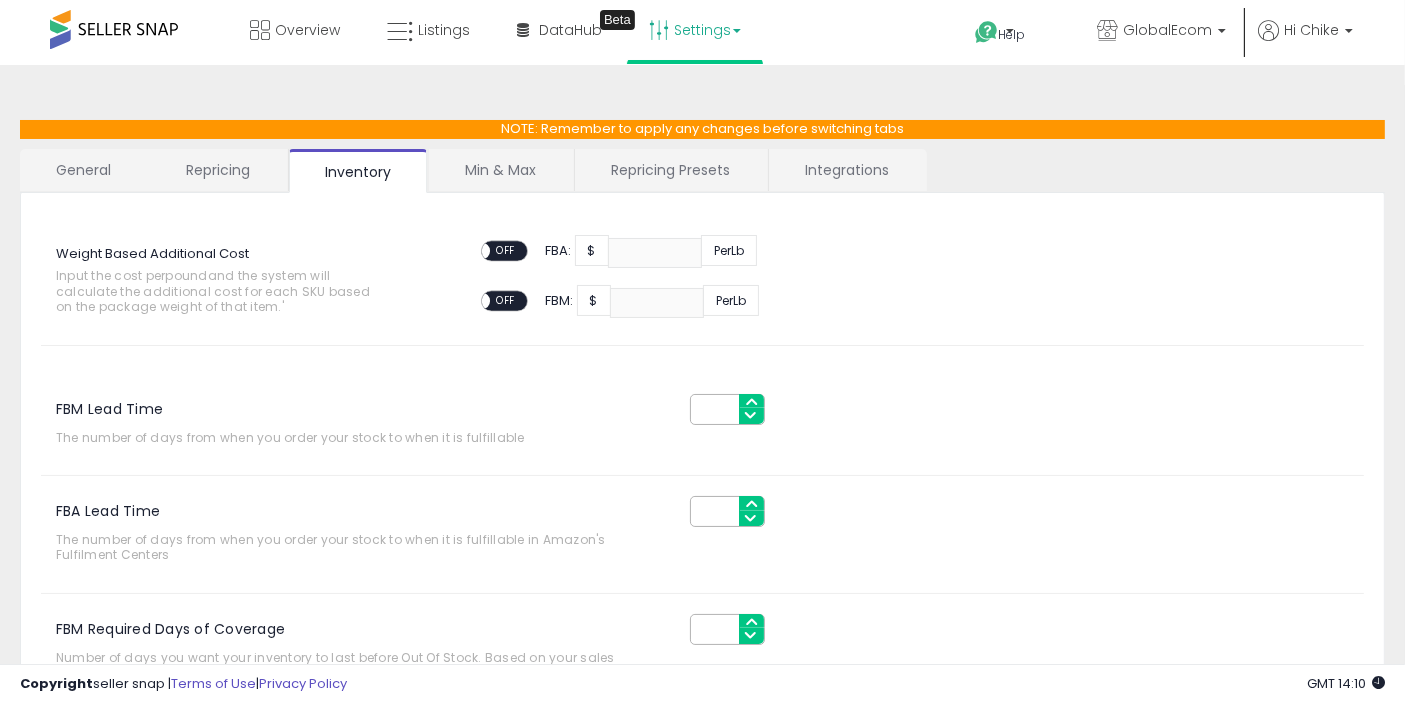 click on "Min & Max" at bounding box center [500, 170] 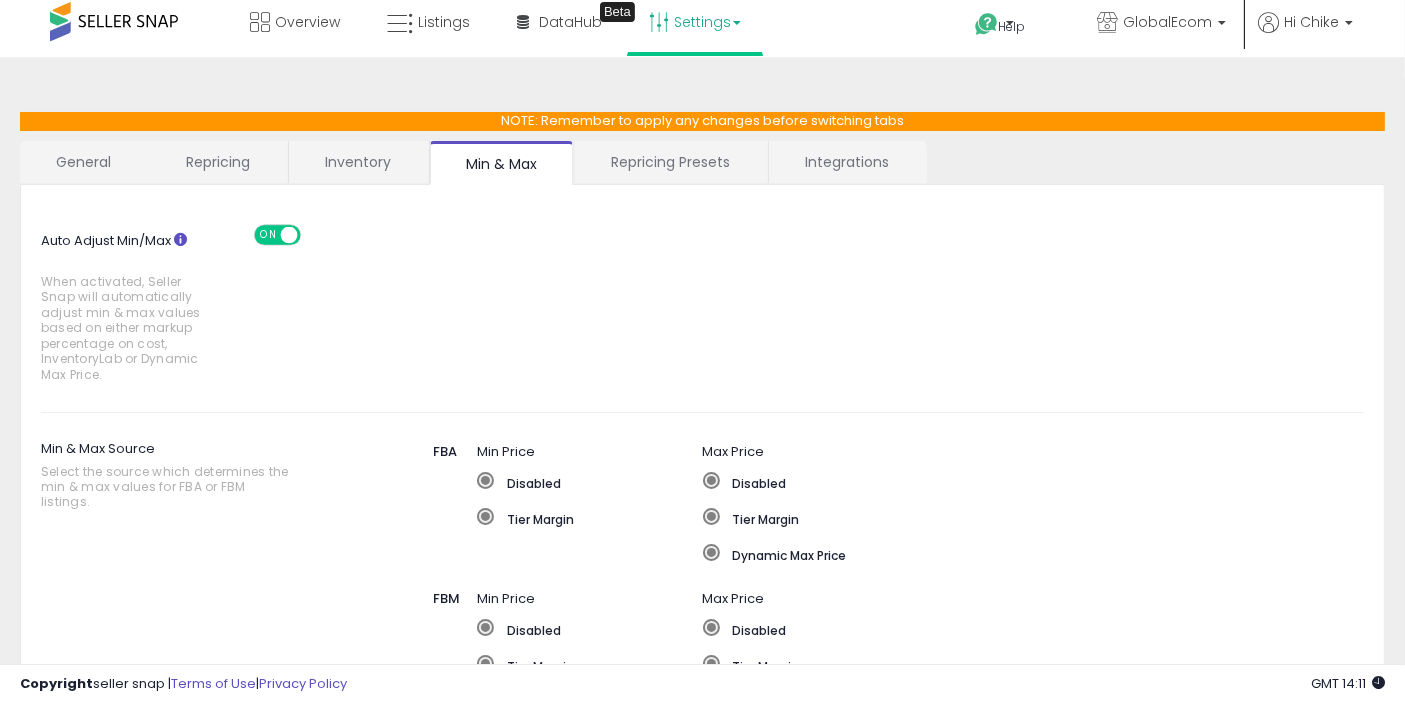 scroll, scrollTop: 0, scrollLeft: 0, axis: both 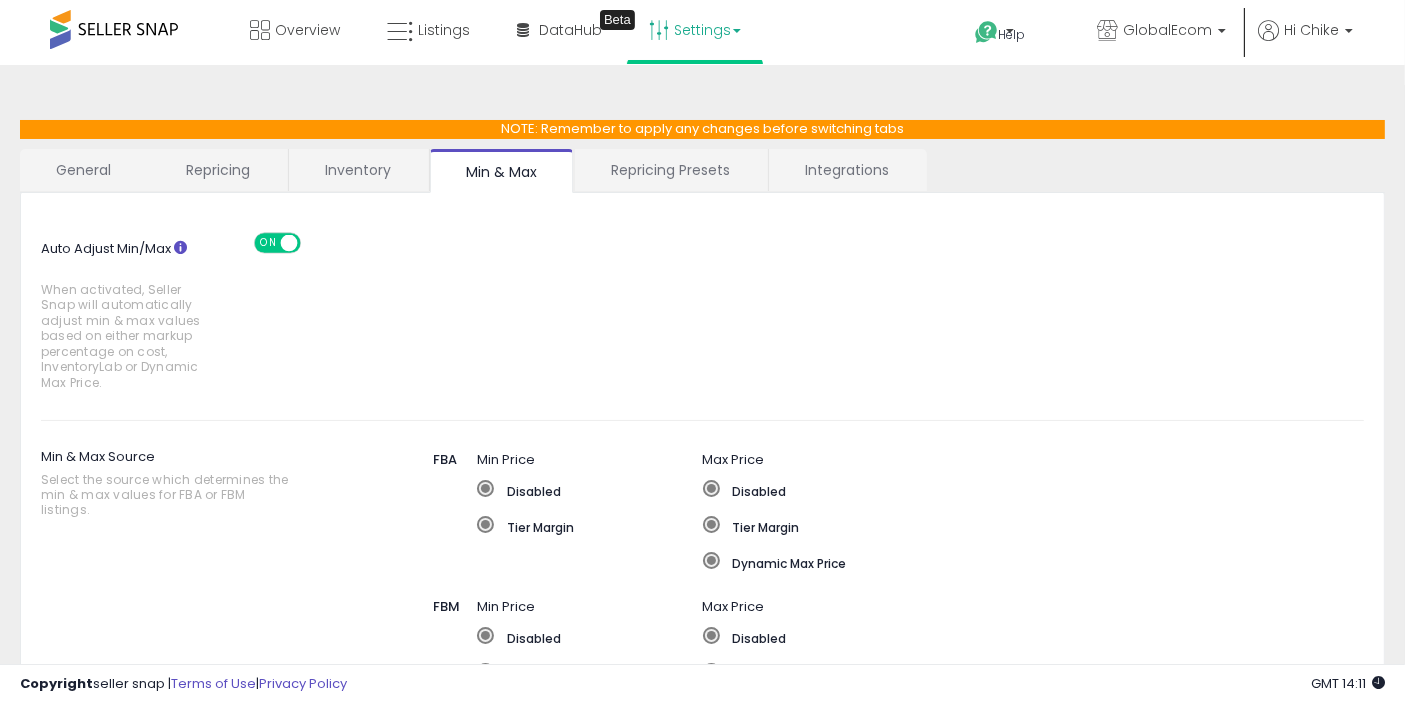 click on "ON   OFF" at bounding box center (277, 242) 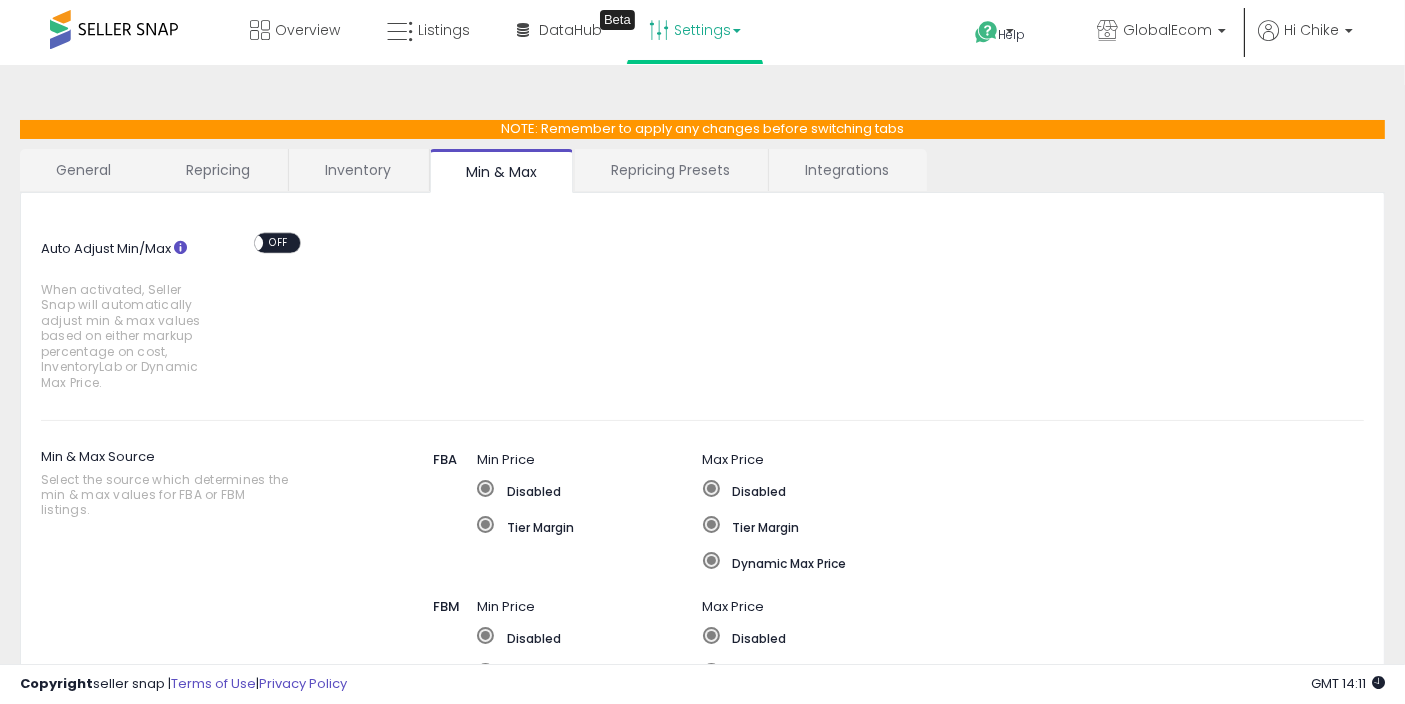click on "OFF" at bounding box center [279, 242] 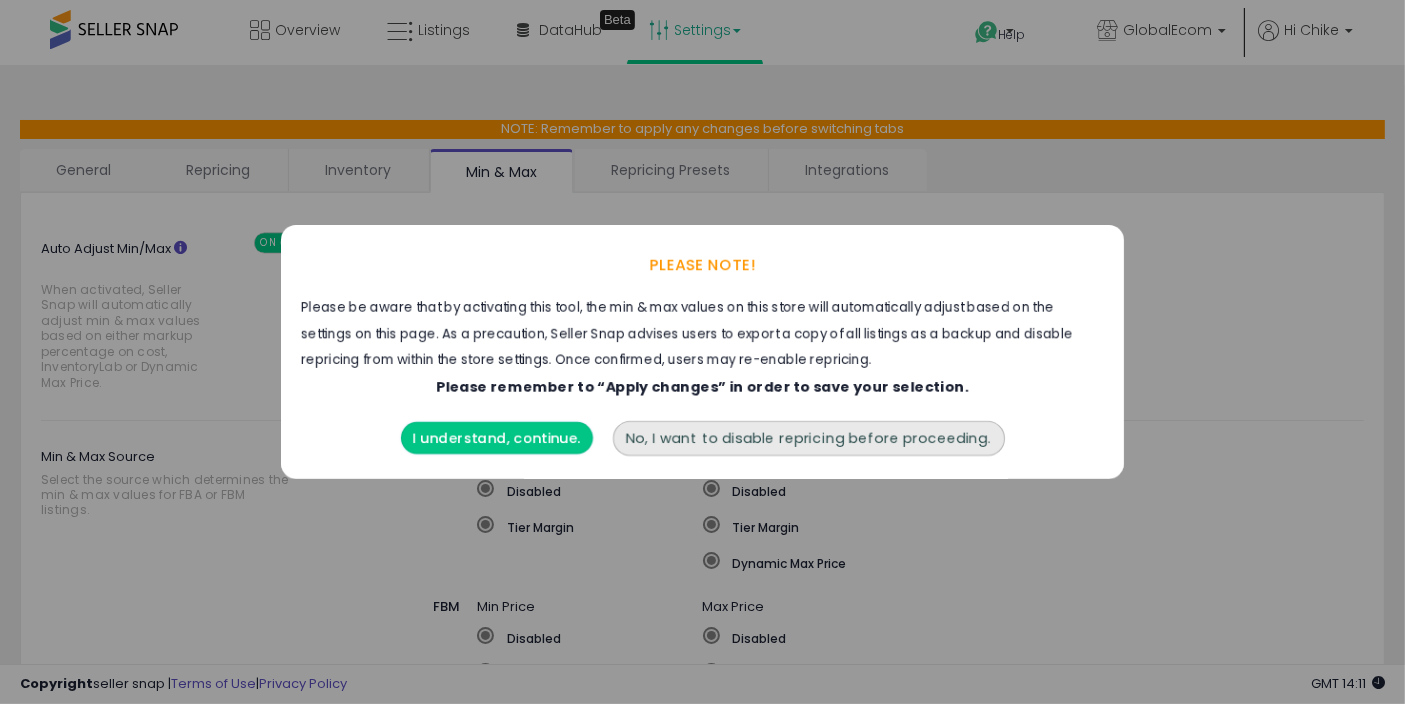 click on "I understand, continue." at bounding box center [497, 438] 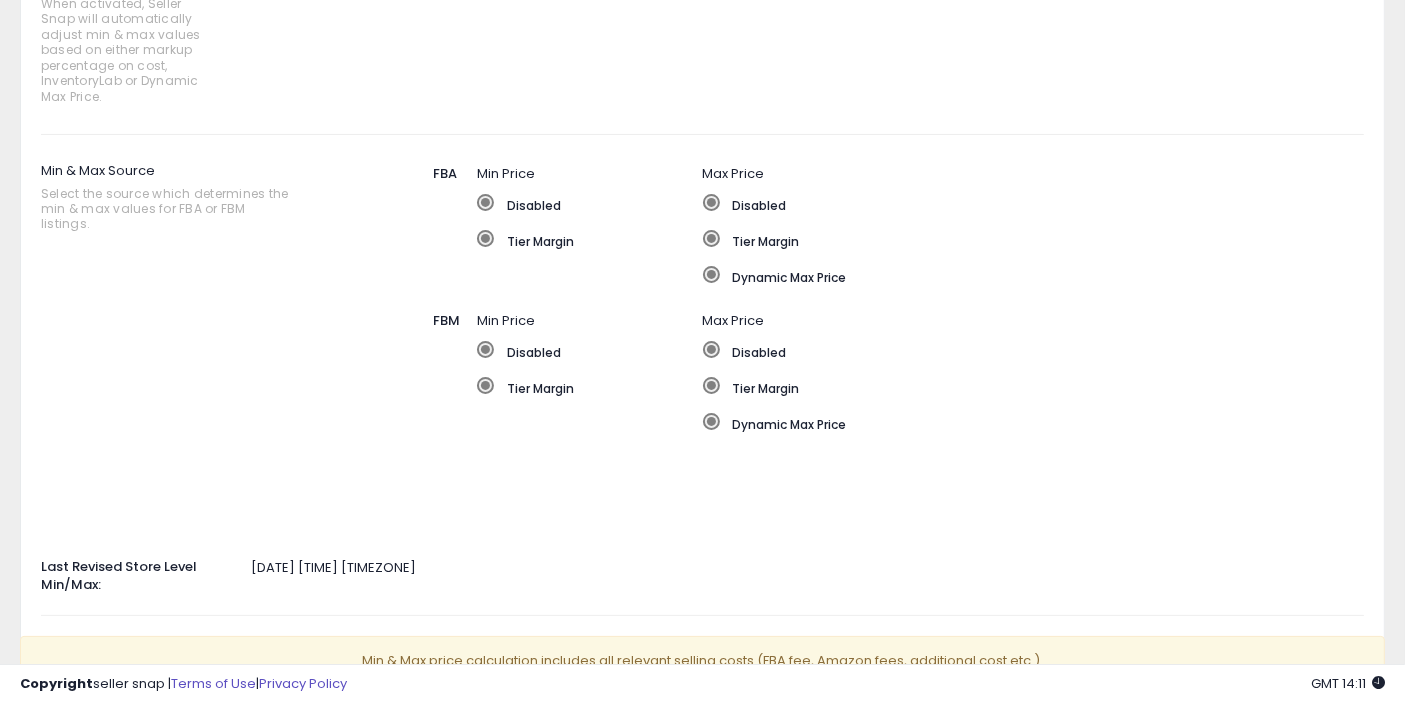 scroll, scrollTop: 0, scrollLeft: 0, axis: both 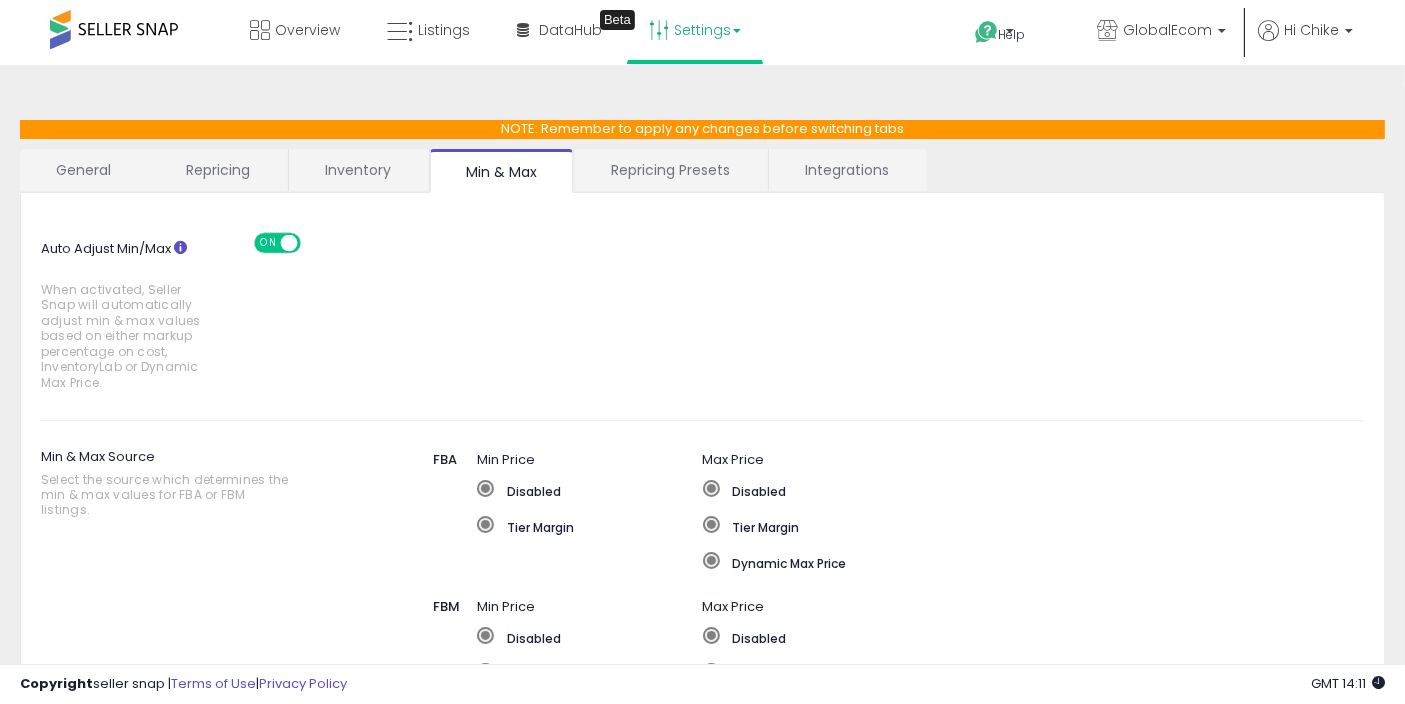 click on "Repricing Presets" at bounding box center [670, 170] 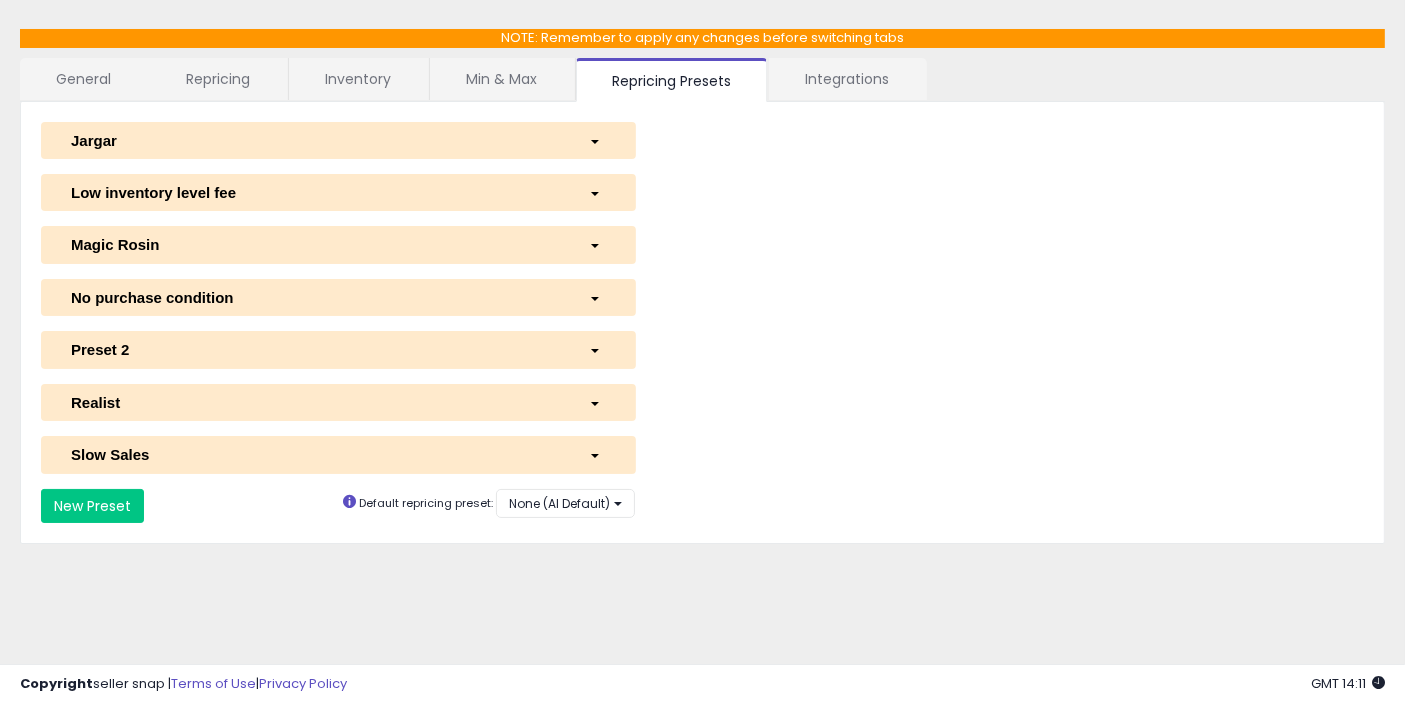scroll, scrollTop: 106, scrollLeft: 0, axis: vertical 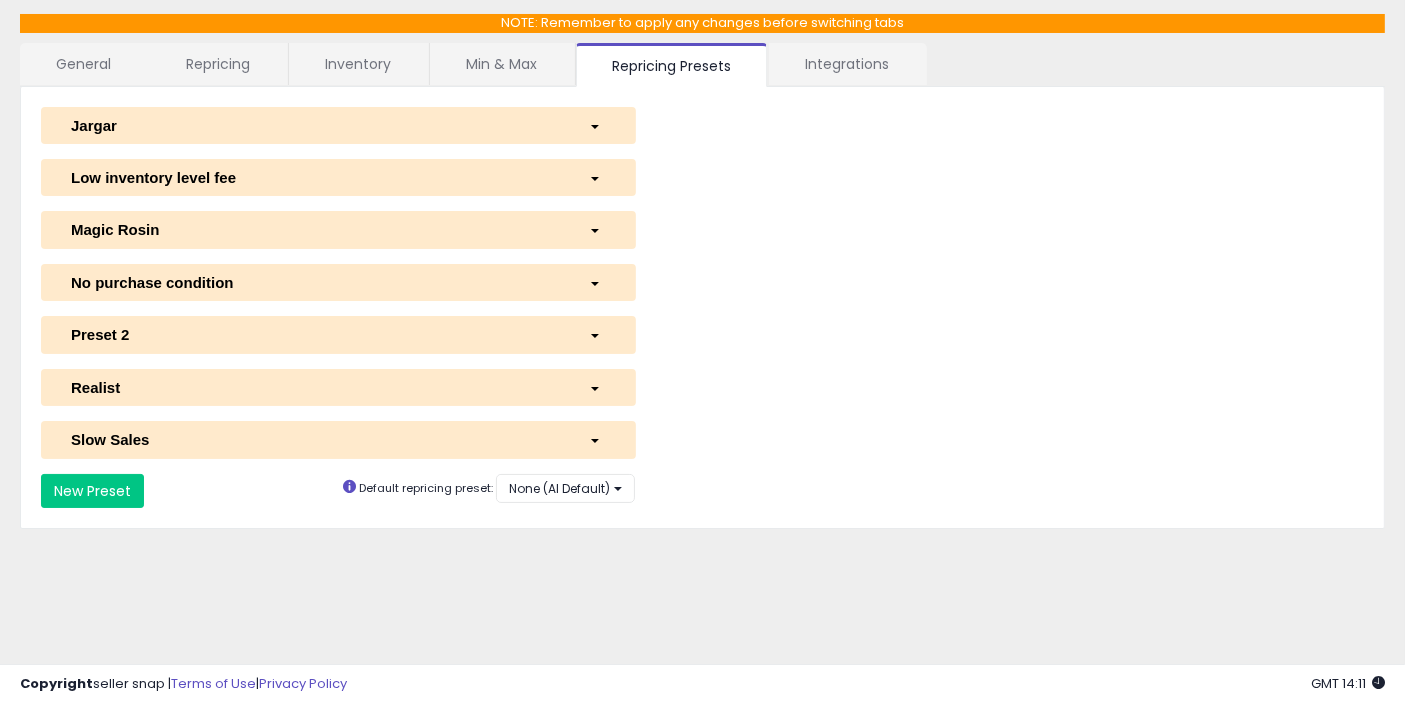 click at bounding box center (597, 439) 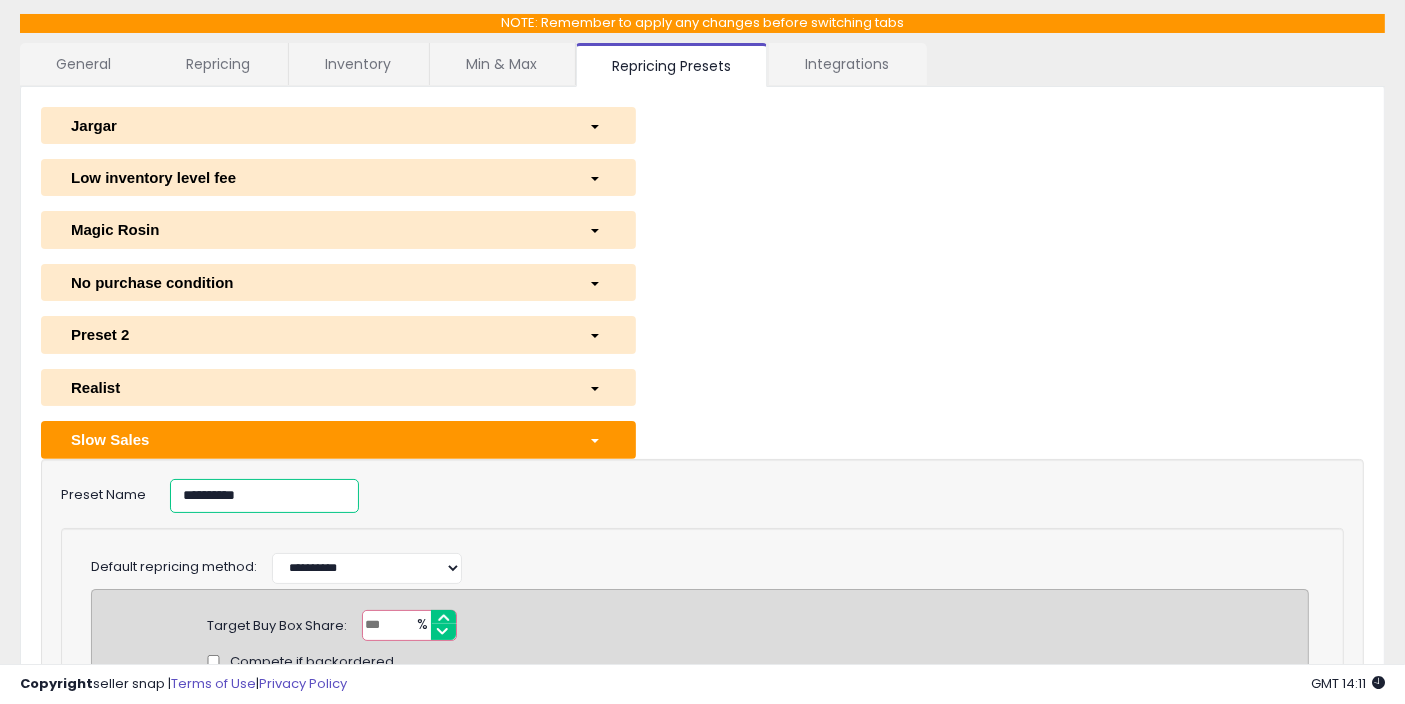 click on "**********" at bounding box center (264, 496) 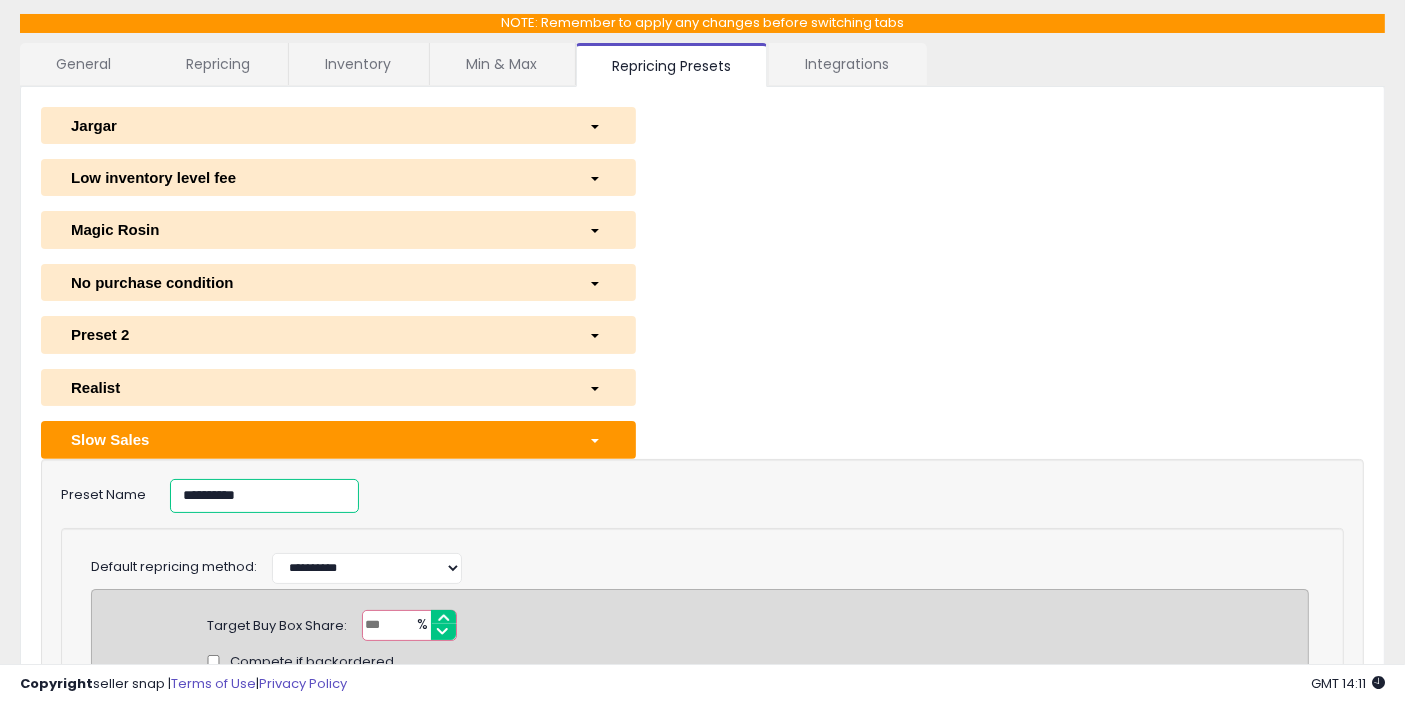 click on "**********" at bounding box center (264, 496) 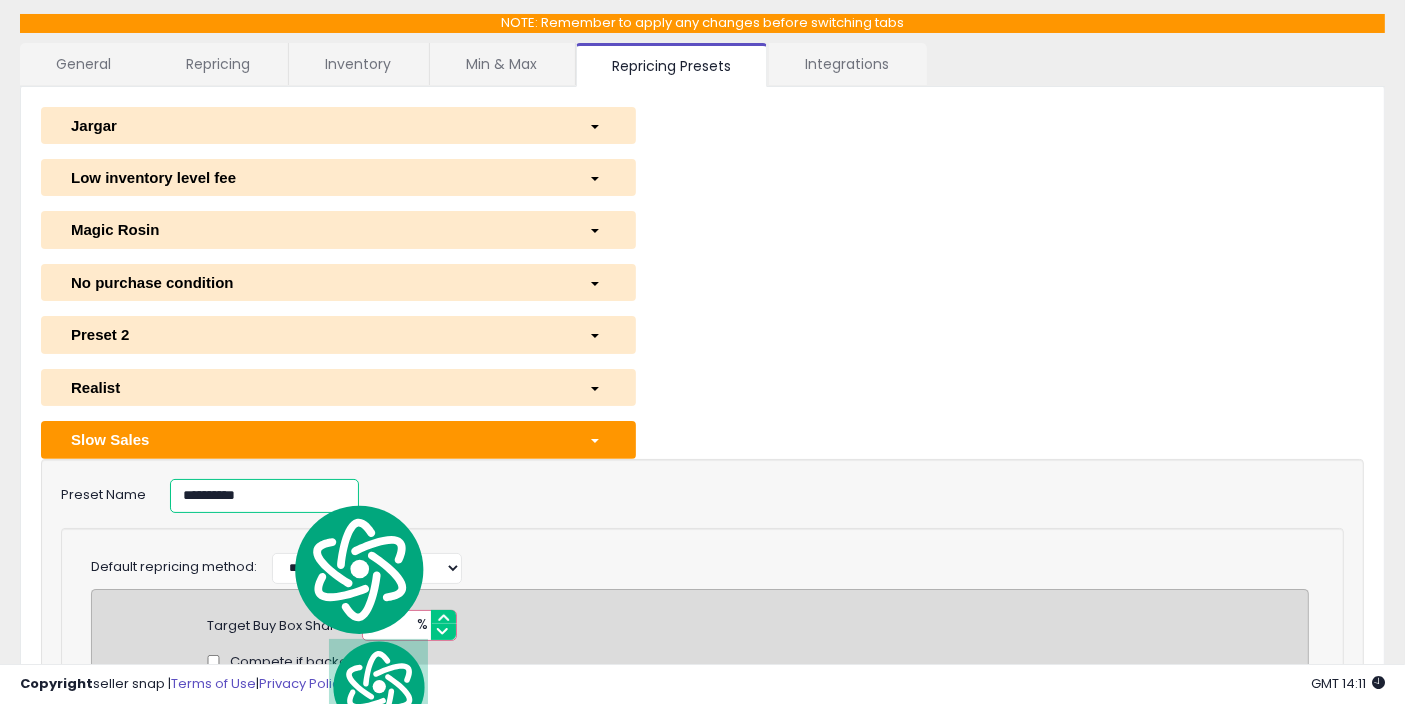 click on "**********" at bounding box center [264, 496] 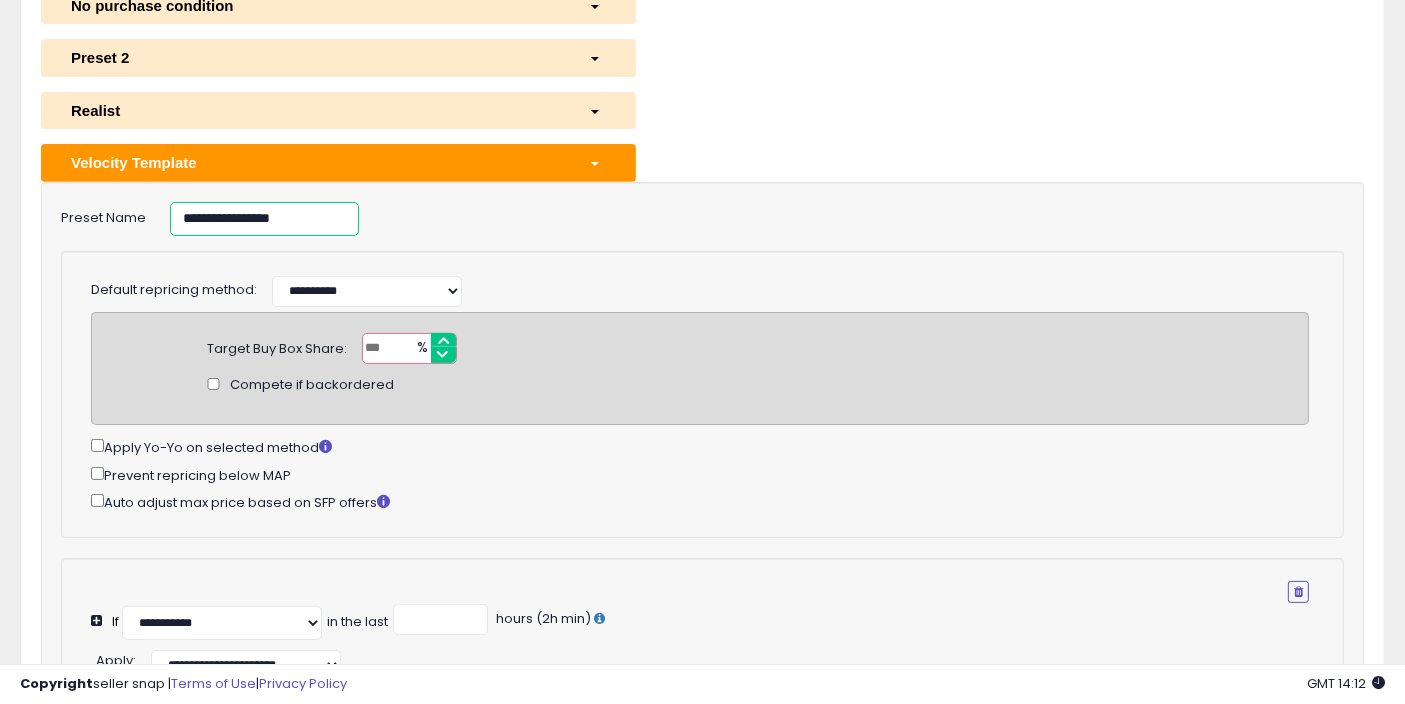 scroll, scrollTop: 450, scrollLeft: 0, axis: vertical 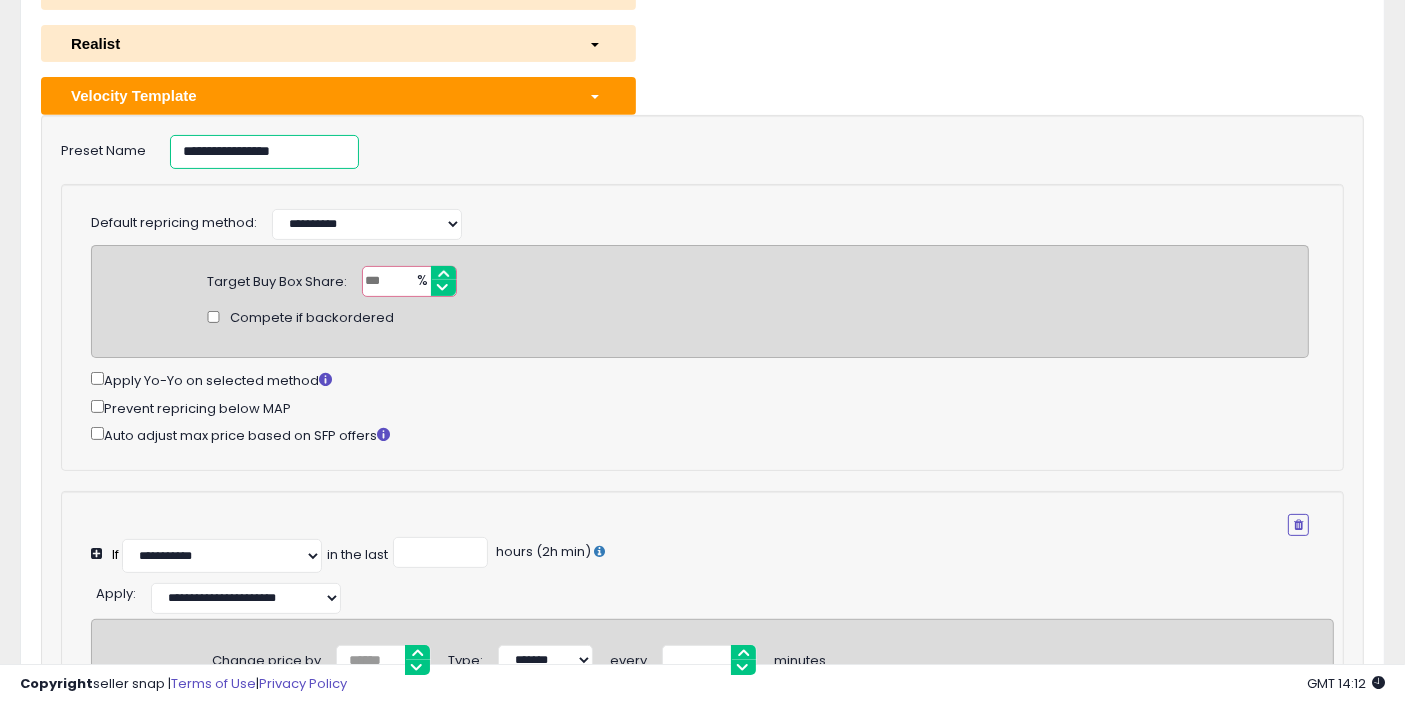type on "**********" 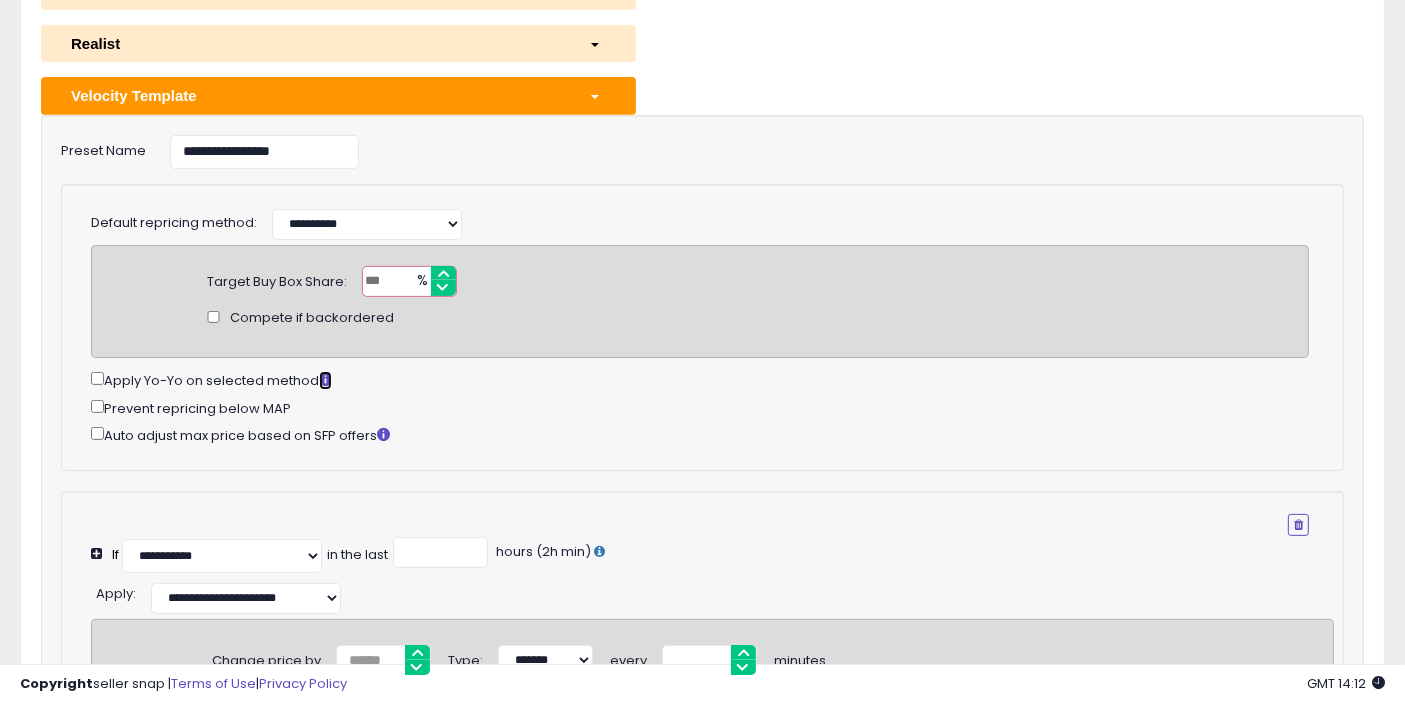 click at bounding box center [325, 379] 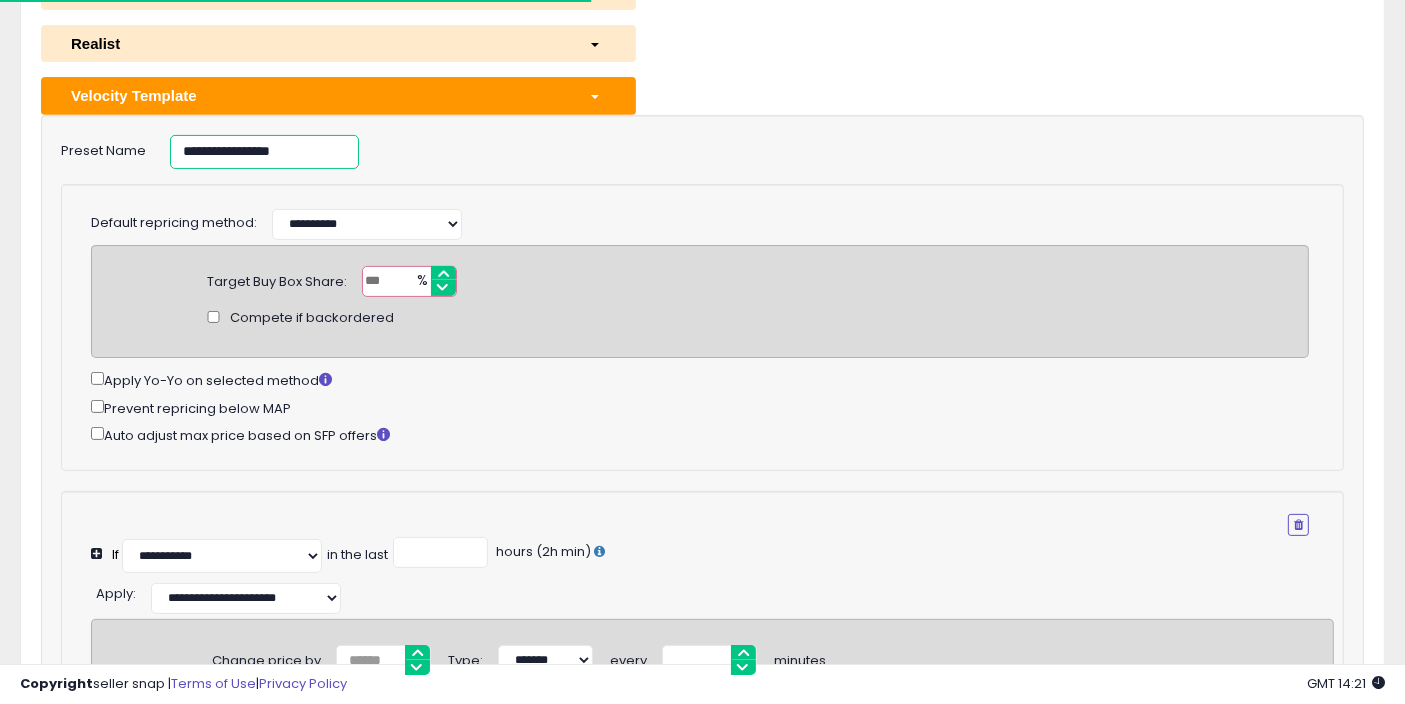 click on "**********" at bounding box center [264, 152] 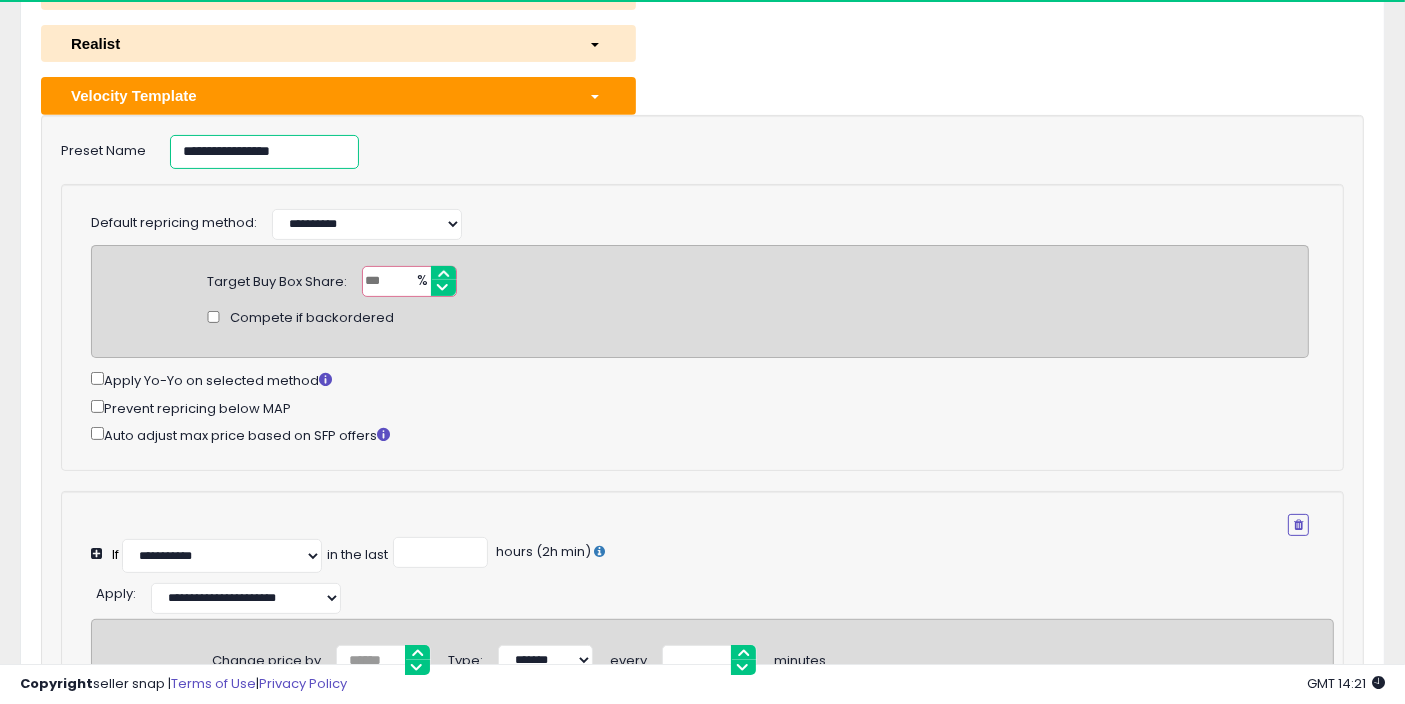 click on "**********" at bounding box center [264, 152] 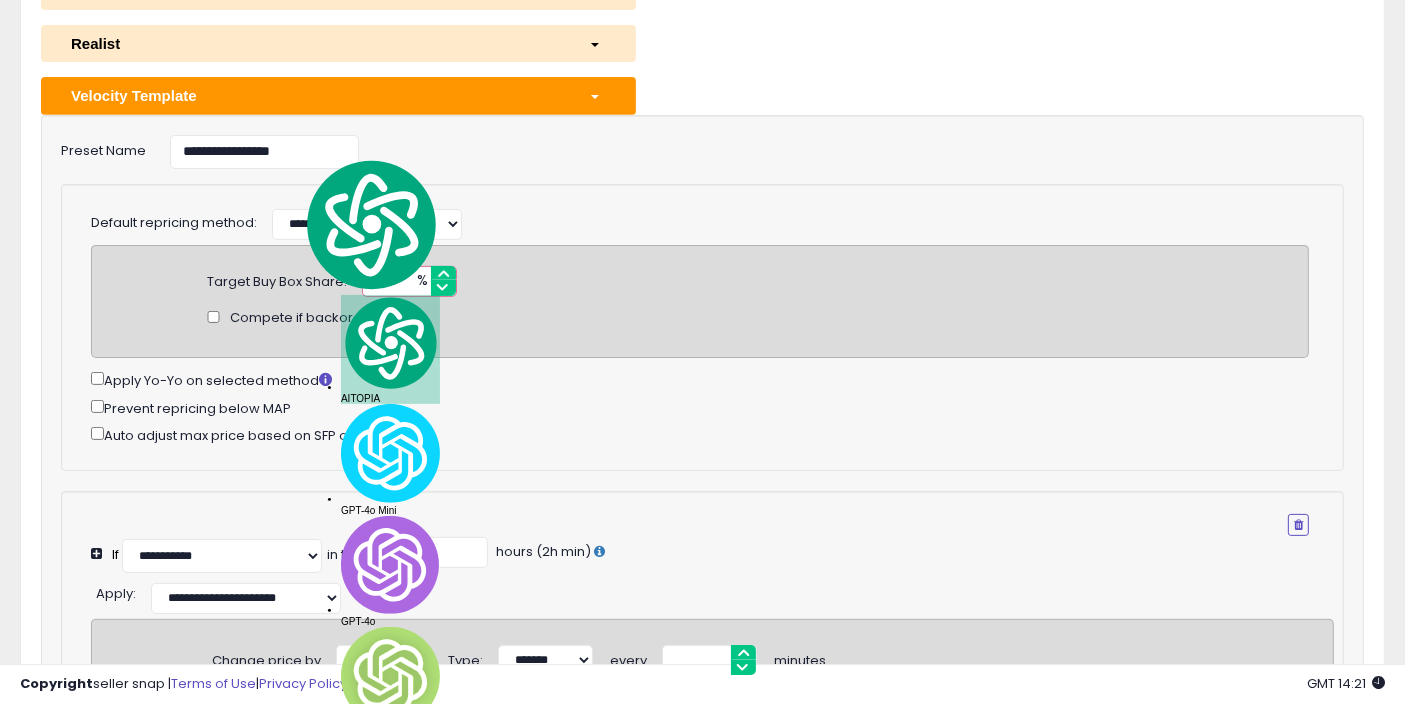 click on "Apply Yo-Yo on selected method" at bounding box center (700, 379) 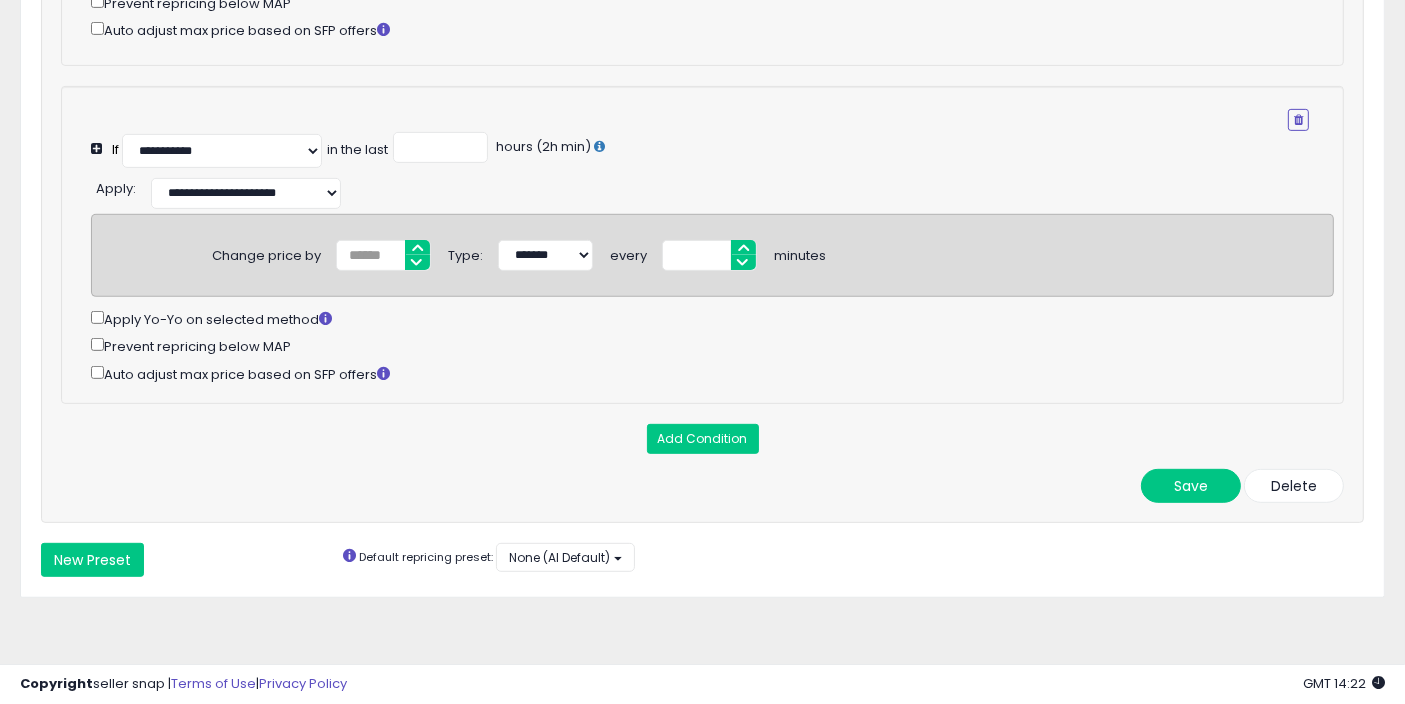 scroll, scrollTop: 858, scrollLeft: 0, axis: vertical 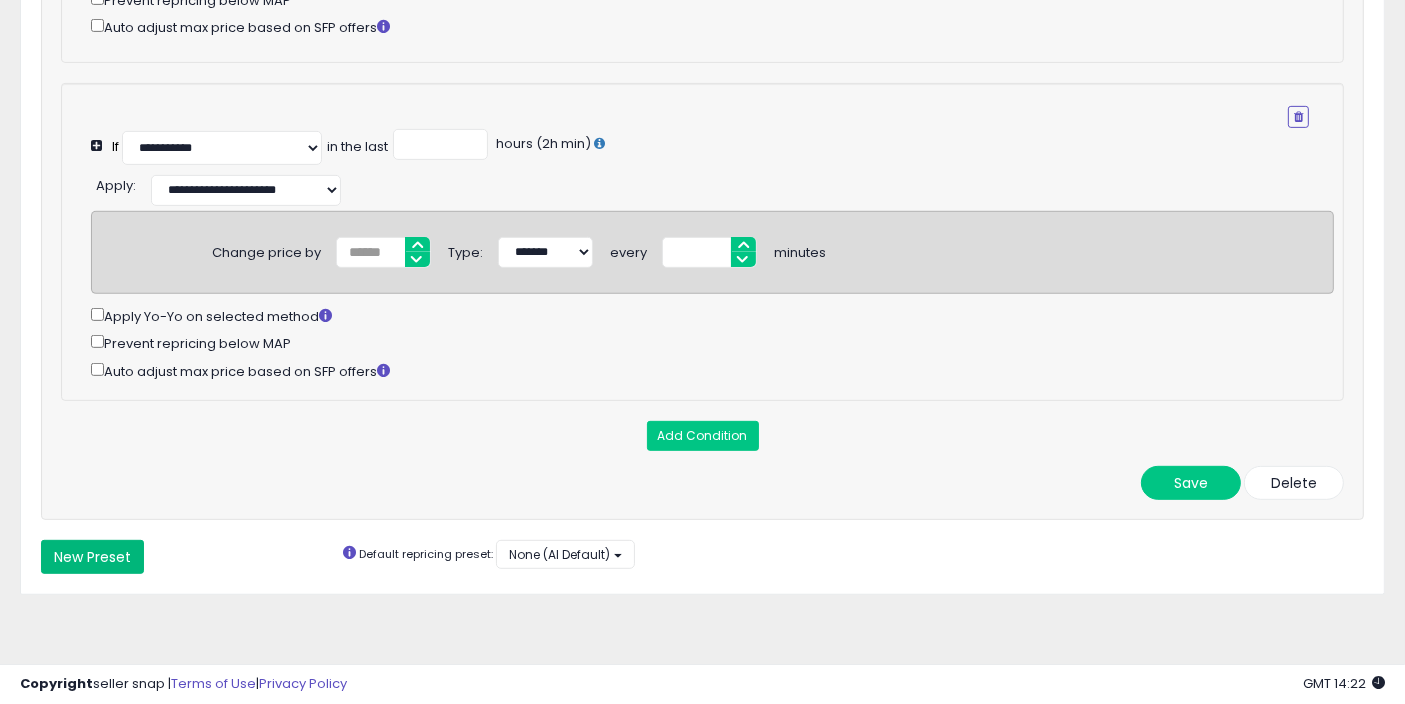 click on "New Preset" at bounding box center [92, 557] 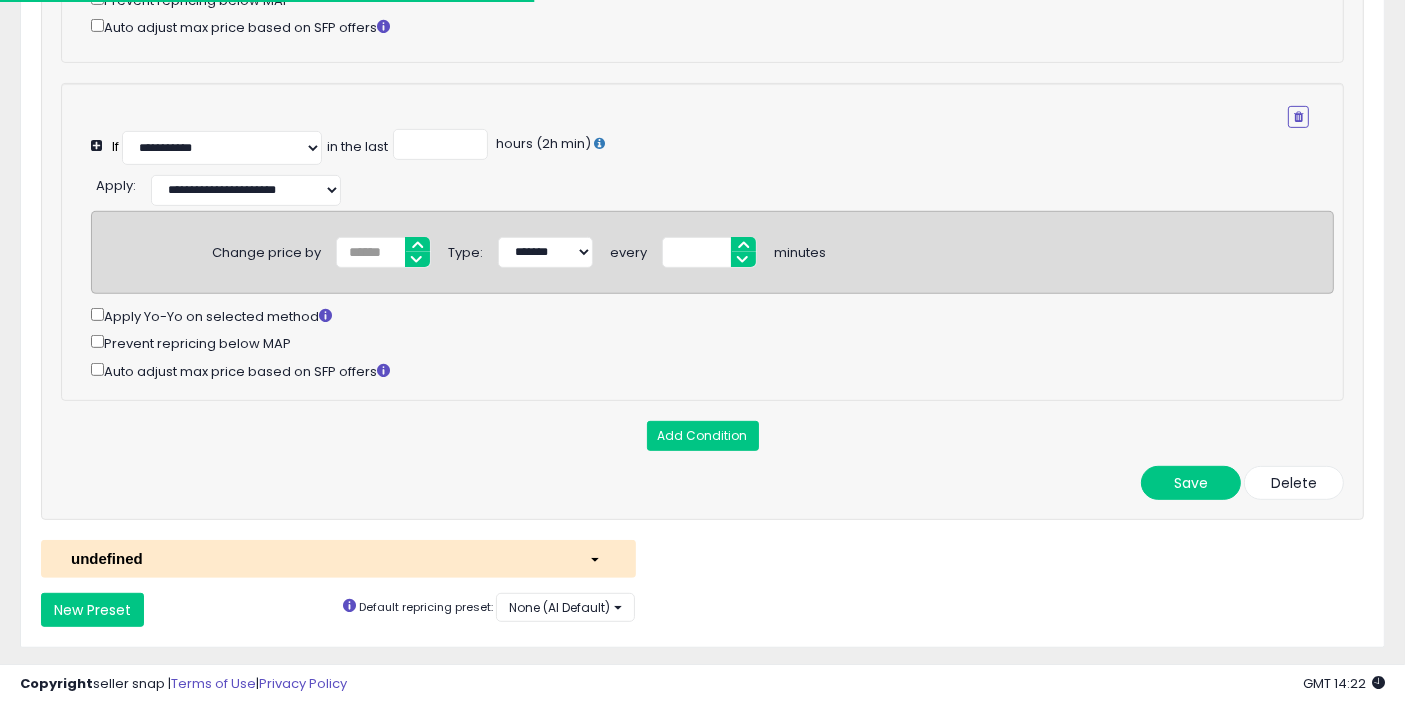 click on "undefined" at bounding box center [315, 558] 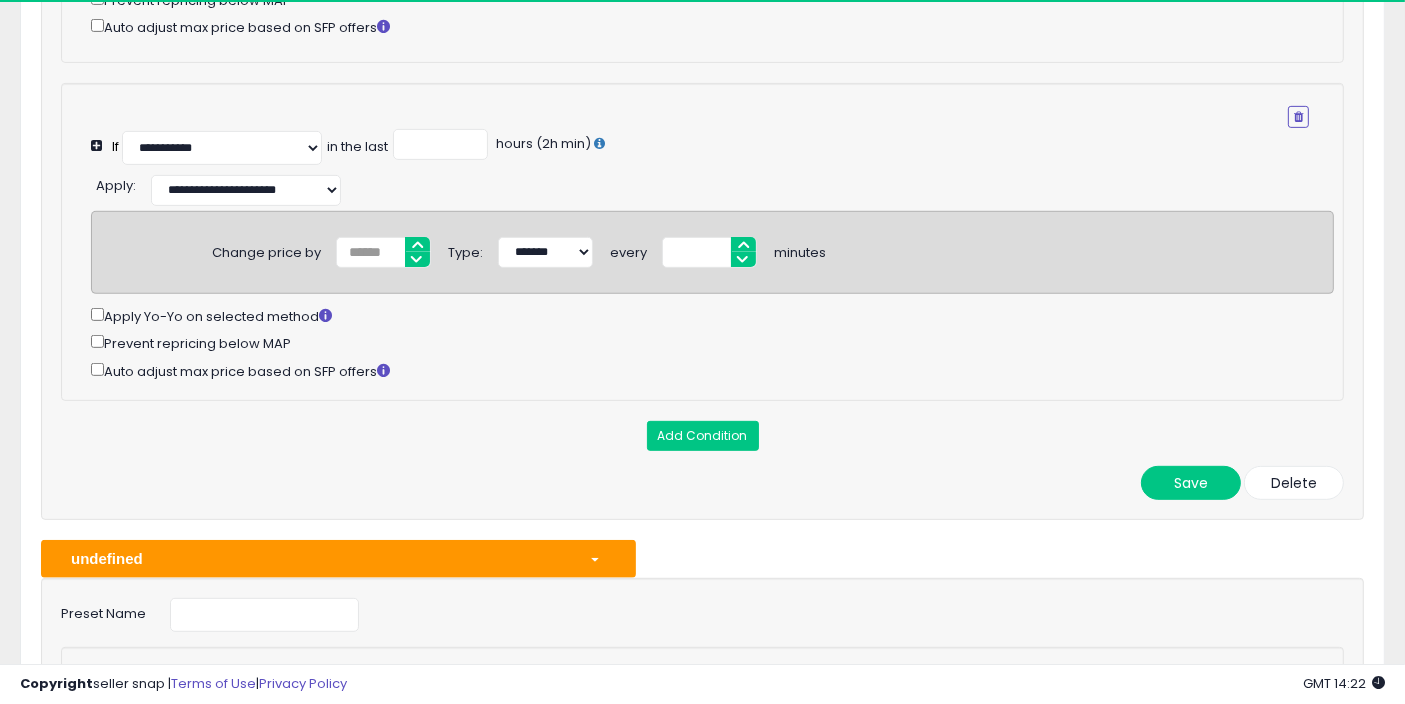 click on "undefined" at bounding box center [315, 558] 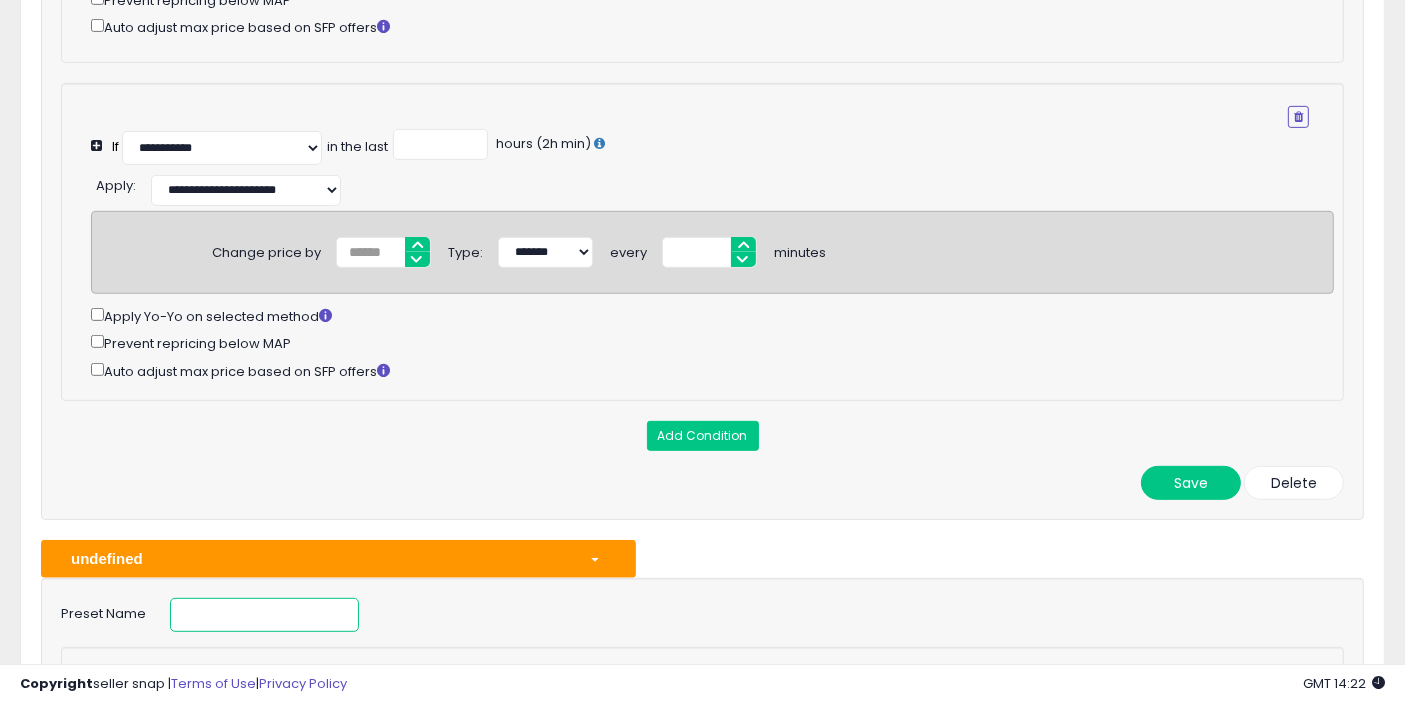 click at bounding box center [264, 615] 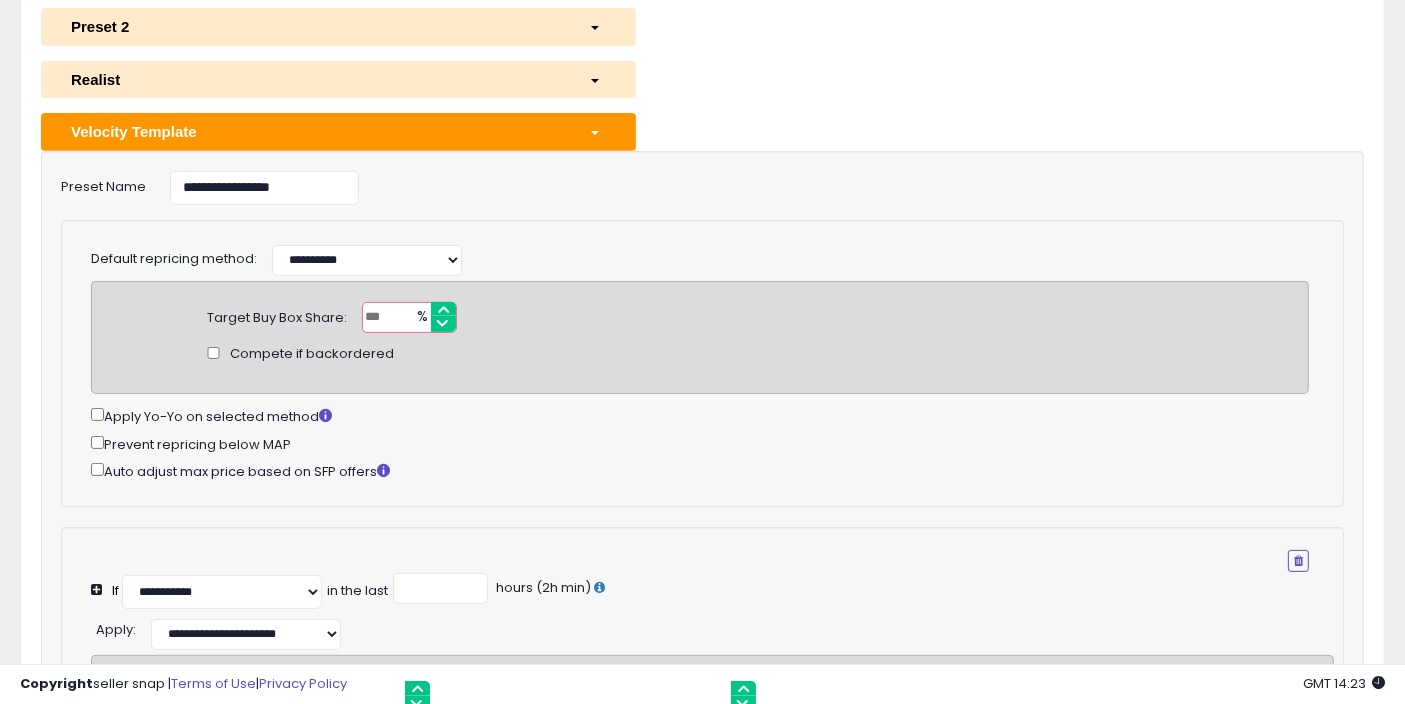 scroll, scrollTop: 414, scrollLeft: 0, axis: vertical 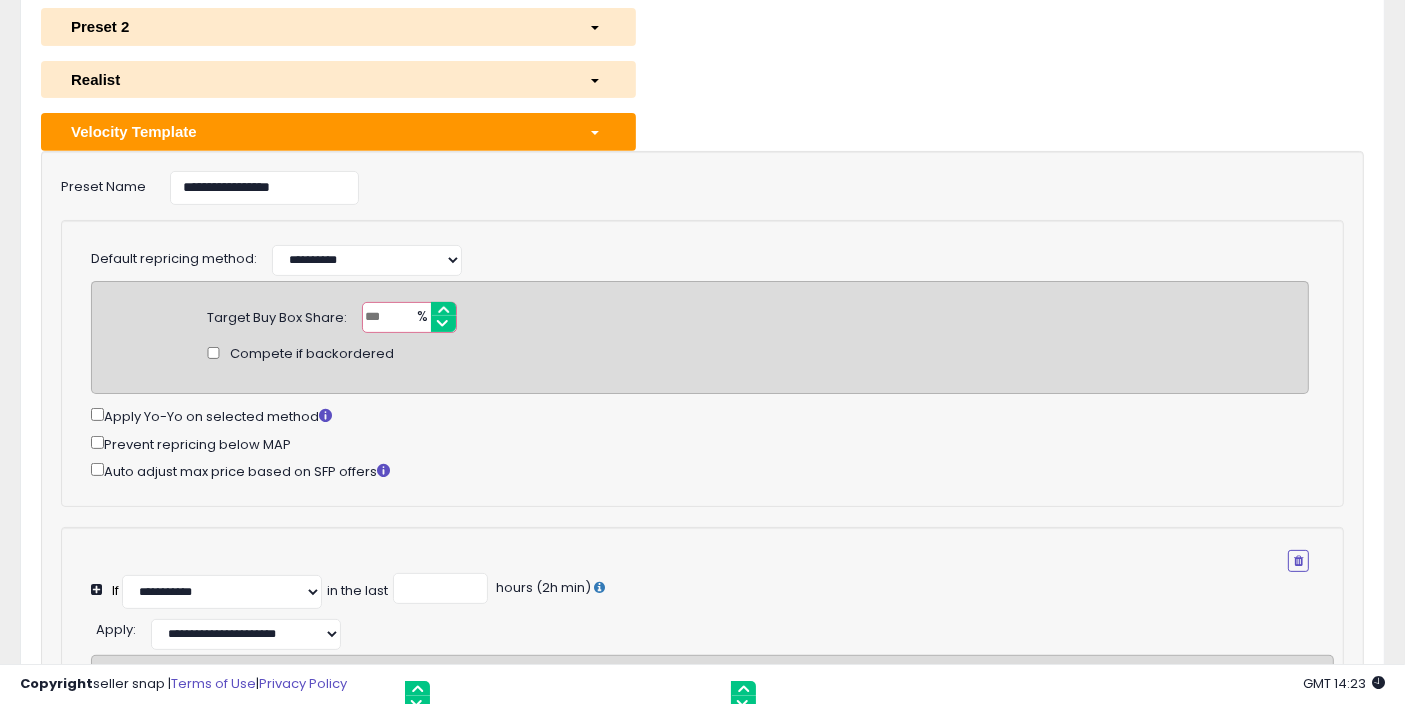 click on "**********" at bounding box center [702, 616] 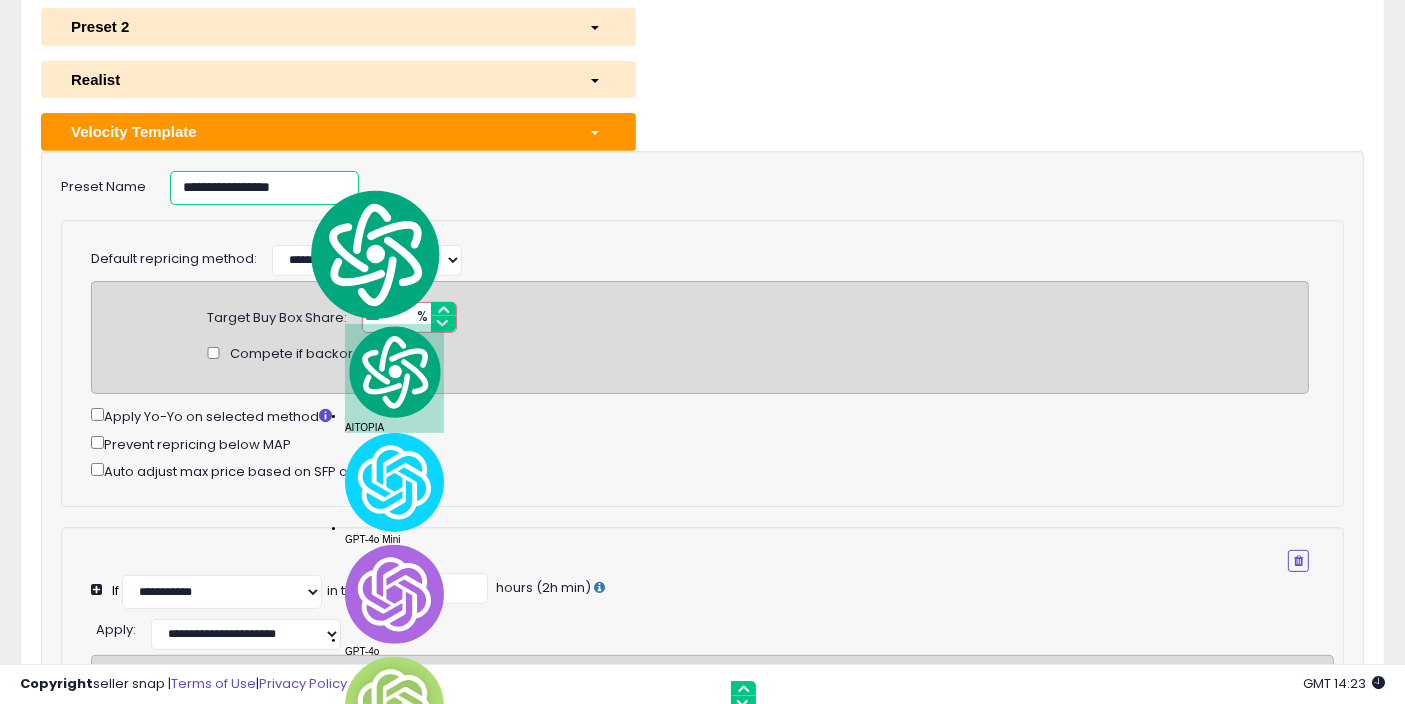 click on "**********" at bounding box center (264, 188) 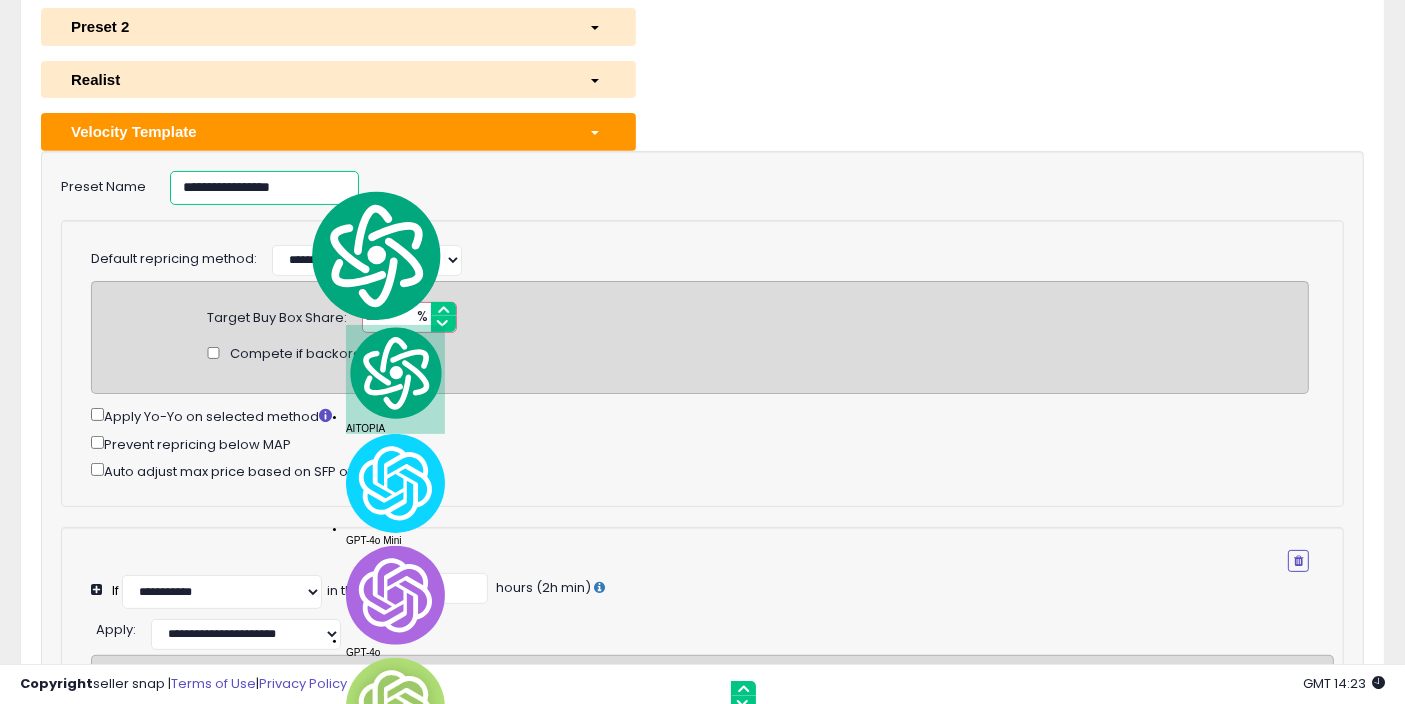 click on "**********" at bounding box center [264, 188] 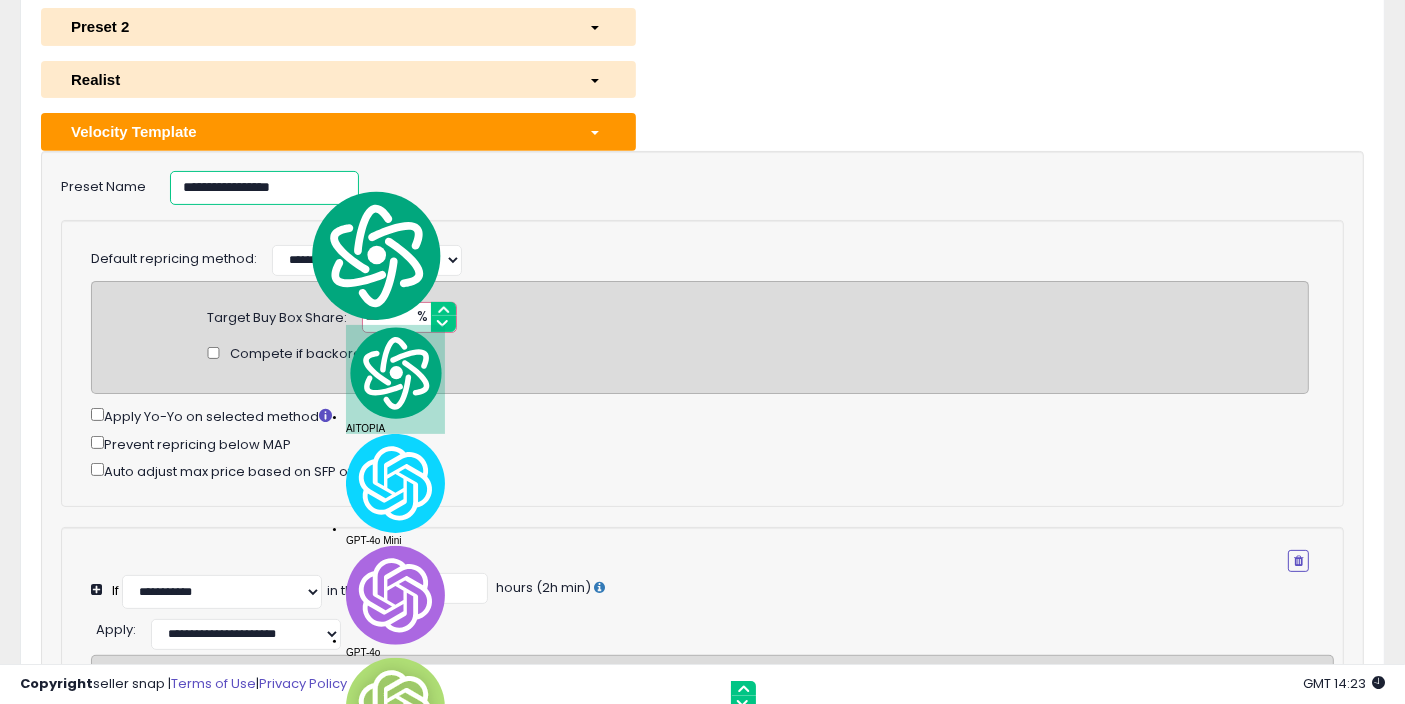 click on "**********" at bounding box center [264, 188] 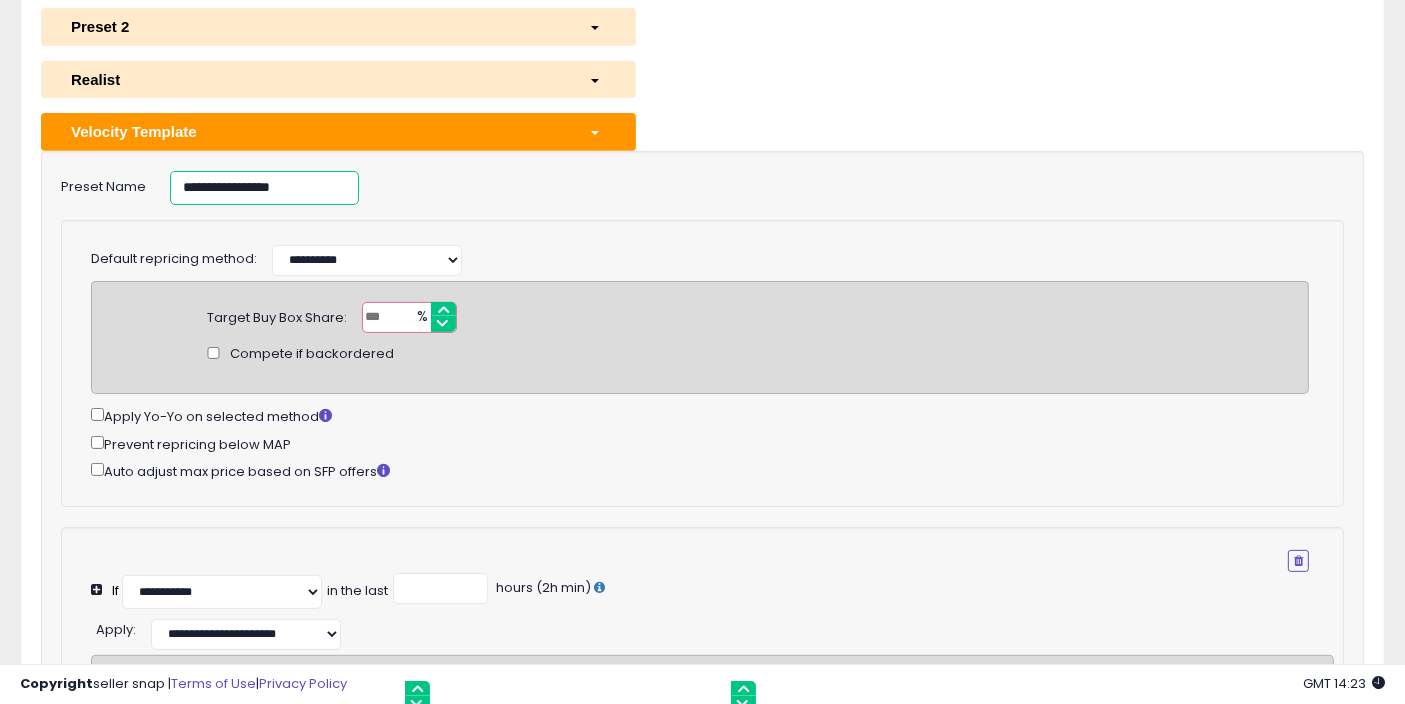 click on "**********" at bounding box center (264, 188) 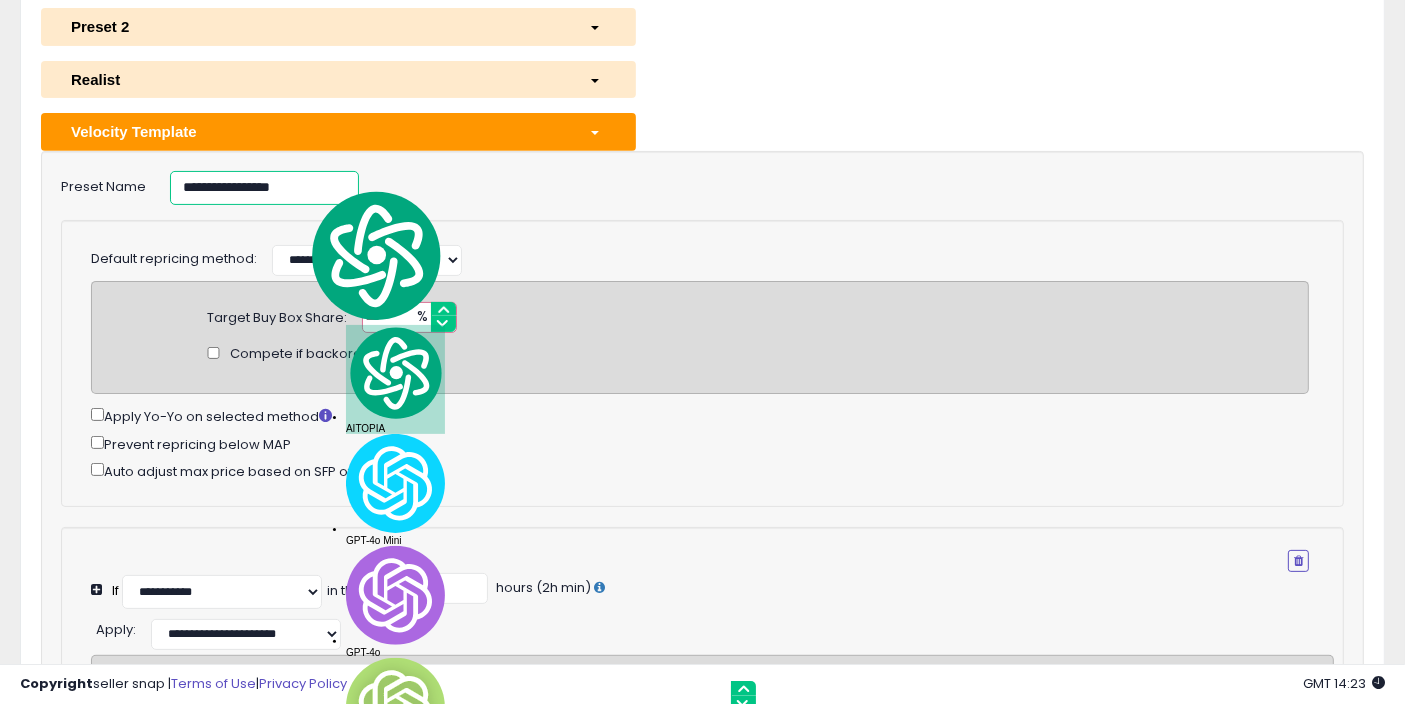 click on "**********" at bounding box center (264, 188) 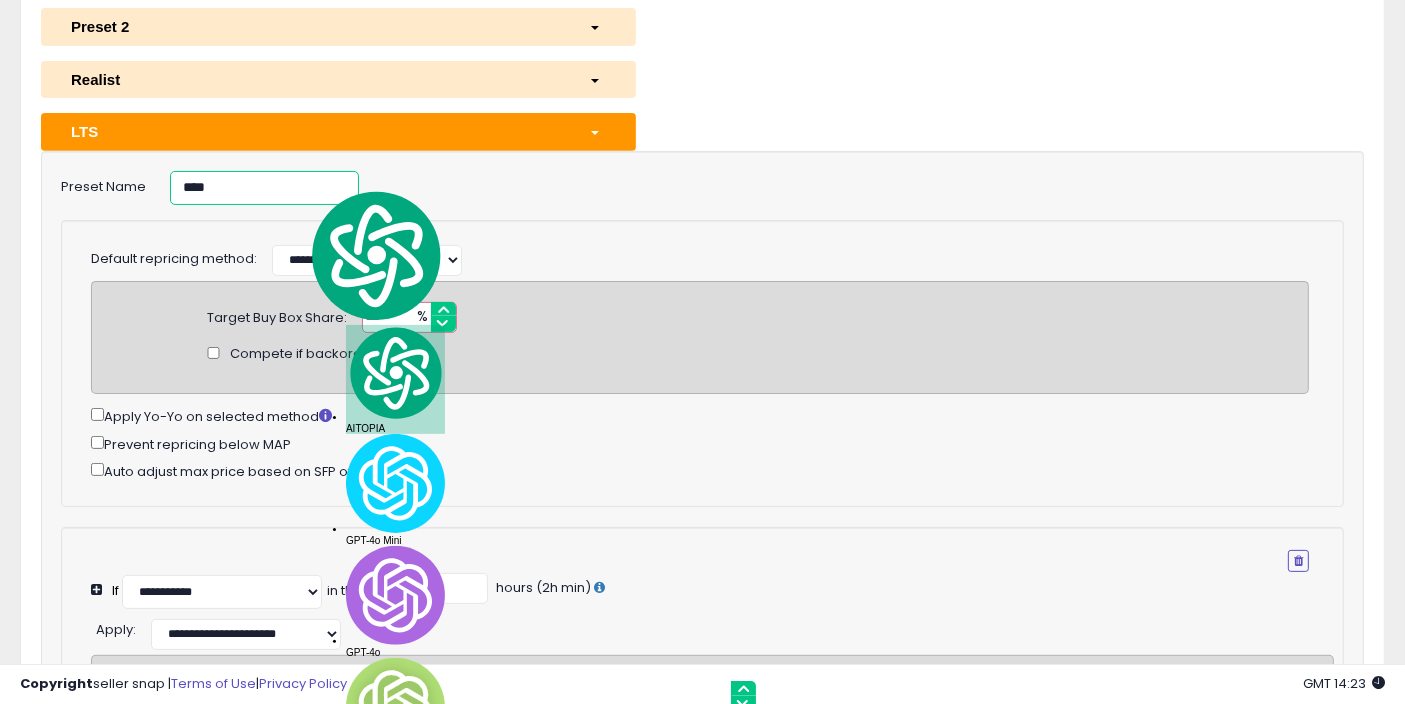 drag, startPoint x: 296, startPoint y: 178, endPoint x: 295, endPoint y: 127, distance: 51.009804 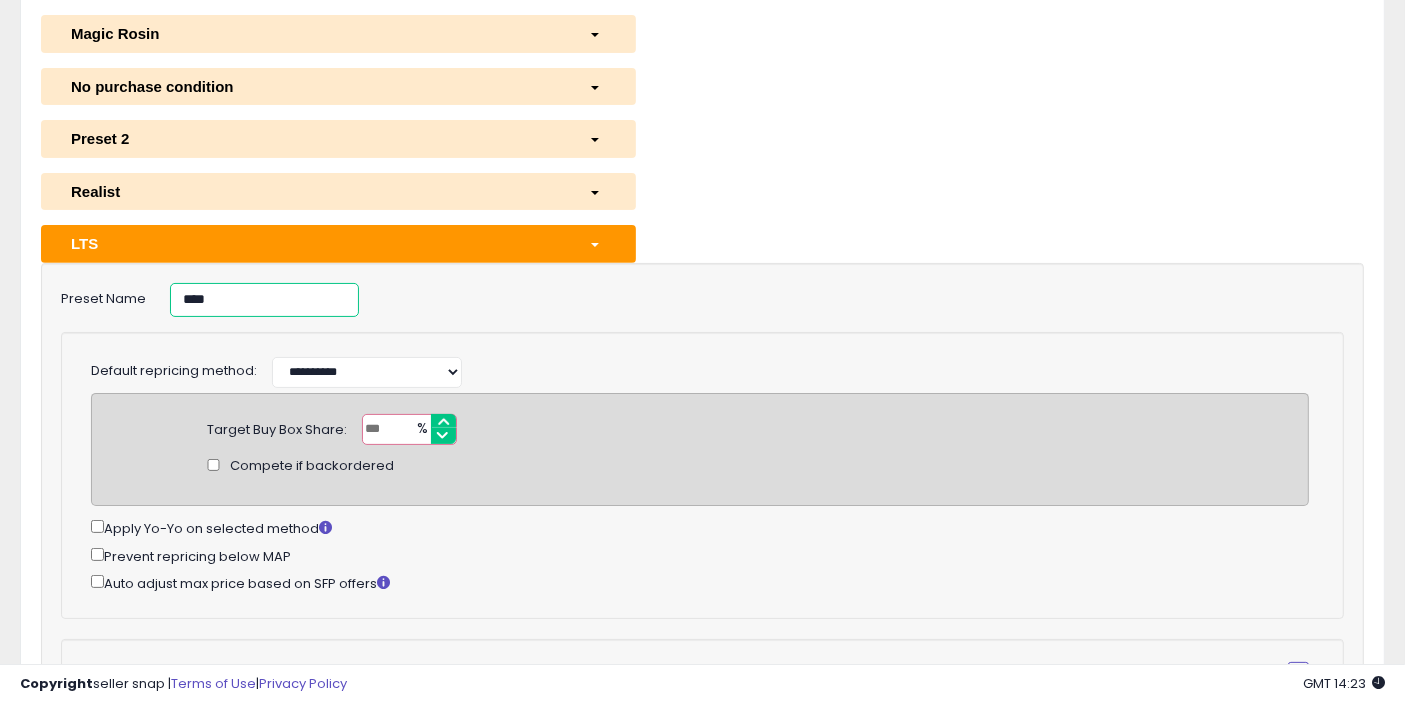 scroll, scrollTop: 191, scrollLeft: 0, axis: vertical 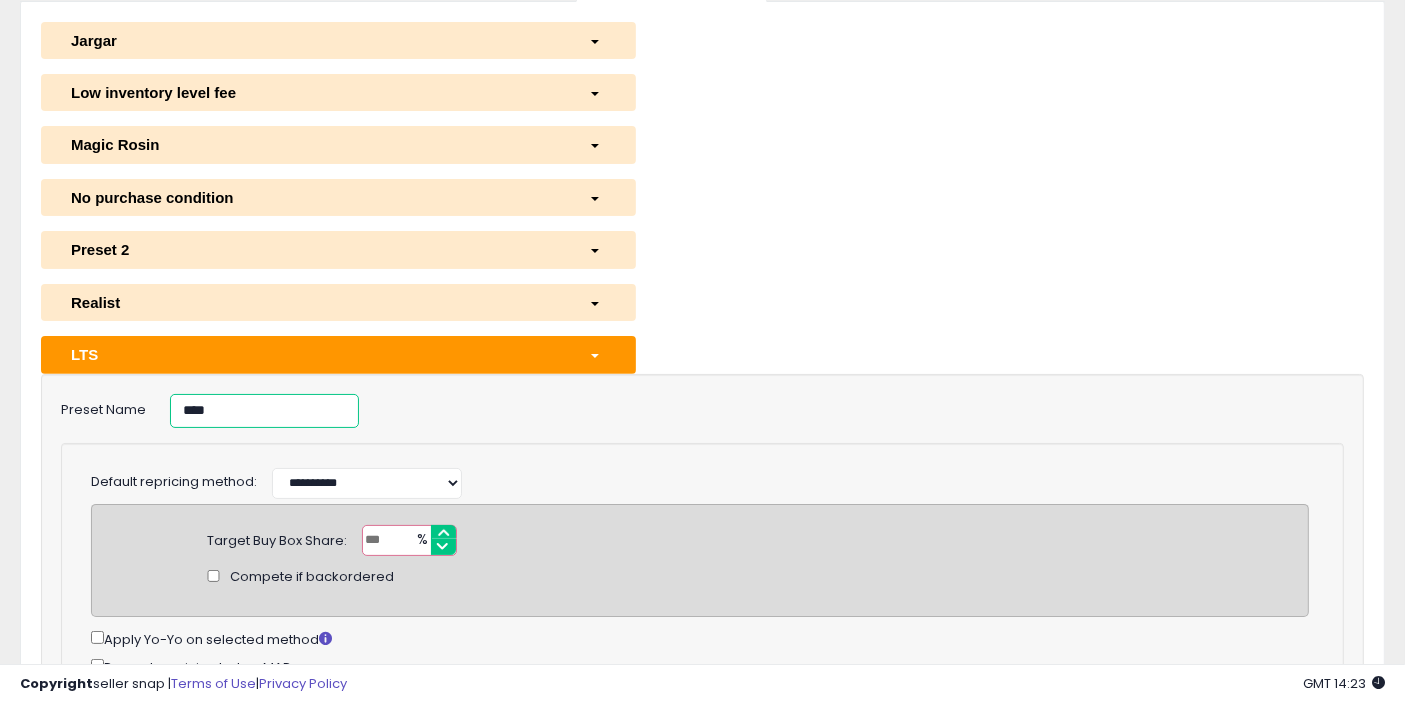 type on "***" 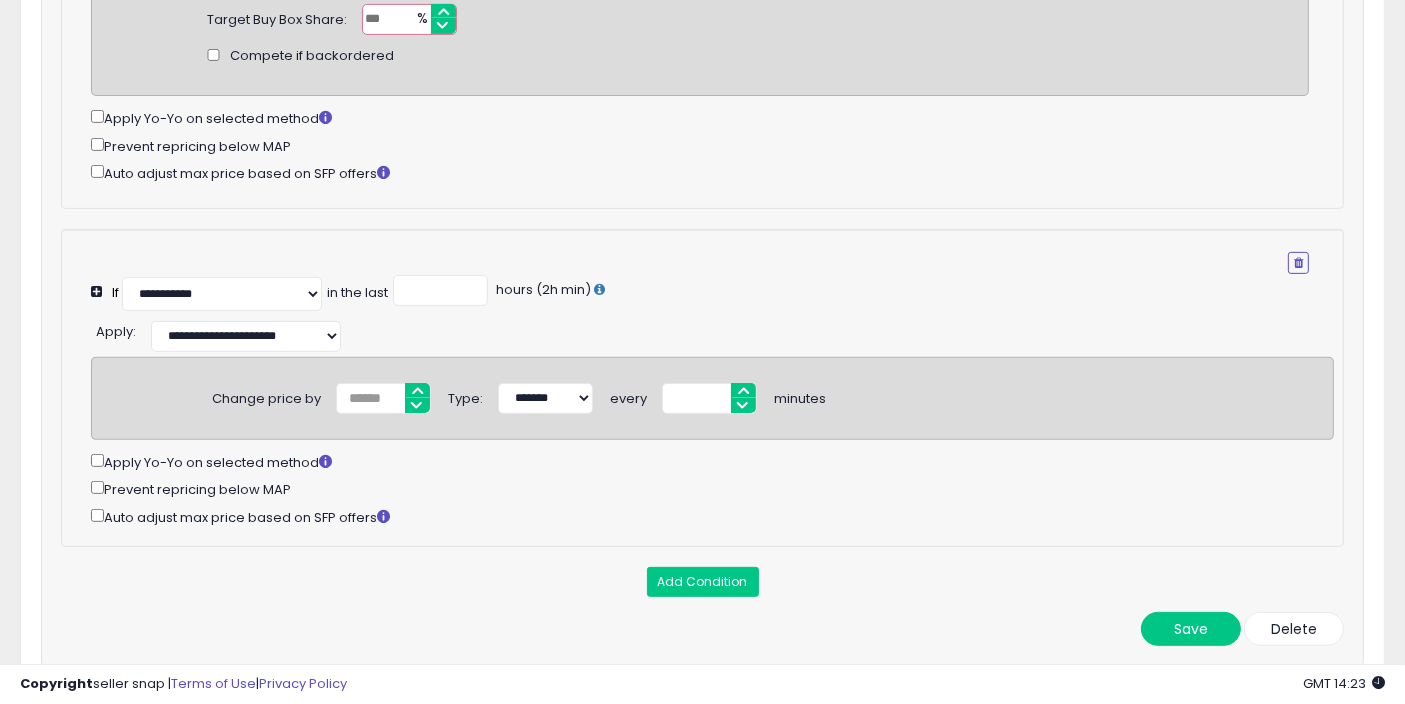 scroll, scrollTop: 969, scrollLeft: 0, axis: vertical 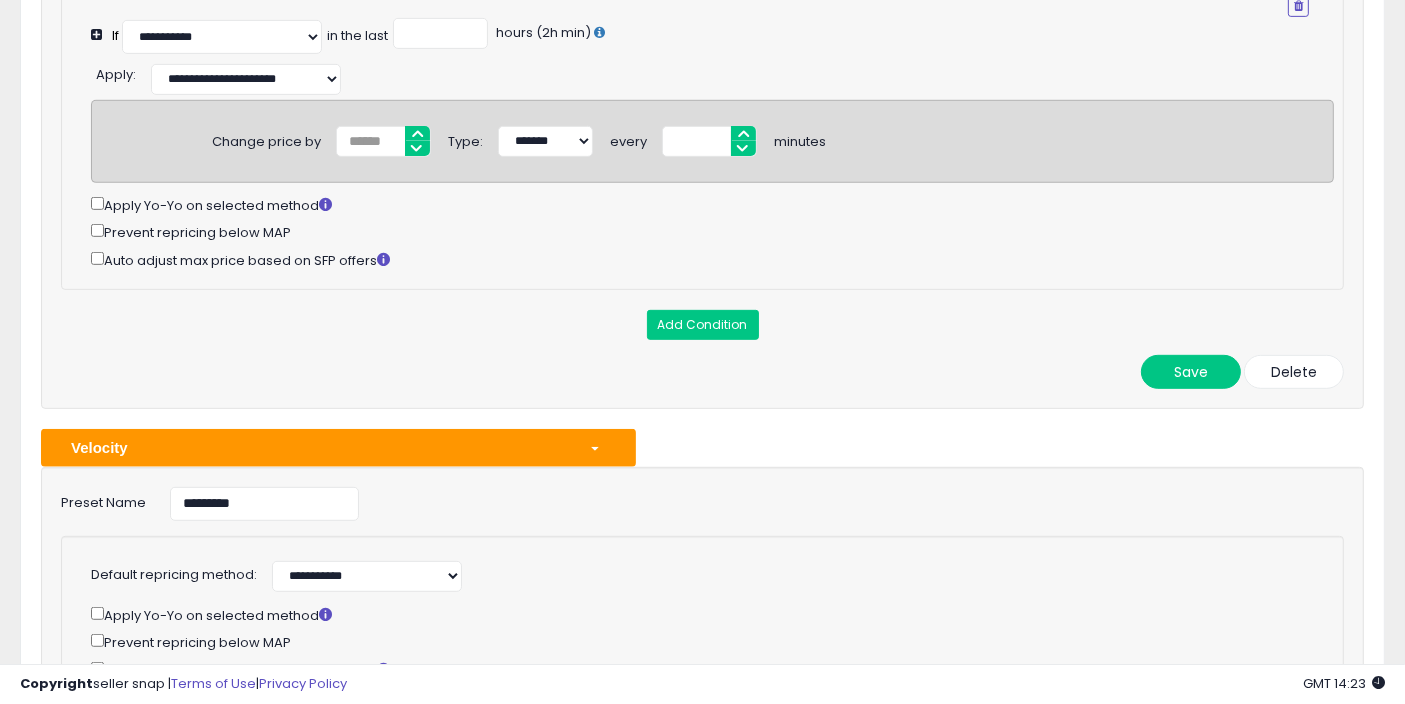 drag, startPoint x: 226, startPoint y: 351, endPoint x: 222, endPoint y: 512, distance: 161.04968 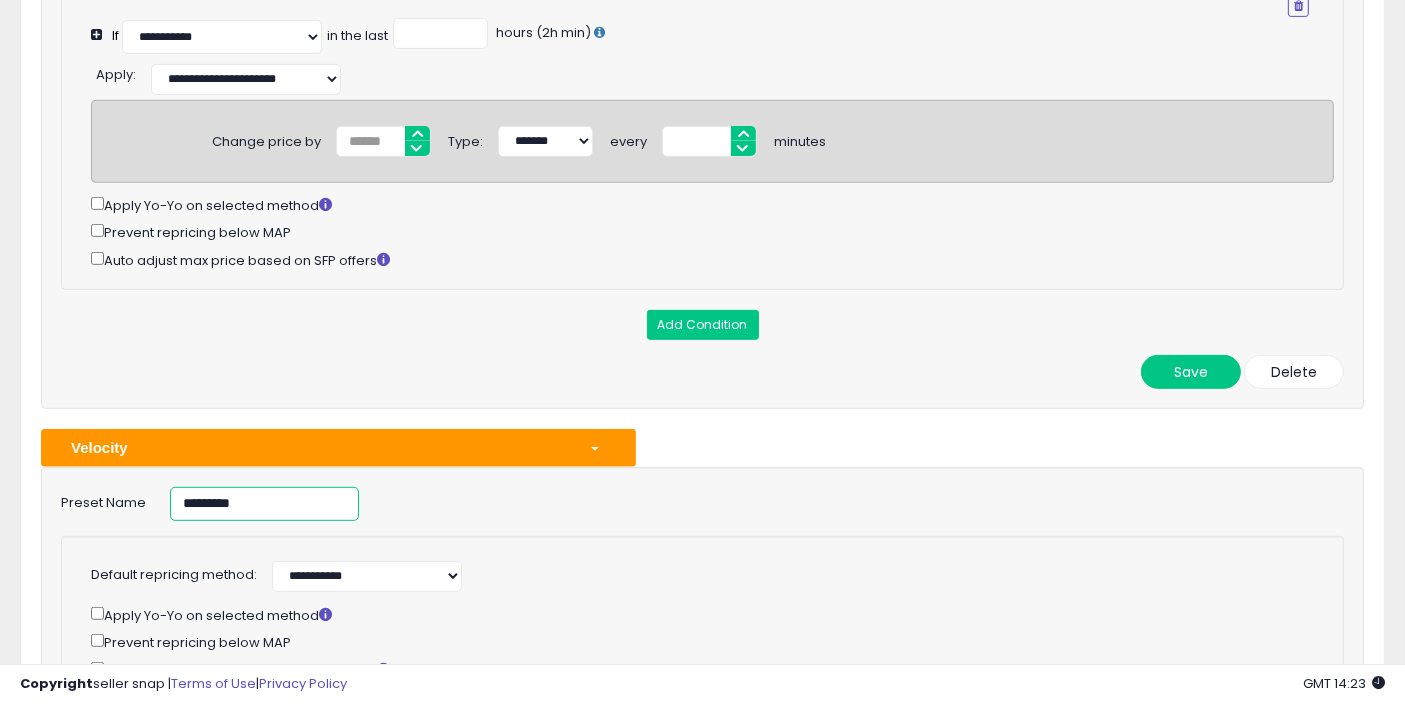click on "********" at bounding box center [264, 504] 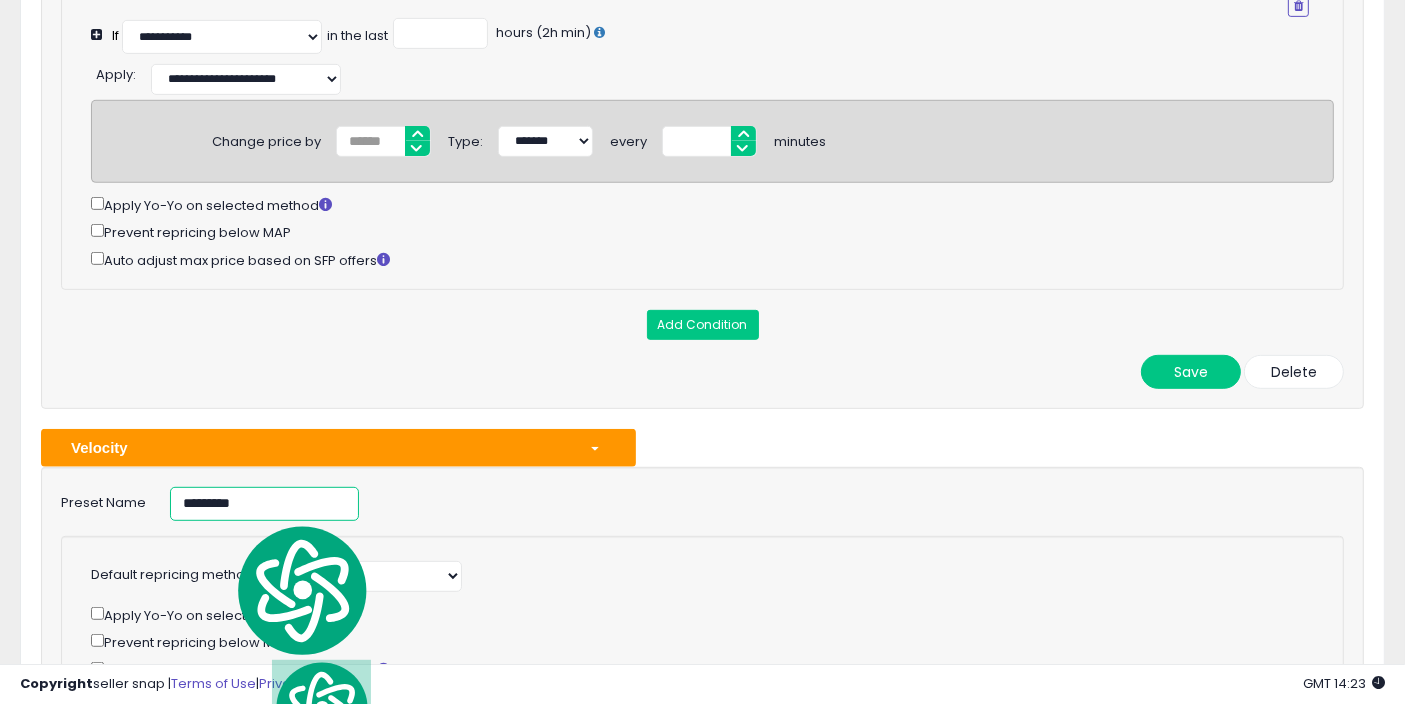 drag, startPoint x: 222, startPoint y: 512, endPoint x: 245, endPoint y: 512, distance: 23 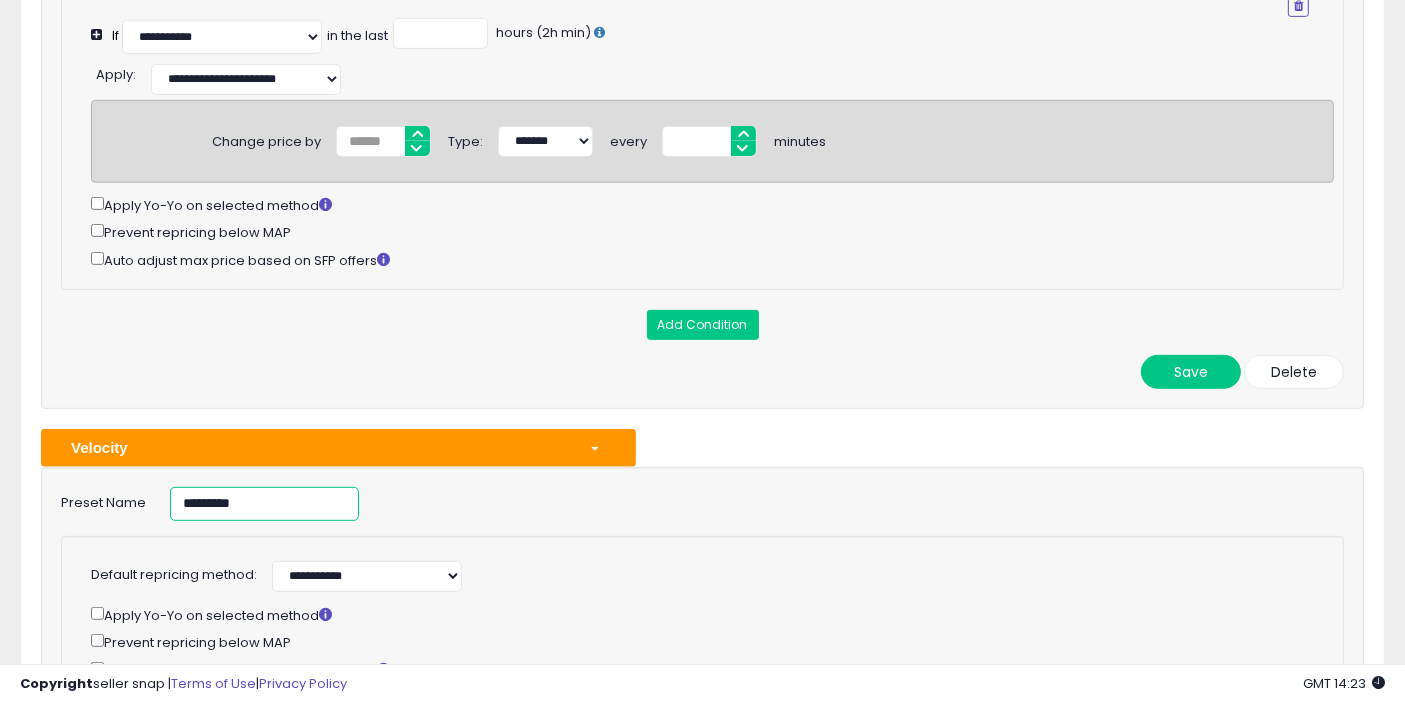 click on "********" at bounding box center (264, 504) 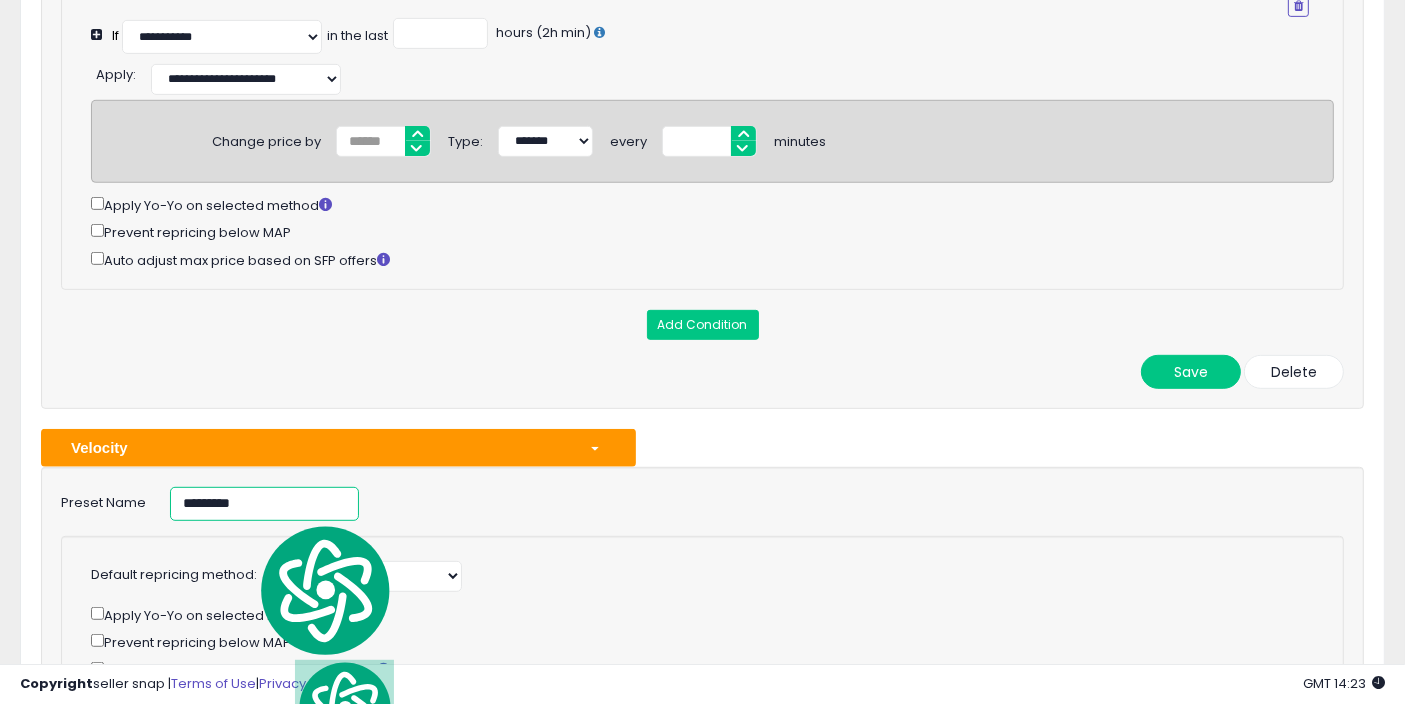 click on "********" at bounding box center [264, 504] 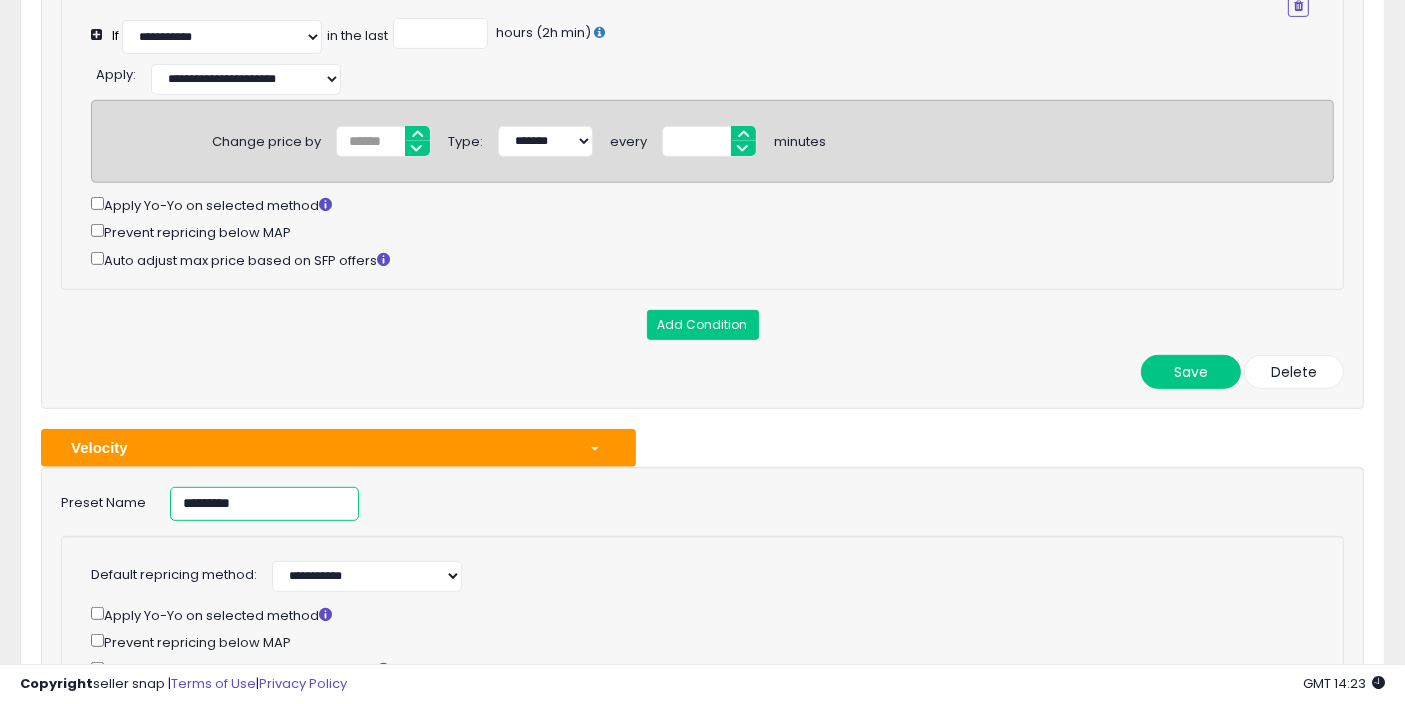 drag, startPoint x: 229, startPoint y: 515, endPoint x: 415, endPoint y: 574, distance: 195.13329 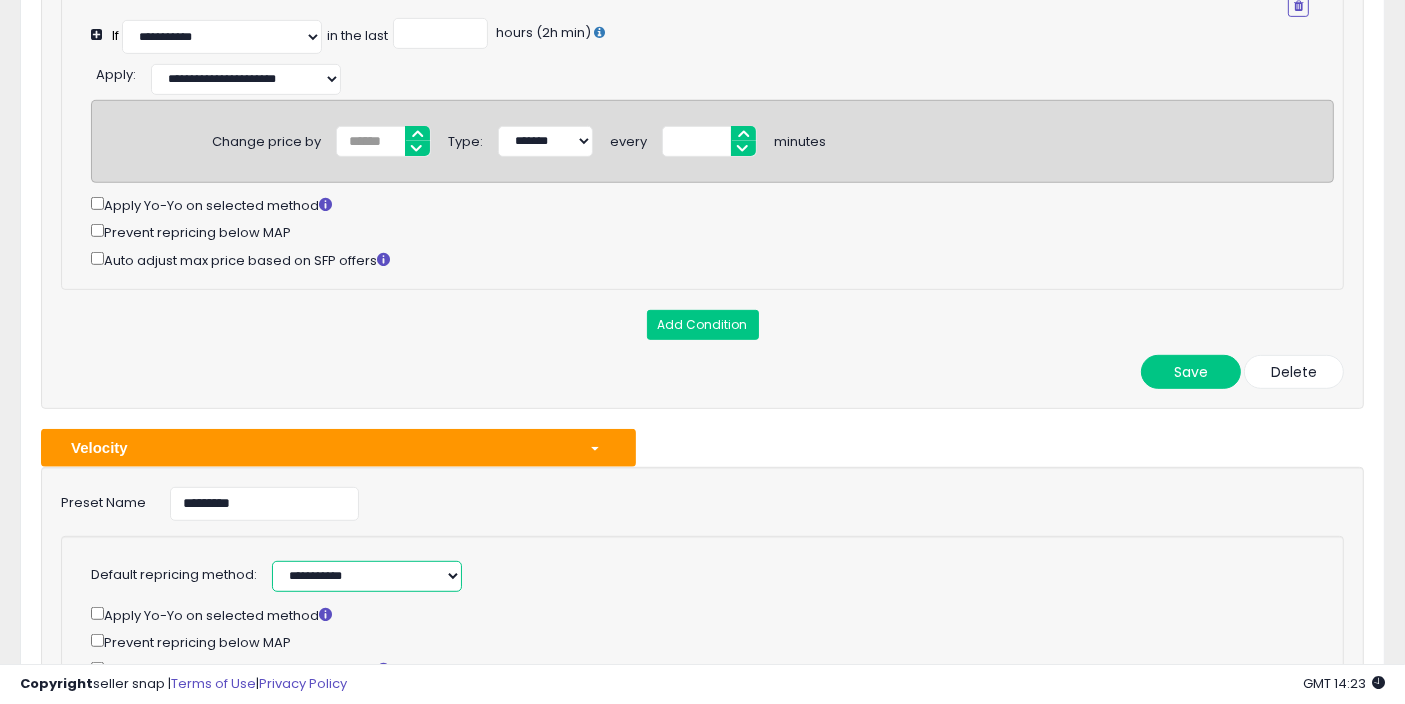 click on "**********" at bounding box center (367, 576) 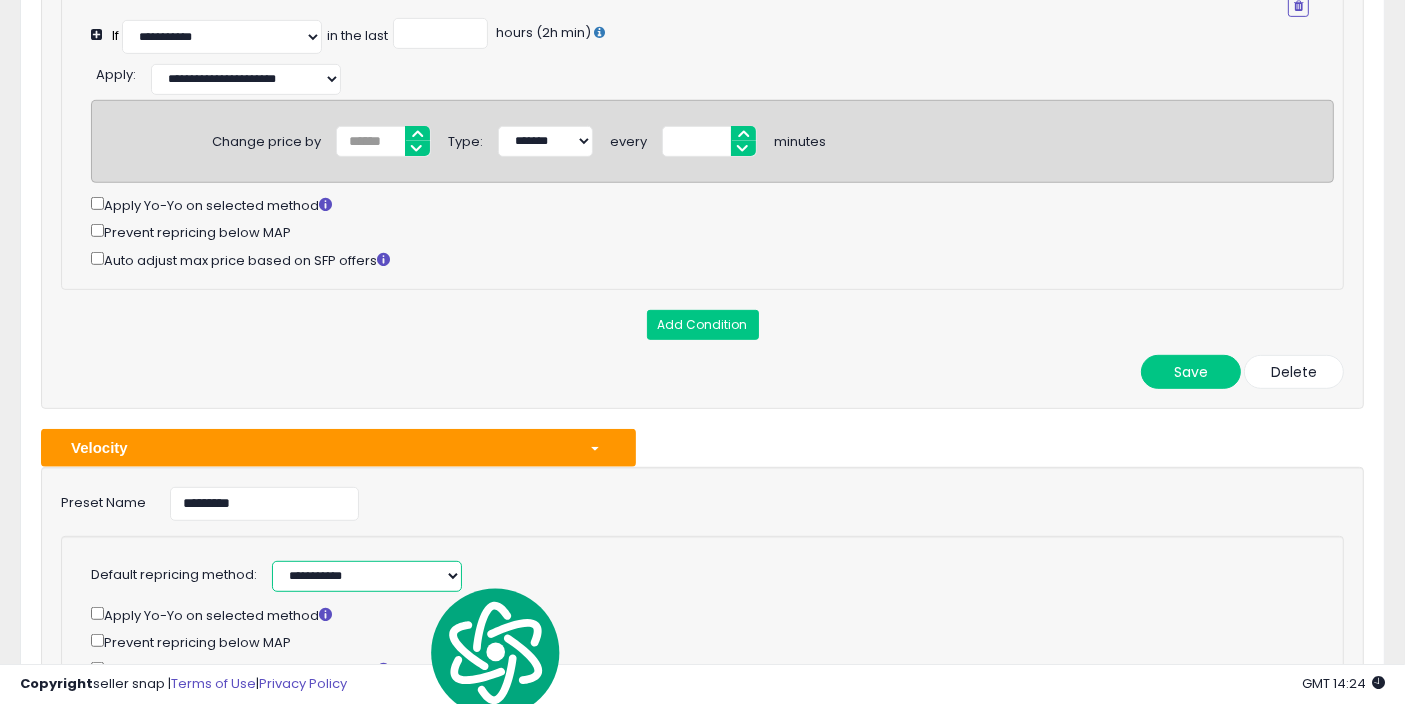 click on "**********" at bounding box center (367, 576) 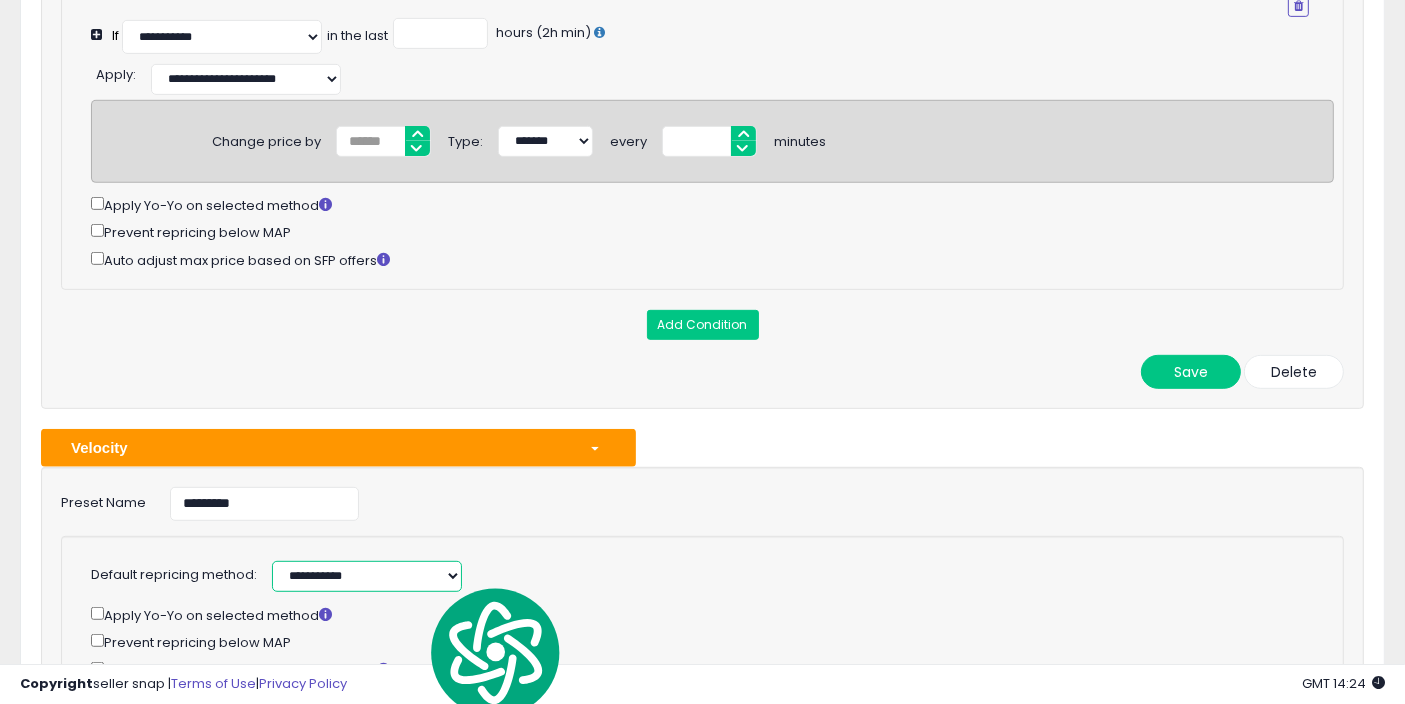 click on "**********" at bounding box center (367, 576) 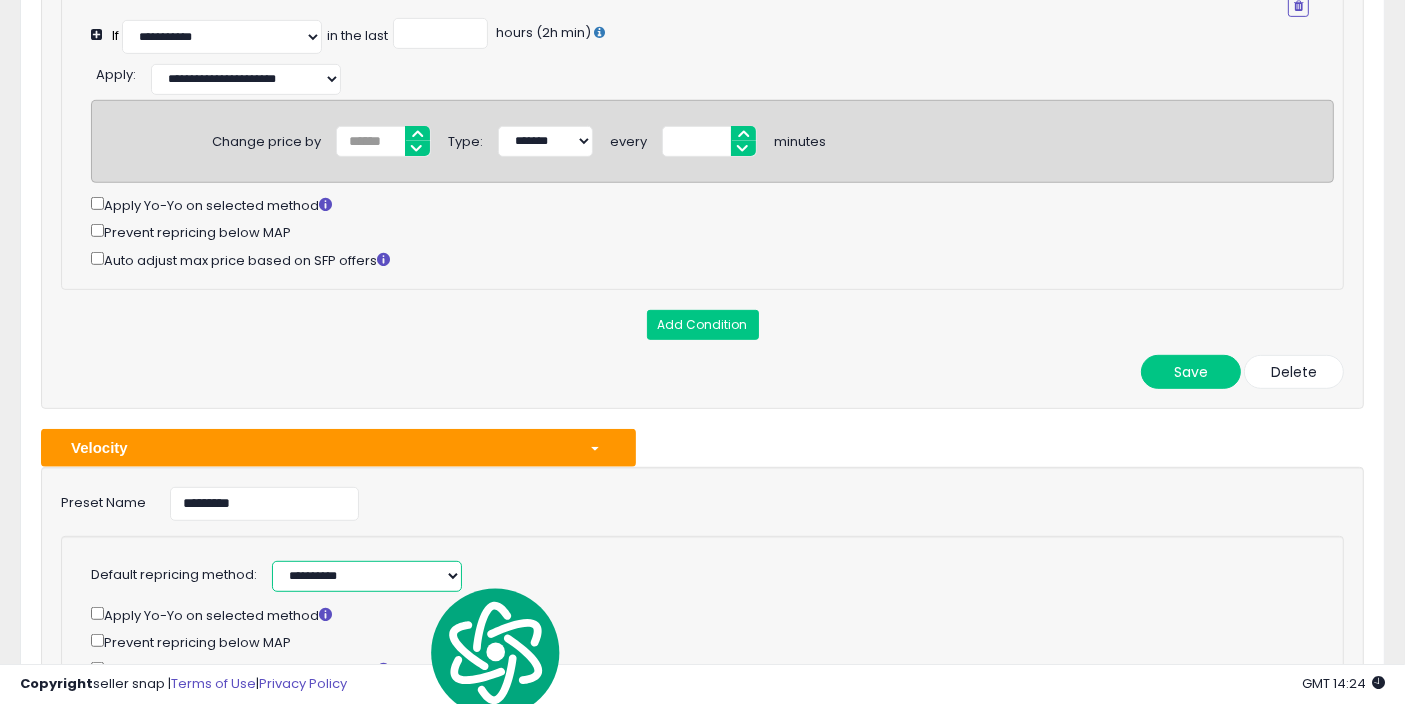 click on "**********" at bounding box center (367, 576) 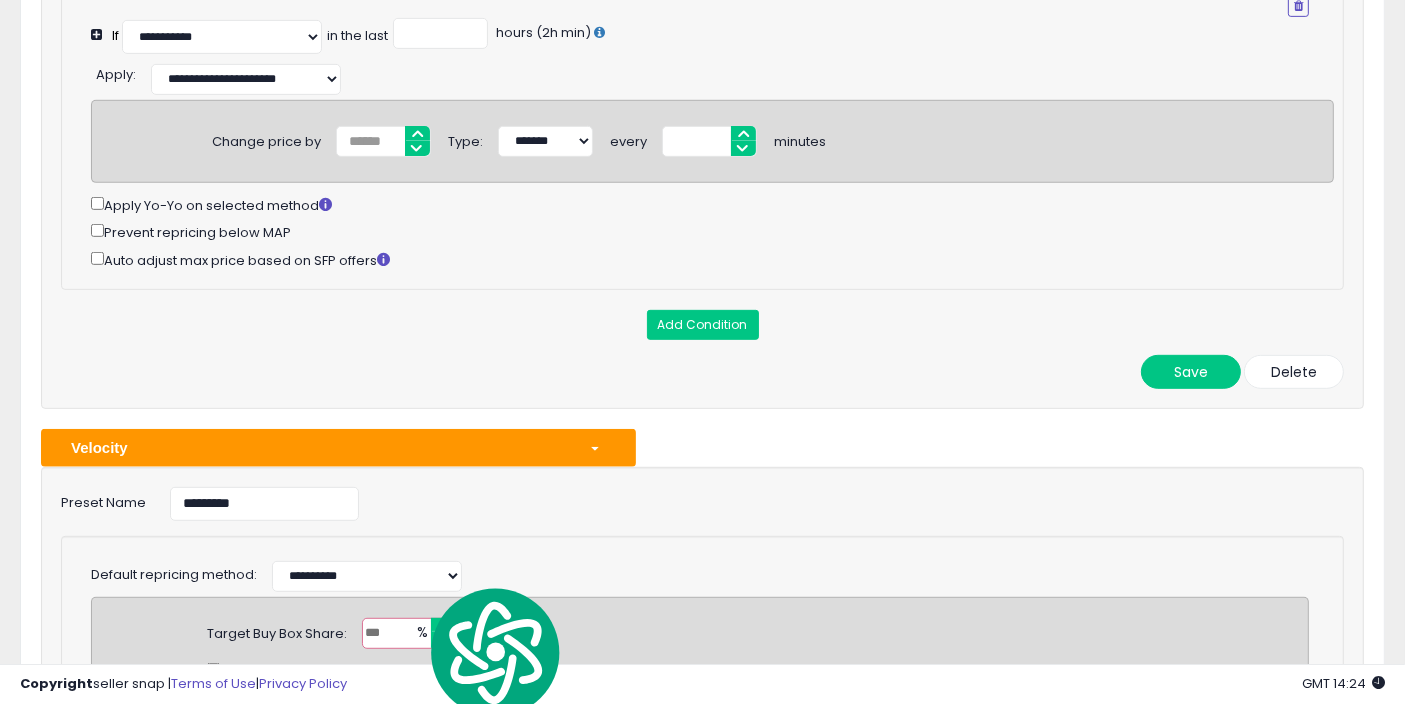 click on "Change price by
**
Type:
******
*******
every
**
minutes" 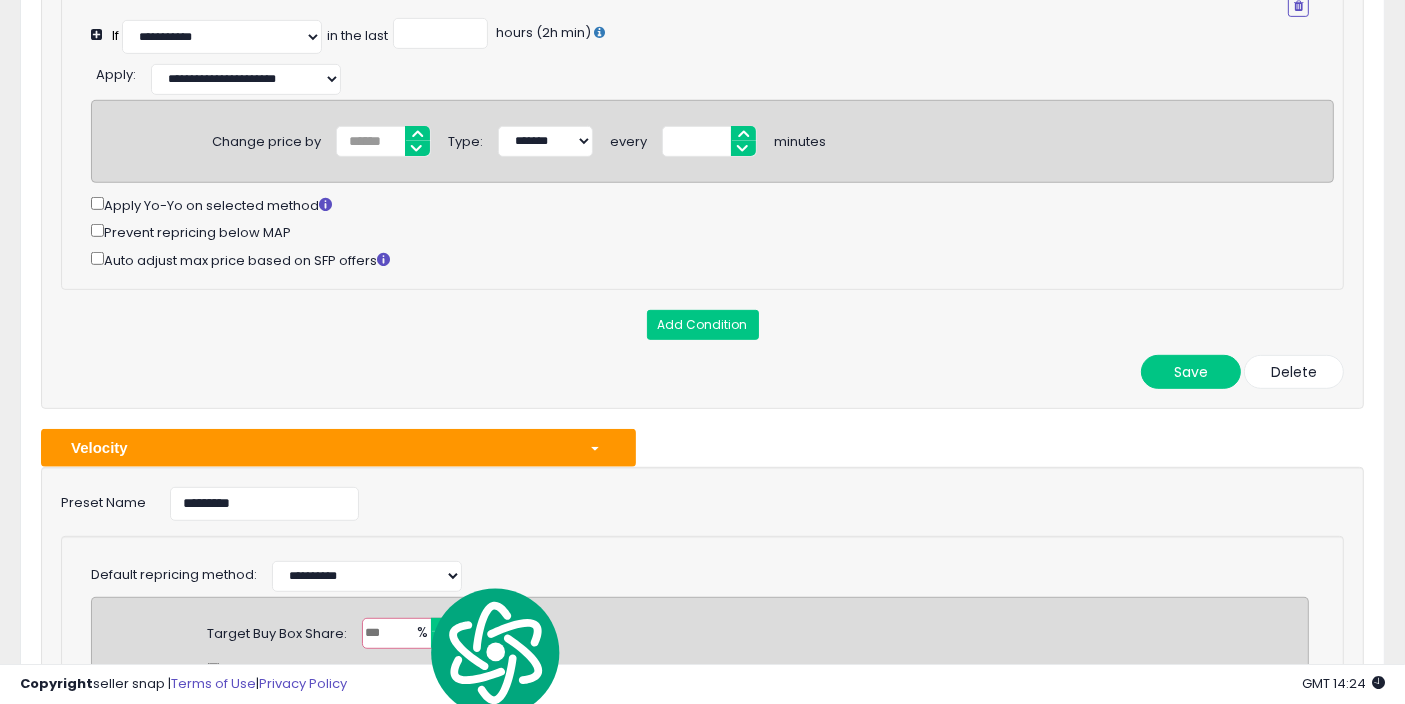 click on "Change price by
**
Type:
******
*******
every
**
minutes" 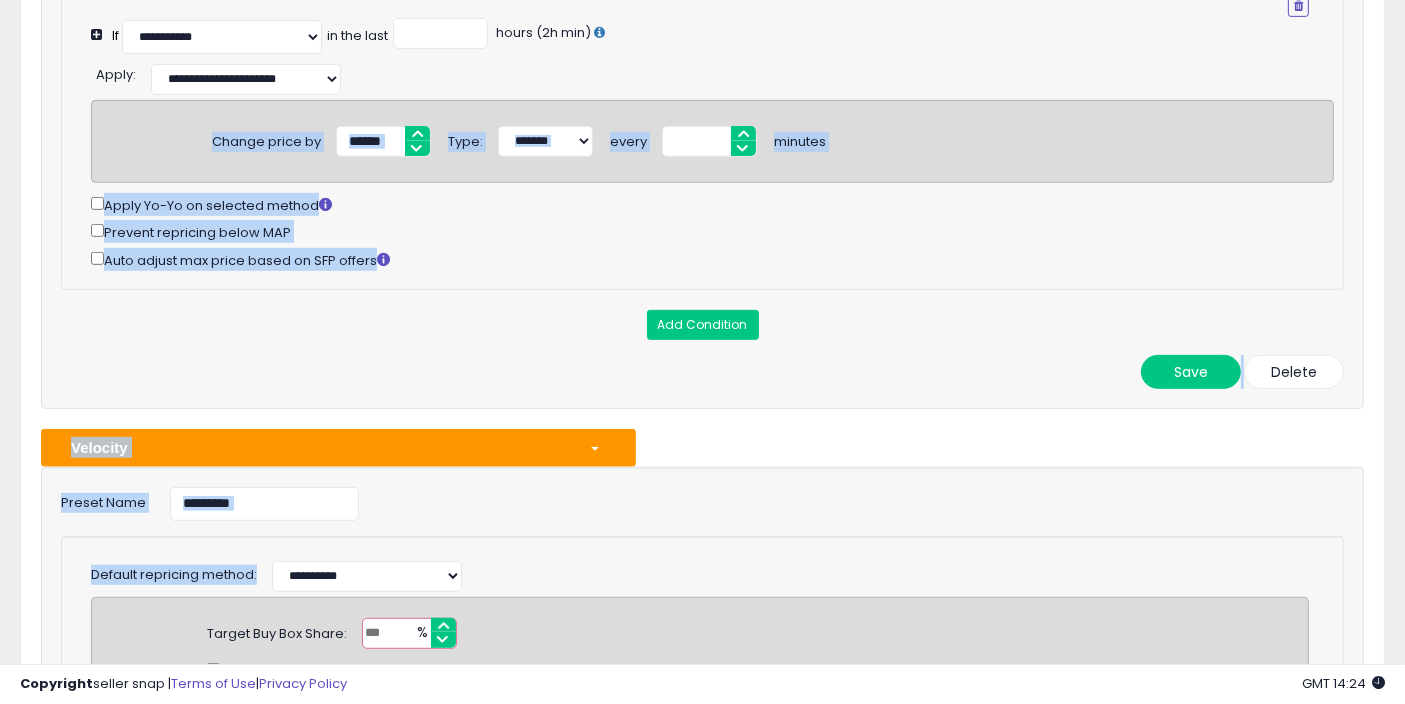 drag, startPoint x: 356, startPoint y: 119, endPoint x: 428, endPoint y: 581, distance: 467.57672 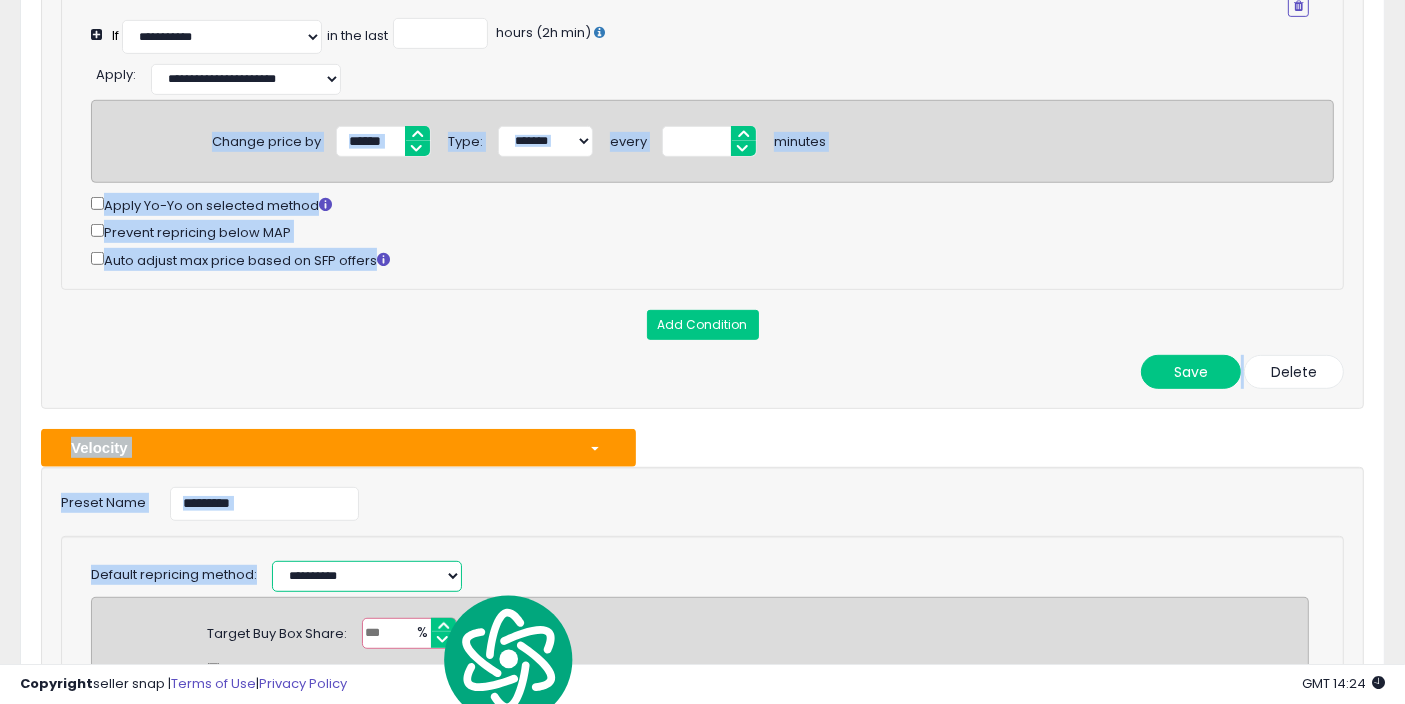 drag, startPoint x: 428, startPoint y: 581, endPoint x: 592, endPoint y: 552, distance: 166.54428 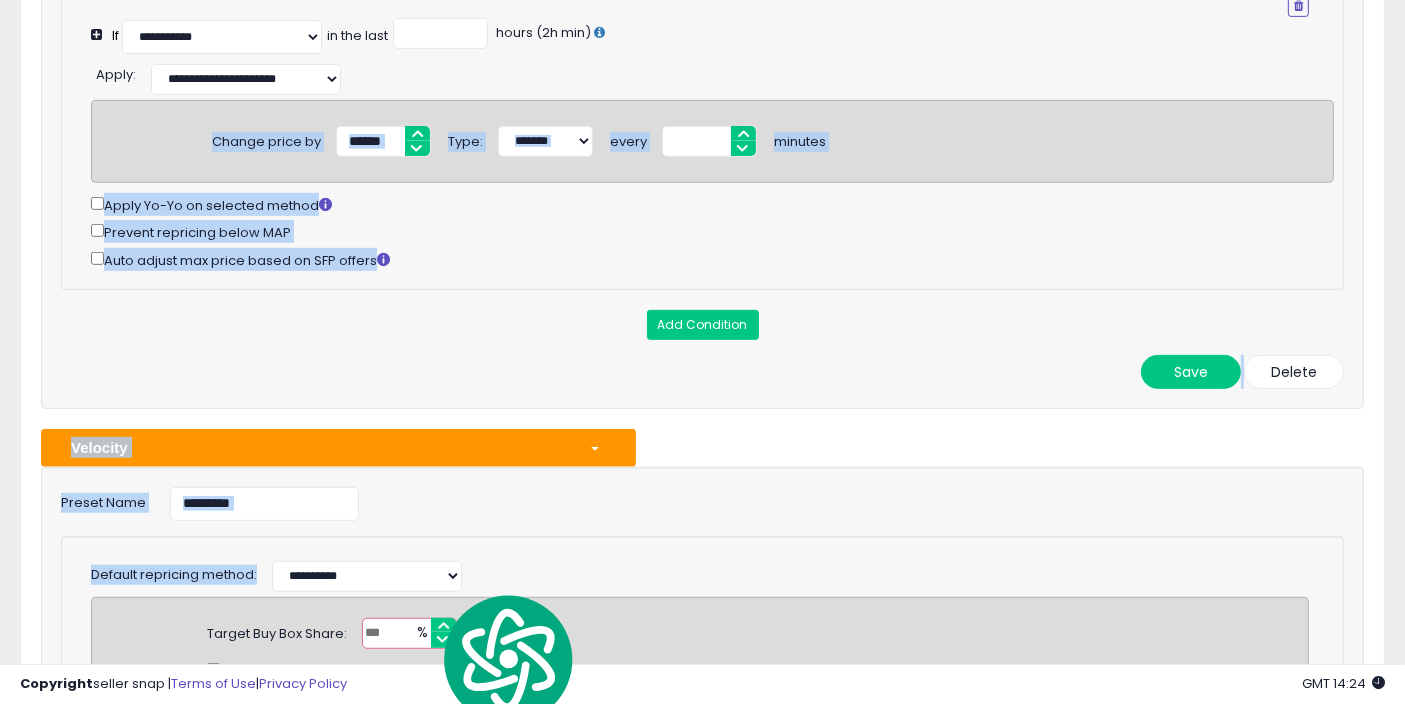 click on "**********" 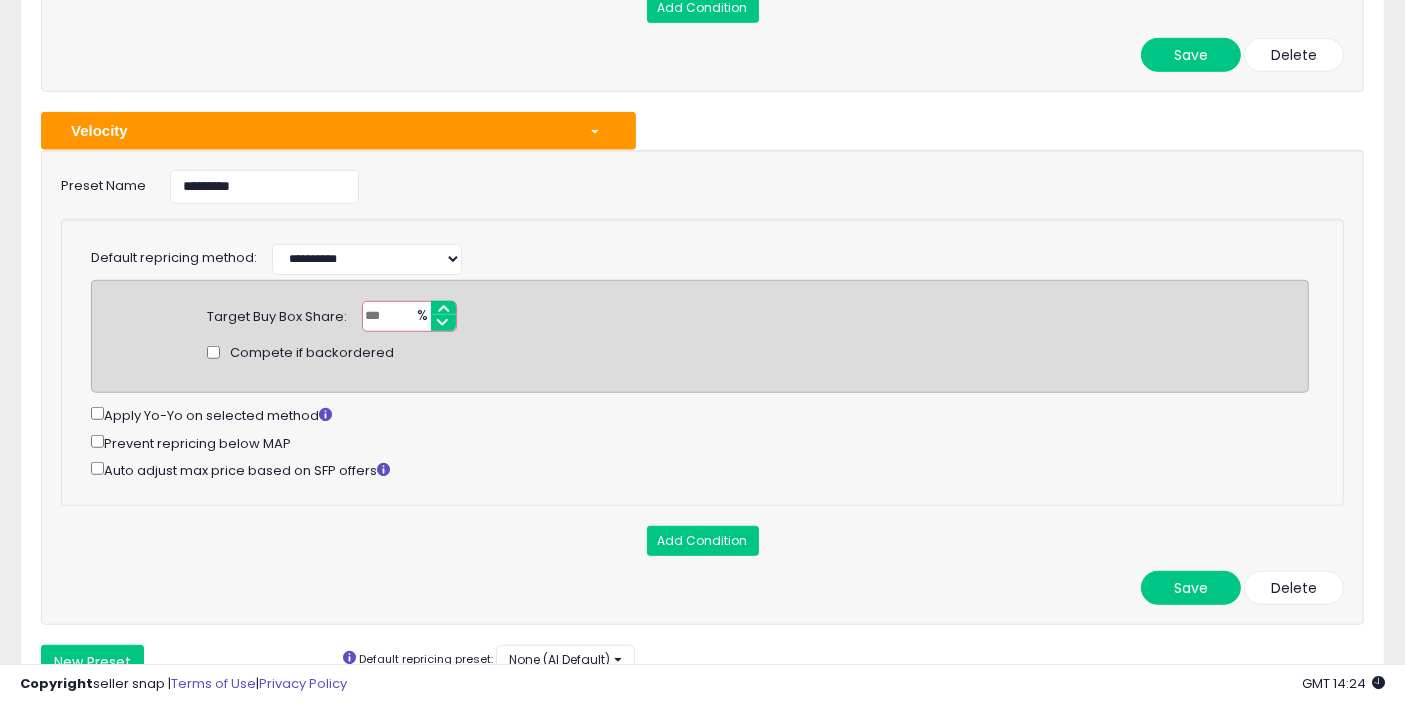 scroll, scrollTop: 1288, scrollLeft: 0, axis: vertical 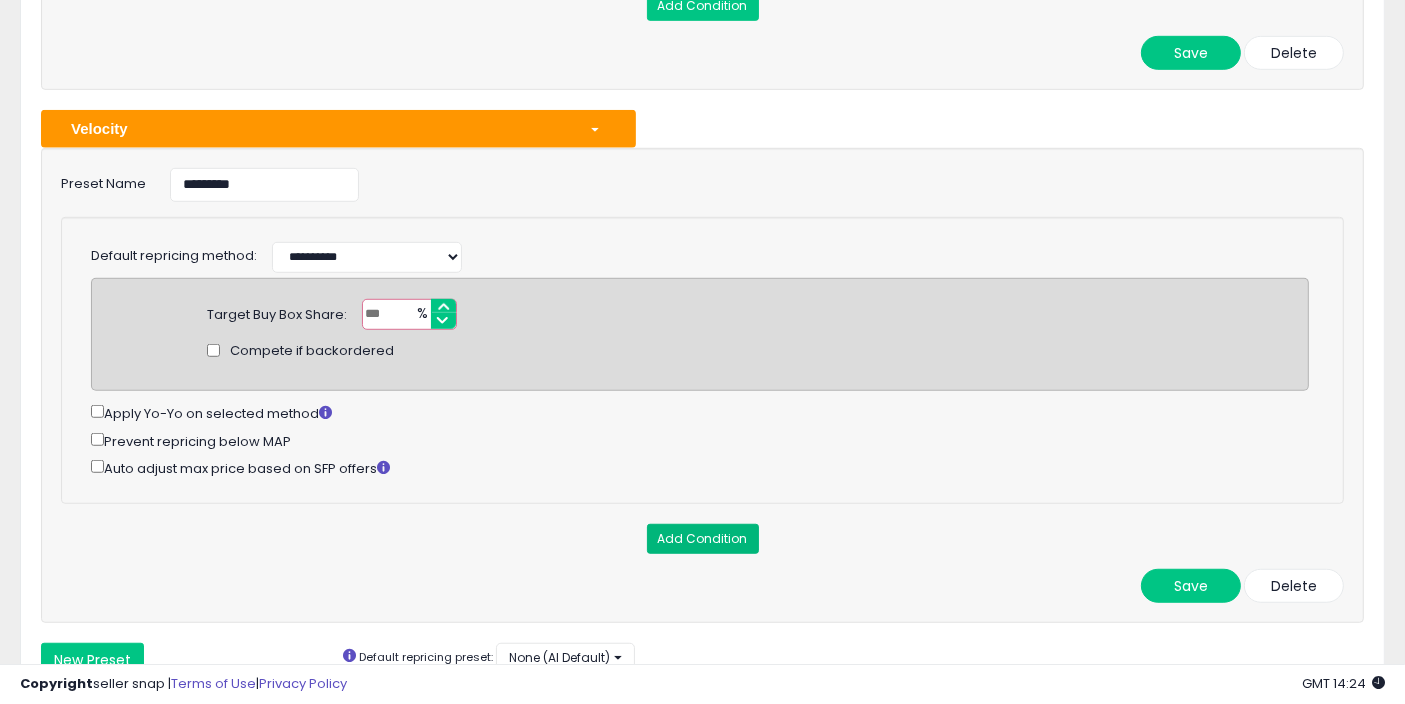 click on "Add Condition" at bounding box center [703, 539] 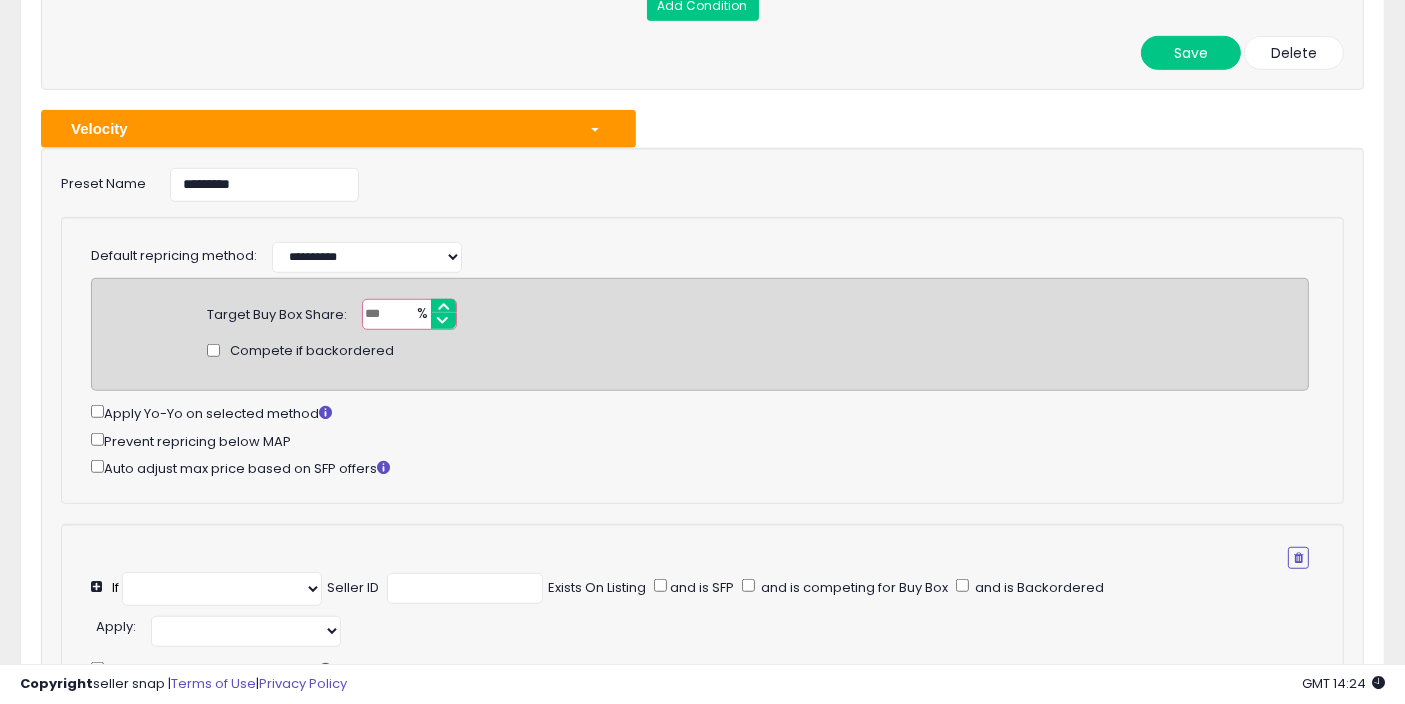 select on "**********" 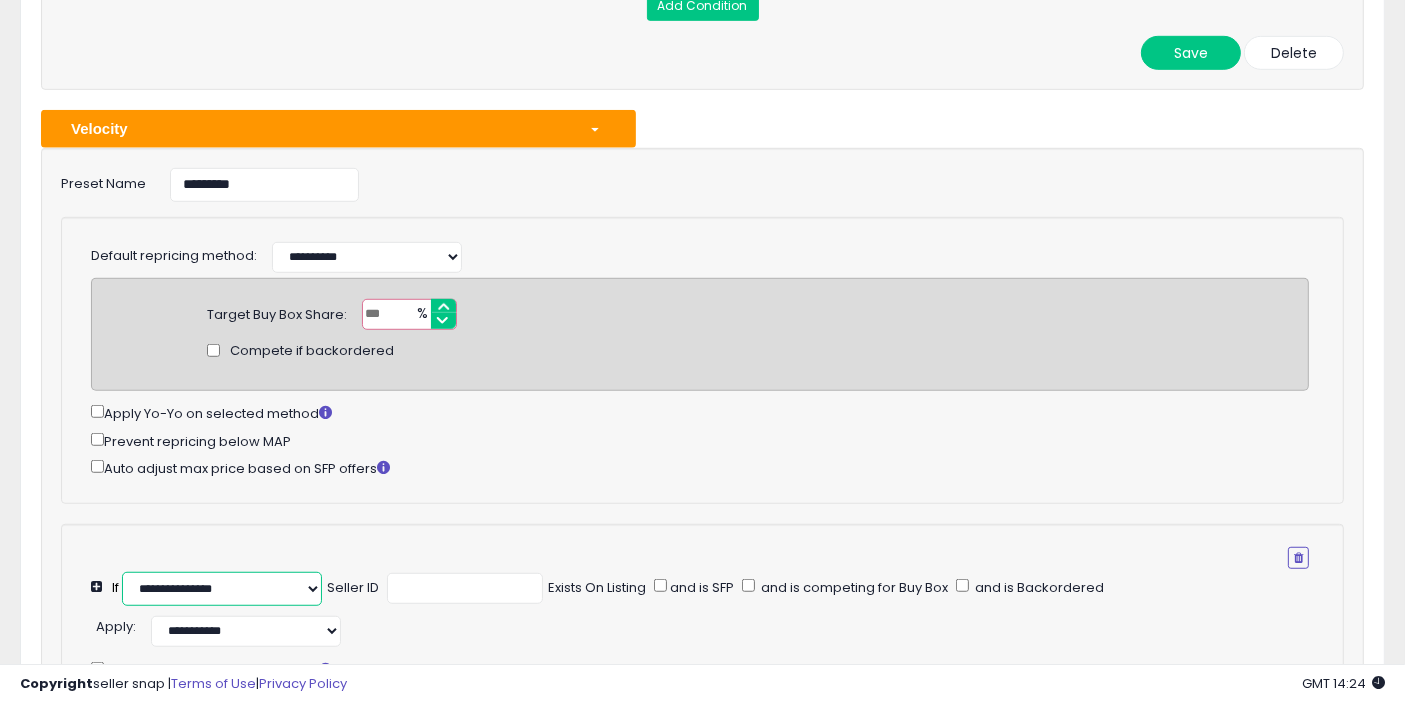 click on "**********" at bounding box center (222, 589) 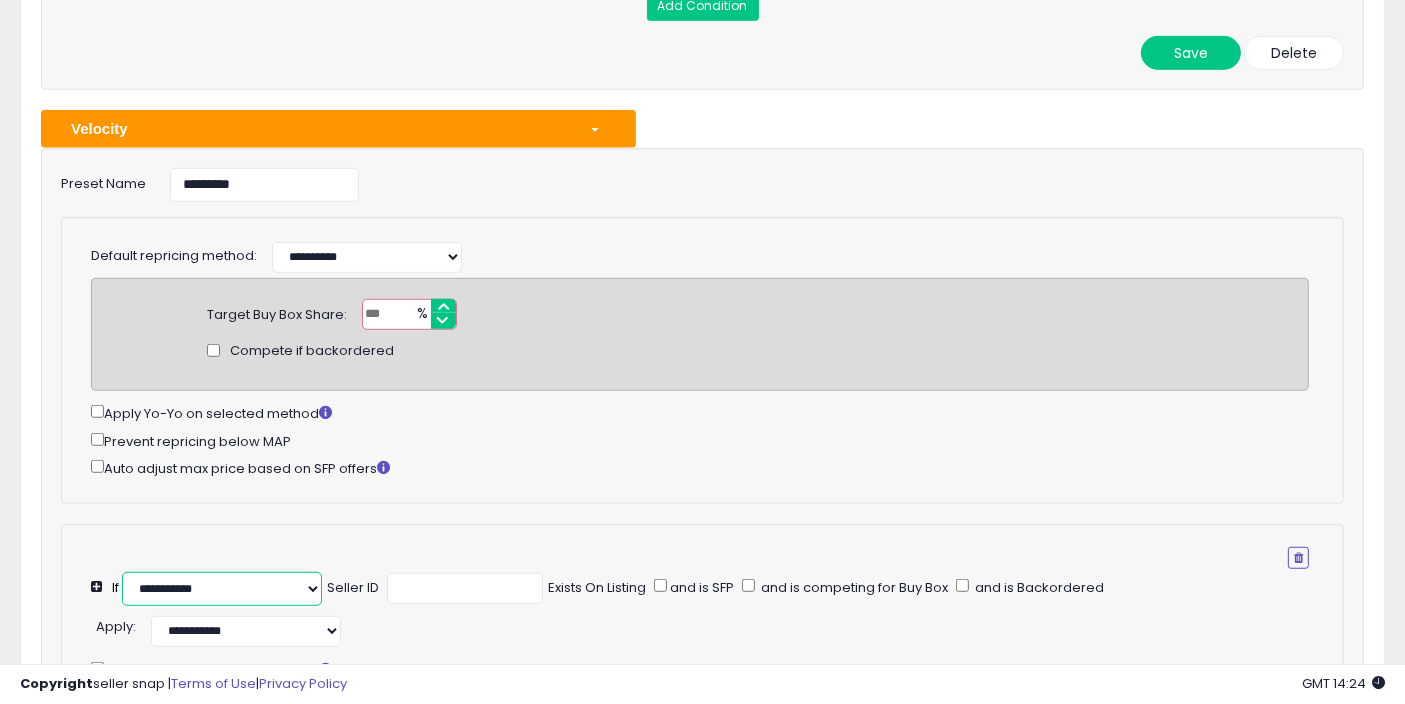 click on "**********" at bounding box center [222, 589] 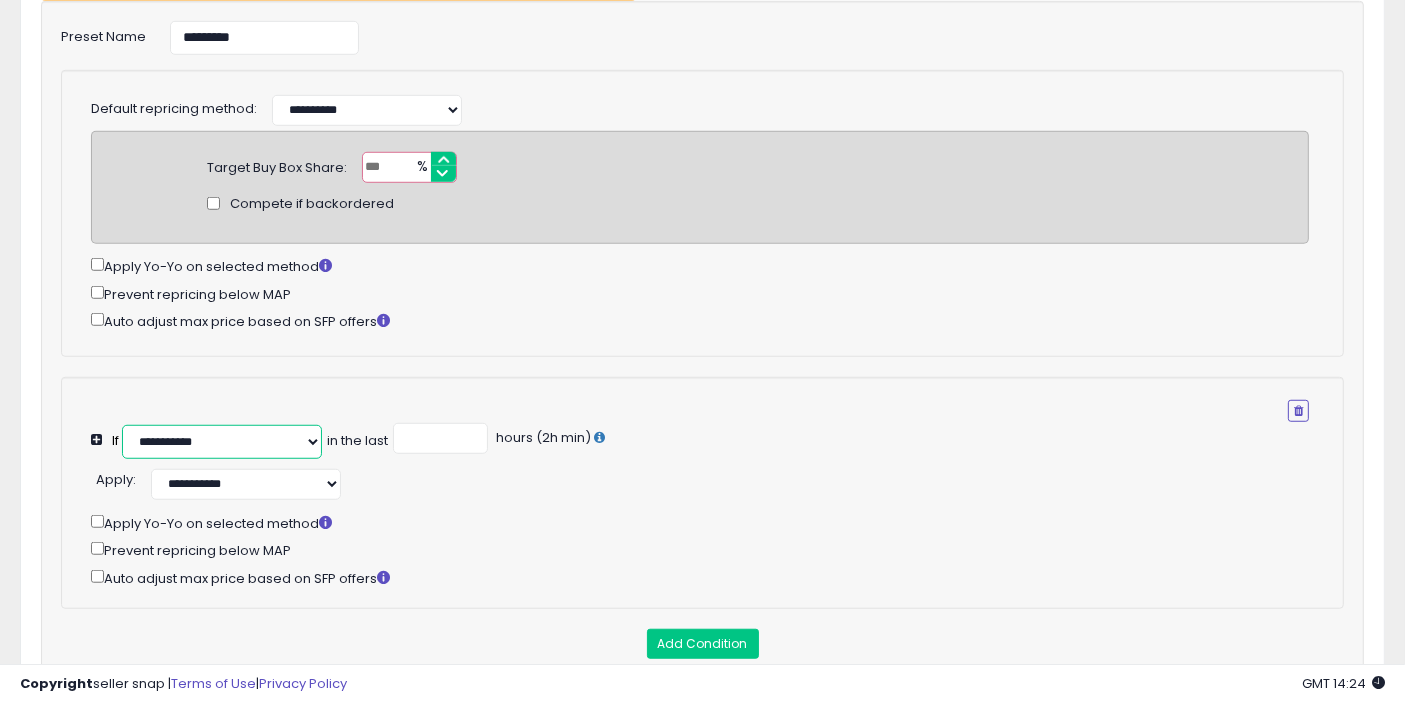 scroll, scrollTop: 1455, scrollLeft: 0, axis: vertical 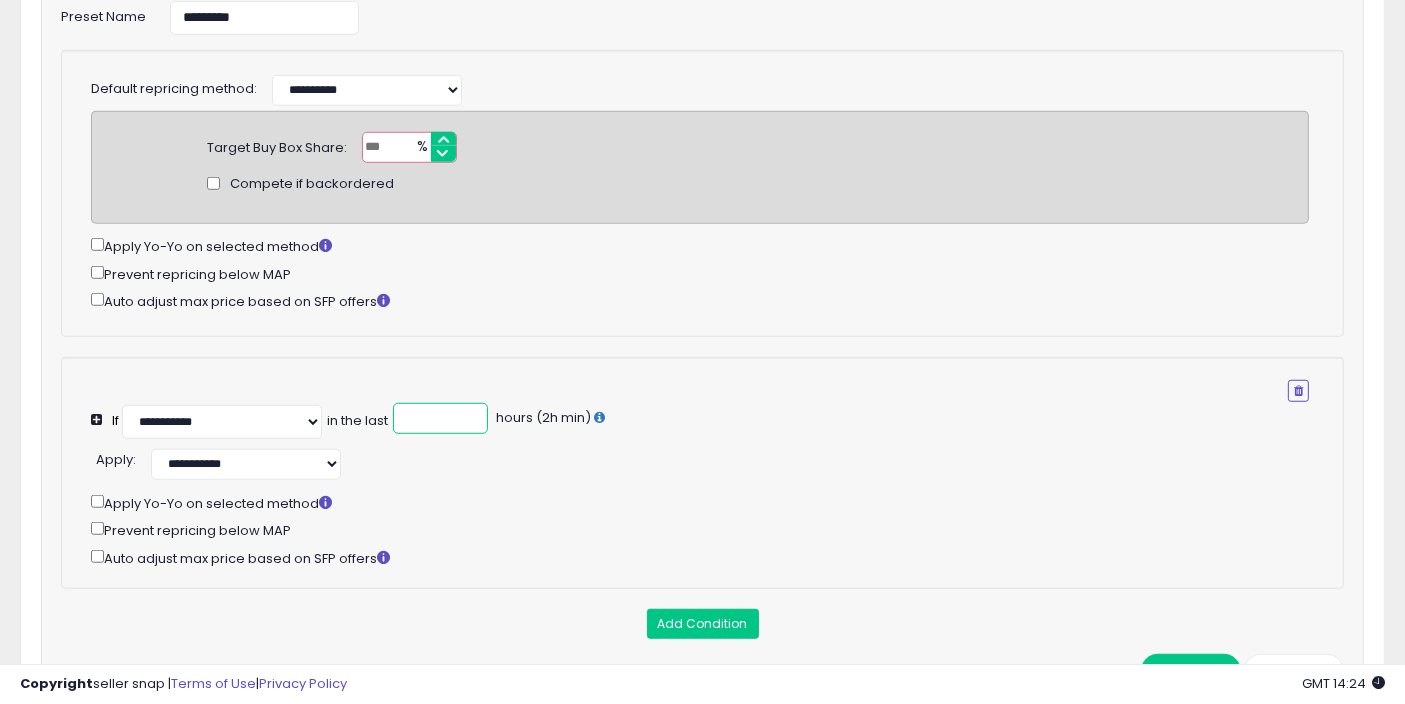 click at bounding box center [440, 418] 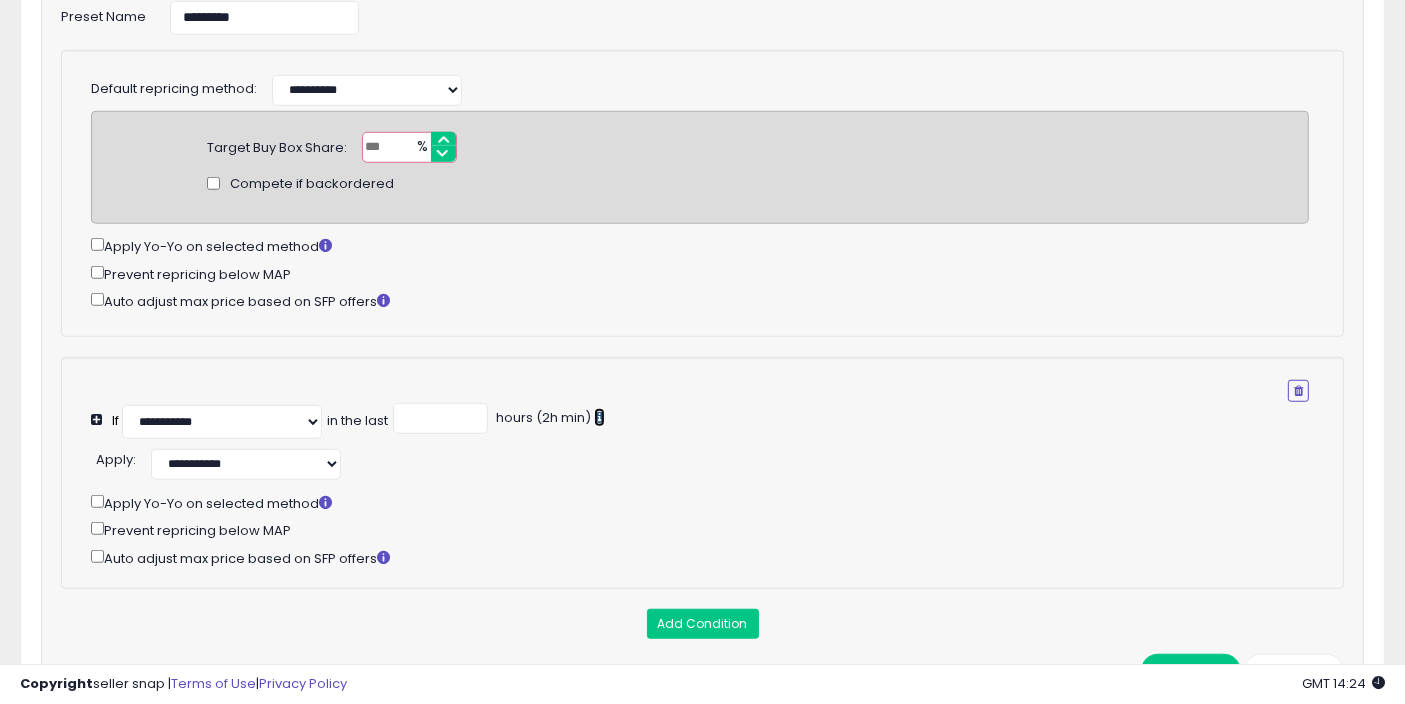 click at bounding box center [599, 417] 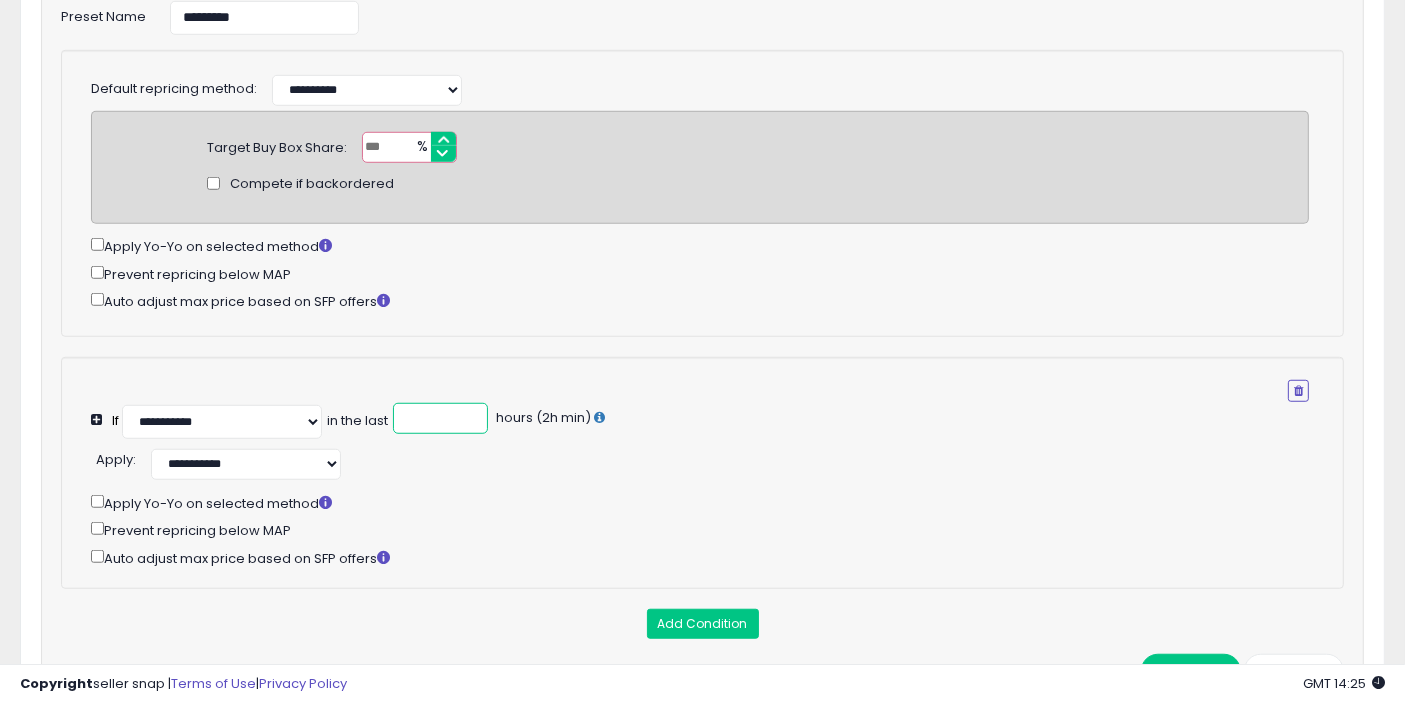 click at bounding box center (440, 418) 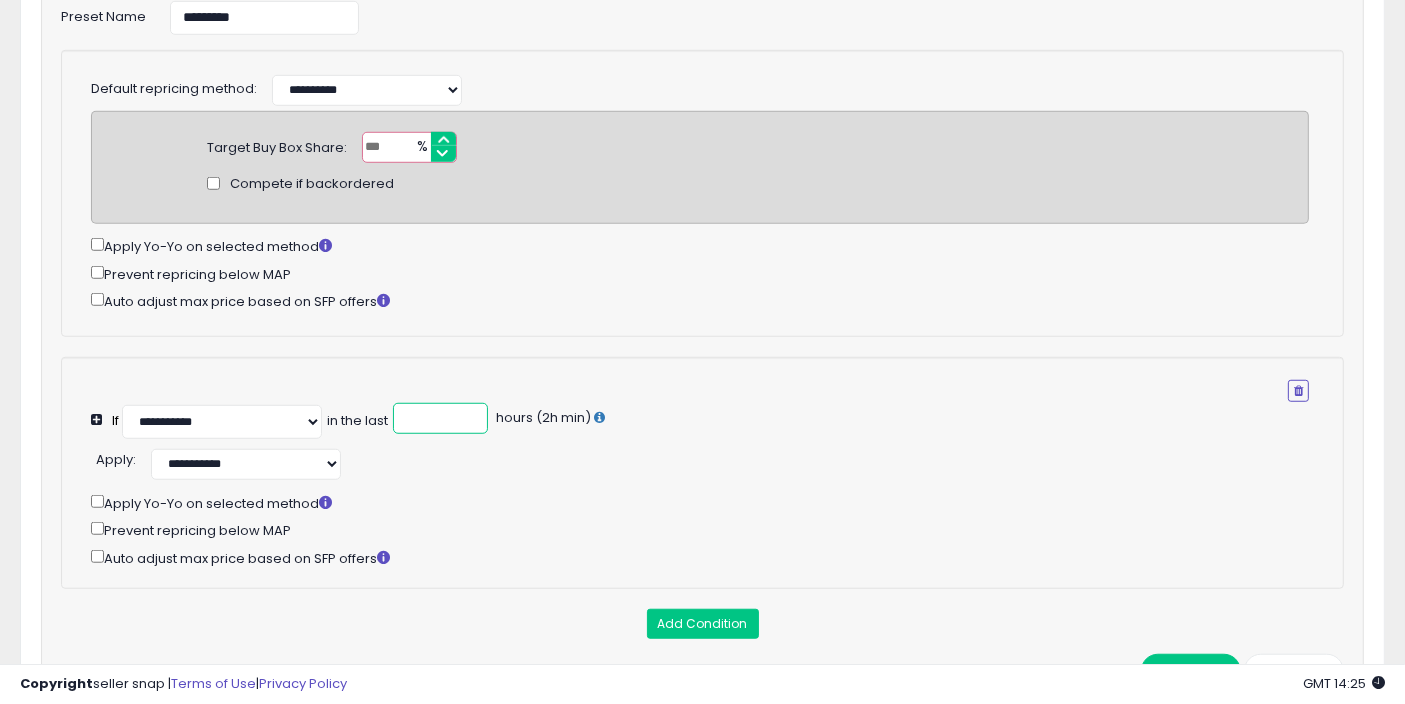 click on "*" at bounding box center [440, 418] 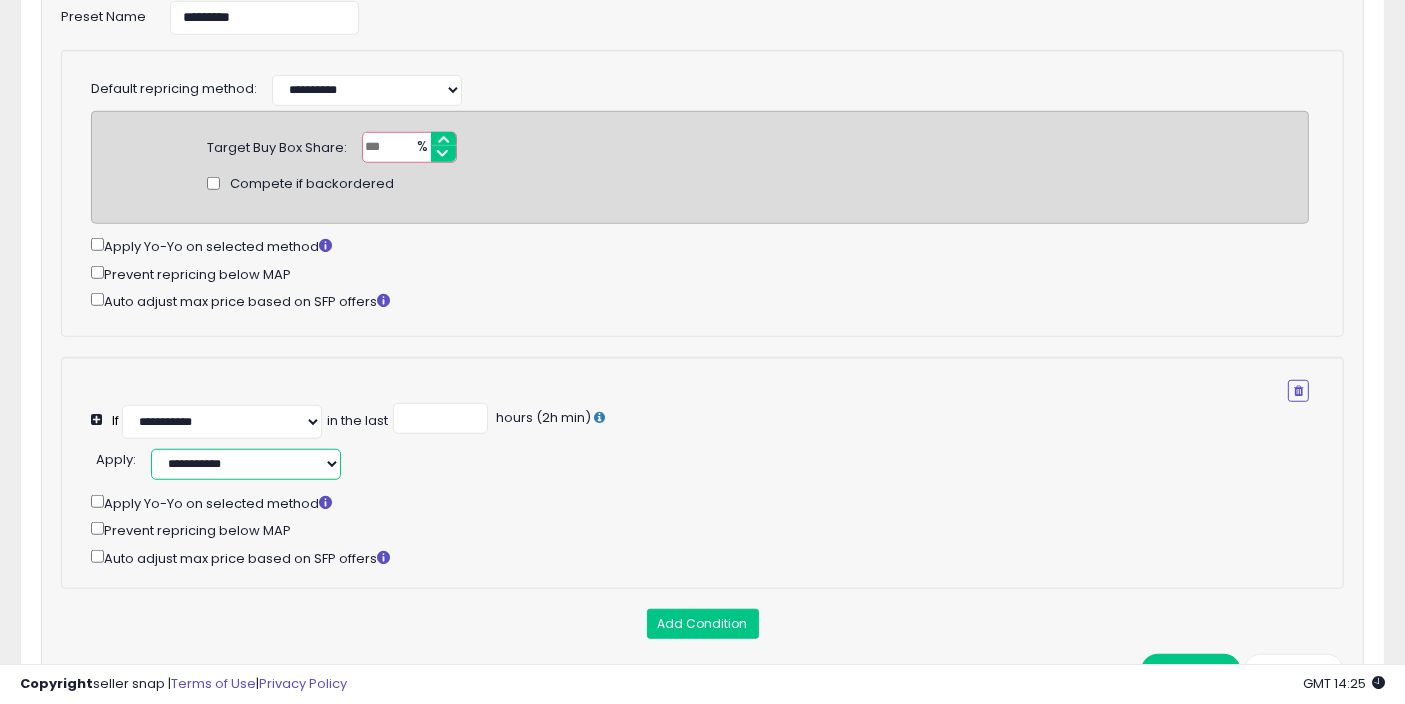 click on "**********" at bounding box center [246, 464] 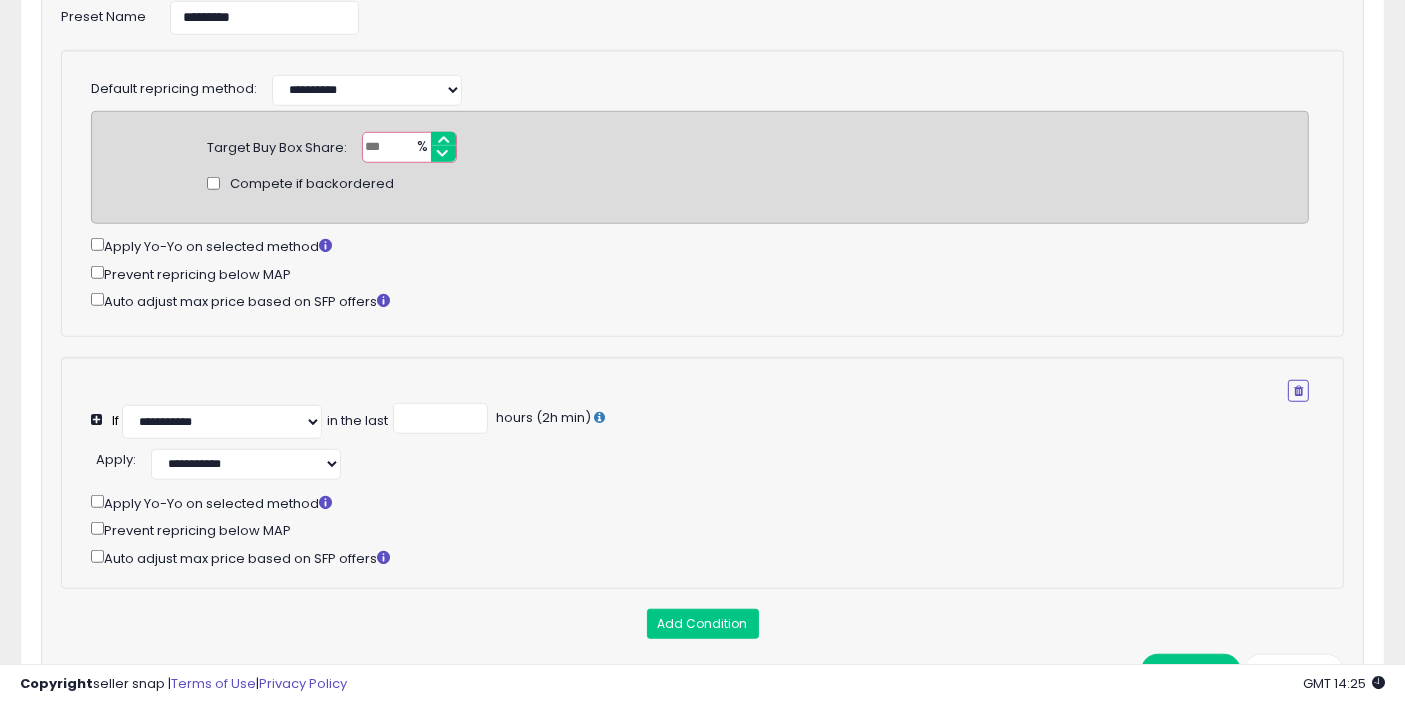 click on "**********" at bounding box center [702, 193] 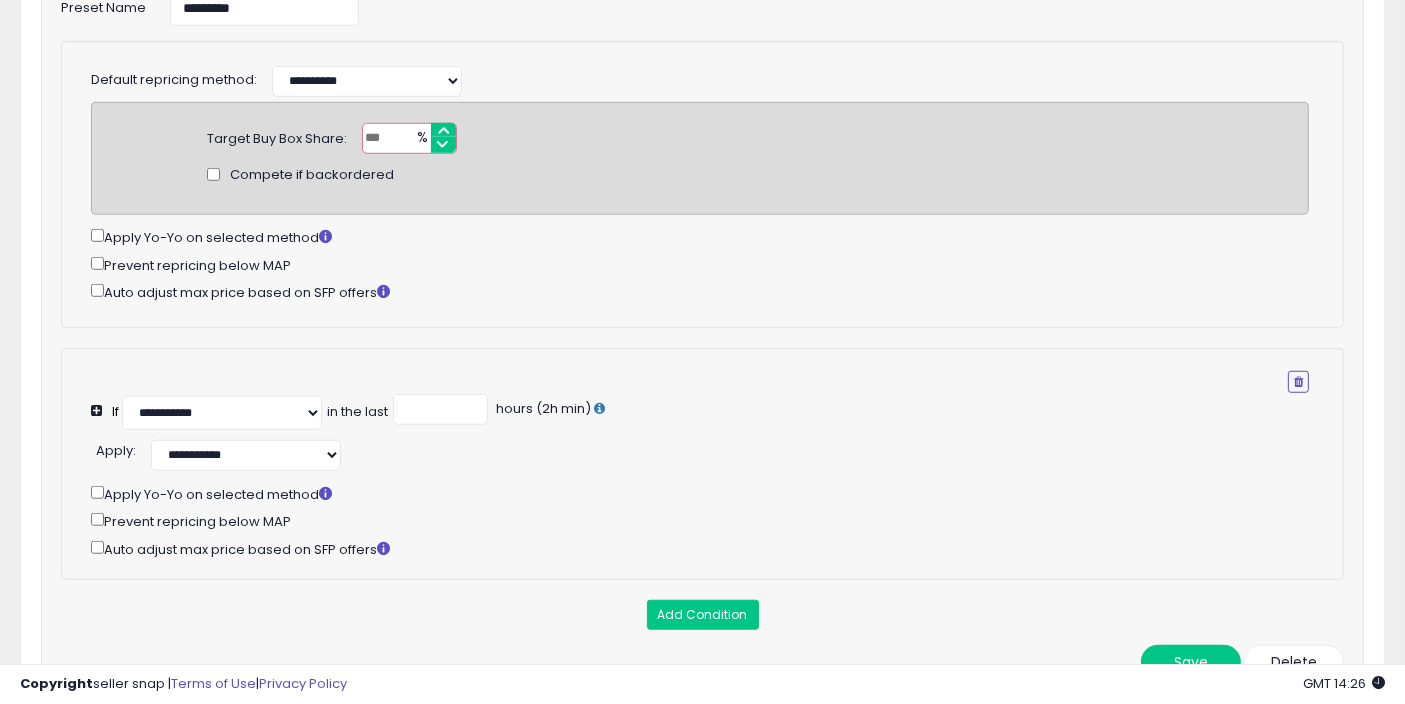 scroll, scrollTop: 1467, scrollLeft: 0, axis: vertical 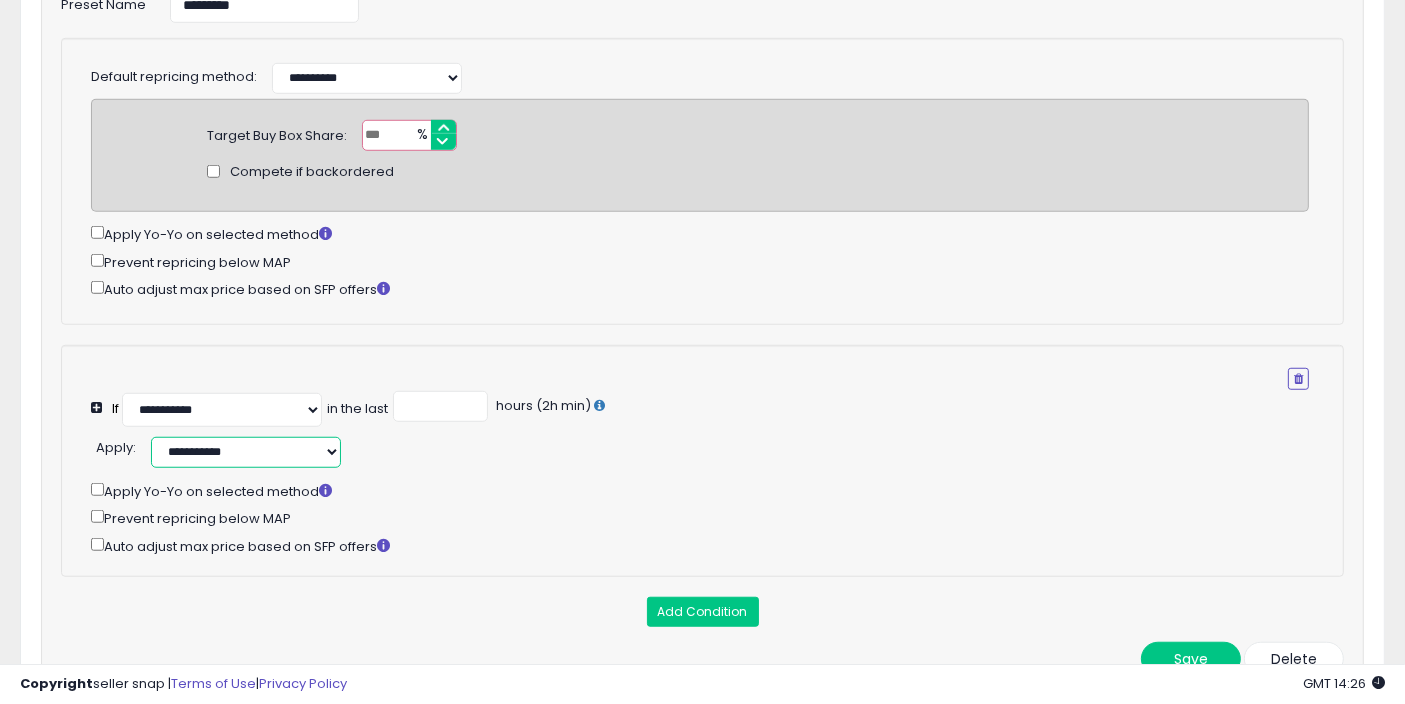click on "**********" at bounding box center (246, 452) 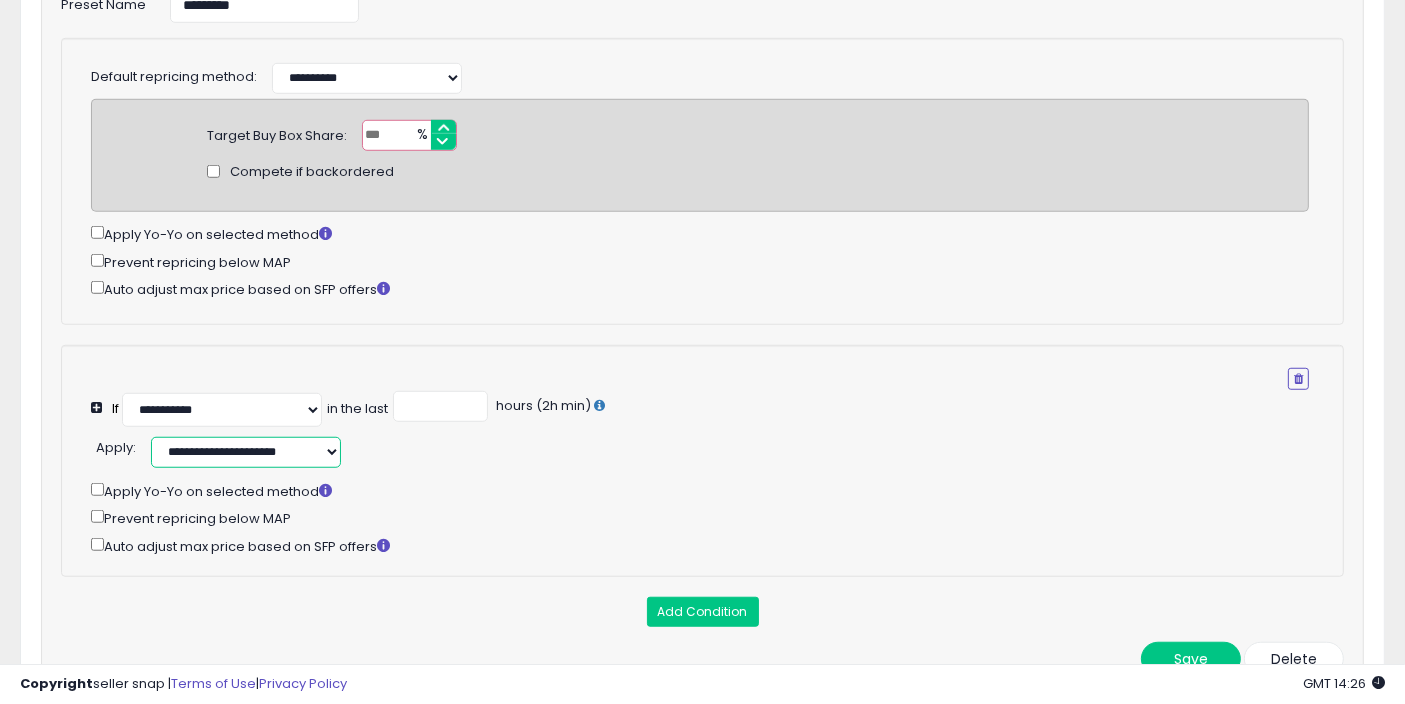 click on "**********" at bounding box center (246, 452) 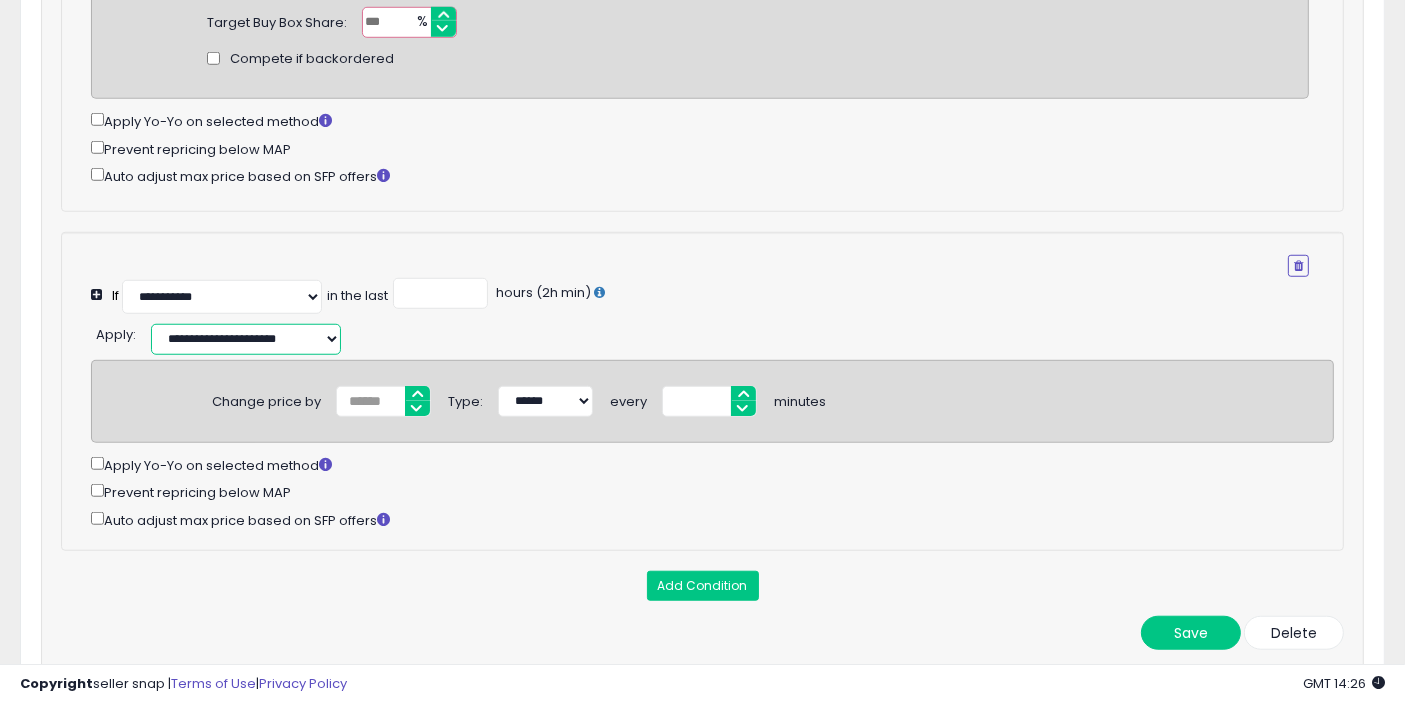 scroll, scrollTop: 1582, scrollLeft: 0, axis: vertical 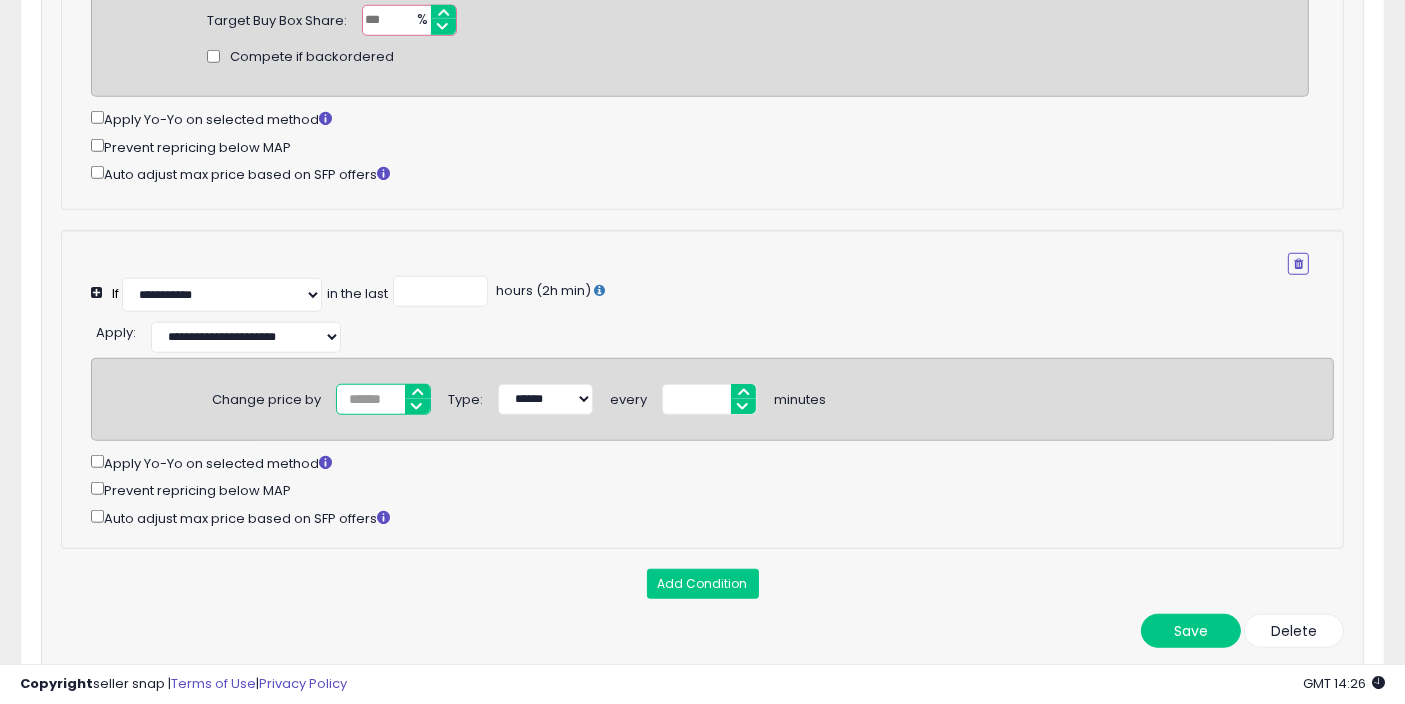 click on "*" at bounding box center (383, 399) 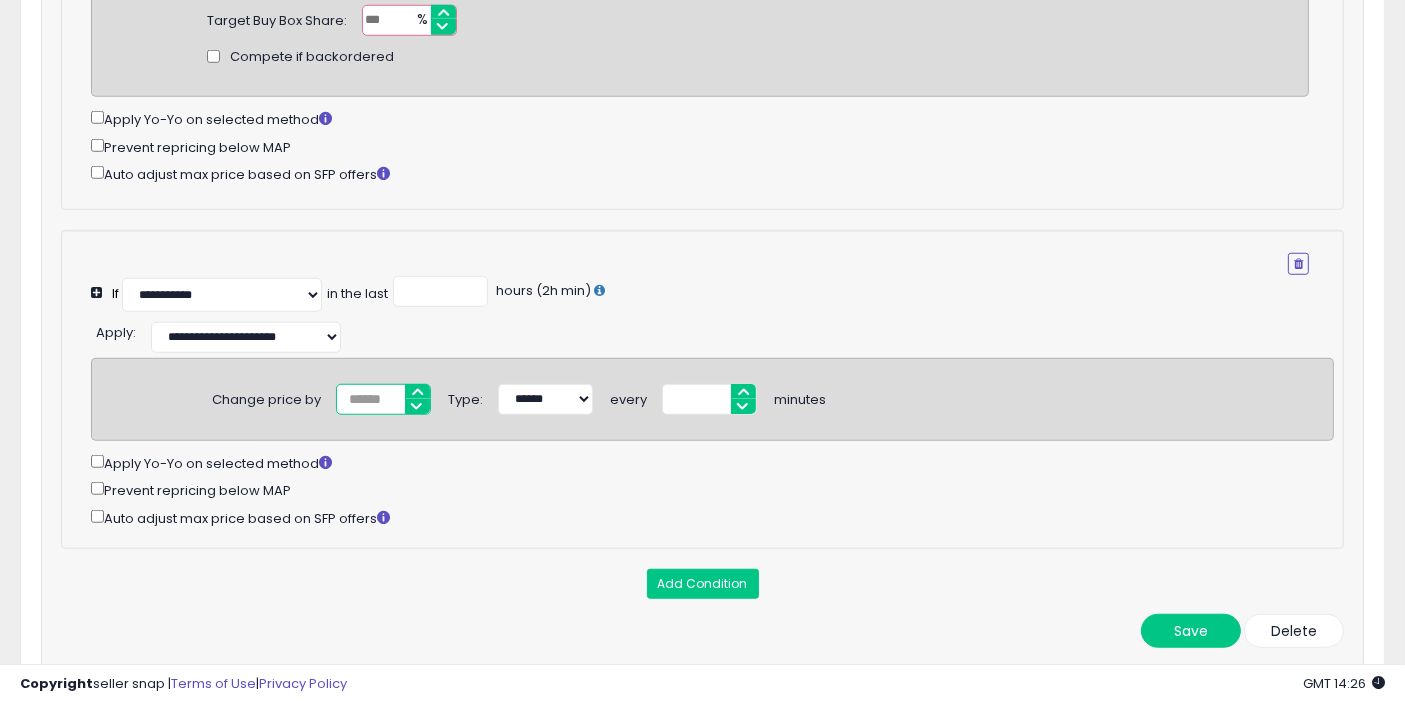 click on "*" at bounding box center [383, 399] 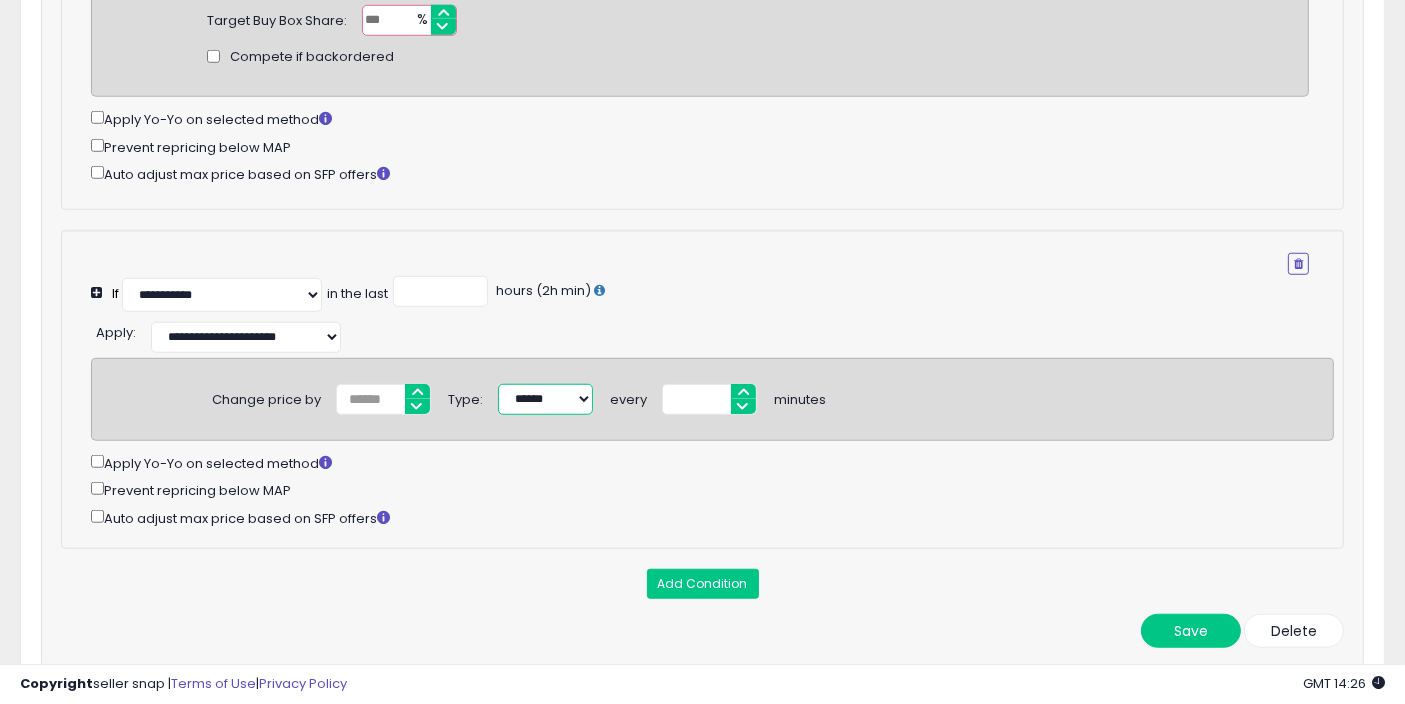 click on "******
*******" at bounding box center (545, 399) 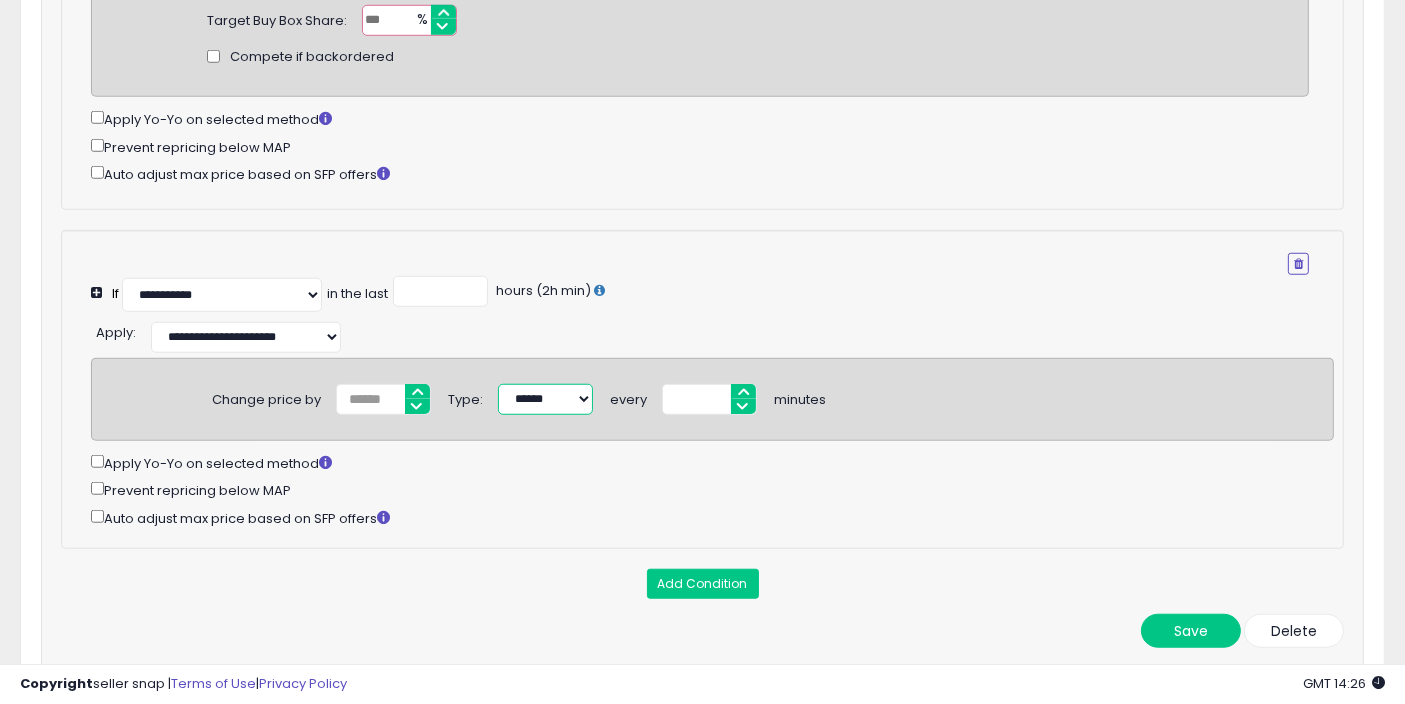 select on "*******" 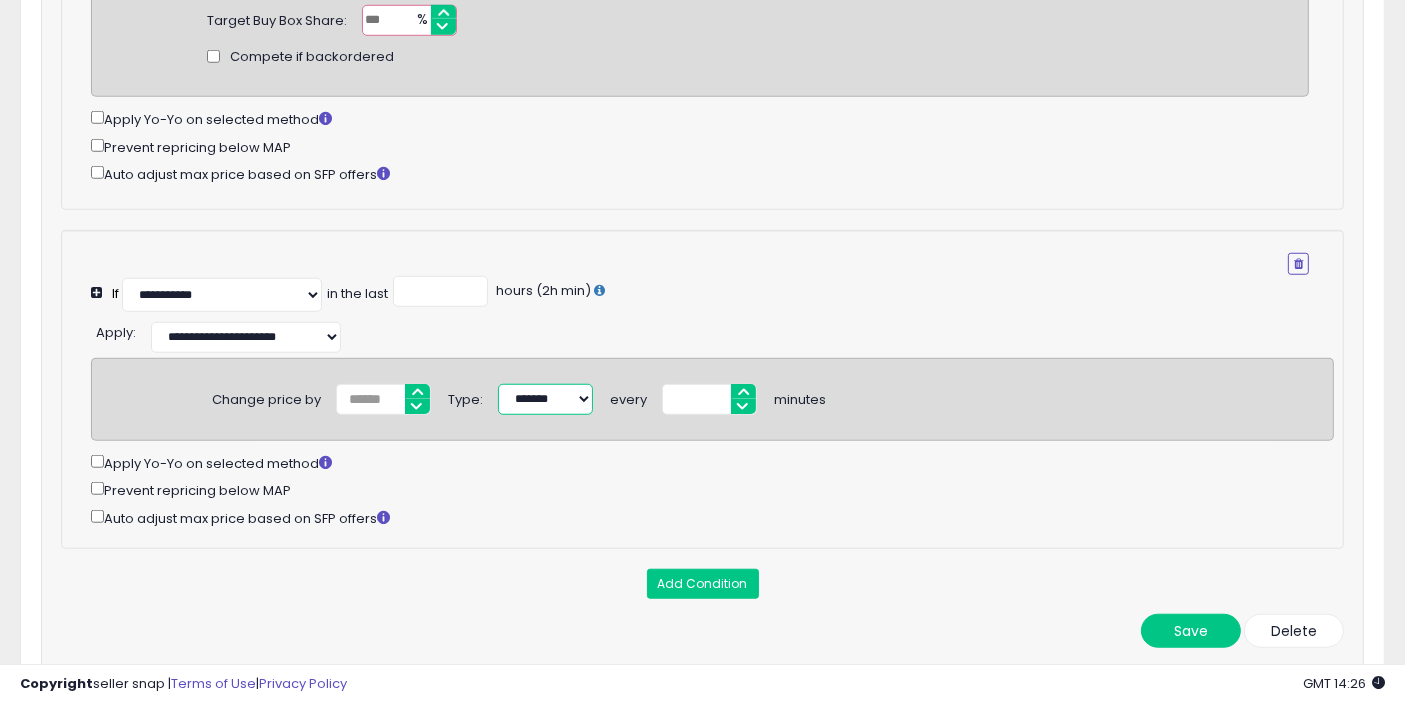 click on "******
*******" at bounding box center [545, 399] 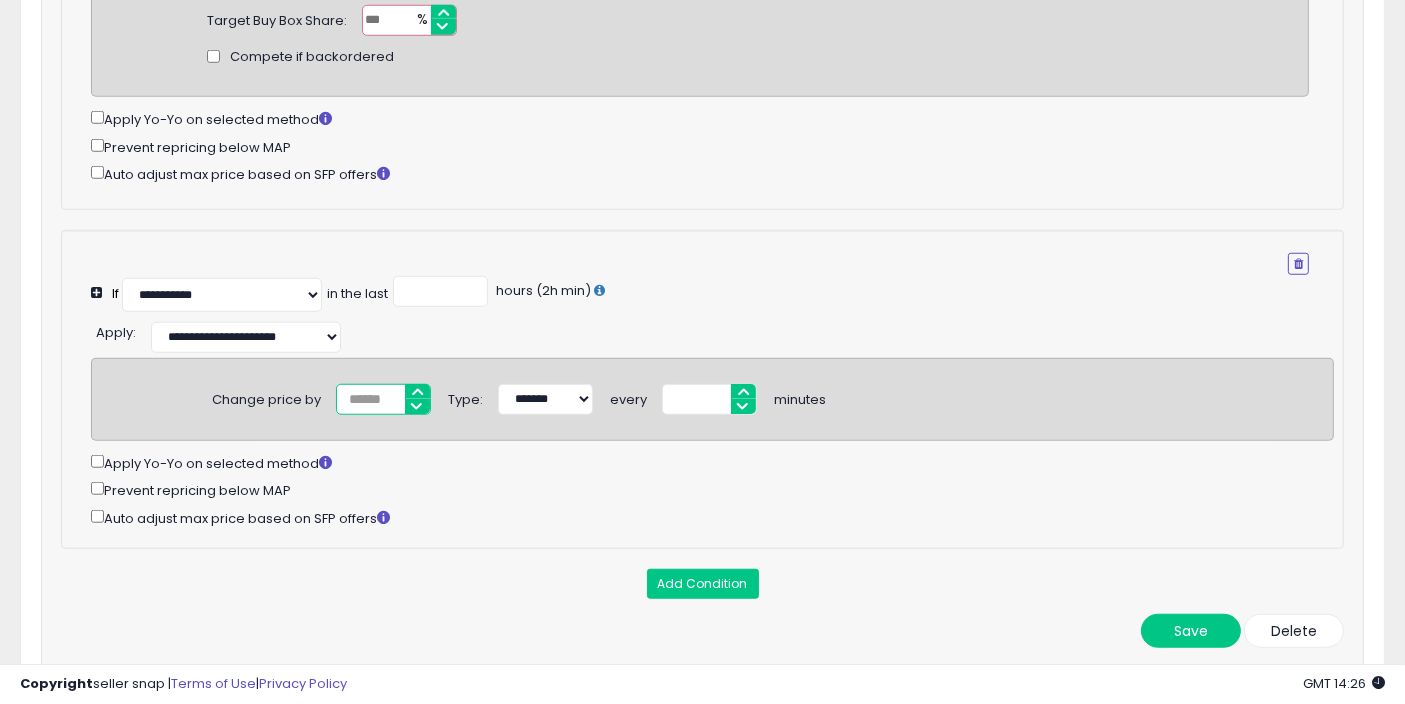 click on "*" at bounding box center [383, 399] 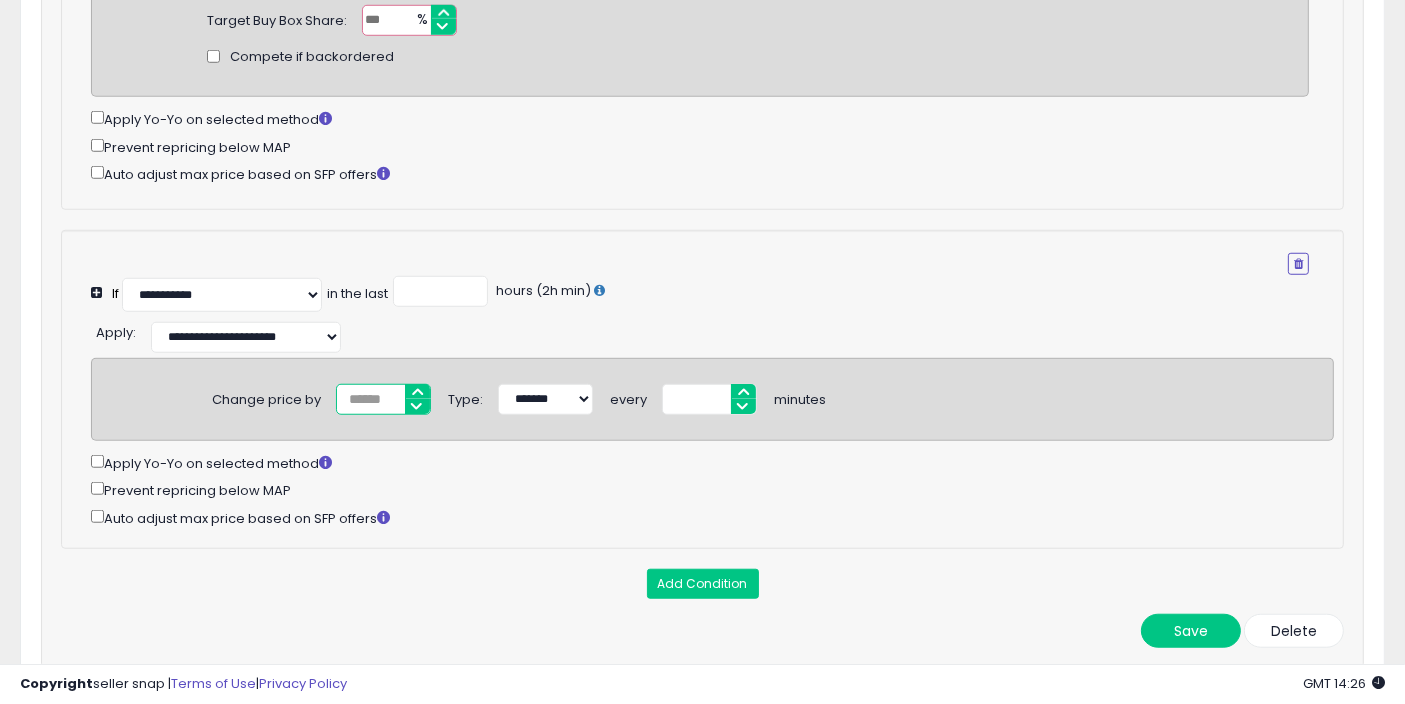 click on "**" at bounding box center [383, 399] 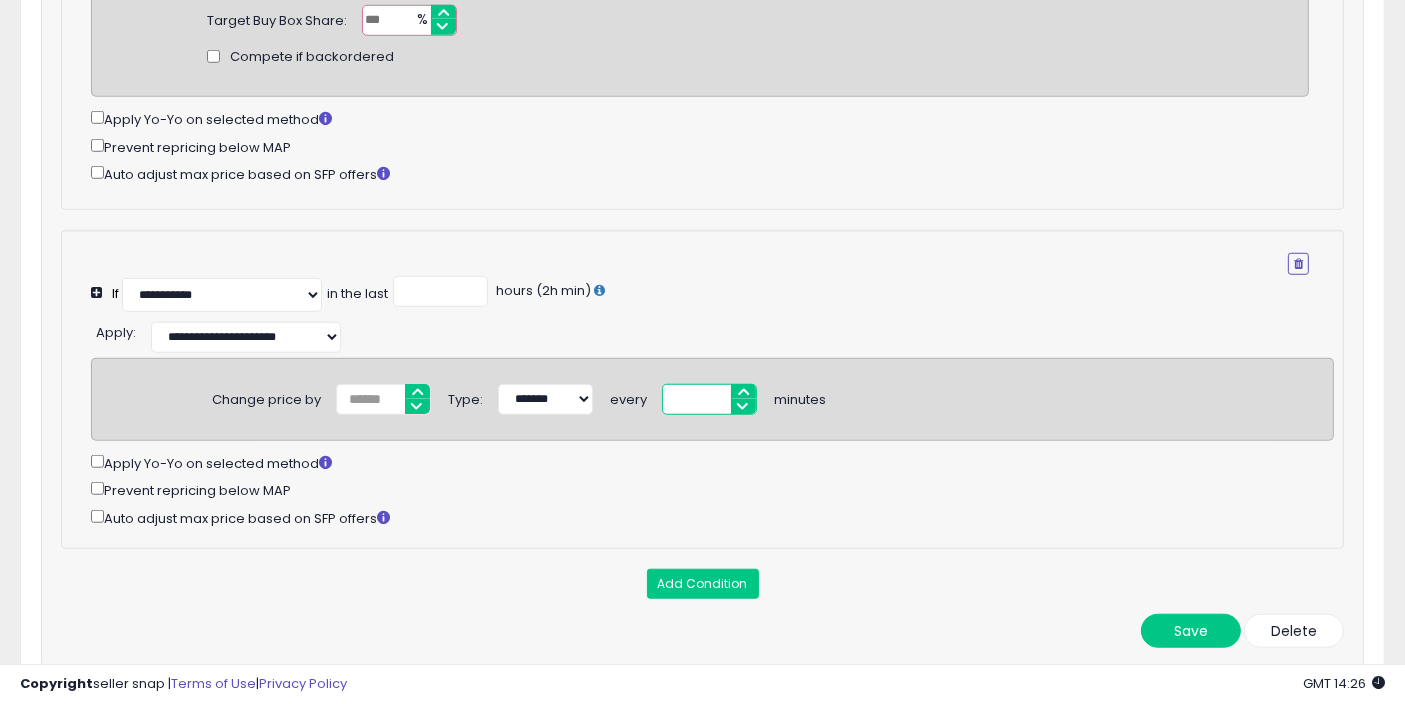 click on "**" at bounding box center [709, 399] 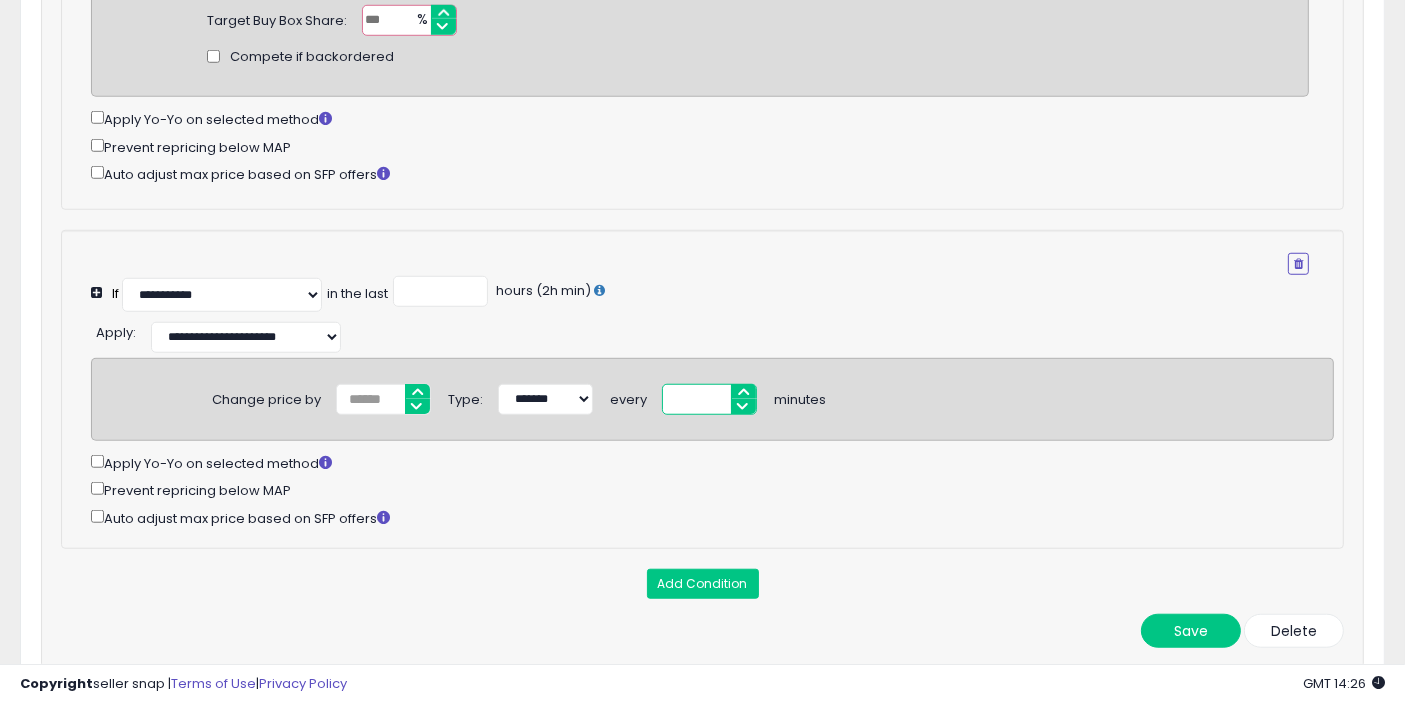 click on "**" at bounding box center (709, 399) 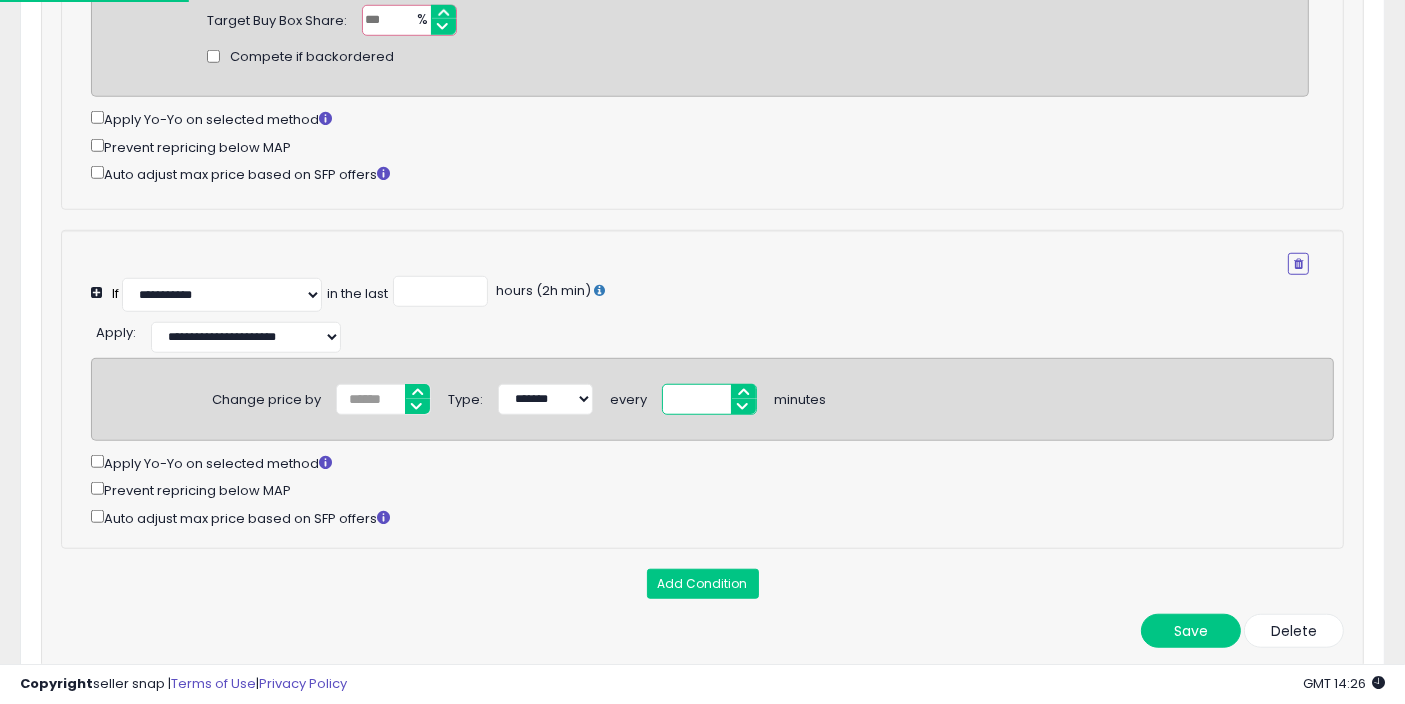 click on "**" at bounding box center [709, 399] 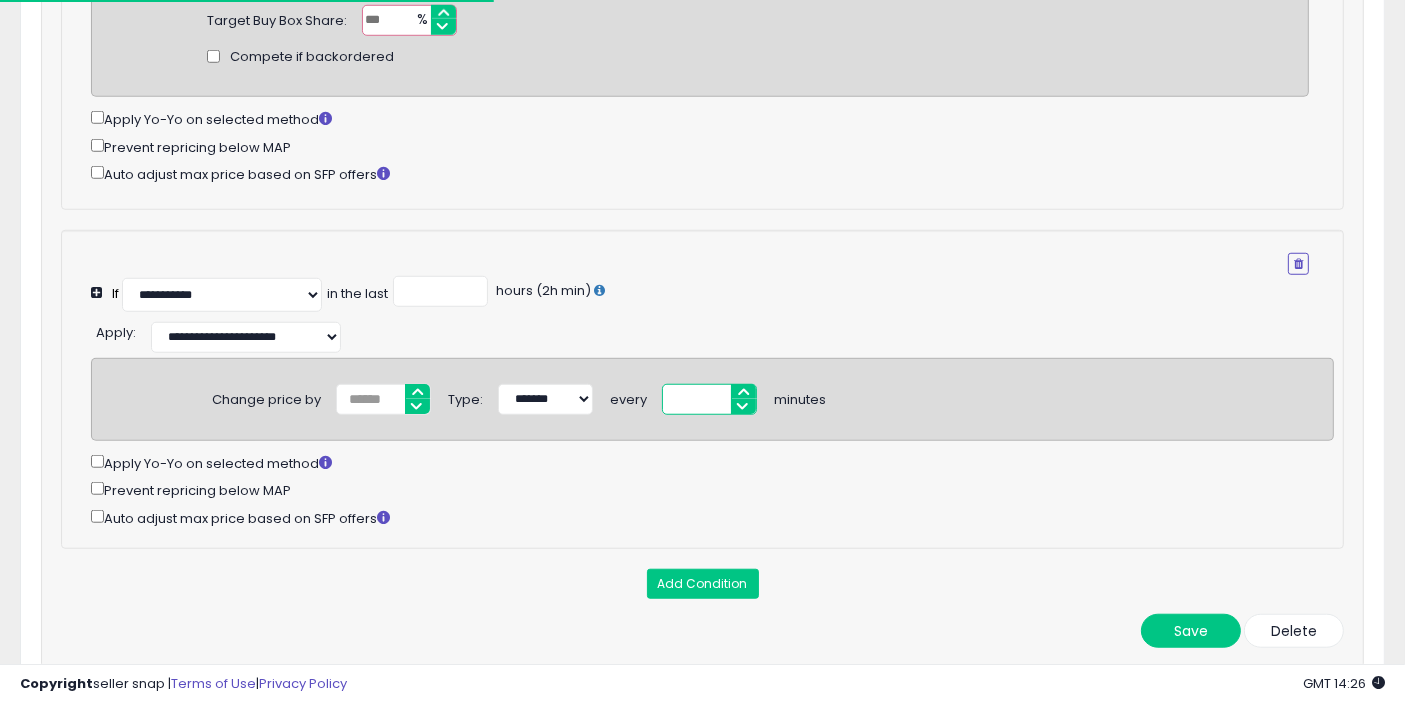 click on "**" at bounding box center (709, 399) 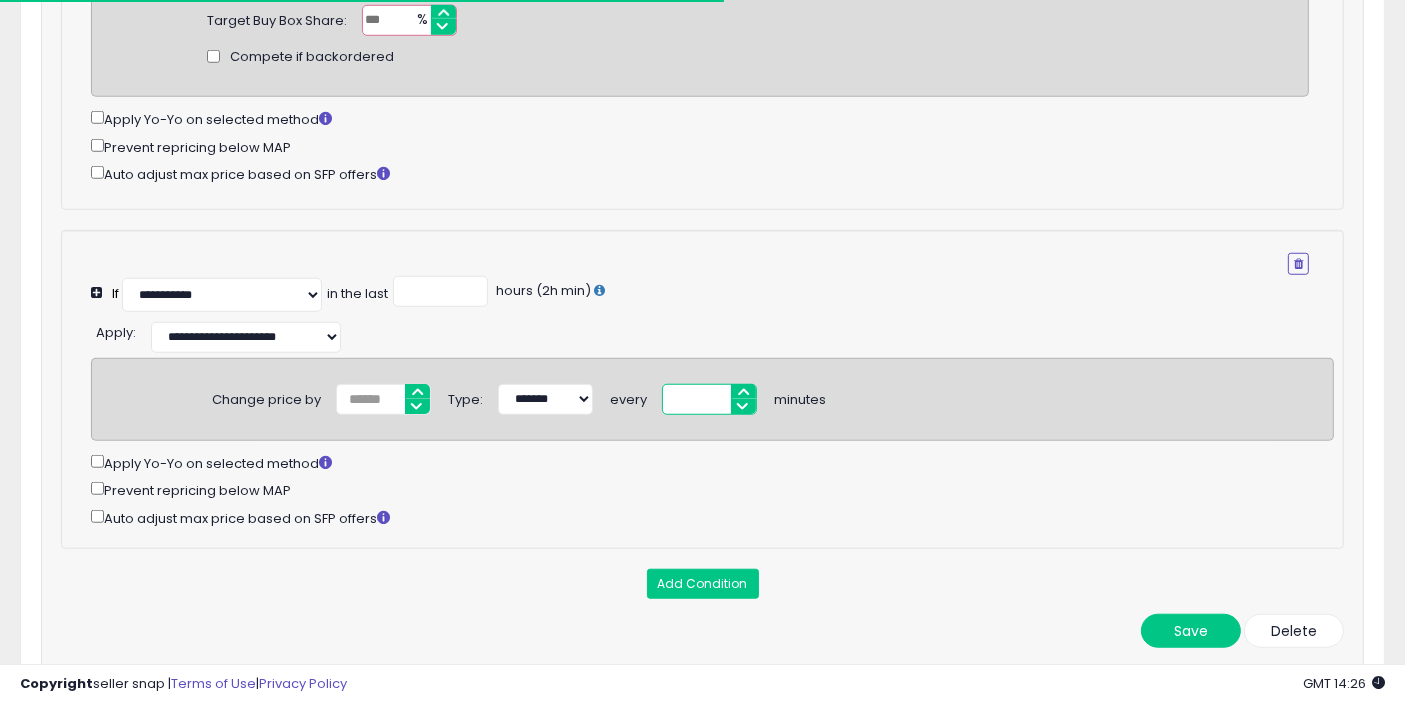 click on "**" at bounding box center (709, 399) 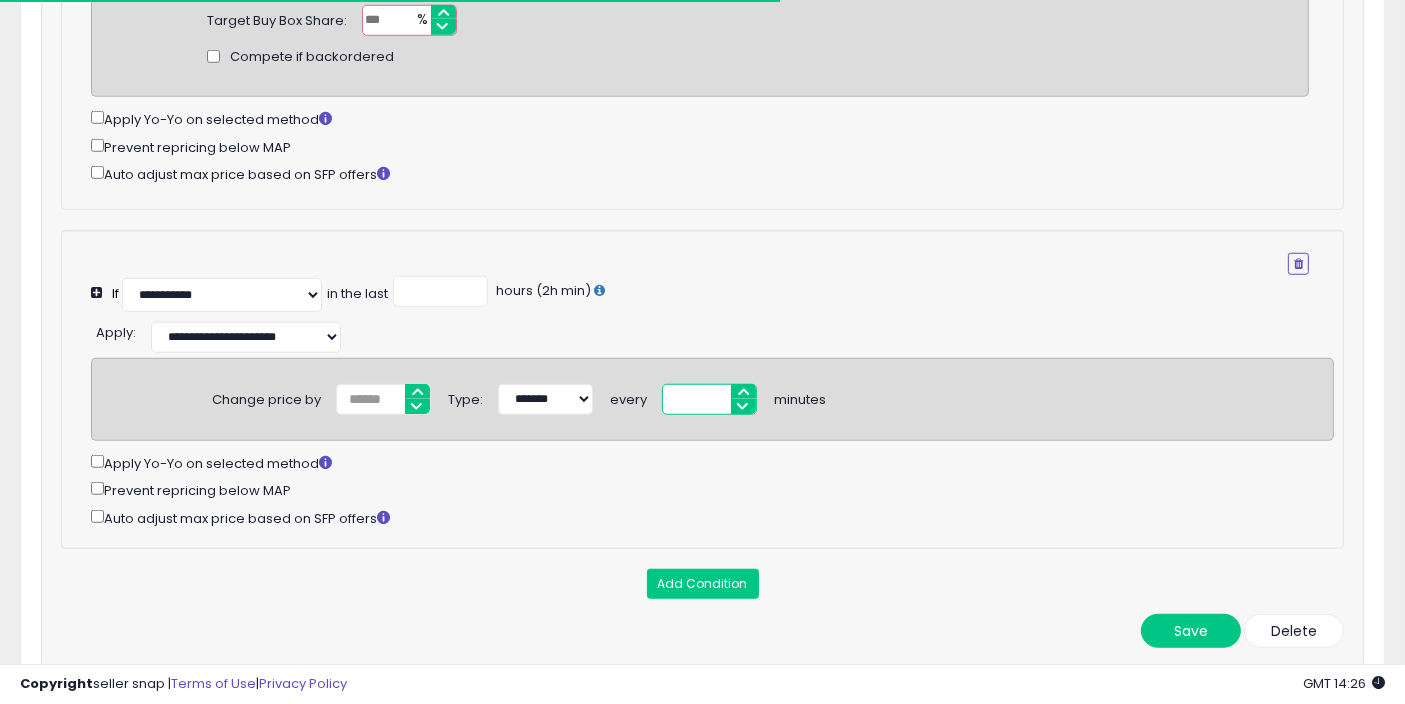 click on "**" at bounding box center [709, 399] 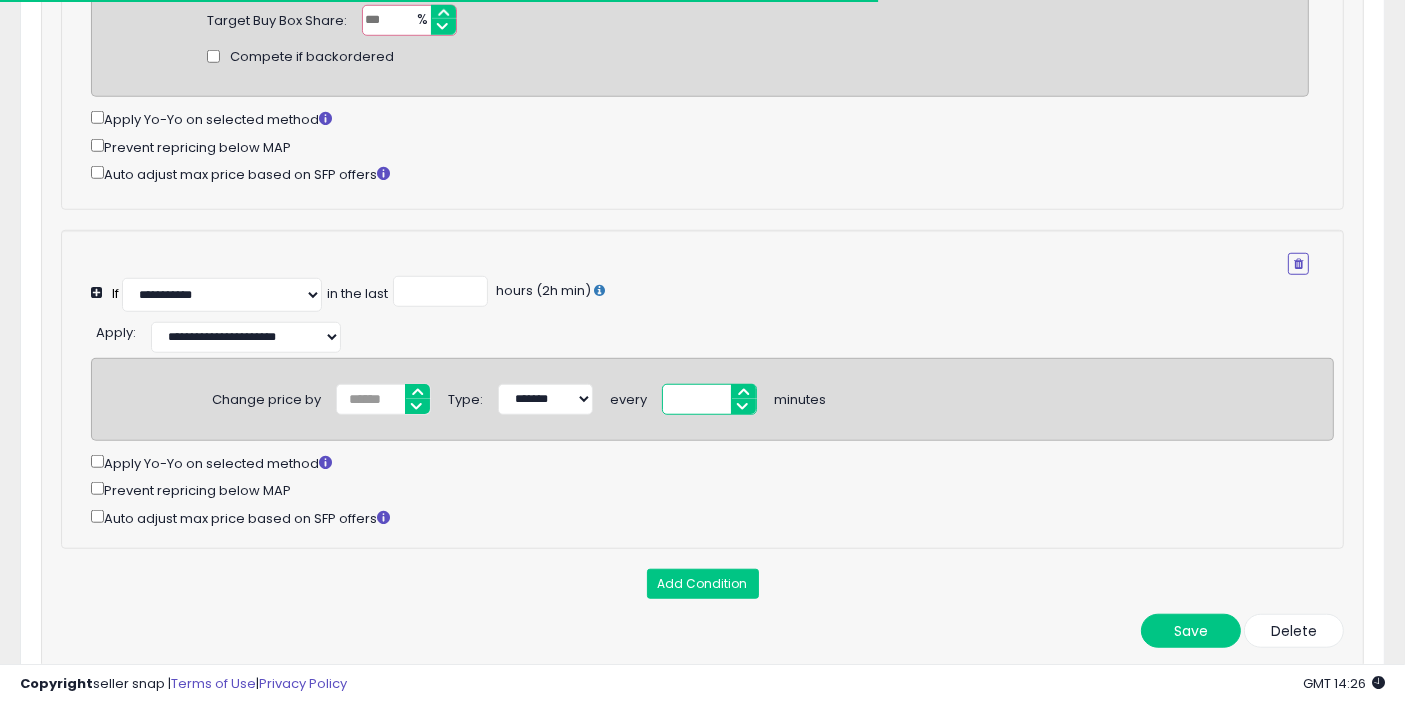 click on "**" at bounding box center [709, 399] 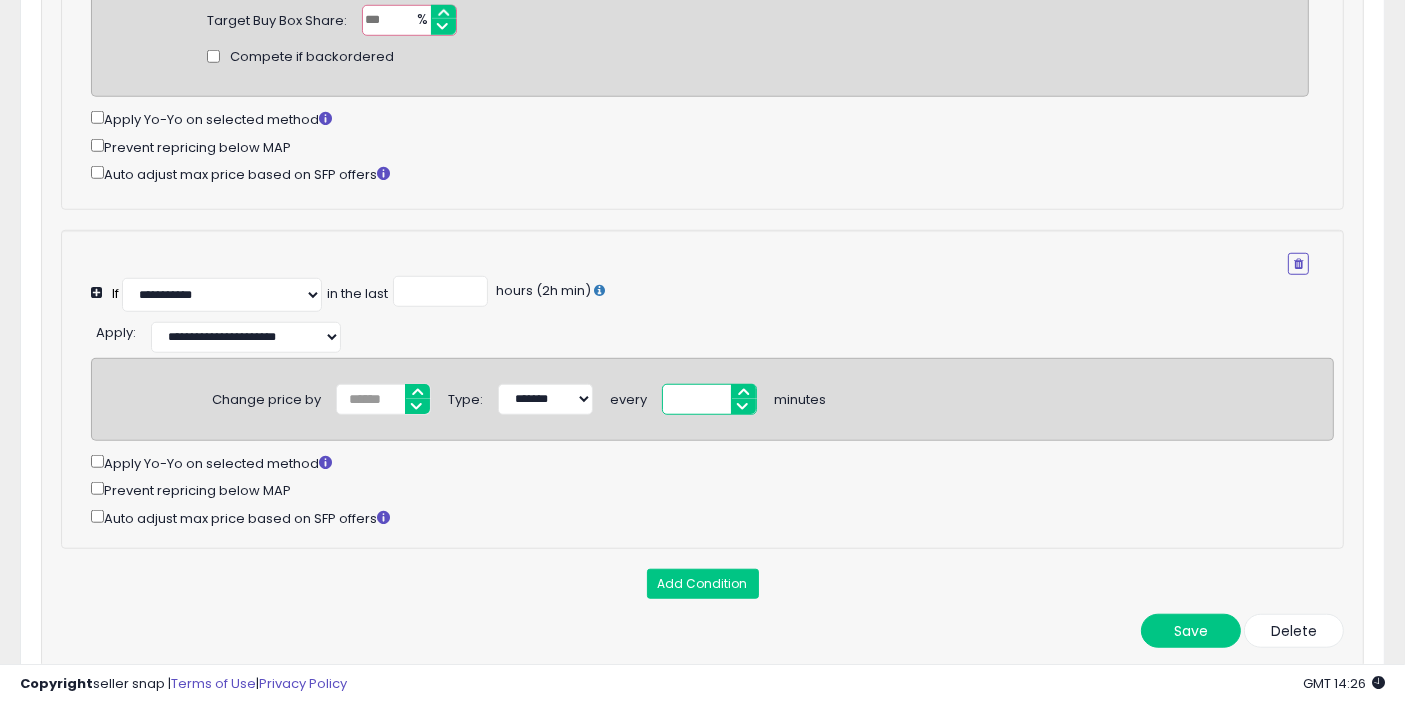 click on "**" at bounding box center [709, 399] 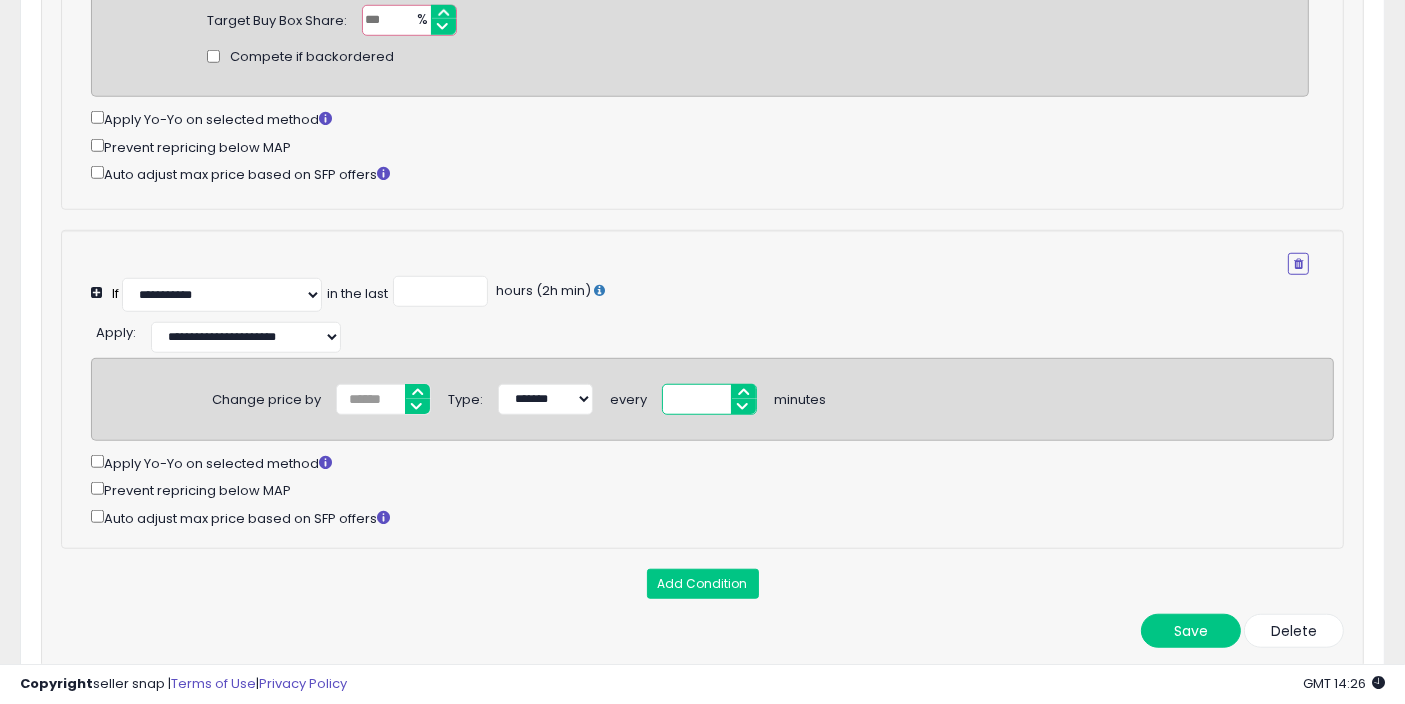 click on "**" at bounding box center [709, 399] 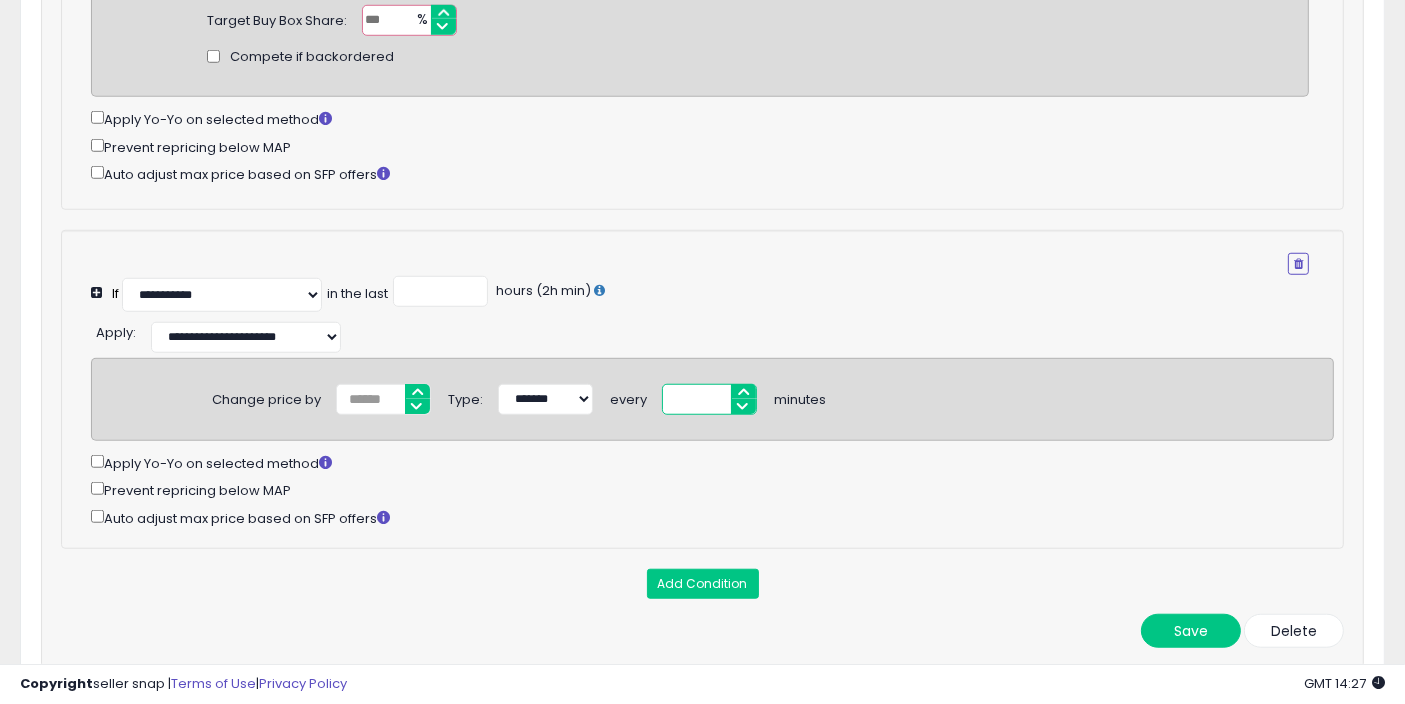 click on "**" at bounding box center (709, 399) 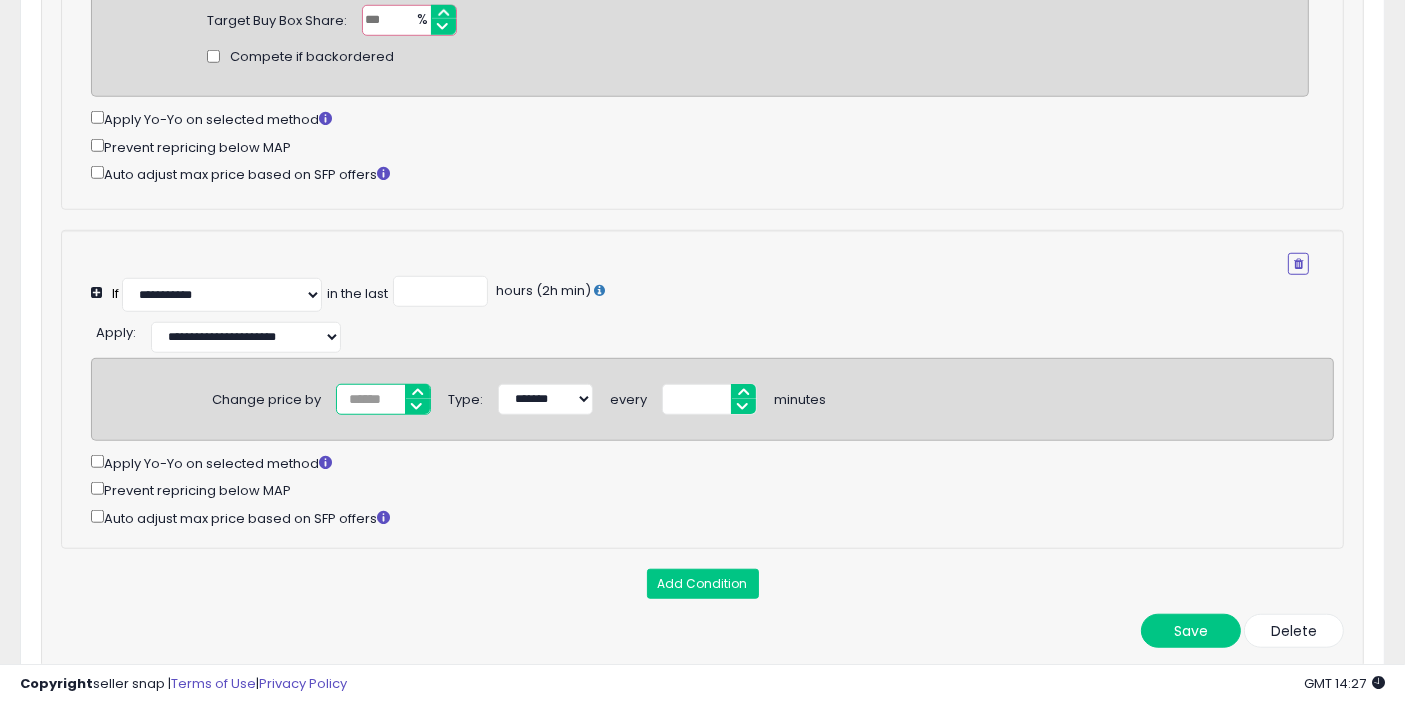 click on "**" at bounding box center (383, 399) 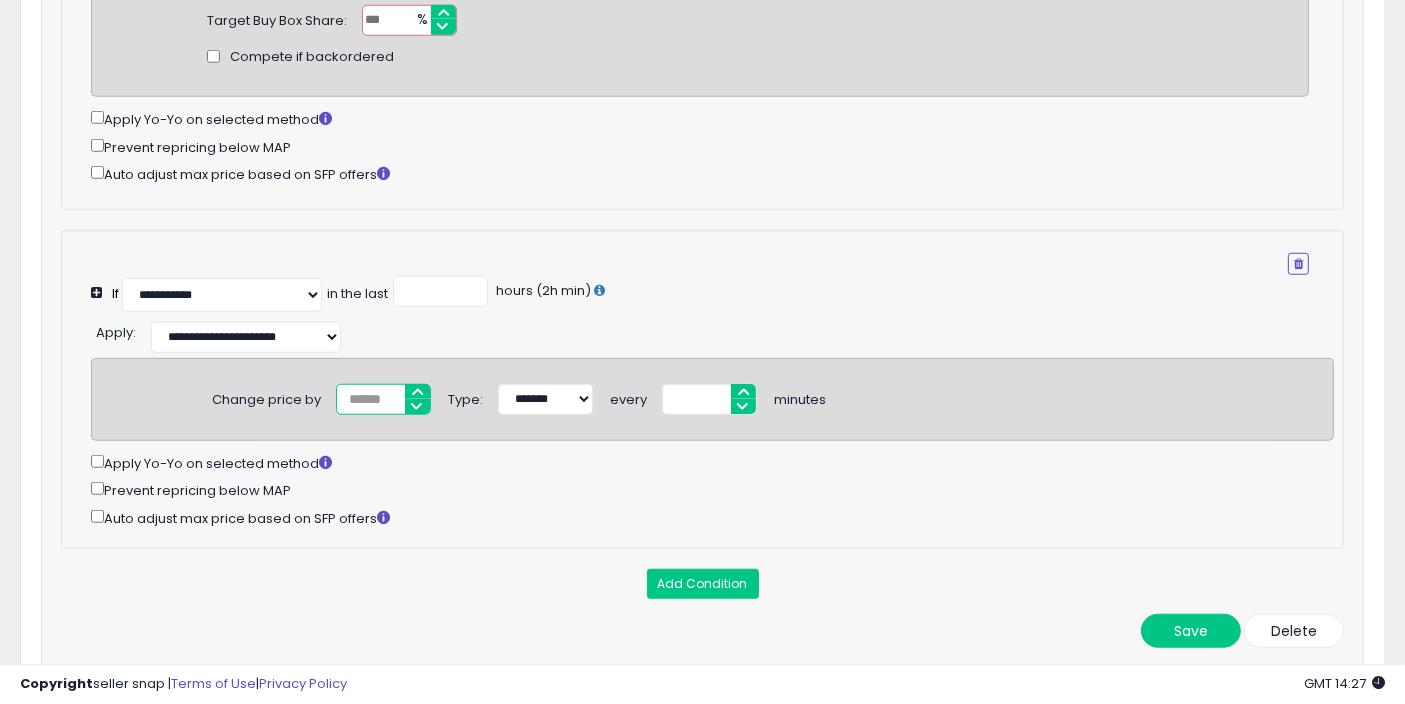 click on "**" at bounding box center (383, 399) 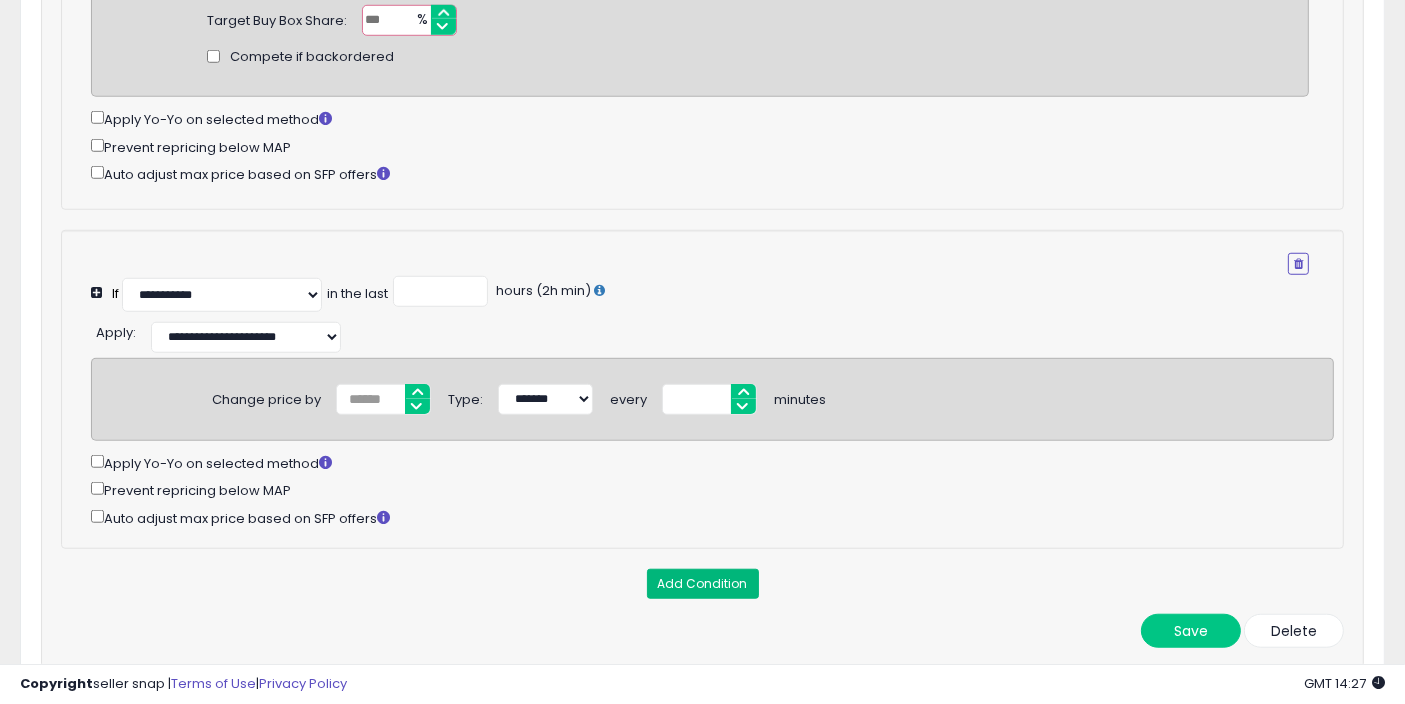 click on "Add Condition" at bounding box center [703, 584] 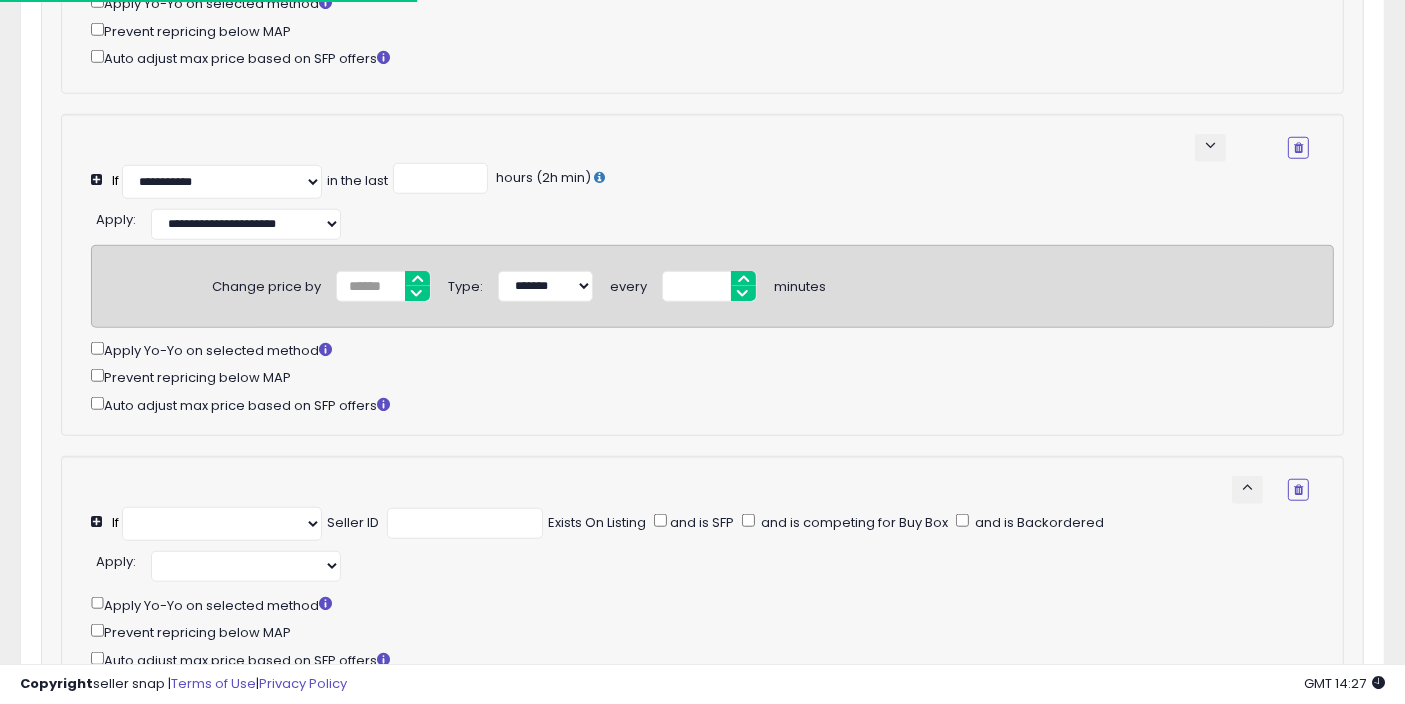 select on "**********" 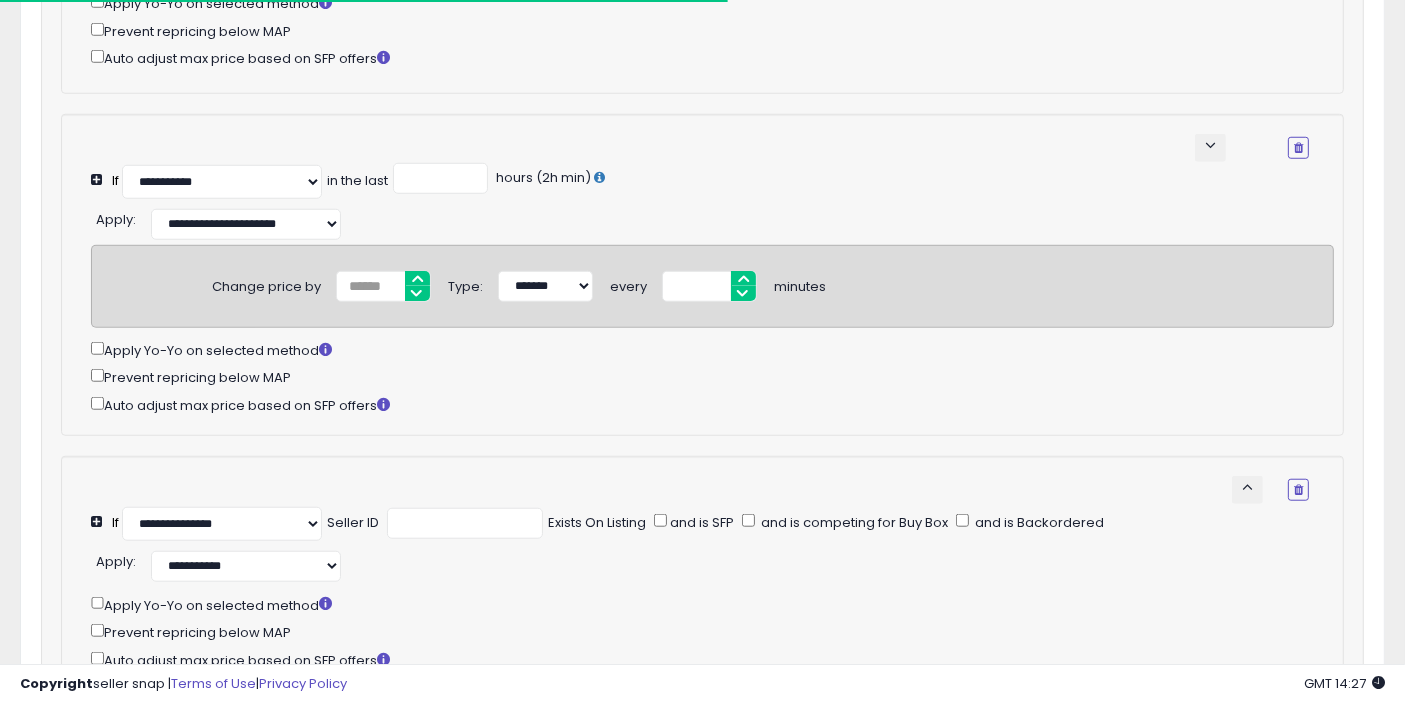 scroll, scrollTop: 1717, scrollLeft: 0, axis: vertical 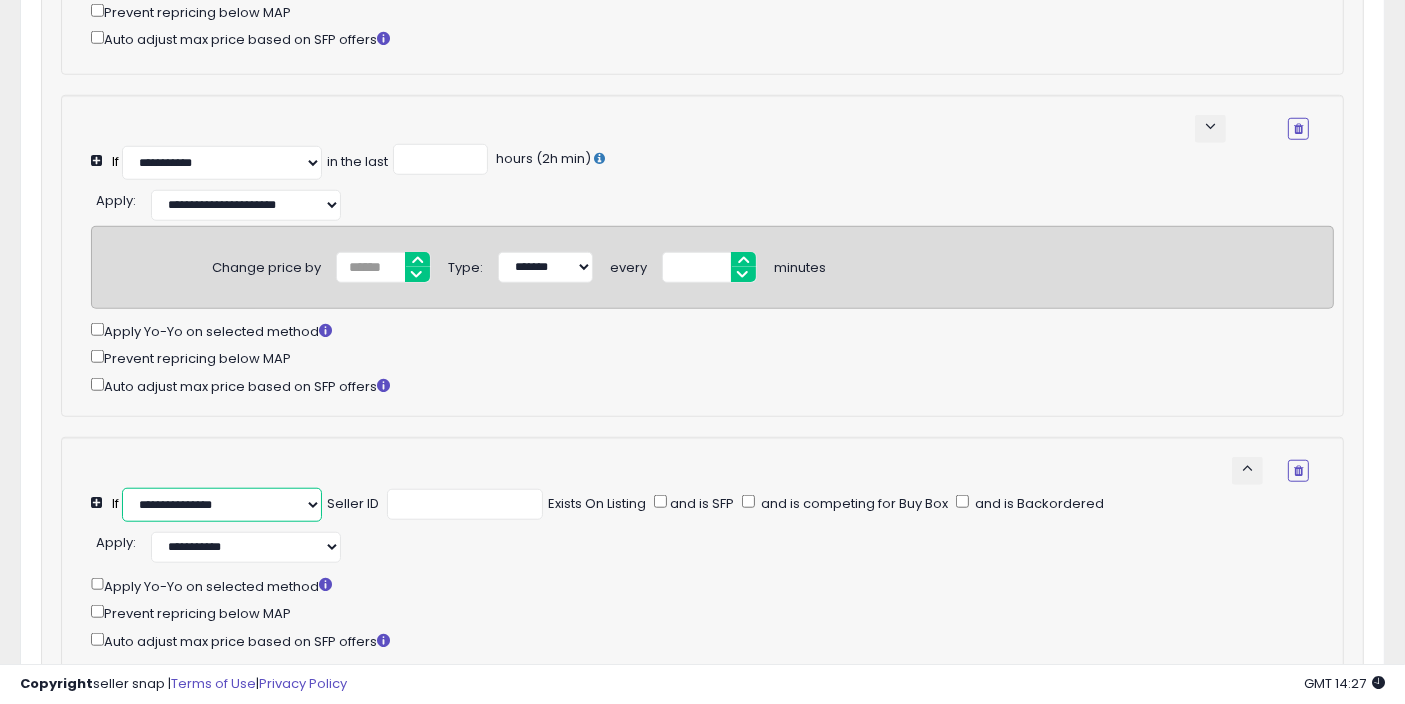 click on "**********" at bounding box center (222, 505) 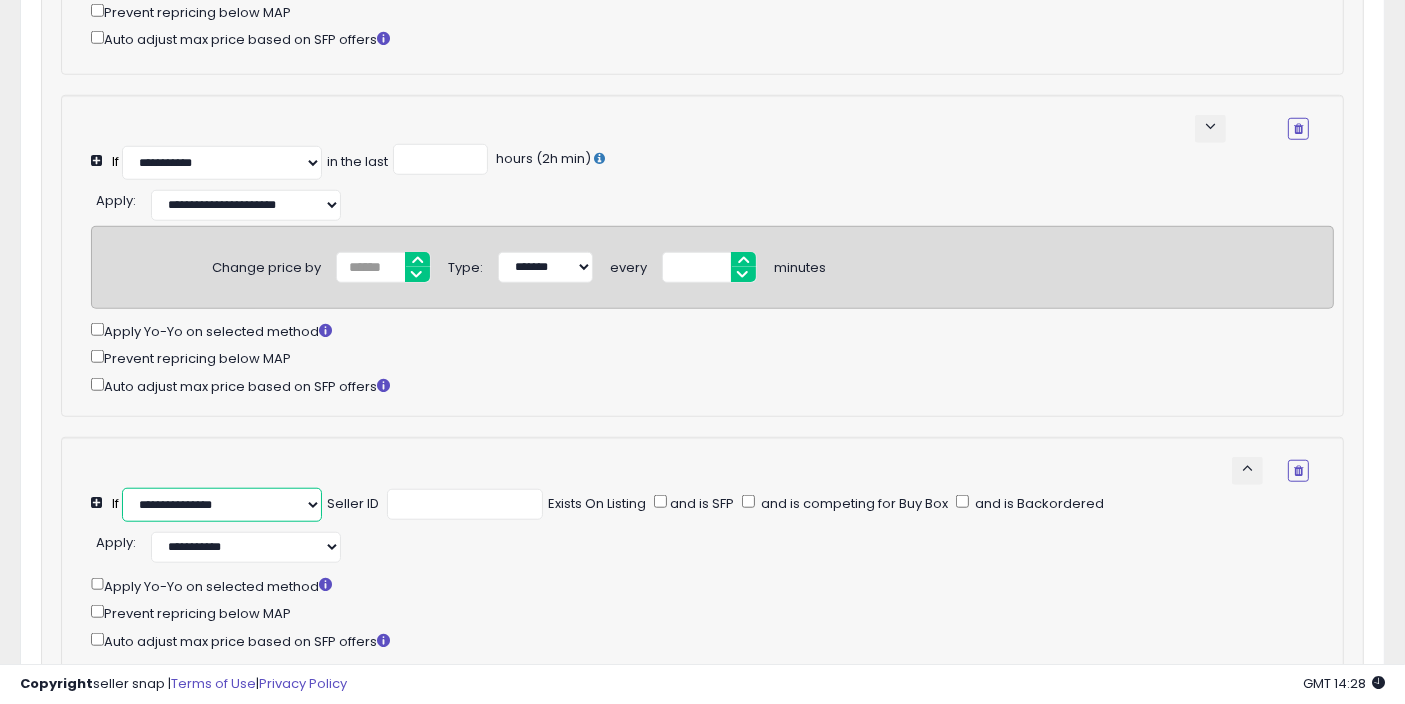 select on "**********" 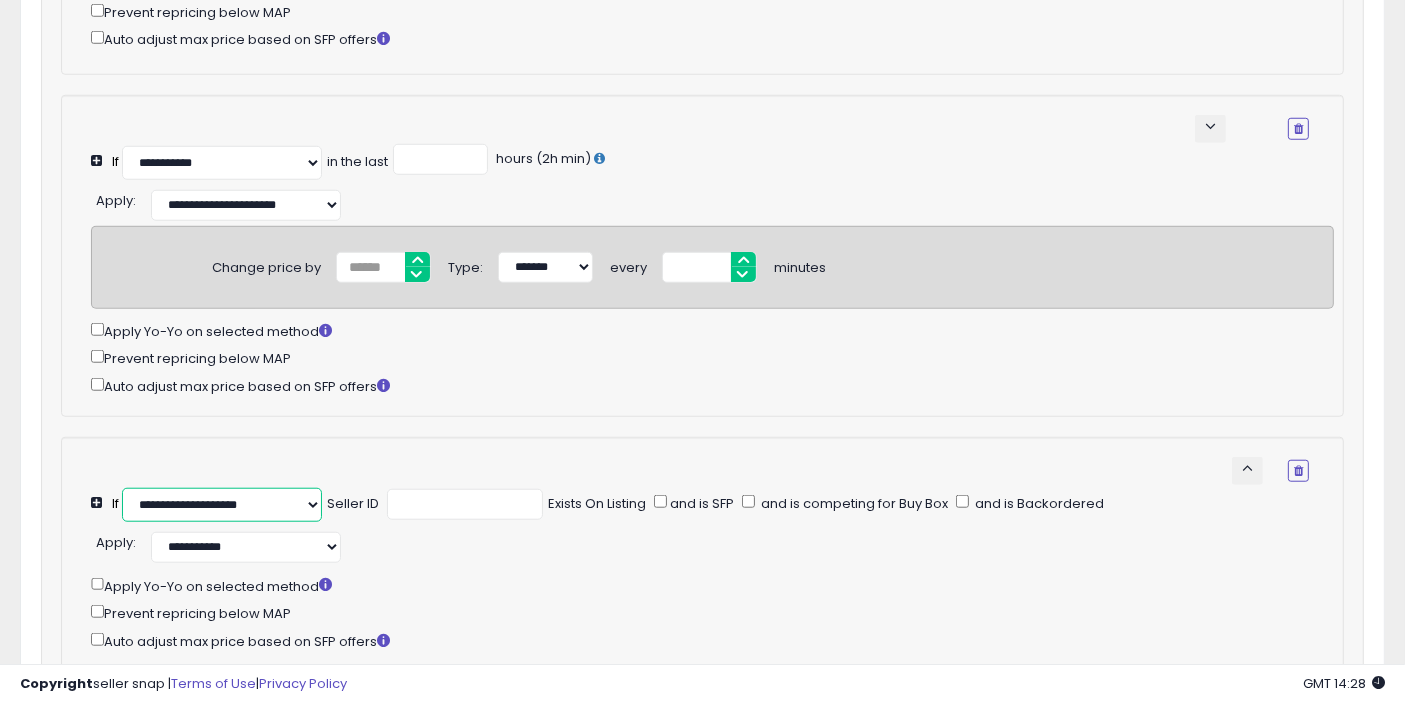 click on "**********" at bounding box center (222, 505) 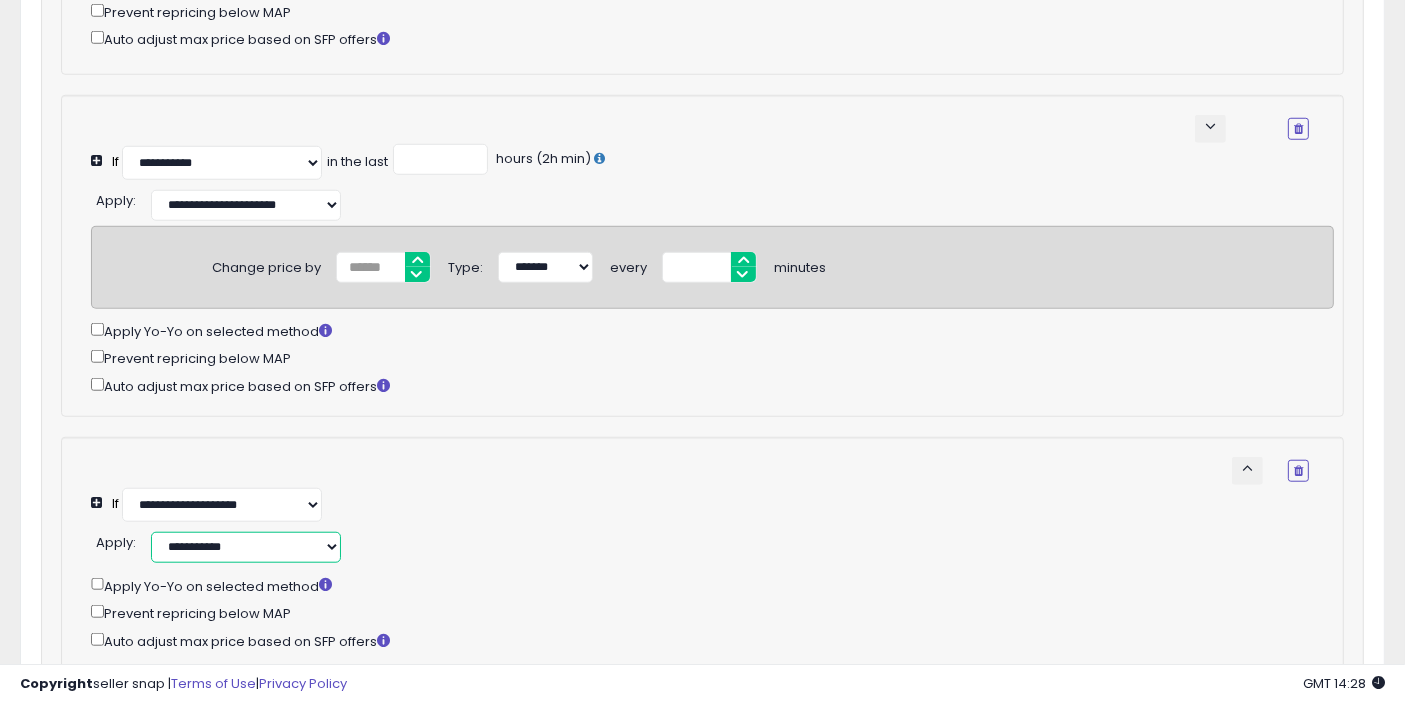 click on "**********" at bounding box center (246, 547) 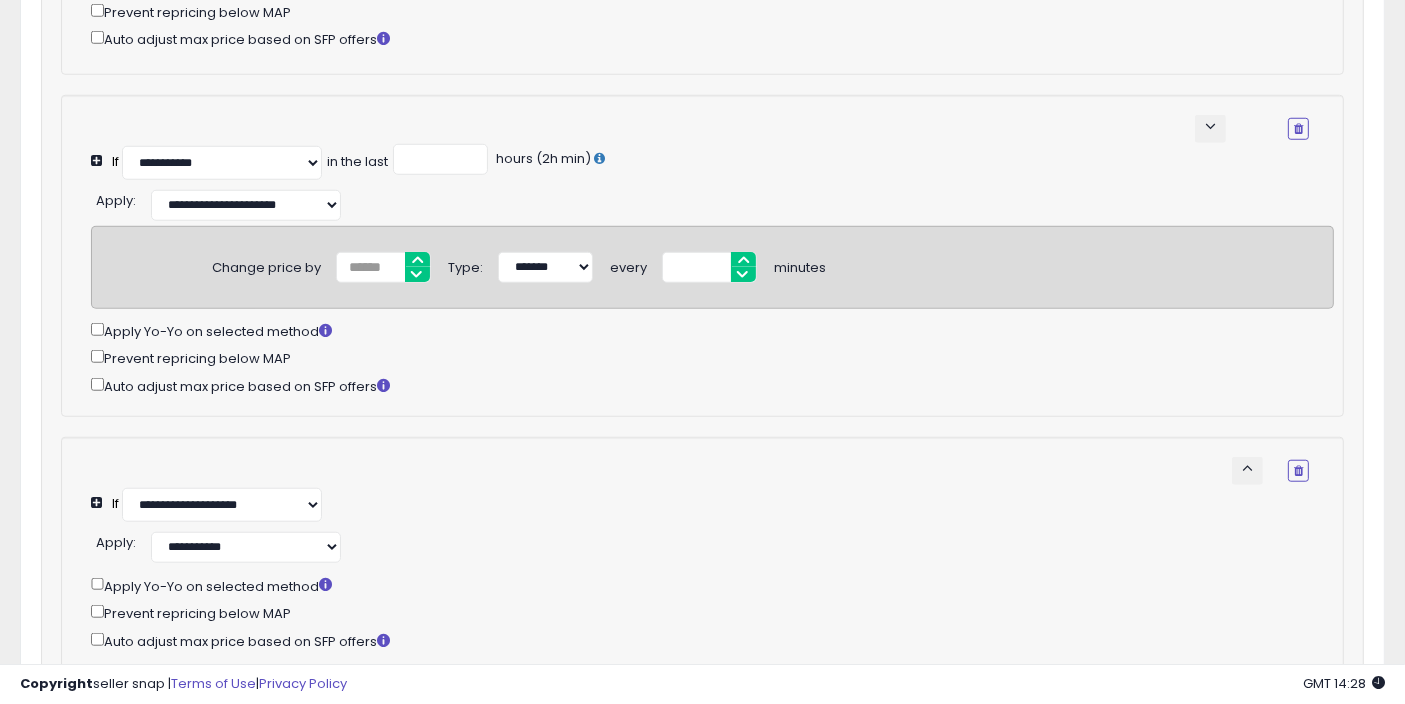 click on "**********" at bounding box center (700, 489) 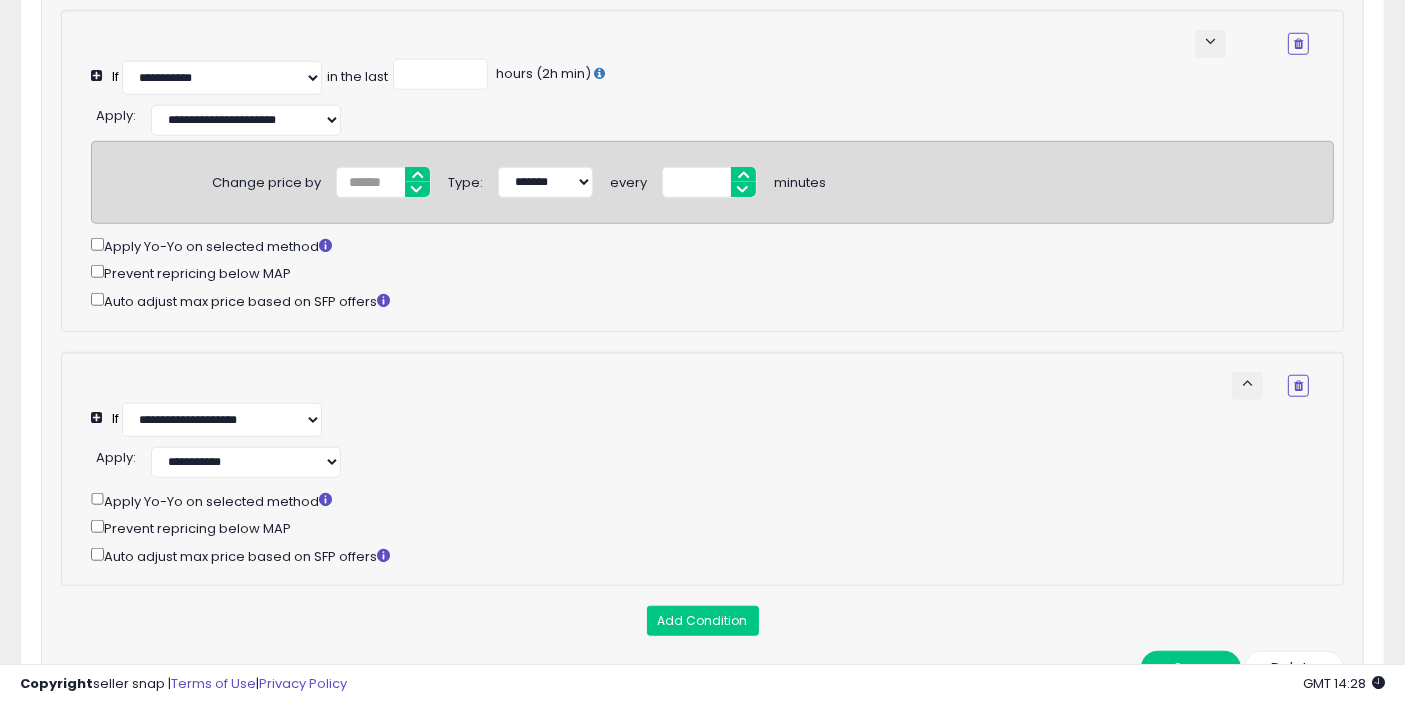 scroll, scrollTop: 1797, scrollLeft: 0, axis: vertical 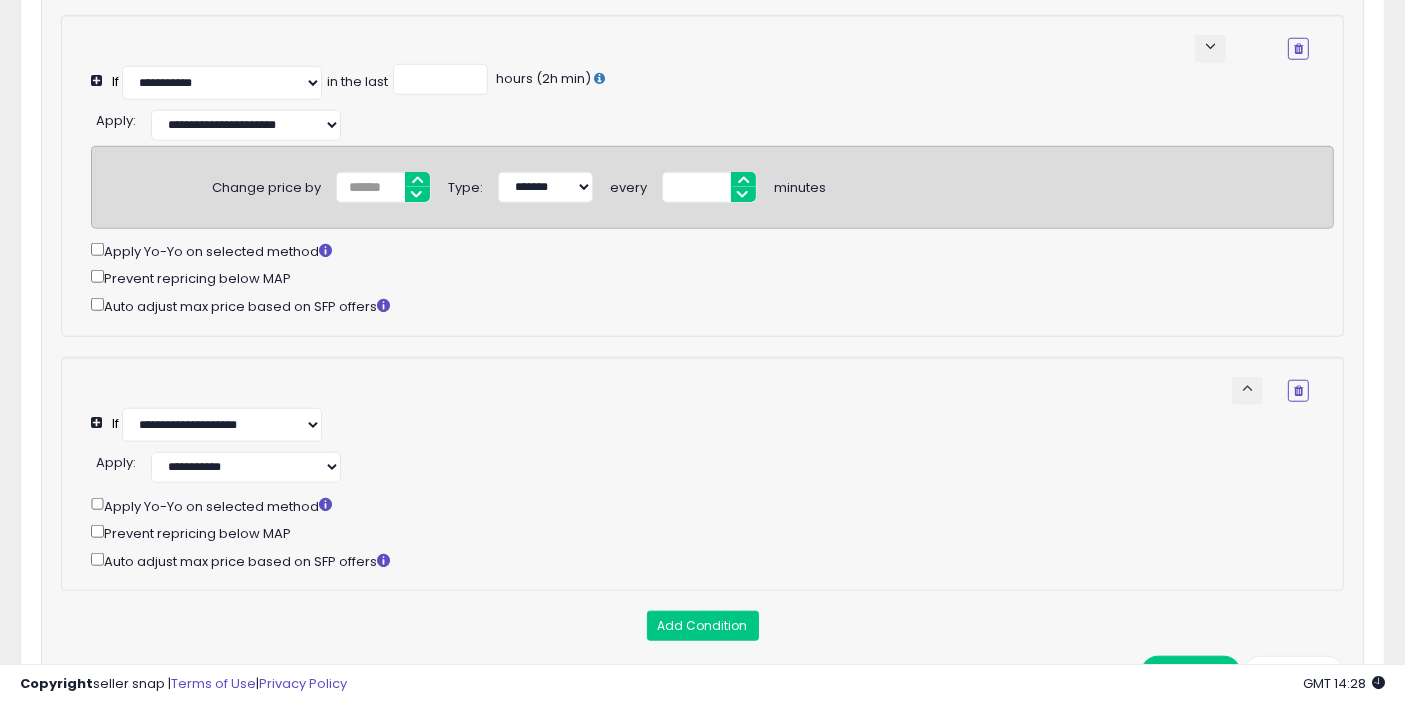 click on "keyboard_arrow_up" at bounding box center [1247, 388] 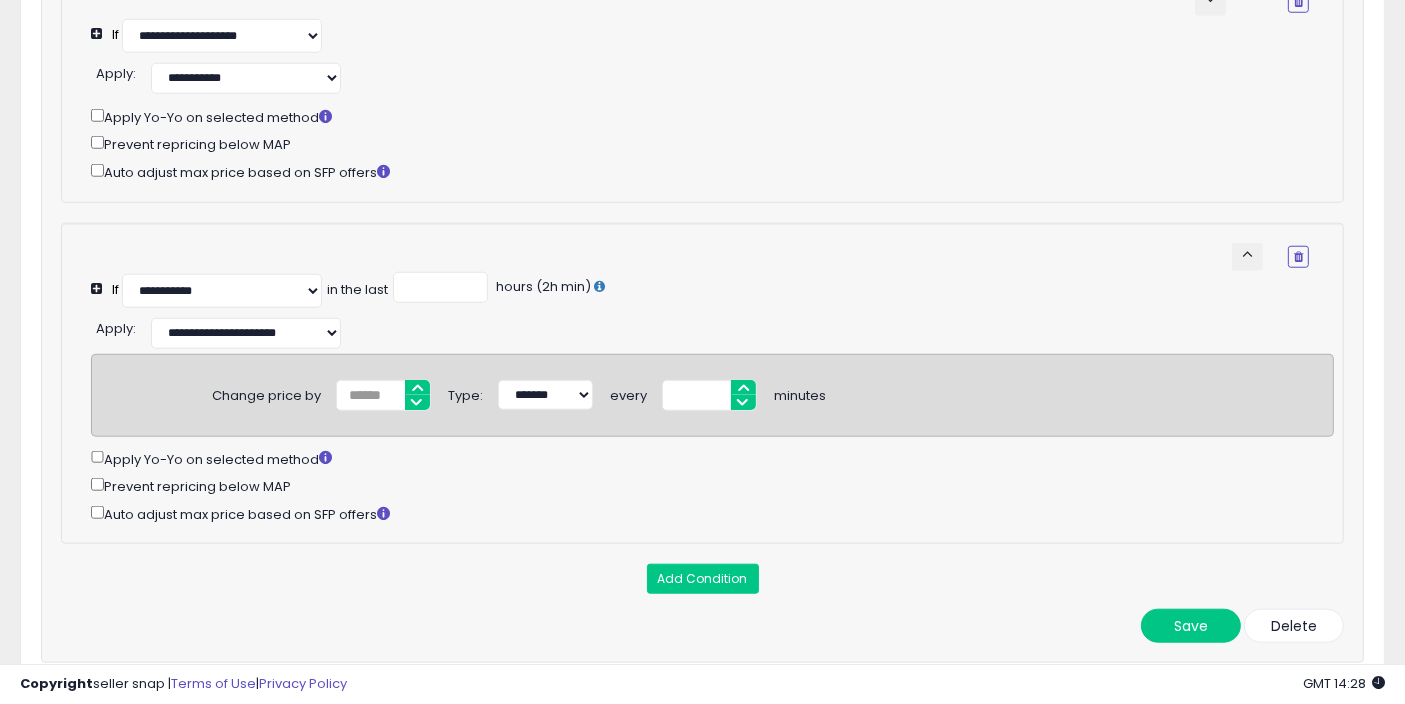 scroll, scrollTop: 1842, scrollLeft: 0, axis: vertical 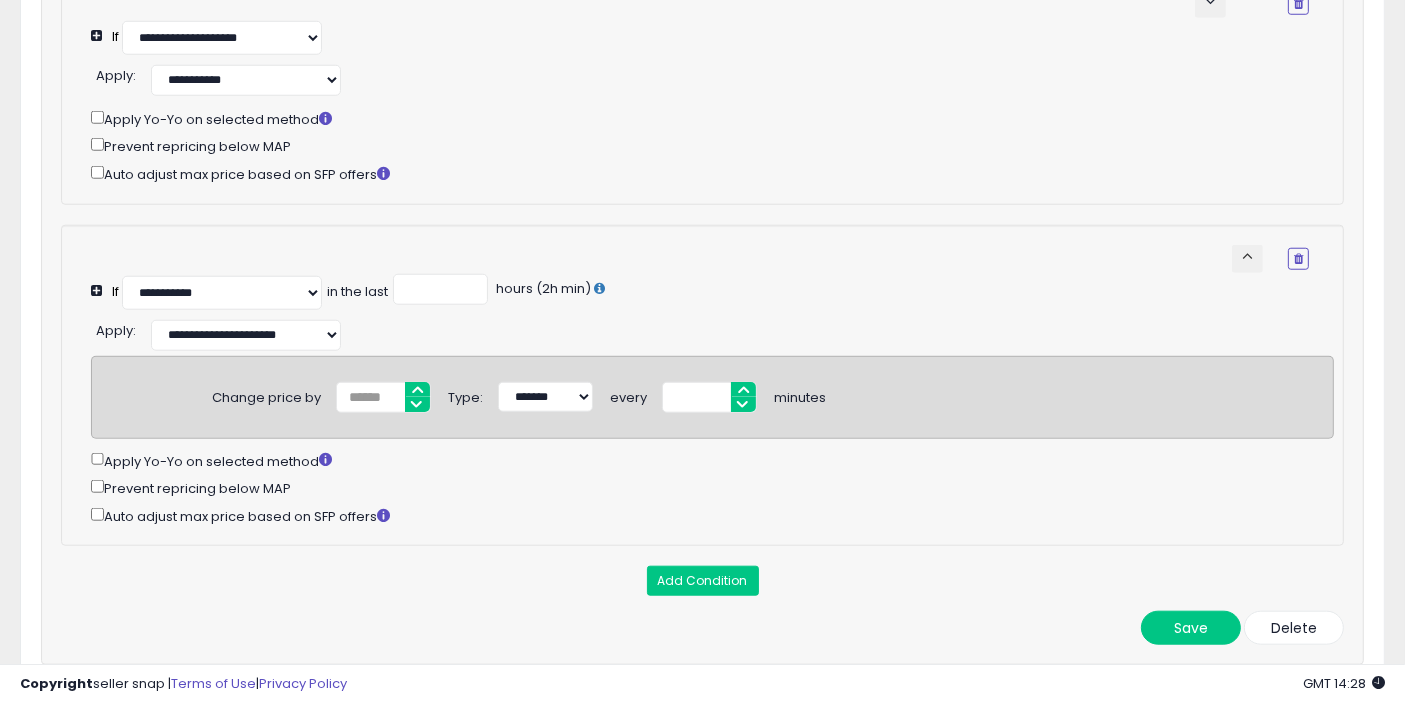 click on "keyboard_arrow_up" at bounding box center [1247, 256] 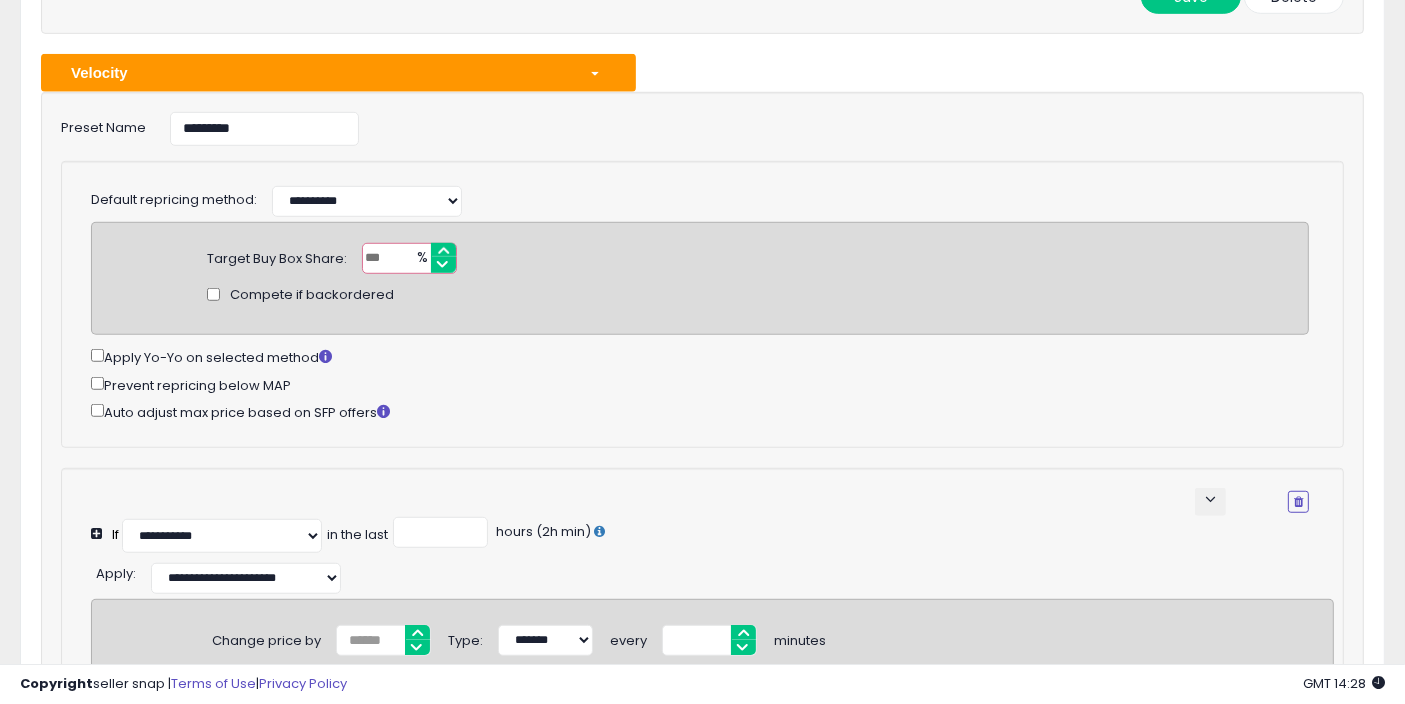 scroll, scrollTop: 1330, scrollLeft: 0, axis: vertical 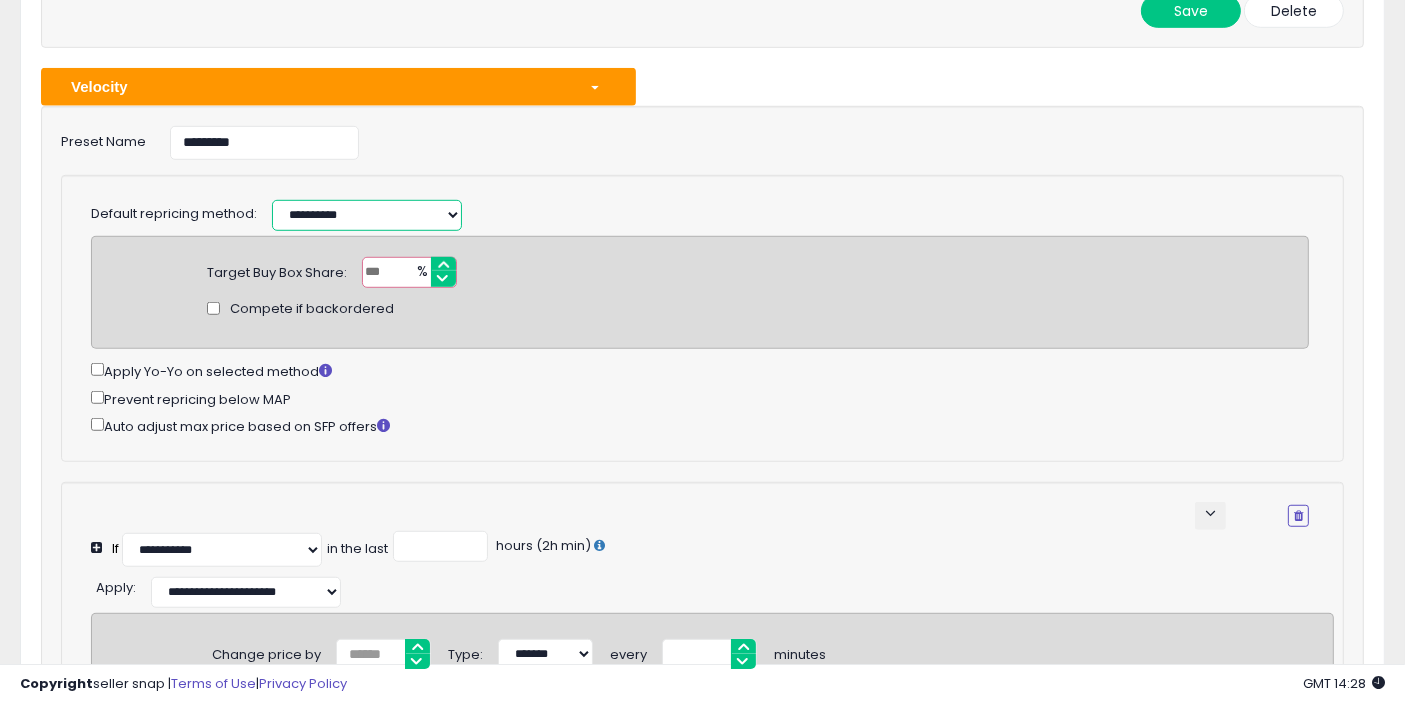 click on "**********" at bounding box center [367, 215] 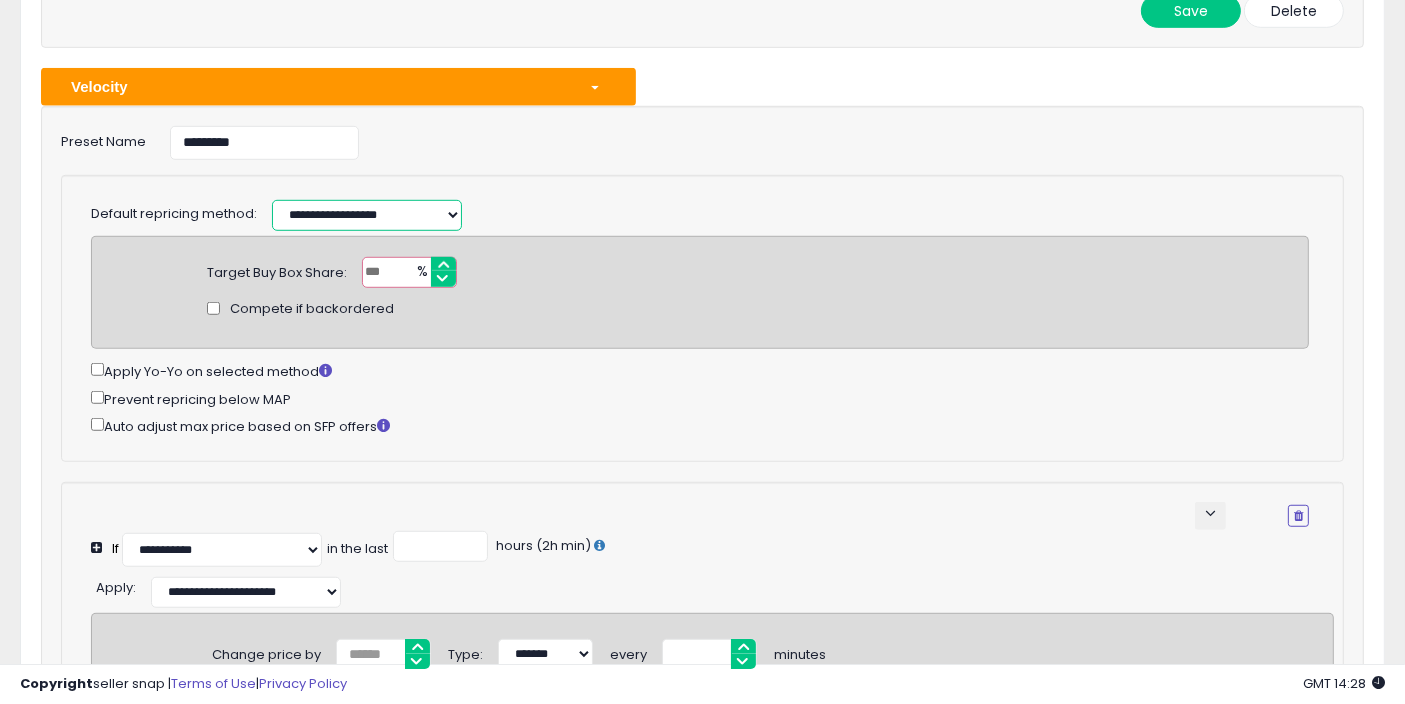 click on "**********" at bounding box center [367, 215] 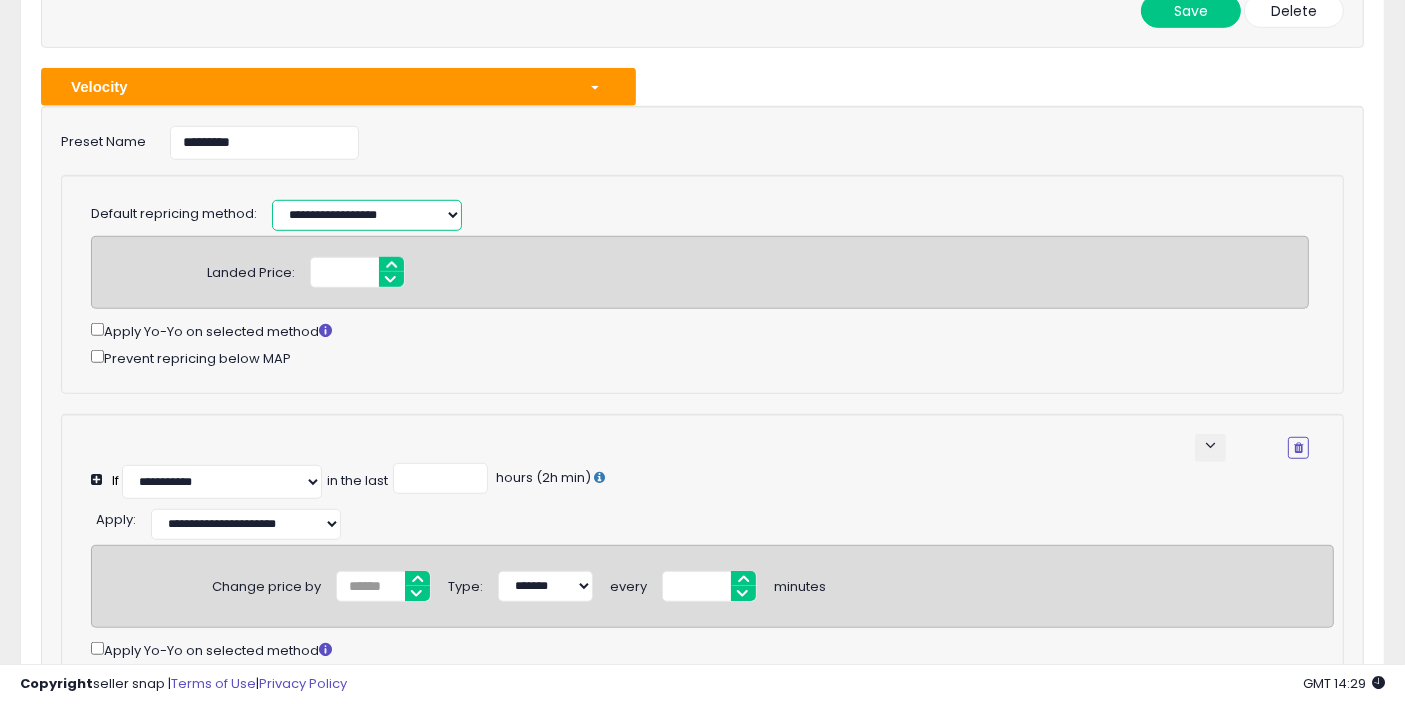 click on "**********" at bounding box center (367, 215) 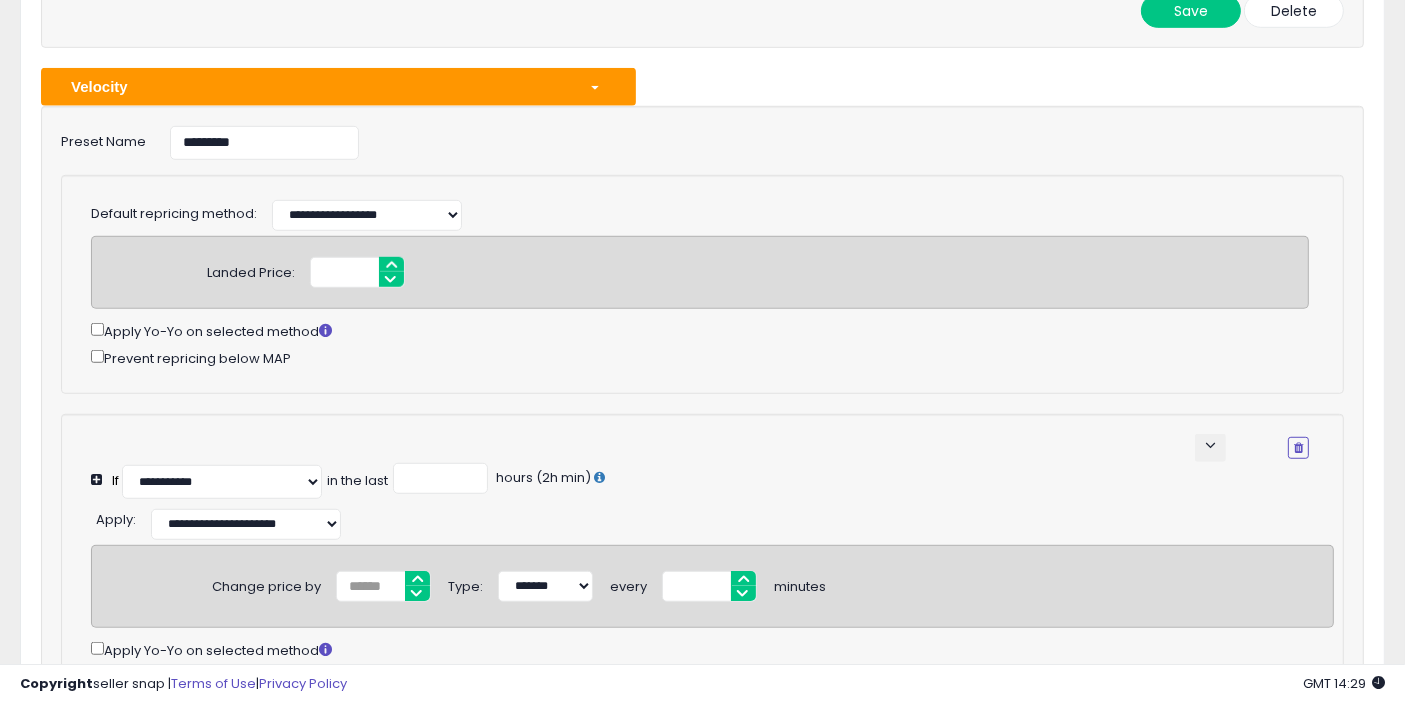click on "**********" at bounding box center [702, 284] 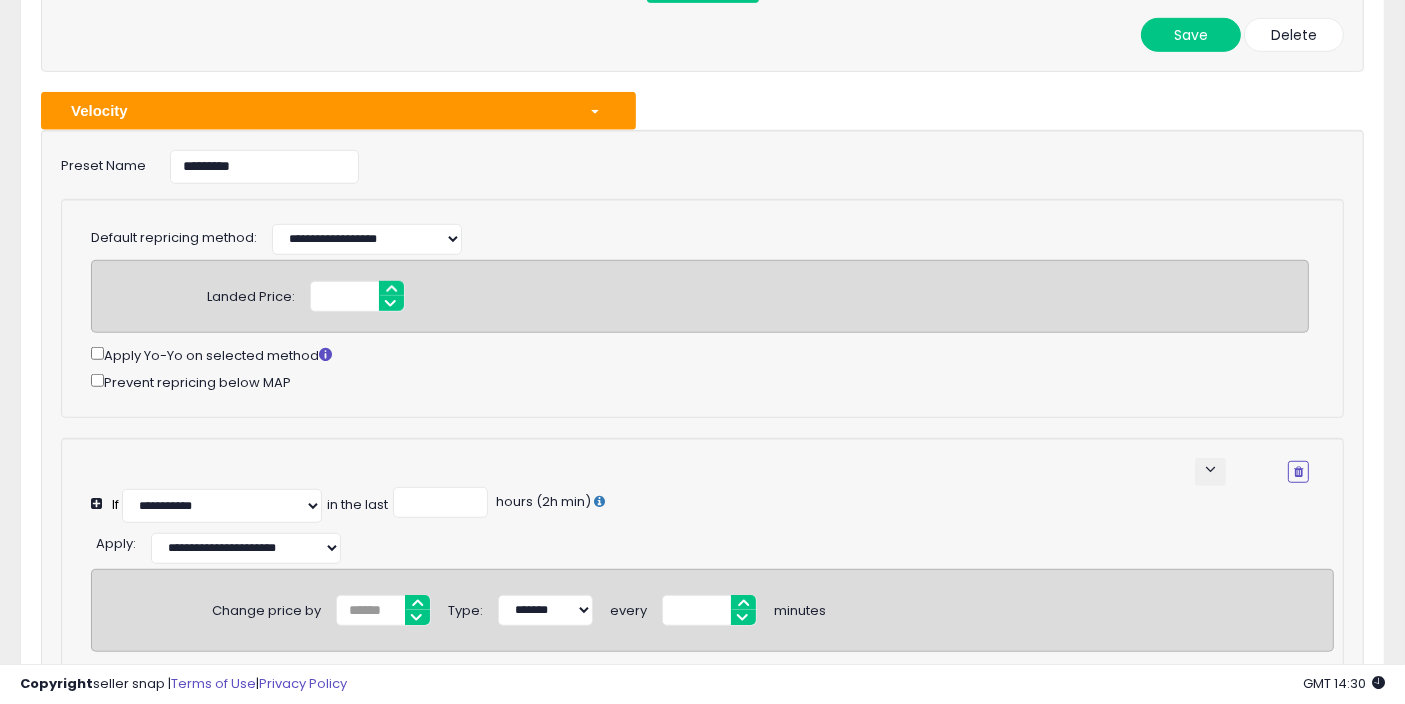 scroll, scrollTop: 1308, scrollLeft: 0, axis: vertical 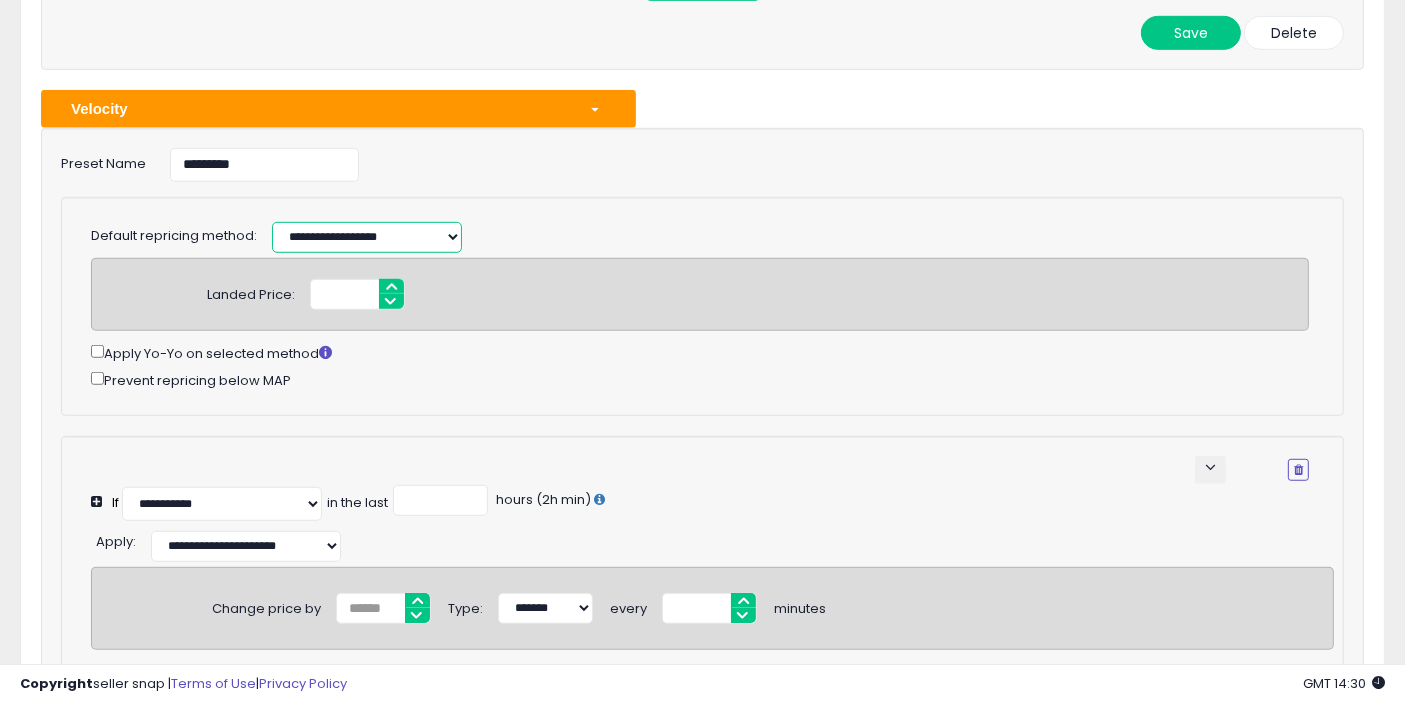 click on "**********" at bounding box center (367, 237) 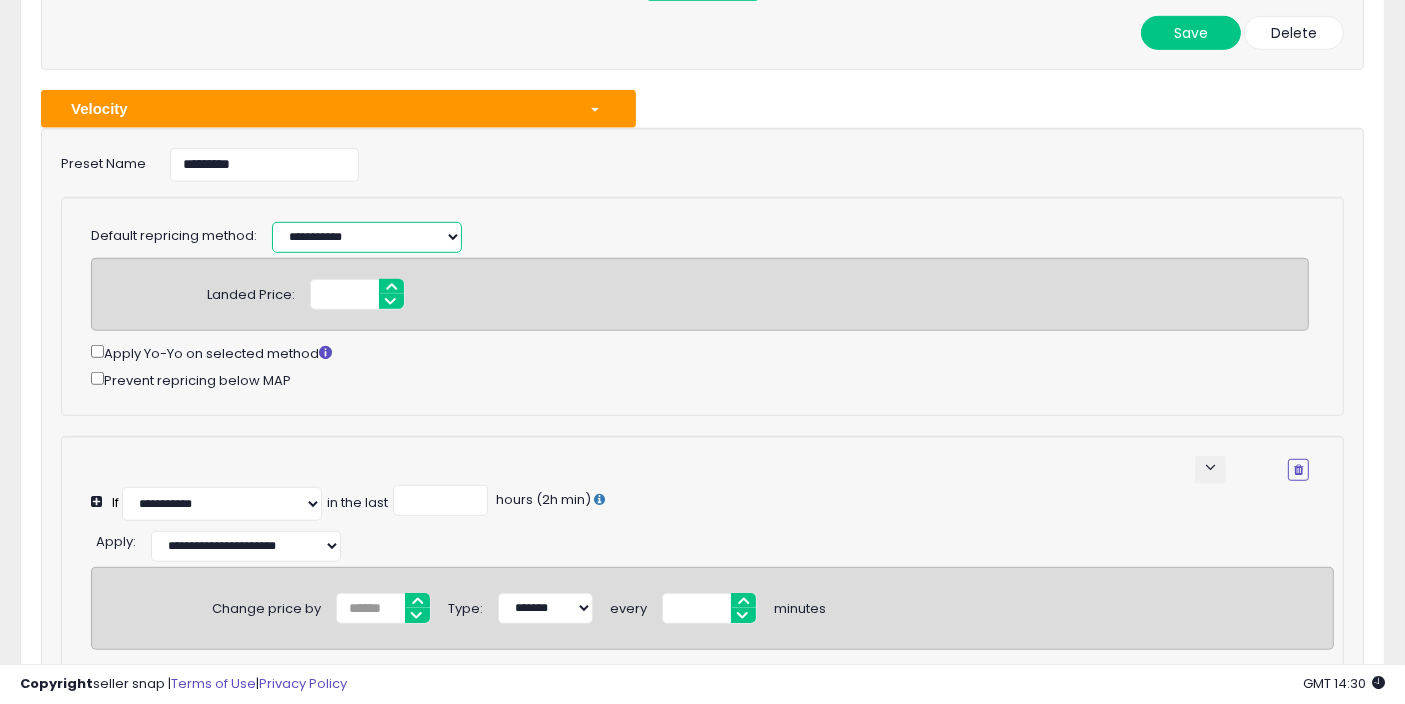 click on "**********" at bounding box center (367, 237) 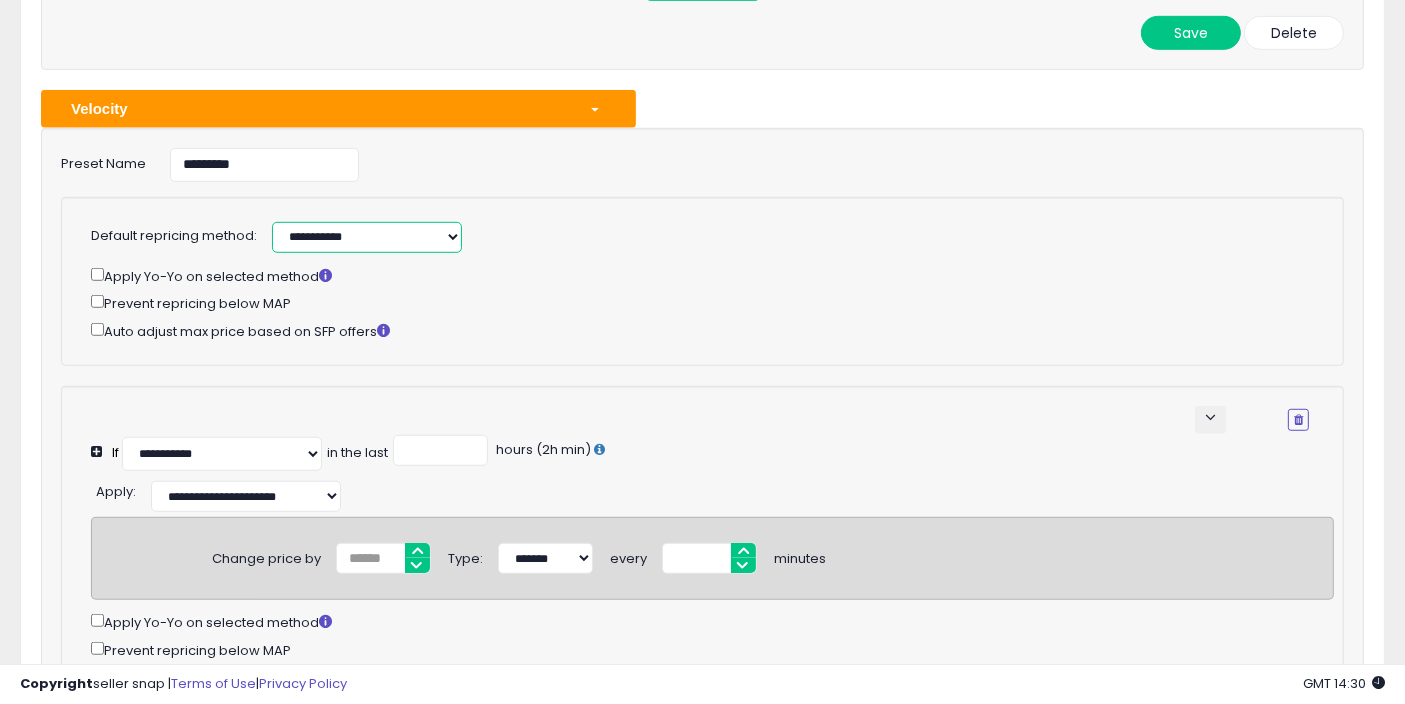 click on "**********" at bounding box center [367, 237] 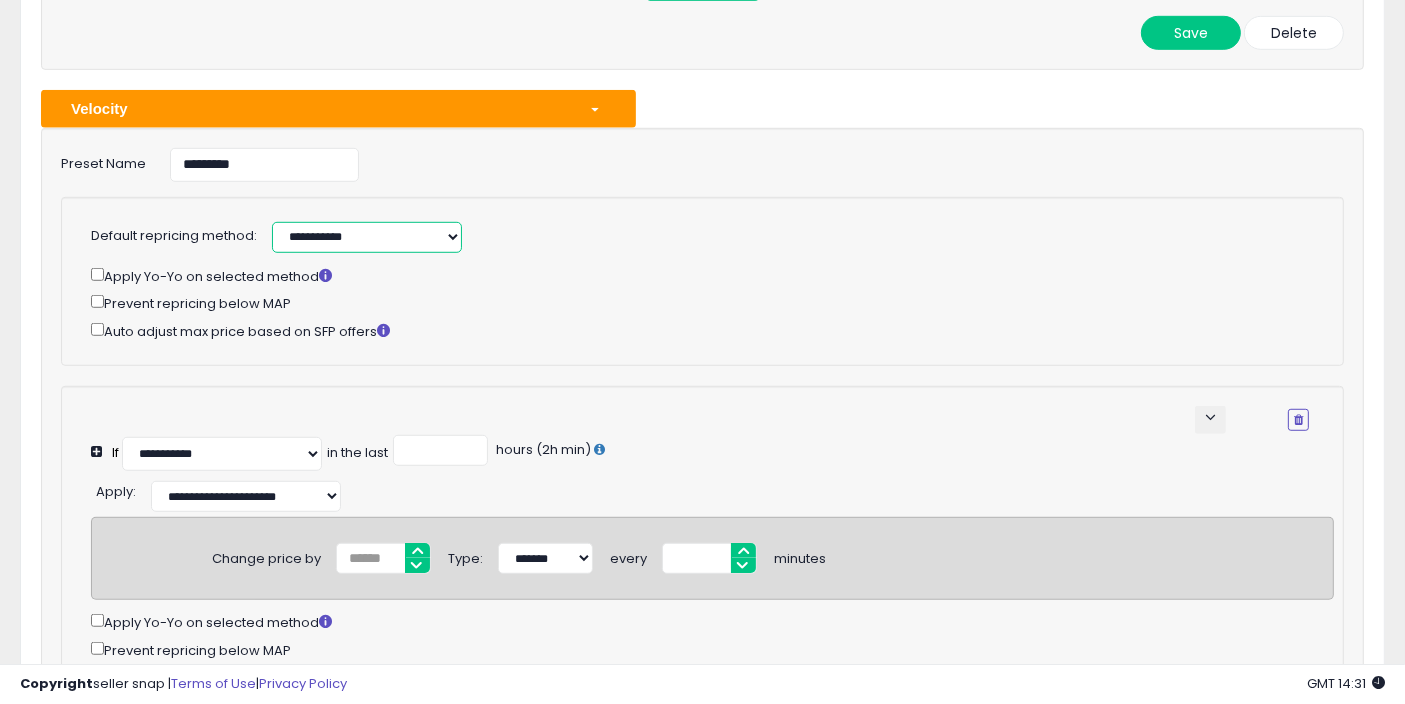 select on "**********" 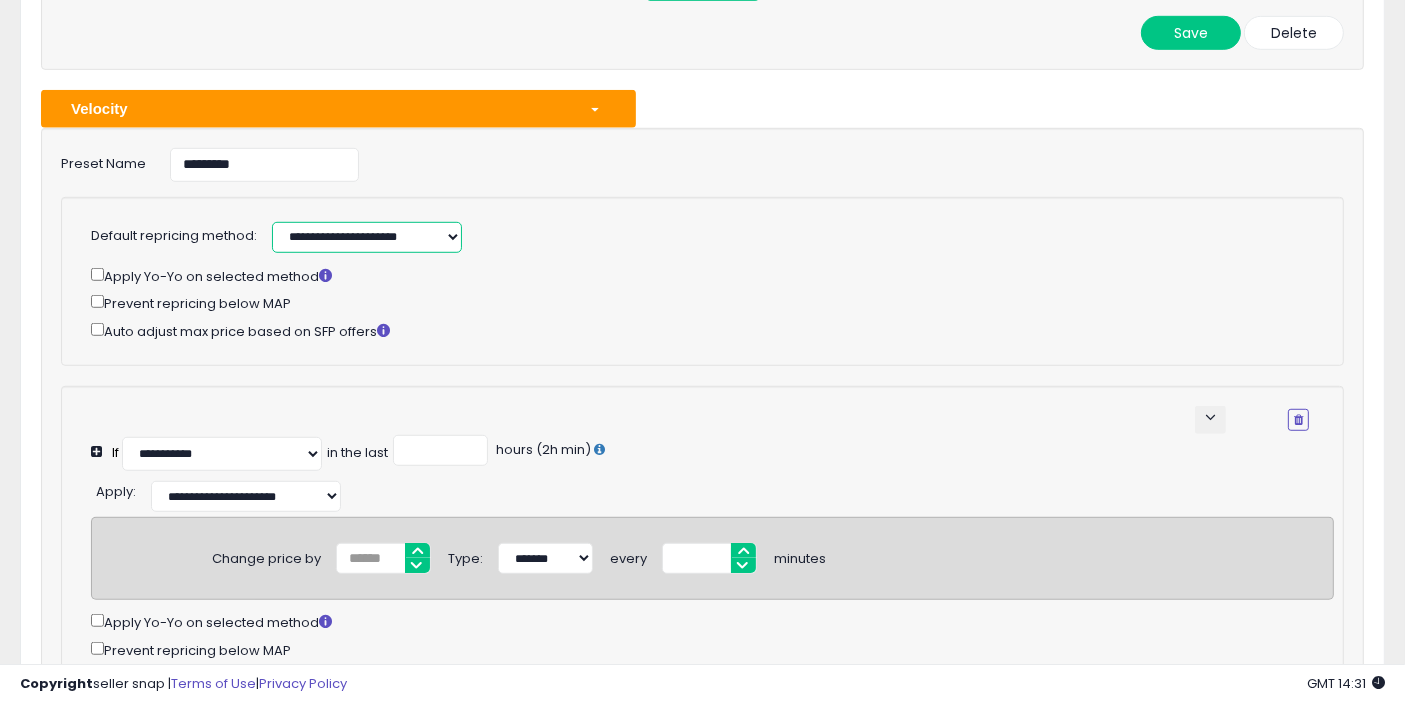 click on "**********" at bounding box center (367, 237) 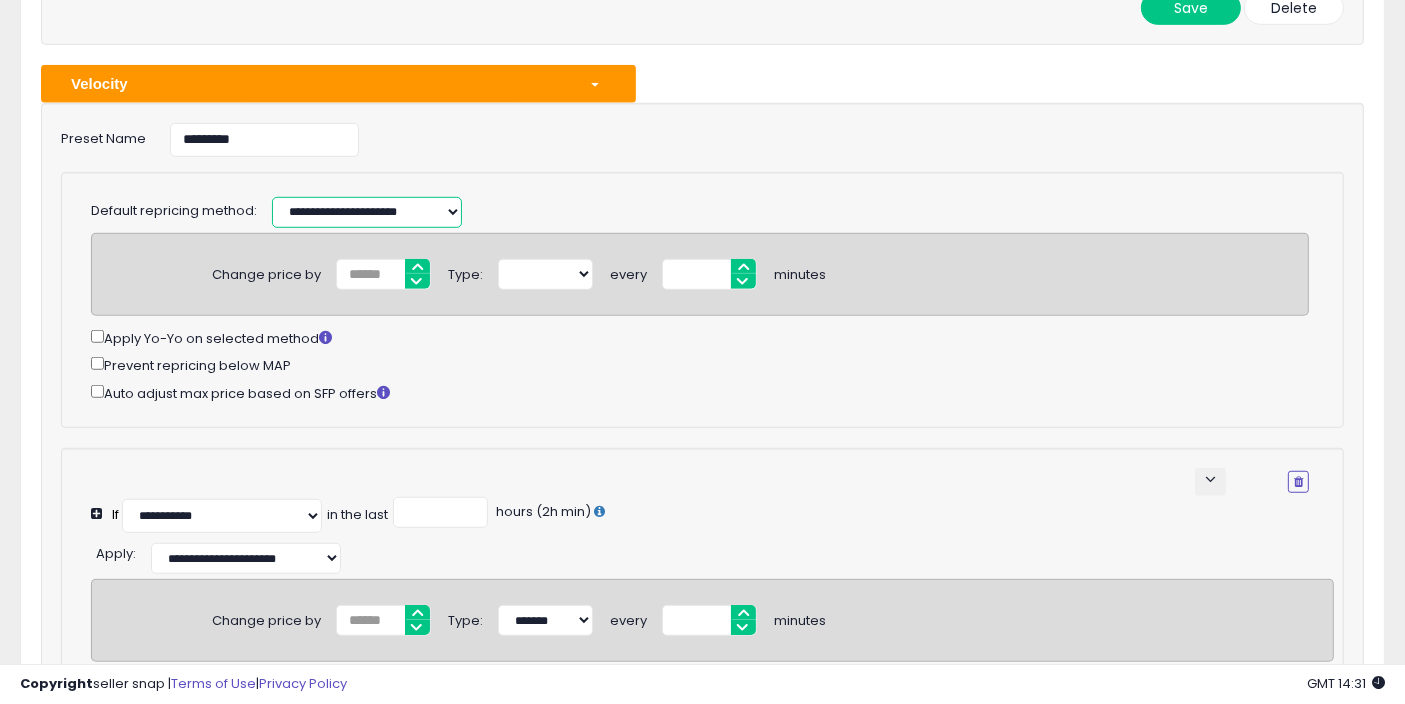 scroll, scrollTop: 1330, scrollLeft: 0, axis: vertical 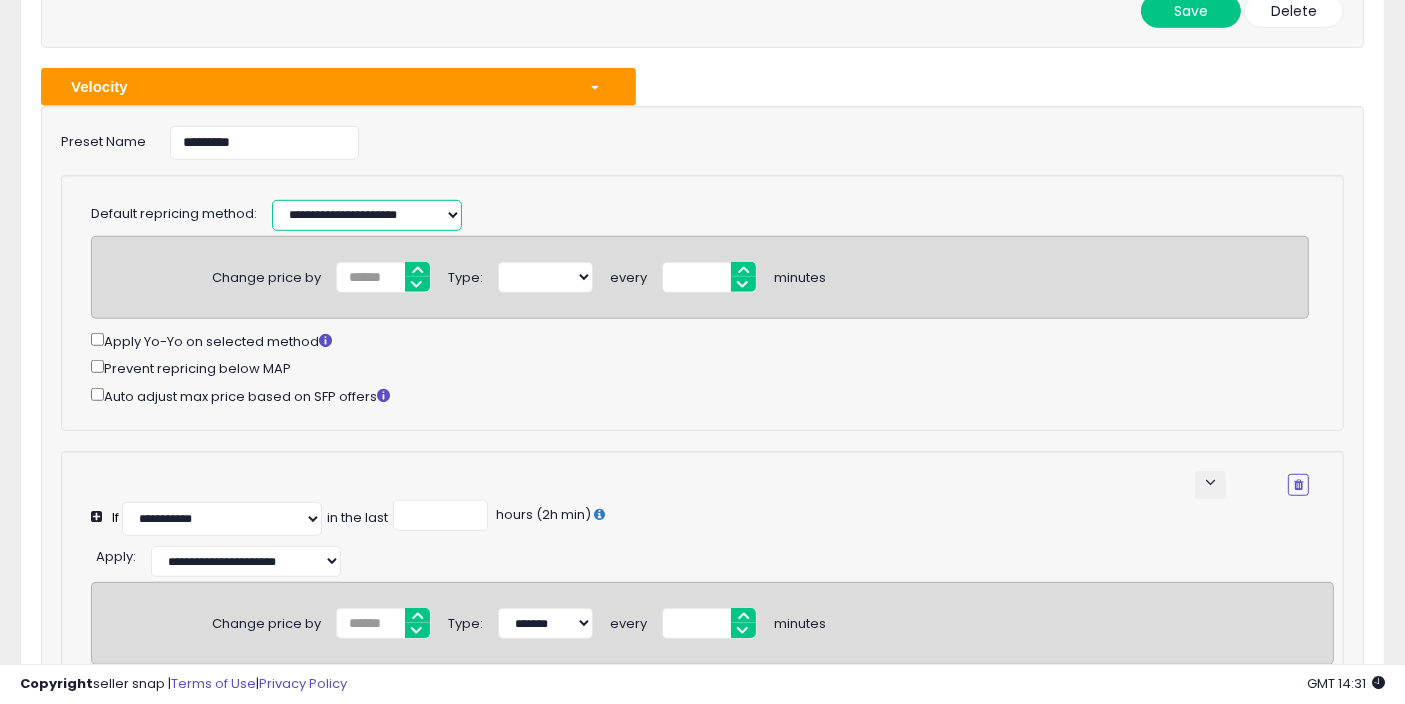click on "**********" at bounding box center (367, 215) 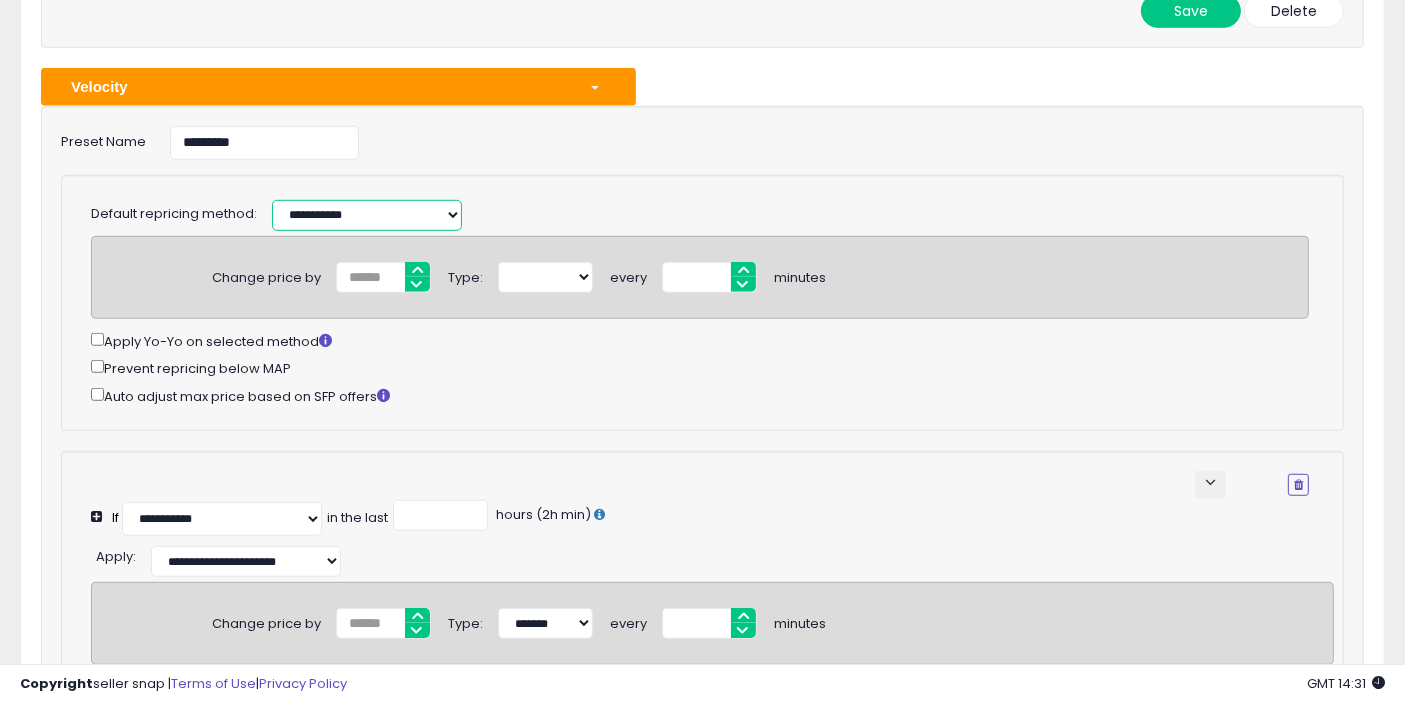 click on "**********" at bounding box center [367, 215] 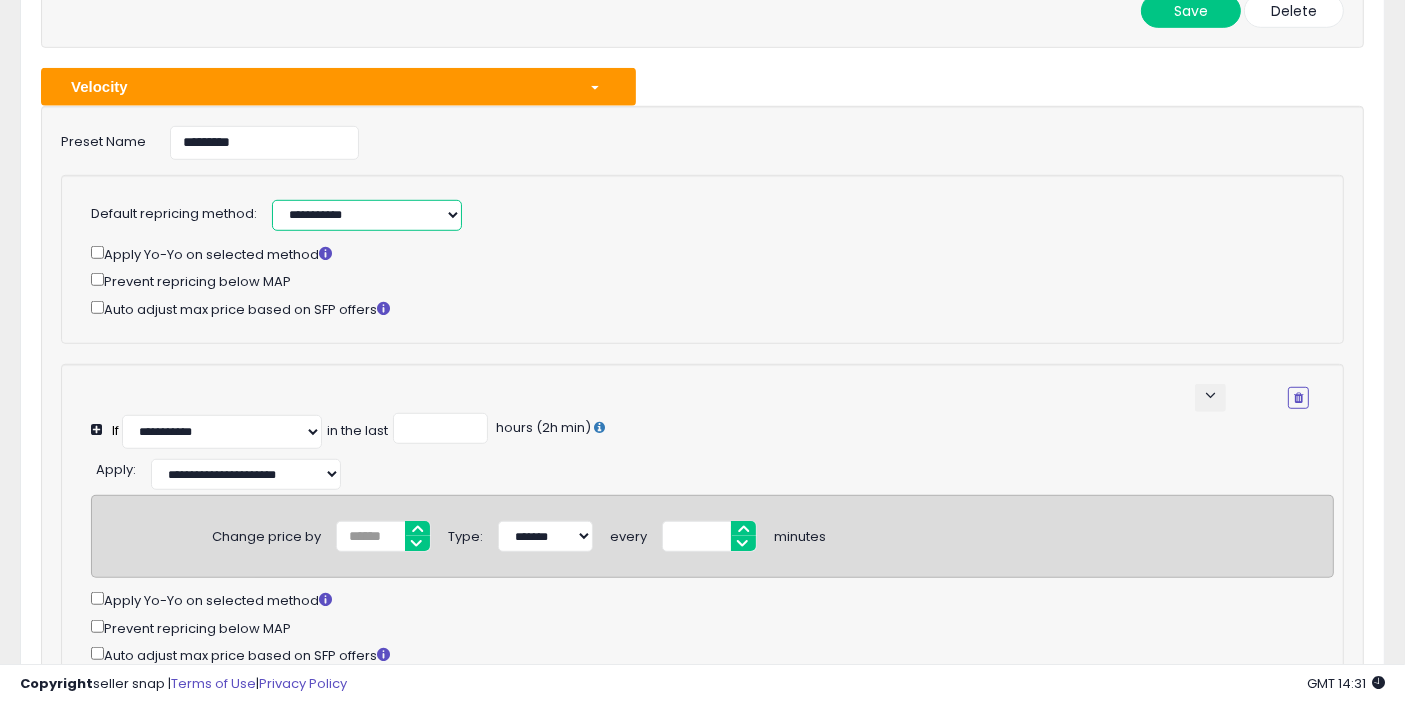 click on "**********" at bounding box center (367, 215) 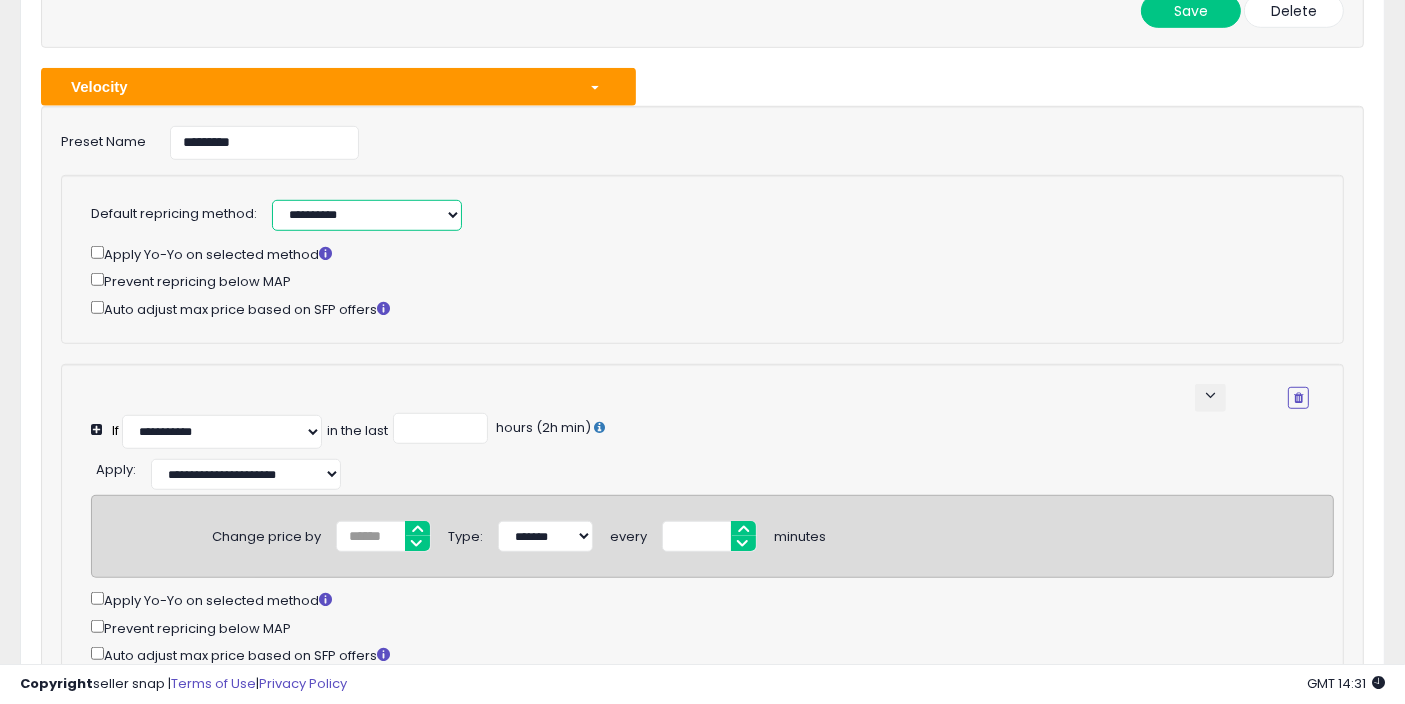 click on "**********" at bounding box center [367, 215] 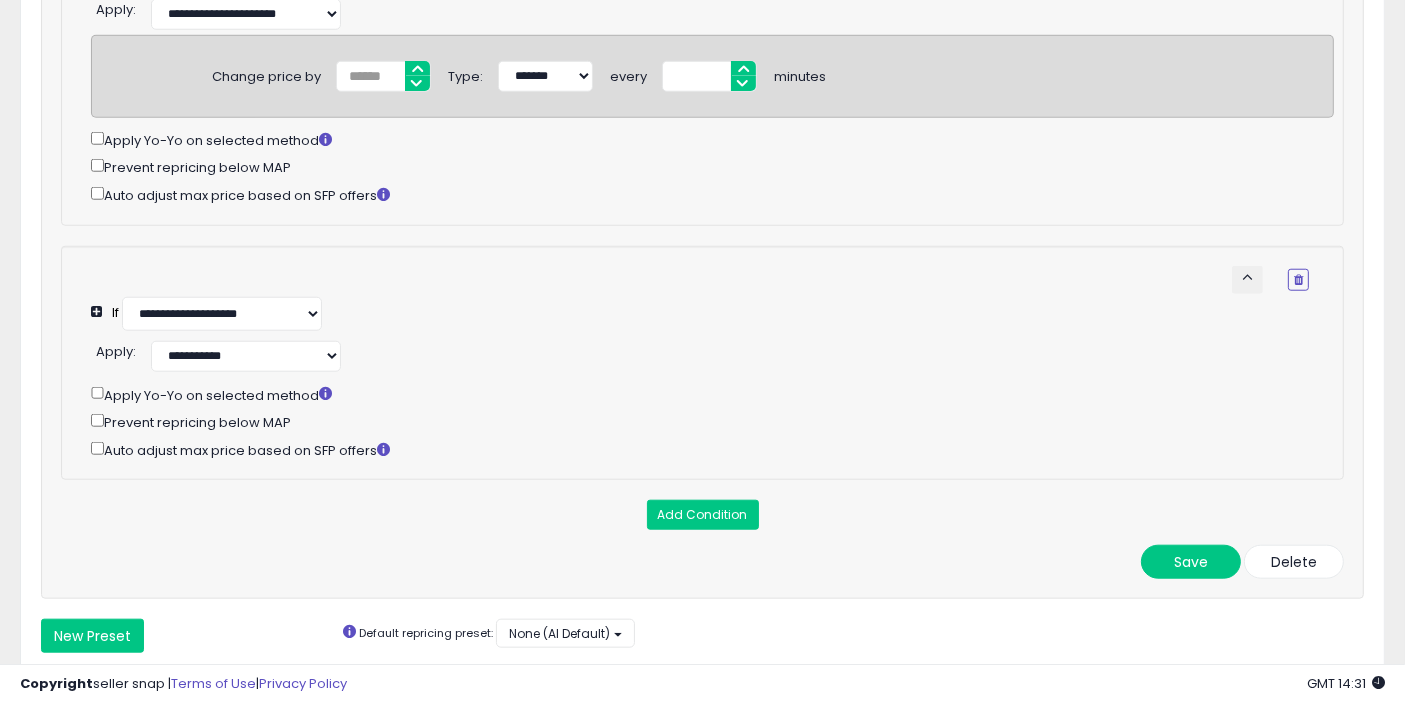 scroll, scrollTop: 1908, scrollLeft: 0, axis: vertical 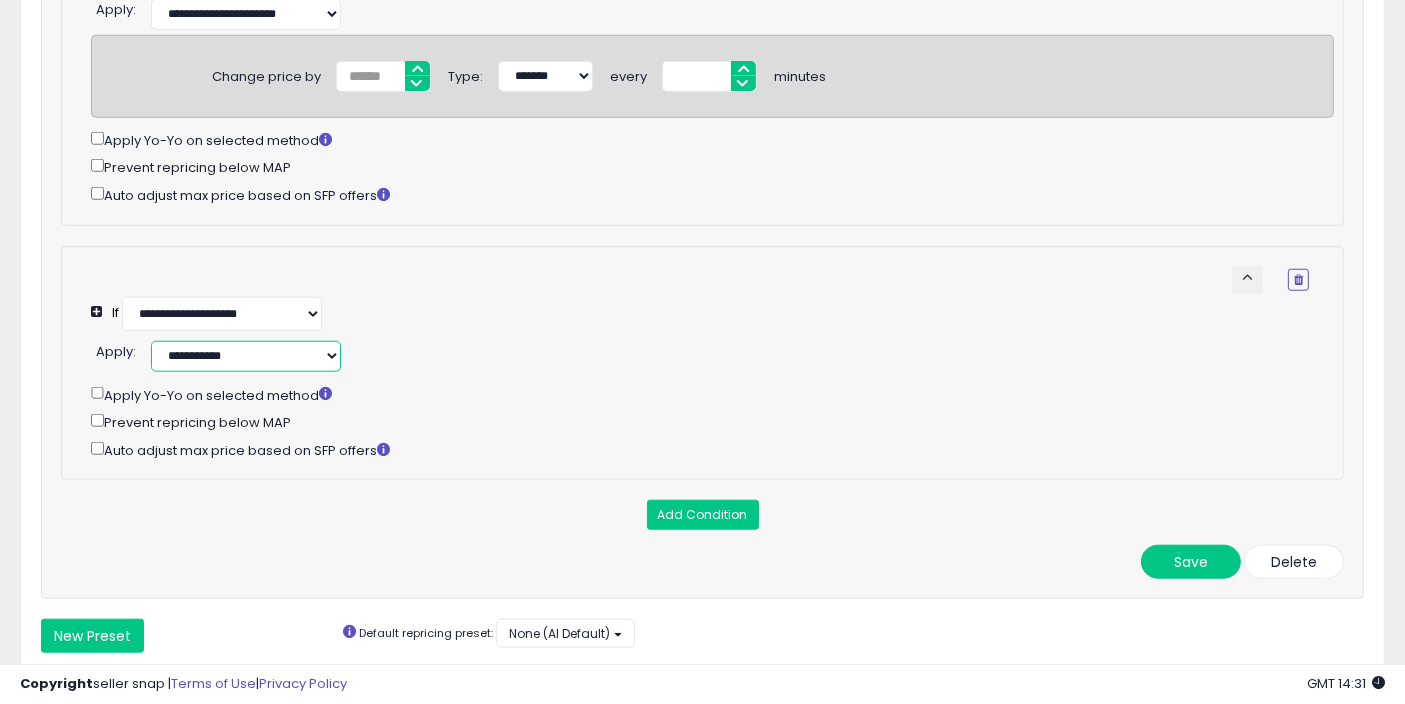 click on "**********" at bounding box center (246, 356) 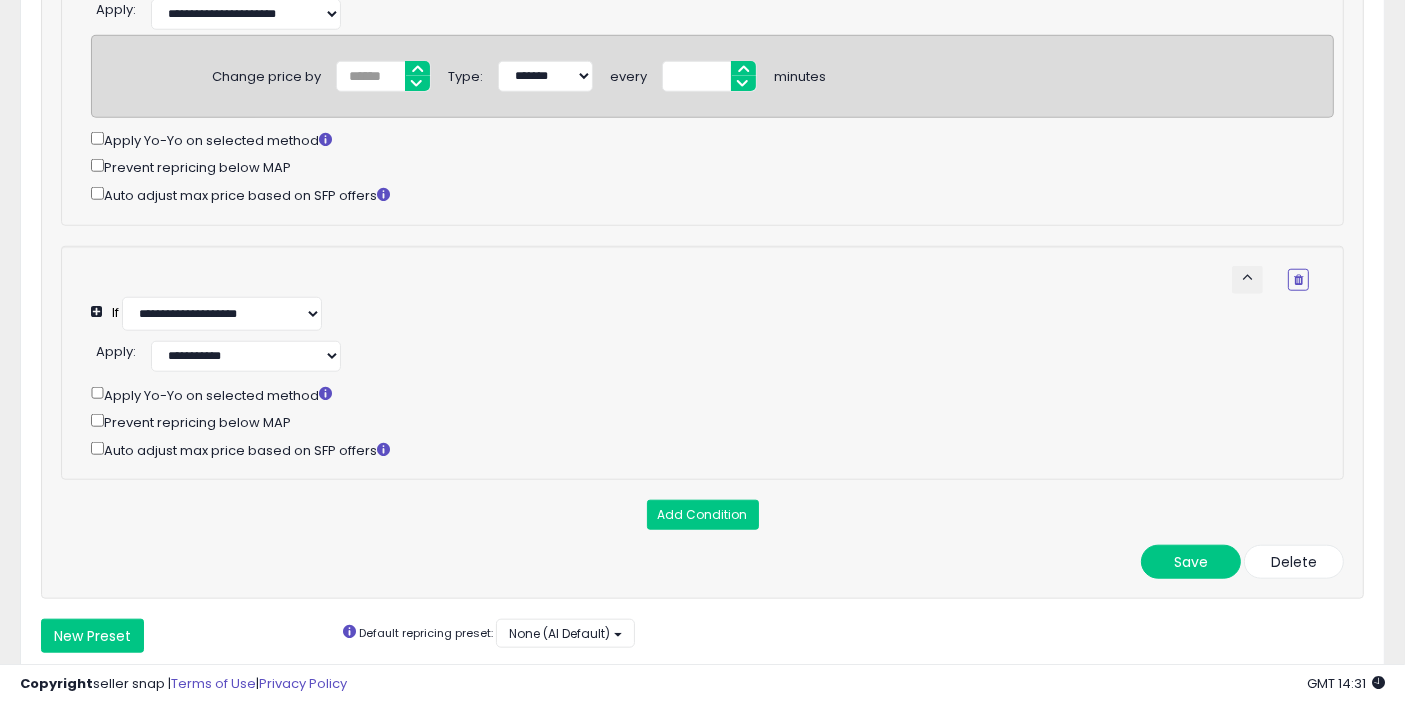 click on "**********" 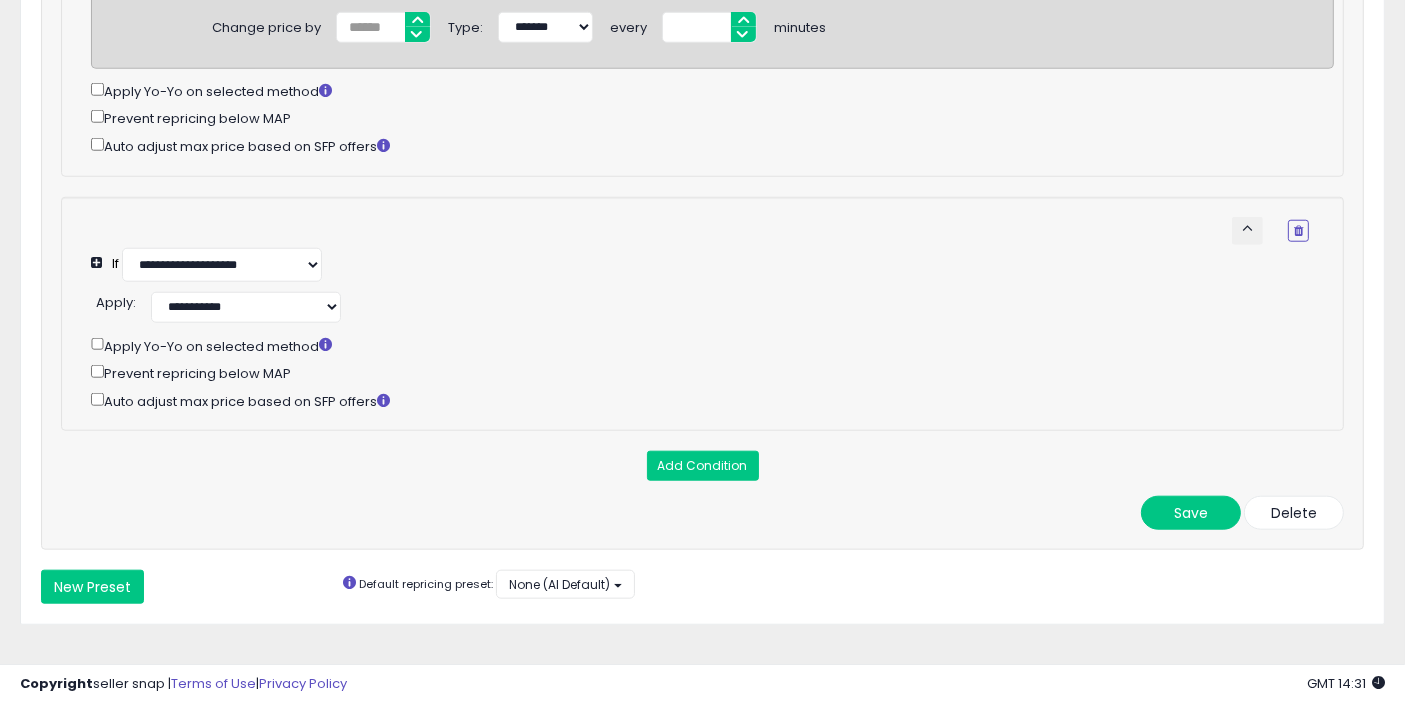scroll, scrollTop: 1963, scrollLeft: 0, axis: vertical 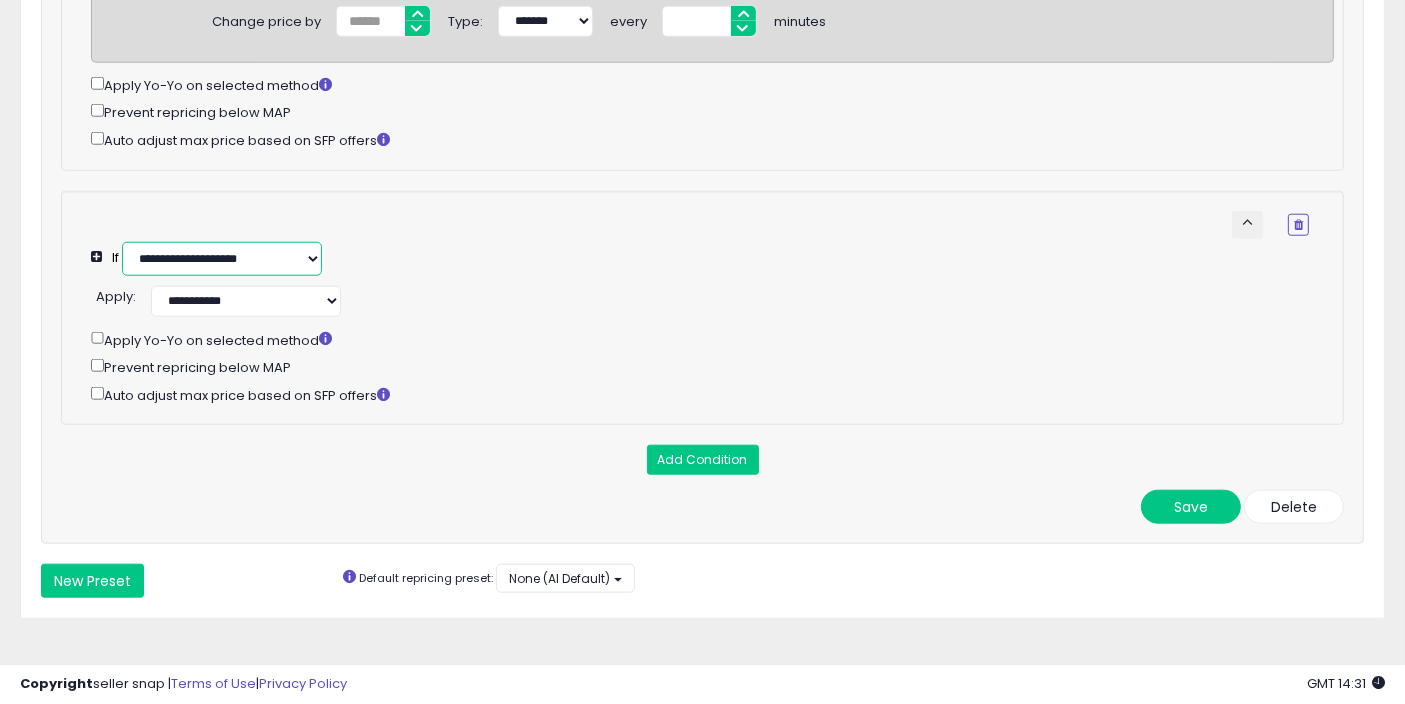 click on "**********" at bounding box center [222, 259] 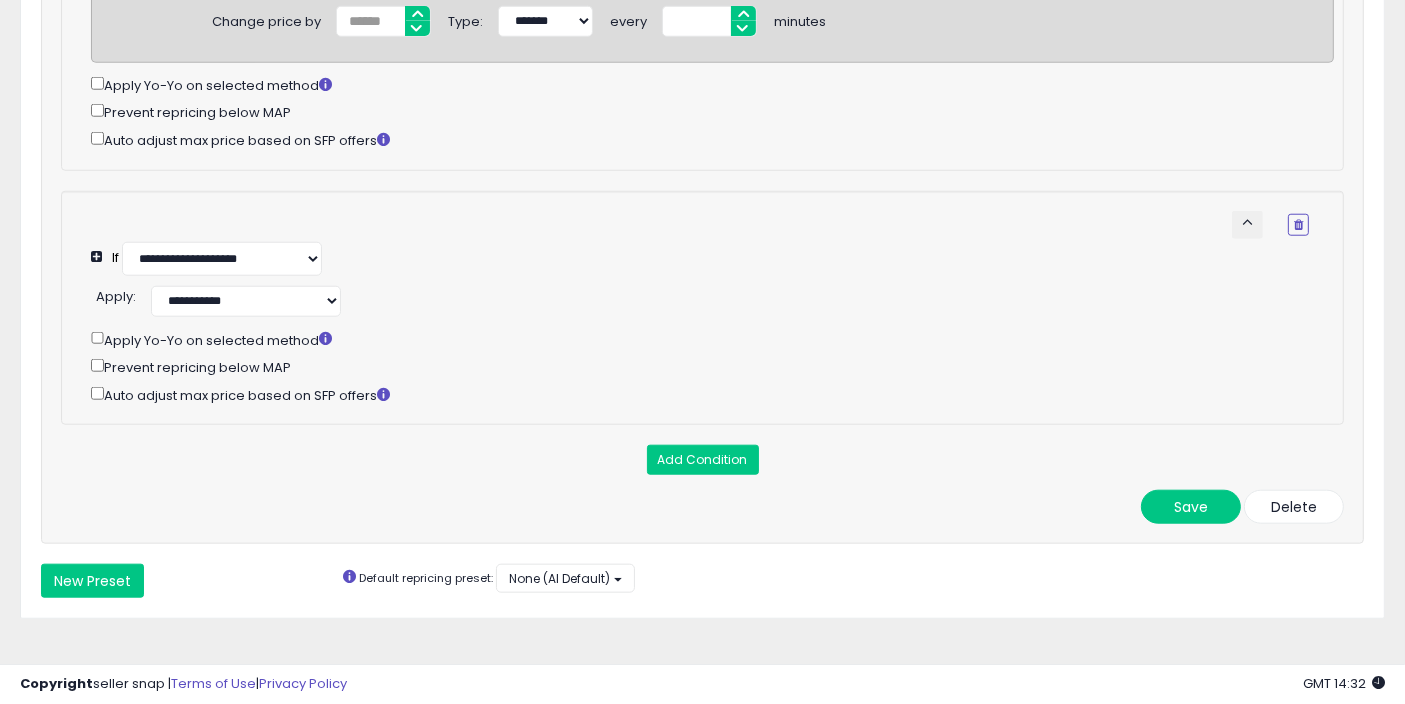click on "**********" at bounding box center (700, 225) 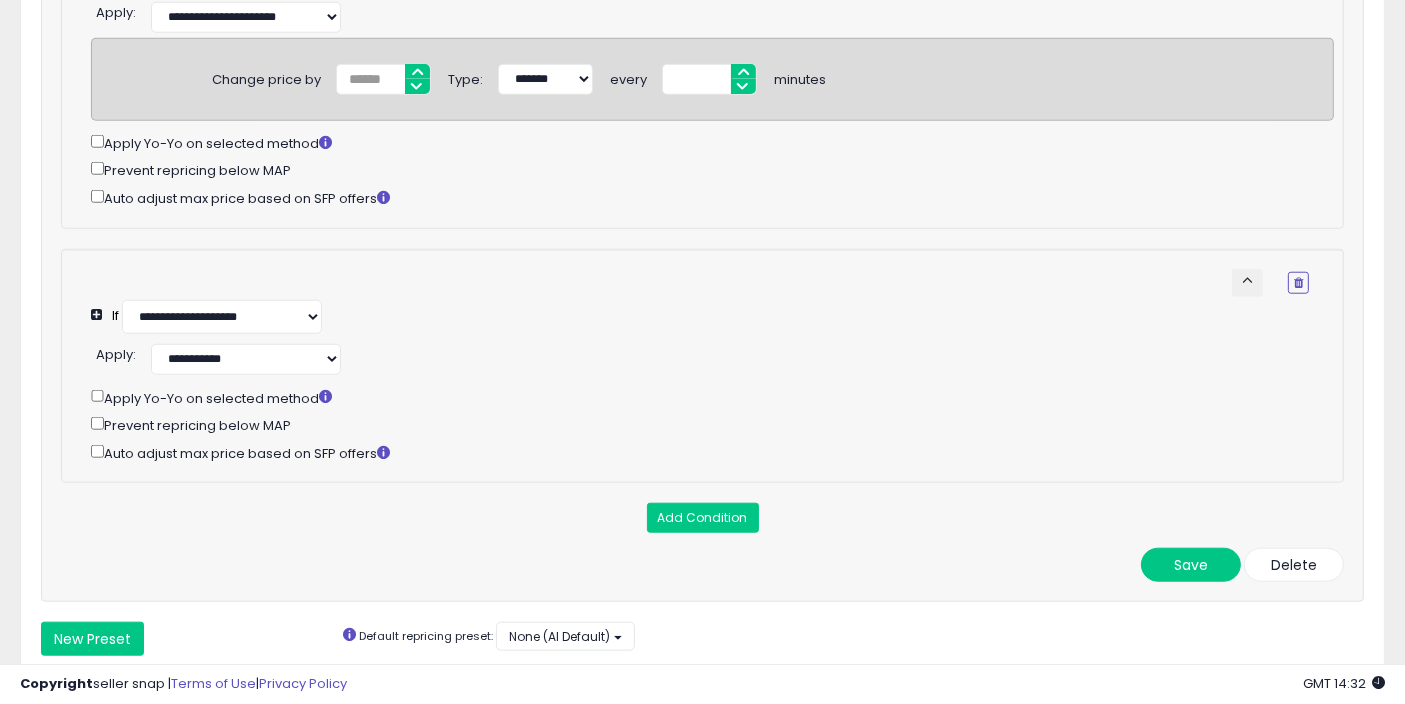 scroll, scrollTop: 1903, scrollLeft: 0, axis: vertical 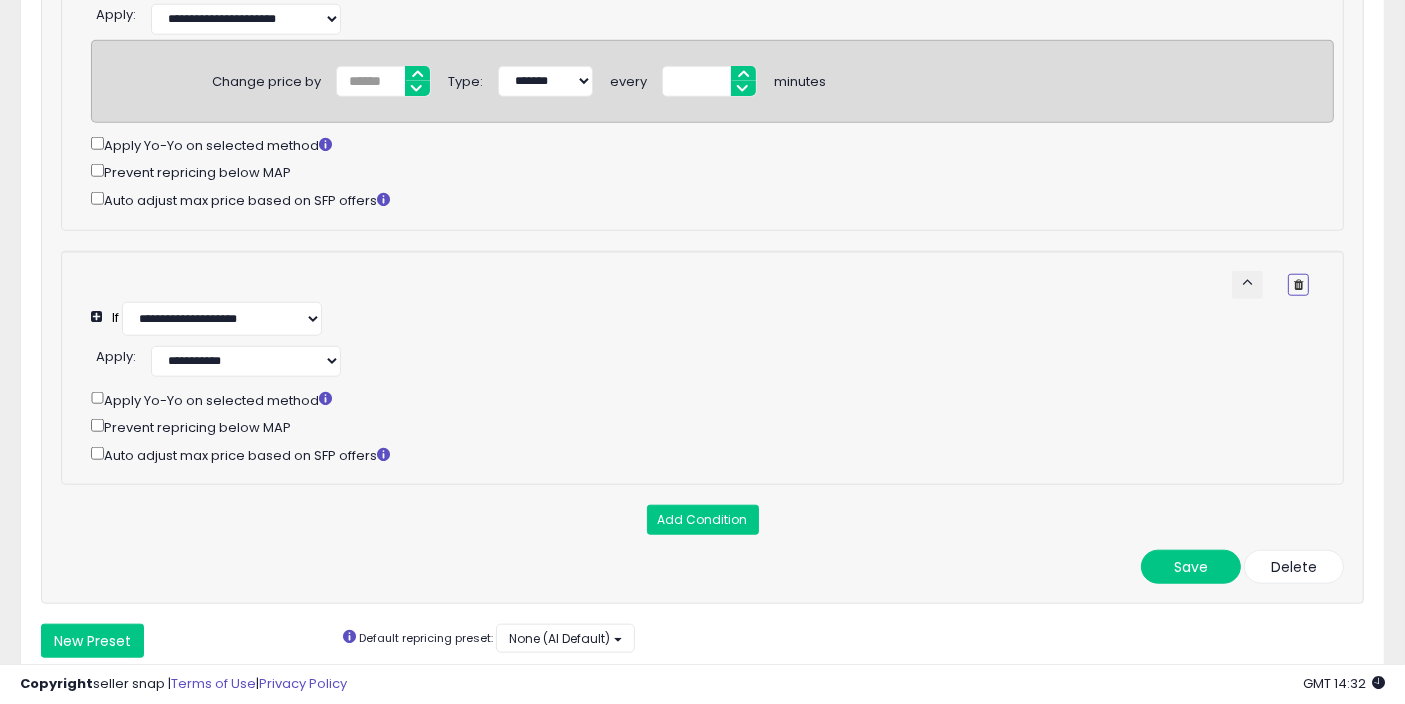 click at bounding box center [1298, 285] 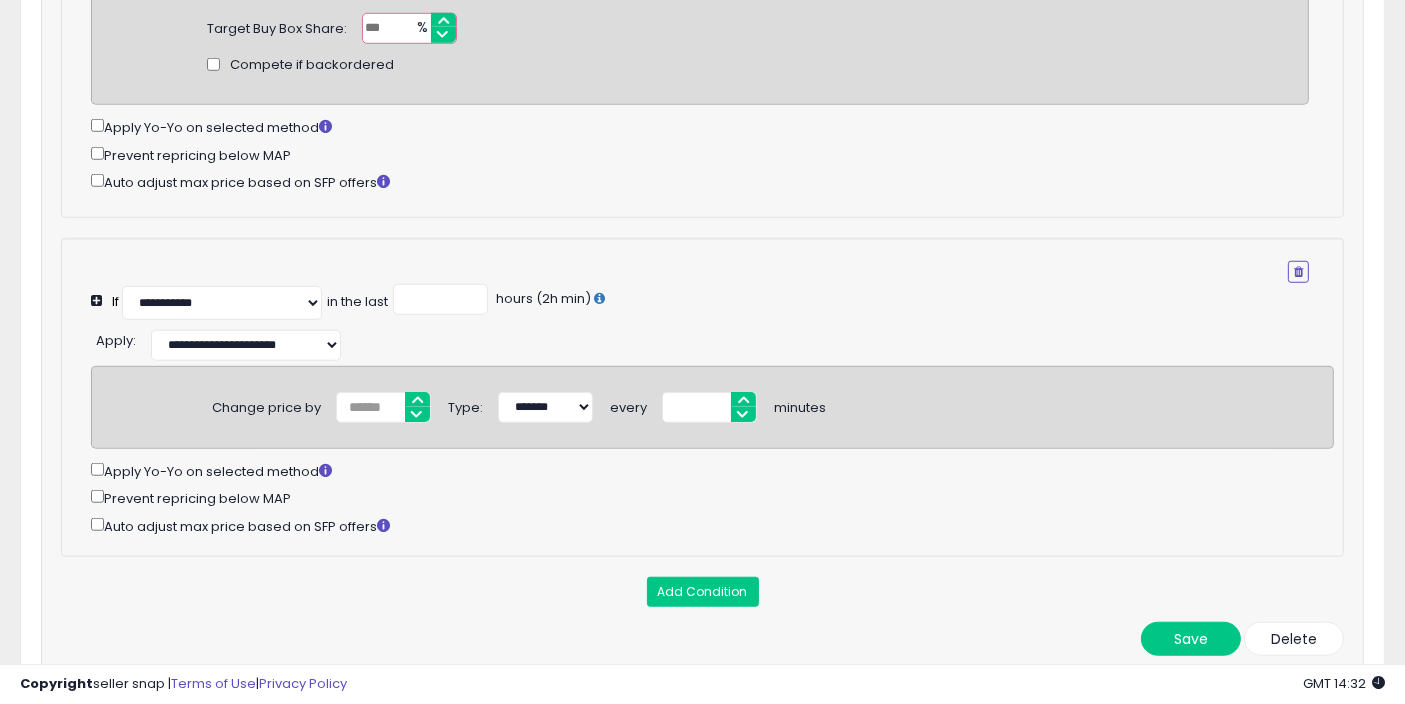 scroll, scrollTop: 1740, scrollLeft: 0, axis: vertical 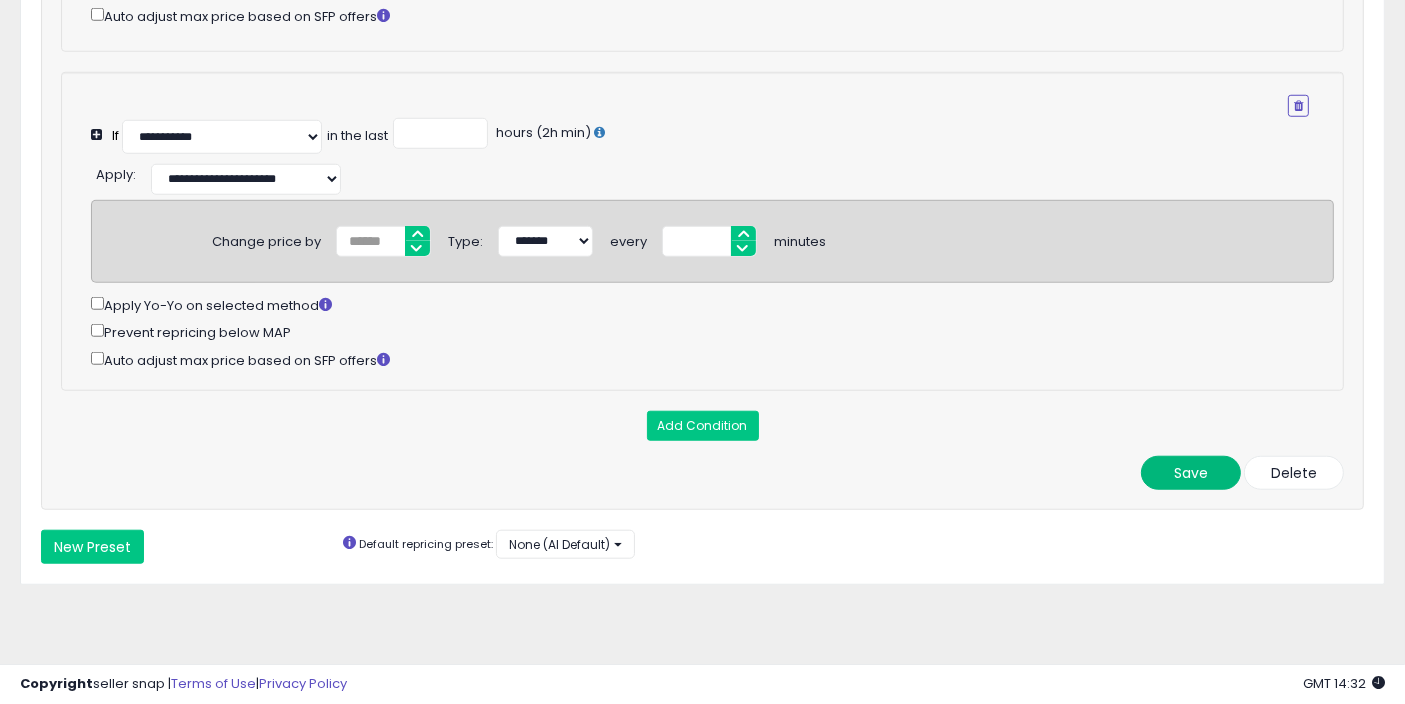 click on "Save" at bounding box center [1191, 473] 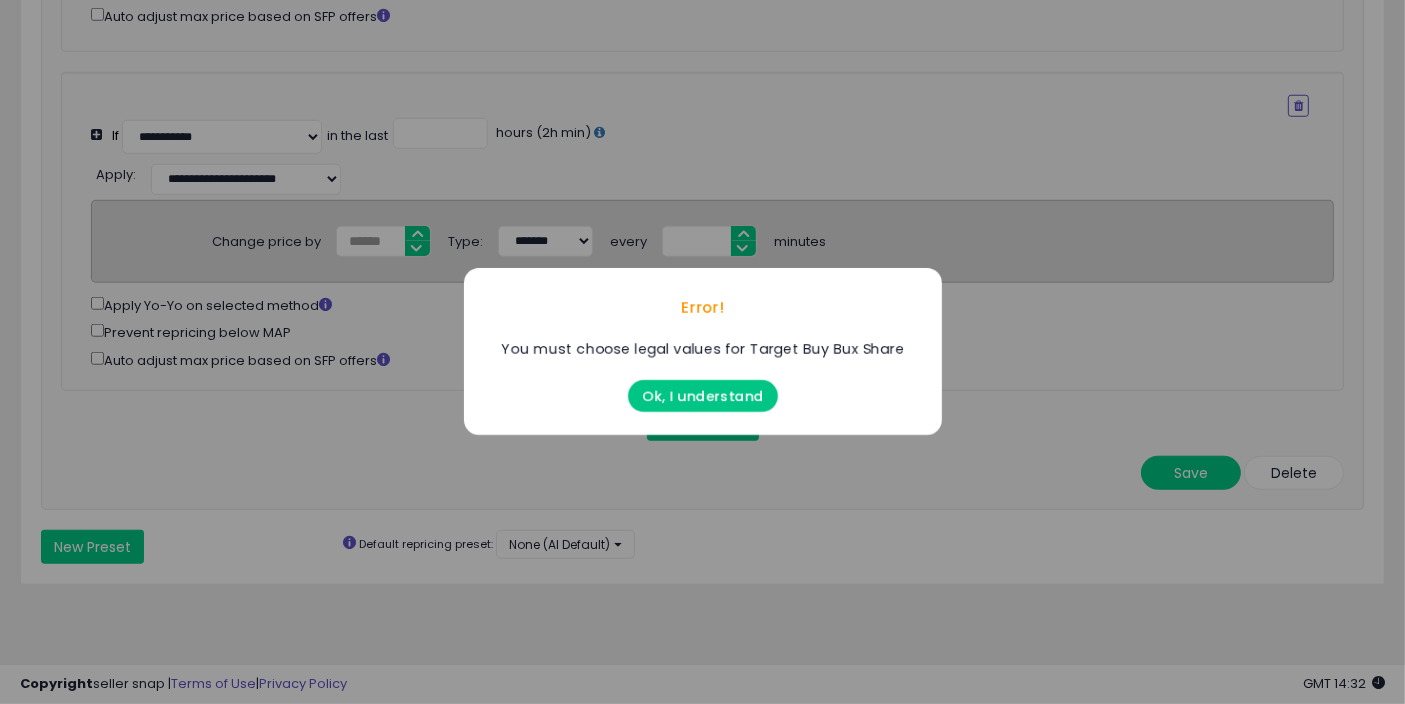 click on "Error! You must choose legal values for Target Buy Bux Share
Ok, I understand" at bounding box center (702, 352) 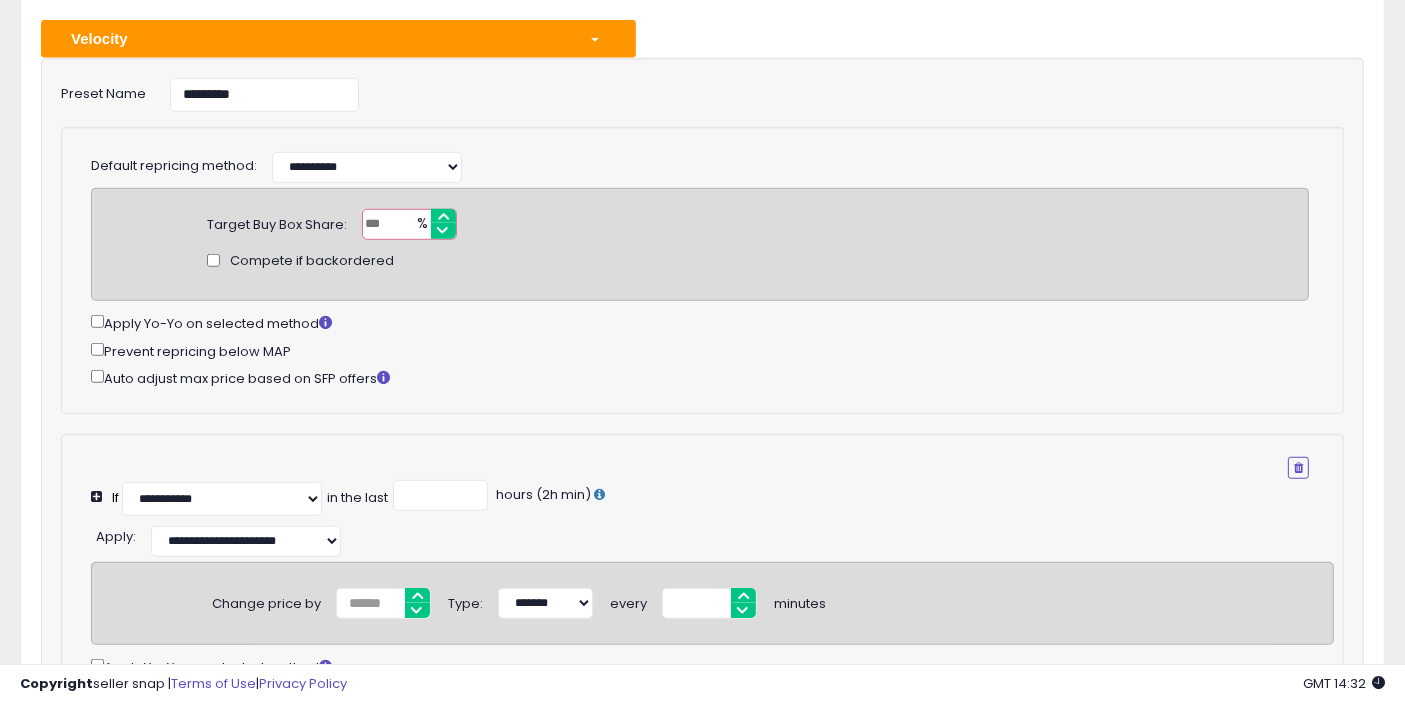 scroll, scrollTop: 1377, scrollLeft: 0, axis: vertical 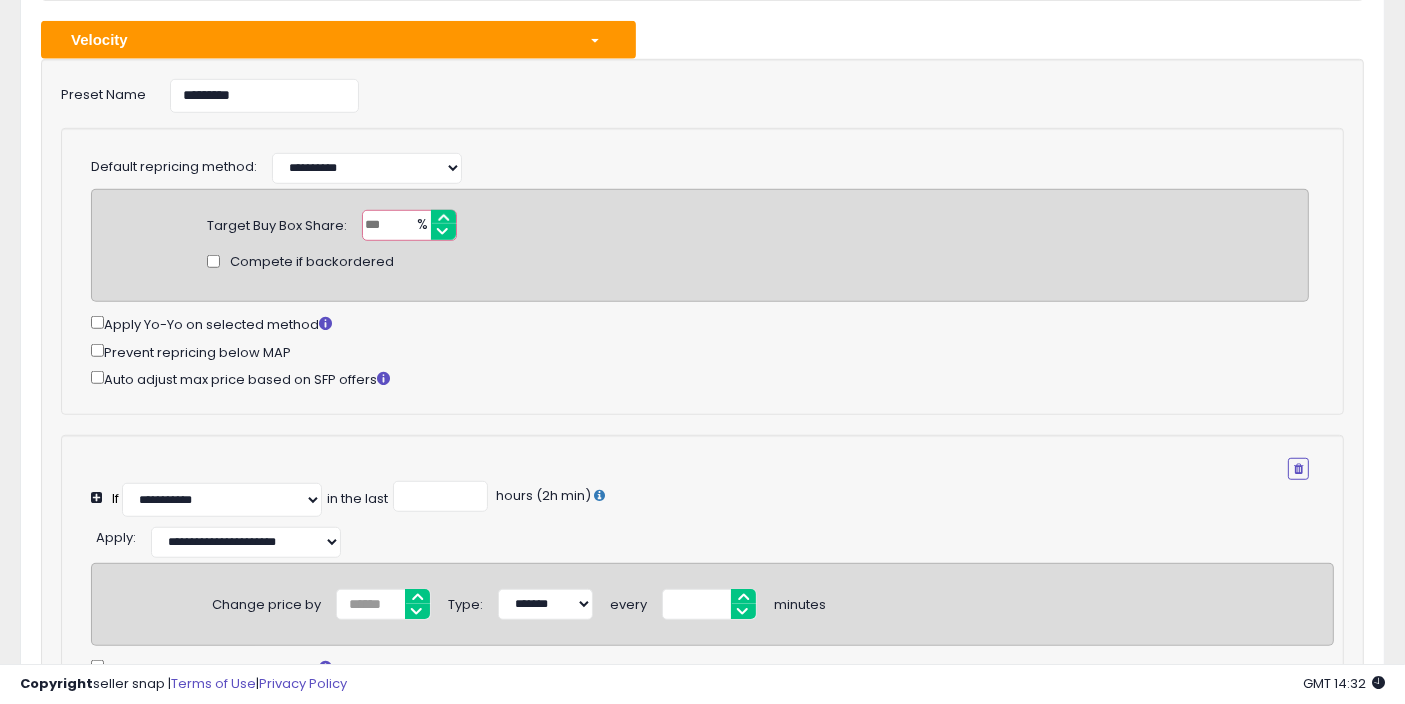 click at bounding box center [409, 225] 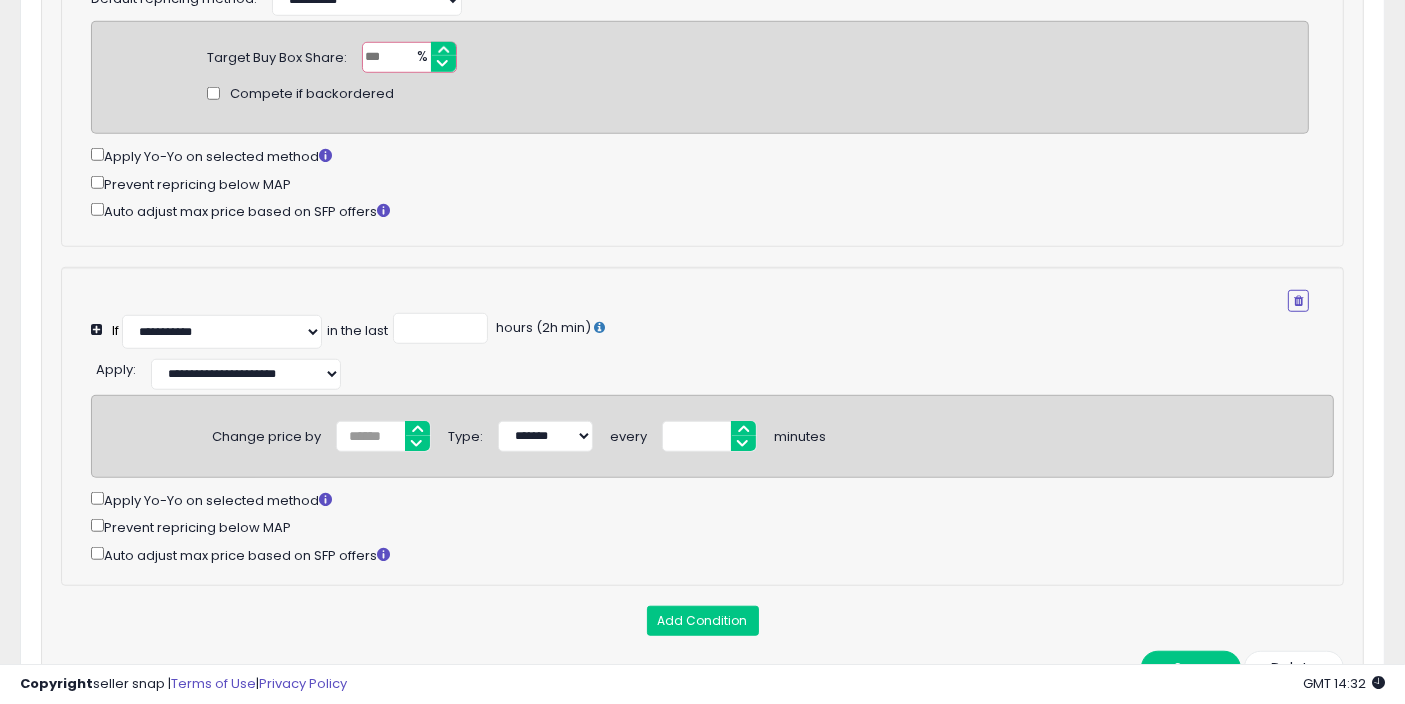 scroll, scrollTop: 1740, scrollLeft: 0, axis: vertical 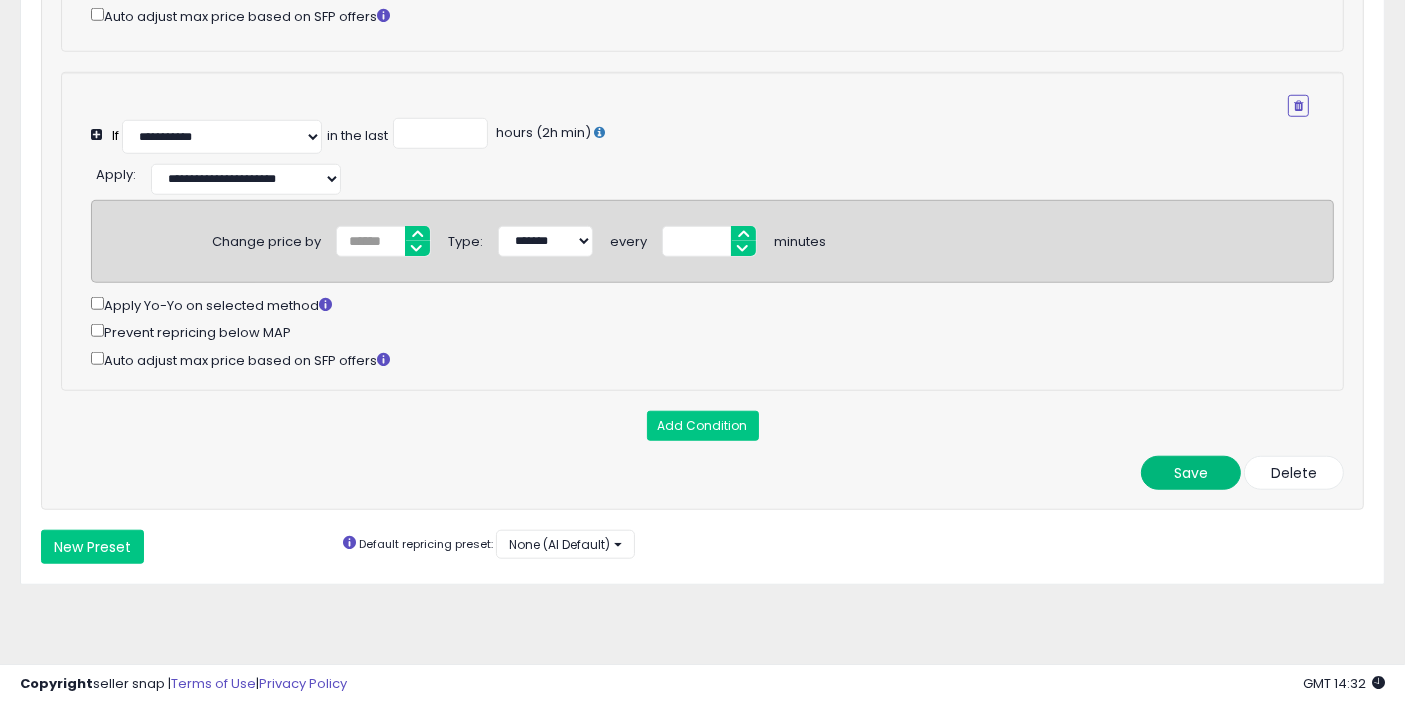 type on "*****" 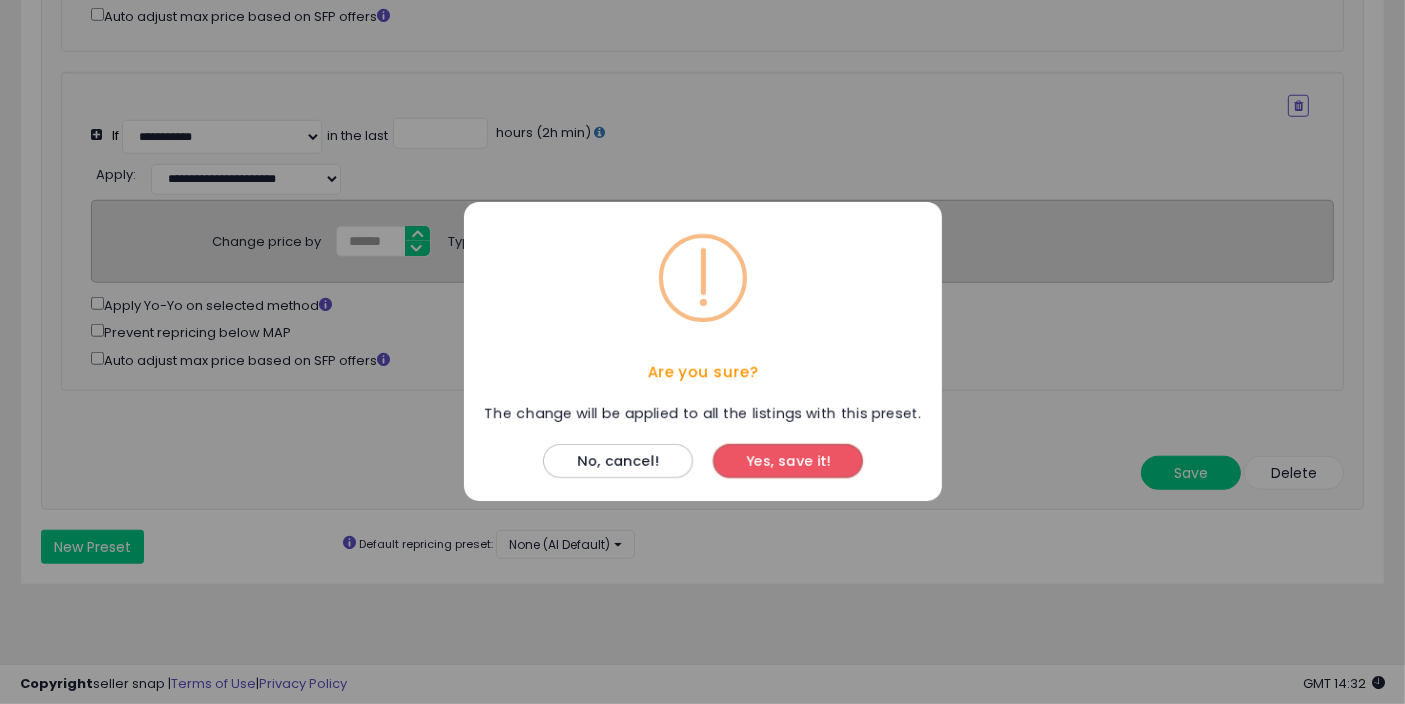 click on "Yes, save it!" at bounding box center (788, 462) 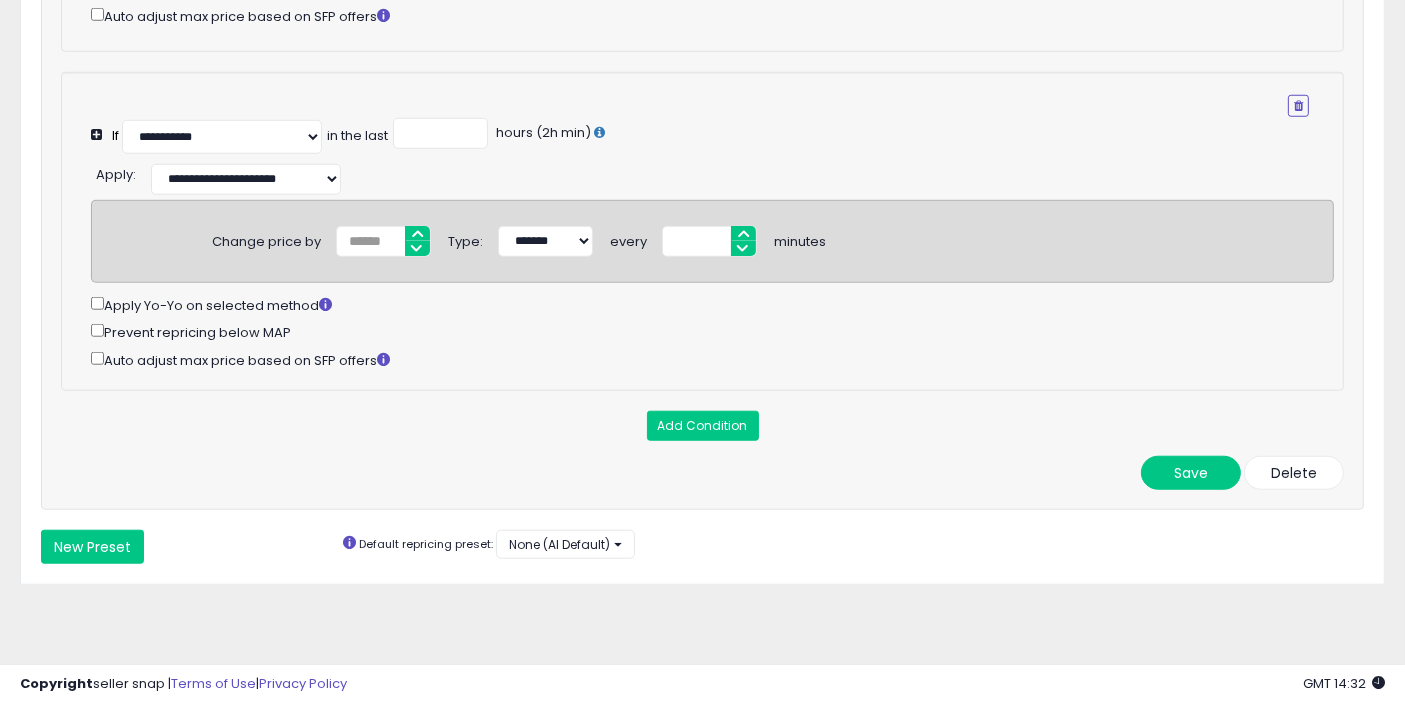 scroll, scrollTop: 1810, scrollLeft: 0, axis: vertical 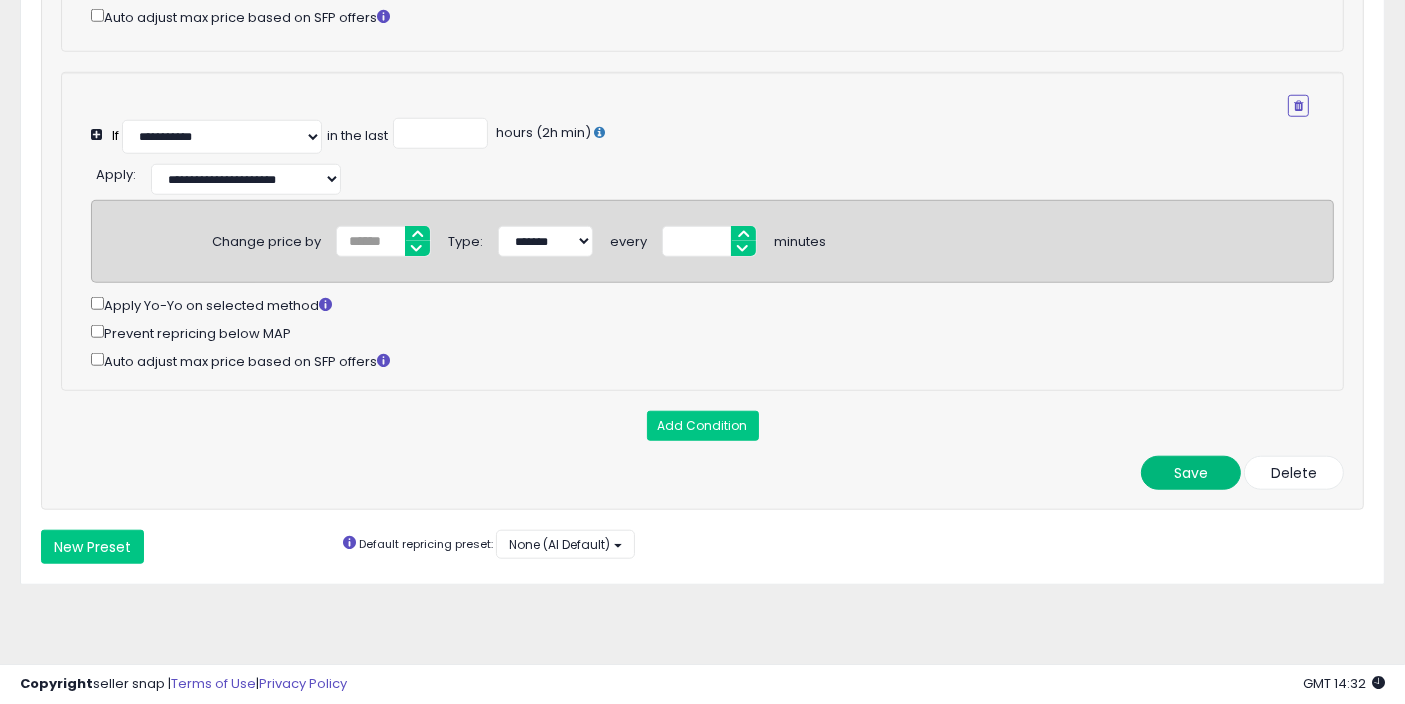 click on "Save" at bounding box center [1191, 473] 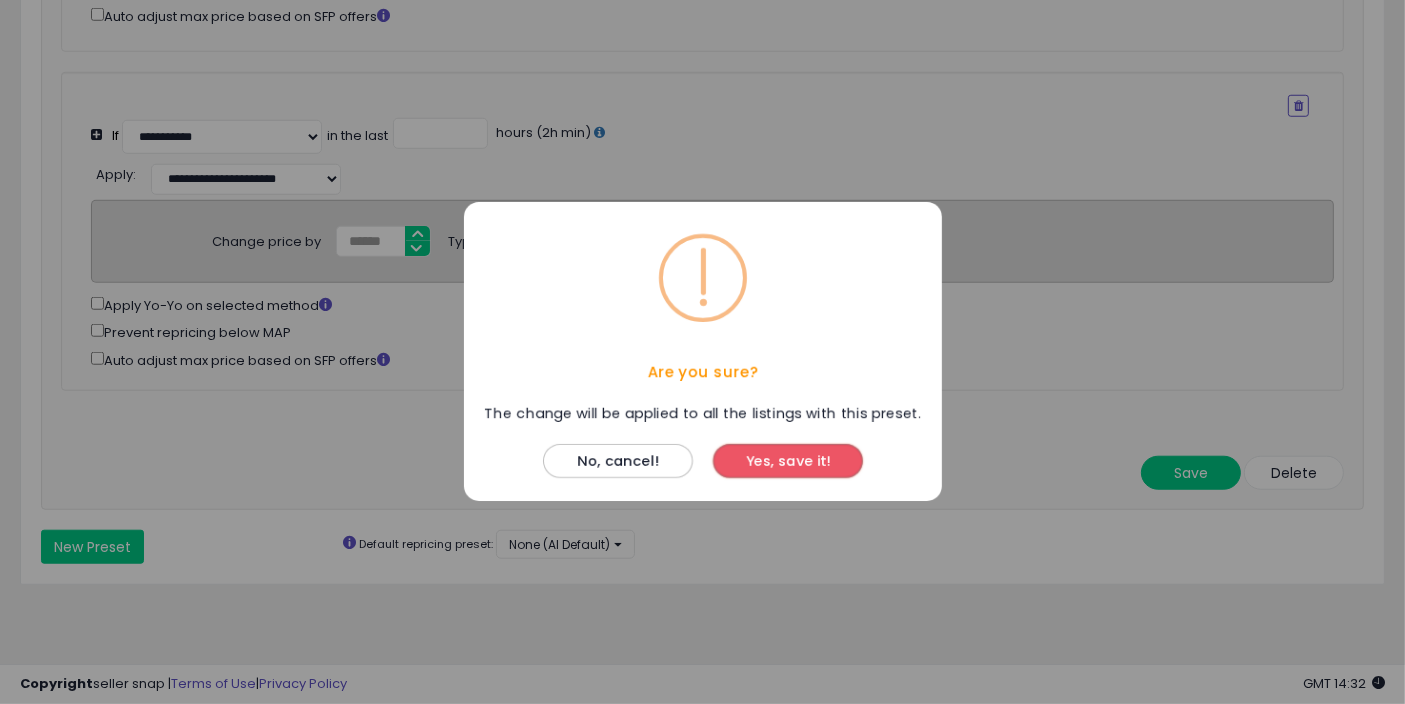 click on "Yes, save it!" at bounding box center [788, 462] 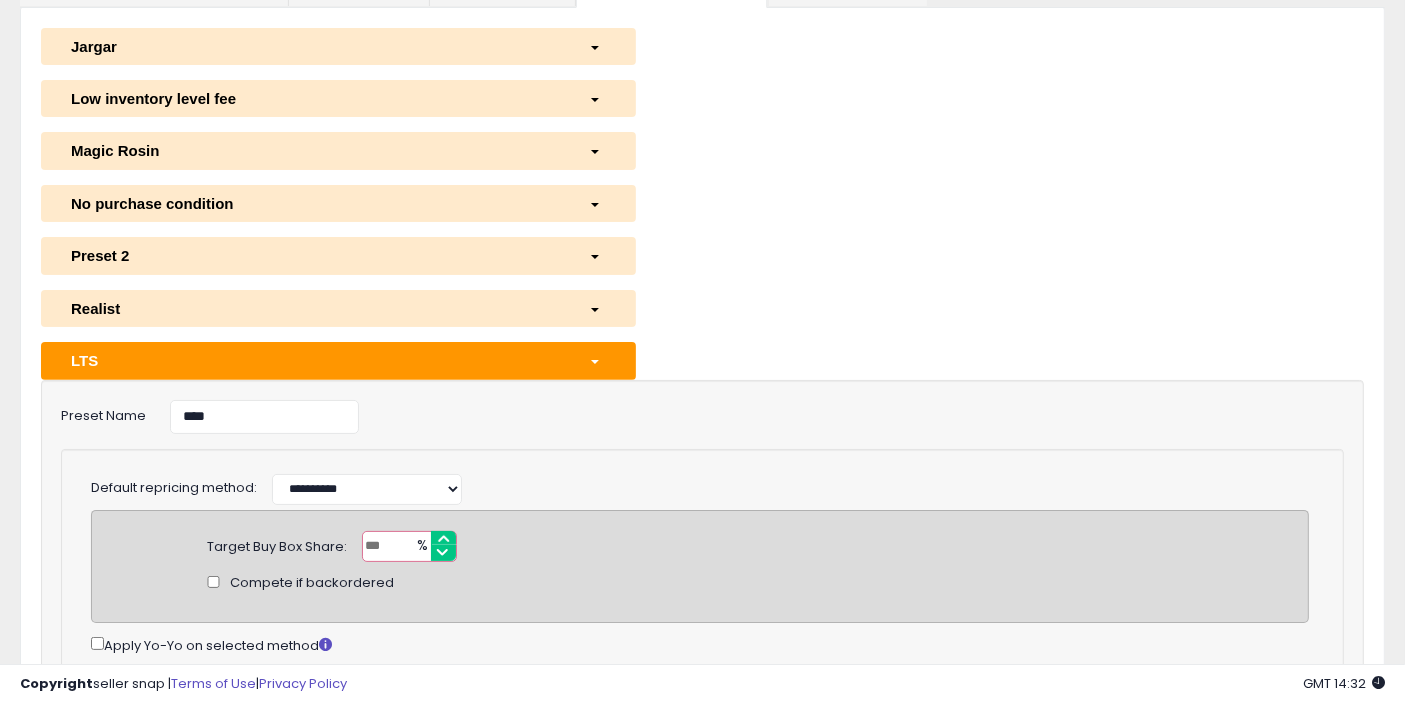 scroll, scrollTop: 192, scrollLeft: 0, axis: vertical 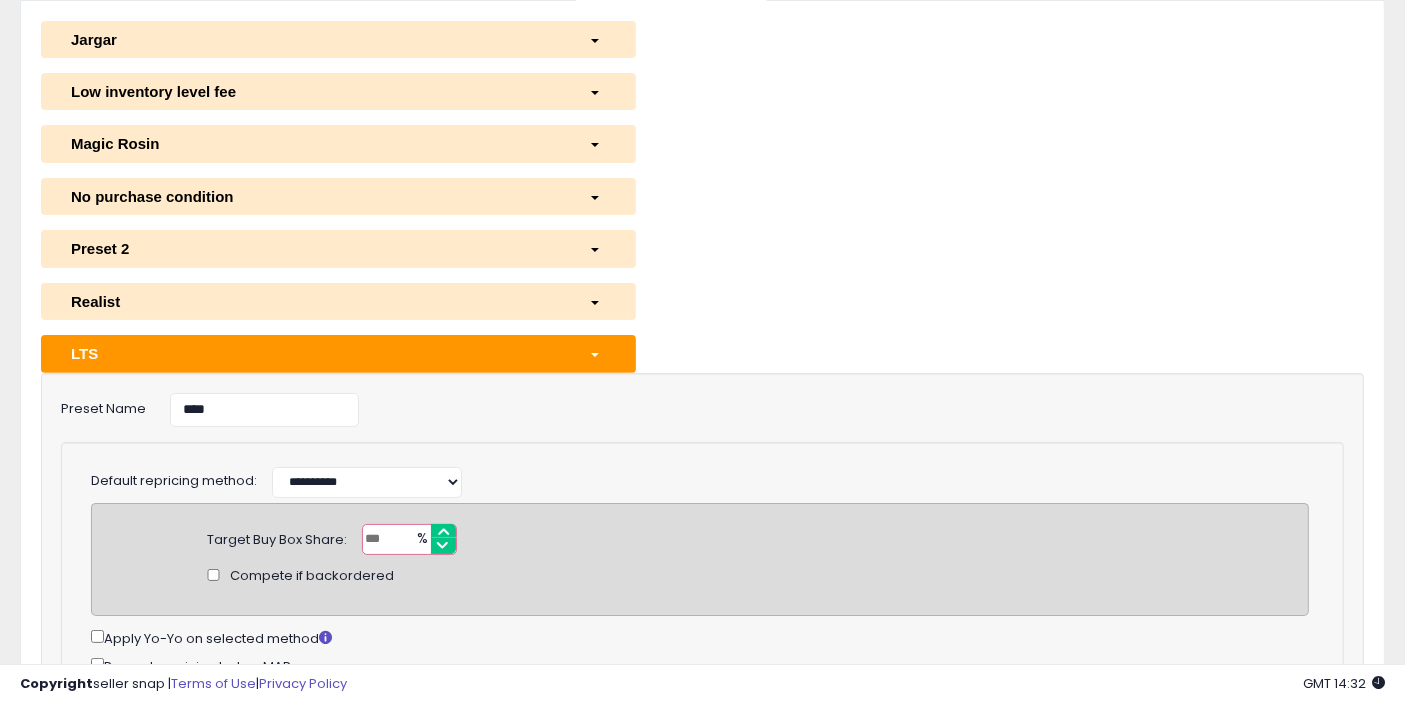 click on "**********" at bounding box center [702, 1066] 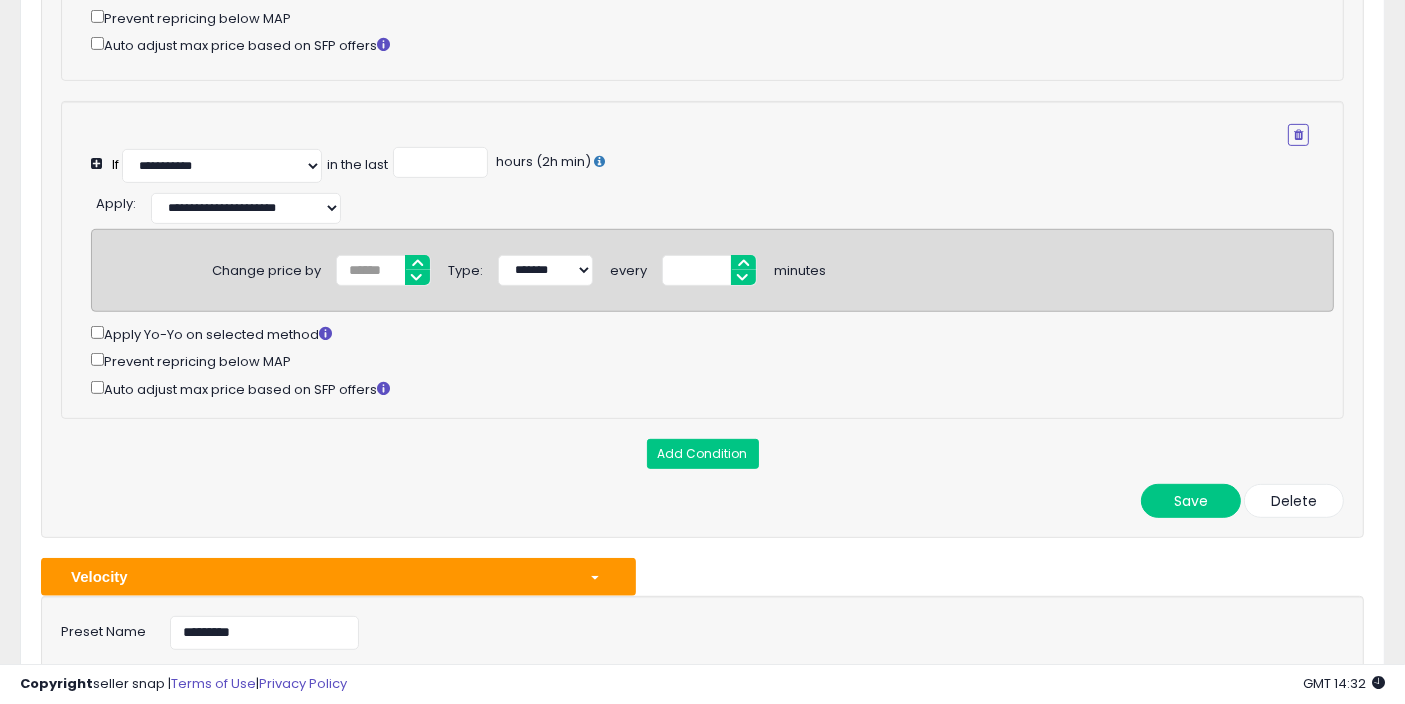 scroll, scrollTop: 842, scrollLeft: 0, axis: vertical 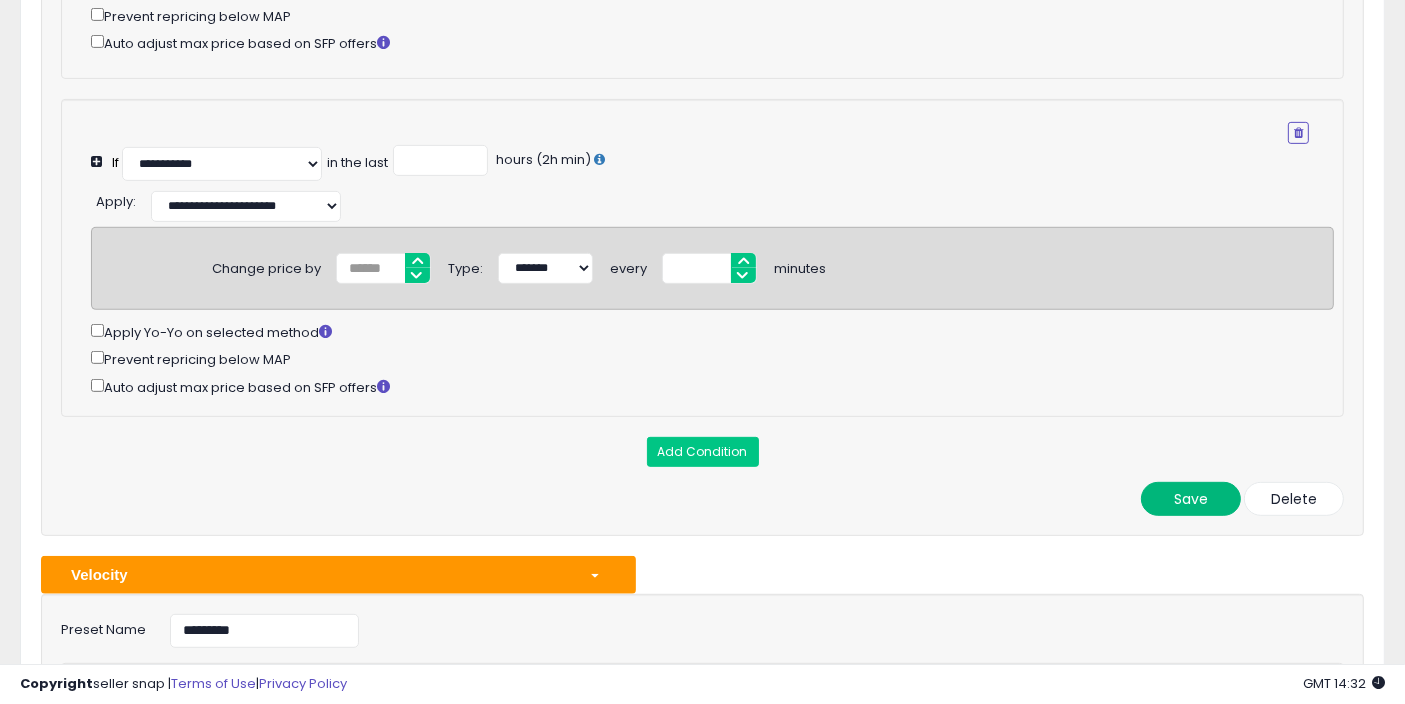 drag, startPoint x: 1192, startPoint y: 479, endPoint x: 1194, endPoint y: 515, distance: 36.05551 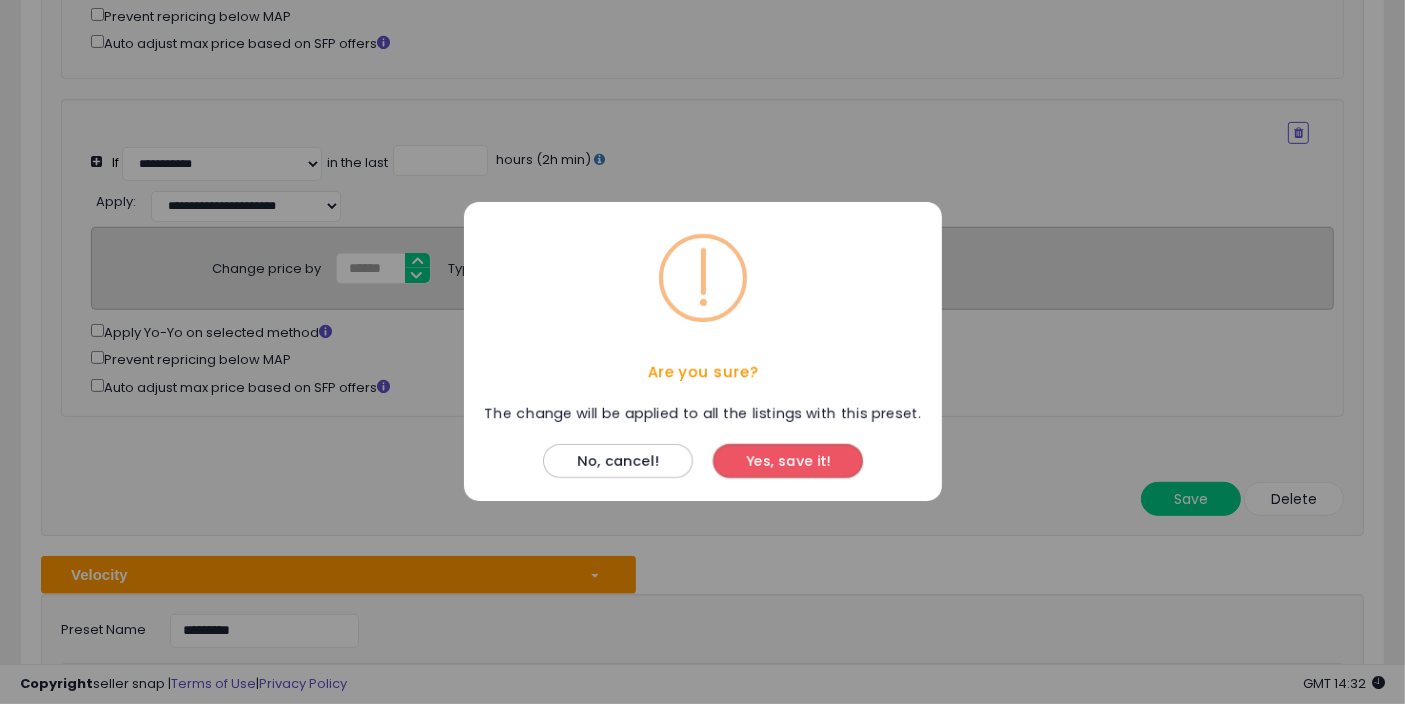 click on "Yes, save it!" at bounding box center [788, 462] 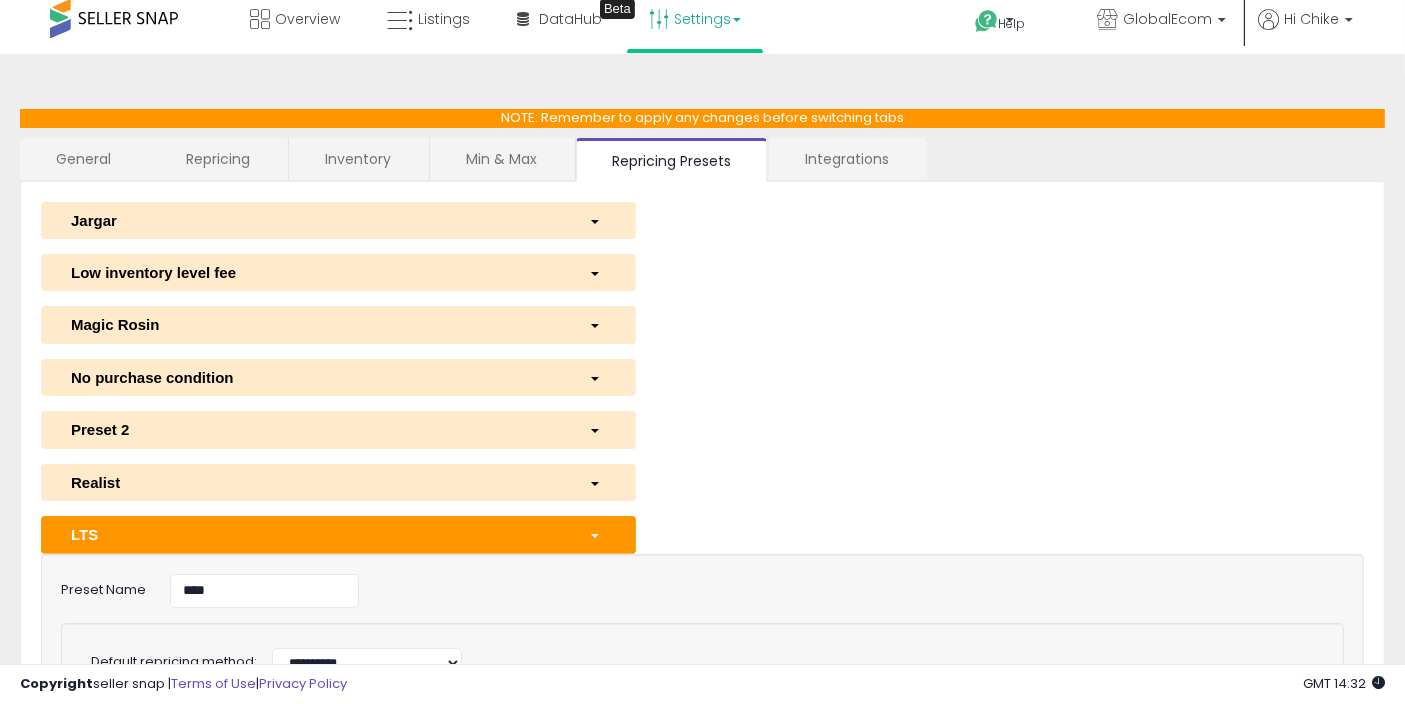 scroll, scrollTop: 9, scrollLeft: 0, axis: vertical 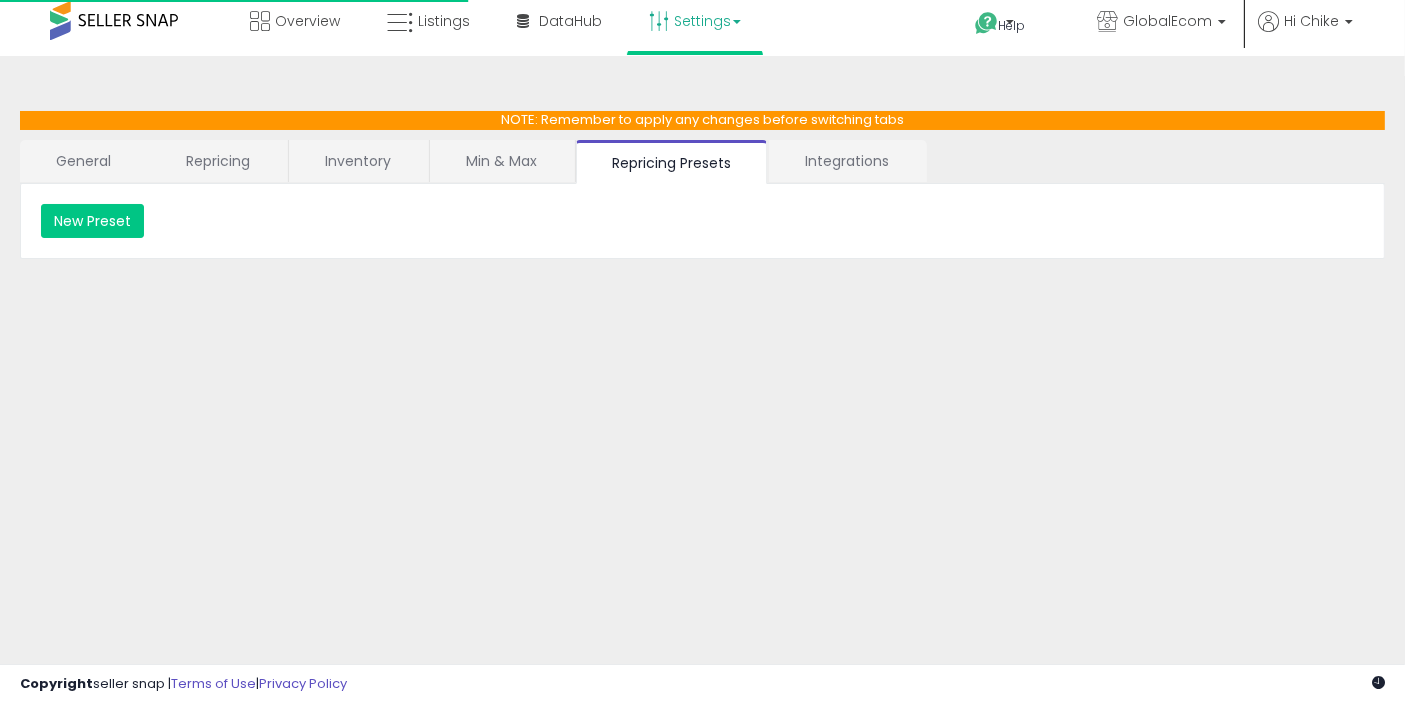 select on "*******" 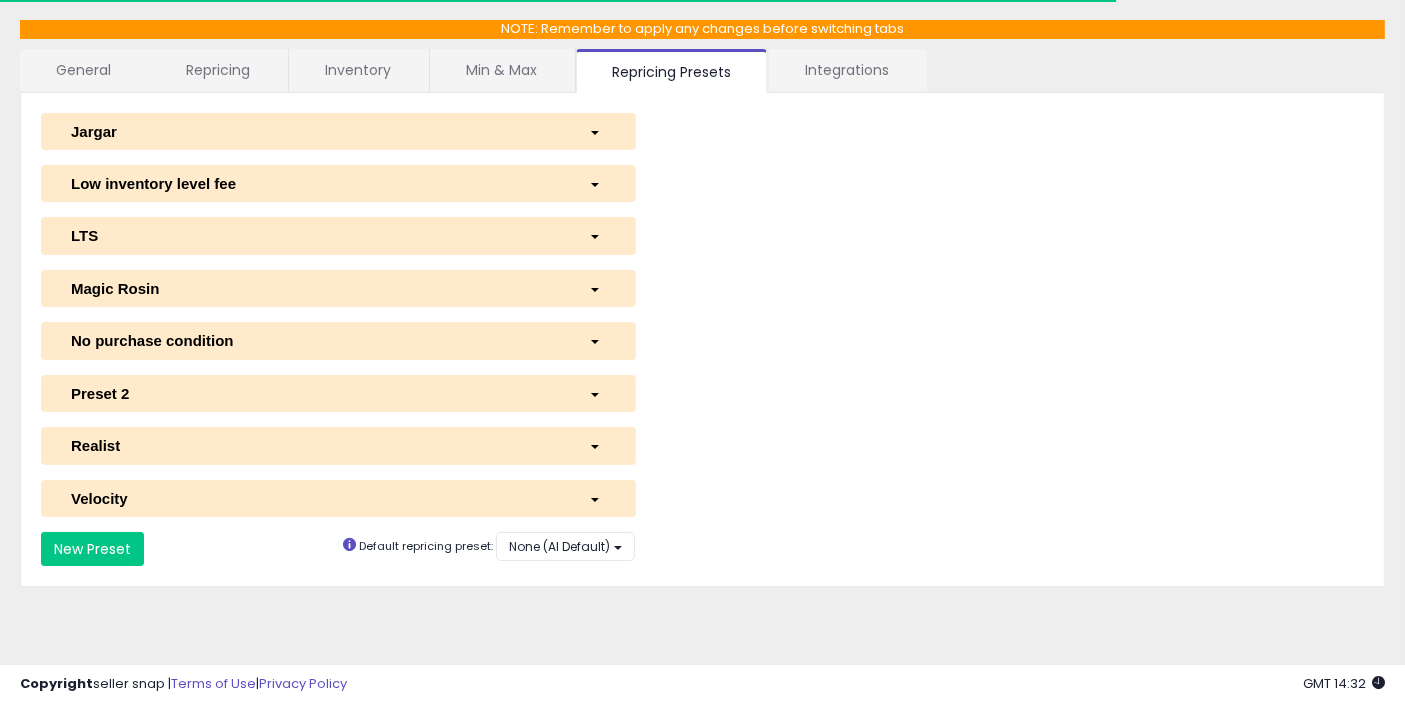 scroll, scrollTop: 111, scrollLeft: 0, axis: vertical 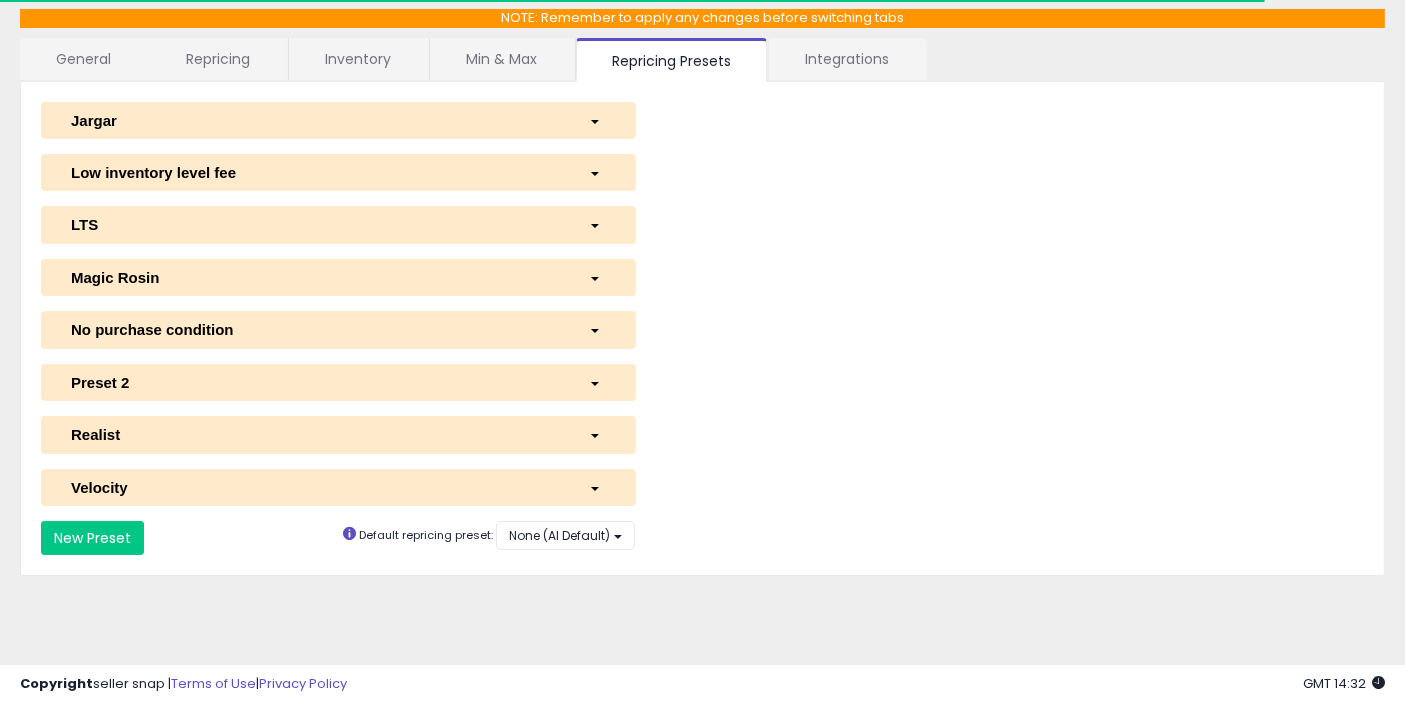 select on "******" 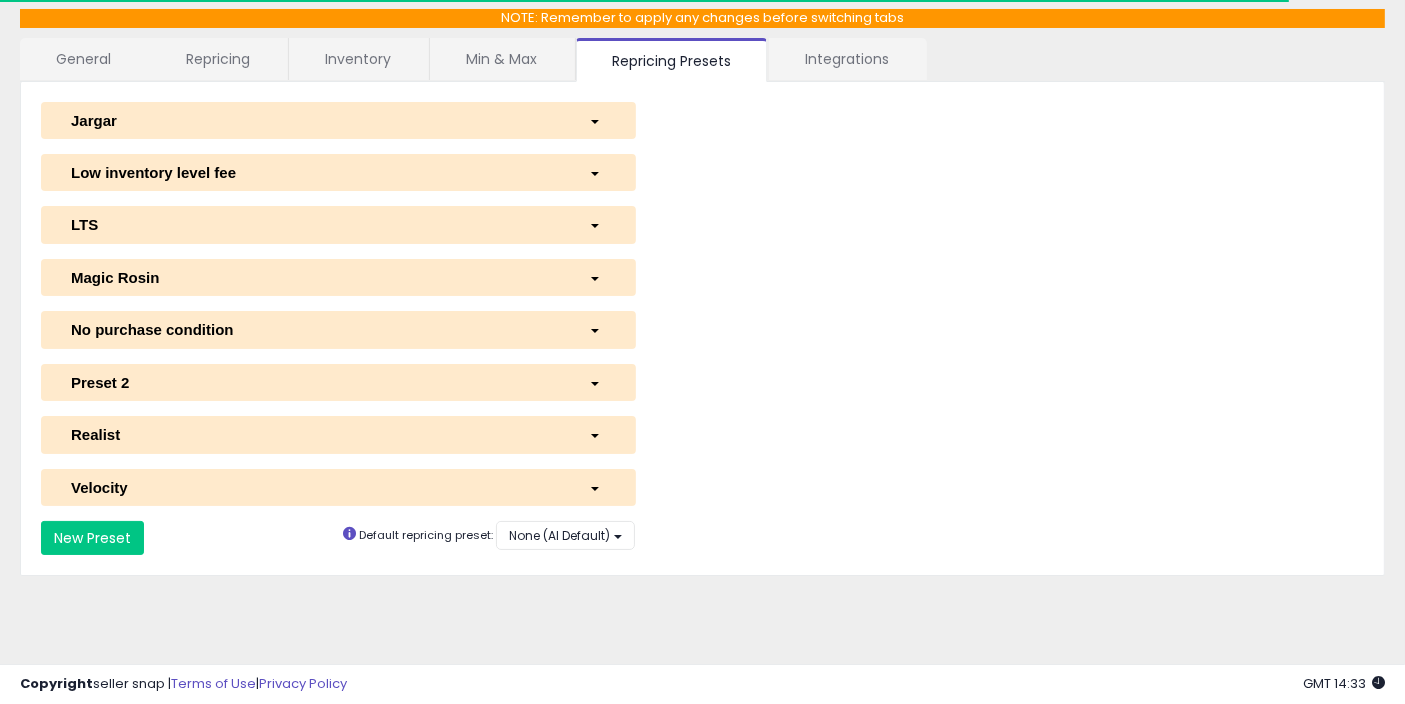 select on "**********" 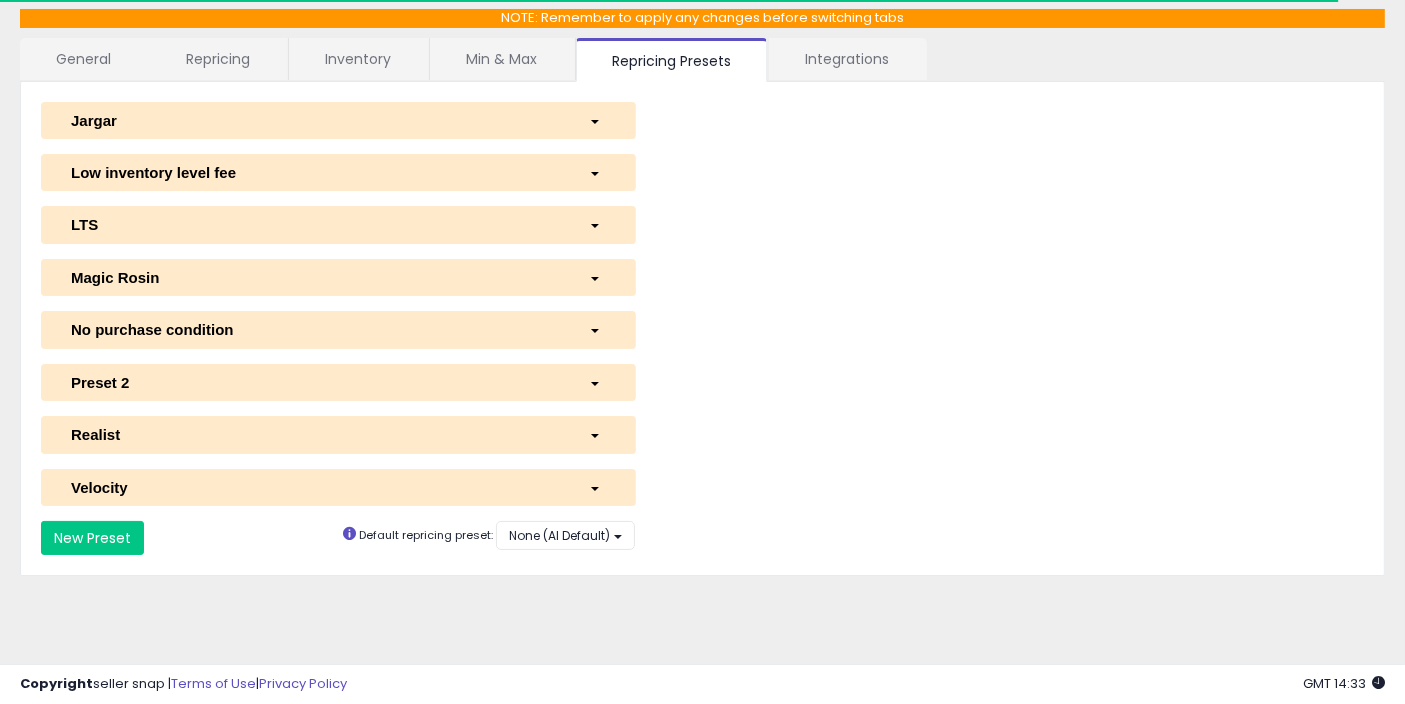 click at bounding box center (597, 224) 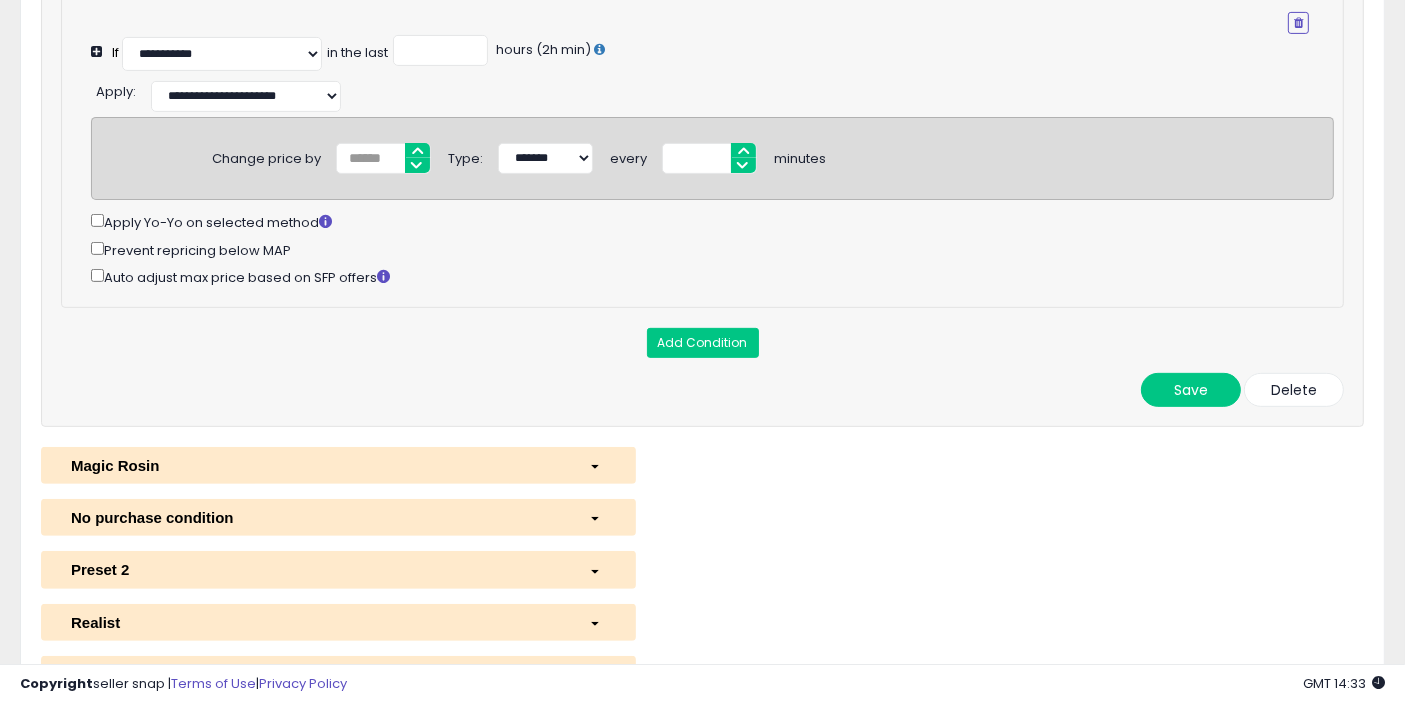 scroll, scrollTop: 745, scrollLeft: 0, axis: vertical 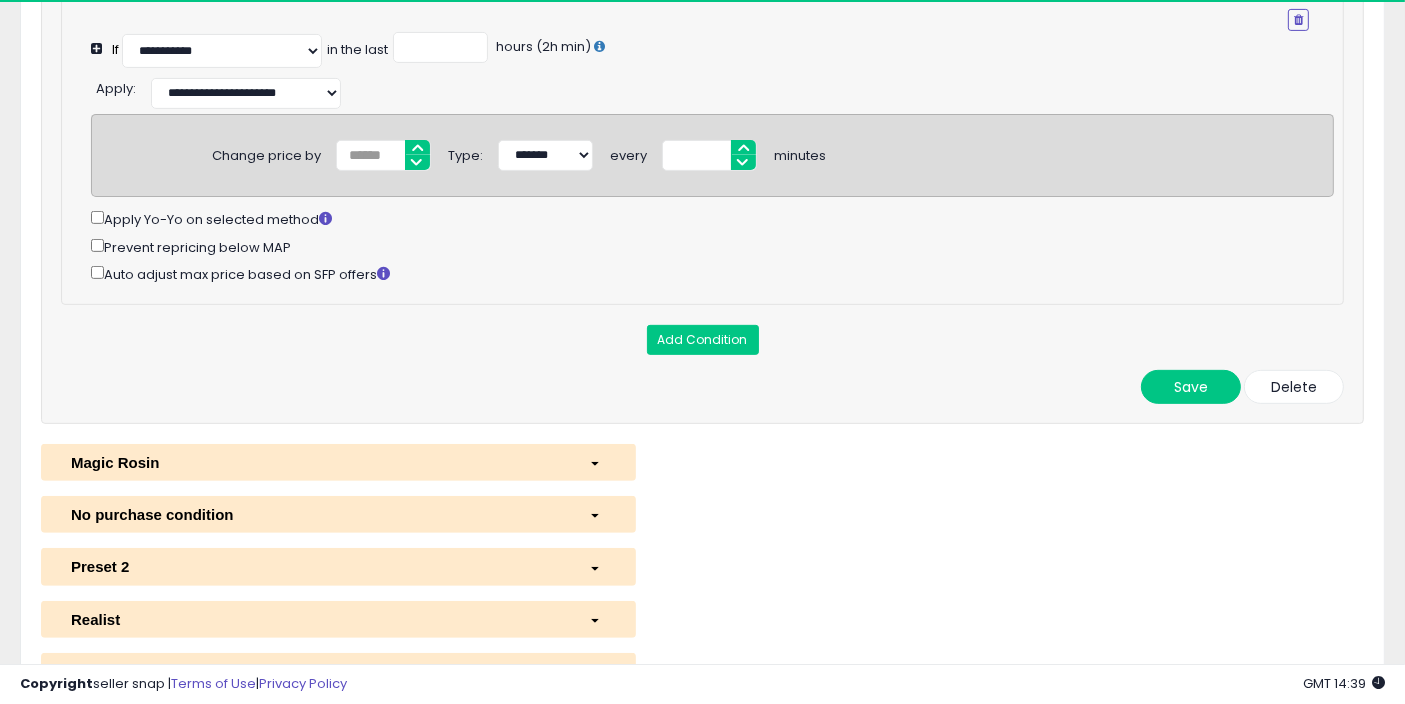 click at bounding box center [595, 464] 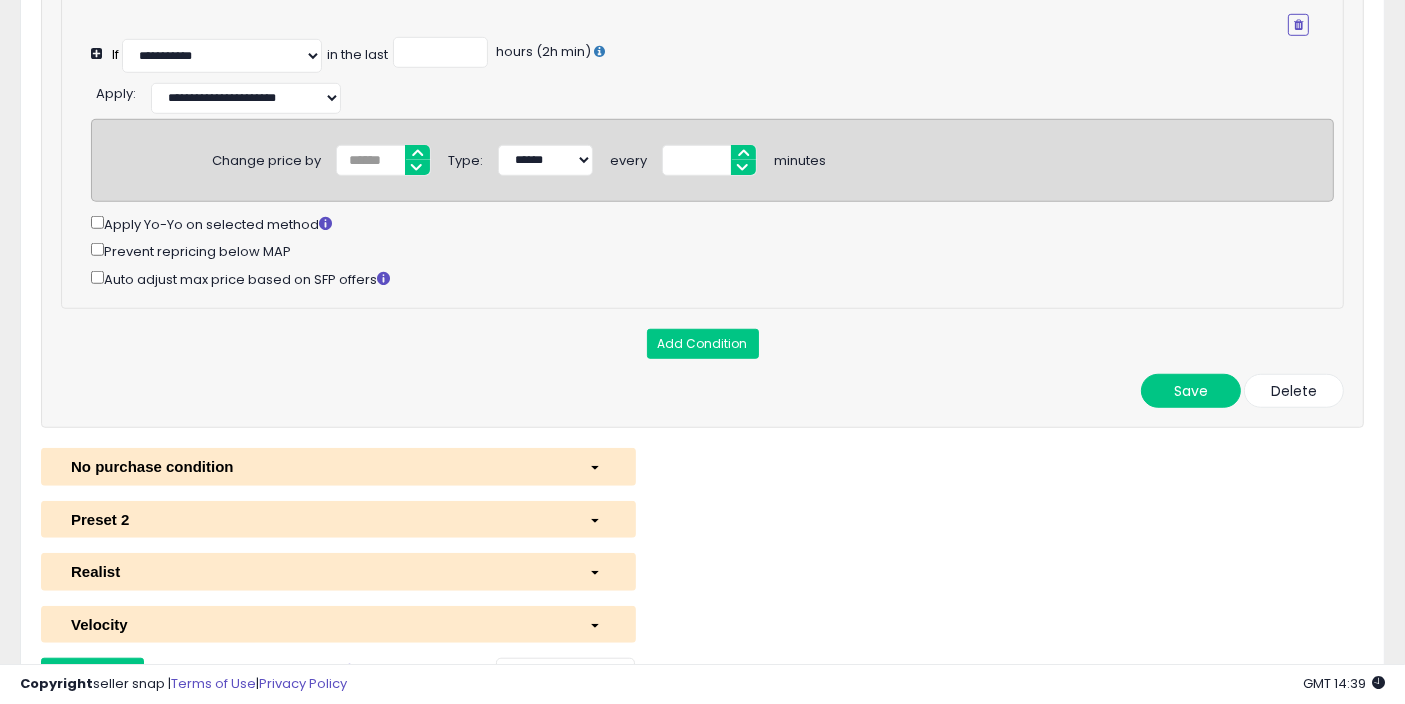 scroll, scrollTop: 1522, scrollLeft: 0, axis: vertical 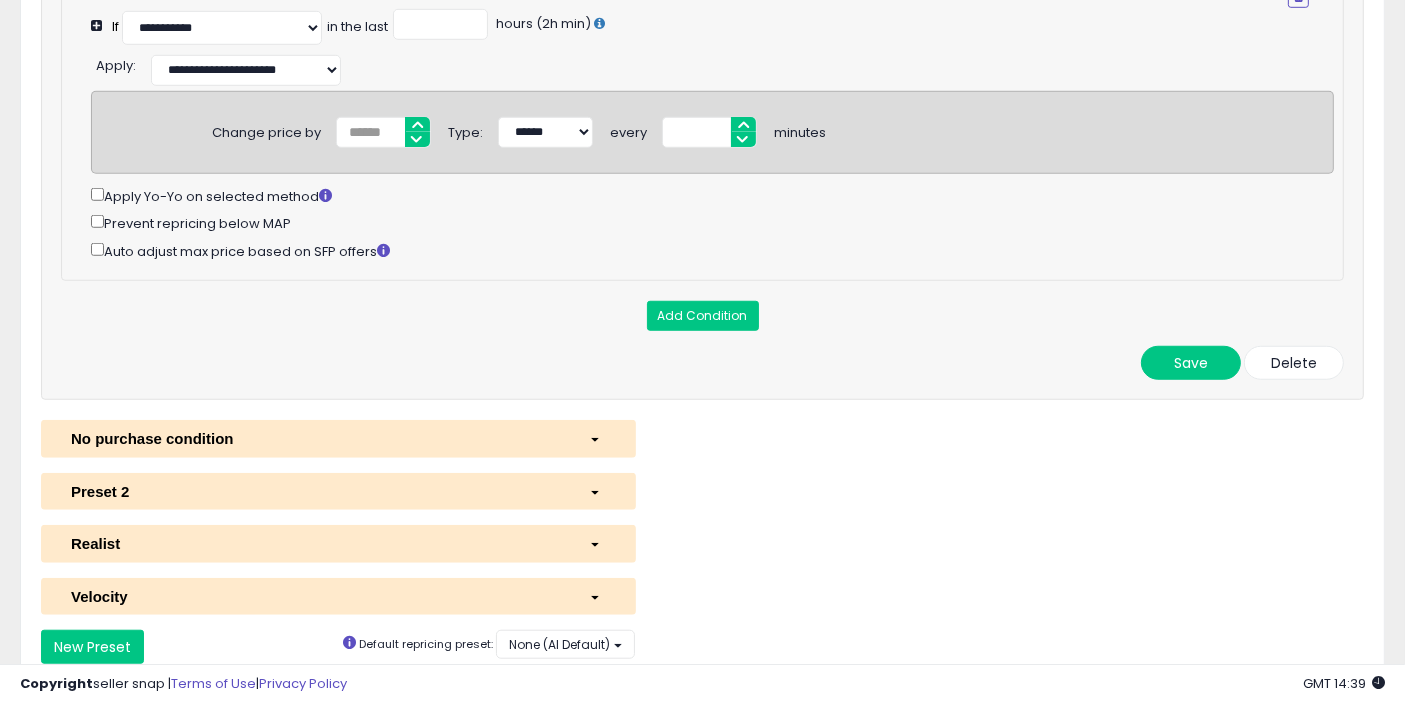click at bounding box center (597, 438) 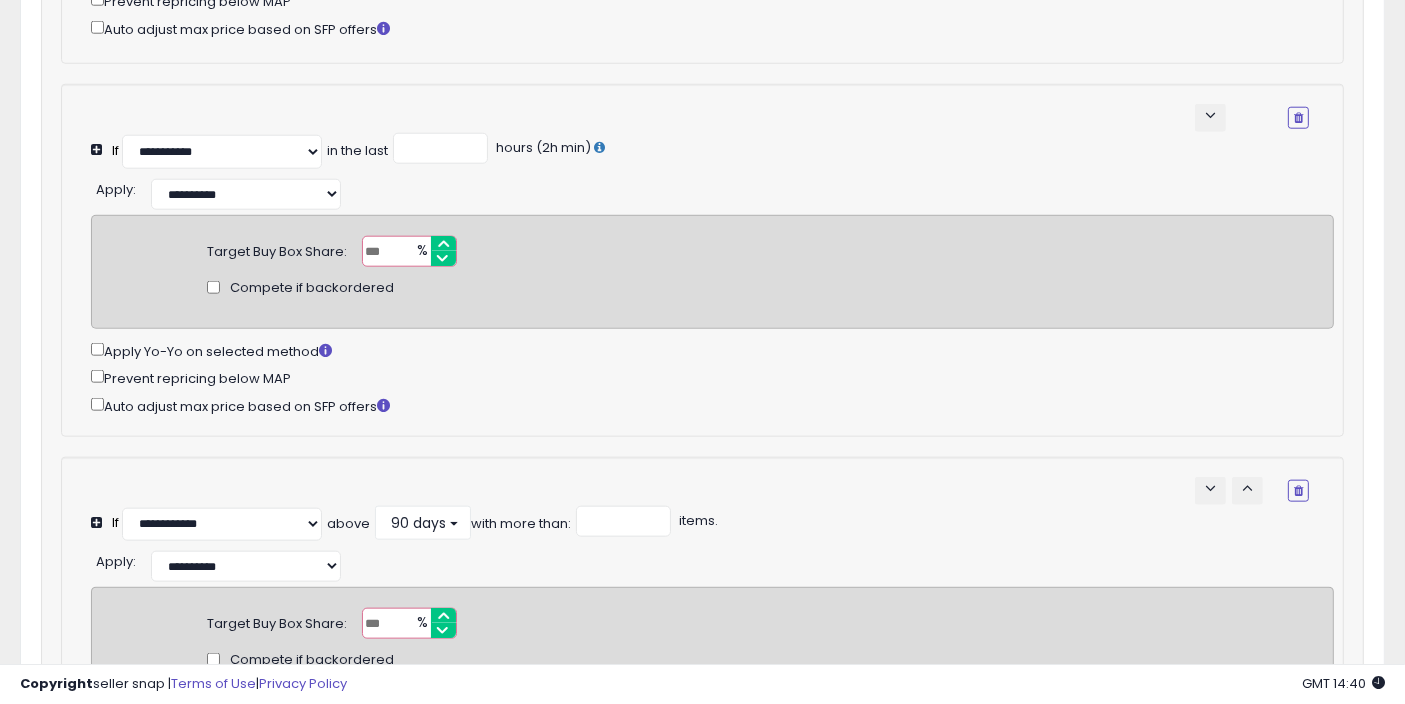 scroll, scrollTop: 2189, scrollLeft: 0, axis: vertical 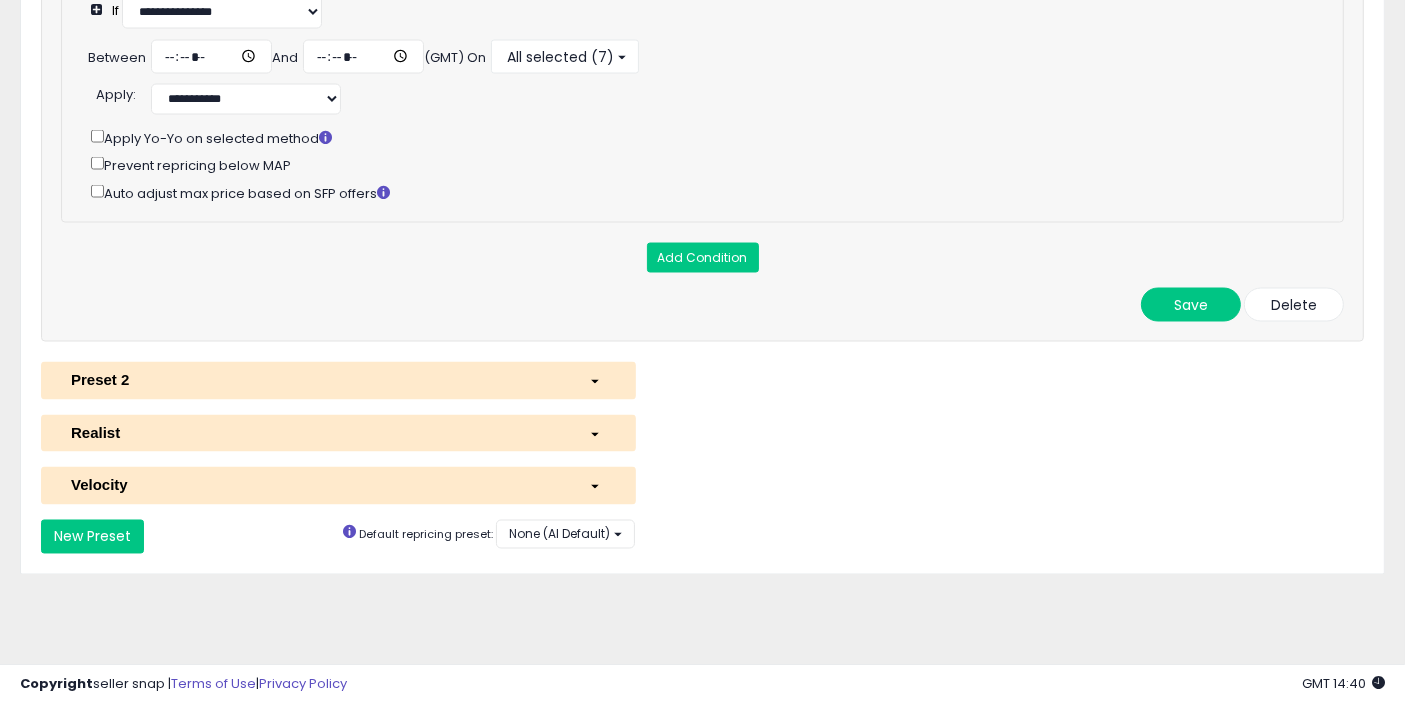 click at bounding box center [597, 380] 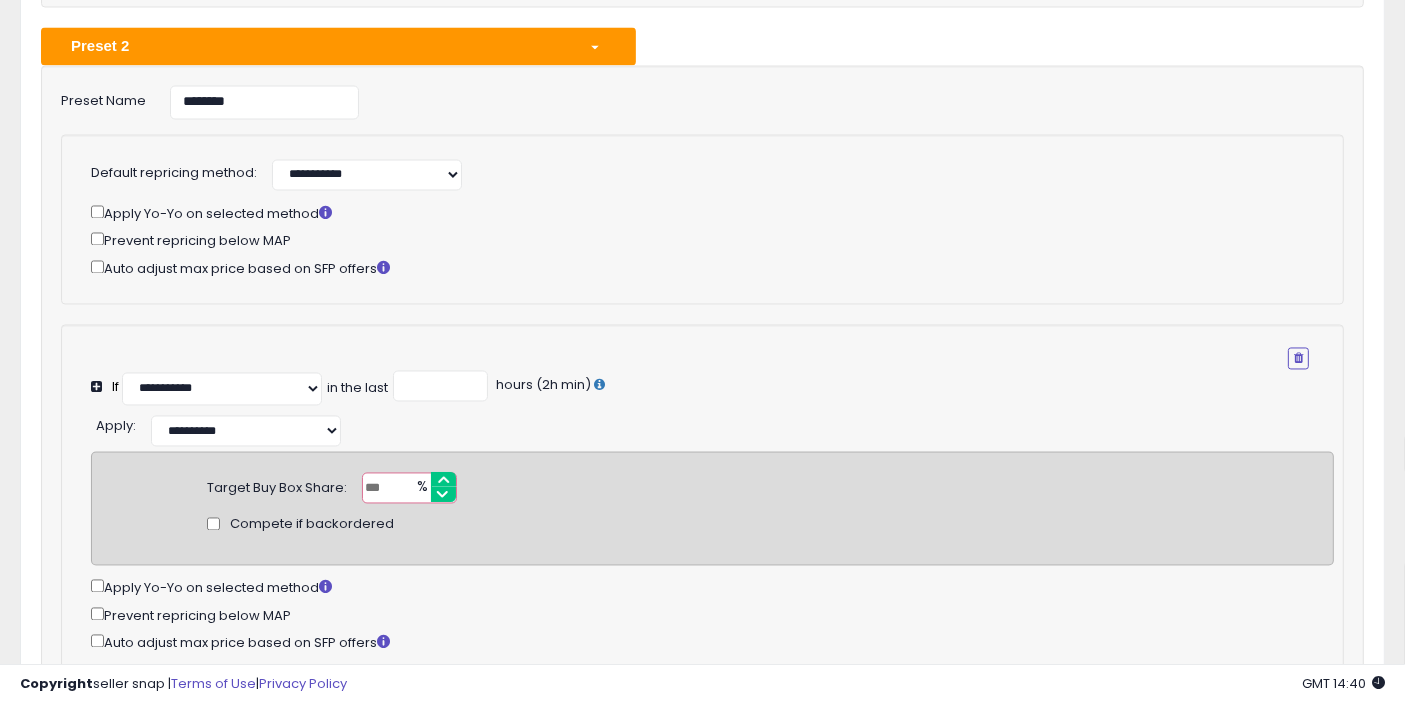 scroll, scrollTop: 3634, scrollLeft: 0, axis: vertical 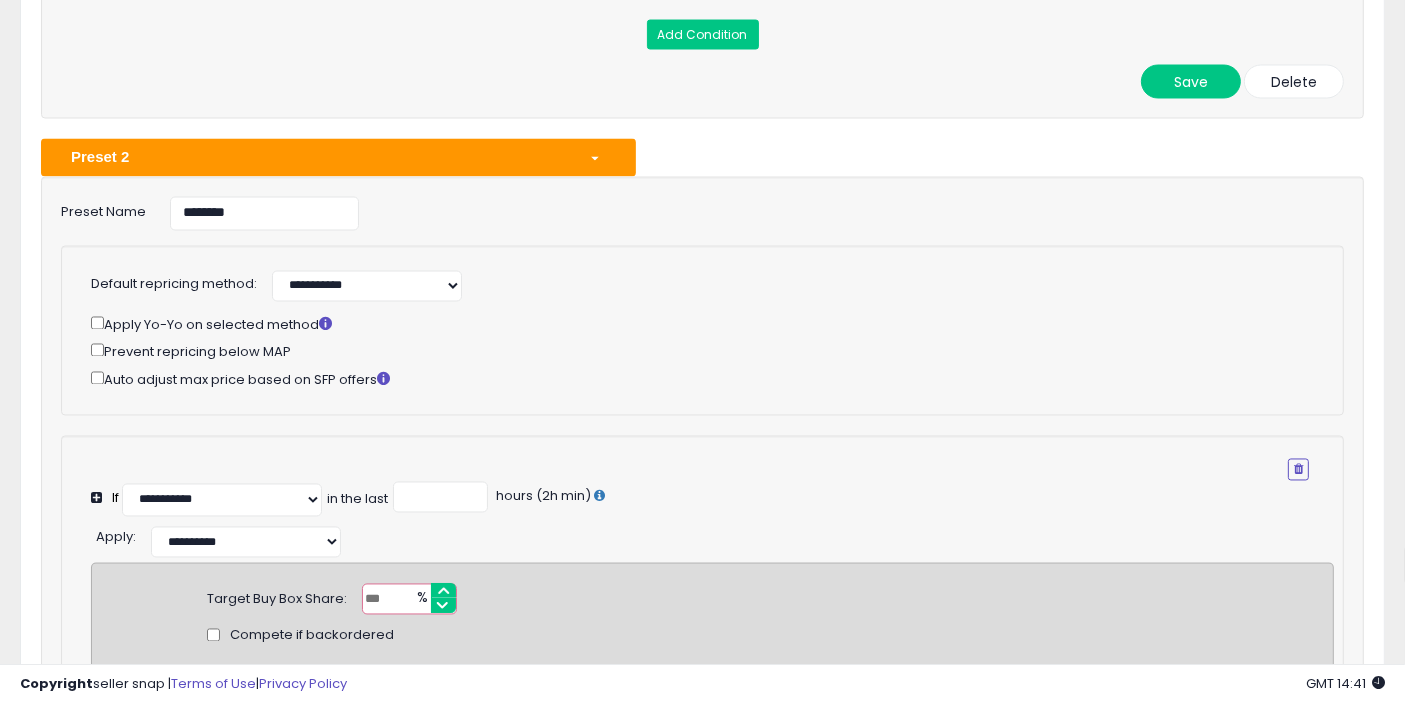 click at bounding box center [597, 157] 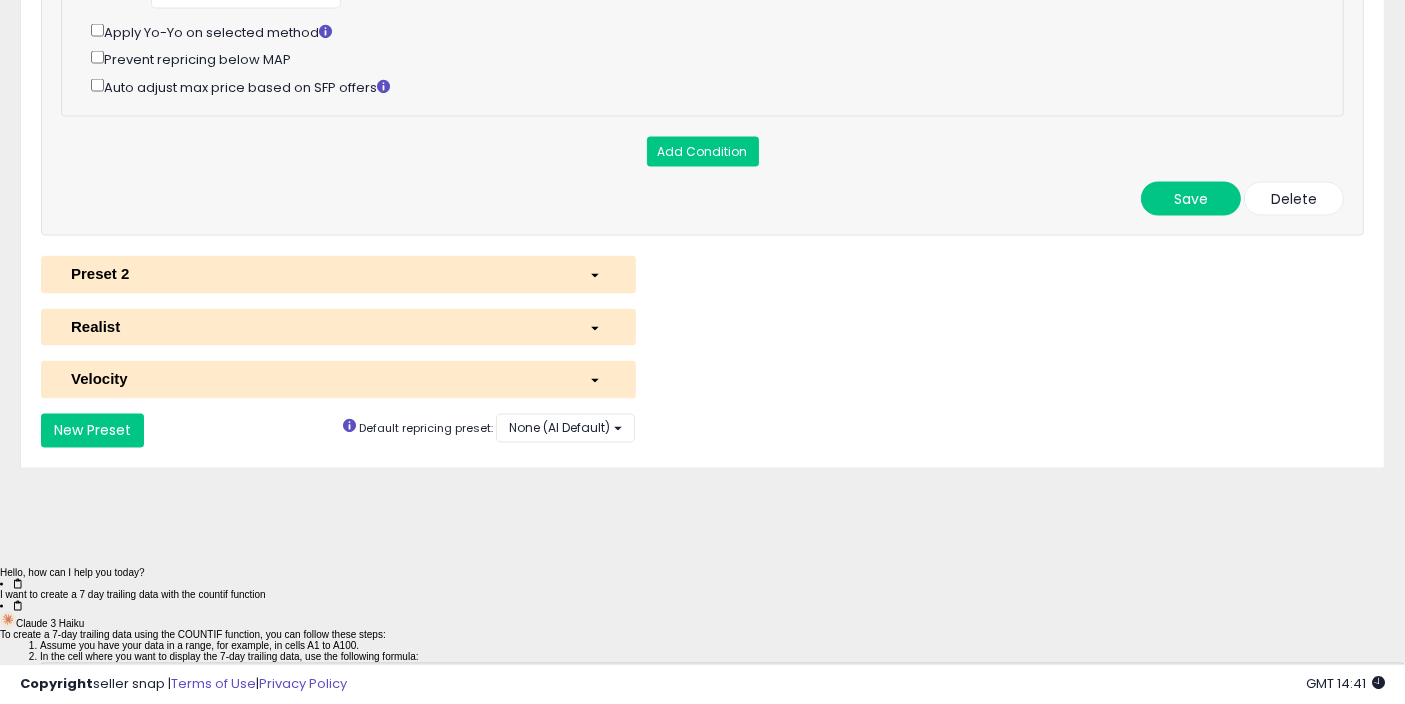 scroll, scrollTop: 3457, scrollLeft: 0, axis: vertical 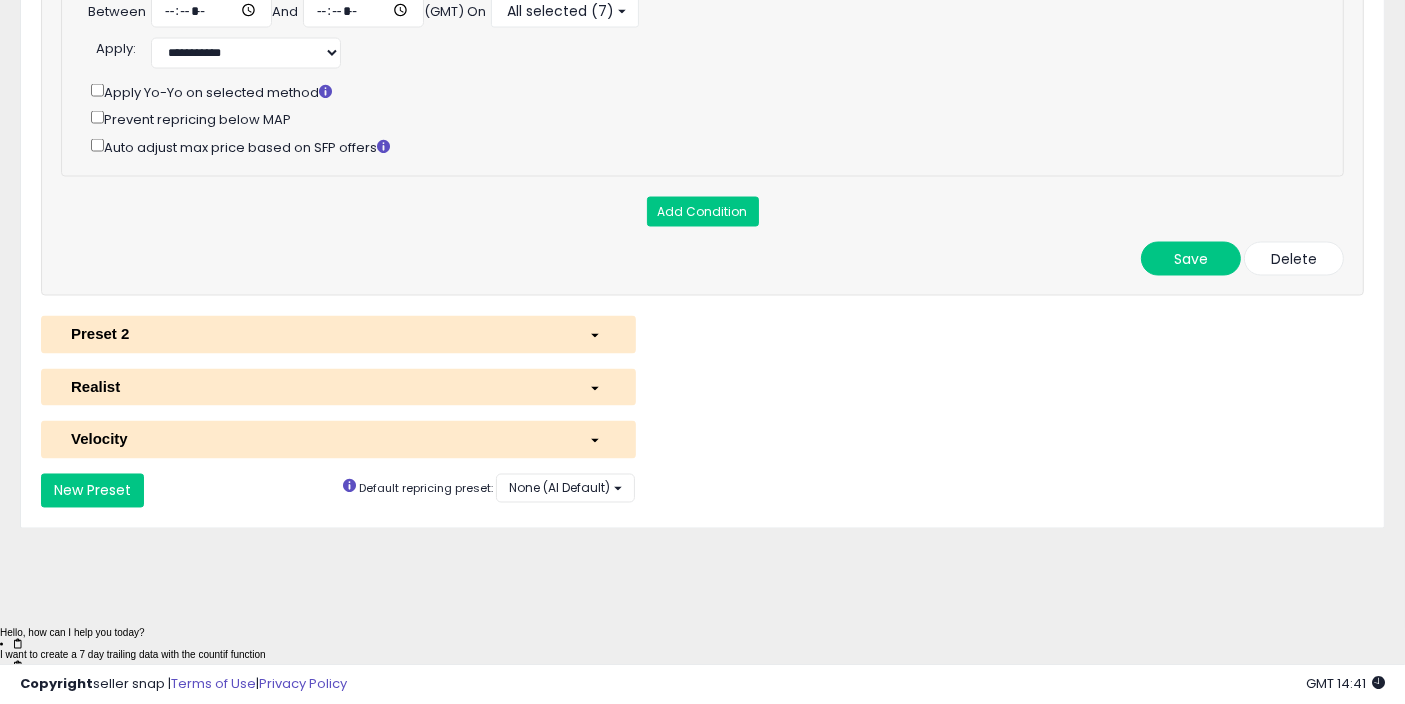 click at bounding box center [595, 336] 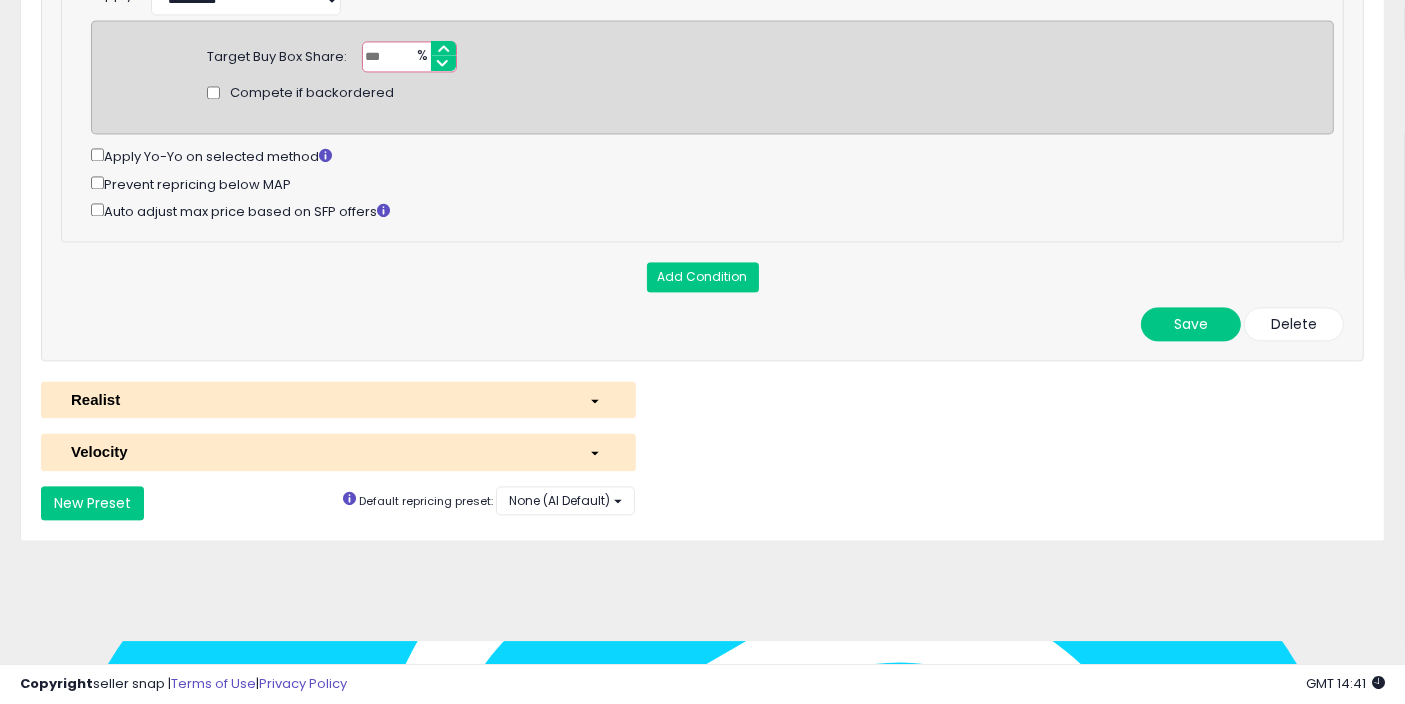 scroll, scrollTop: 4200, scrollLeft: 0, axis: vertical 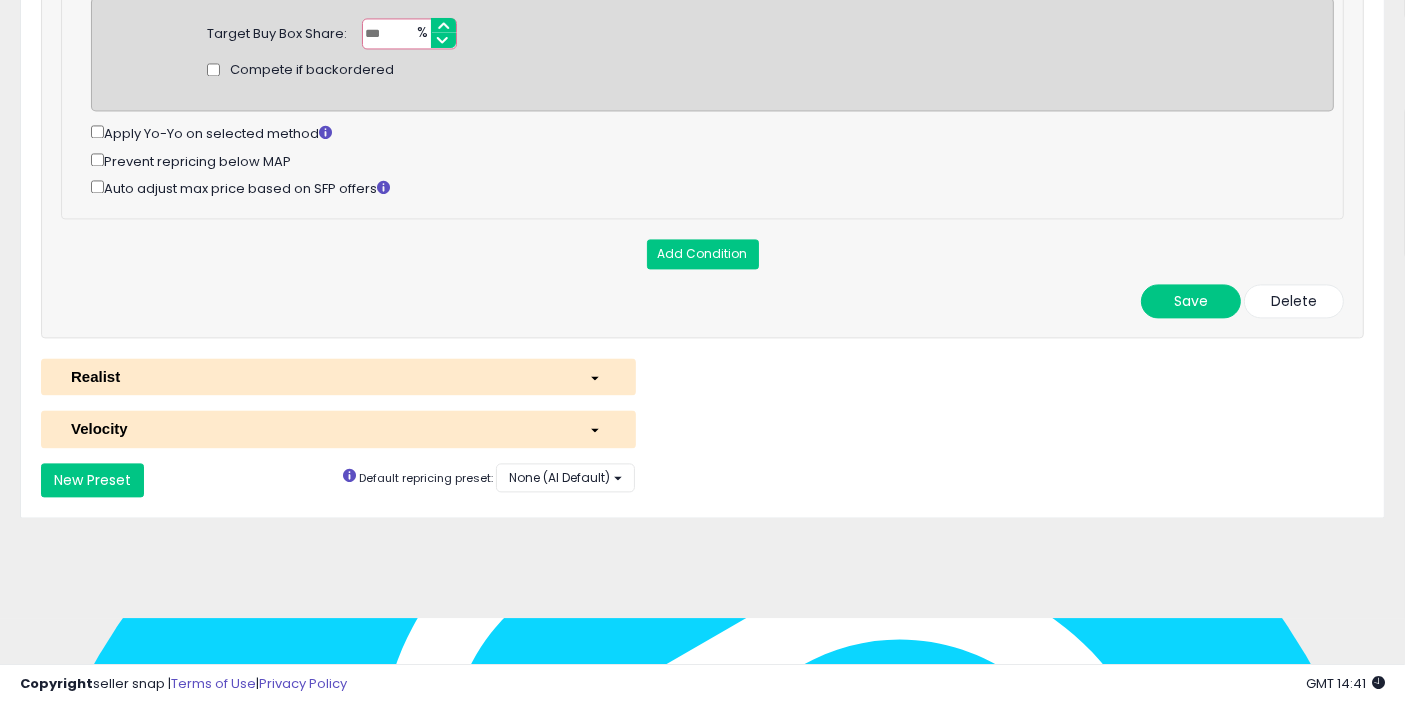 click at bounding box center [597, 428] 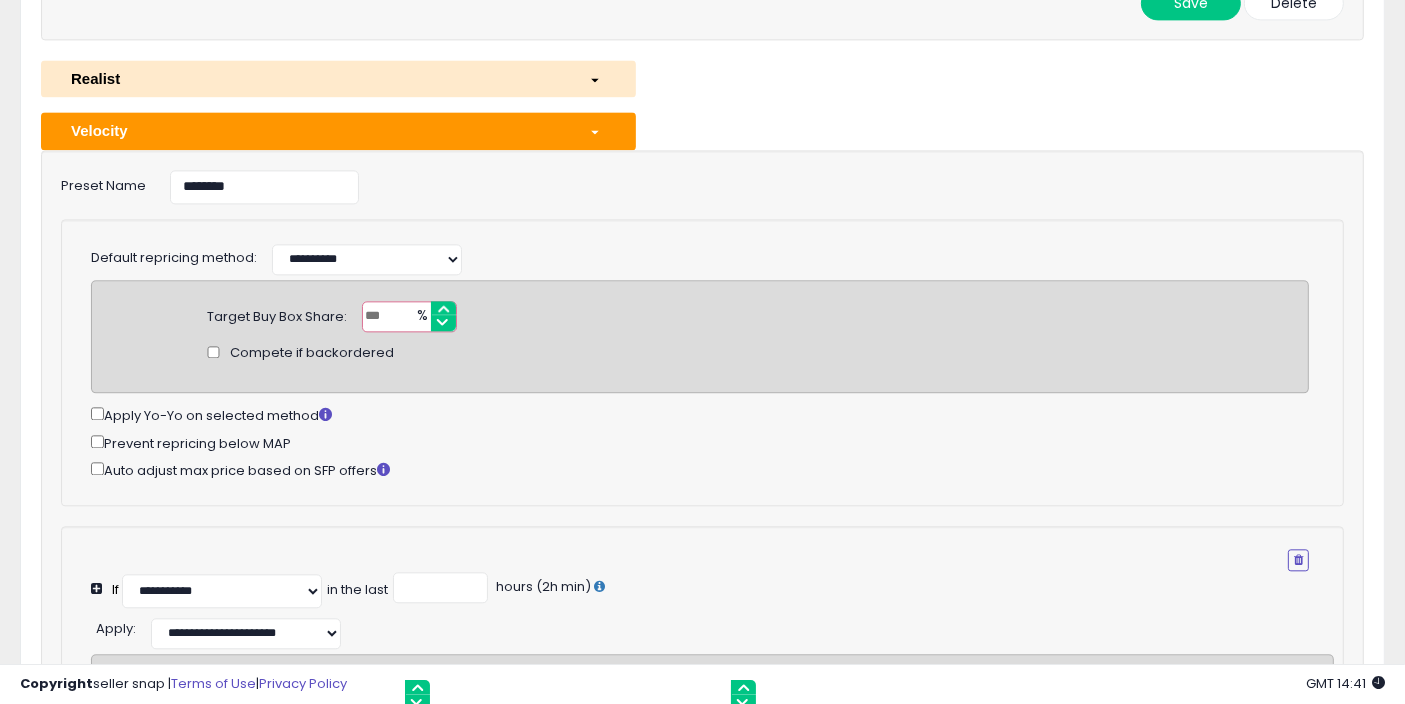 scroll, scrollTop: 4533, scrollLeft: 0, axis: vertical 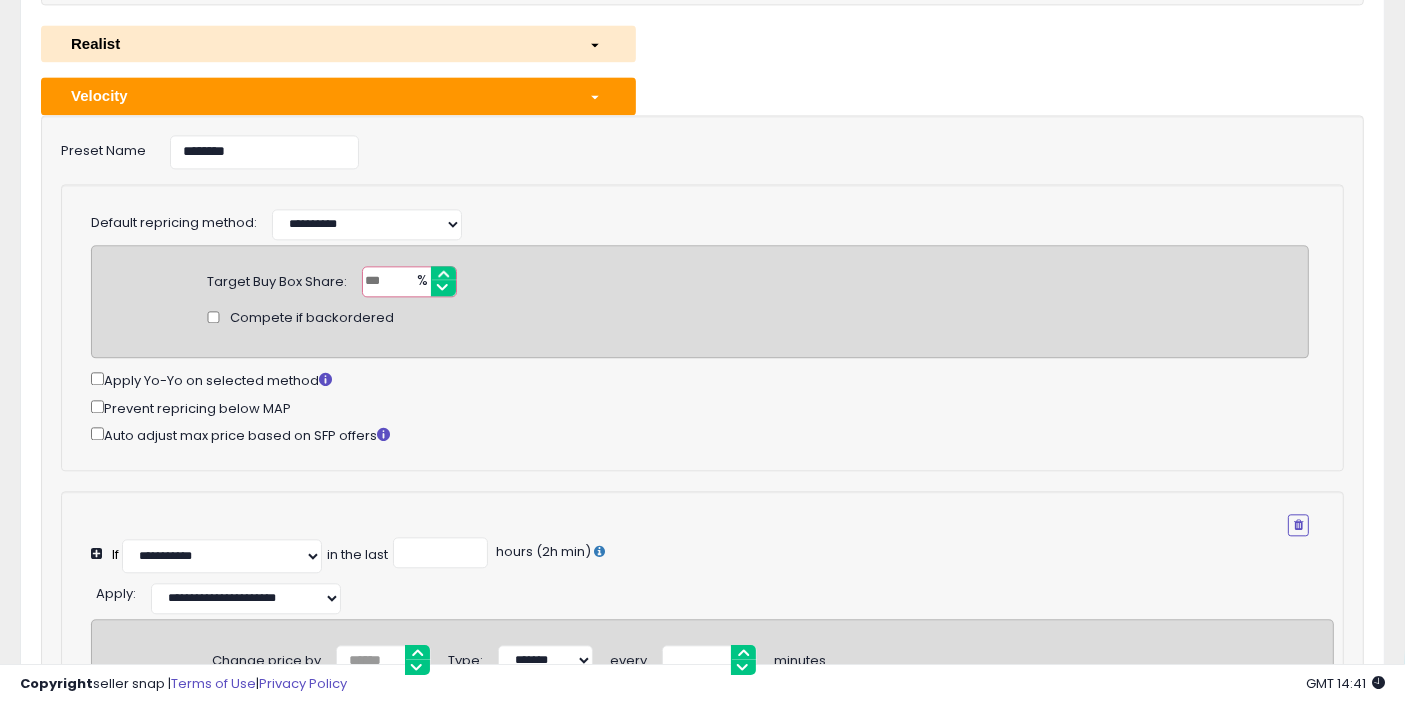 drag, startPoint x: 395, startPoint y: 363, endPoint x: 368, endPoint y: 371, distance: 28.160255 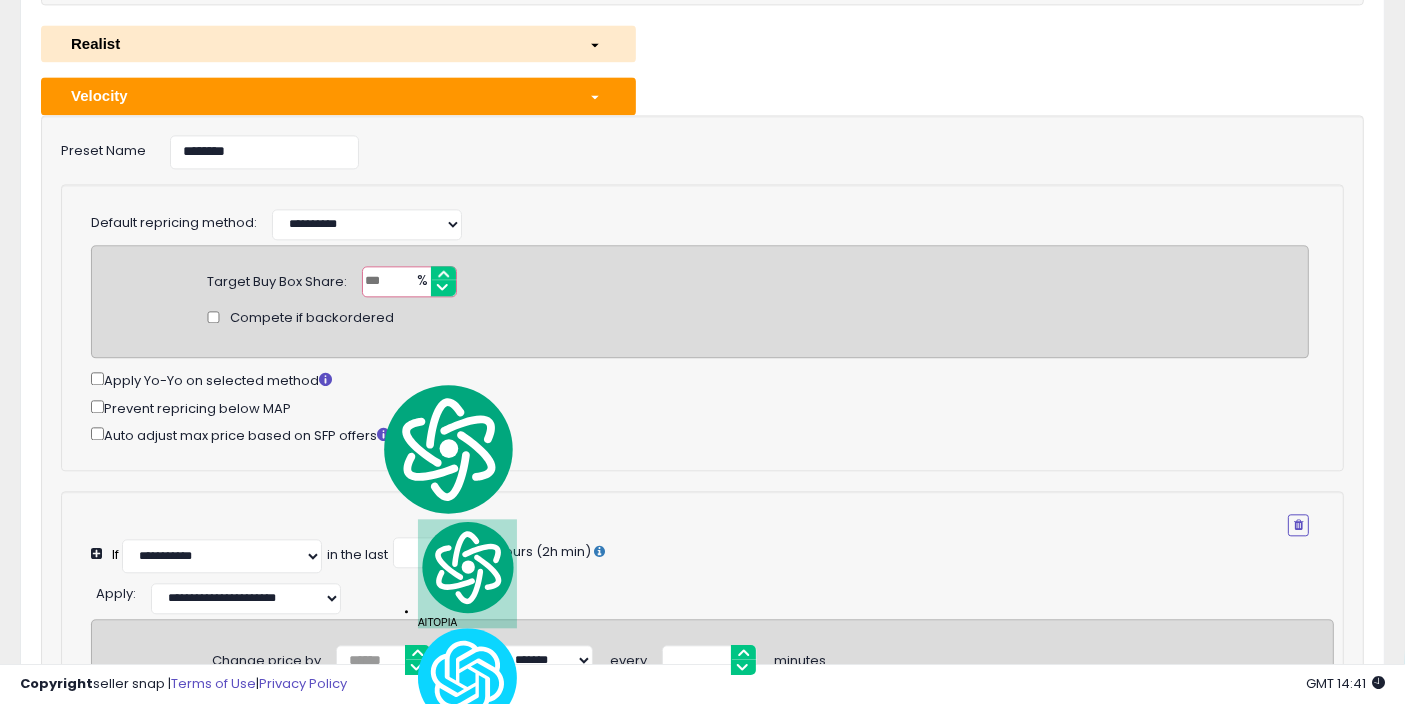type on "*" 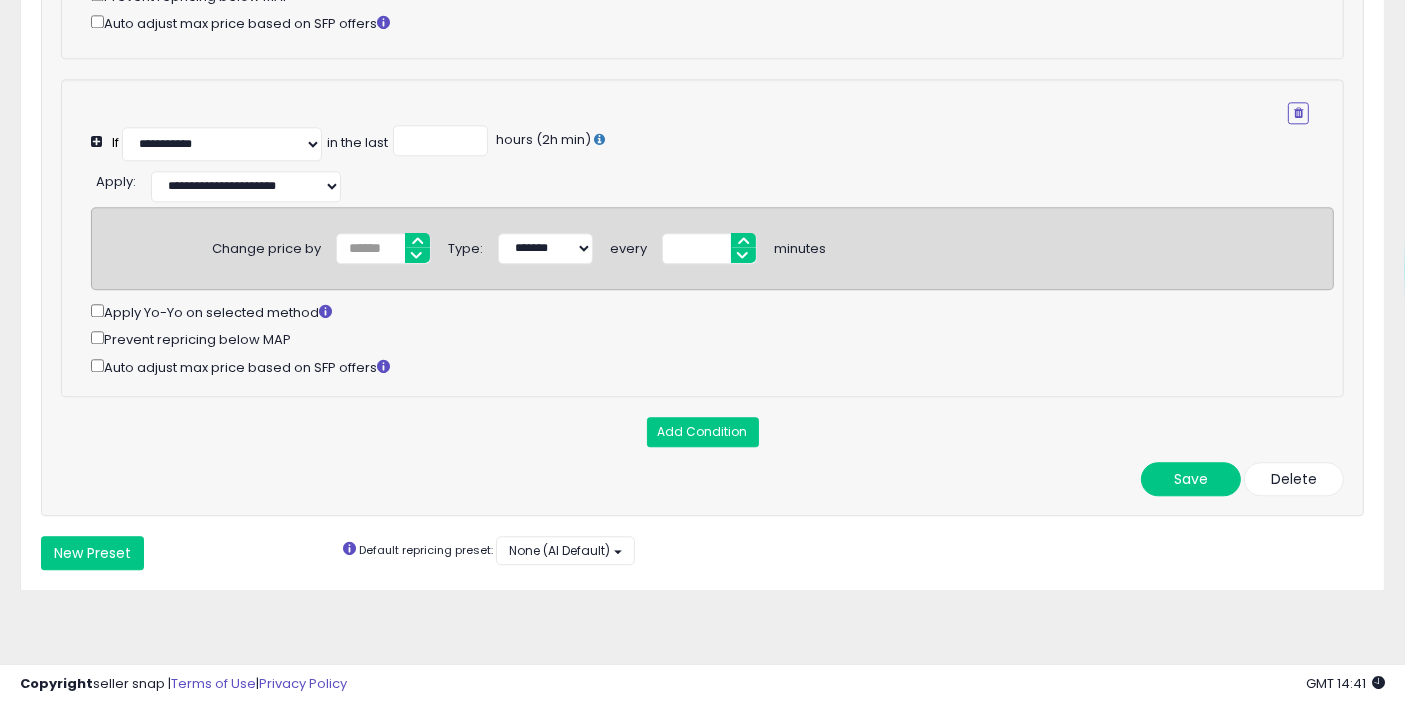 scroll, scrollTop: 4977, scrollLeft: 0, axis: vertical 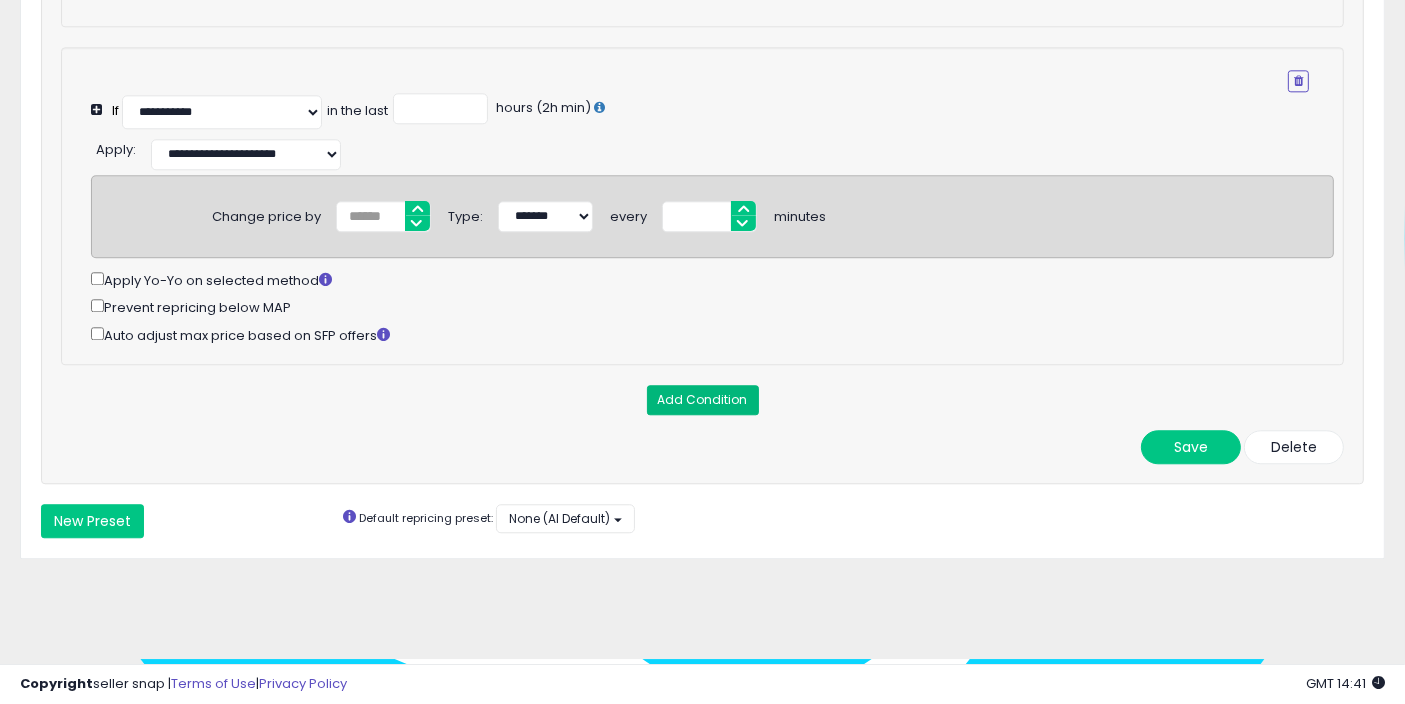 type on "***" 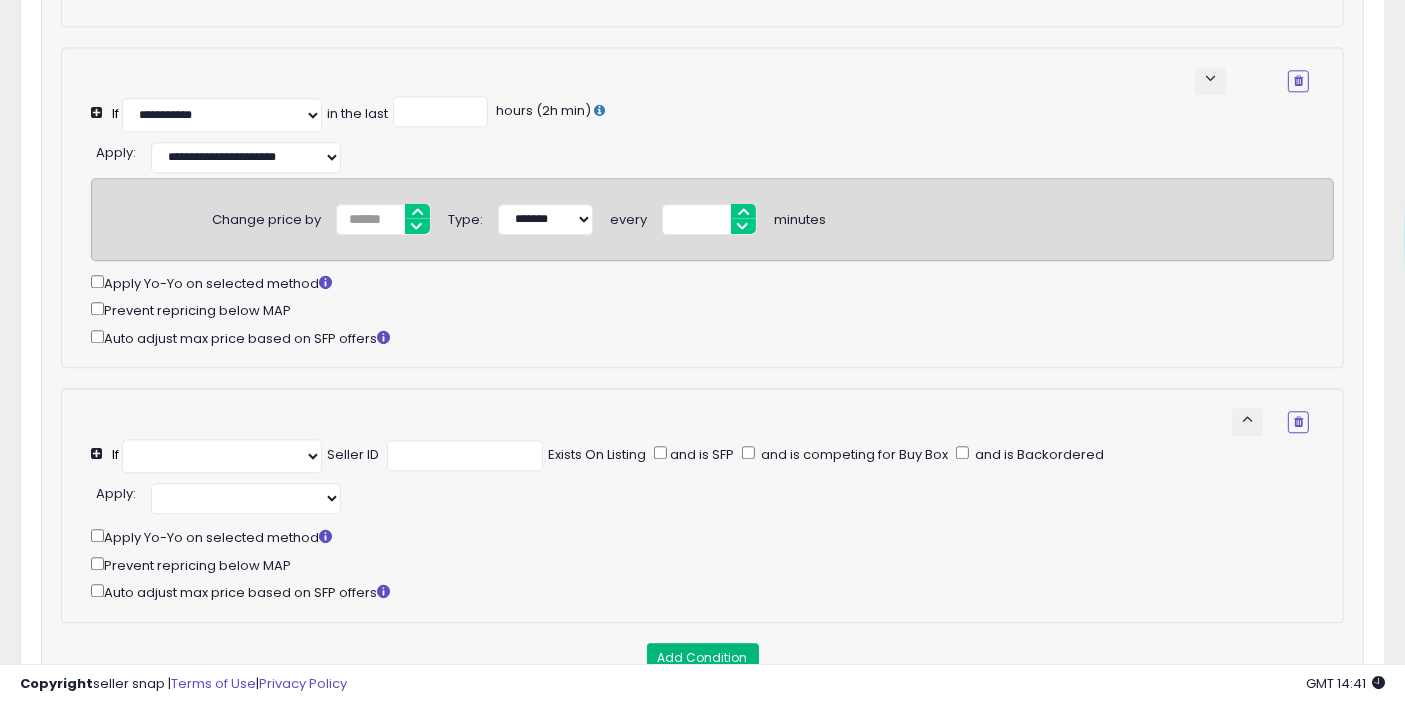 select on "**********" 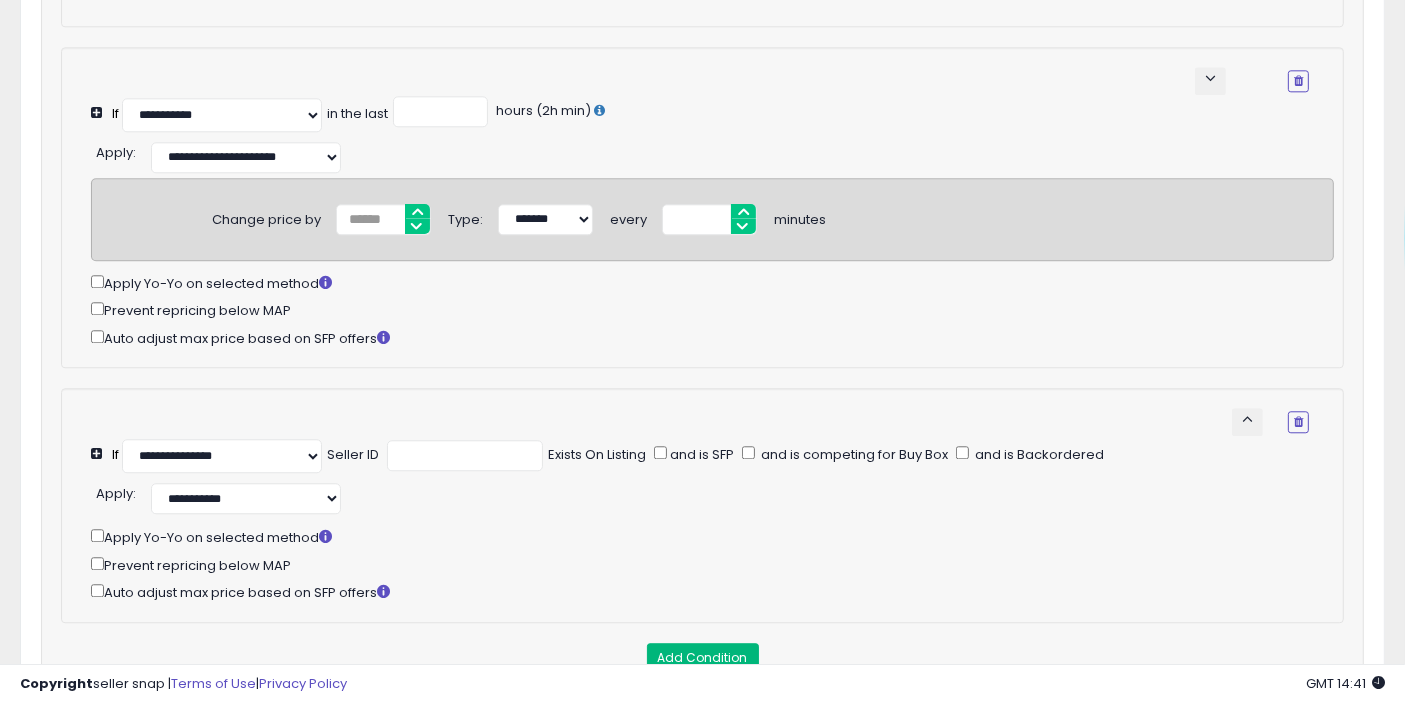scroll, scrollTop: 5200, scrollLeft: 0, axis: vertical 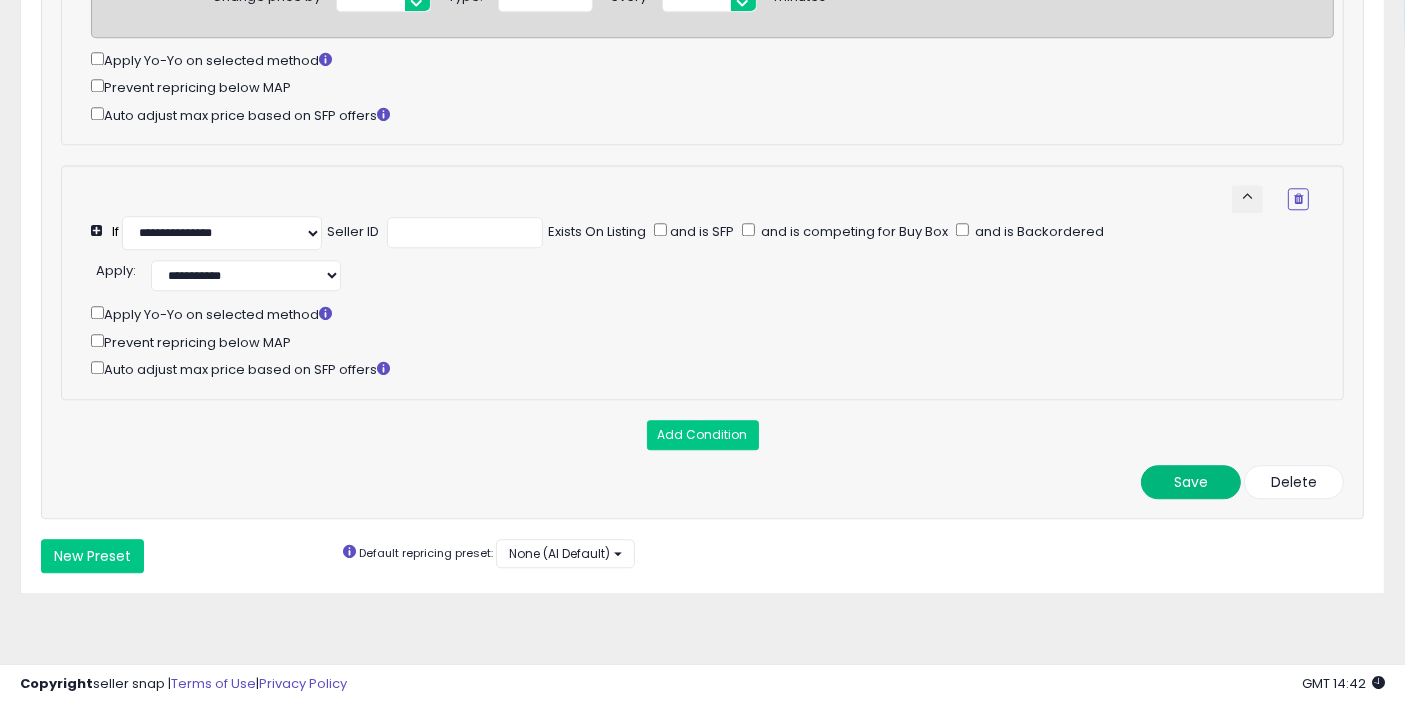 click on "Save" at bounding box center [1191, 482] 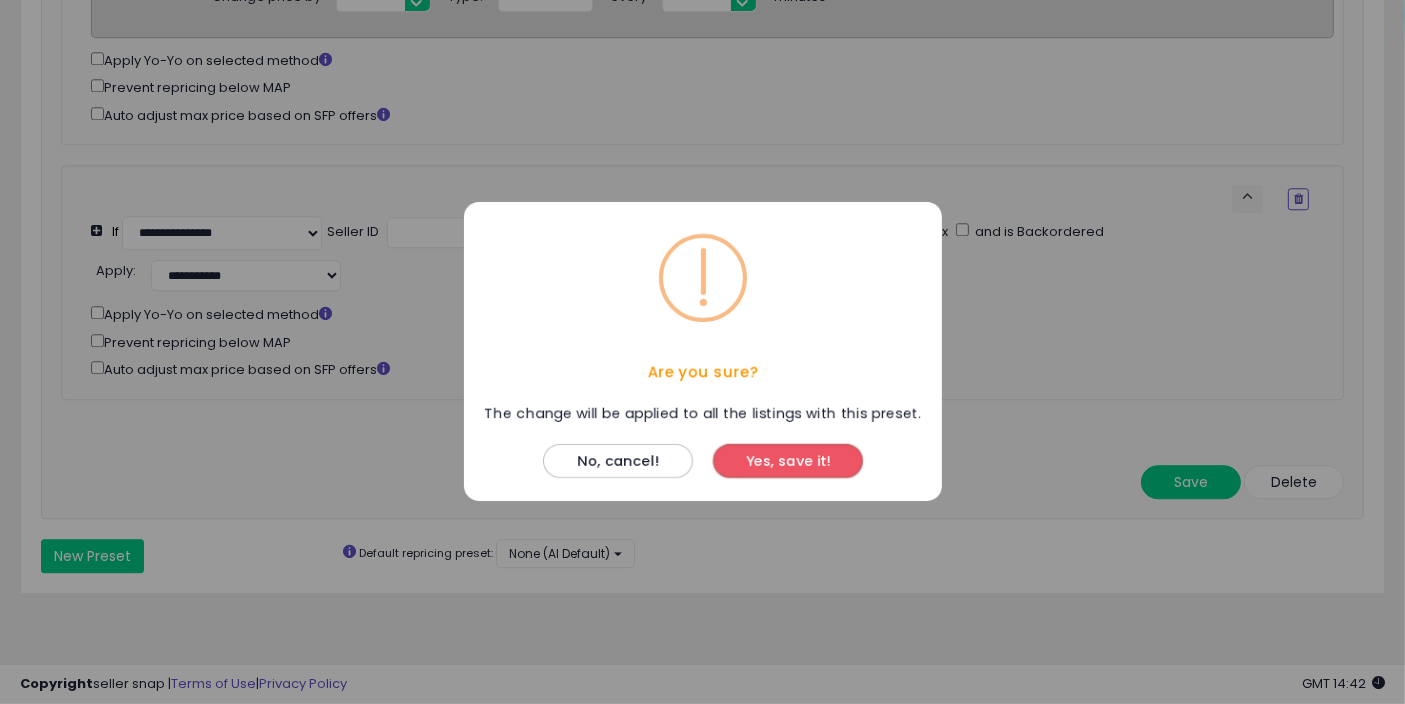 click on "Yes, save it!" at bounding box center (788, 462) 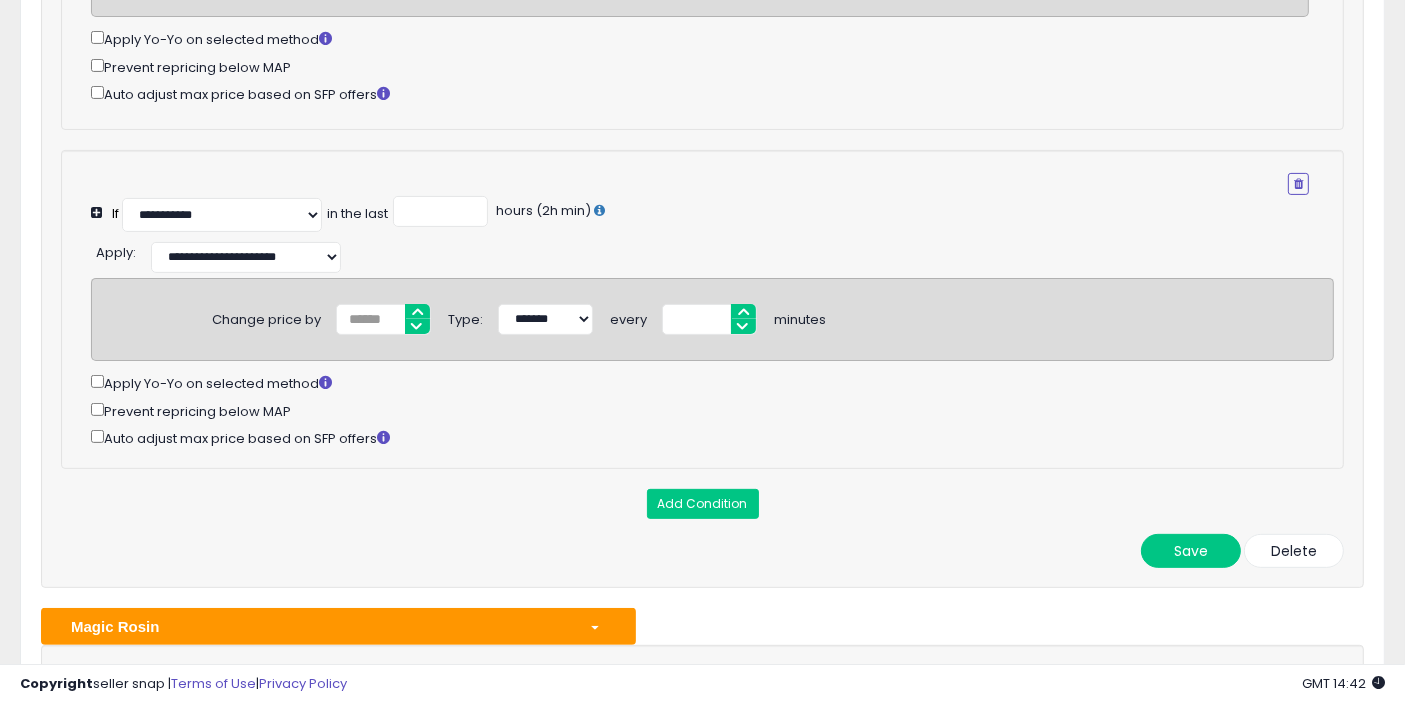 scroll, scrollTop: 0, scrollLeft: 0, axis: both 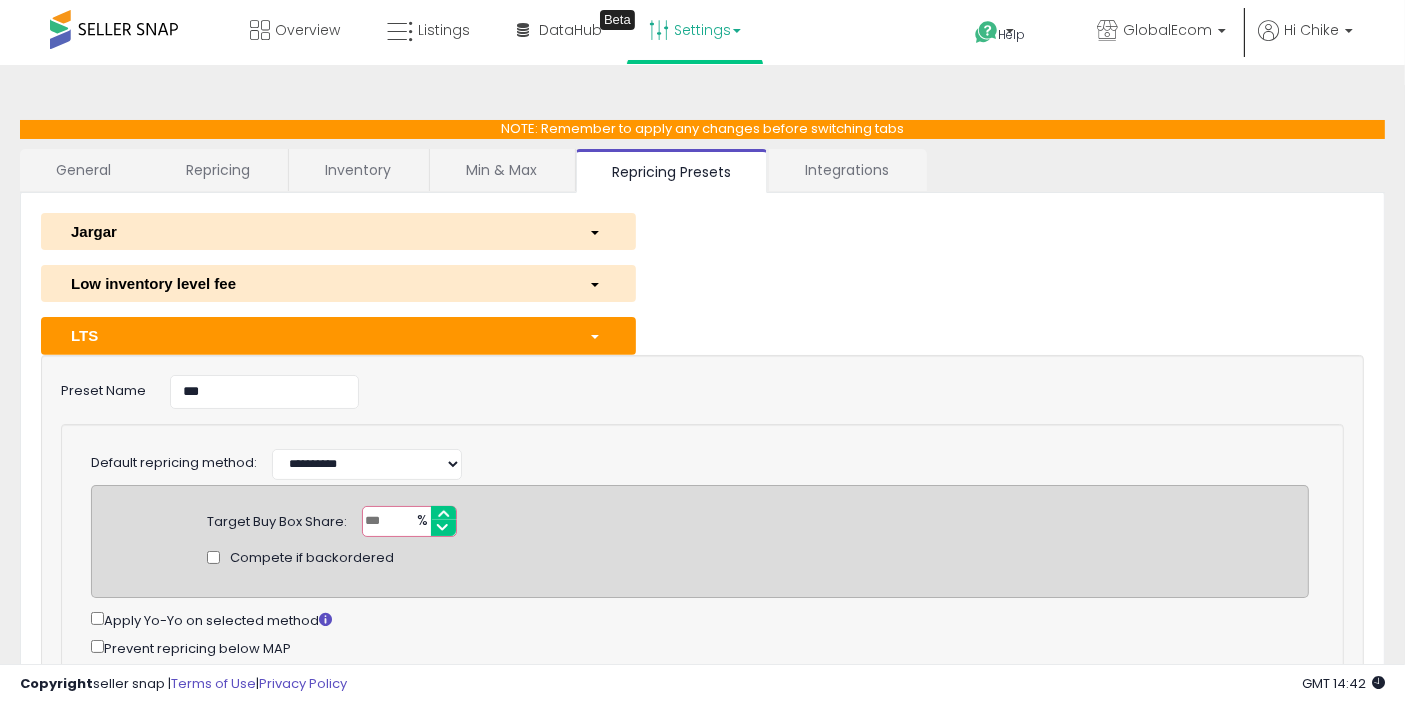 click on "Min & Max" at bounding box center [501, 170] 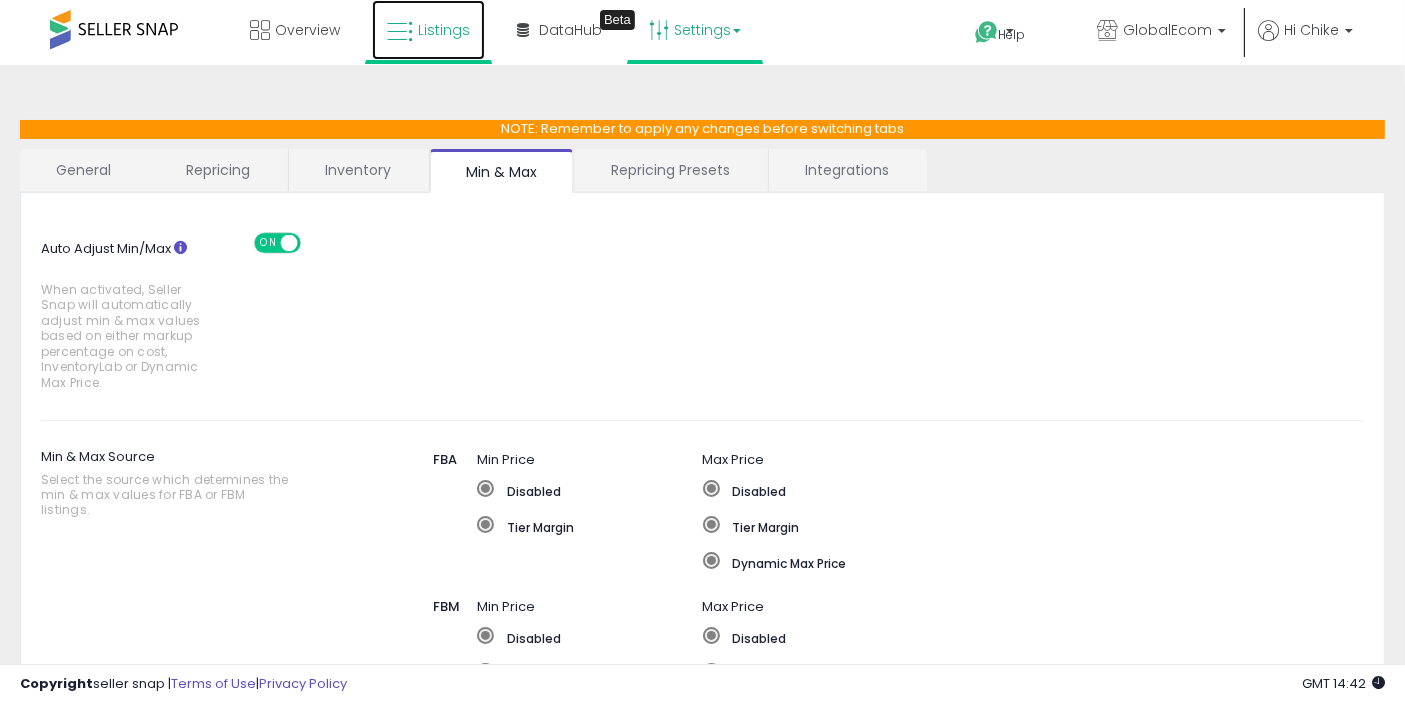 click on "Listings" at bounding box center [428, 30] 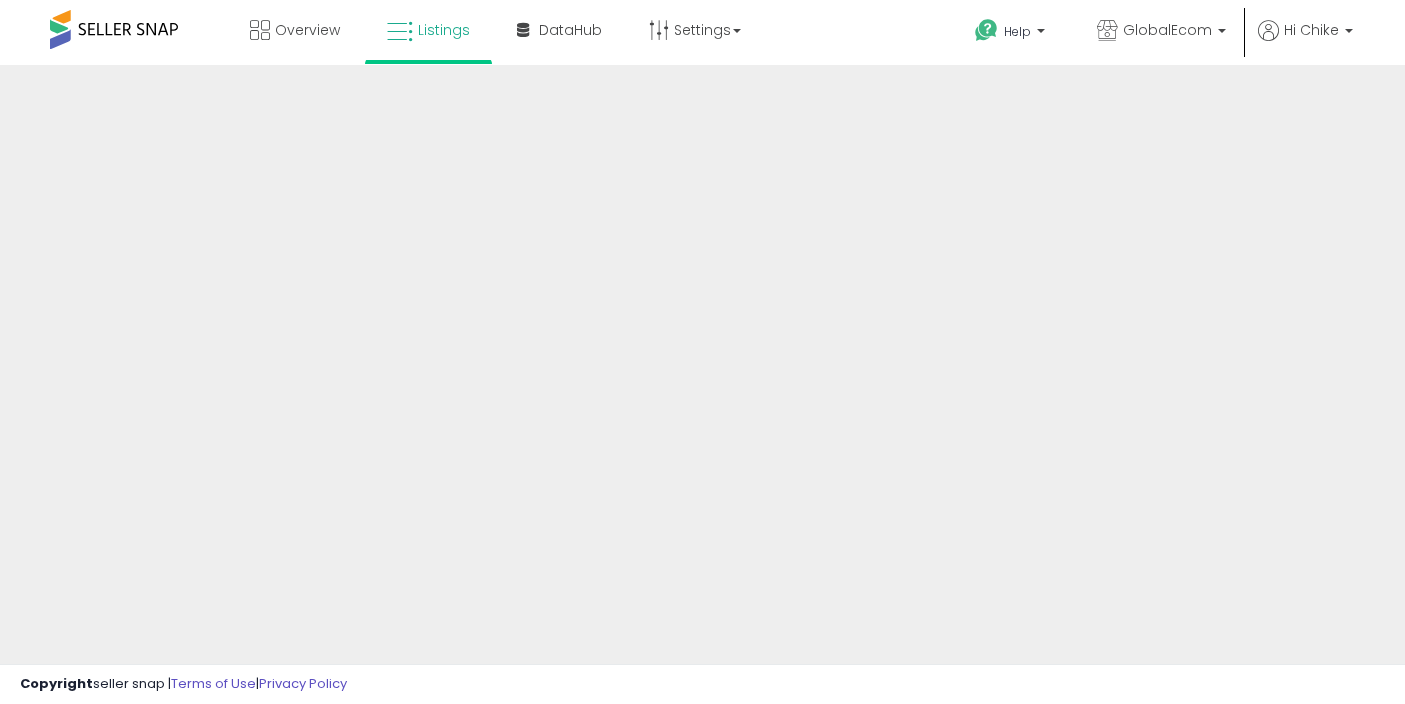 scroll, scrollTop: 0, scrollLeft: 0, axis: both 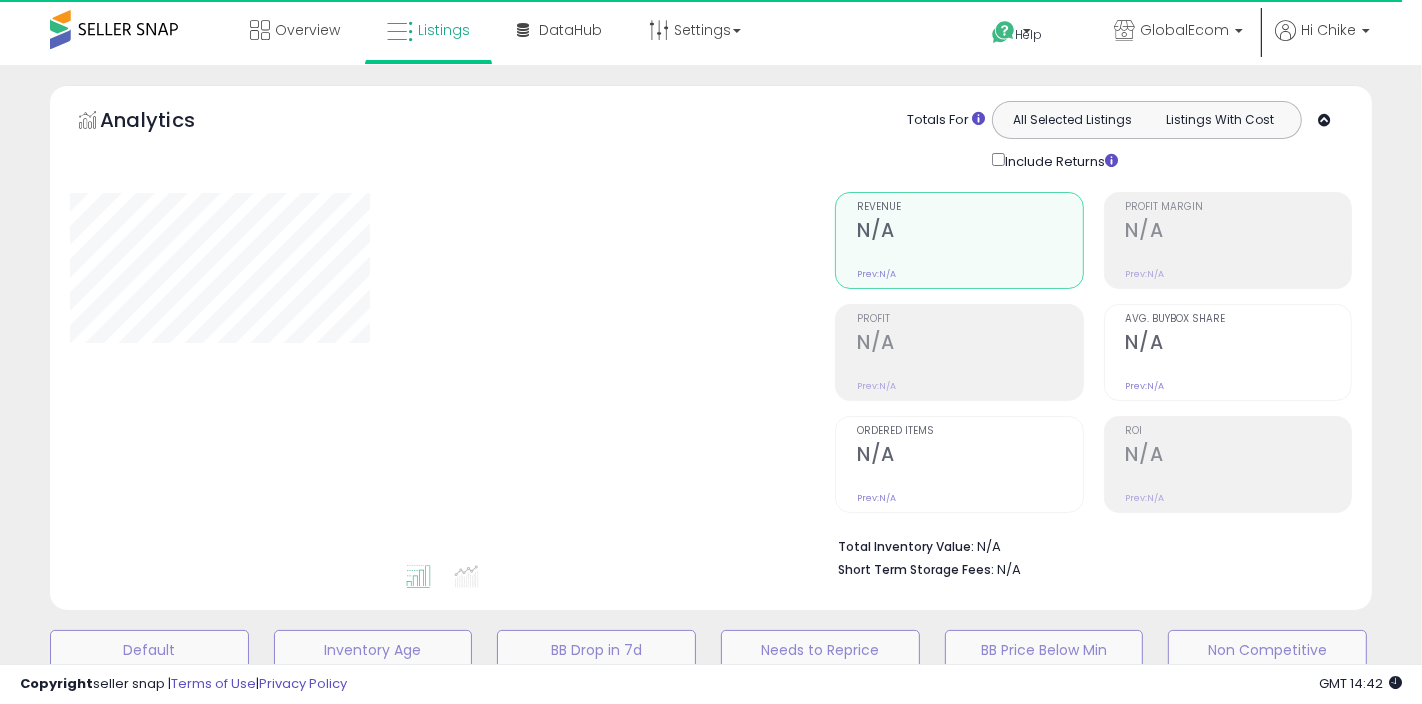 select on "**" 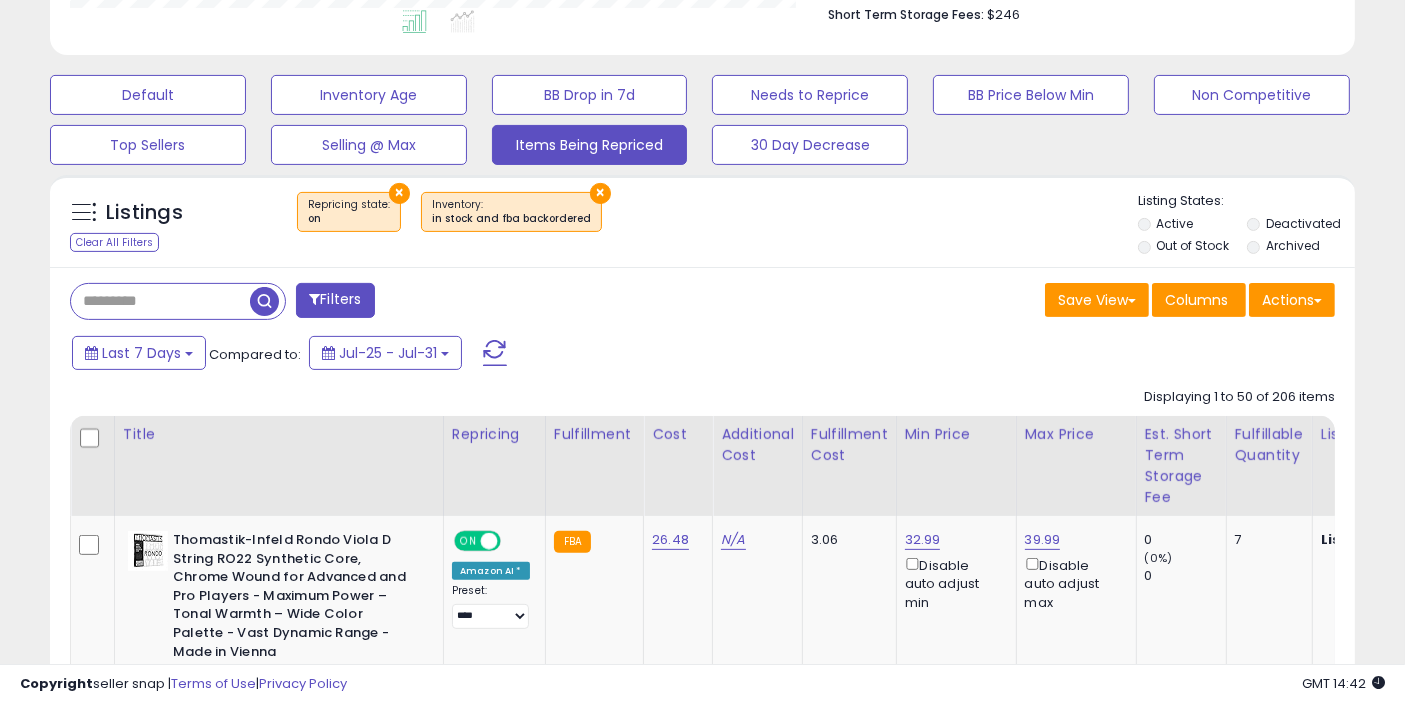 scroll, scrollTop: 599, scrollLeft: 0, axis: vertical 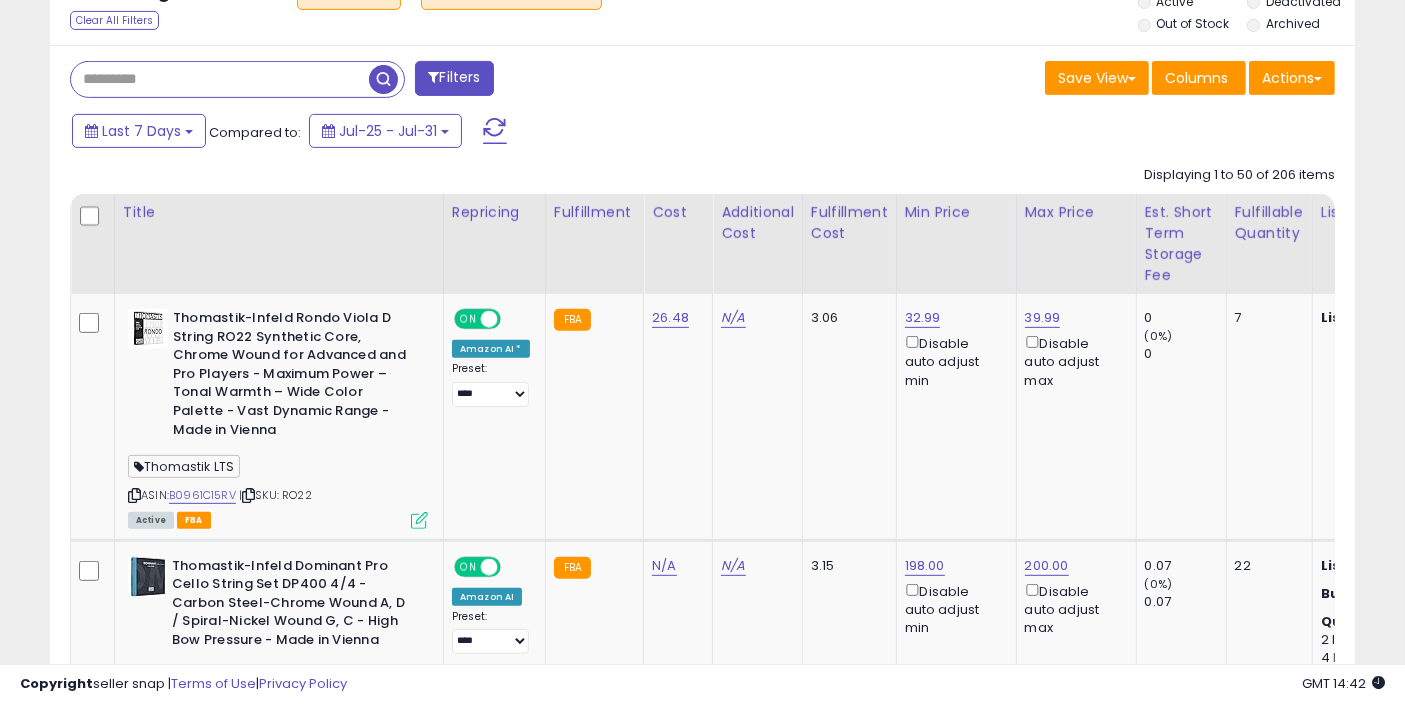 click at bounding box center (220, 79) 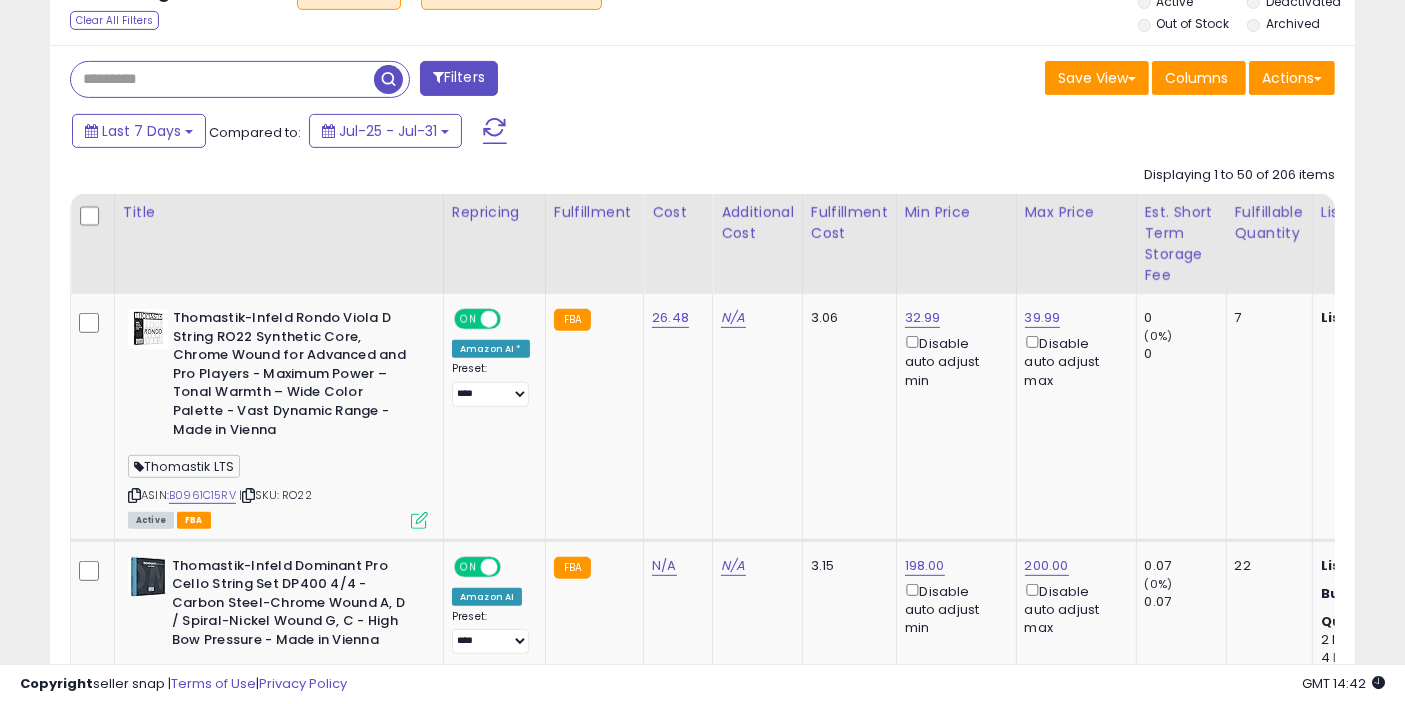 type on "*******" 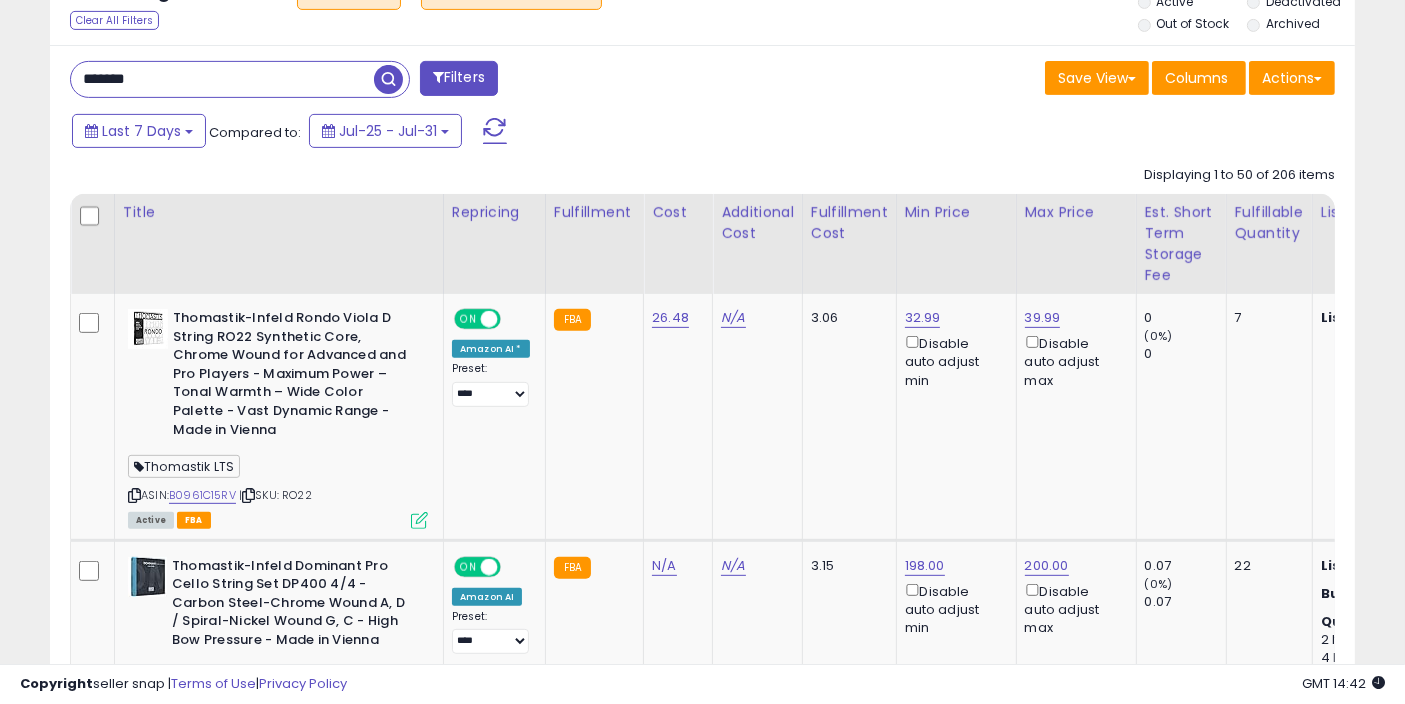 click at bounding box center (388, 79) 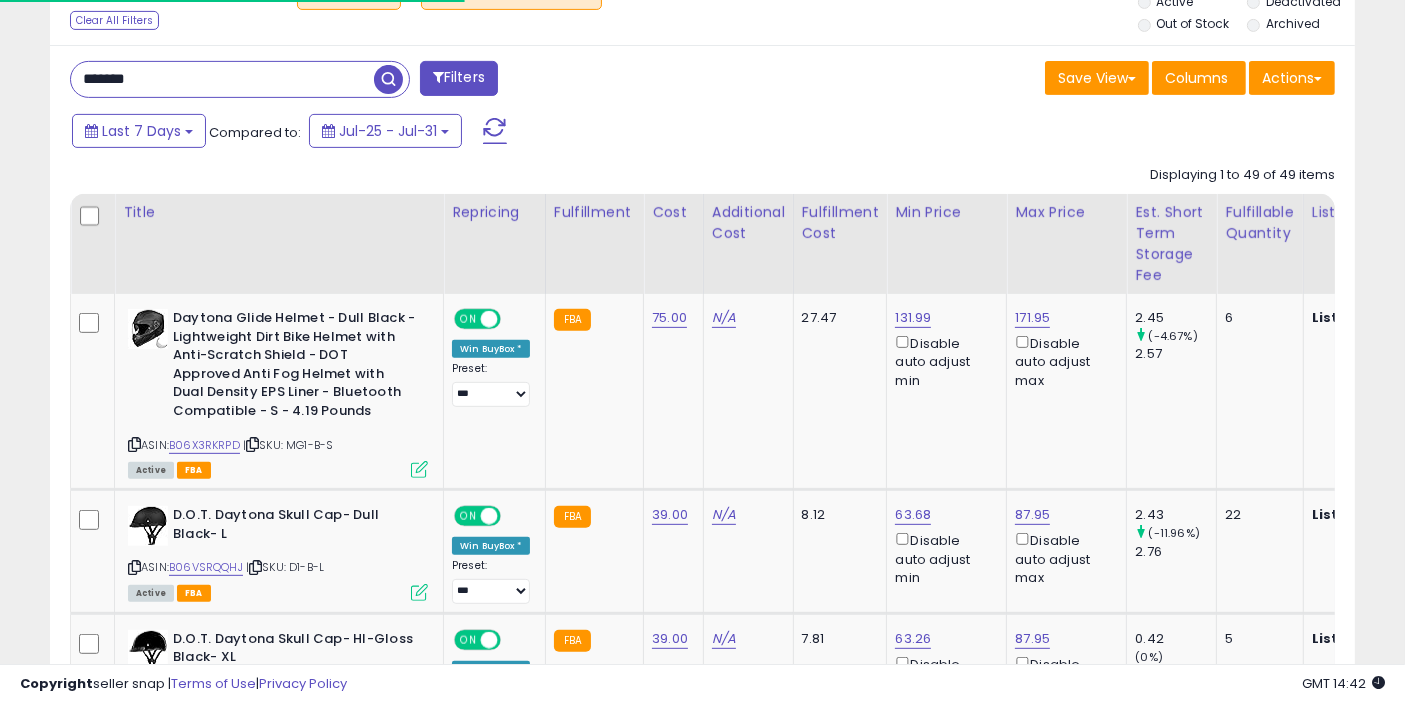 scroll, scrollTop: 335, scrollLeft: 0, axis: vertical 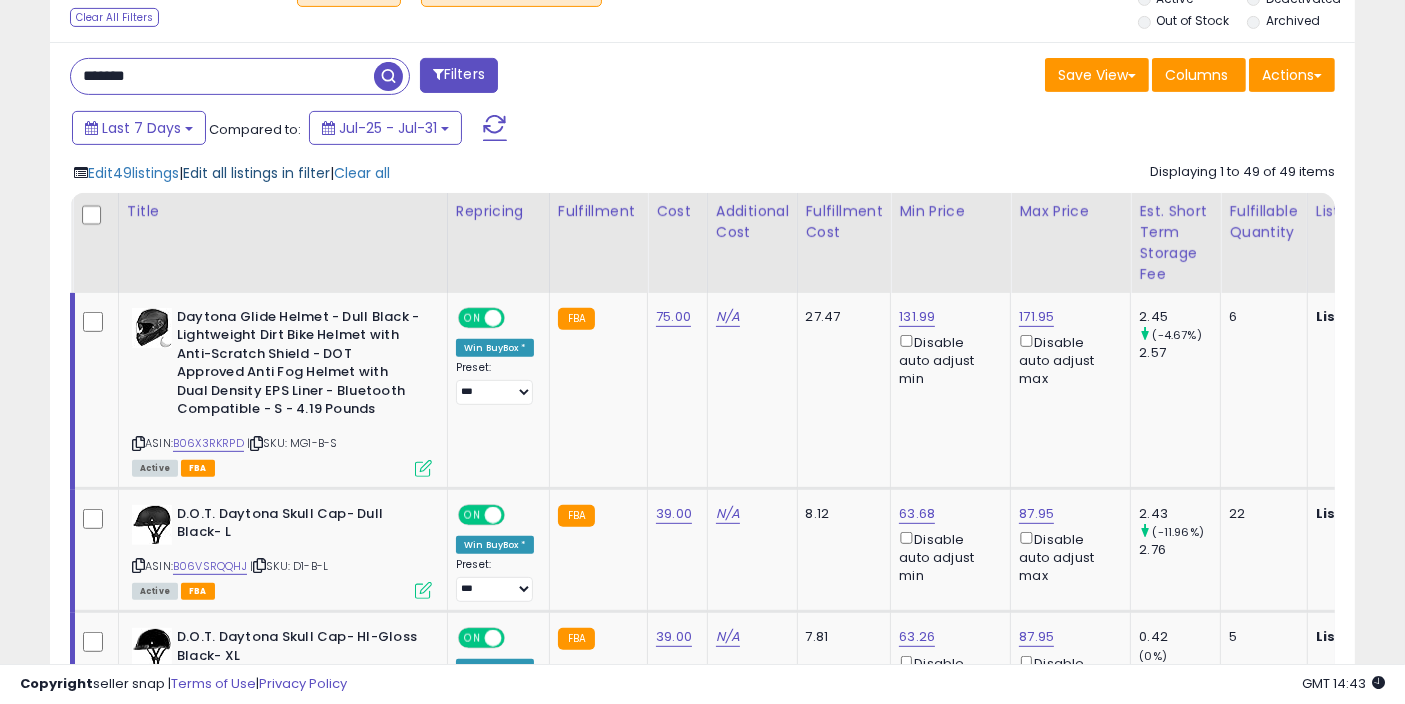 click on "Edit all listings in filter" at bounding box center (256, 173) 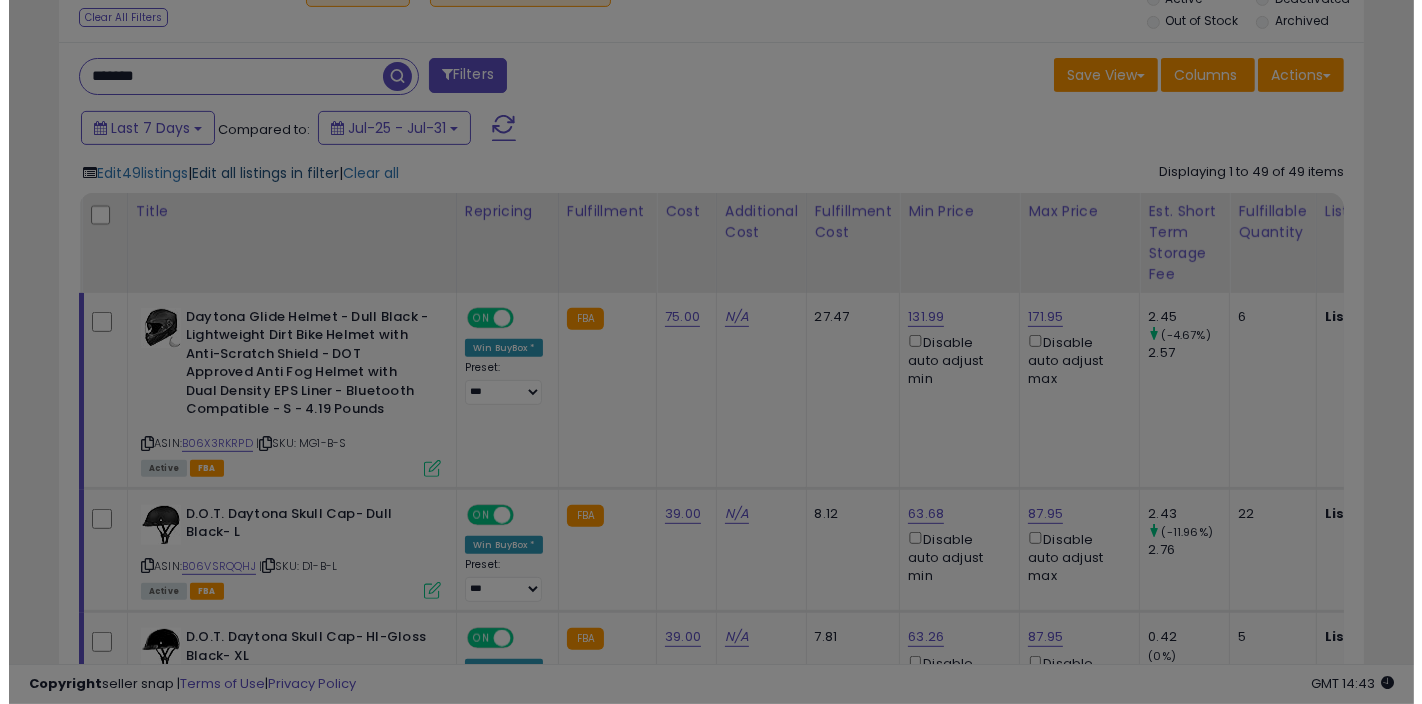 scroll, scrollTop: 999590, scrollLeft: 999234, axis: both 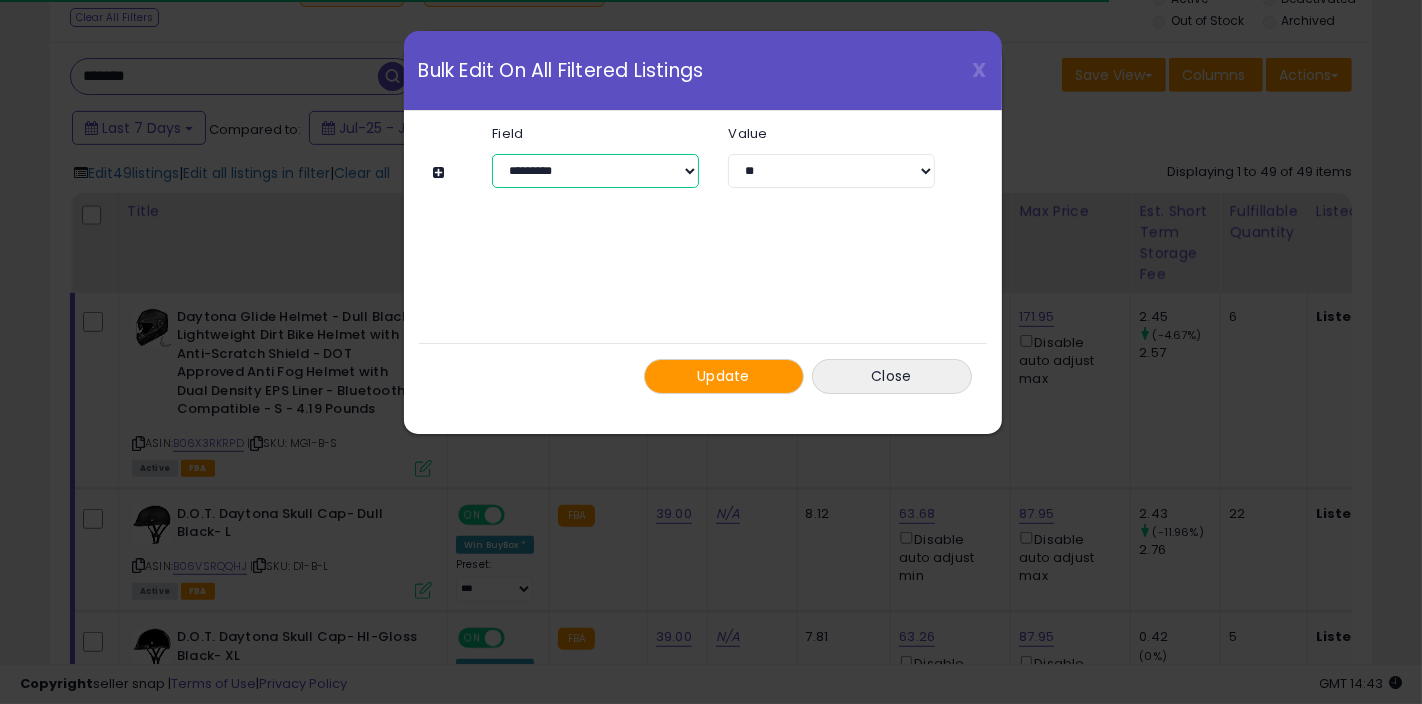 click on "**********" at bounding box center (595, 171) 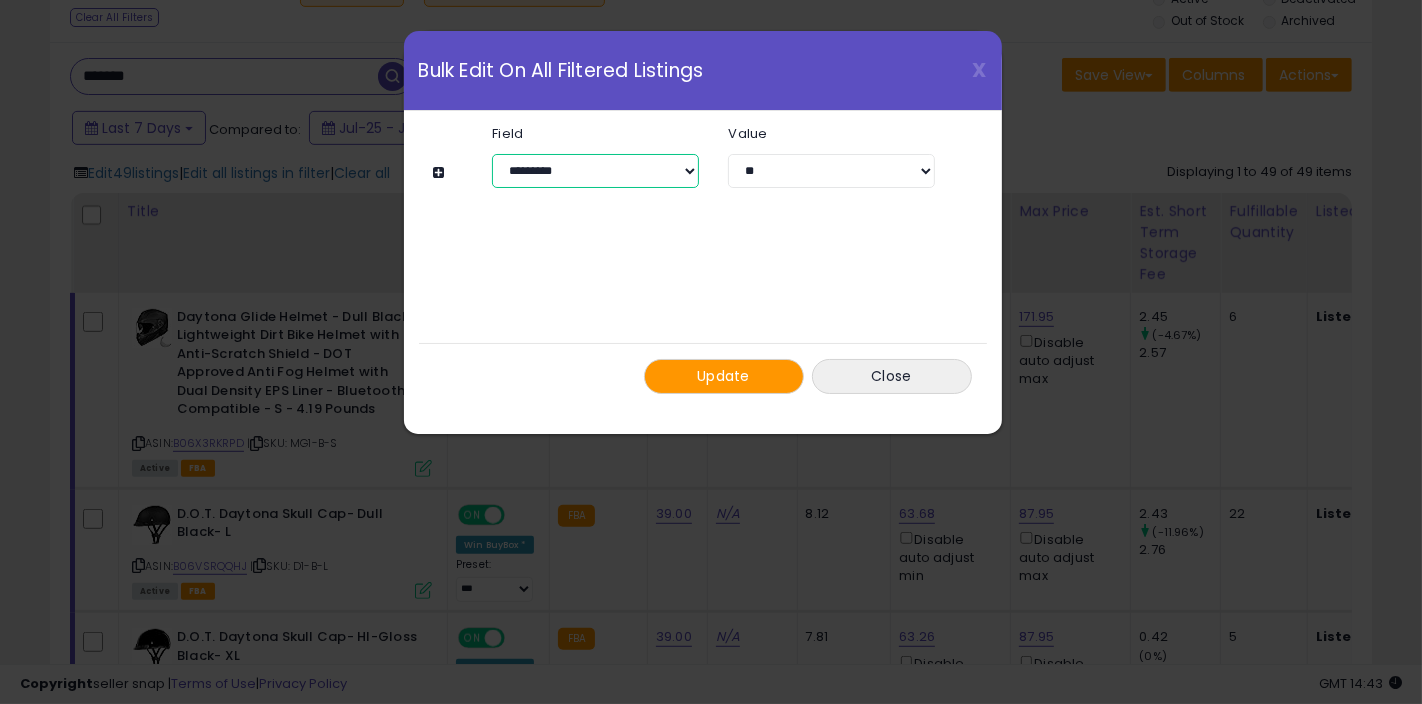 select on "**********" 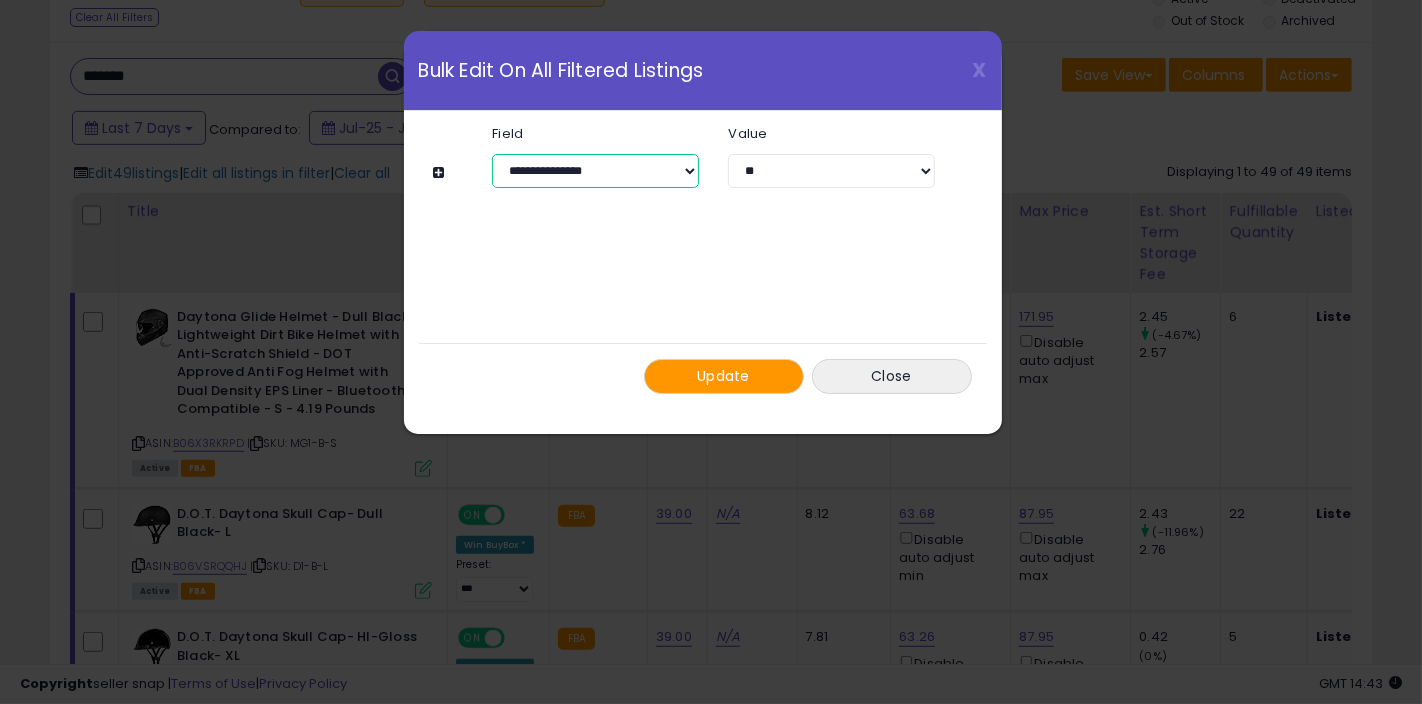 click on "**********" at bounding box center (595, 171) 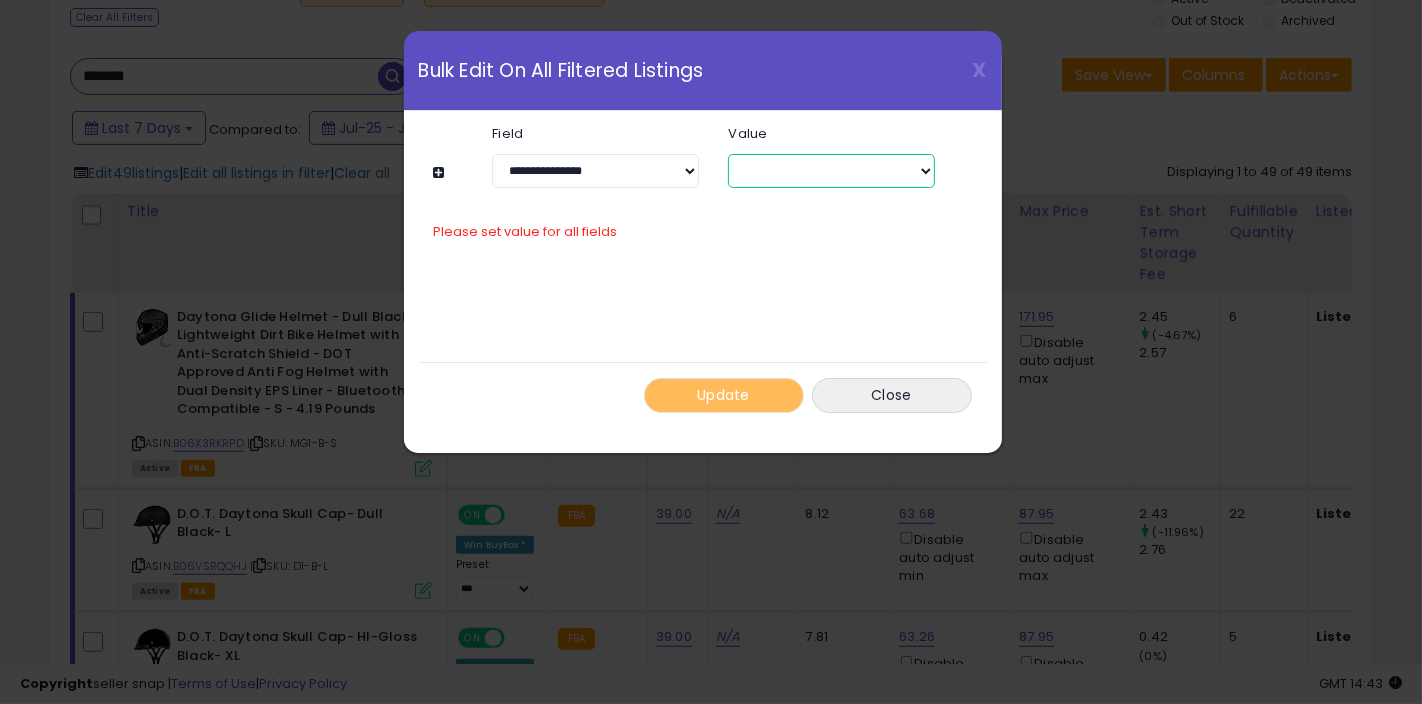 click on "******
*******" at bounding box center (831, 171) 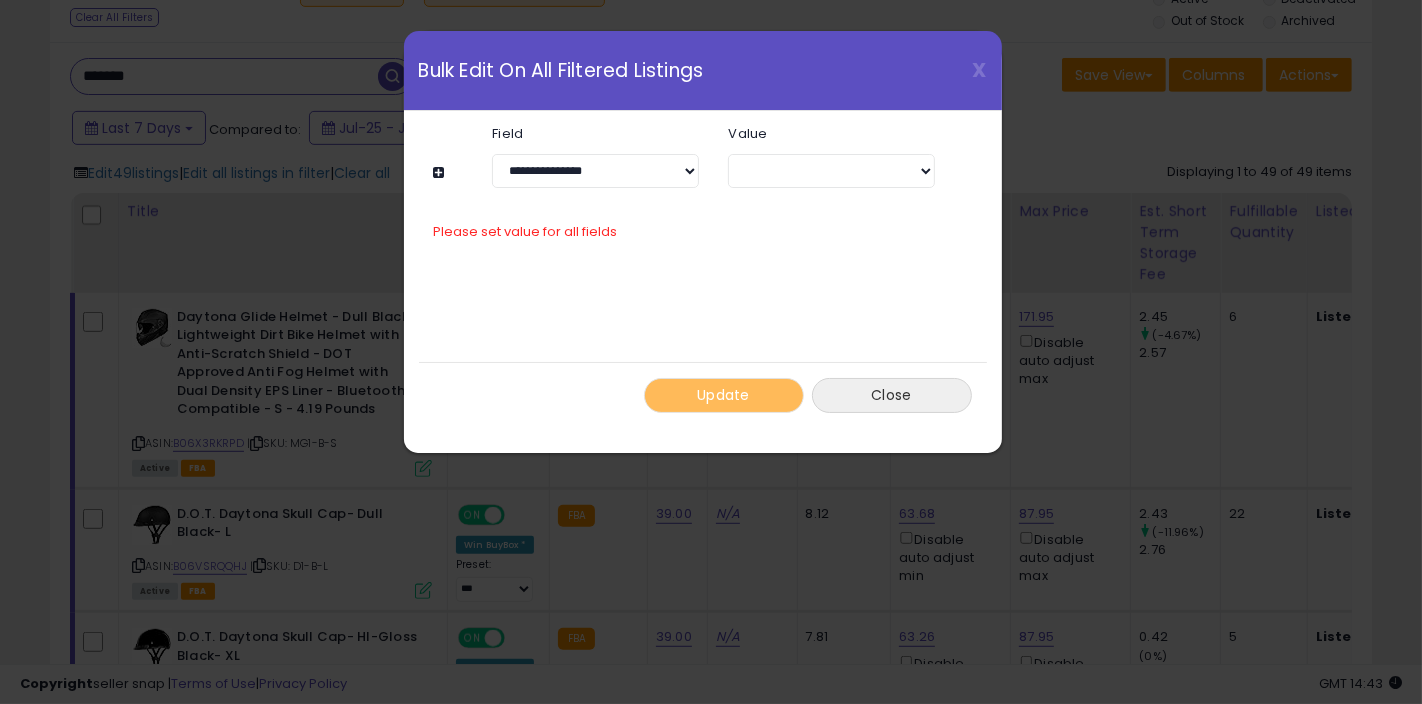 drag, startPoint x: 897, startPoint y: 397, endPoint x: 988, endPoint y: 15, distance: 392.68945 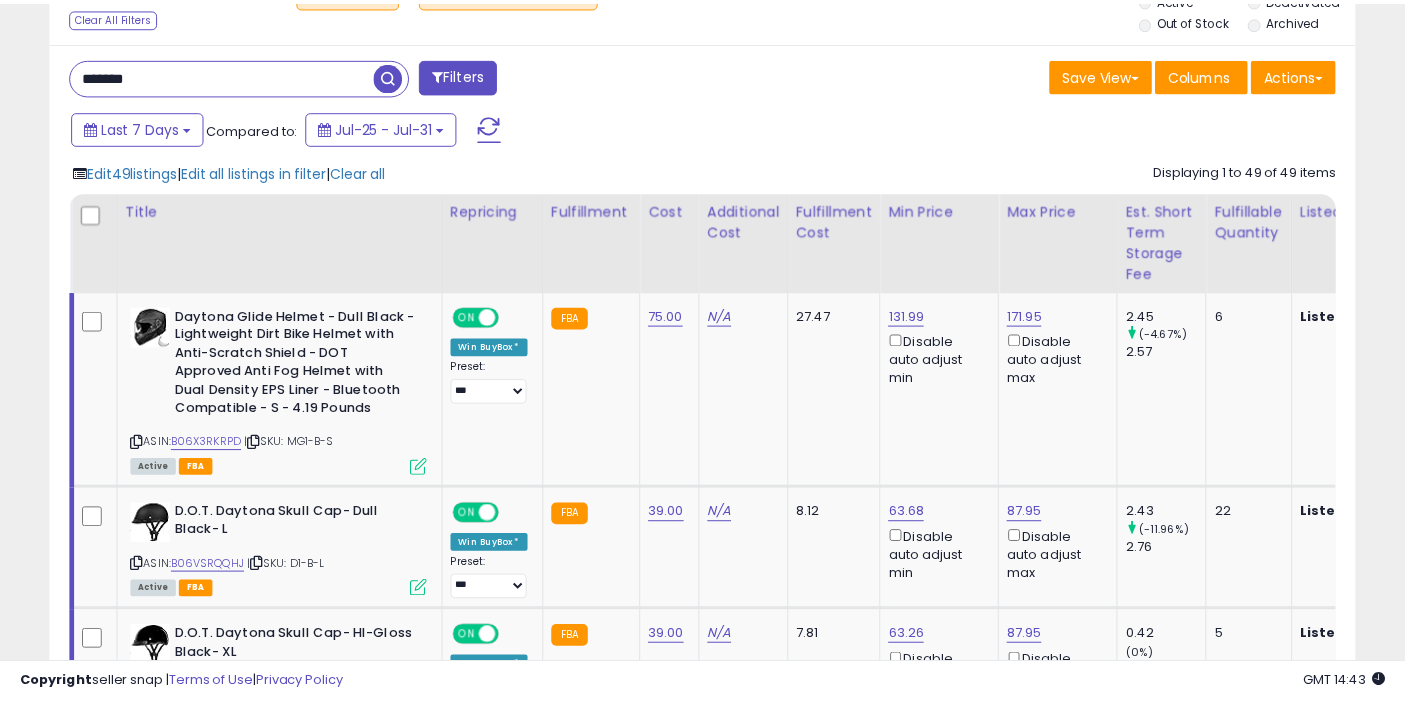 scroll, scrollTop: 410, scrollLeft: 755, axis: both 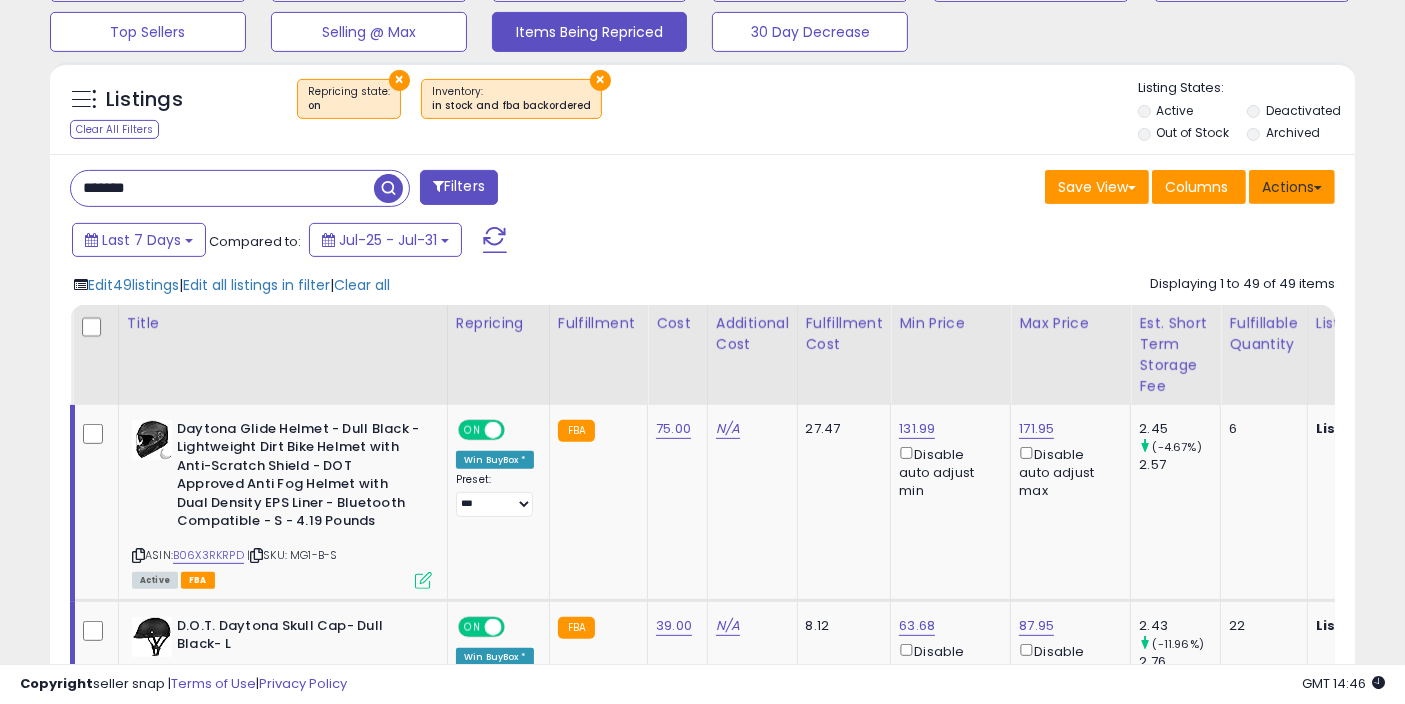 click on "Actions" at bounding box center (1292, 187) 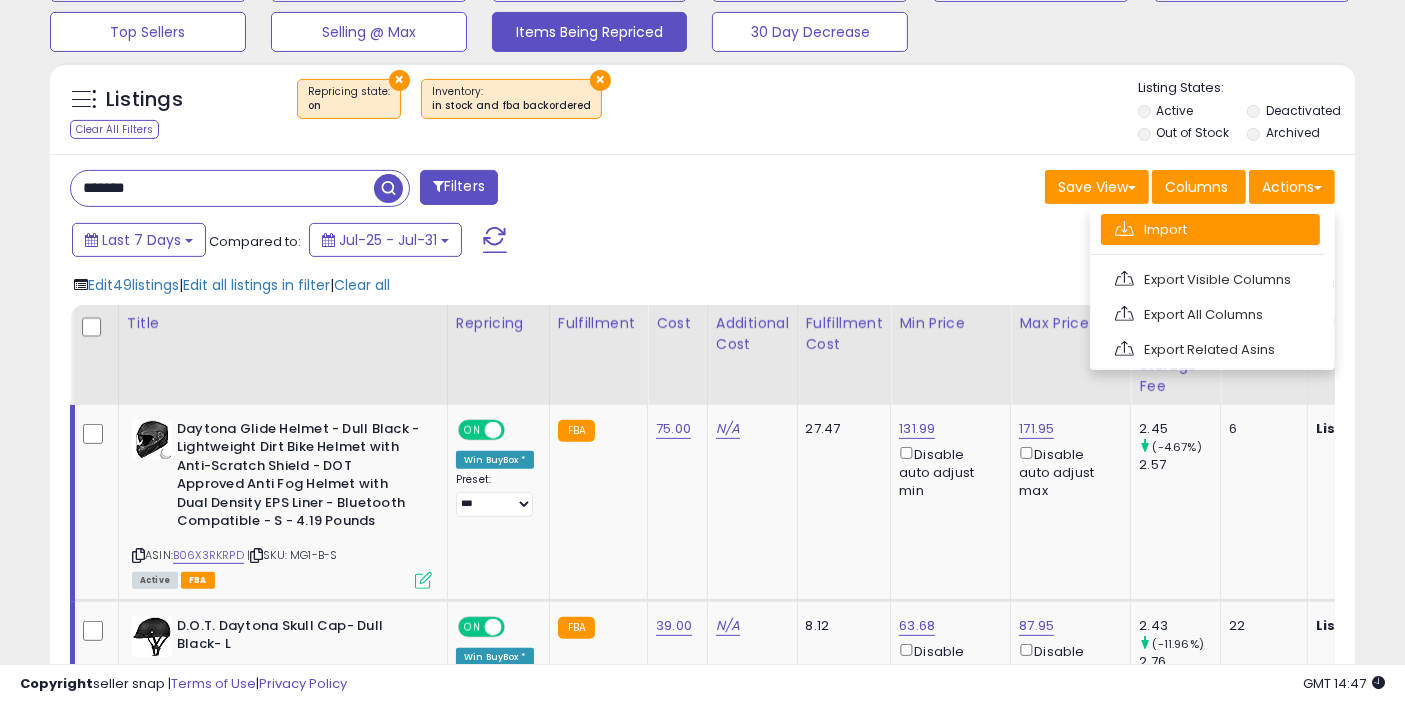 click on "Import" at bounding box center [1210, 229] 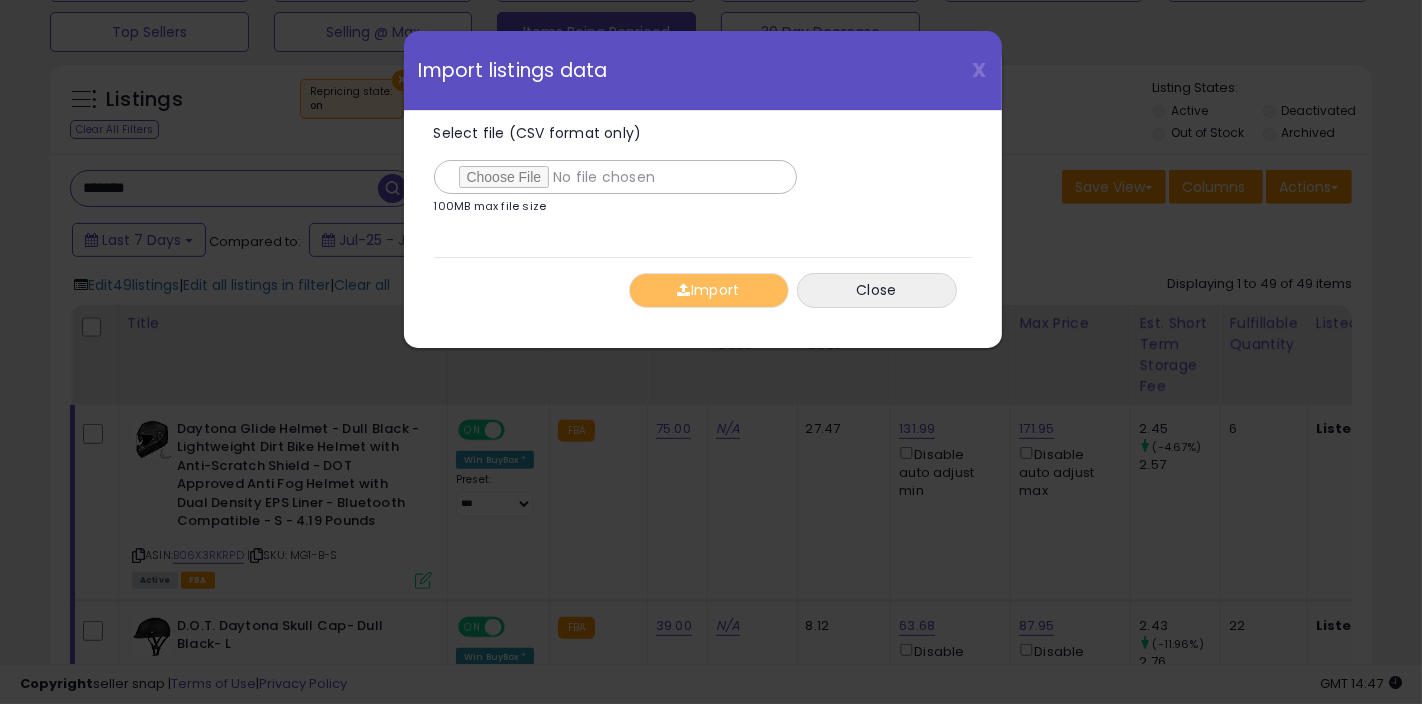 scroll, scrollTop: 999590, scrollLeft: 999234, axis: both 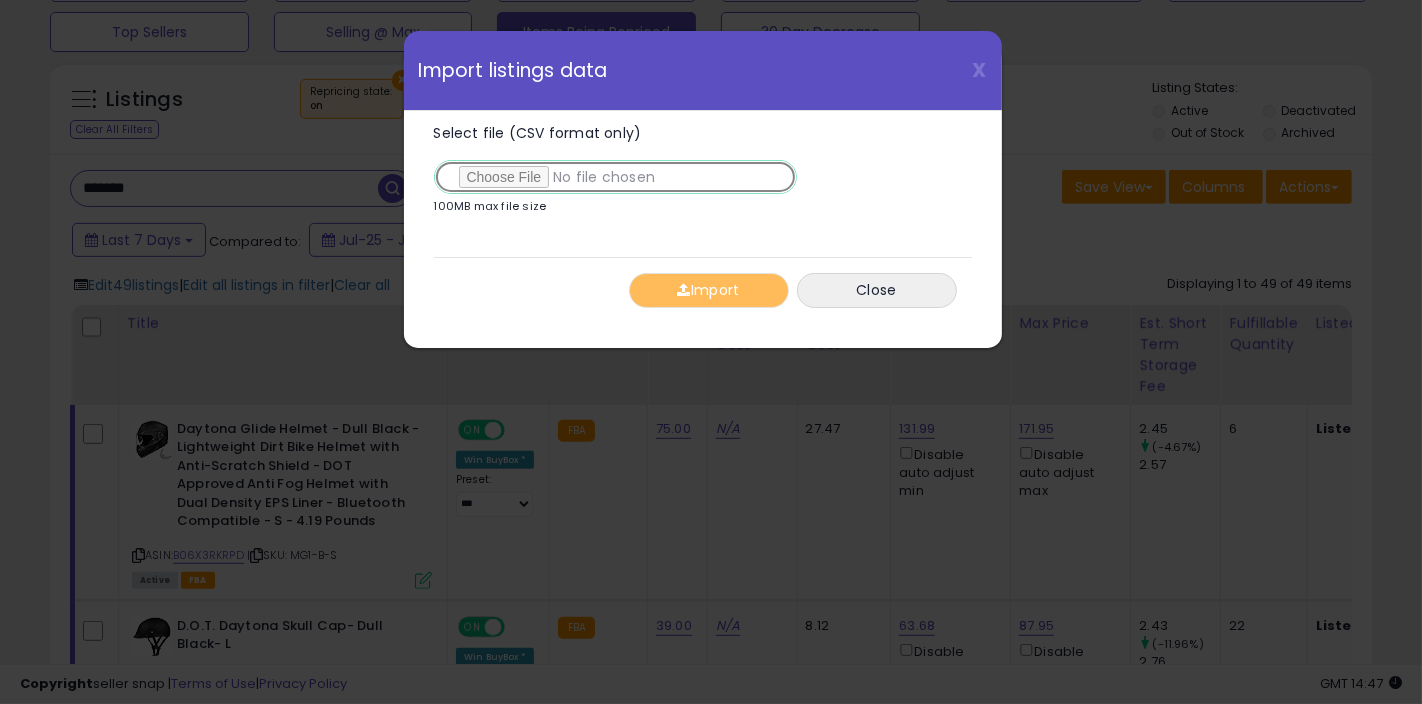 click on "Select file (CSV format only)" at bounding box center [615, 177] 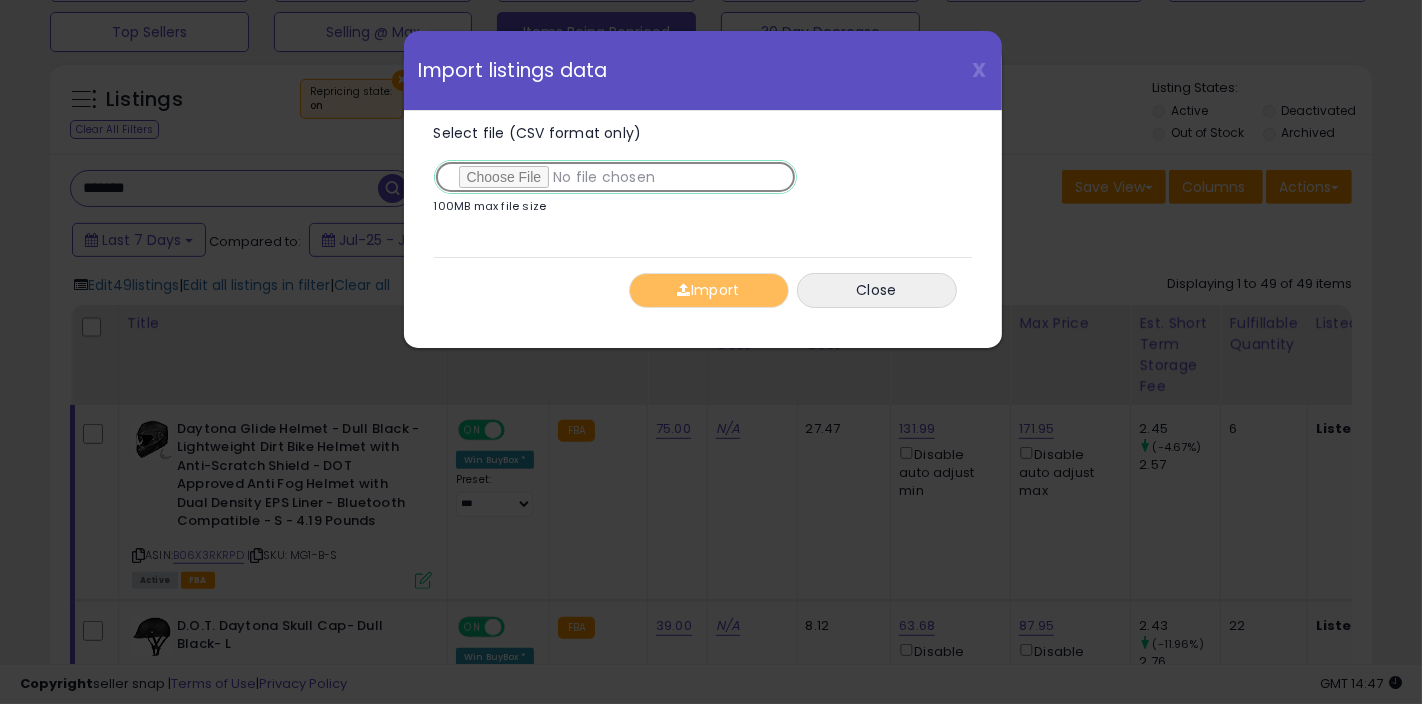 type on "**********" 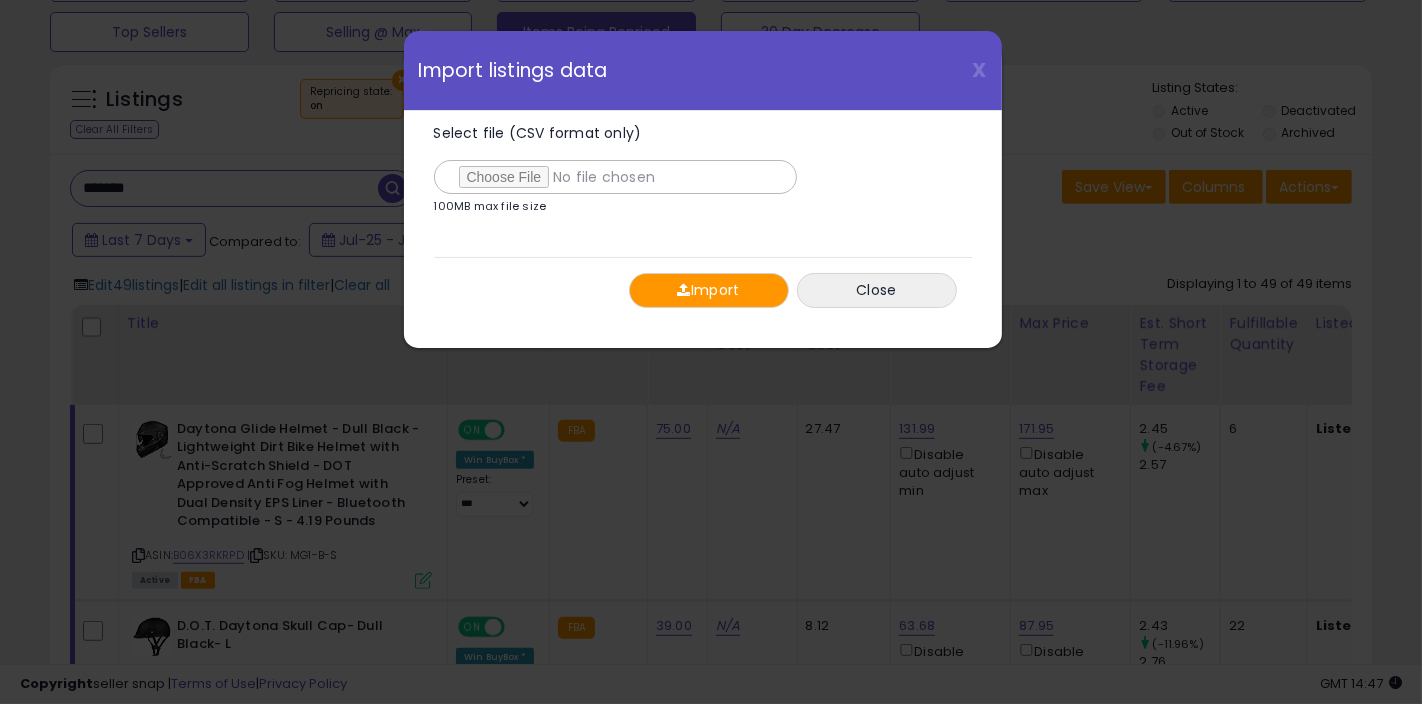 click on "Import" at bounding box center (709, 290) 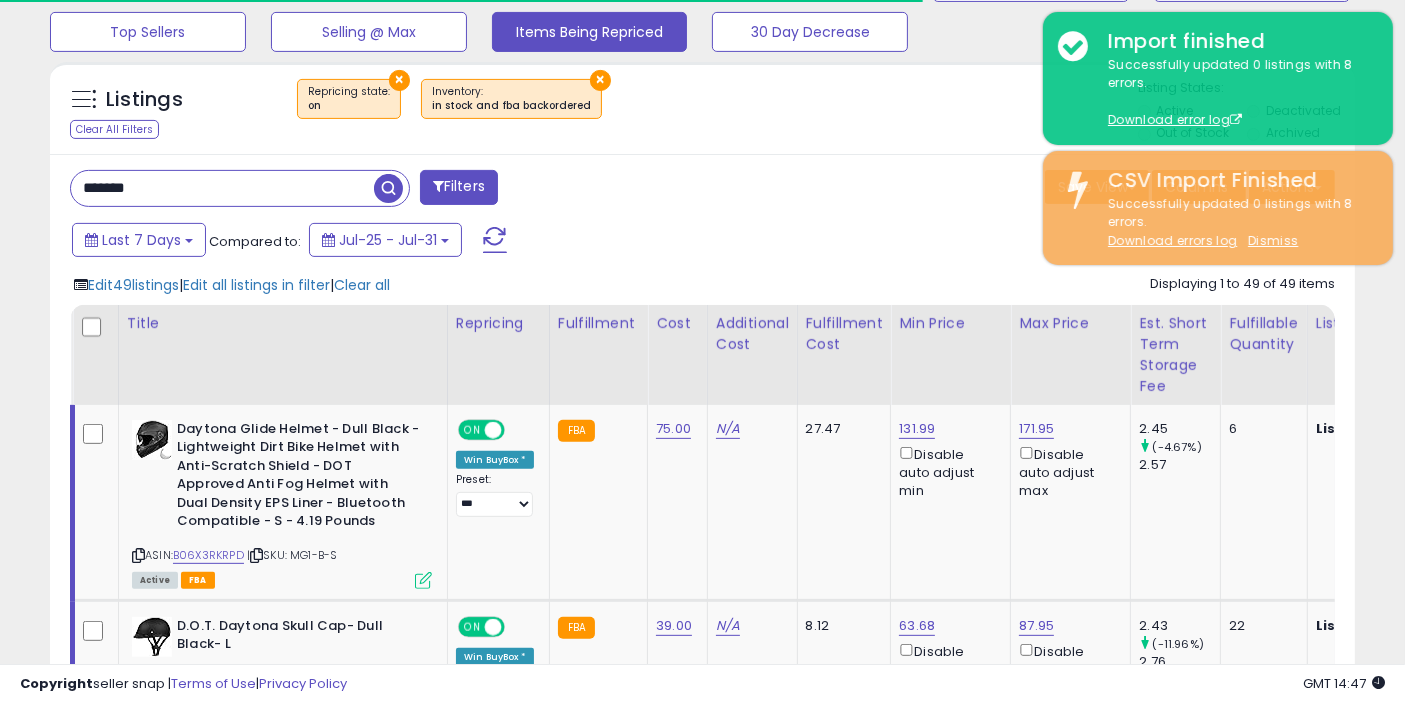 scroll, scrollTop: 410, scrollLeft: 755, axis: both 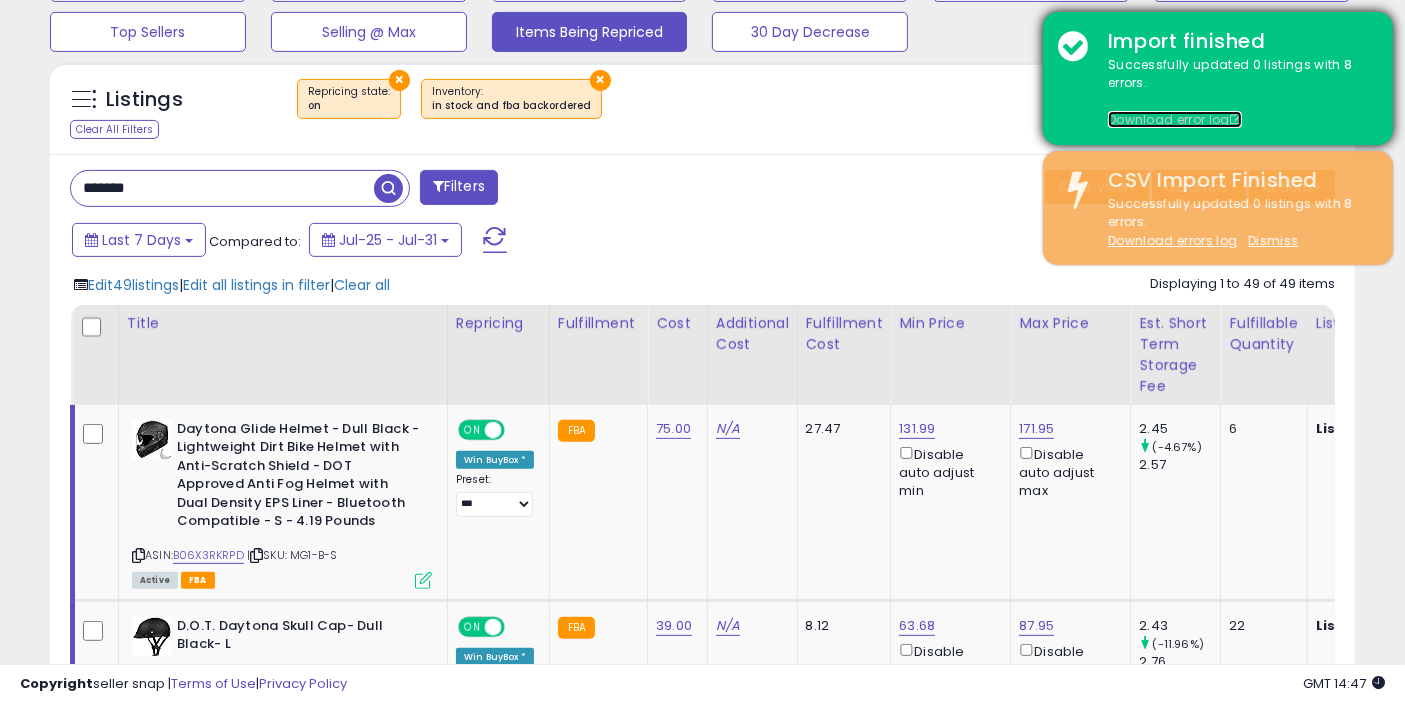 click on "Download error log" at bounding box center (1175, 119) 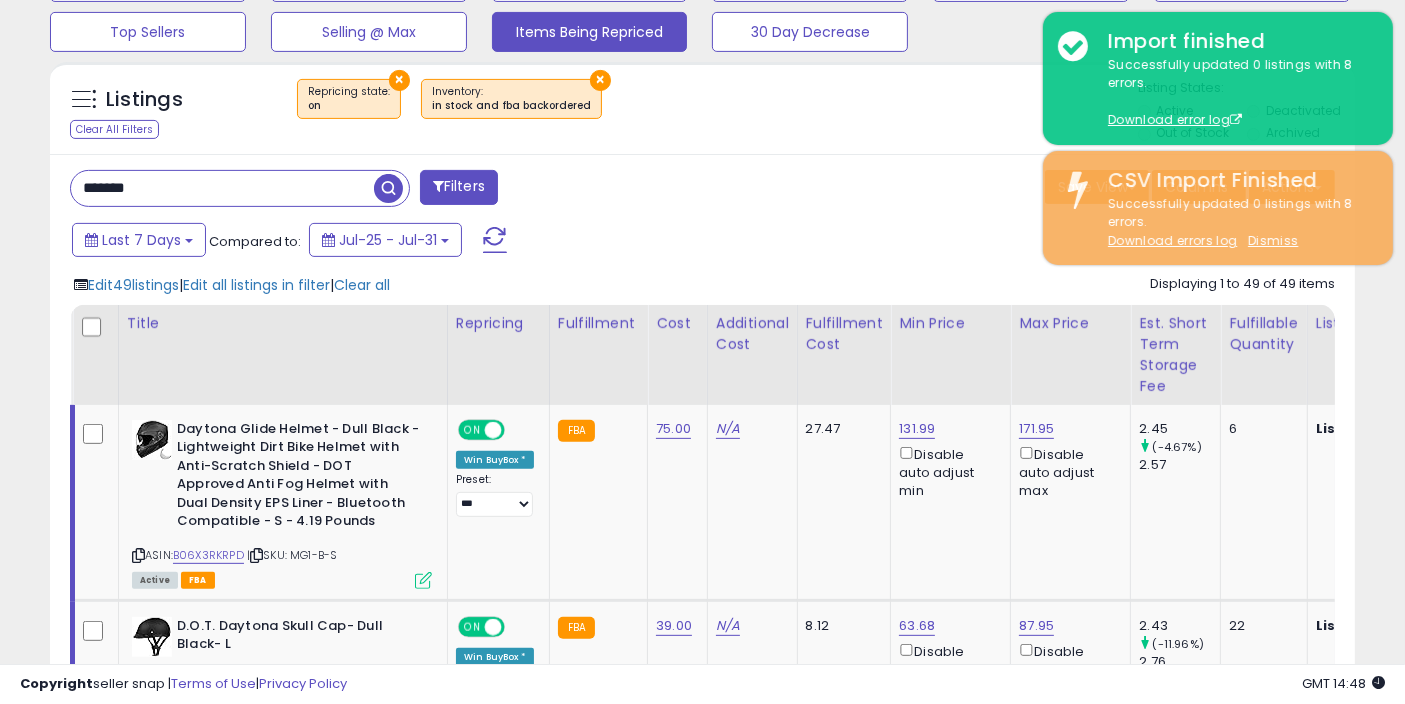 click on "×
Repricing state :
on
× Inventory" at bounding box center [705, 107] 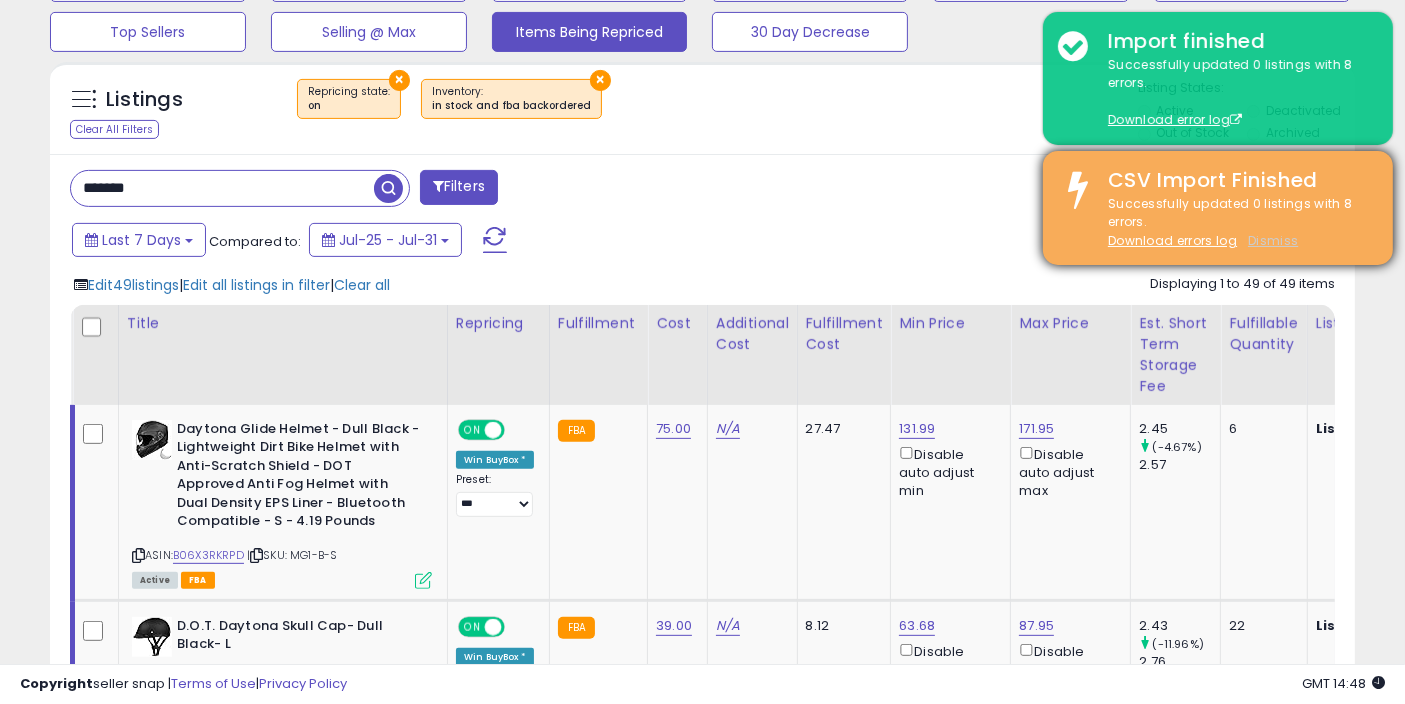 click on "Dismiss" at bounding box center (1273, 240) 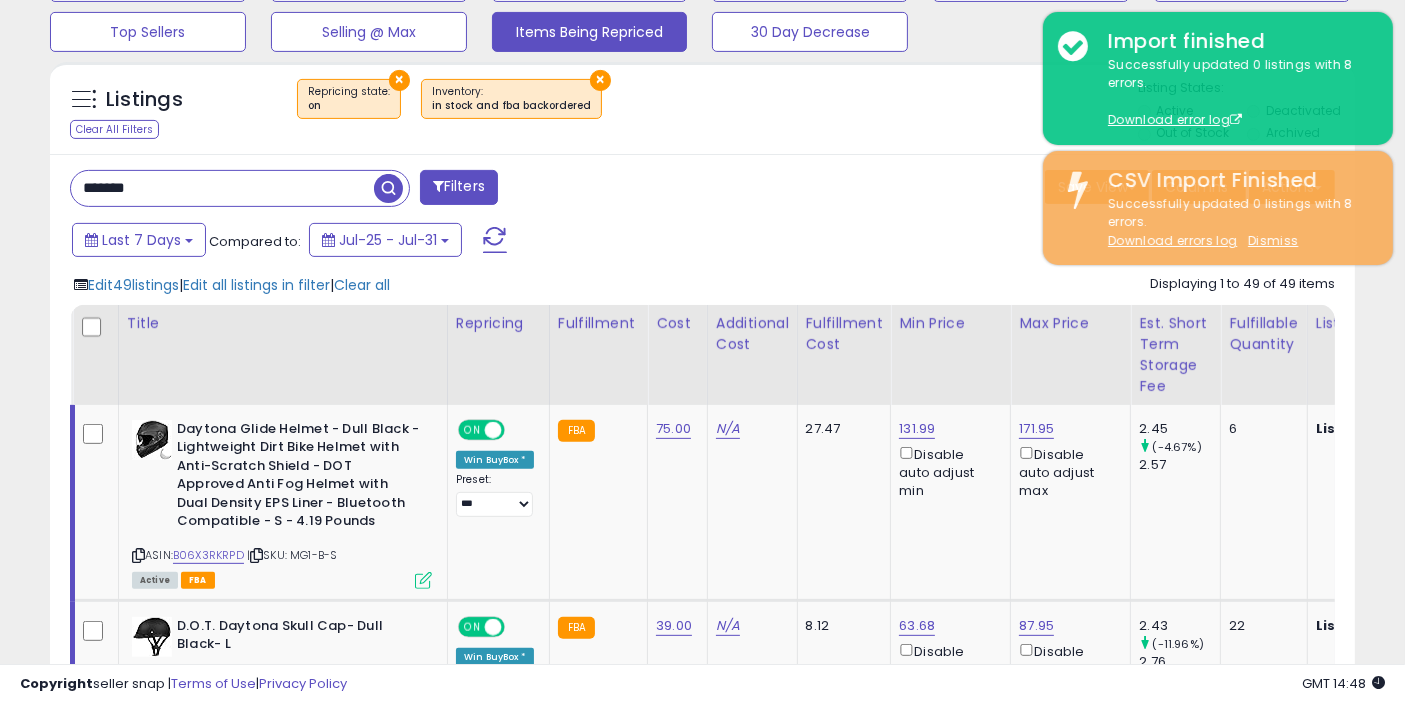 click on "Retrieving listings data.." at bounding box center [0, 0] 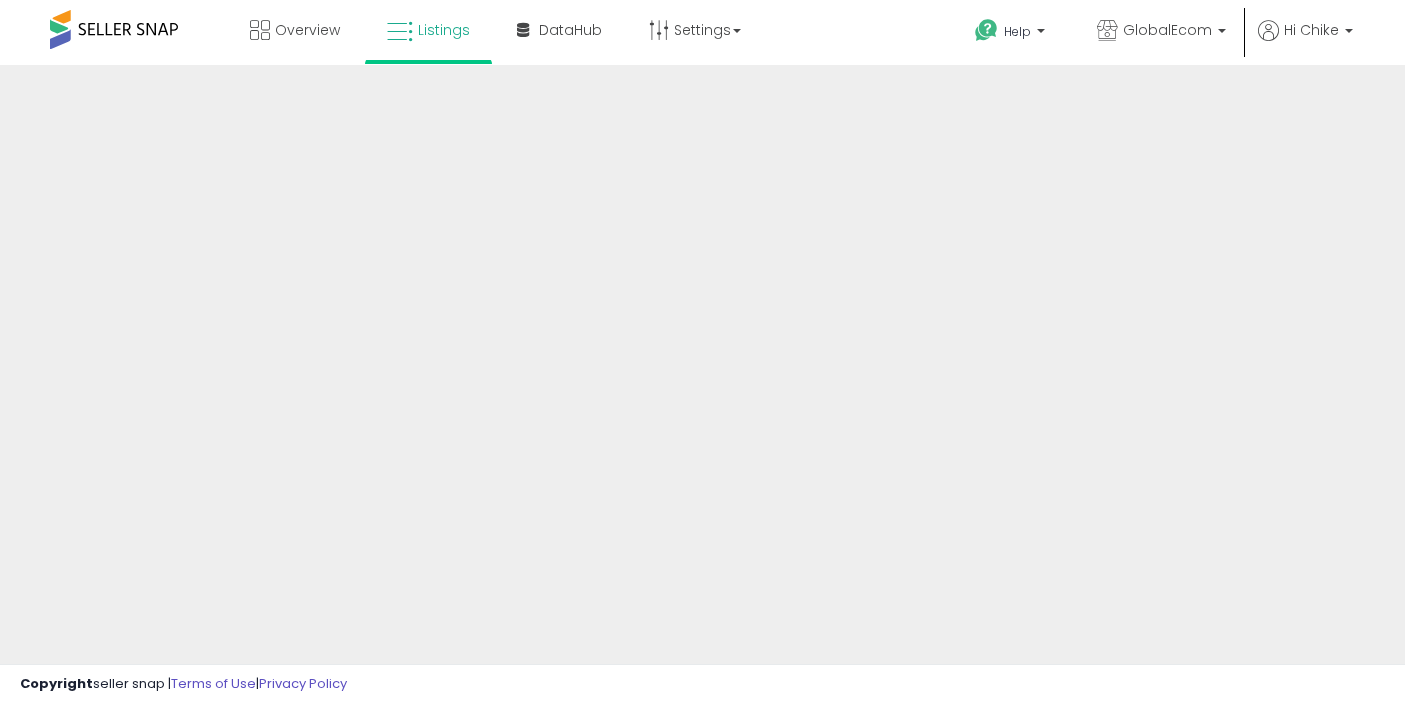 scroll, scrollTop: 0, scrollLeft: 0, axis: both 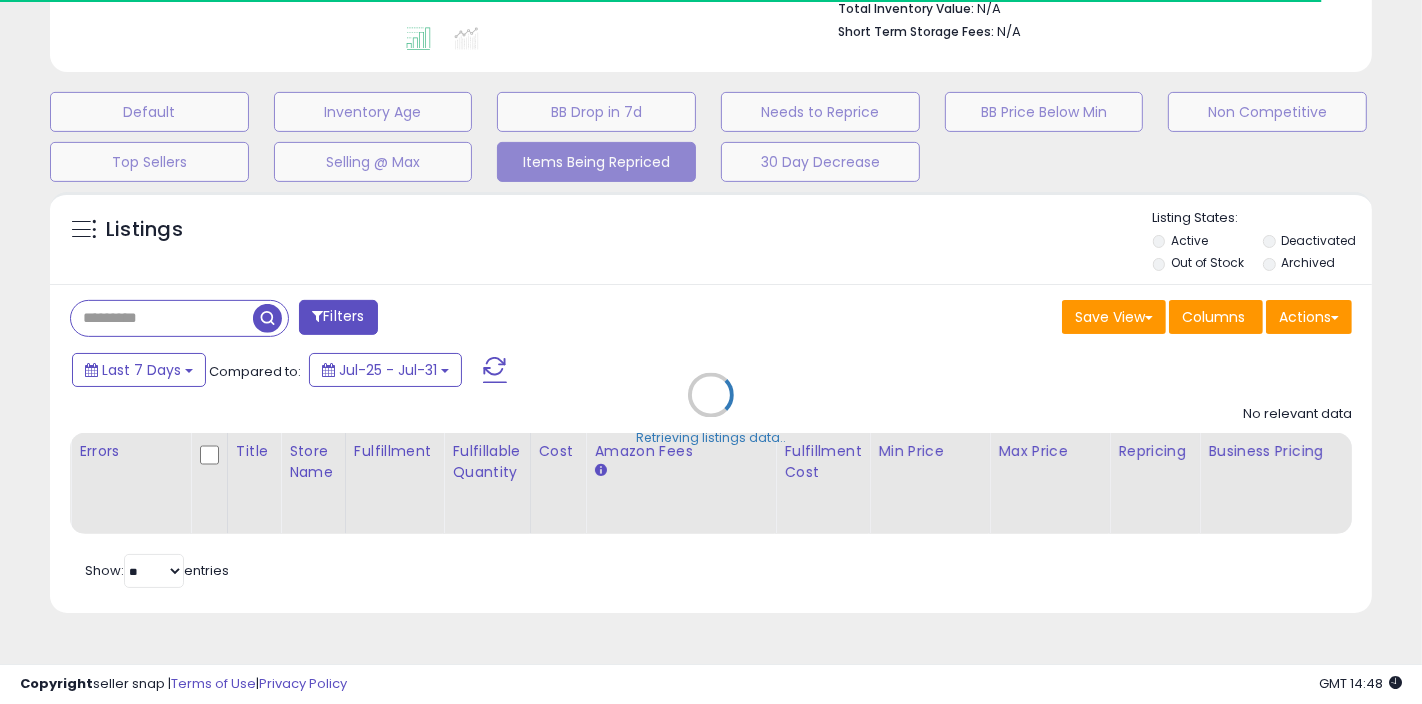 select on "**" 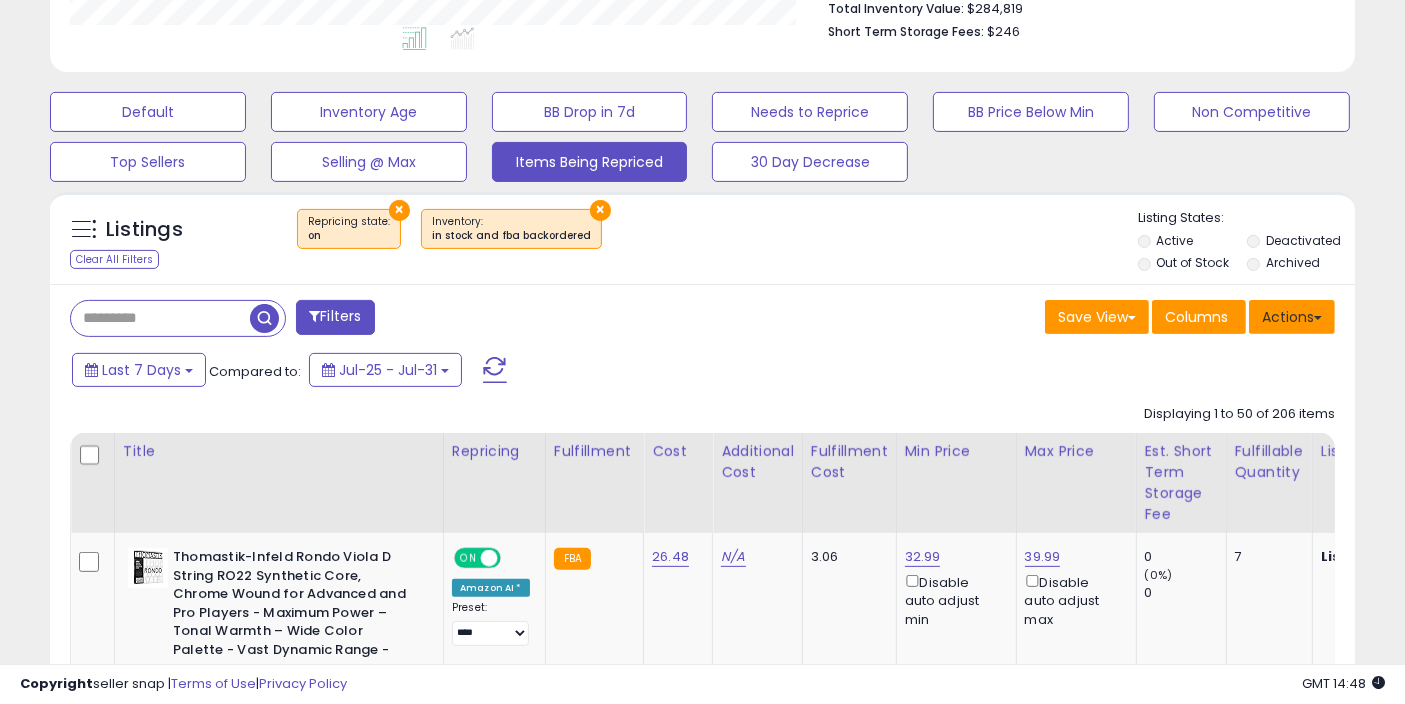 scroll, scrollTop: 999590, scrollLeft: 999244, axis: both 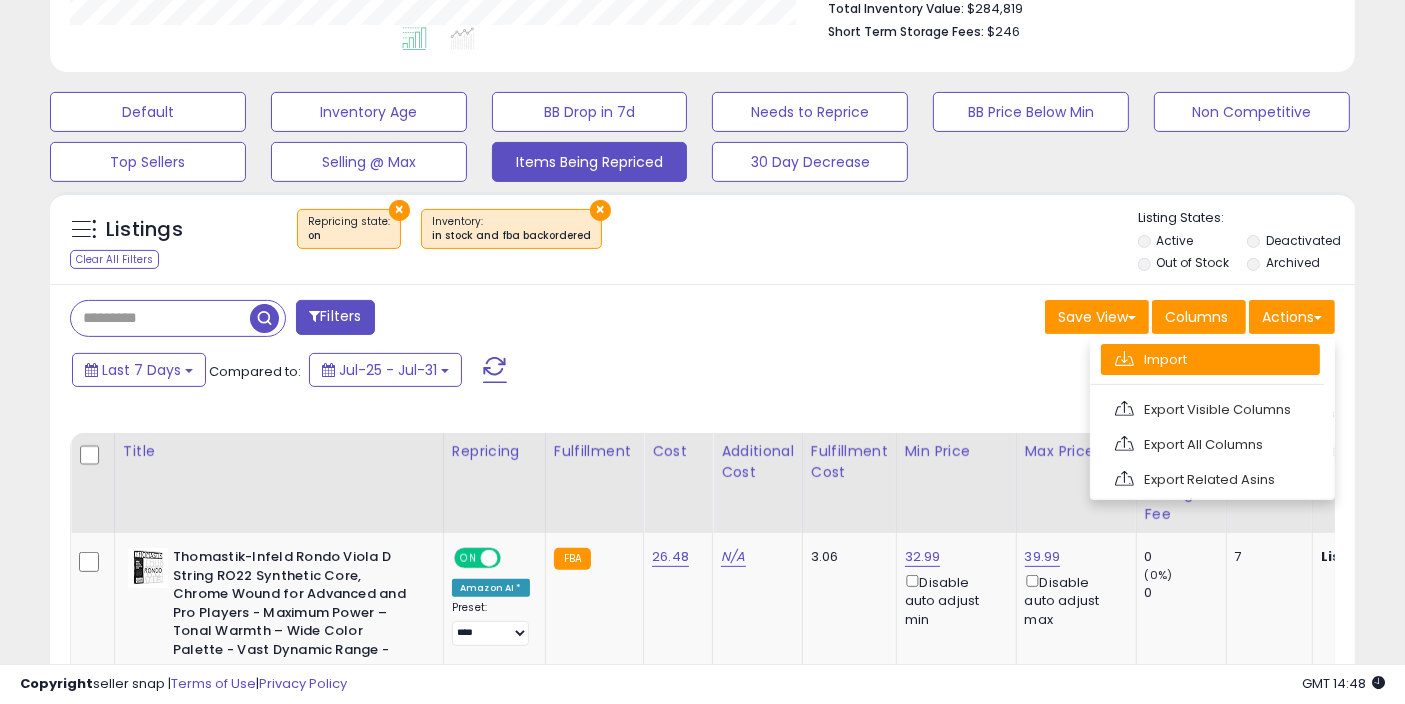 click on "Import" at bounding box center [1210, 359] 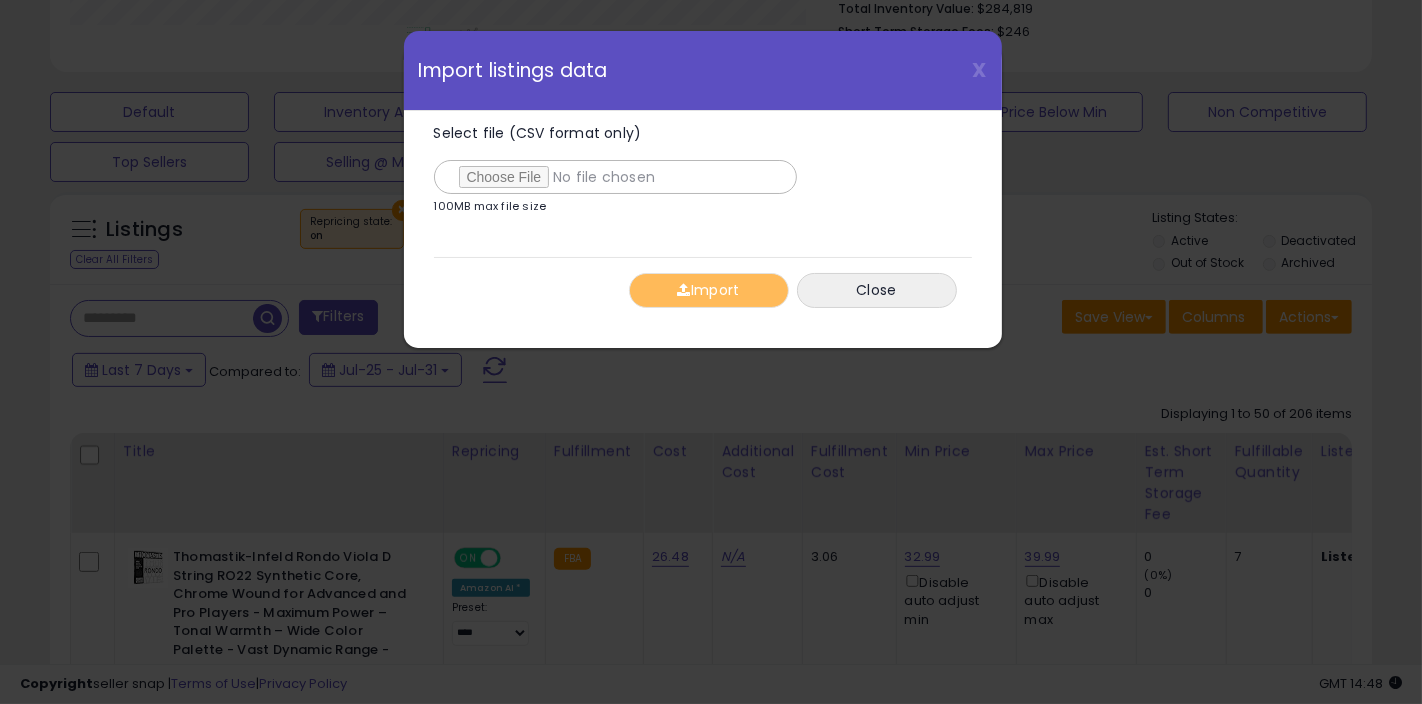 scroll, scrollTop: 999590, scrollLeft: 999234, axis: both 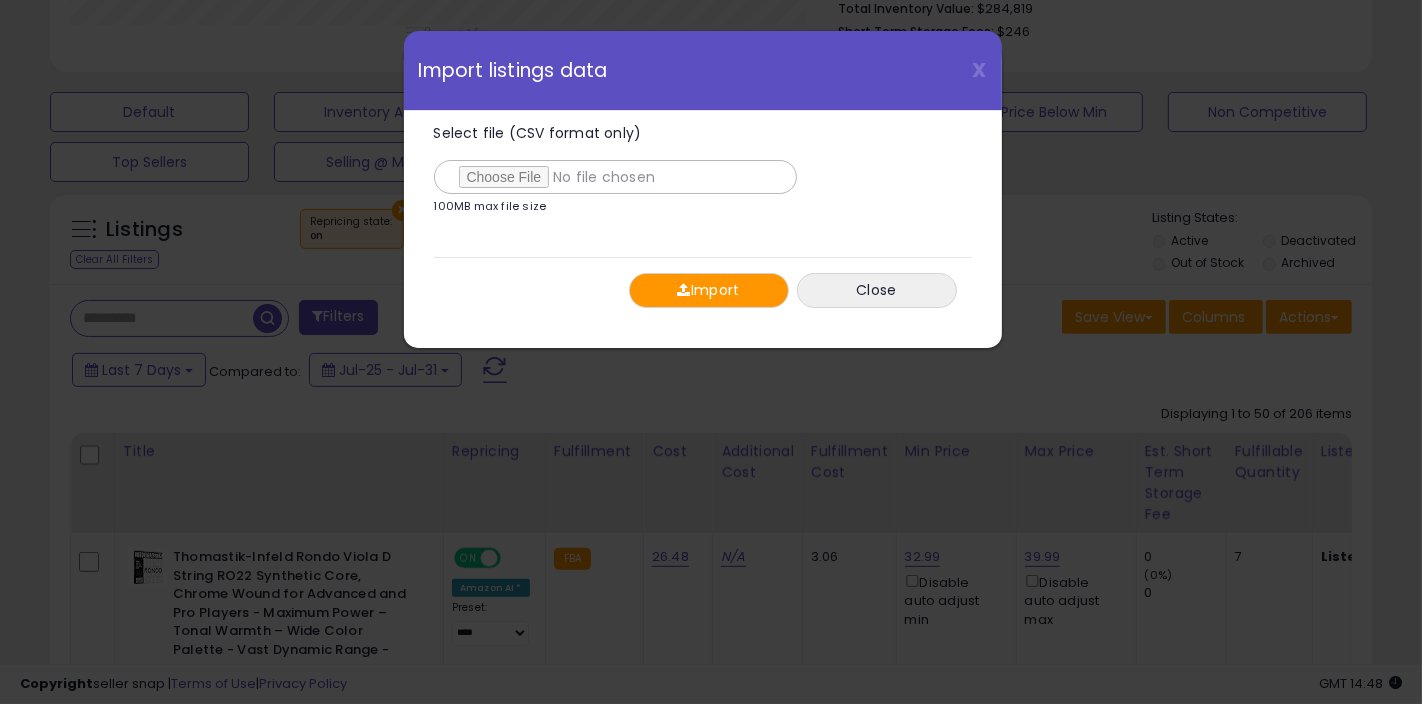 click on "Import" at bounding box center [709, 290] 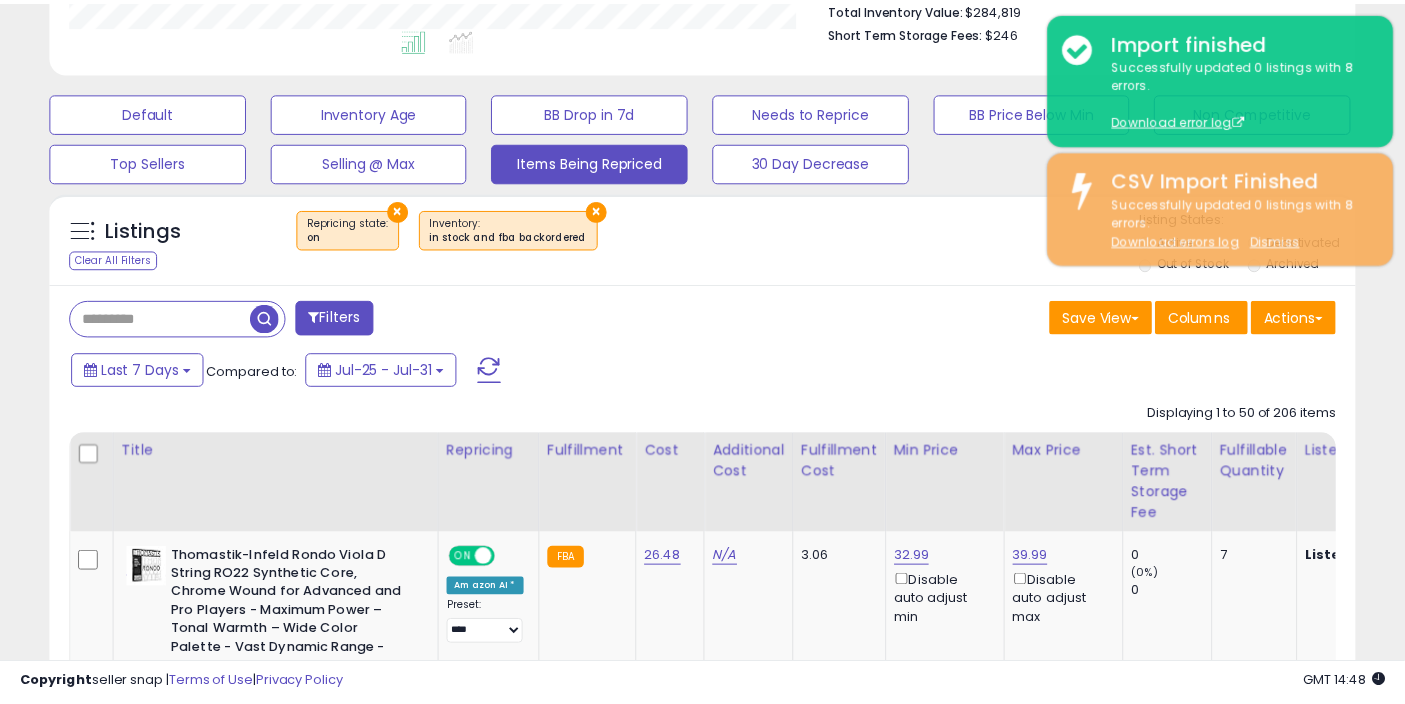 scroll, scrollTop: 410, scrollLeft: 755, axis: both 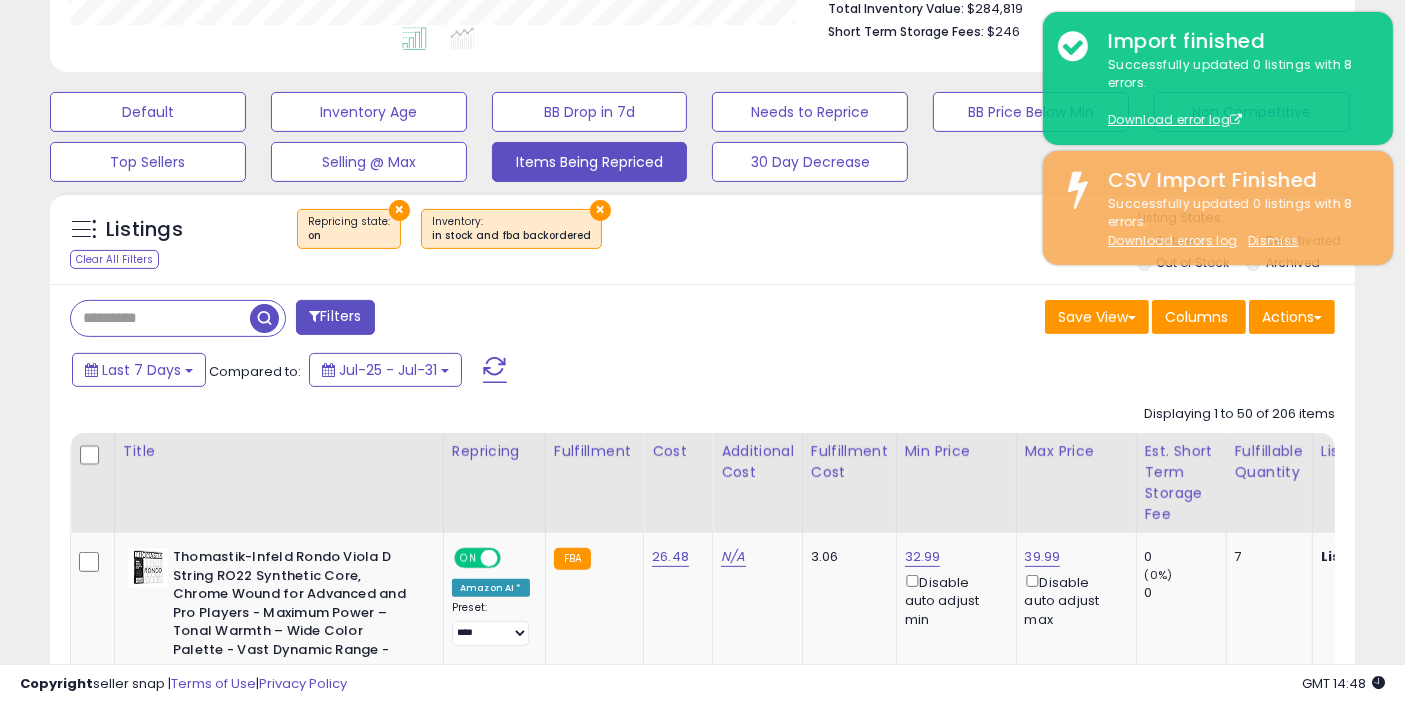 click at bounding box center (160, 318) 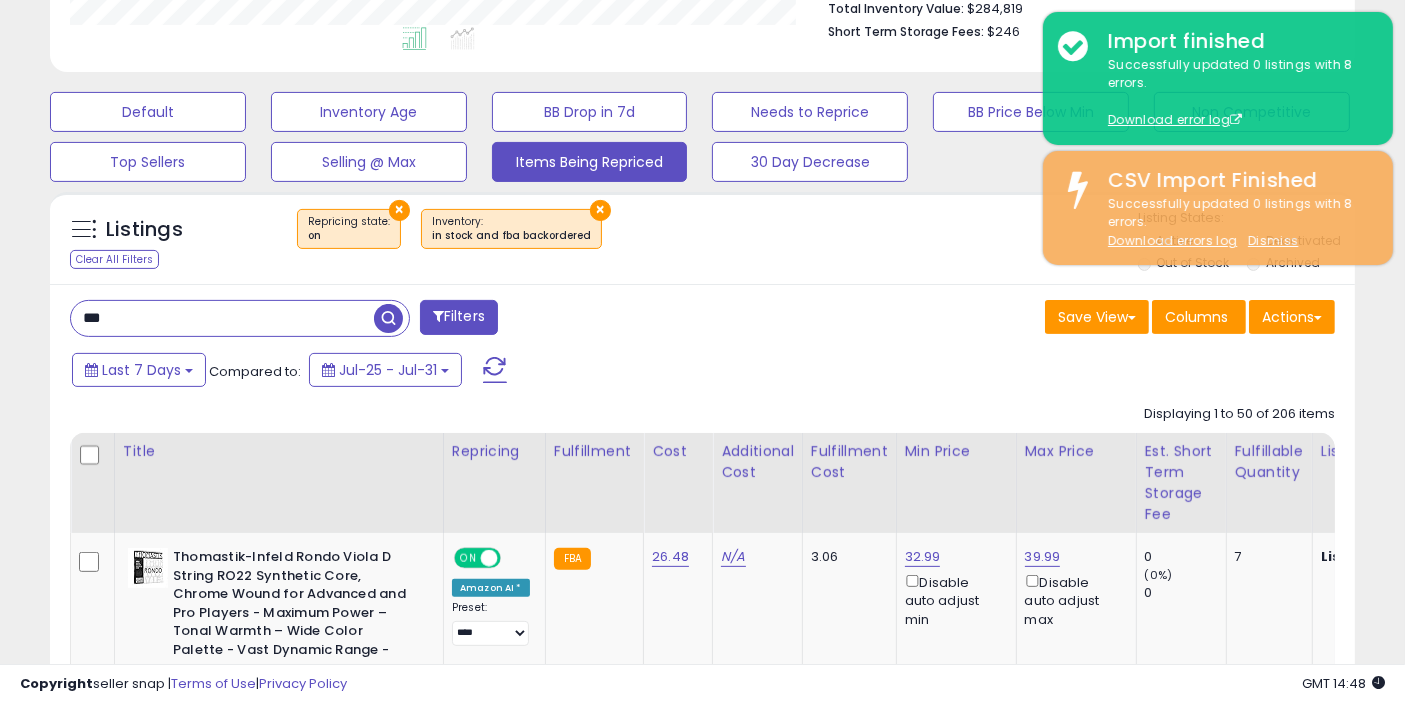 type on "********" 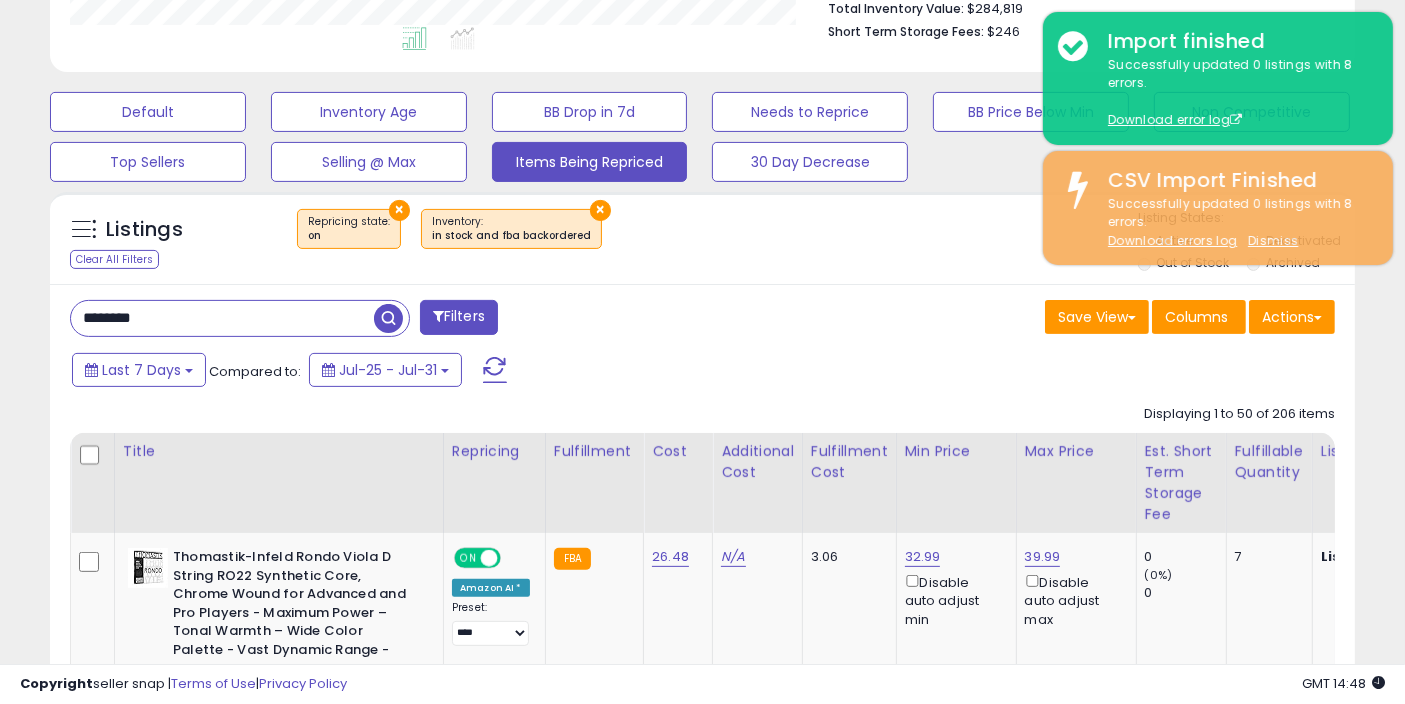 click at bounding box center [388, 318] 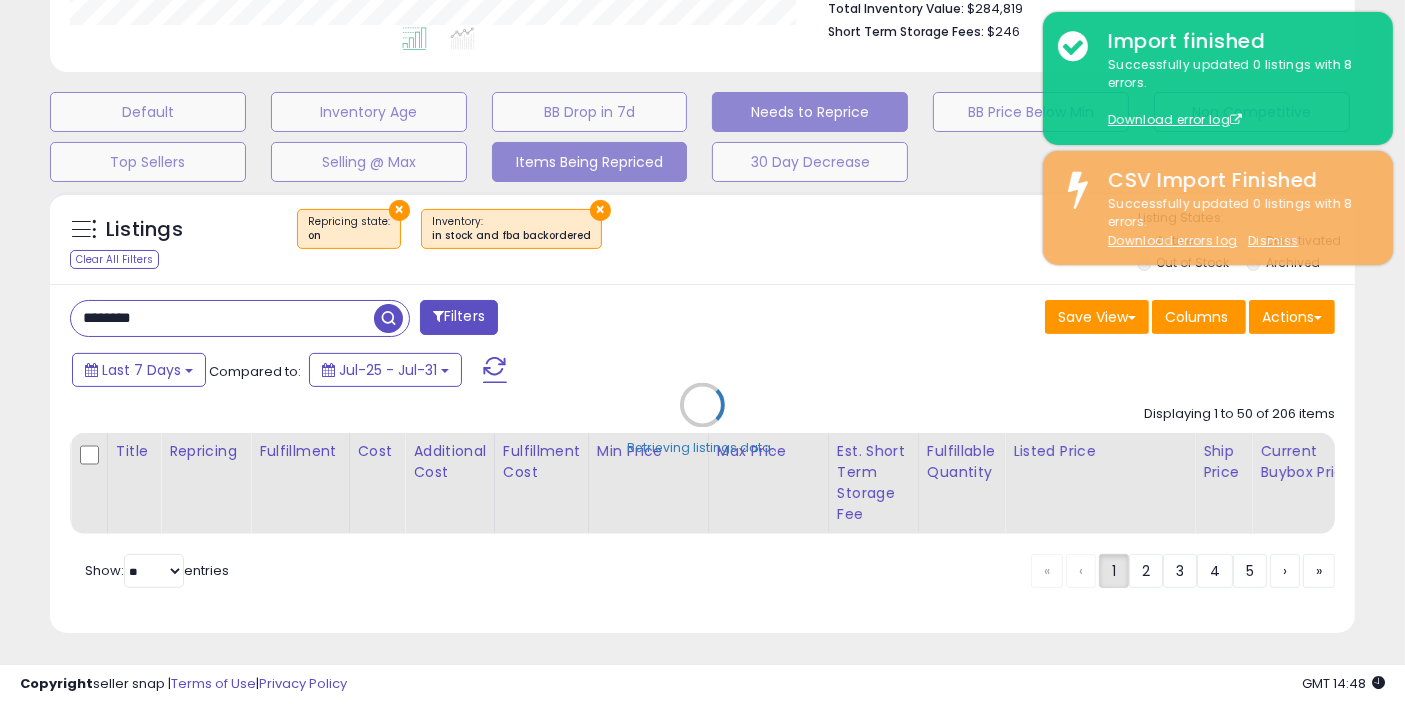 scroll, scrollTop: 999590, scrollLeft: 999244, axis: both 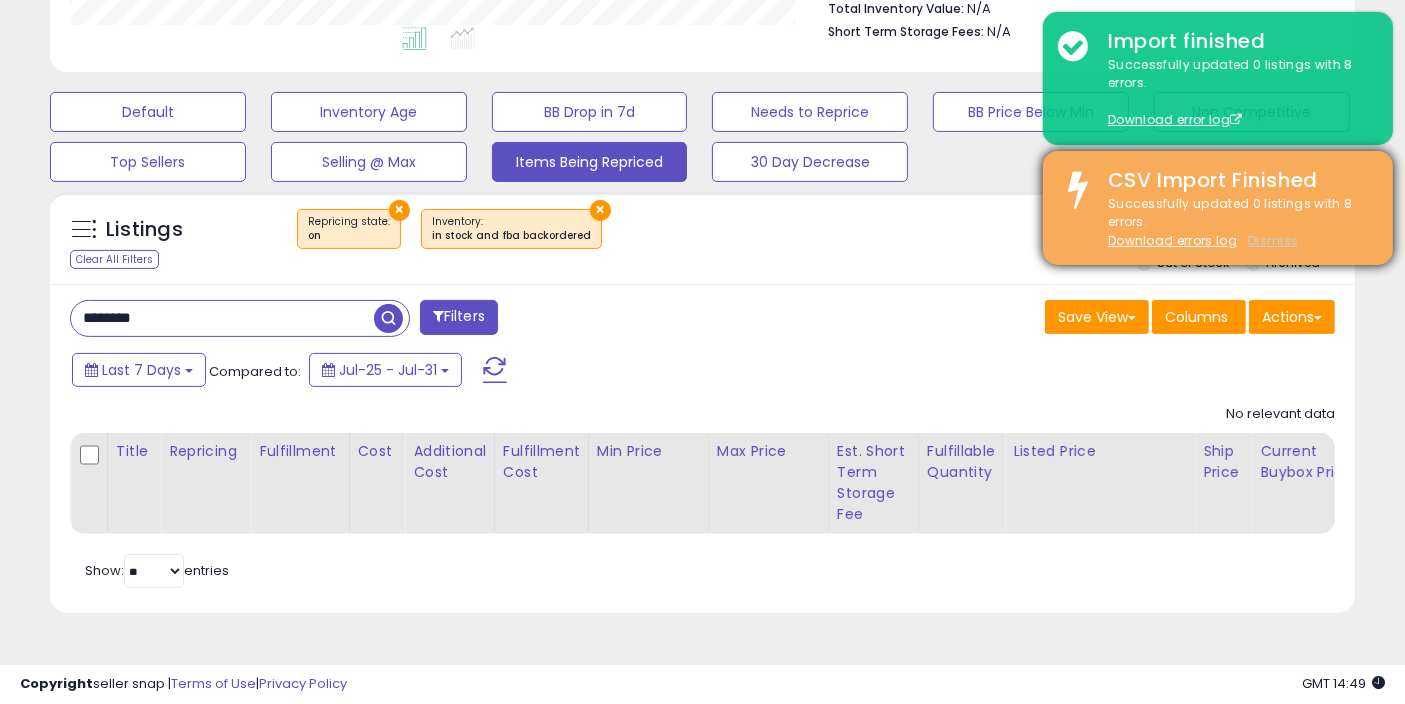 click on "Dismiss" at bounding box center (1273, 240) 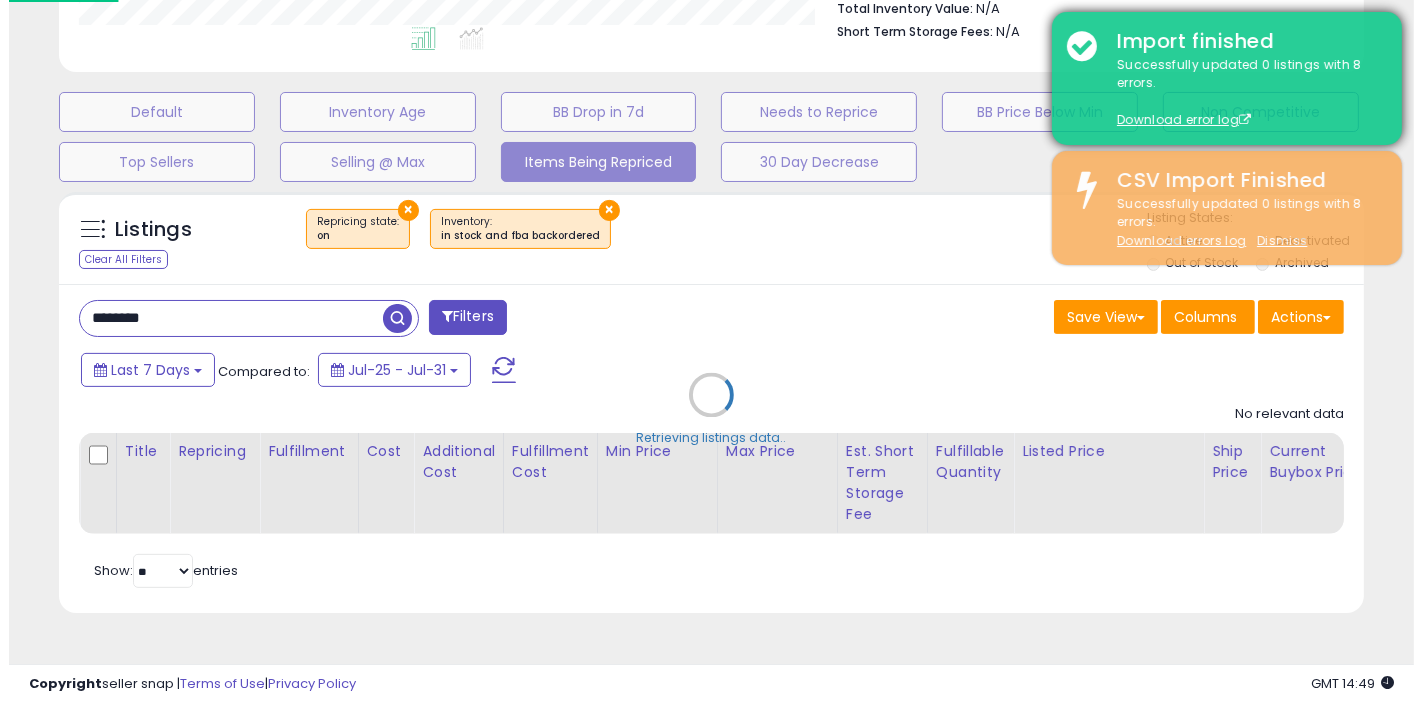 scroll, scrollTop: 999590, scrollLeft: 999234, axis: both 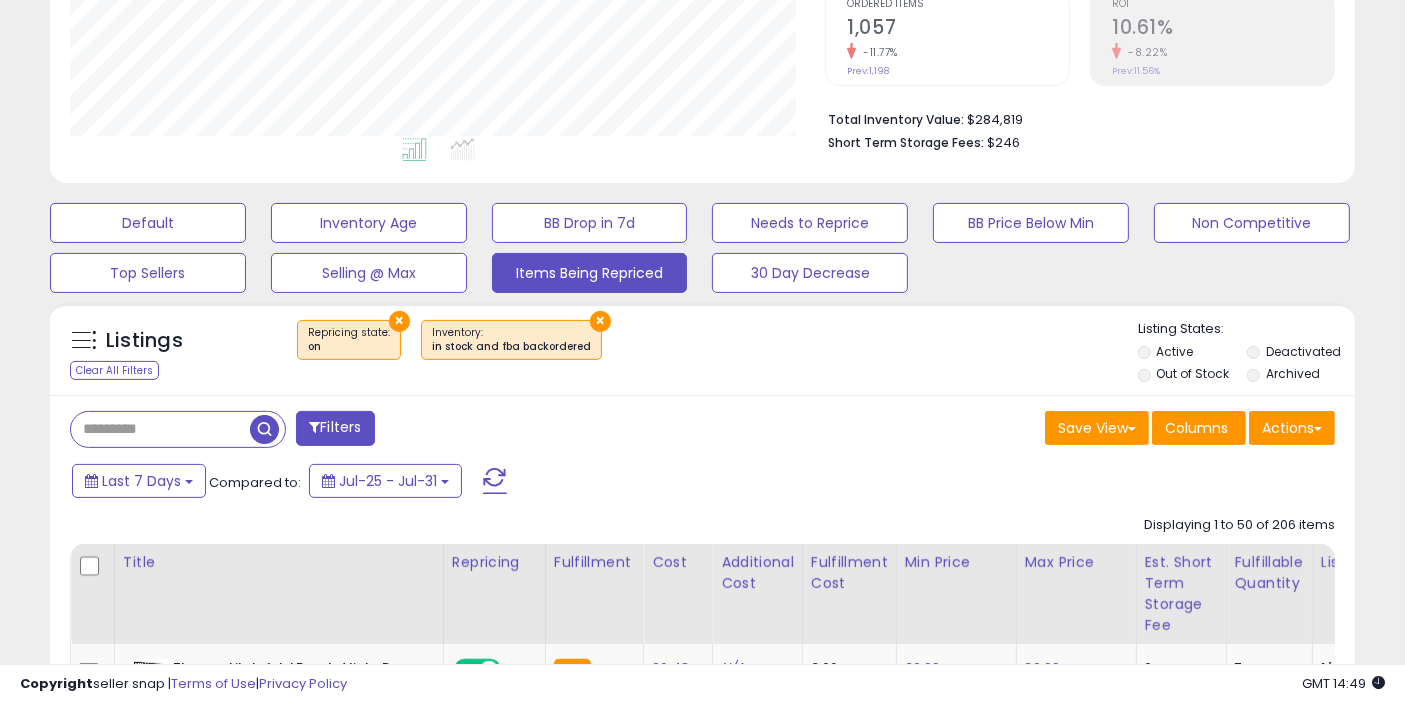 click on "×" at bounding box center [600, 321] 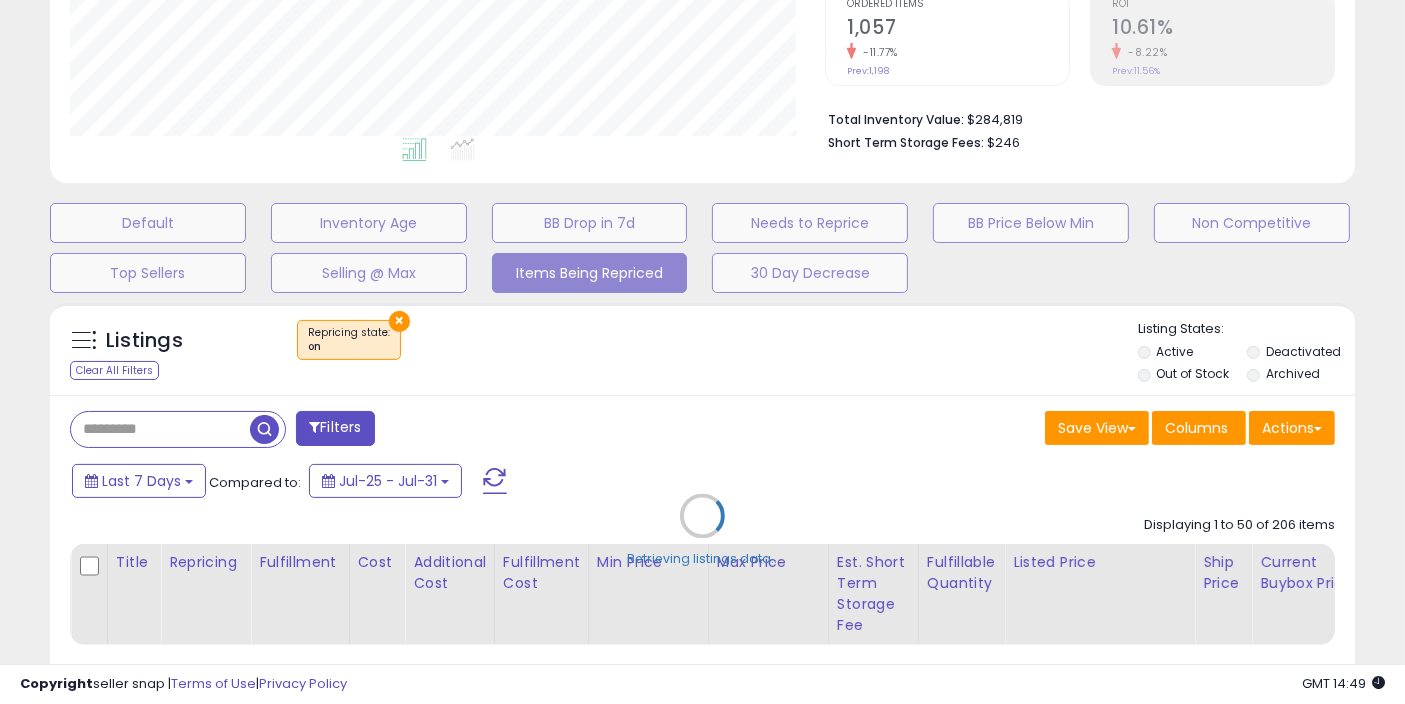 scroll, scrollTop: 0, scrollLeft: 0, axis: both 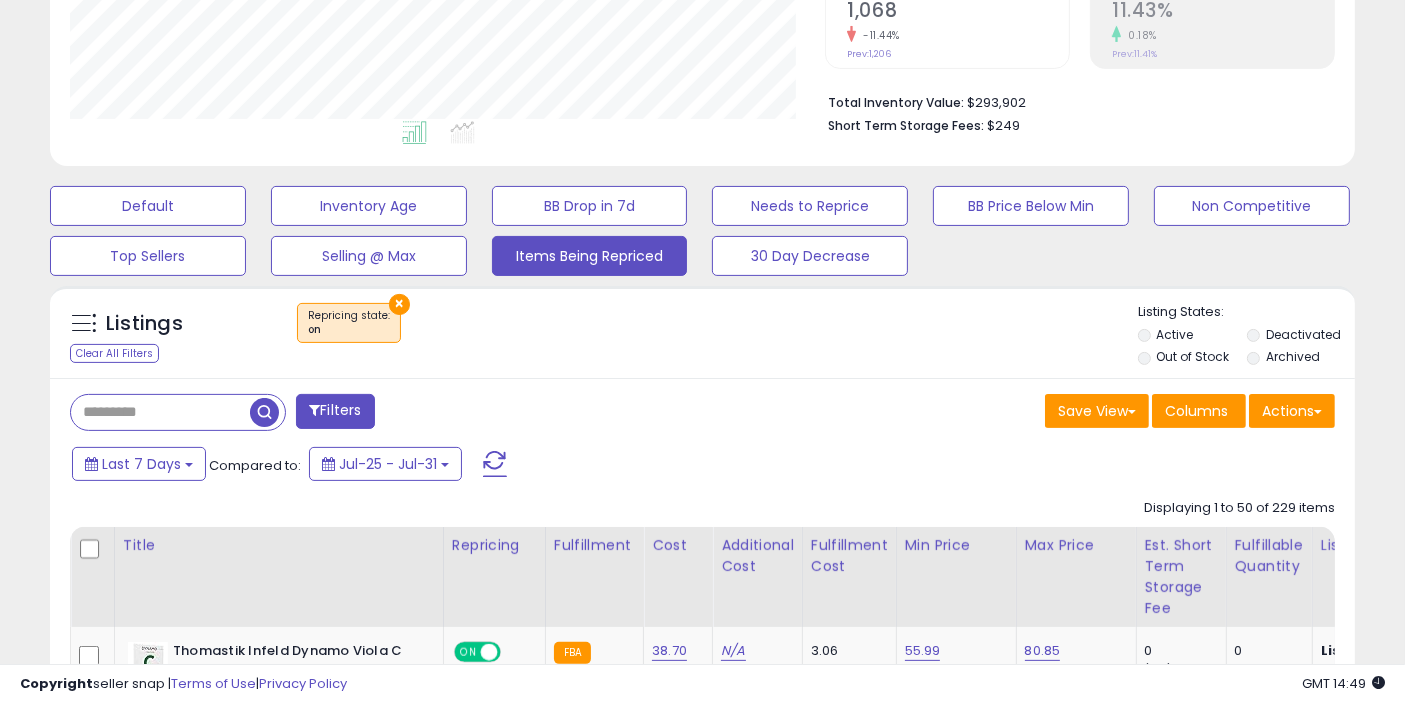 click on "×" at bounding box center [399, 304] 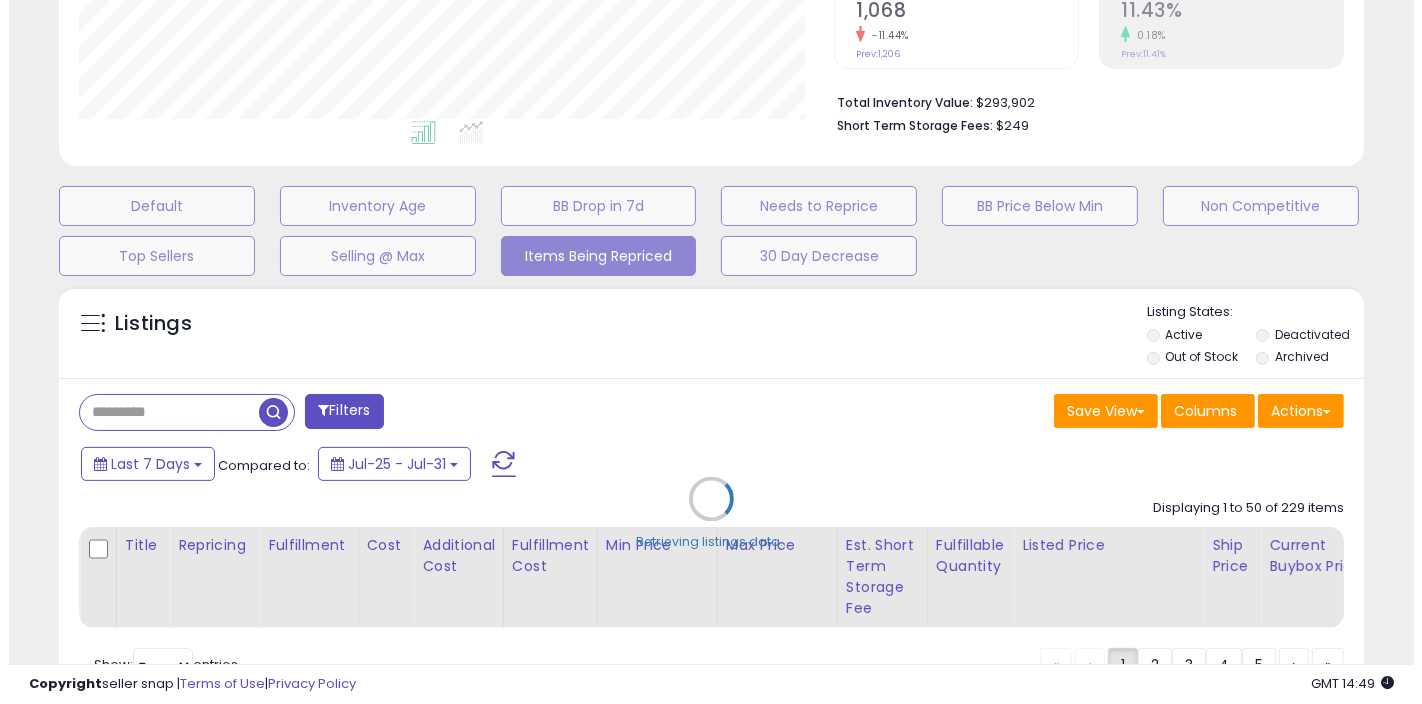 scroll, scrollTop: 999590, scrollLeft: 999234, axis: both 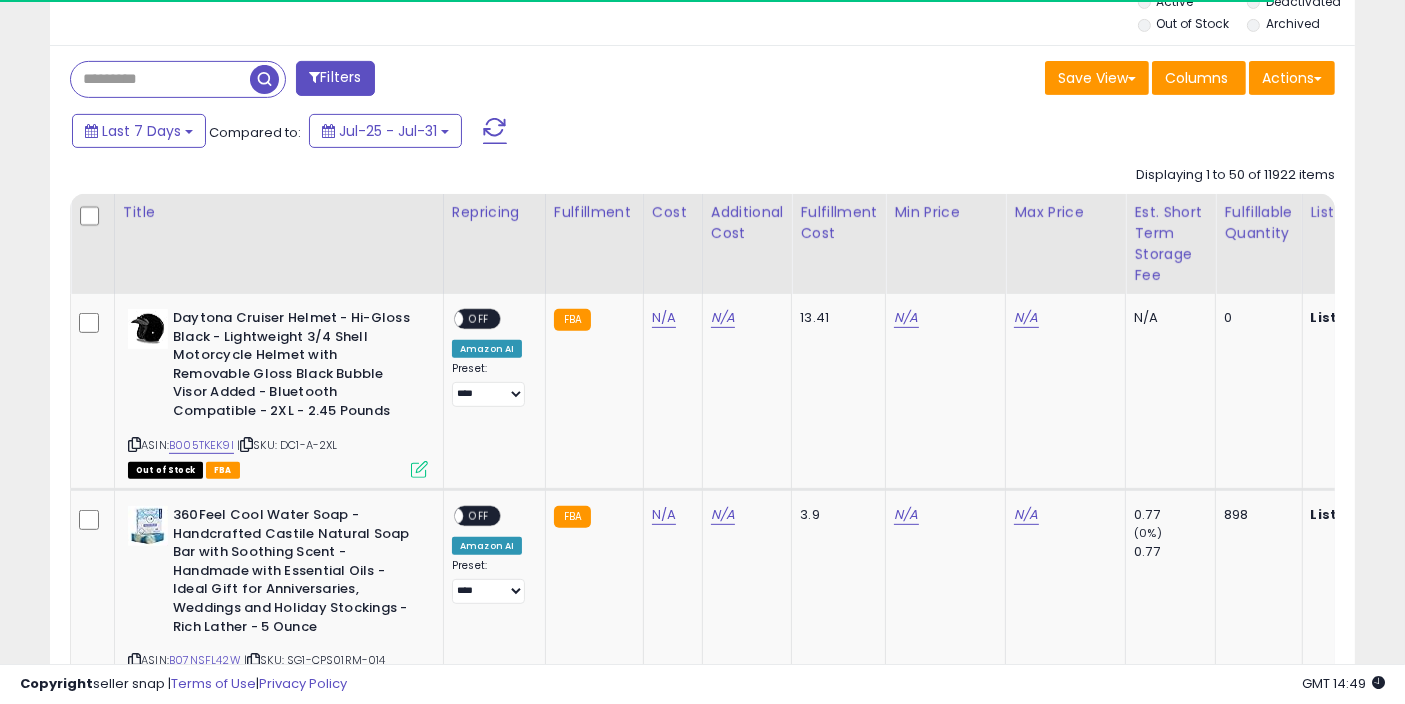 click at bounding box center [160, 79] 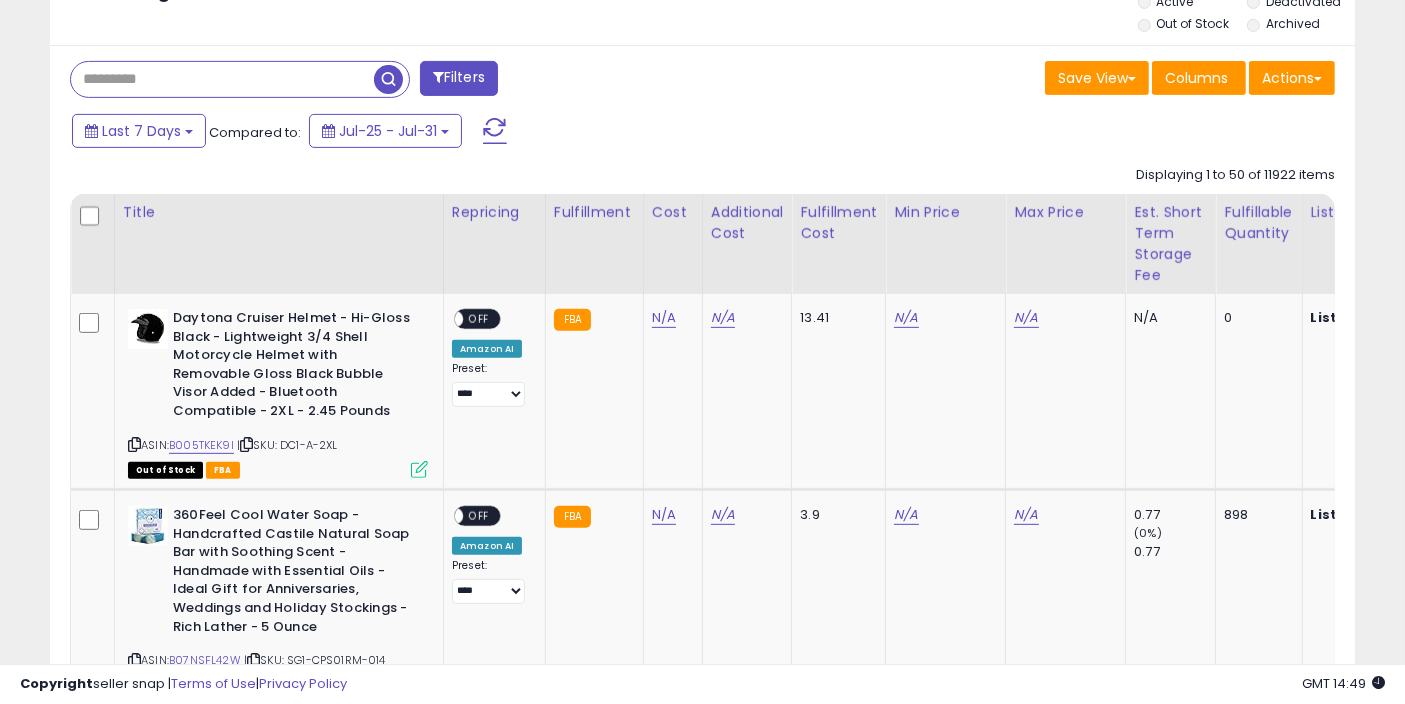 scroll, scrollTop: 999590, scrollLeft: 999244, axis: both 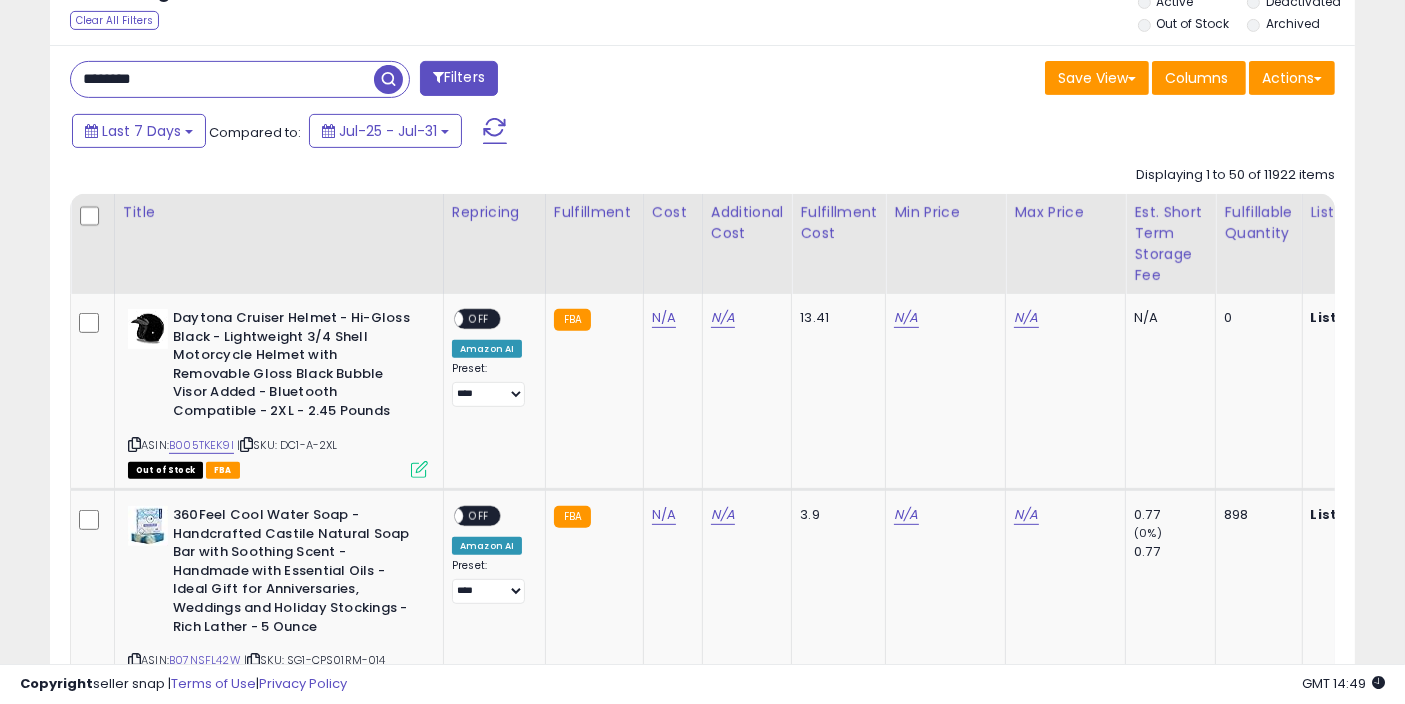 click at bounding box center (388, 79) 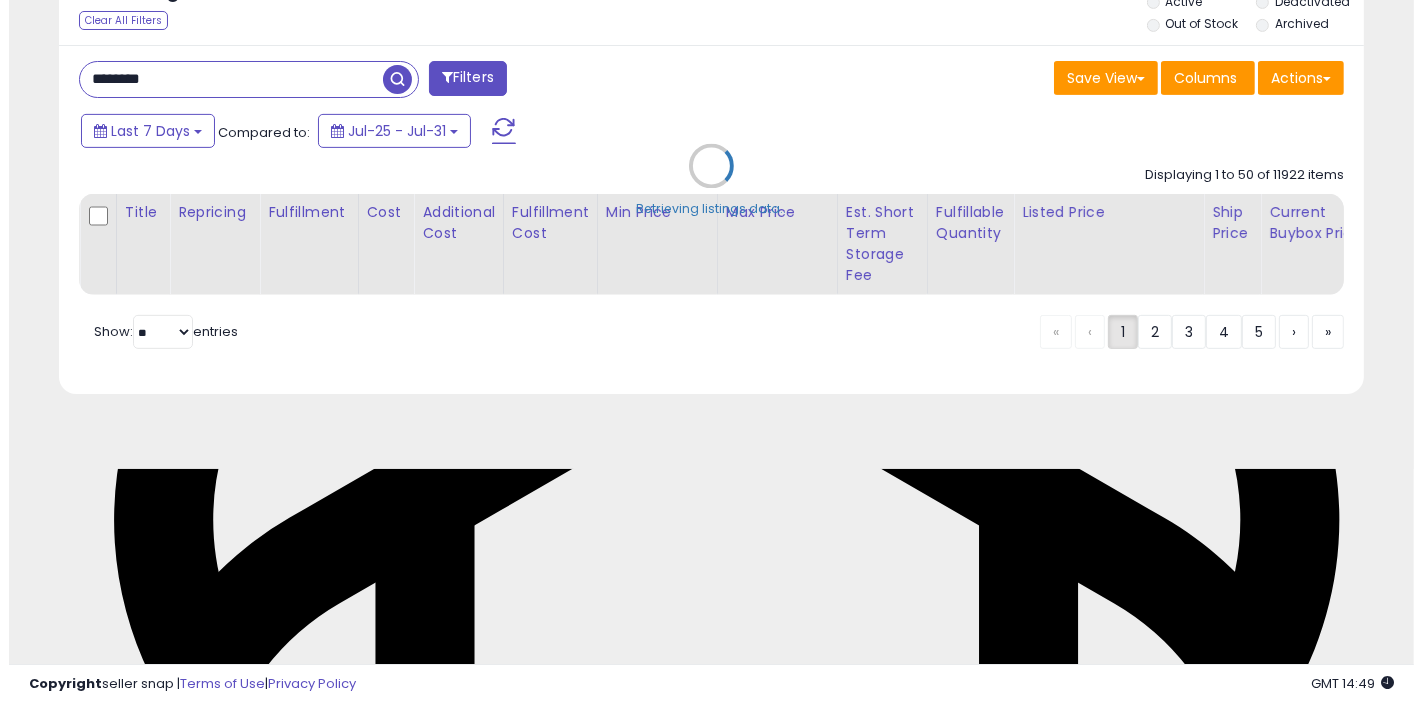 scroll, scrollTop: 557, scrollLeft: 0, axis: vertical 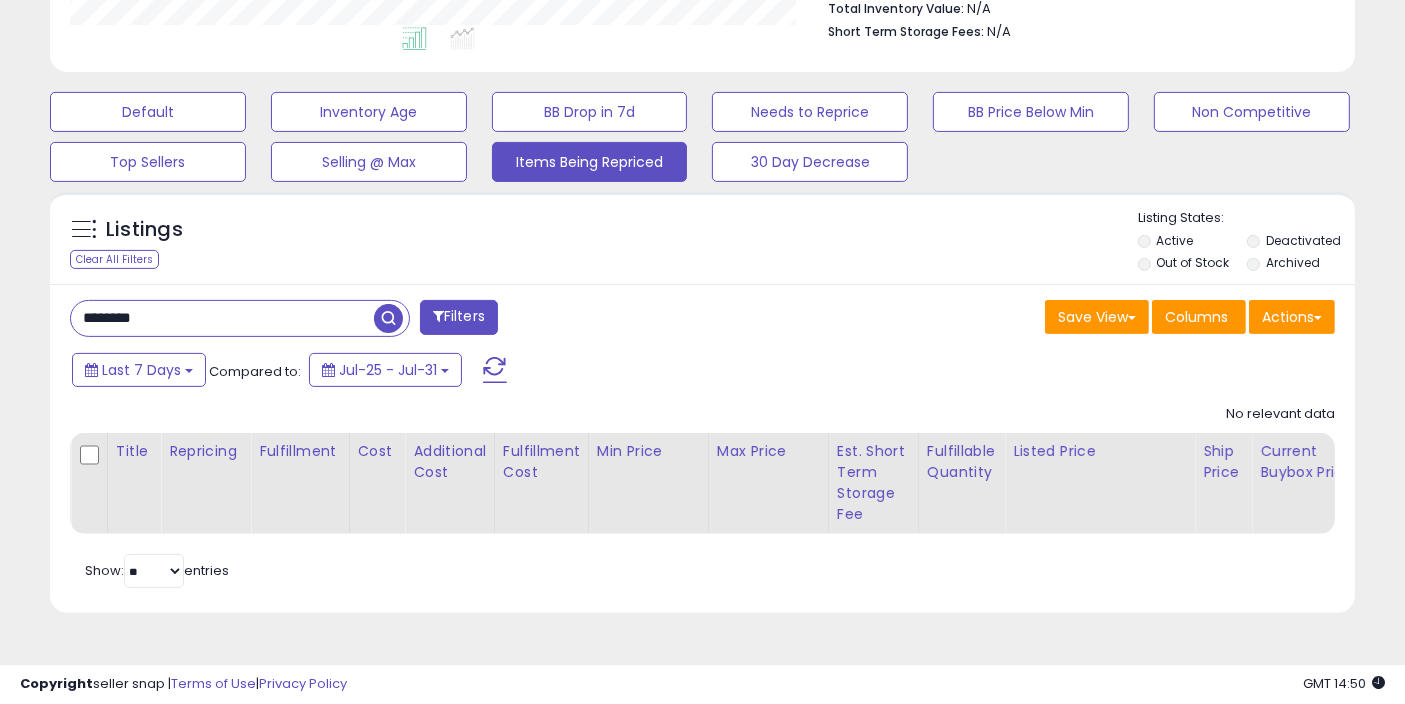 click on "********" at bounding box center [222, 318] 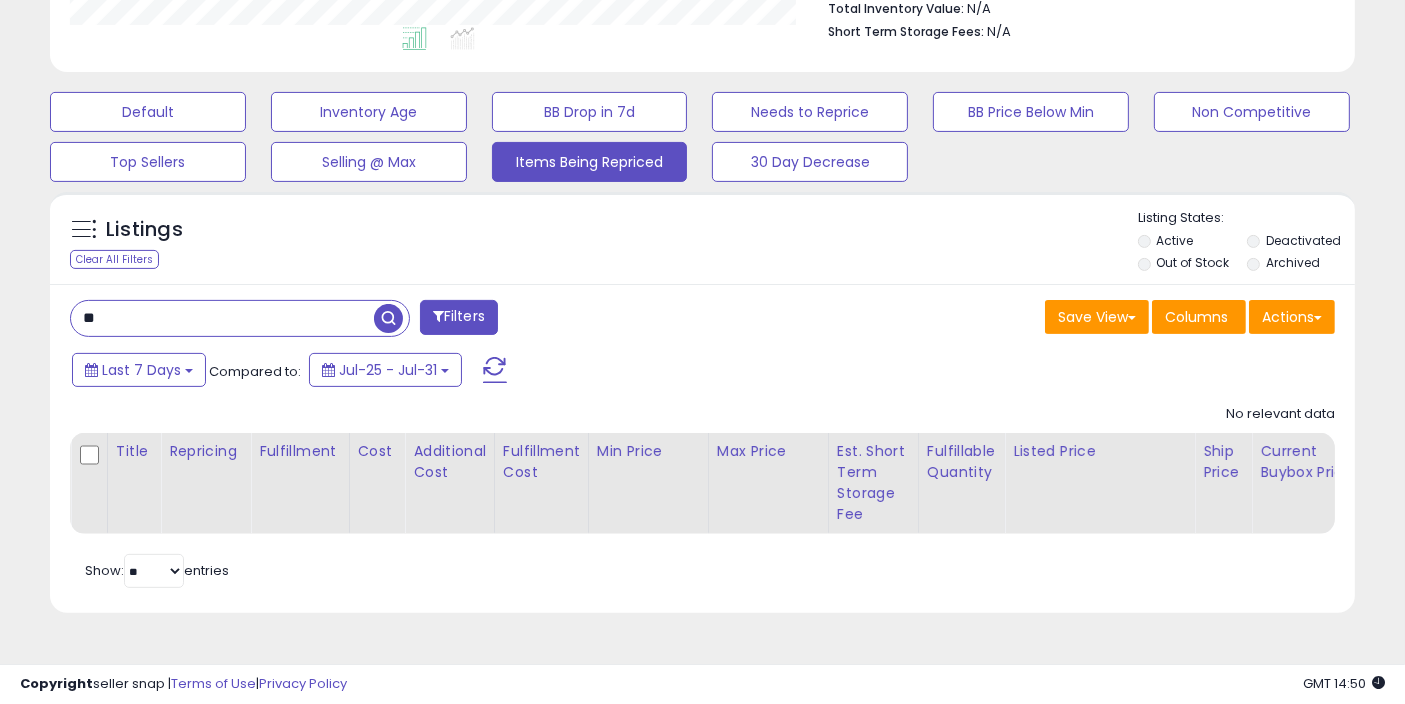 type on "*" 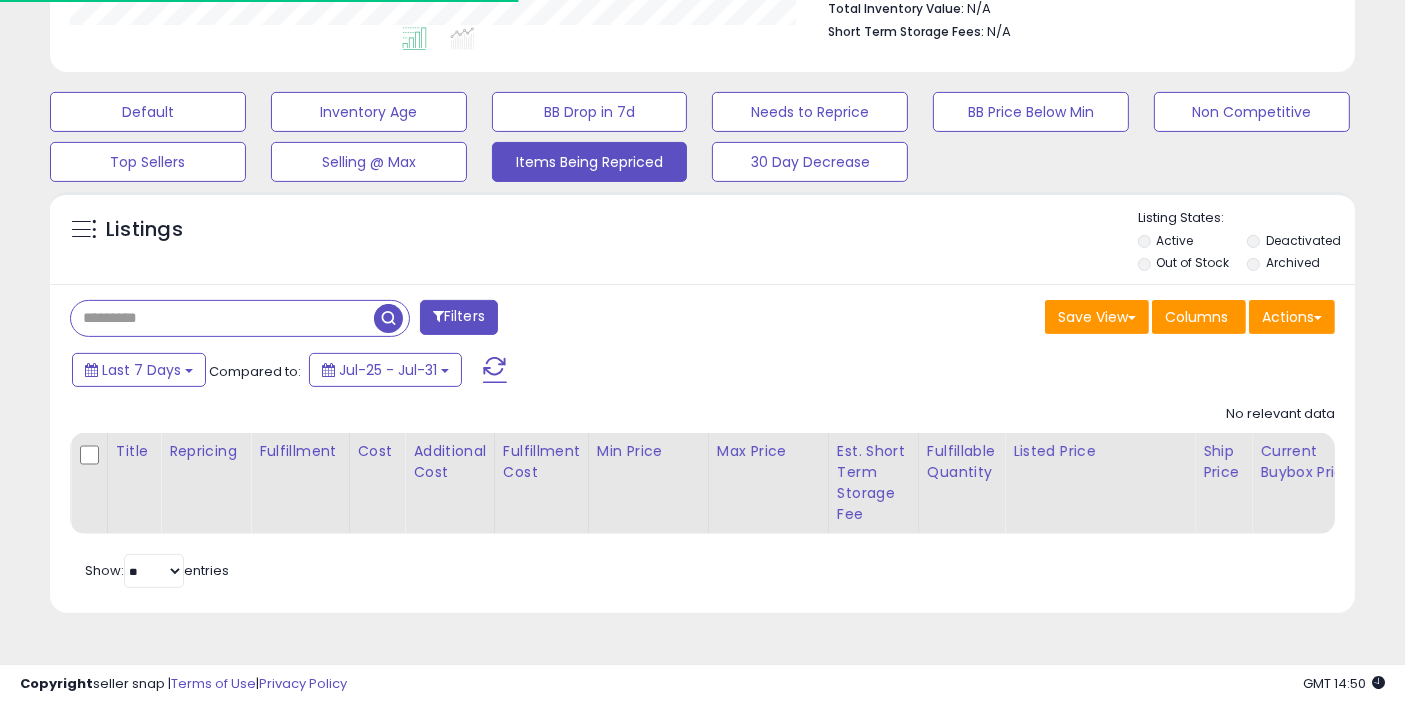 click at bounding box center [388, 318] 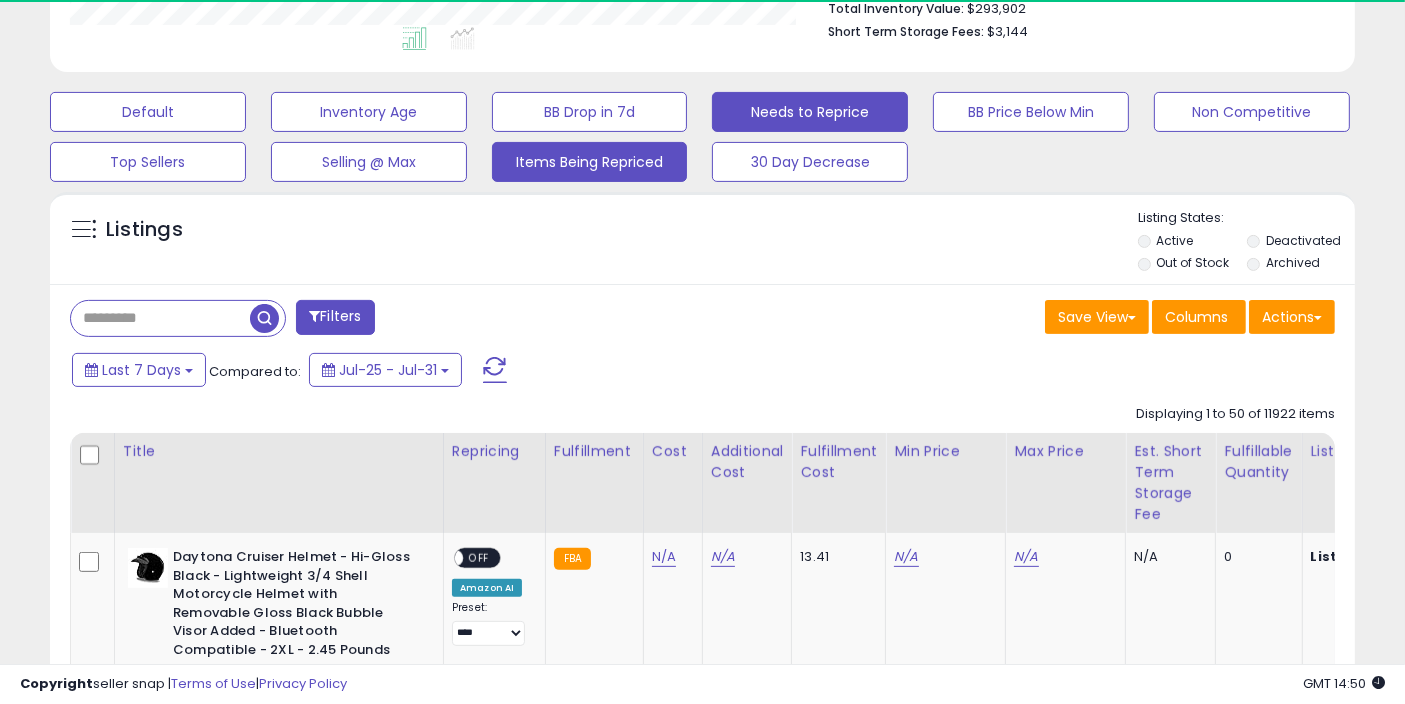 click on "Needs to Reprice" at bounding box center [148, 112] 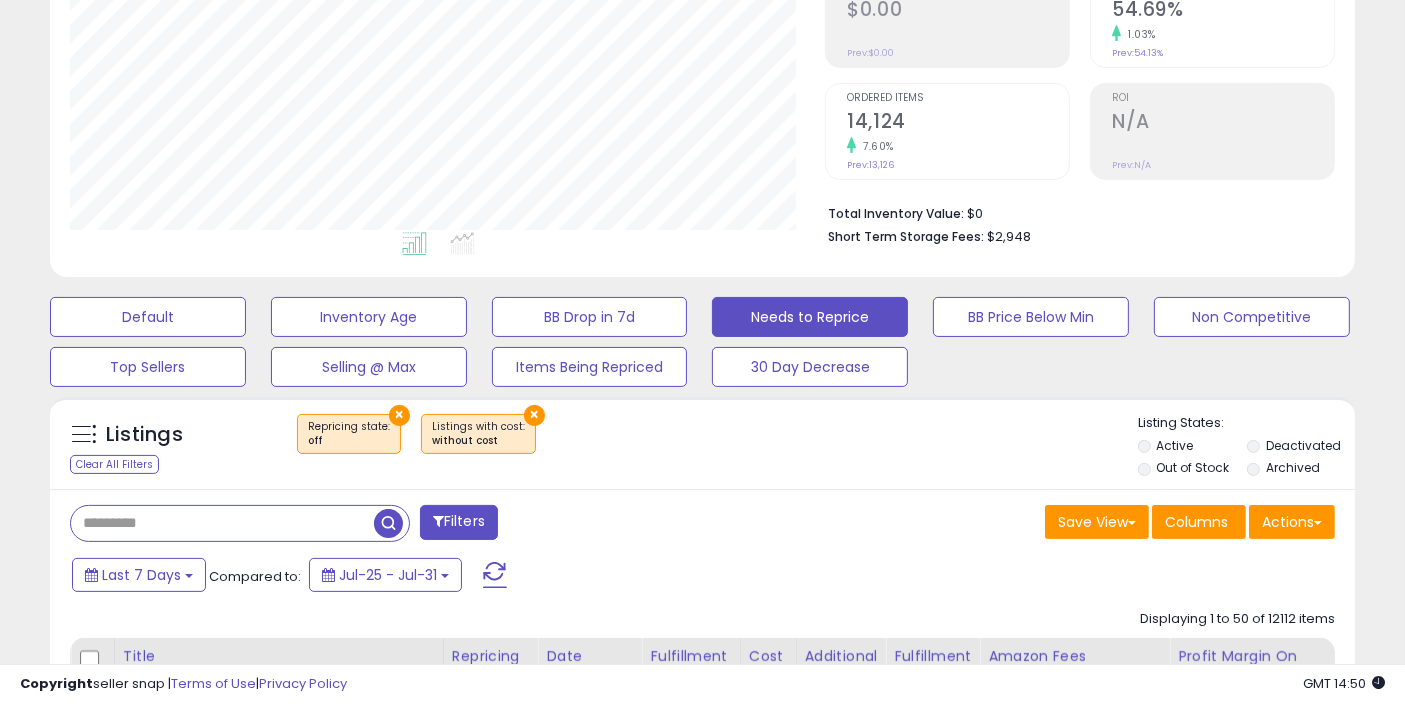 click at bounding box center (222, 523) 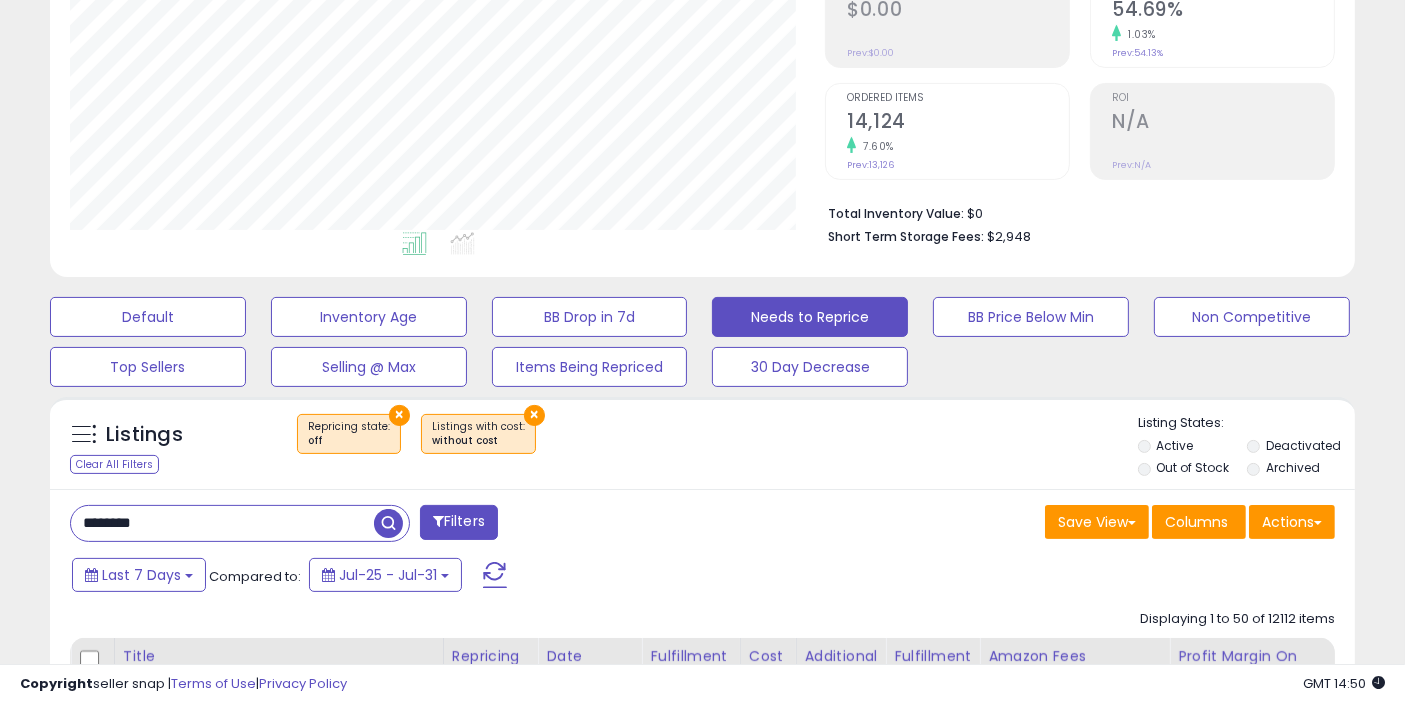 type on "********" 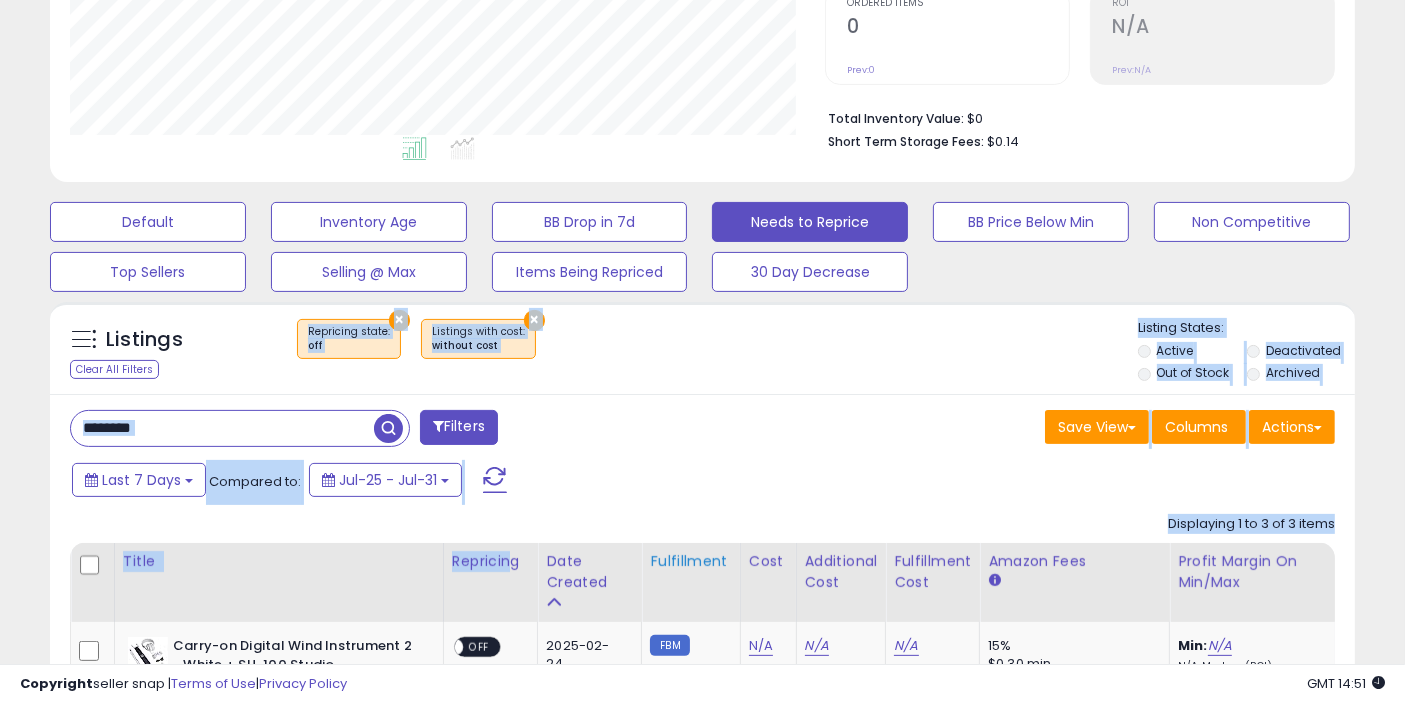 scroll, scrollTop: 385, scrollLeft: 0, axis: vertical 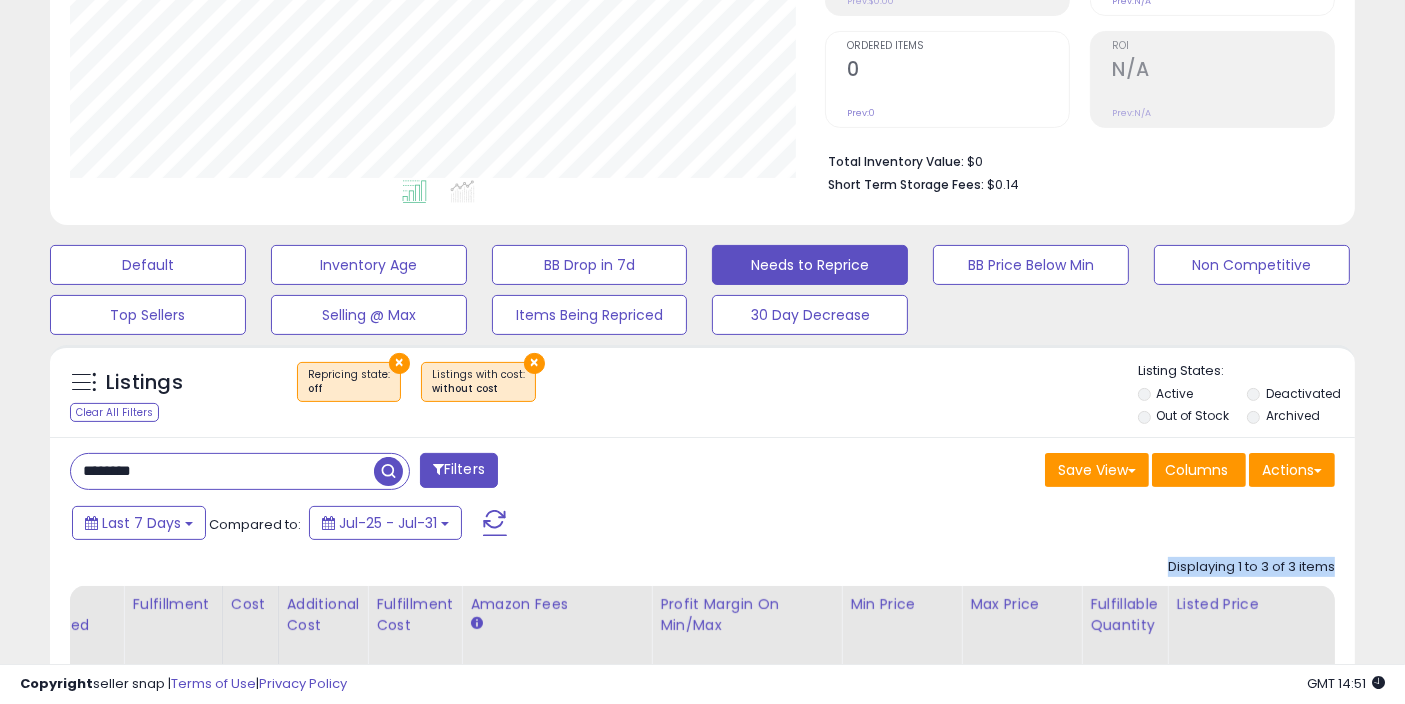 drag, startPoint x: 506, startPoint y: 358, endPoint x: 979, endPoint y: 513, distance: 497.74893 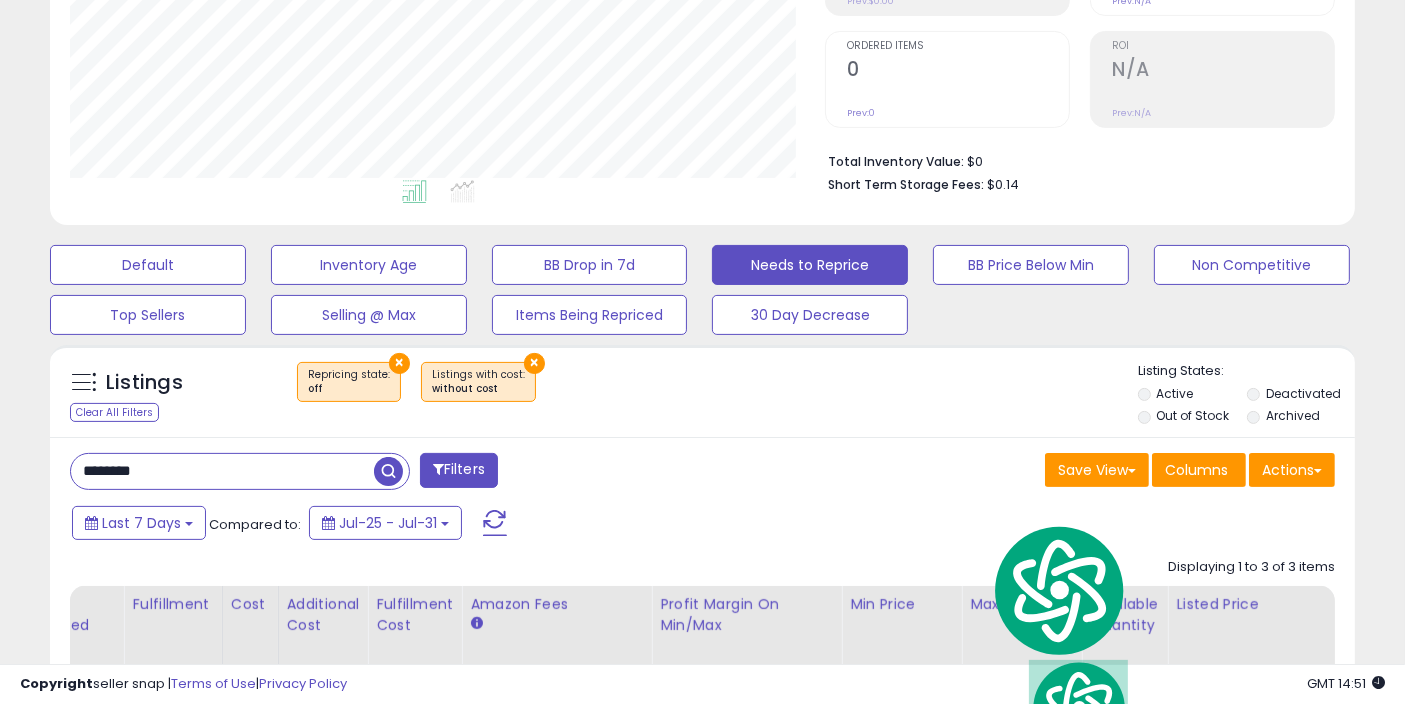 click on "Last 7 Days
Compared to:
Jul-25 - Jul-31" at bounding box center [541, 525] 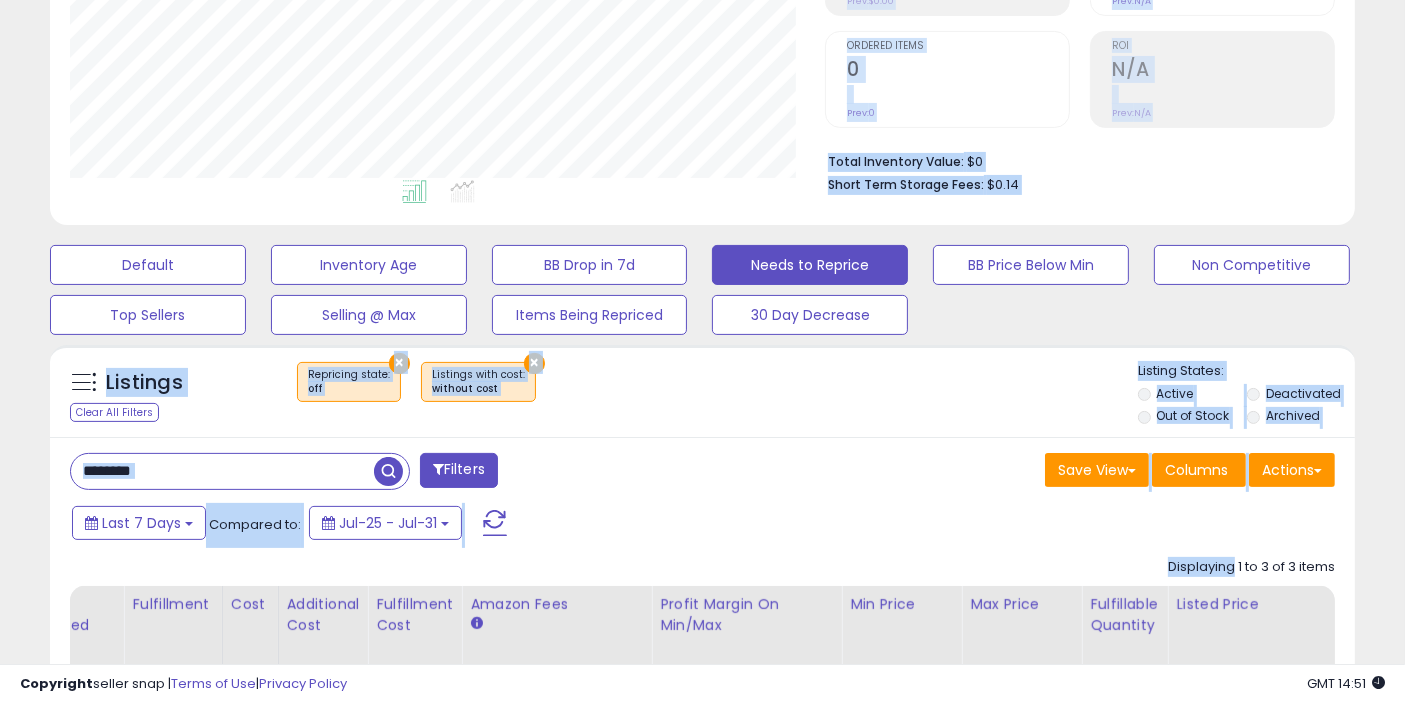 scroll, scrollTop: 14, scrollLeft: 0, axis: vertical 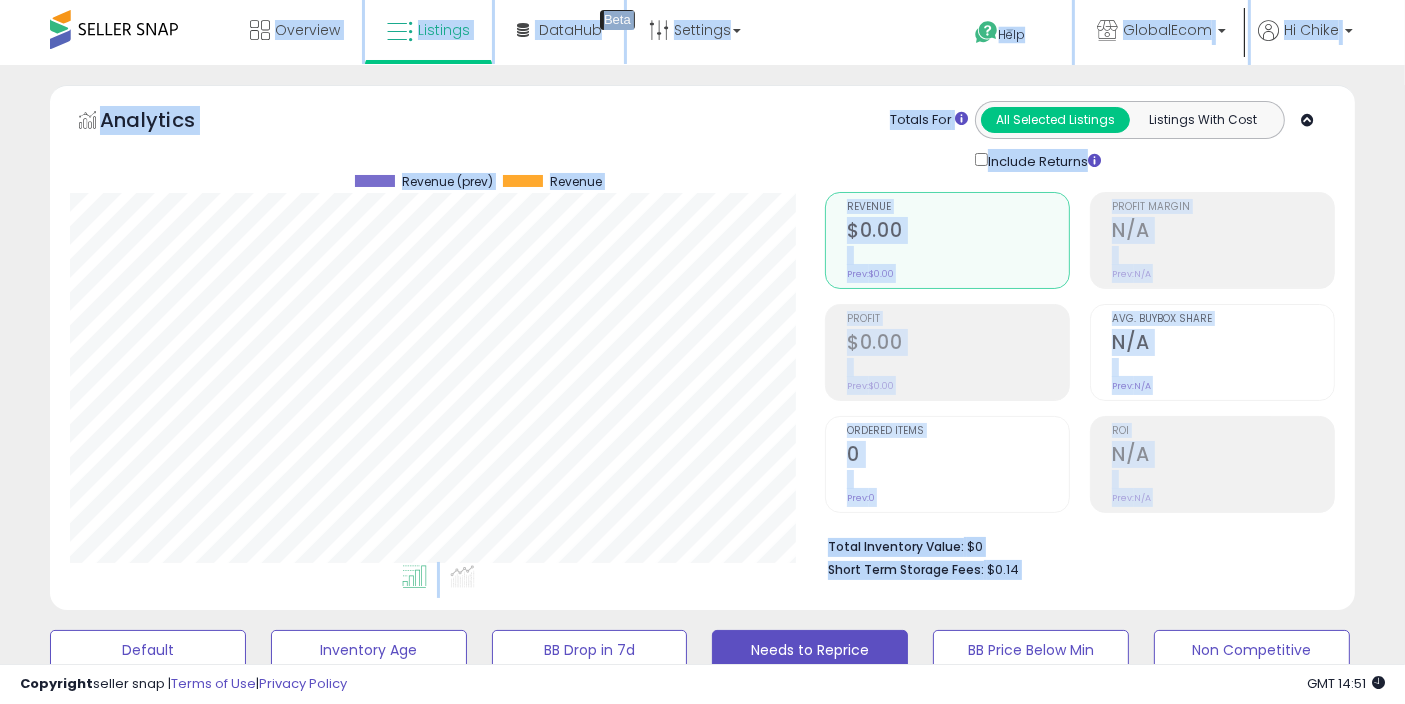 drag, startPoint x: 979, startPoint y: 513, endPoint x: 688, endPoint y: -89, distance: 668.64417 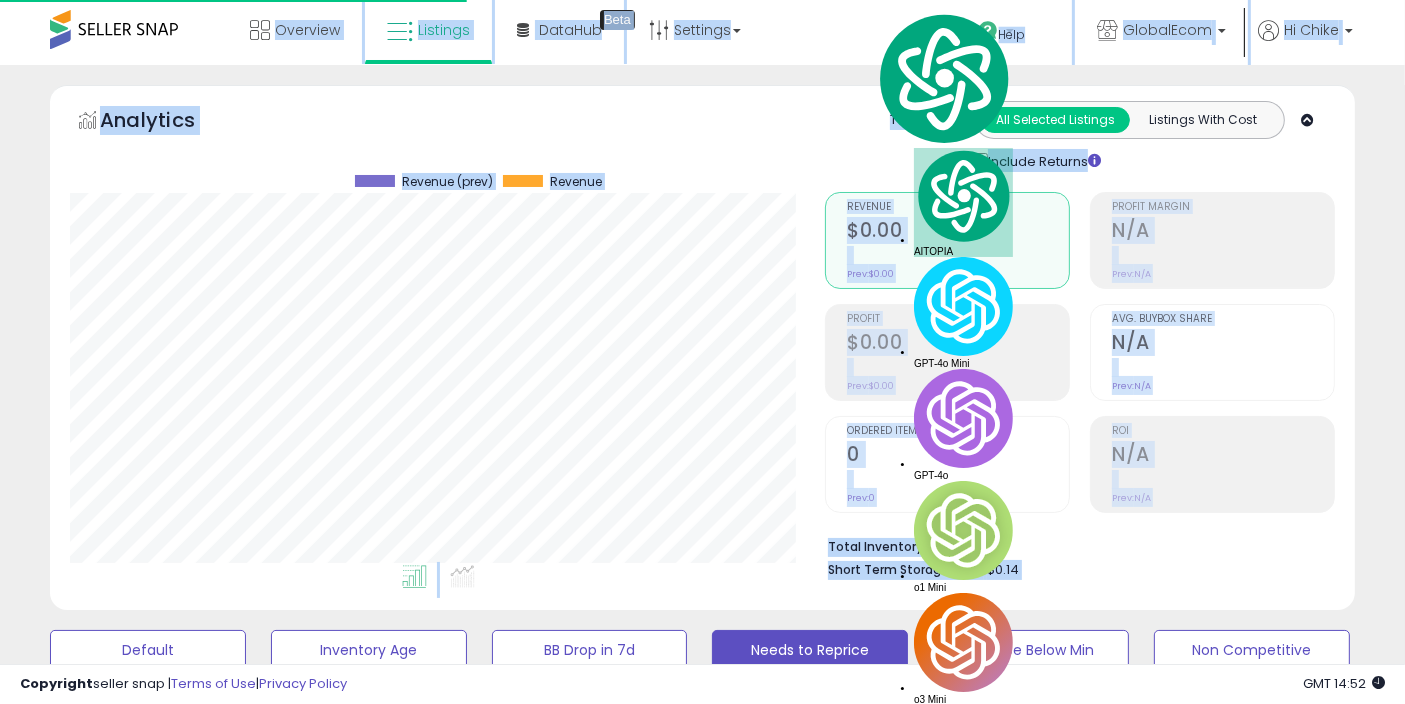 click on "**********" at bounding box center (702, 894) 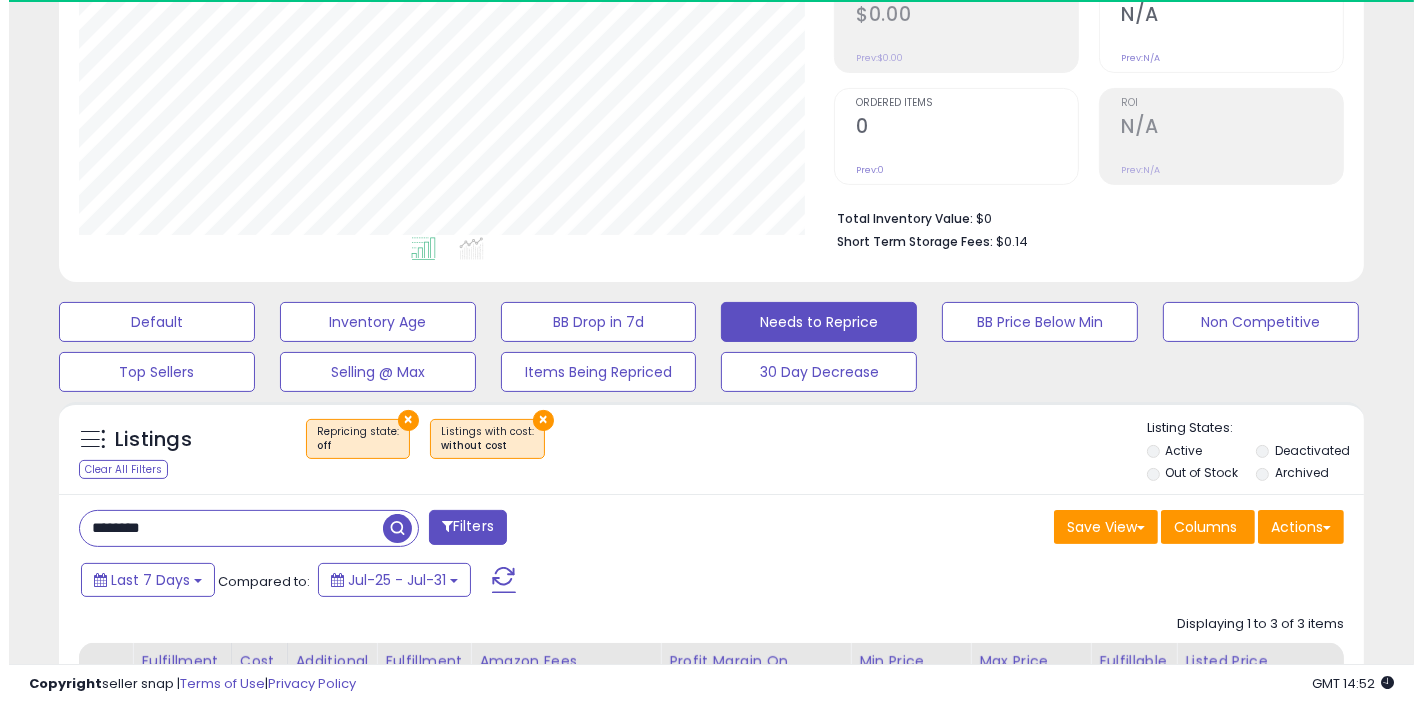 scroll, scrollTop: 444, scrollLeft: 0, axis: vertical 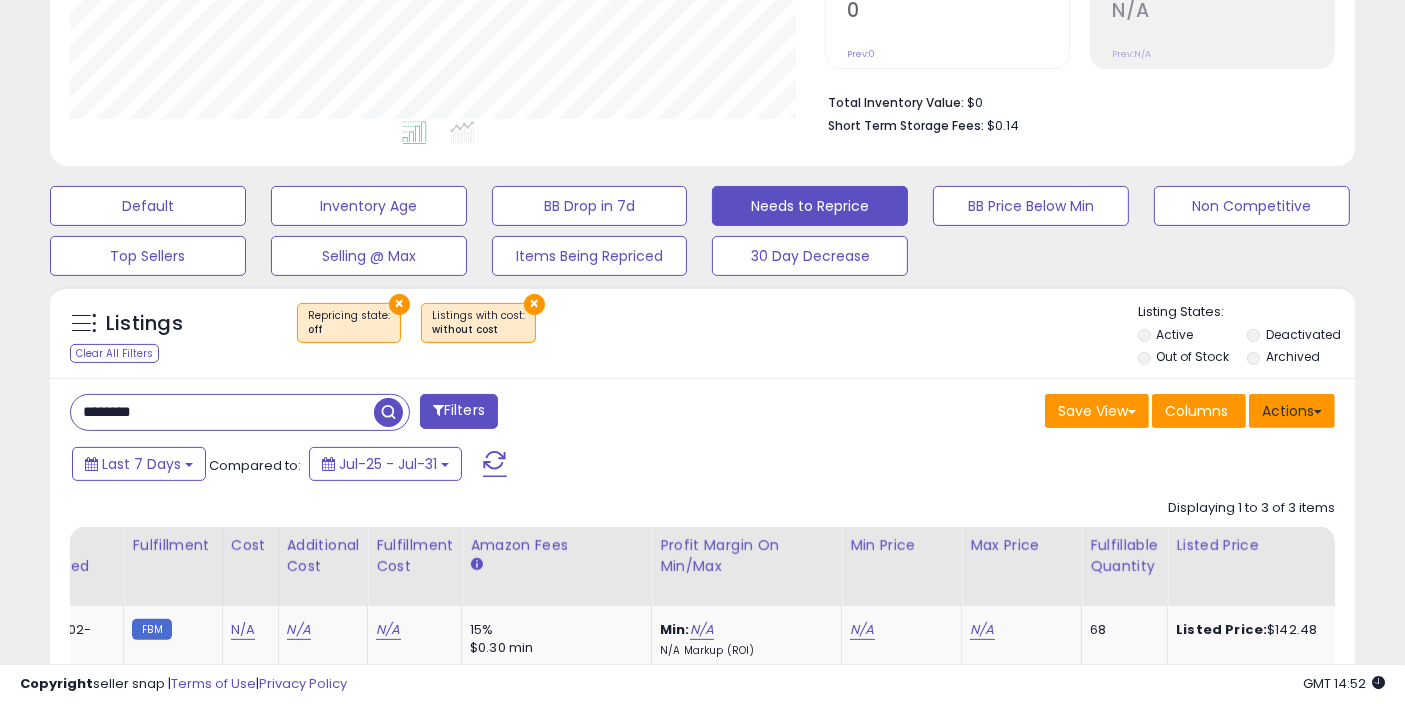 click on "Actions" at bounding box center (1292, 411) 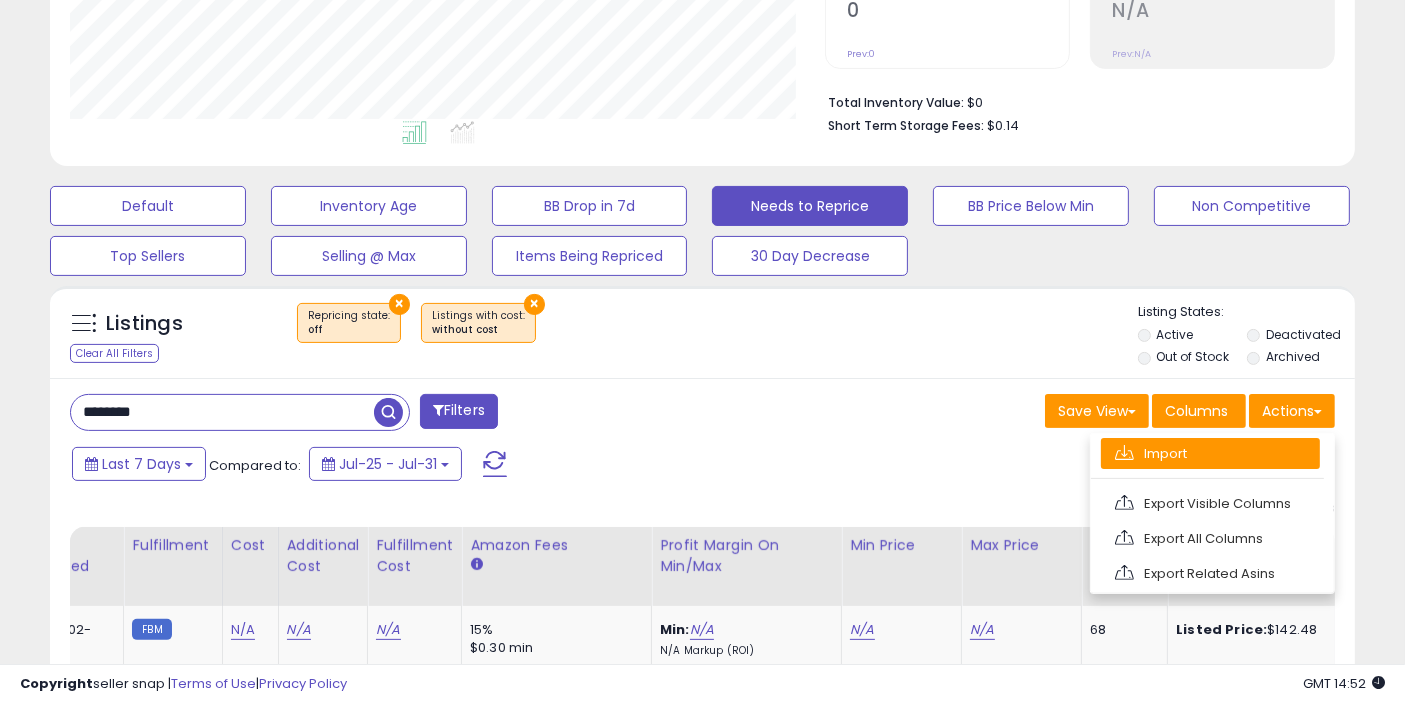 click on "Import" at bounding box center [1210, 453] 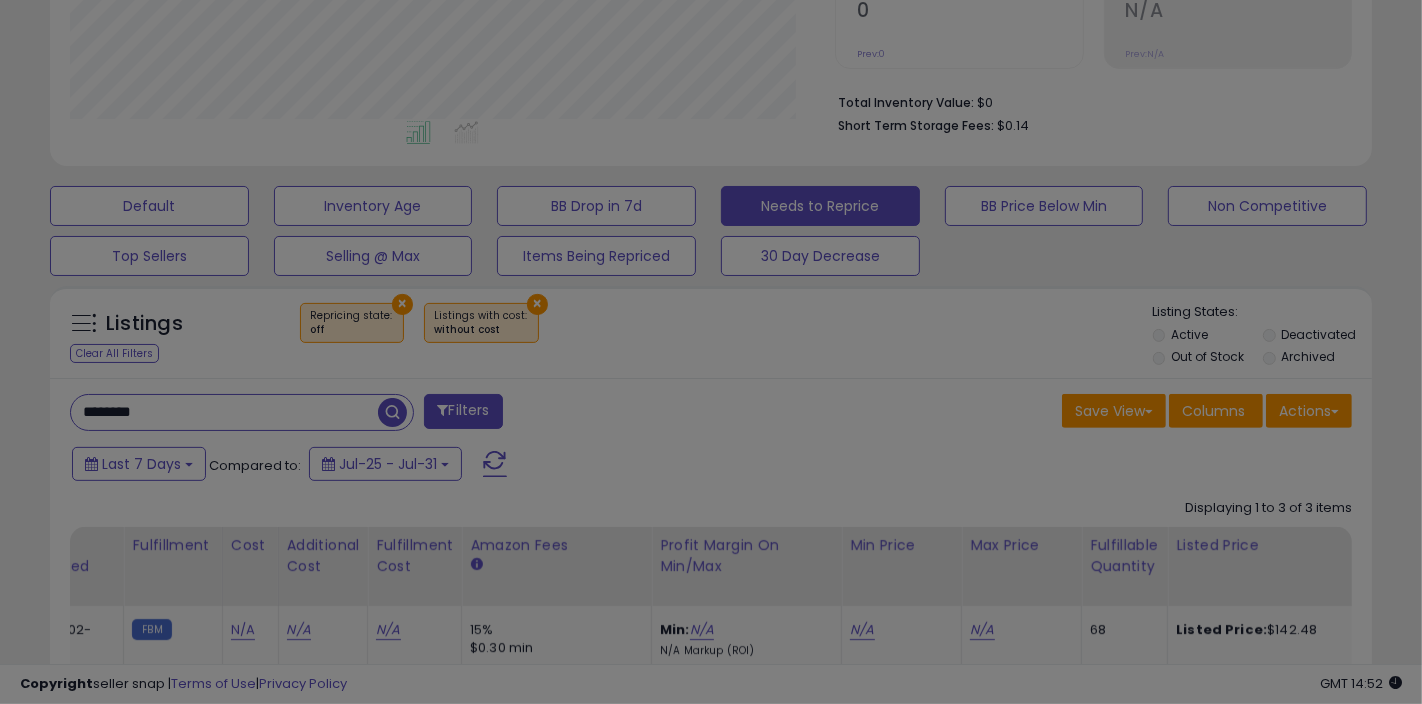 scroll, scrollTop: 999590, scrollLeft: 999234, axis: both 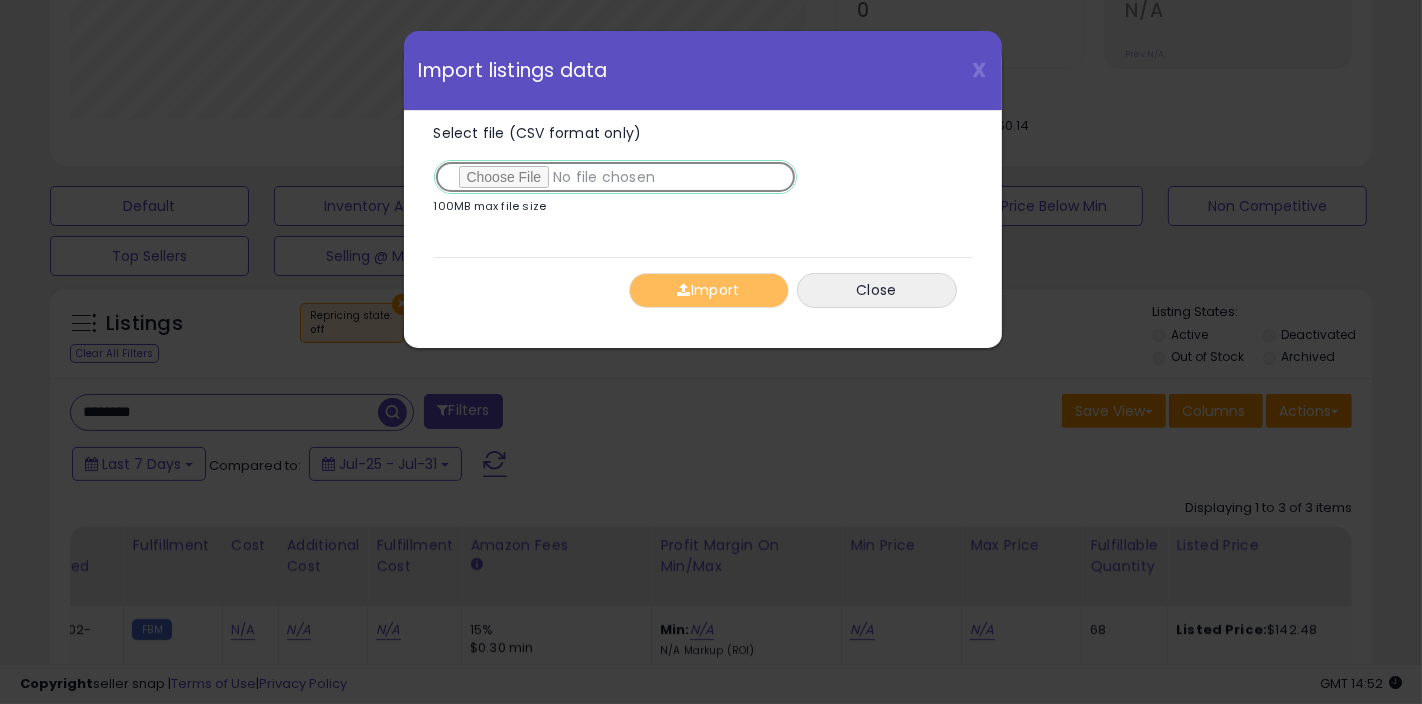 click on "Select file (CSV format only)" at bounding box center (615, 177) 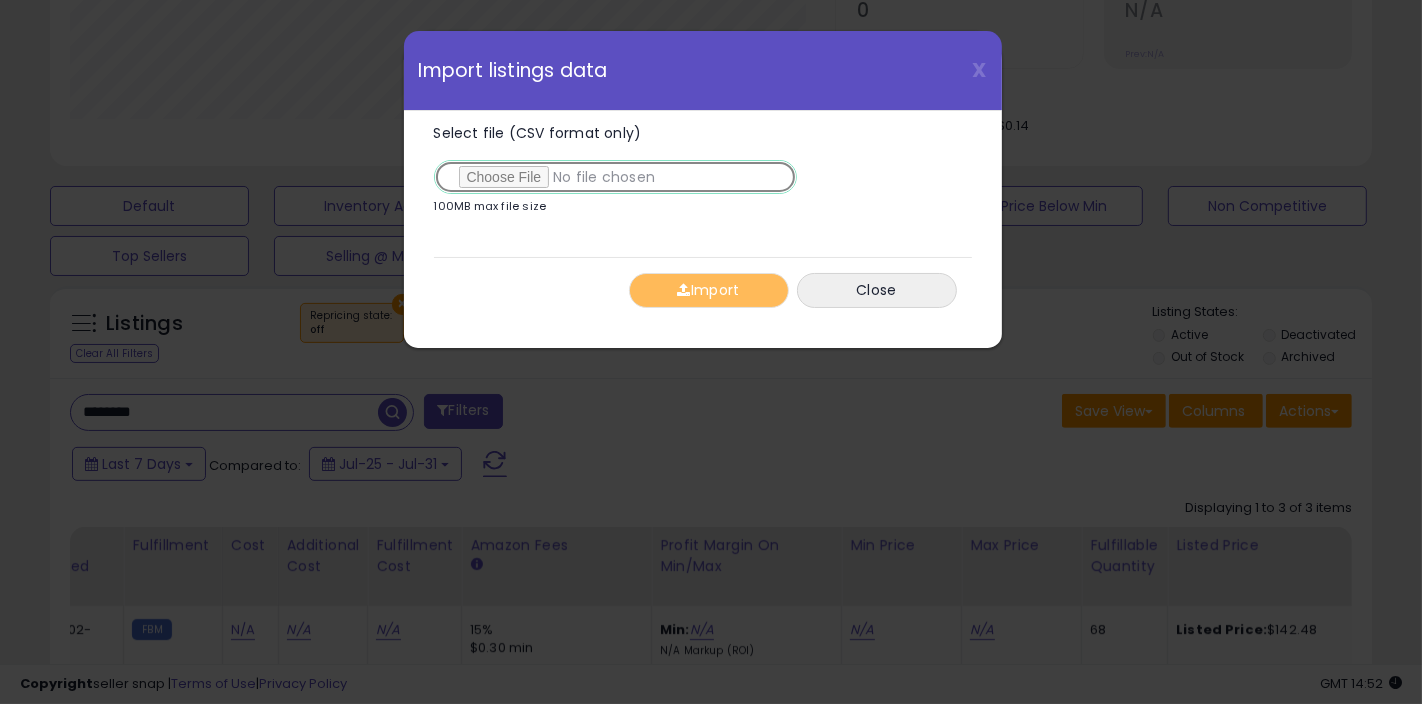 type on "**********" 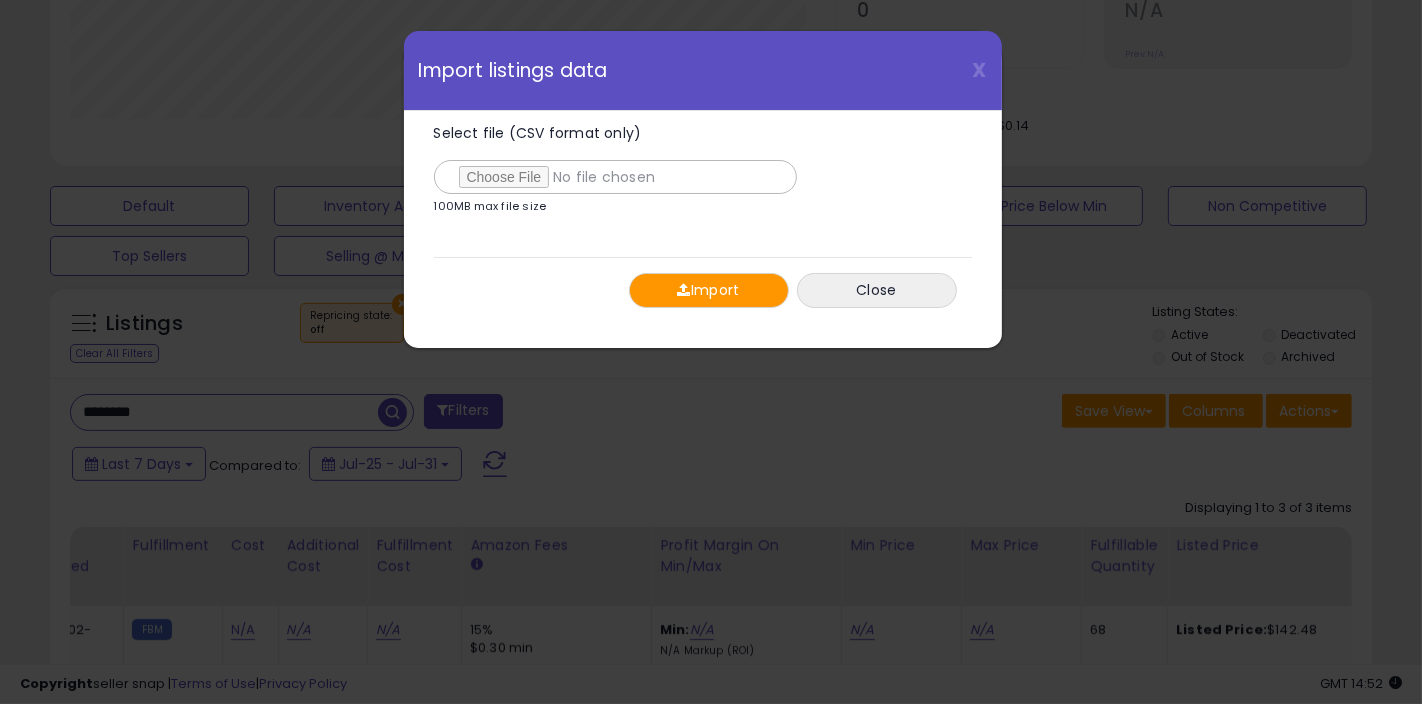 click on "Import" at bounding box center (709, 290) 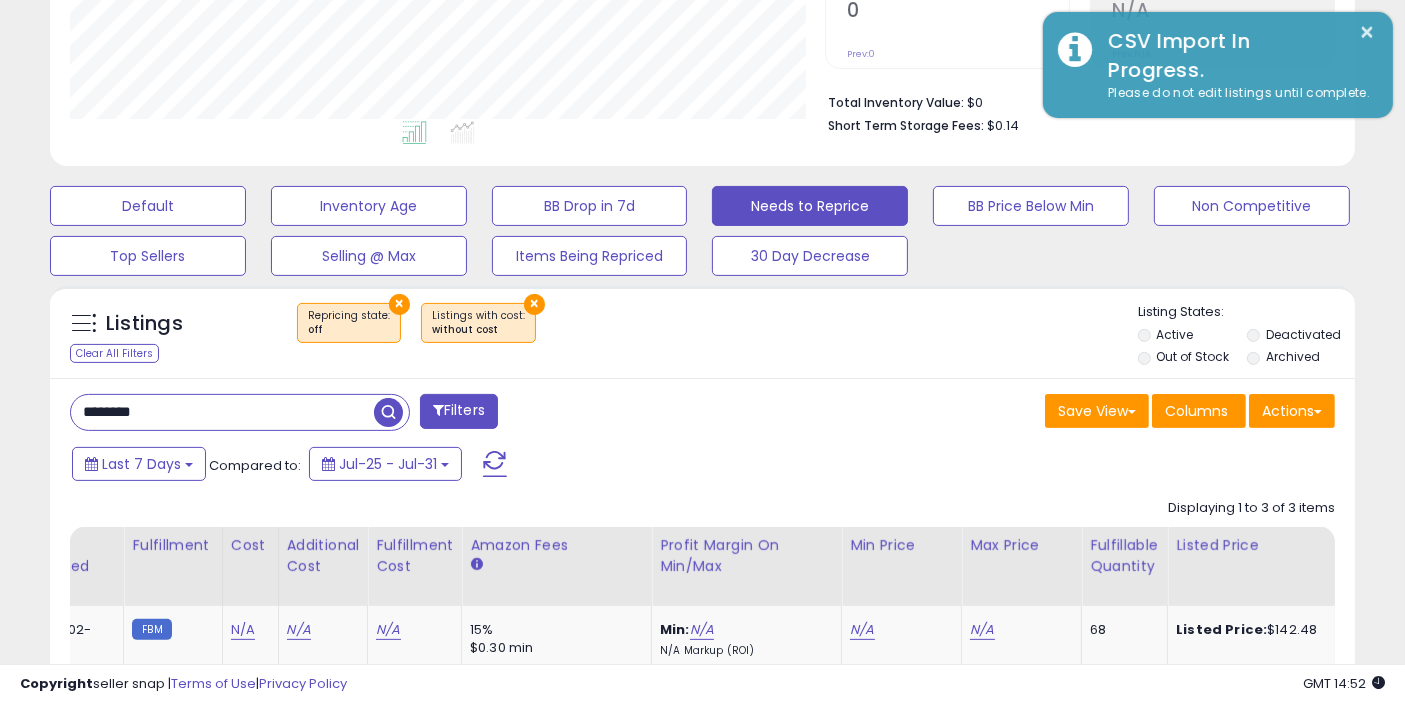 scroll, scrollTop: 410, scrollLeft: 755, axis: both 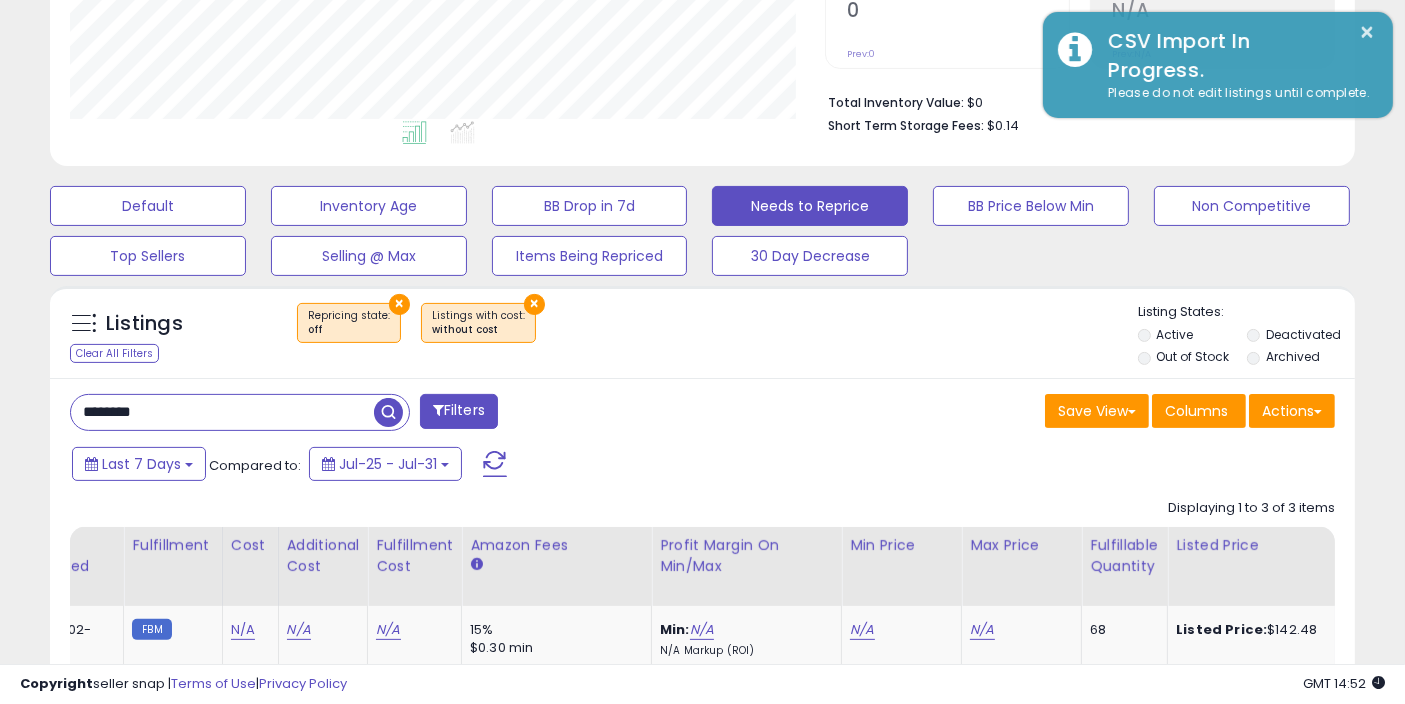 click on "Unable to login
Retrieving listings data..
has not yet accepted the Terms of Use. Once the Terms of Use have been
accepted, you will be able to login.
Logout
Overview
Listings DataHub Beta Help" at bounding box center [702, -92] 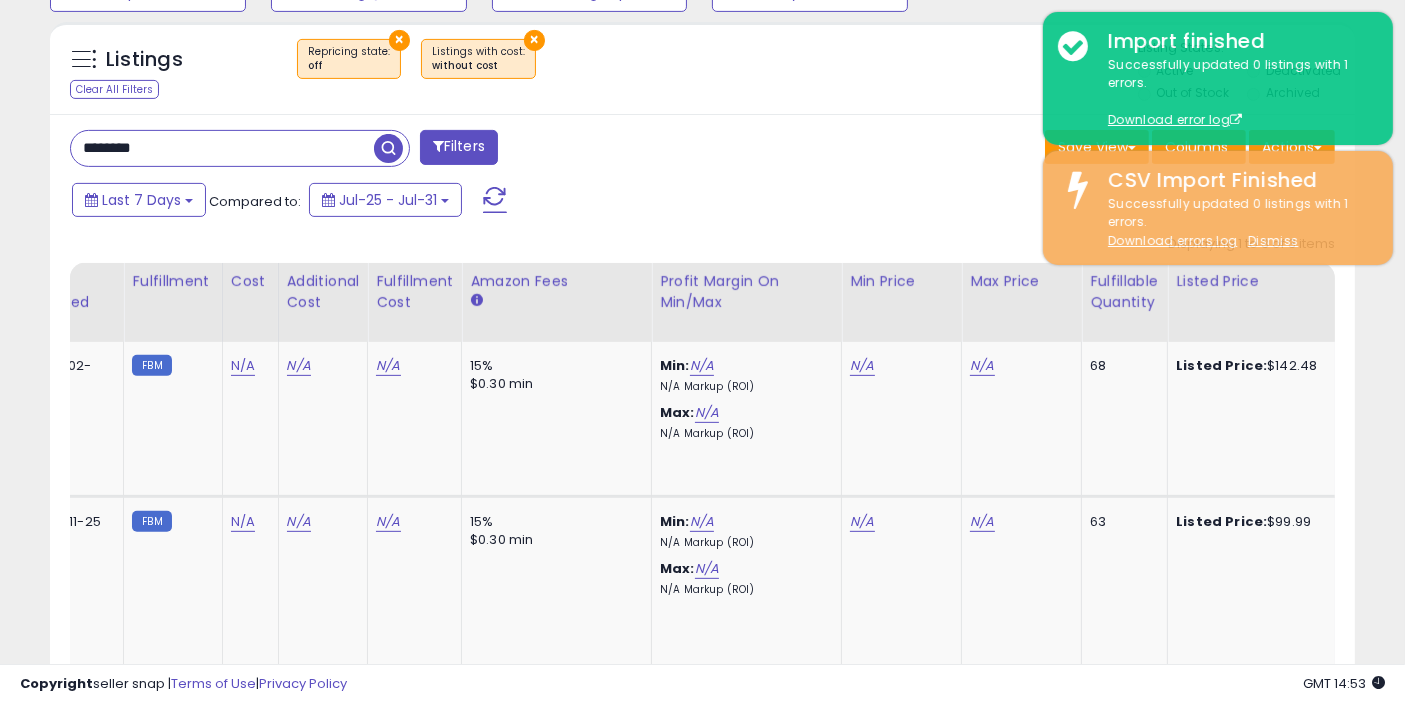 scroll, scrollTop: 710, scrollLeft: 0, axis: vertical 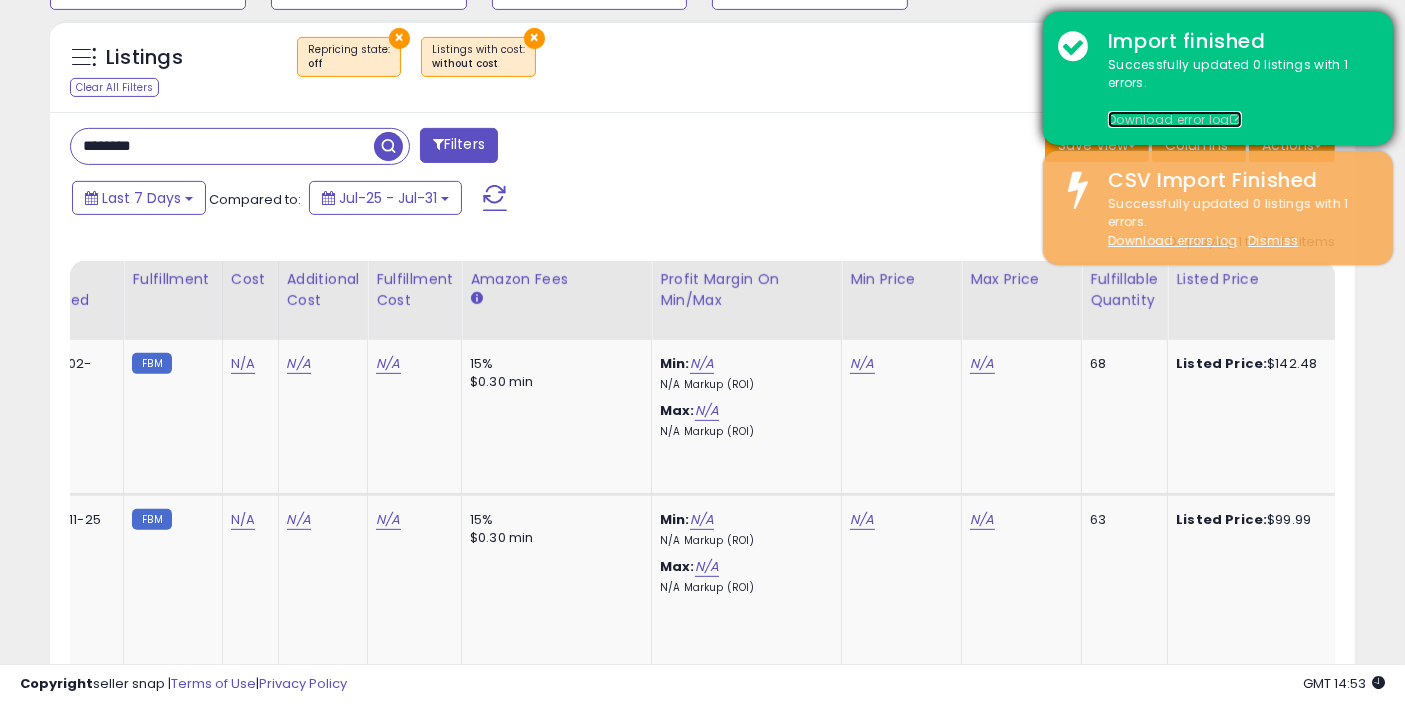 click on "Download error log" at bounding box center (1175, 119) 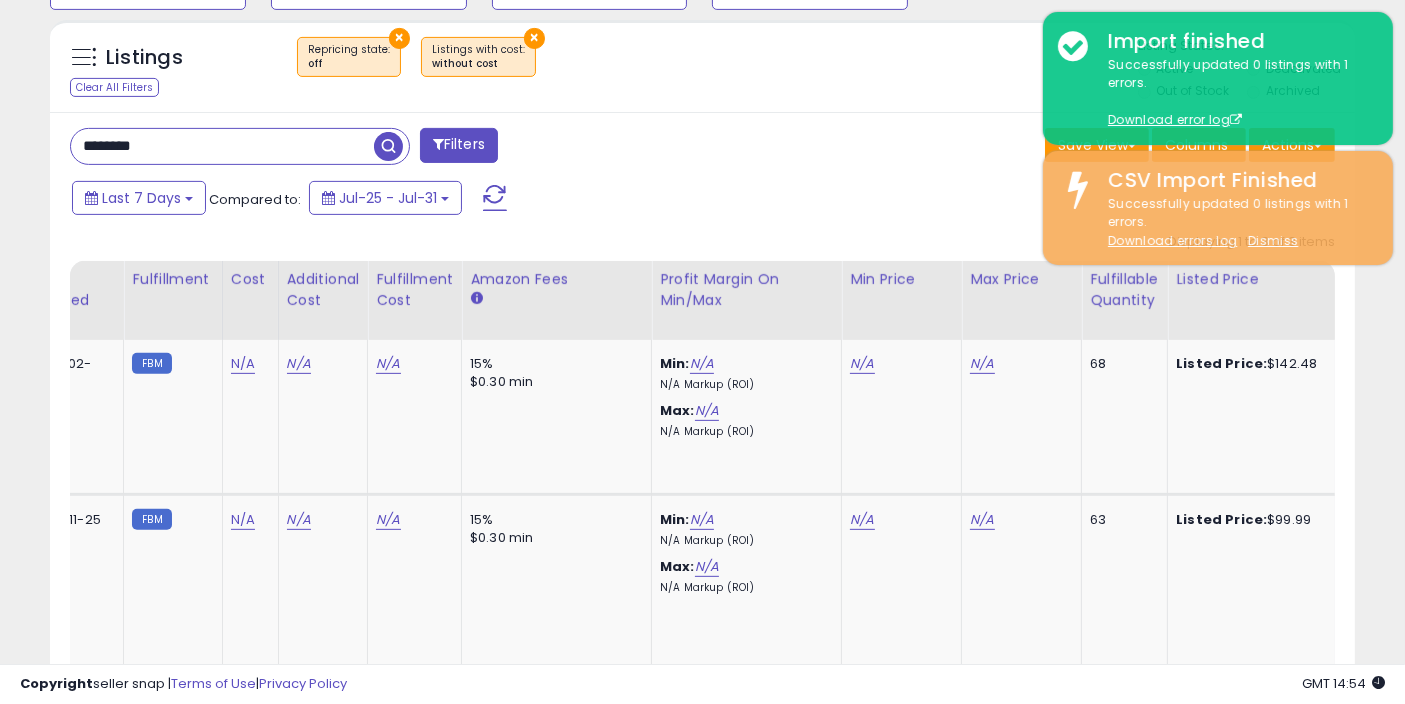 click on "Listings
Clear All Filters
×
Repricing state :
off
×" at bounding box center [702, 66] 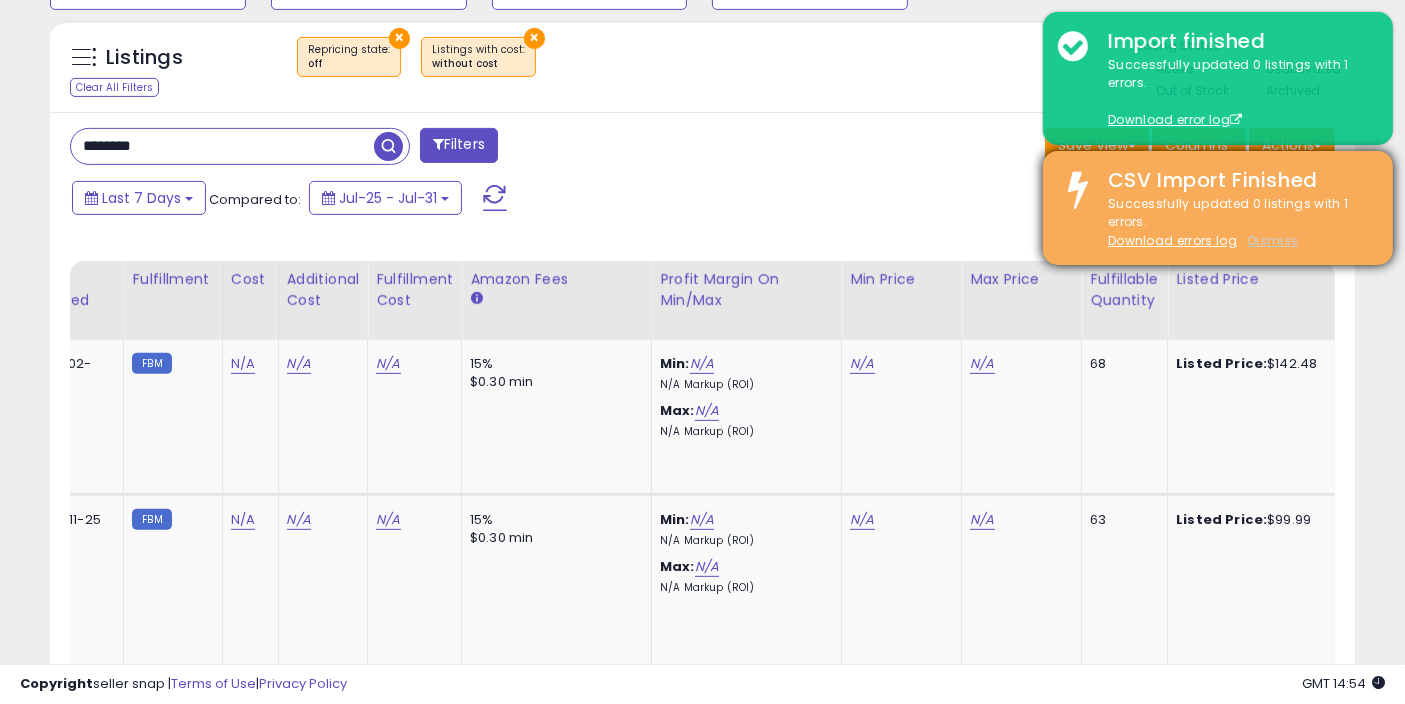click on "Dismiss" at bounding box center [1273, 240] 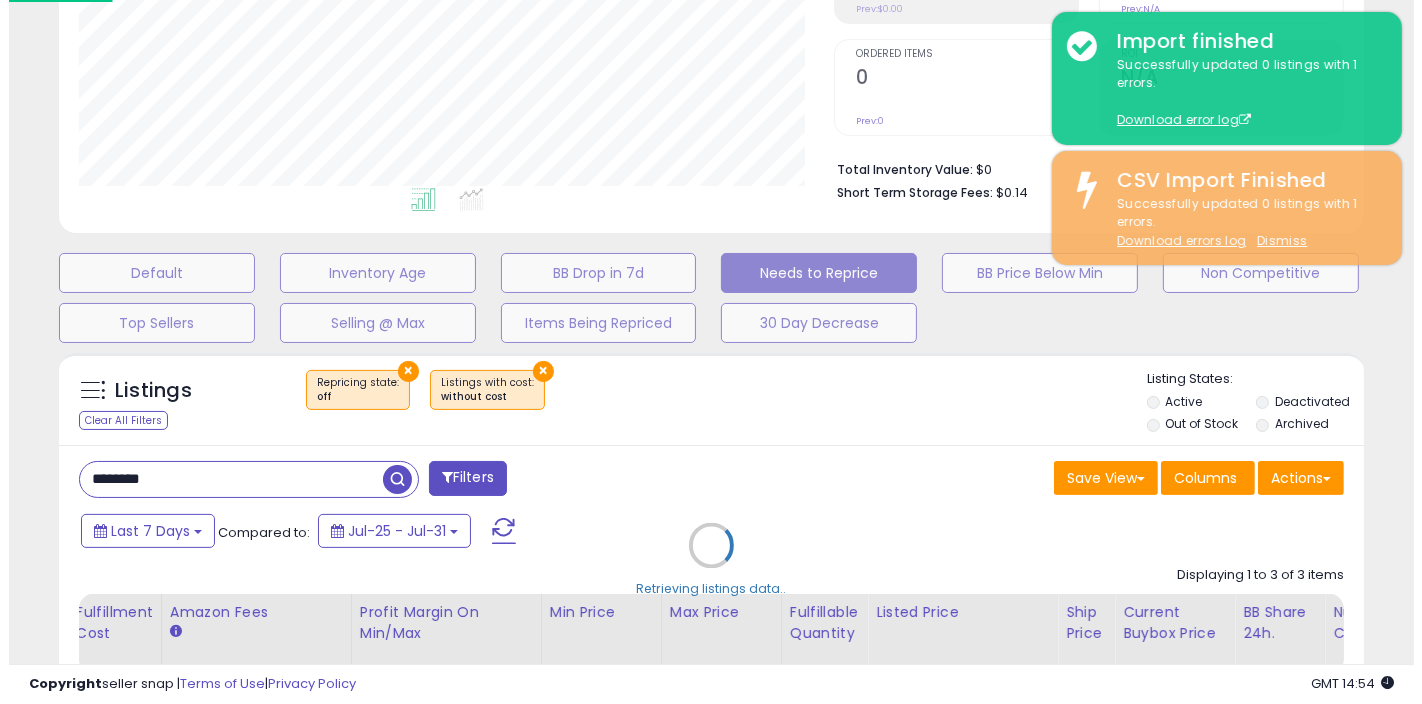 scroll, scrollTop: 357, scrollLeft: 0, axis: vertical 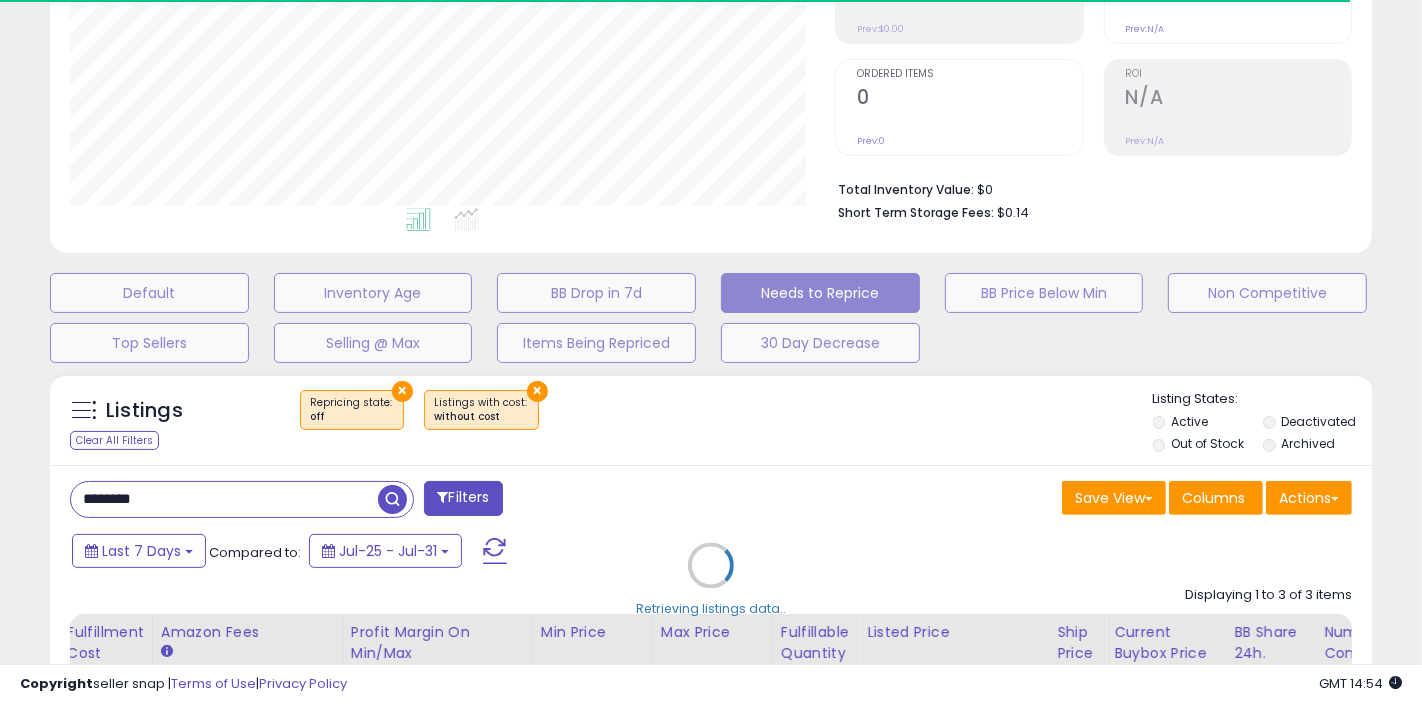 type 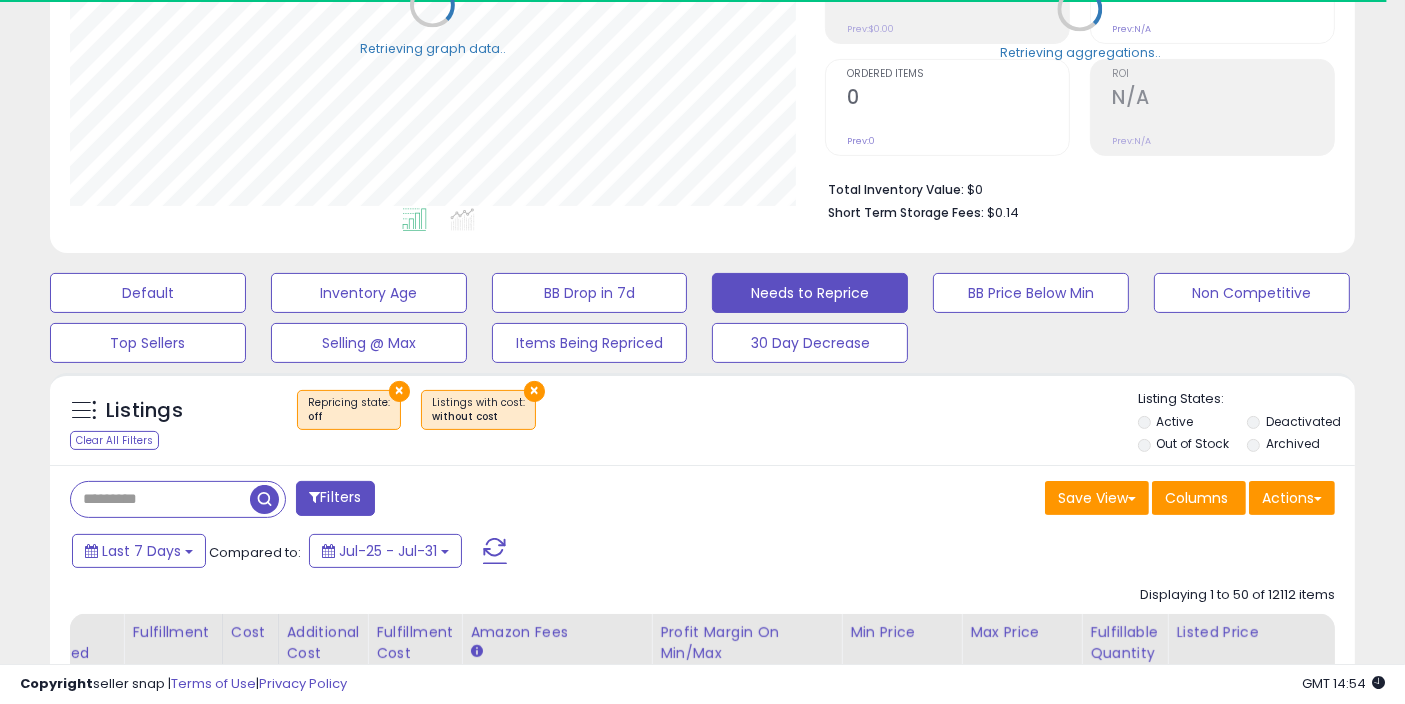 scroll, scrollTop: 410, scrollLeft: 755, axis: both 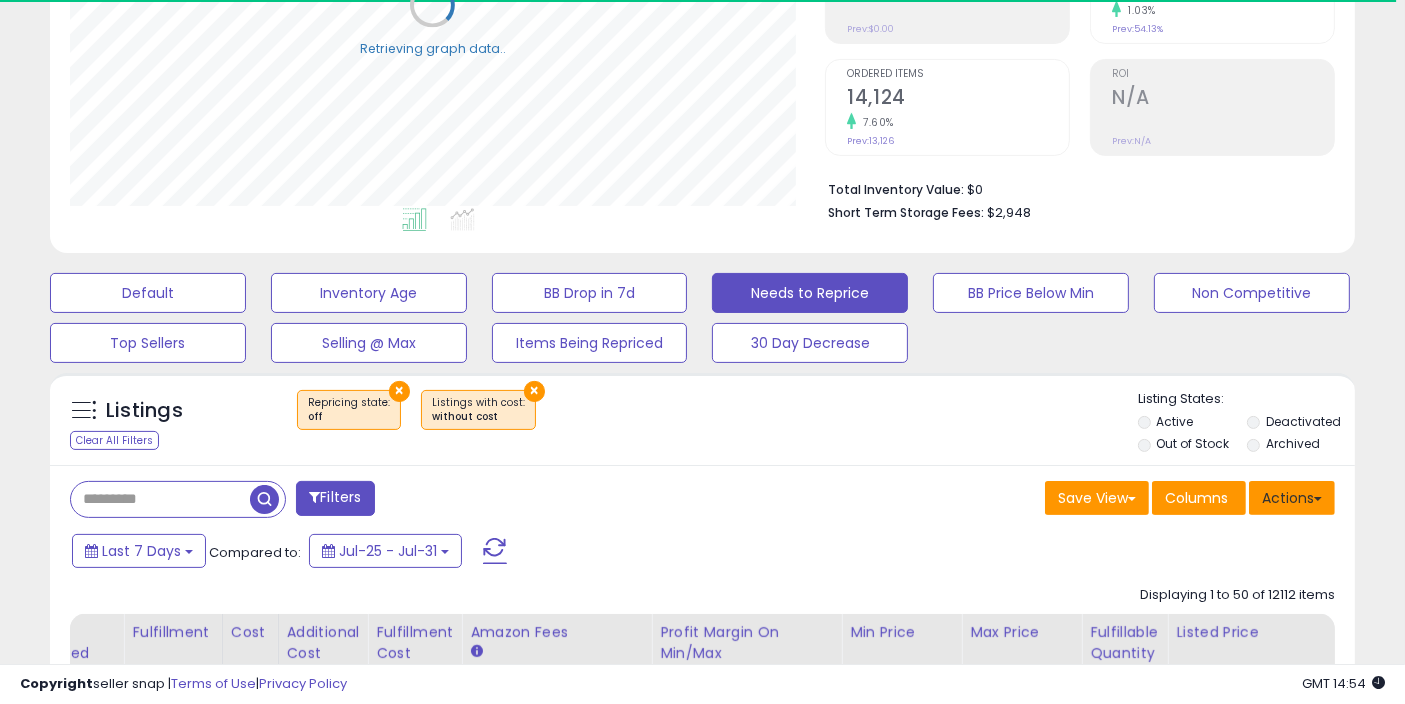 click on "Actions" at bounding box center (1292, 498) 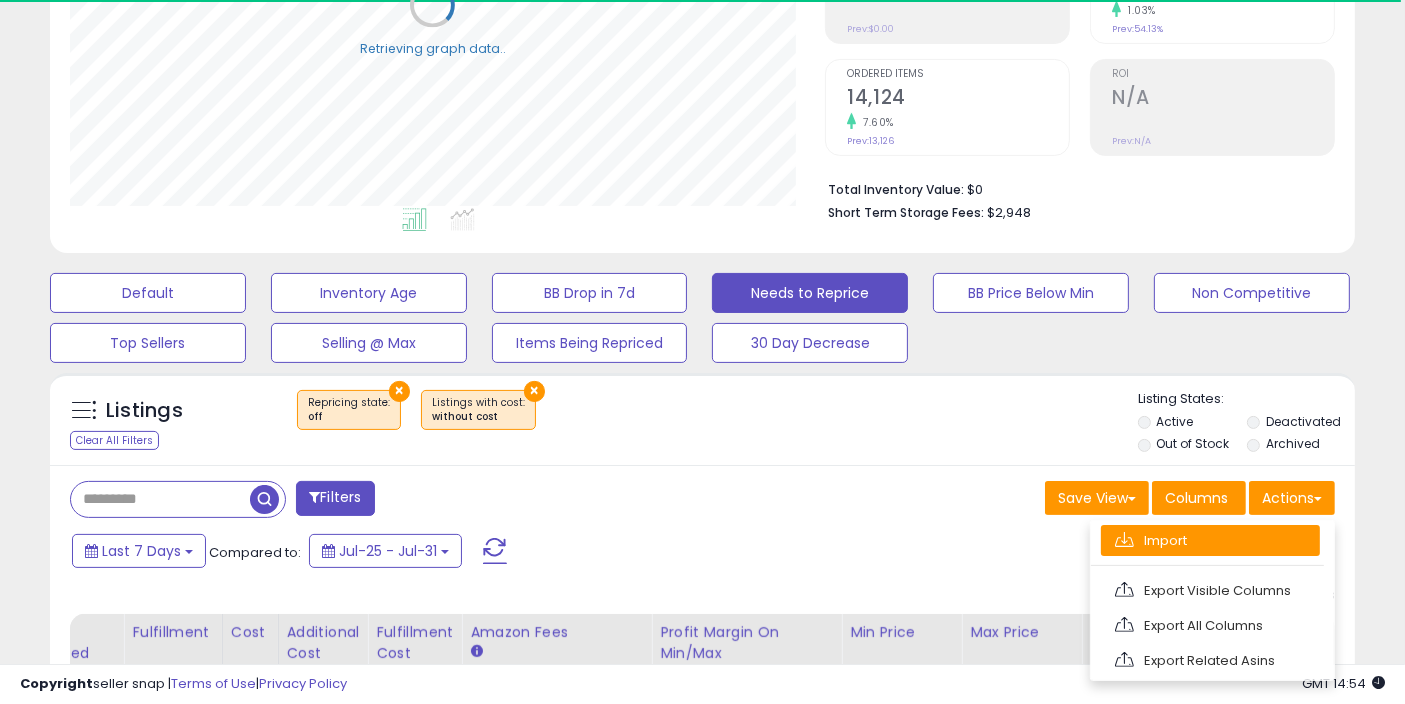 click on "Import" at bounding box center (1210, 540) 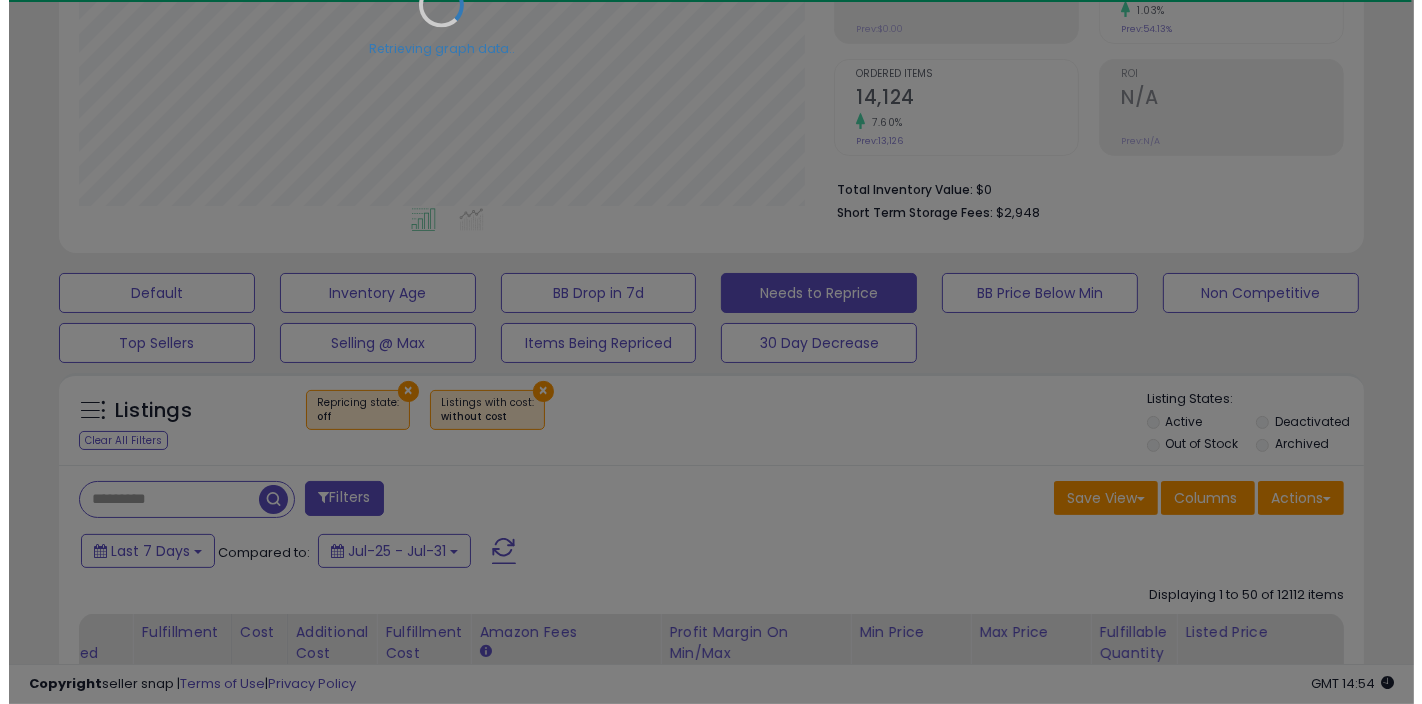 scroll, scrollTop: 999590, scrollLeft: 999234, axis: both 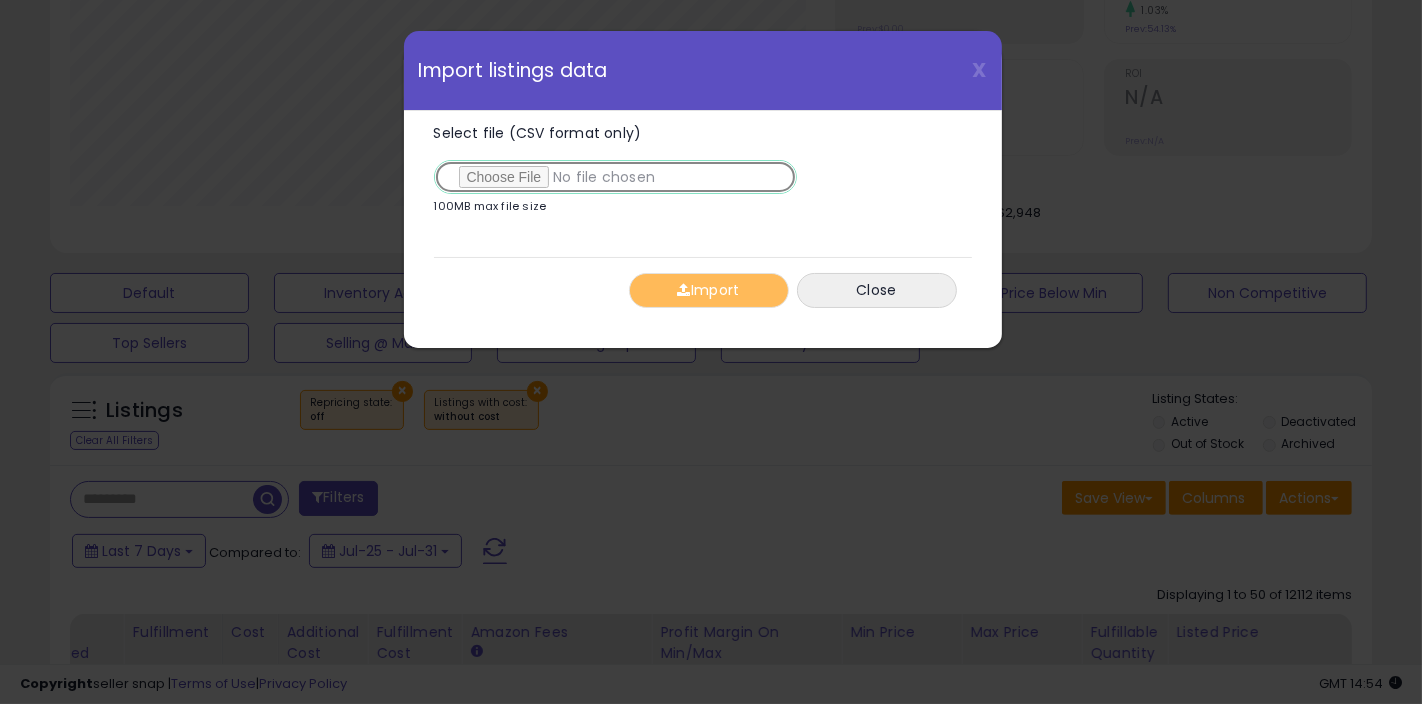 click on "Select file (CSV format only)" at bounding box center (615, 177) 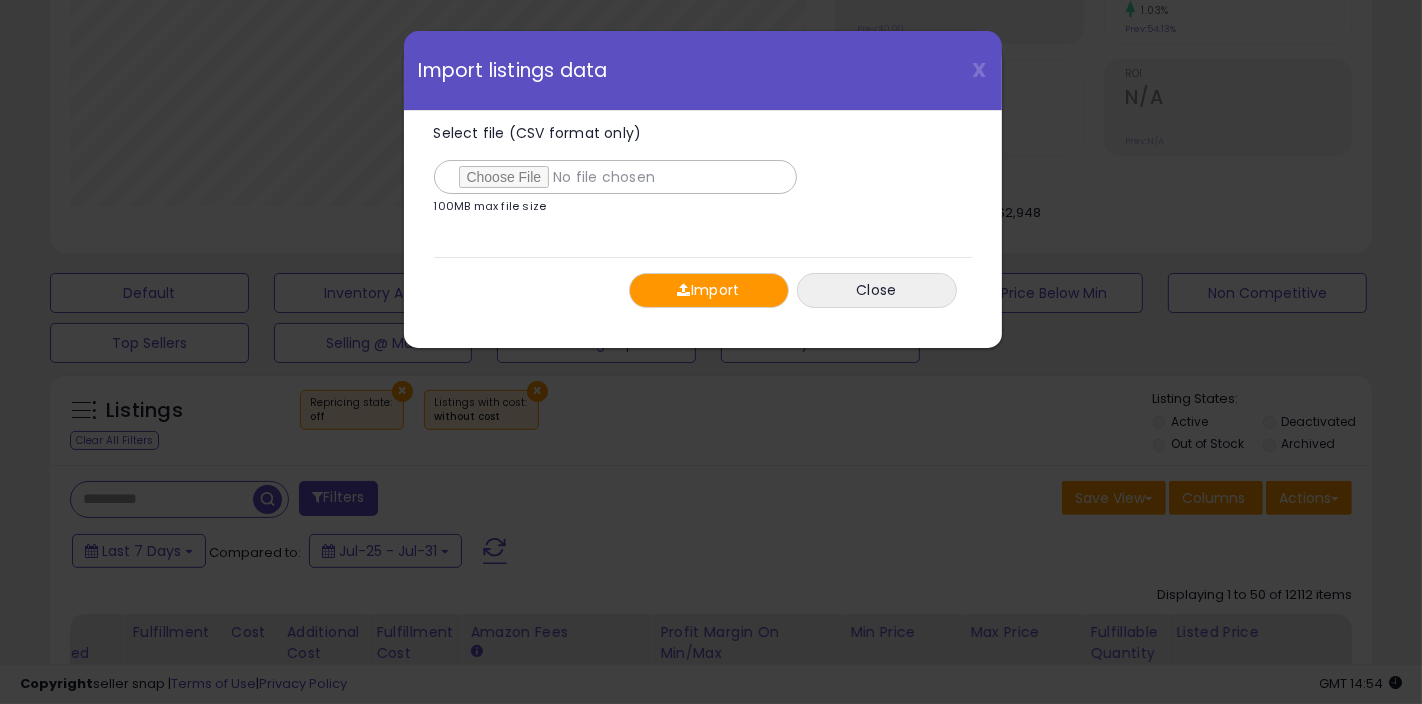 click on "Import" at bounding box center (709, 290) 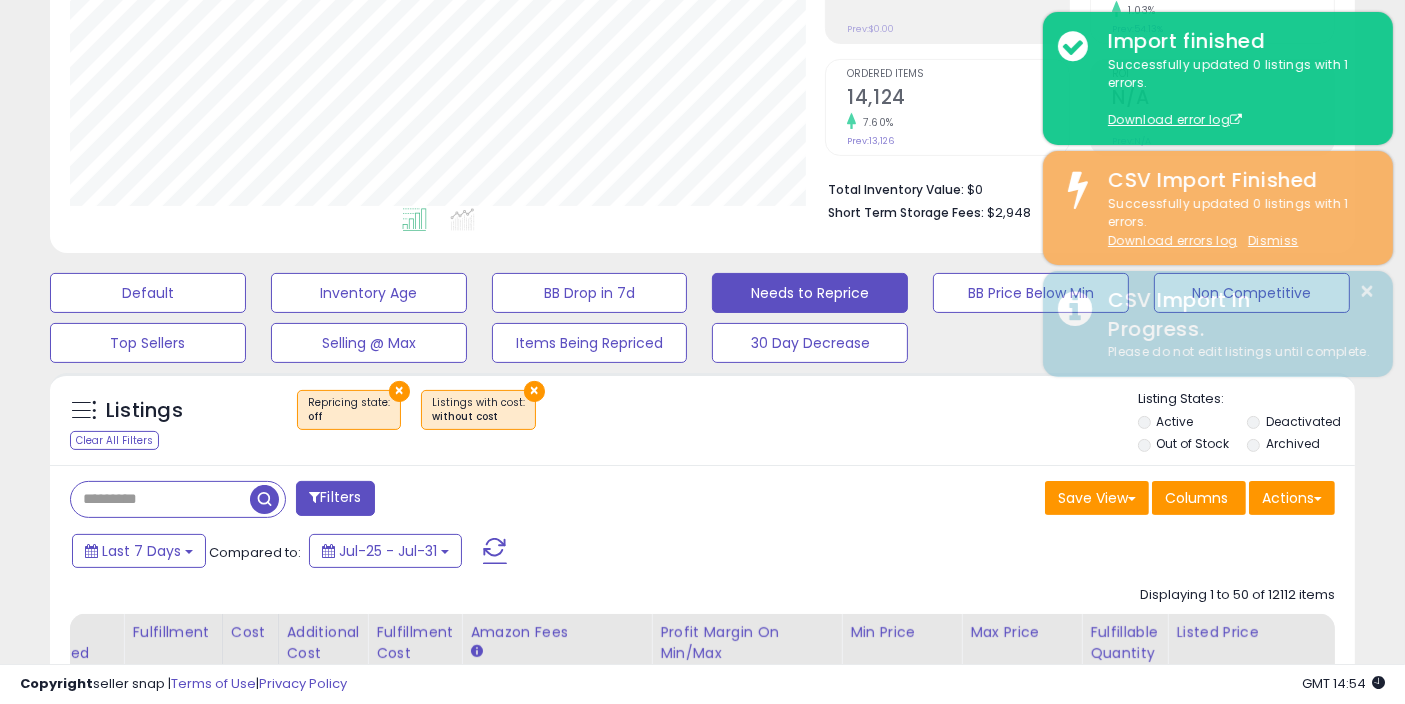 scroll, scrollTop: 410, scrollLeft: 755, axis: both 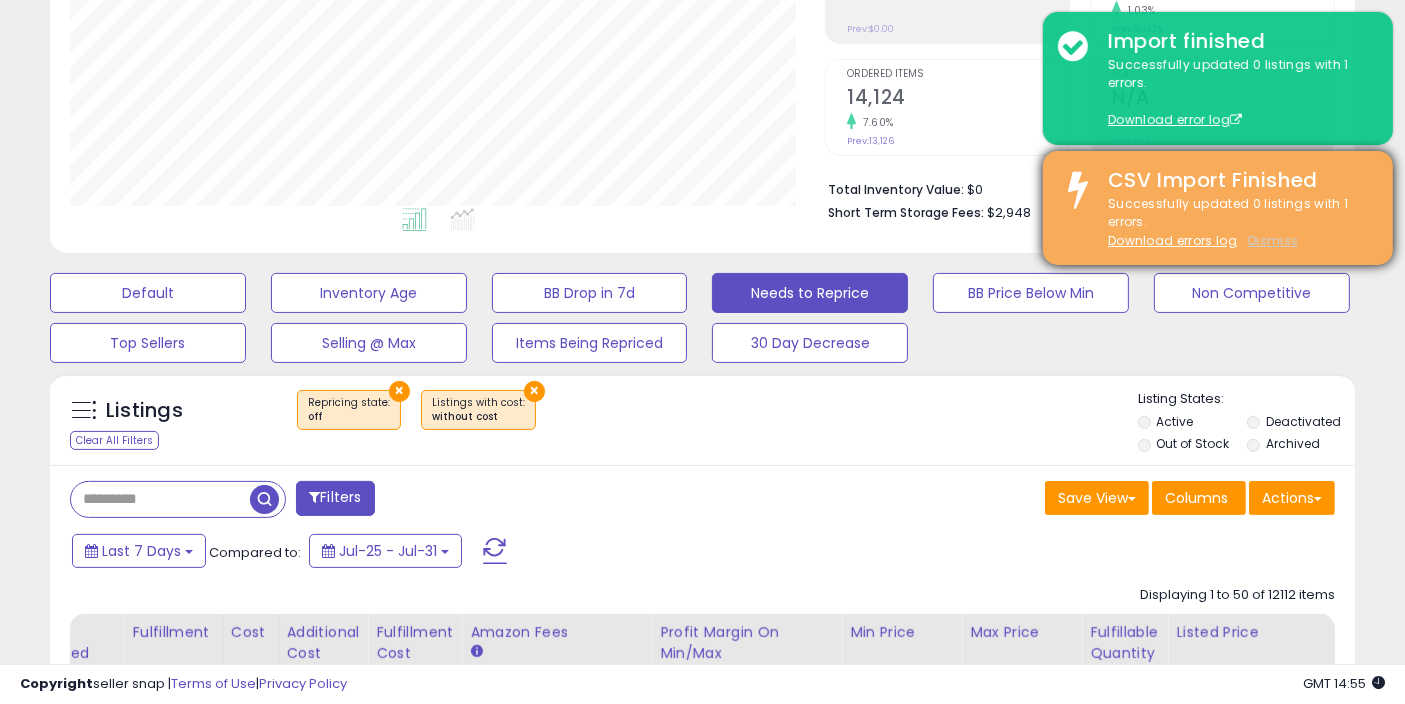 click on "Dismiss" at bounding box center [1273, 240] 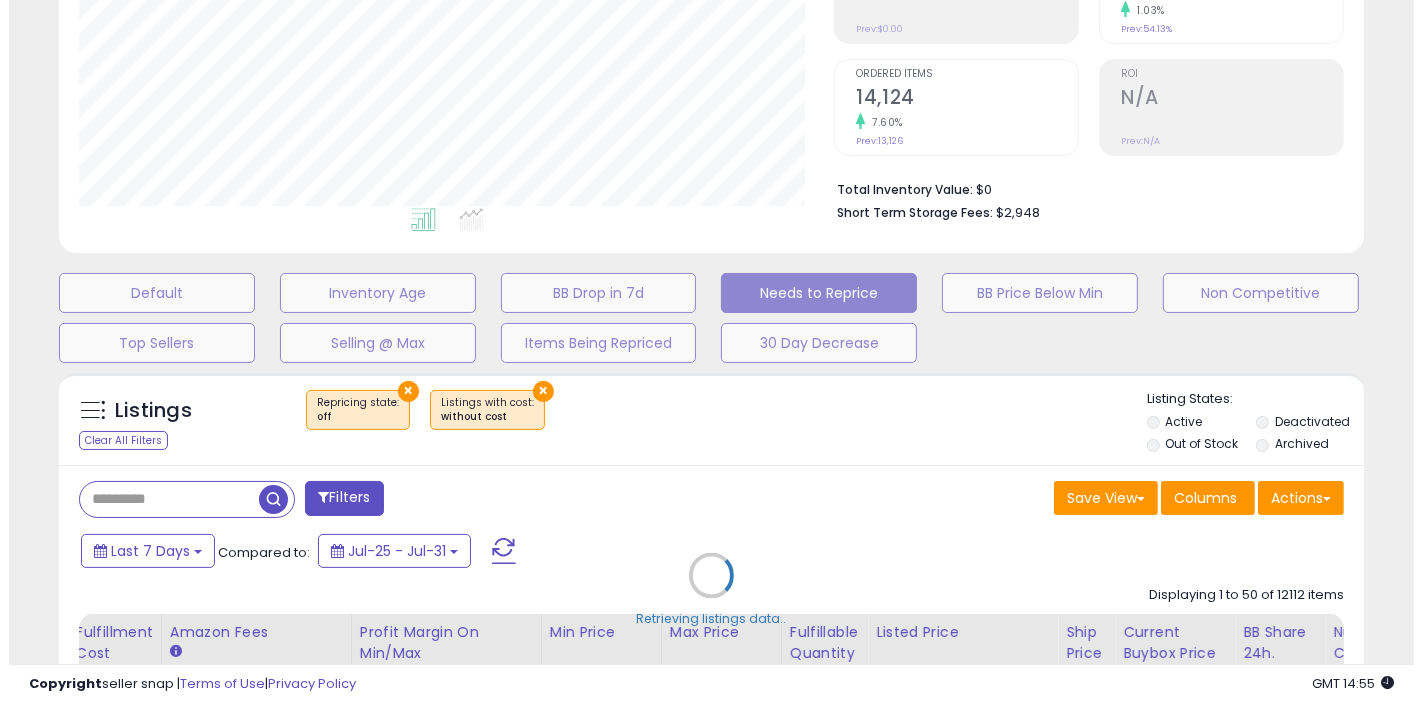 scroll, scrollTop: 434, scrollLeft: 0, axis: vertical 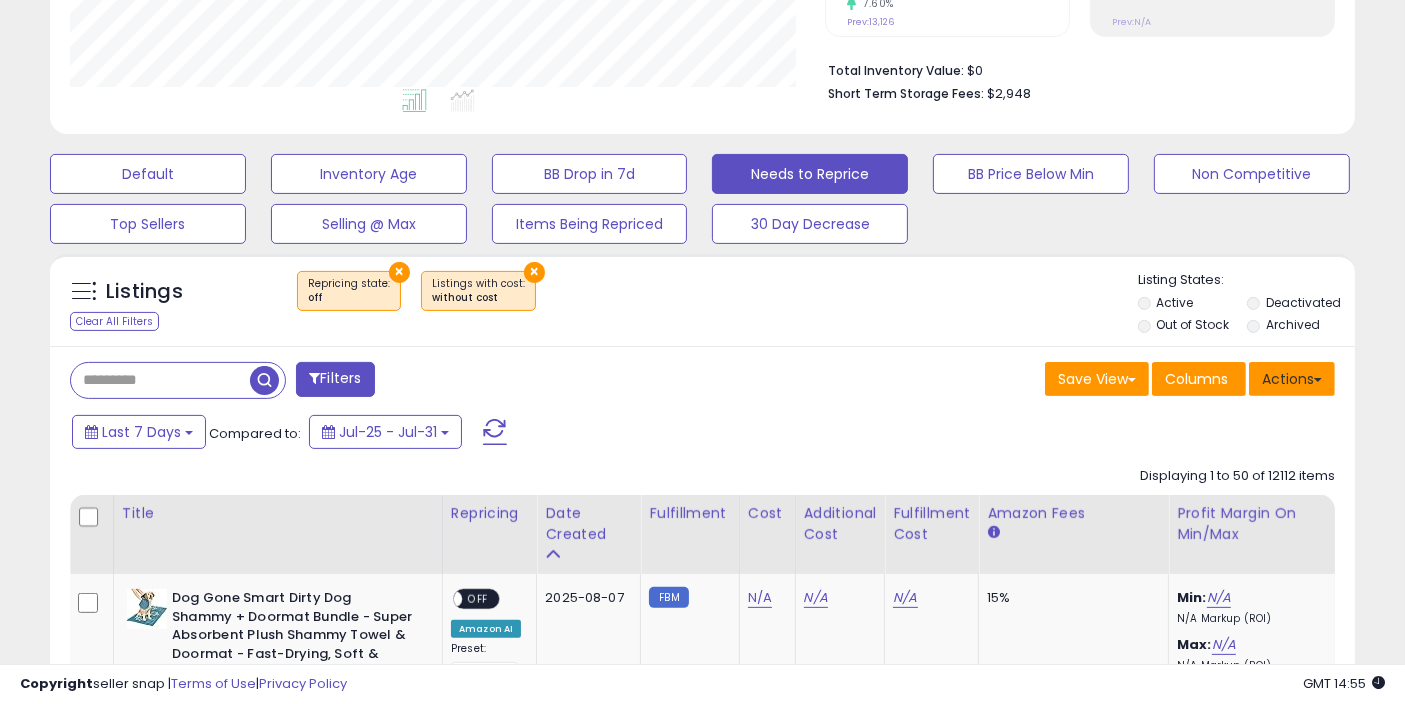 click on "Actions" at bounding box center (1292, 379) 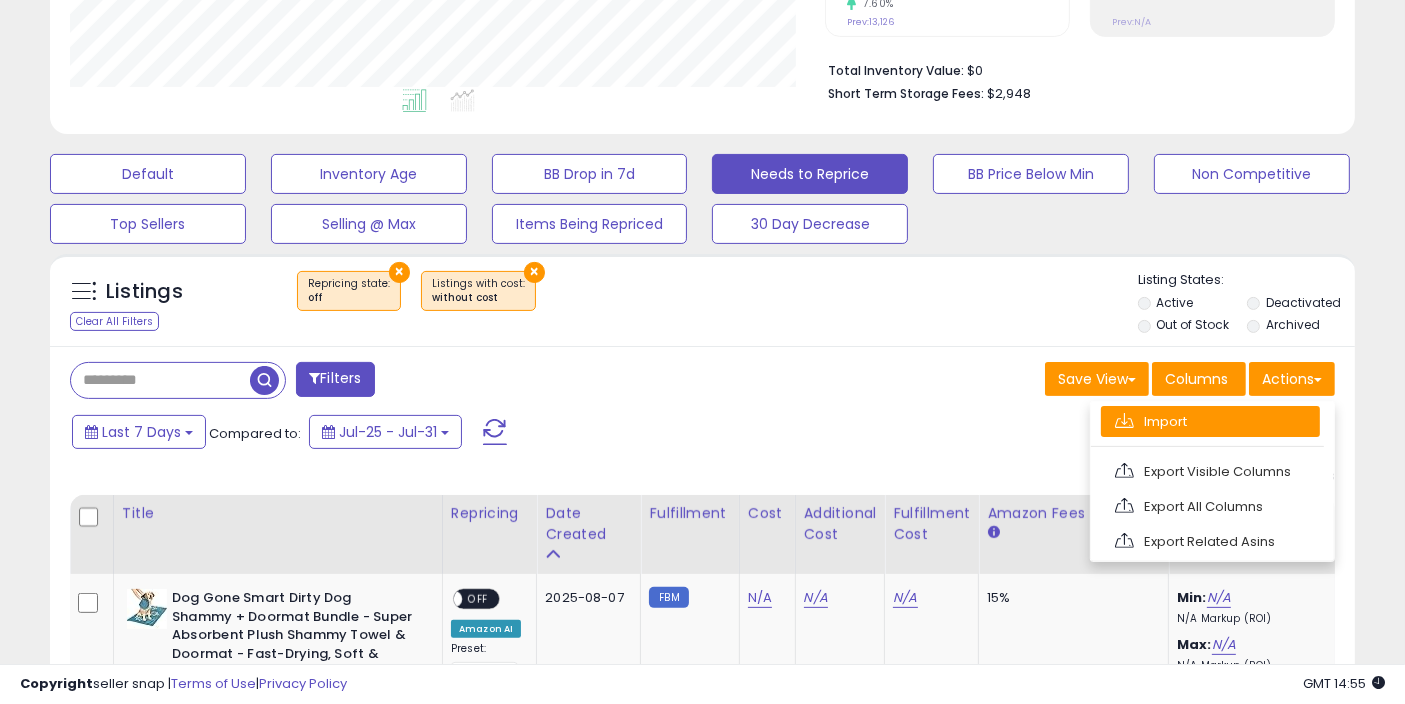 click on "Import" at bounding box center (1210, 421) 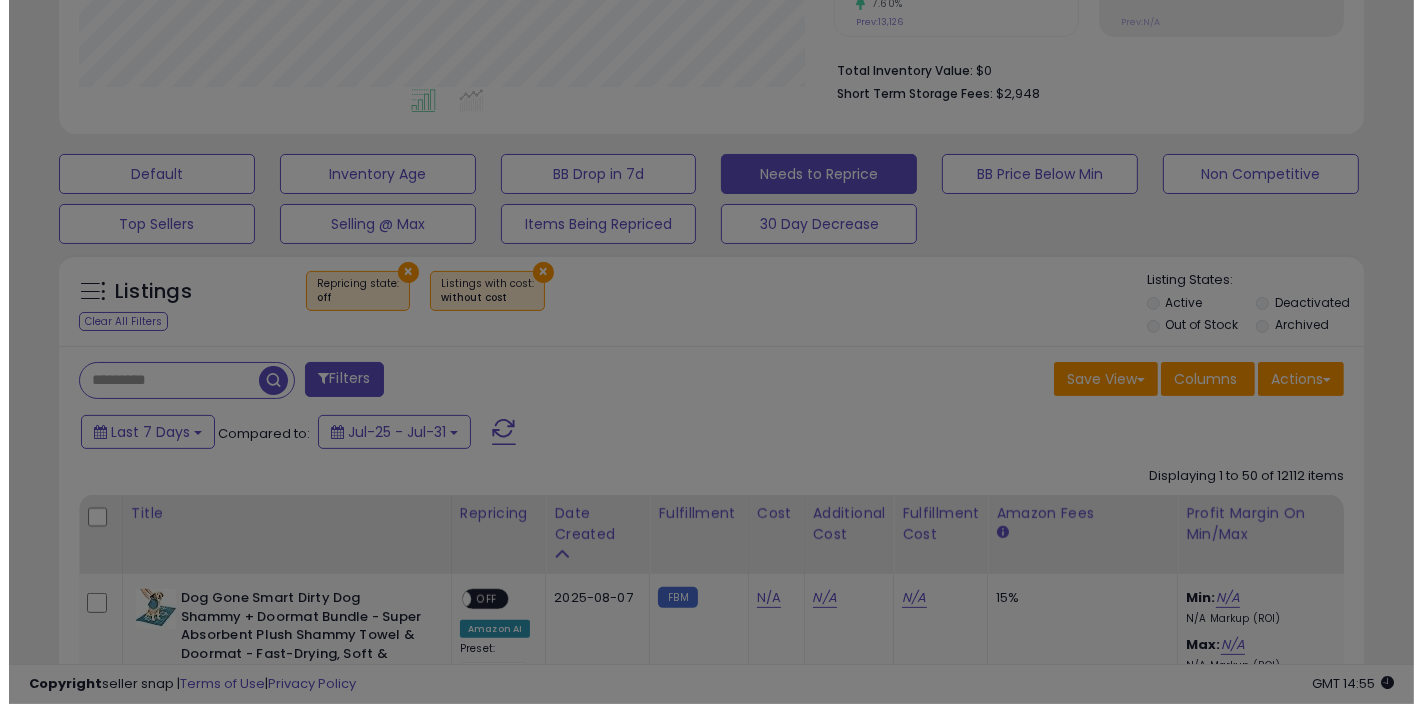 scroll, scrollTop: 999590, scrollLeft: 999234, axis: both 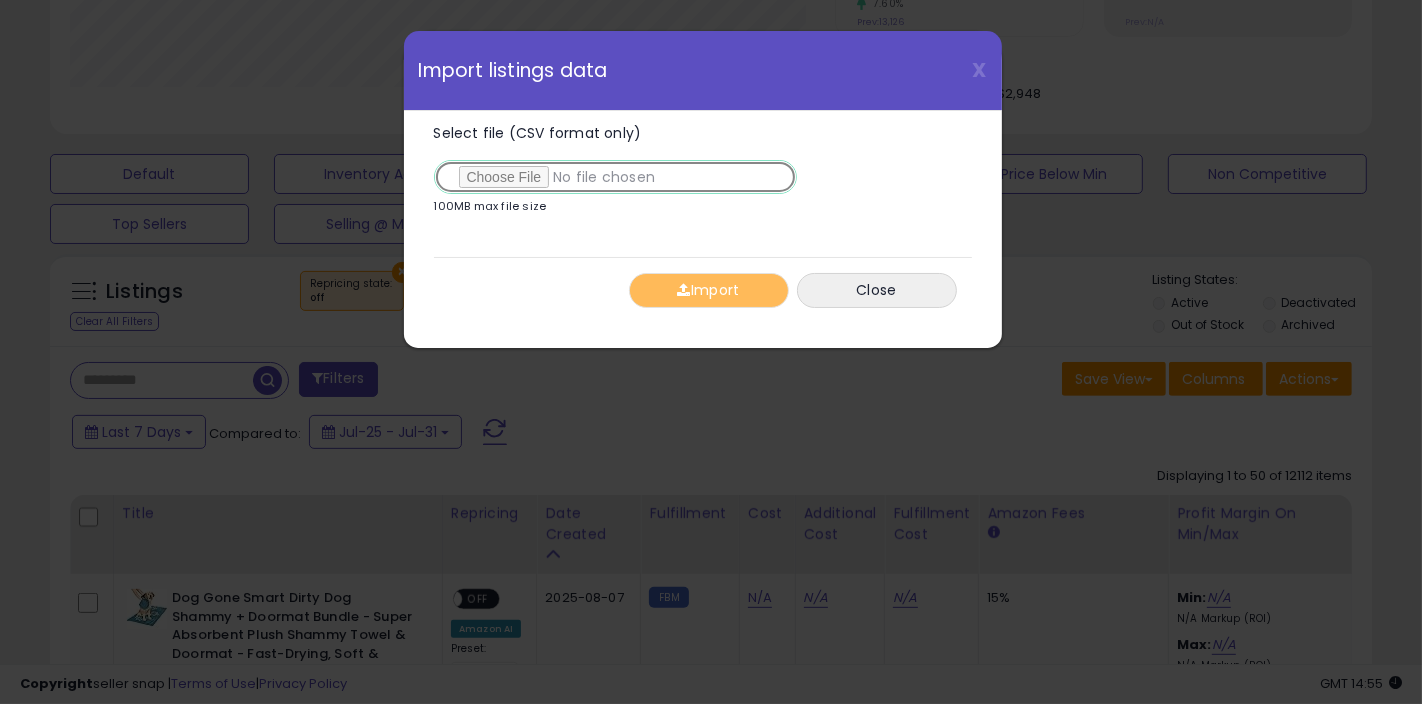 click on "Select file (CSV format only)" at bounding box center [615, 177] 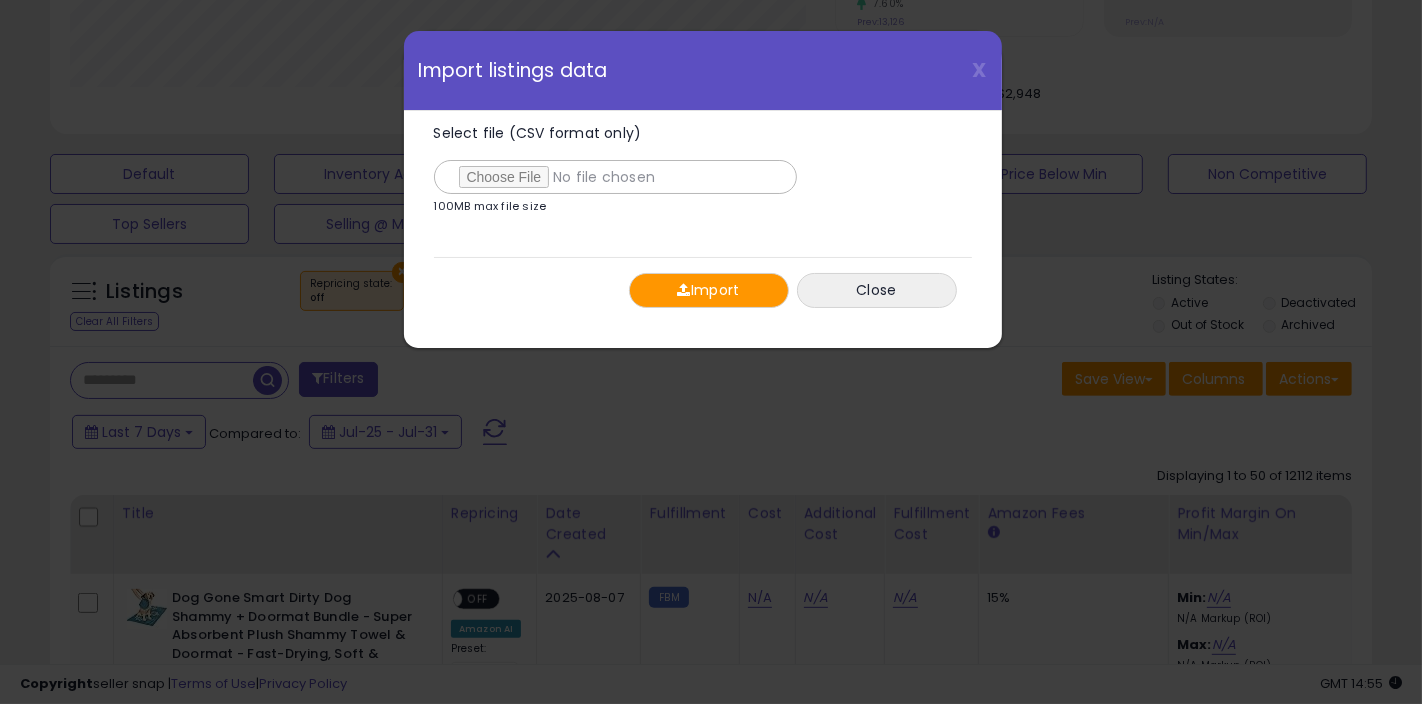 click on "Import" at bounding box center (709, 290) 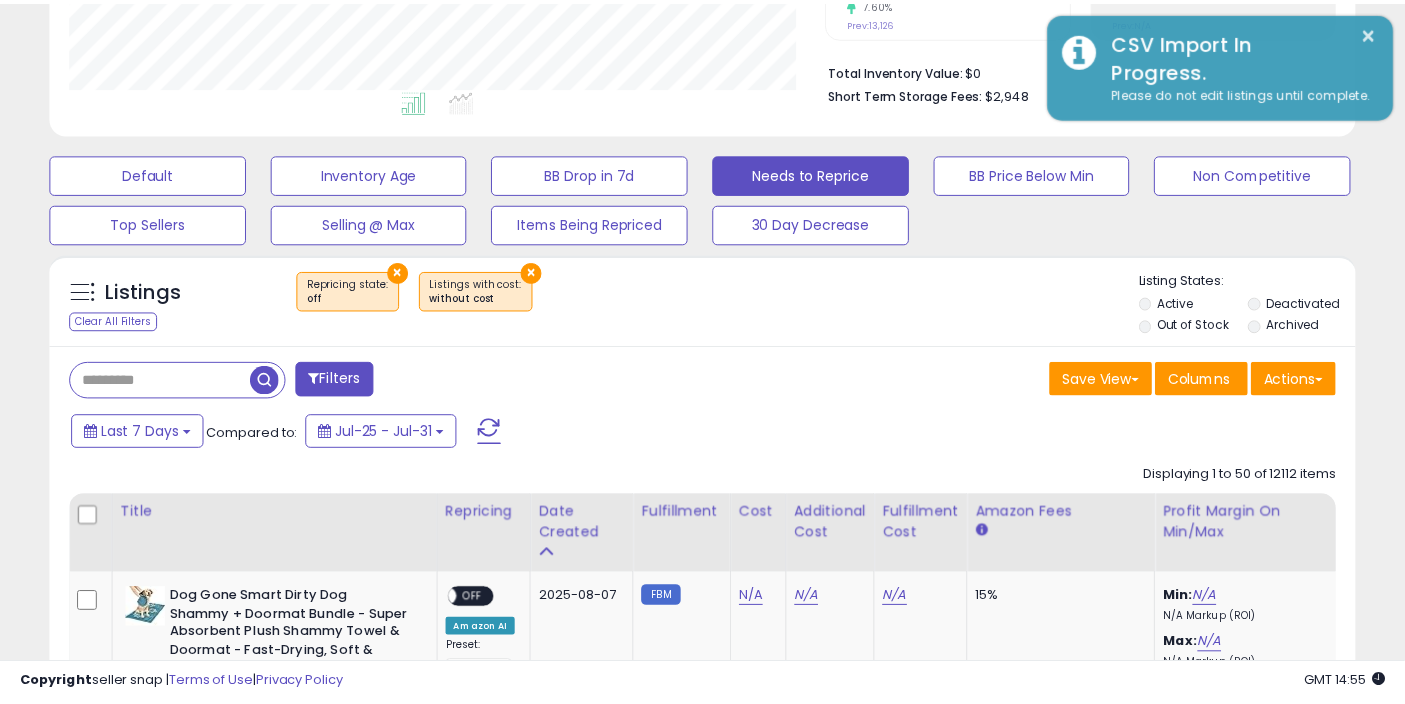 scroll, scrollTop: 410, scrollLeft: 755, axis: both 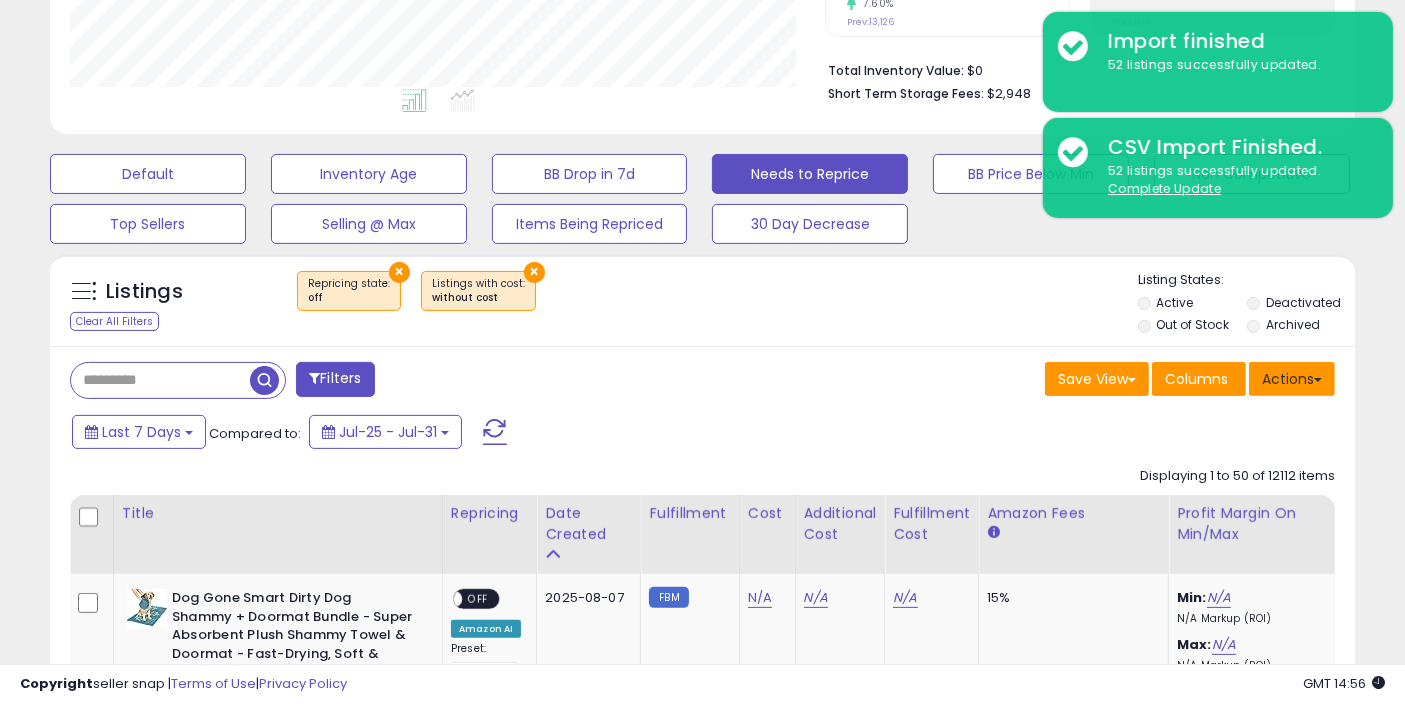 click on "Actions" at bounding box center [1292, 379] 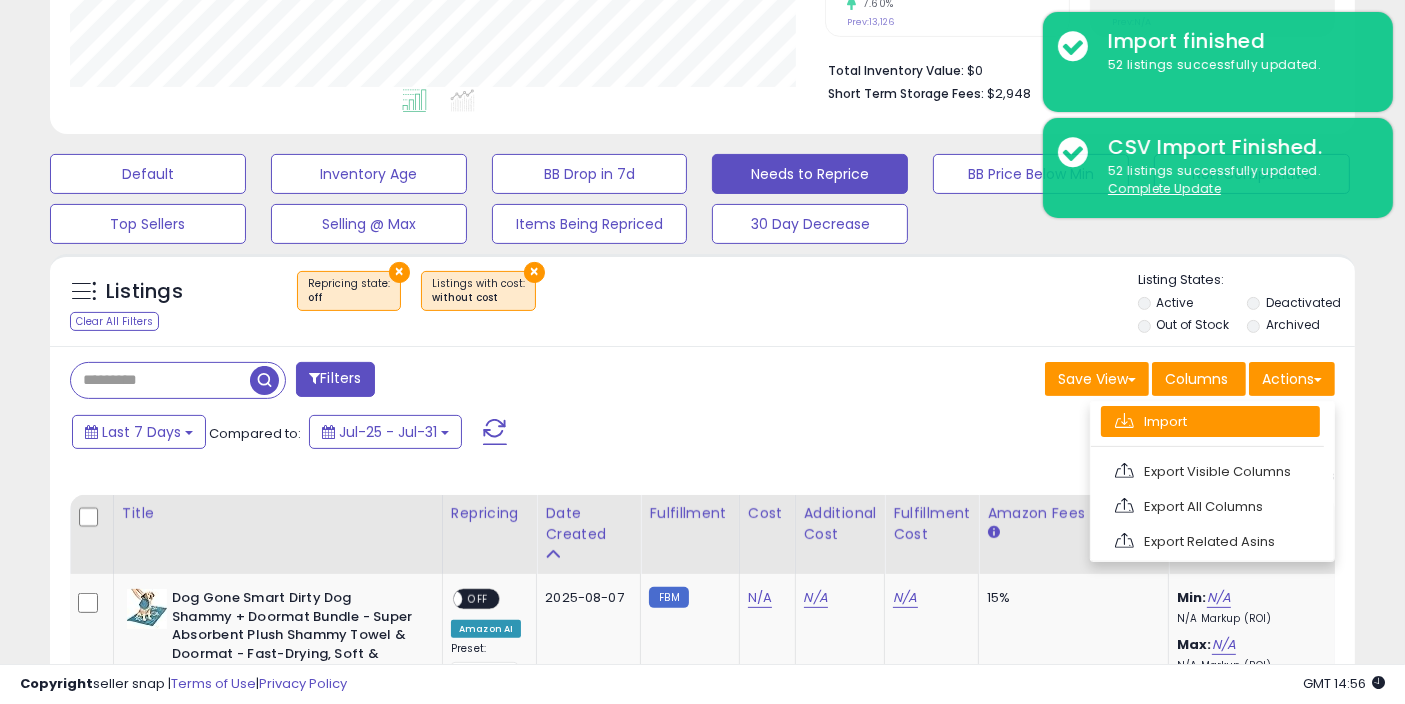 click on "Import" at bounding box center [1210, 421] 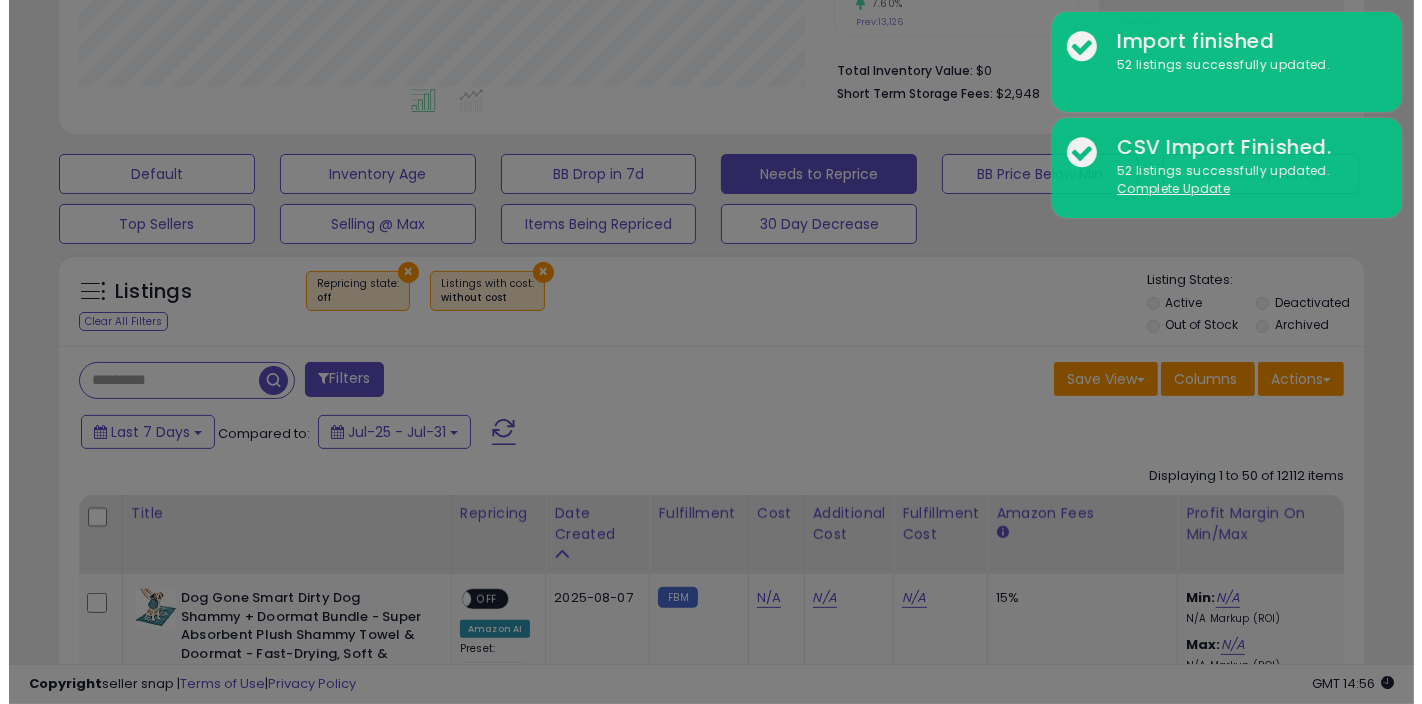 scroll, scrollTop: 999590, scrollLeft: 999234, axis: both 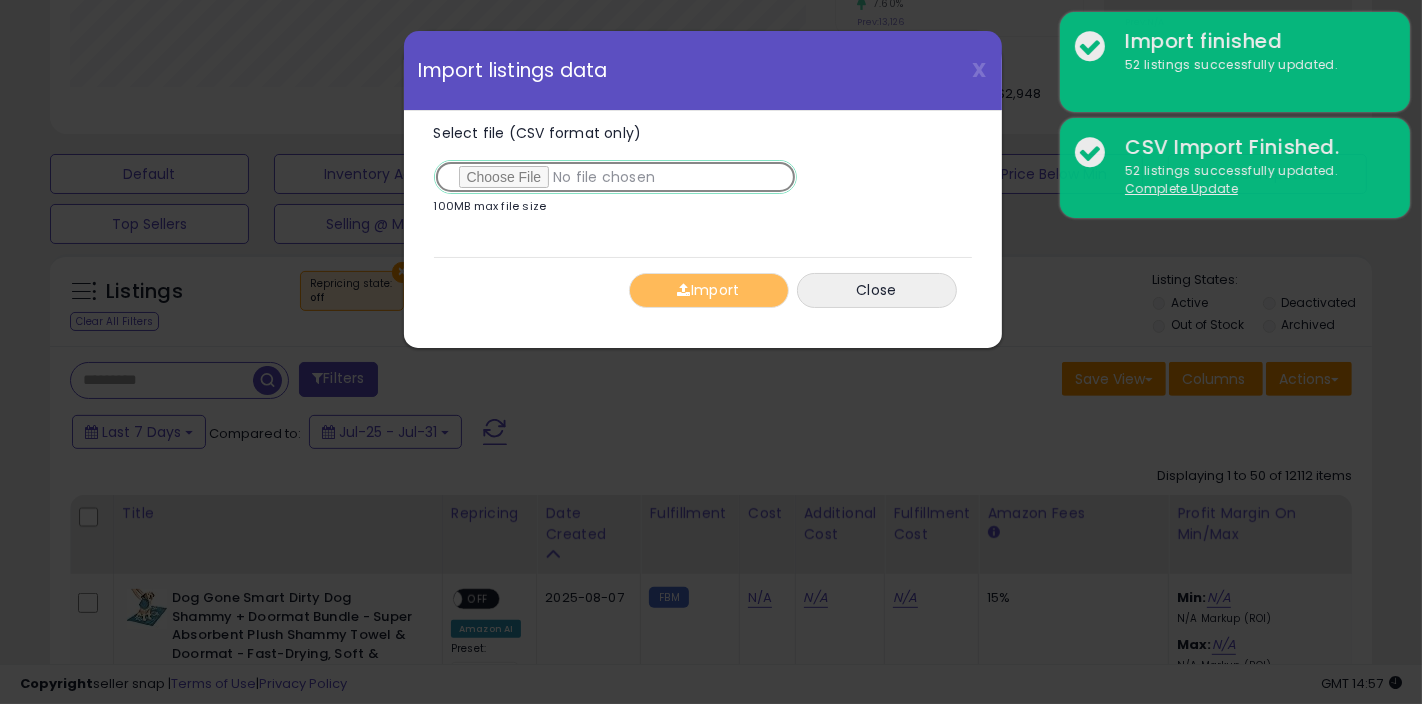 click on "Select file (CSV format only)" at bounding box center (615, 177) 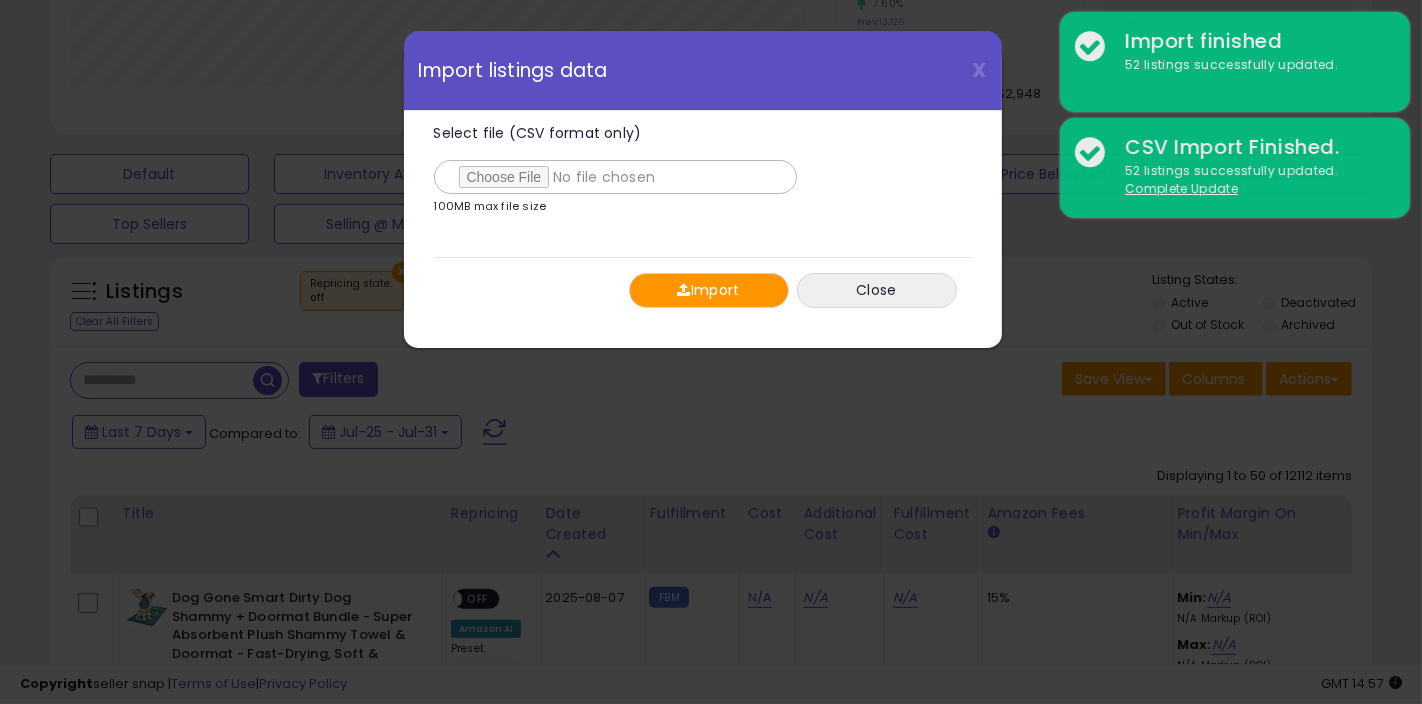 click at bounding box center (683, 290) 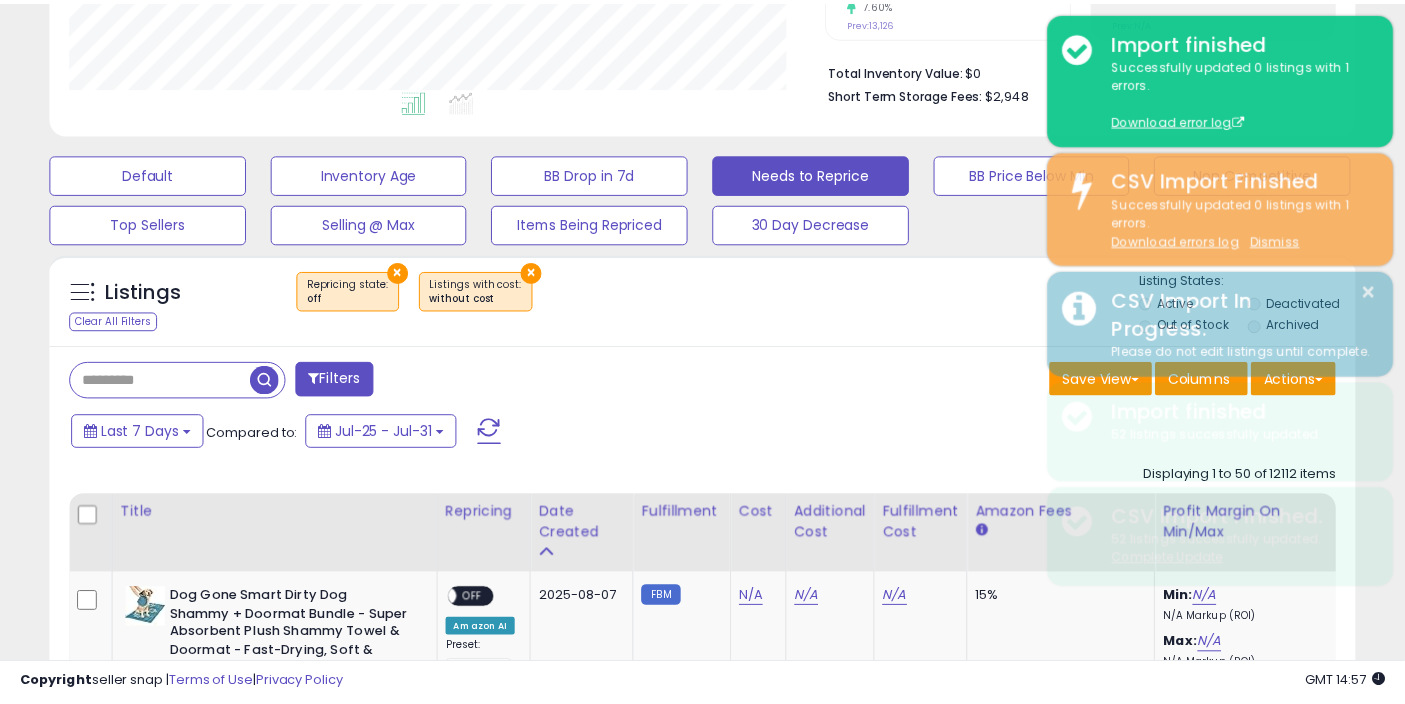 scroll, scrollTop: 410, scrollLeft: 755, axis: both 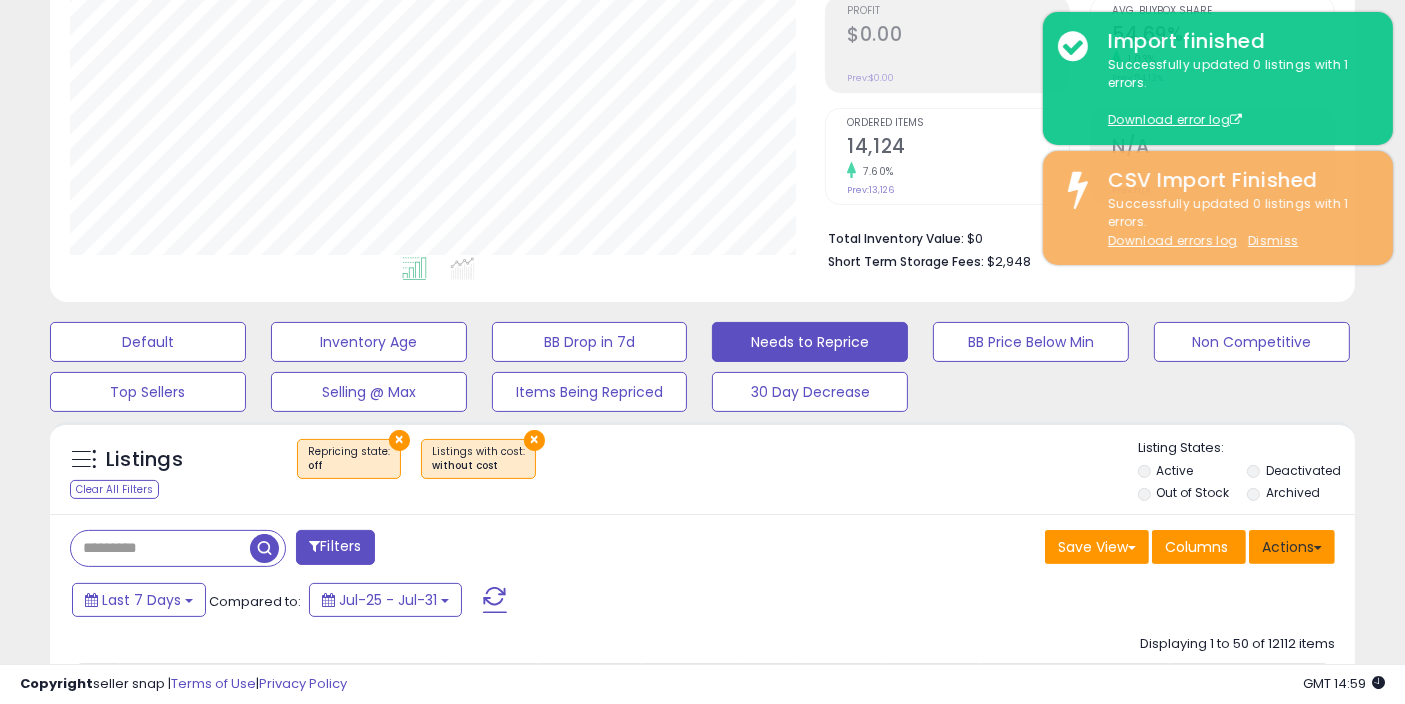 click on "Actions" at bounding box center [1292, 547] 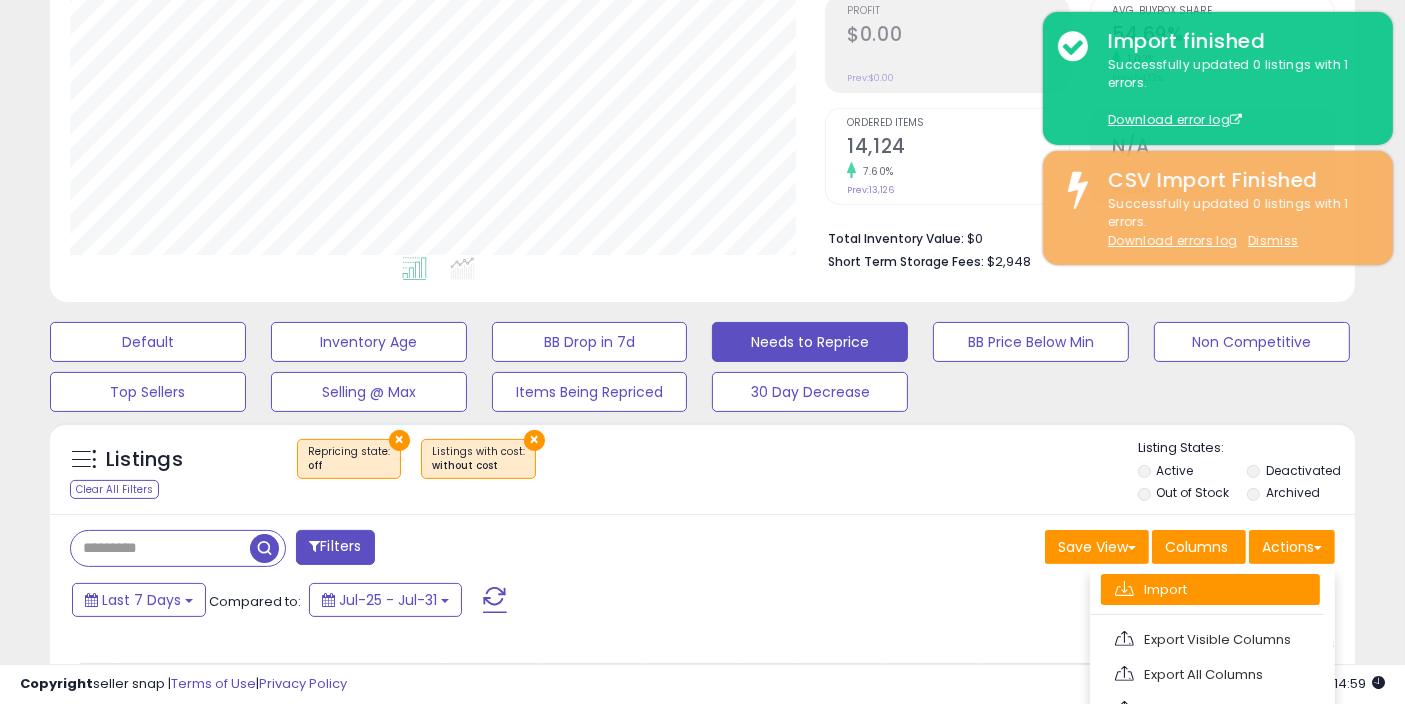 click on "Import" at bounding box center (1210, 589) 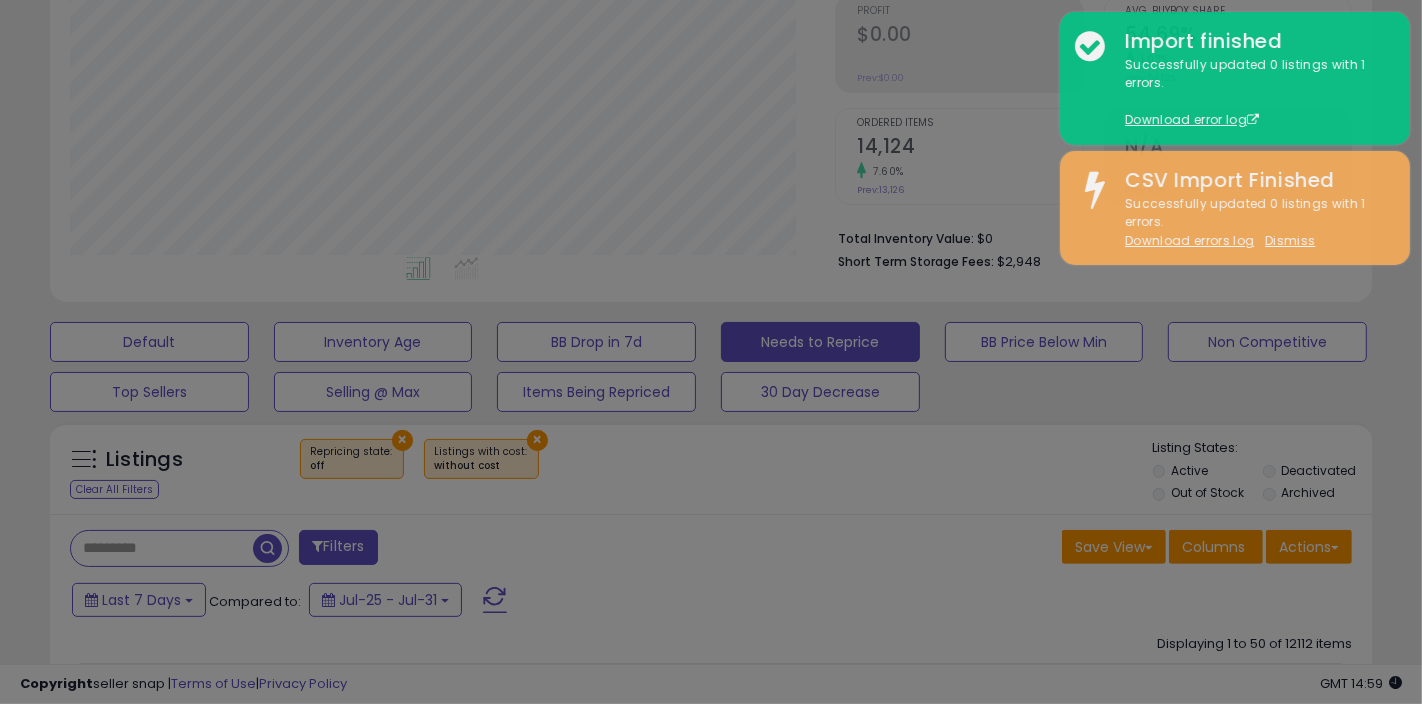 scroll, scrollTop: 999590, scrollLeft: 999234, axis: both 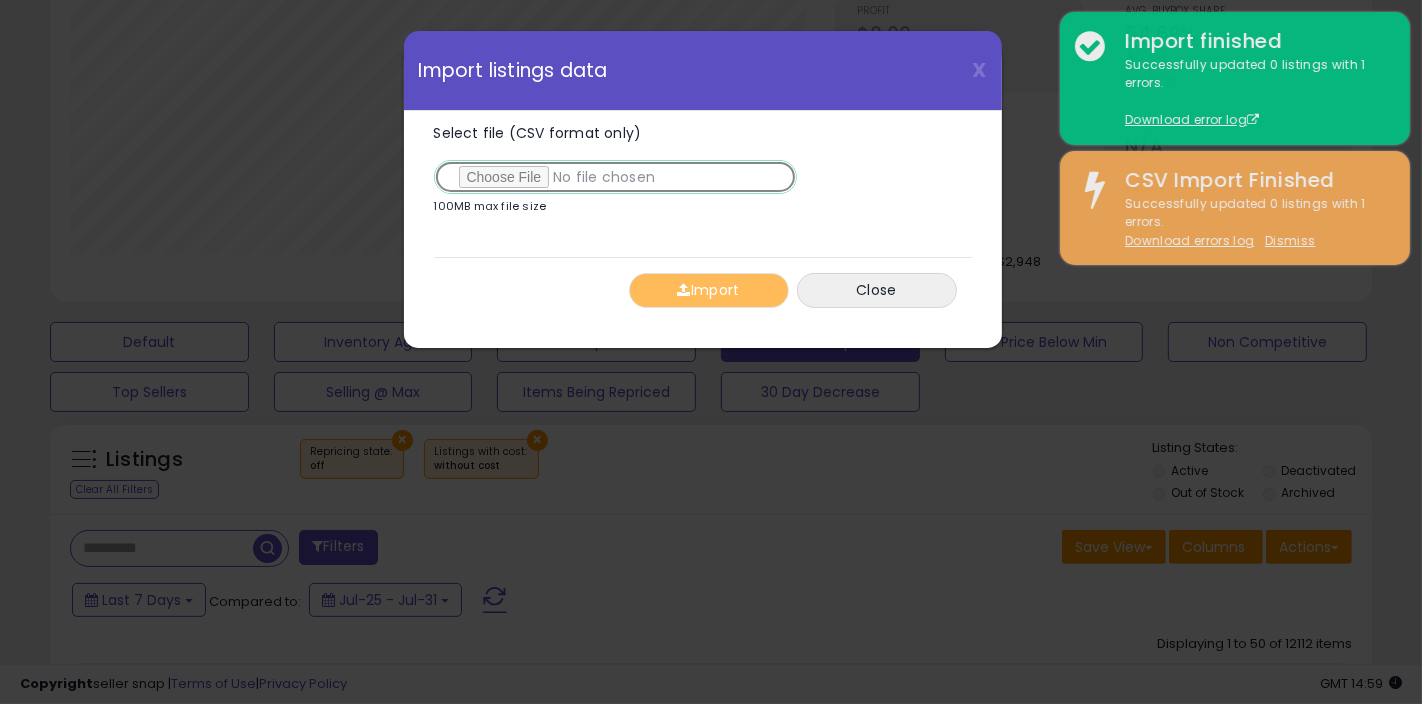 click on "Select file (CSV format only)" at bounding box center (615, 177) 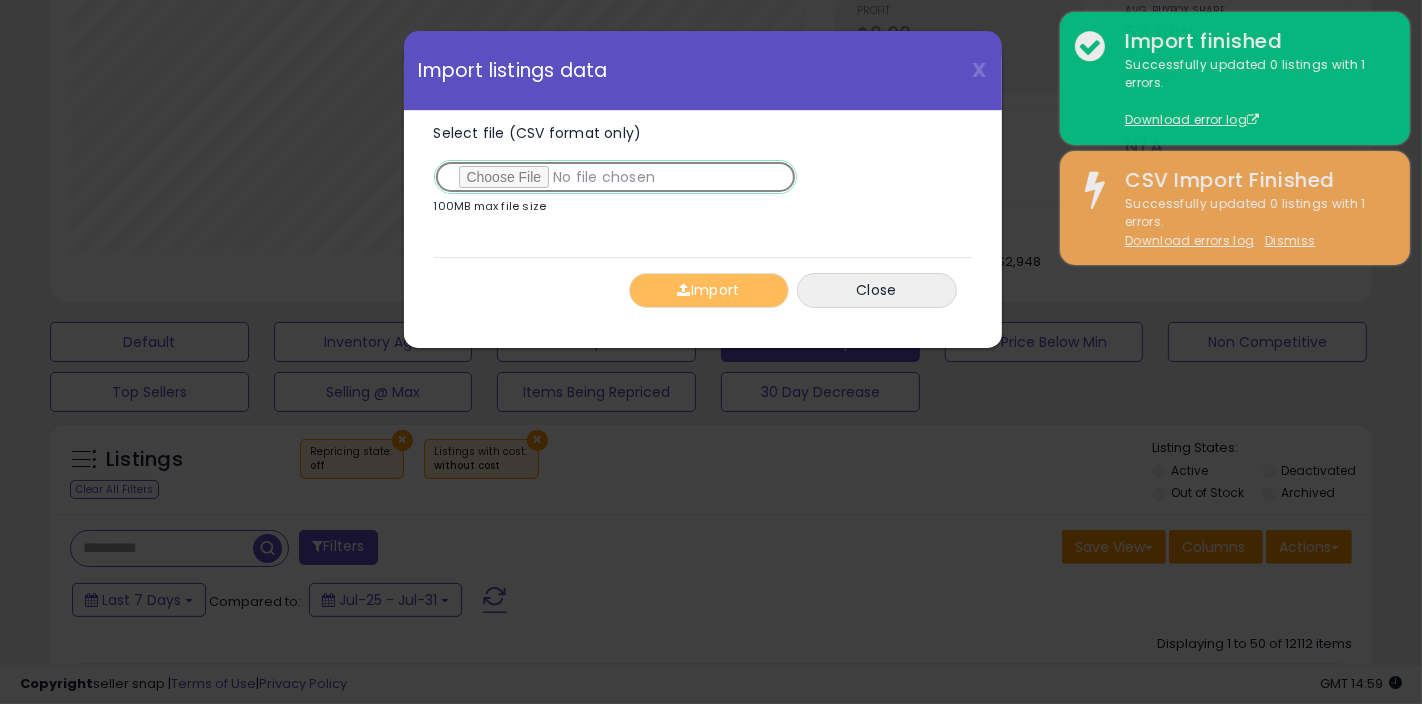 type on "**********" 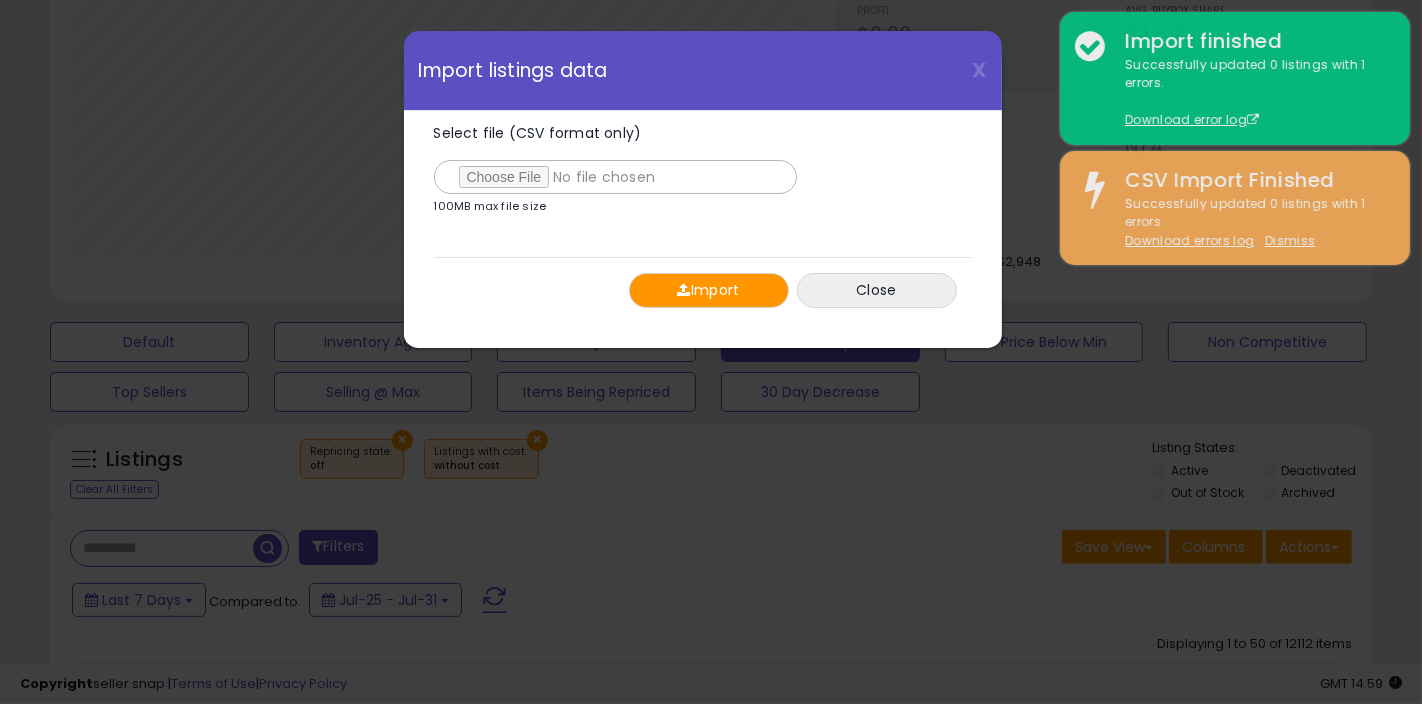 click on "Import" at bounding box center (709, 290) 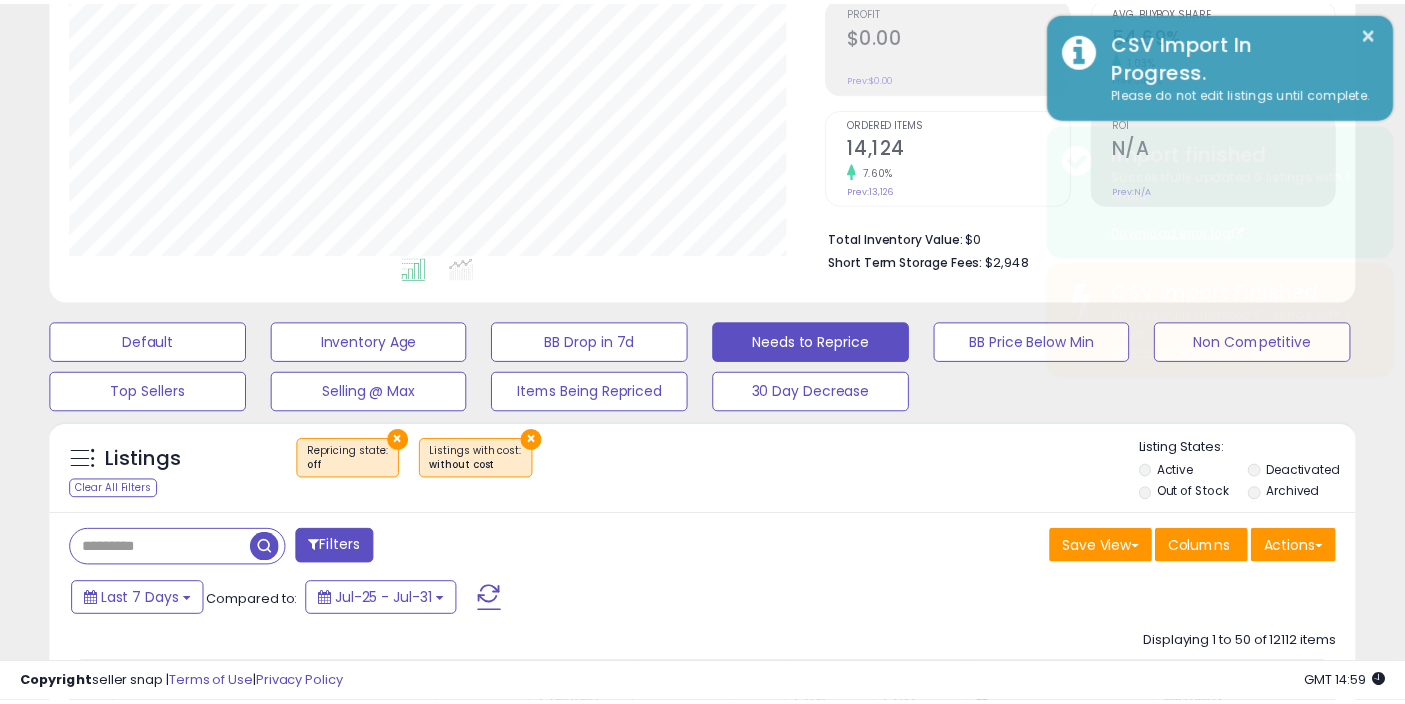 scroll, scrollTop: 410, scrollLeft: 755, axis: both 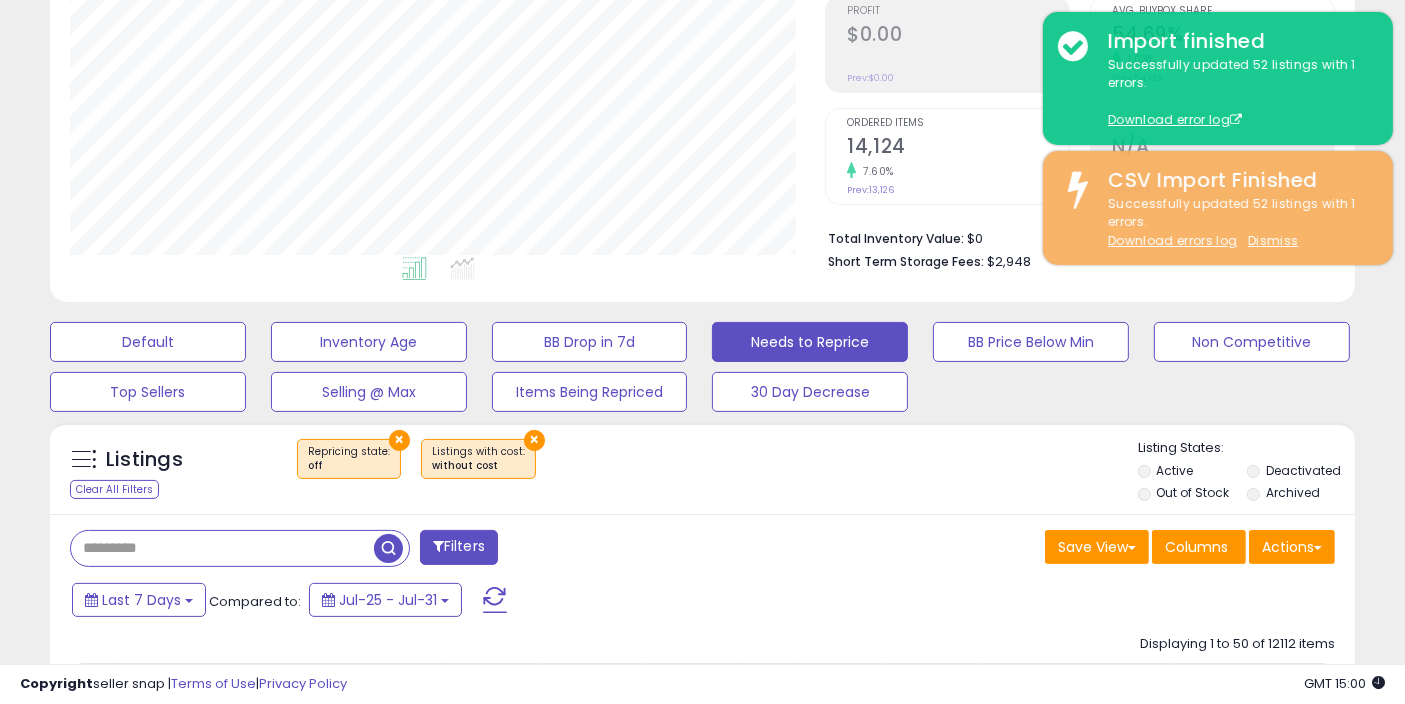 click at bounding box center [222, 548] 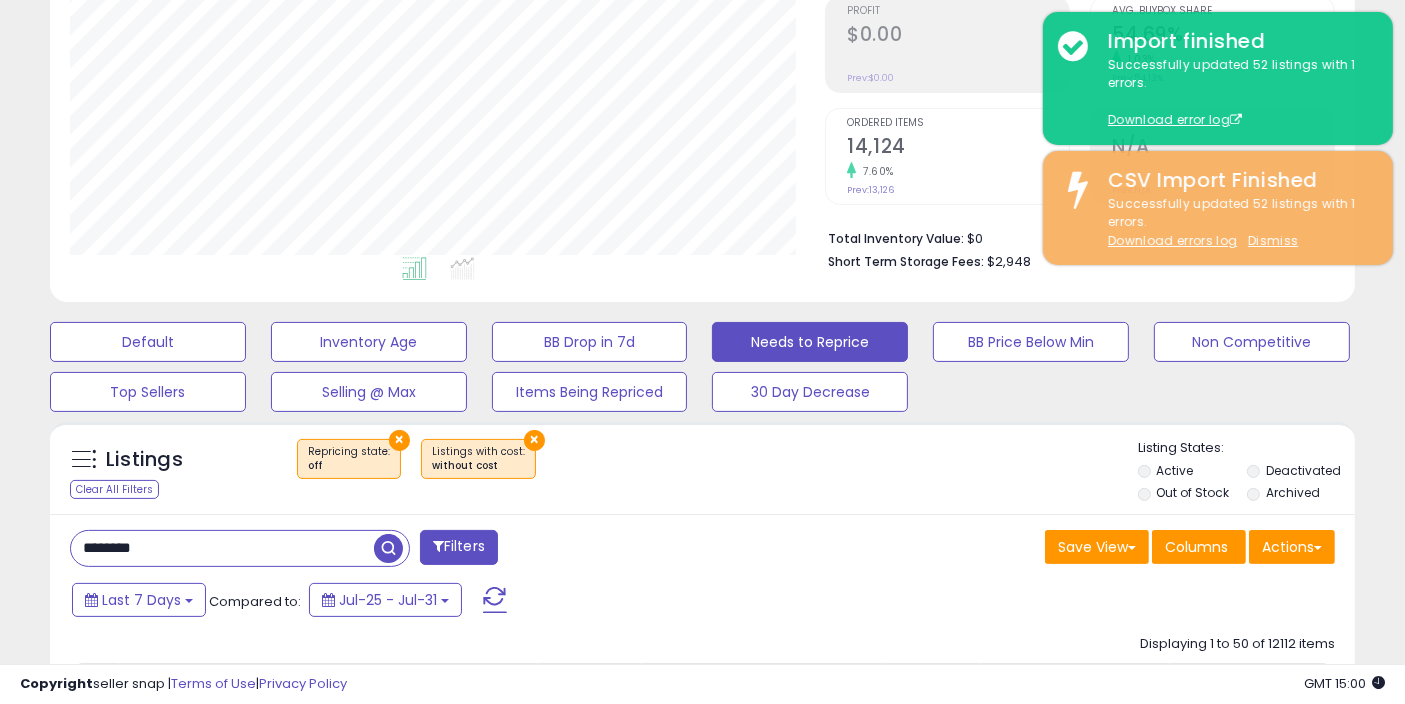 type on "********" 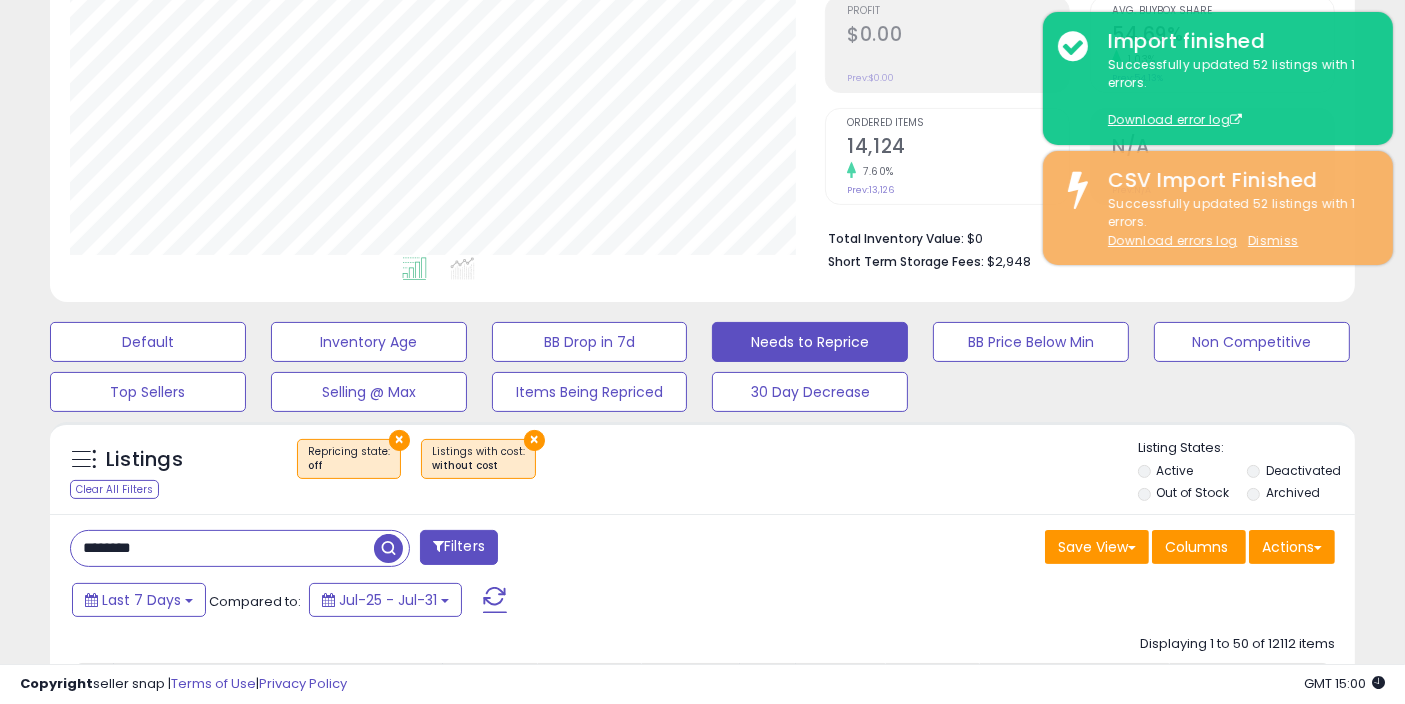 click on "Retrieving listings data.." at bounding box center (0, 0) 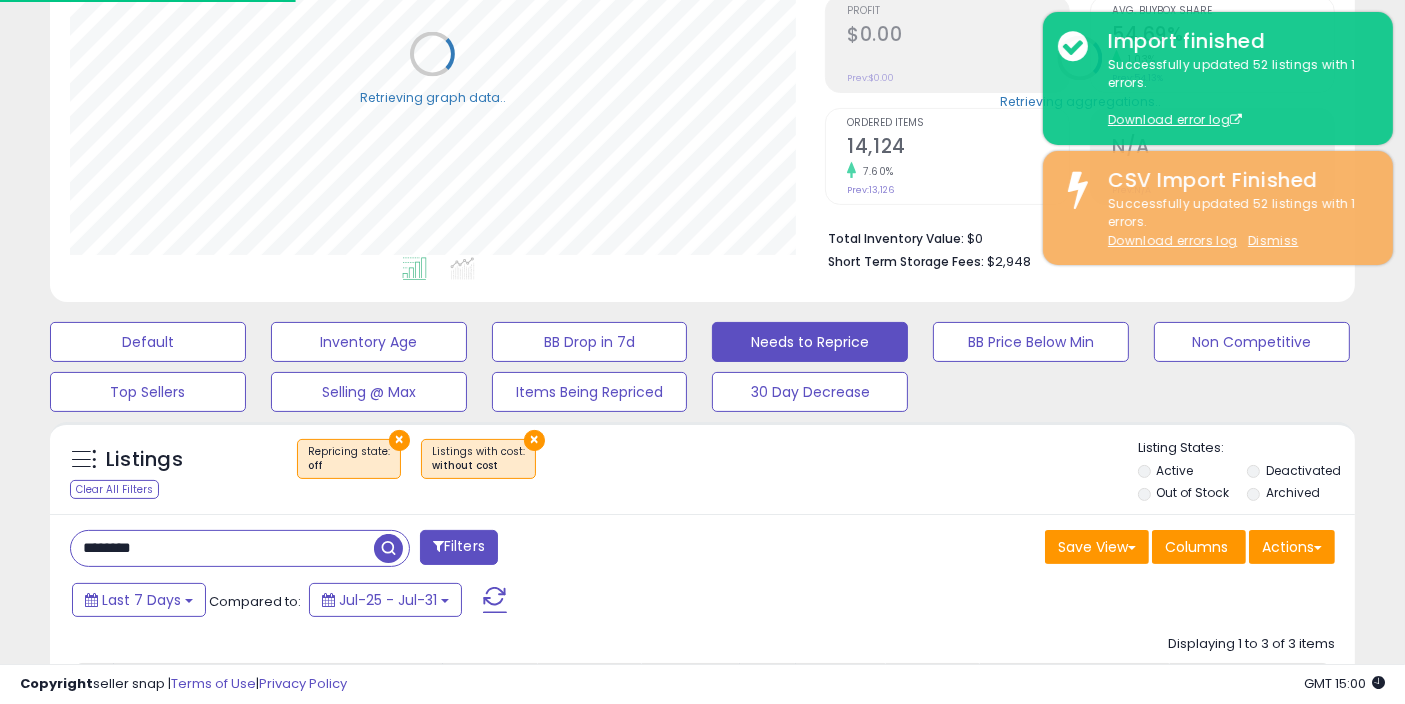 scroll, scrollTop: 999590, scrollLeft: 999244, axis: both 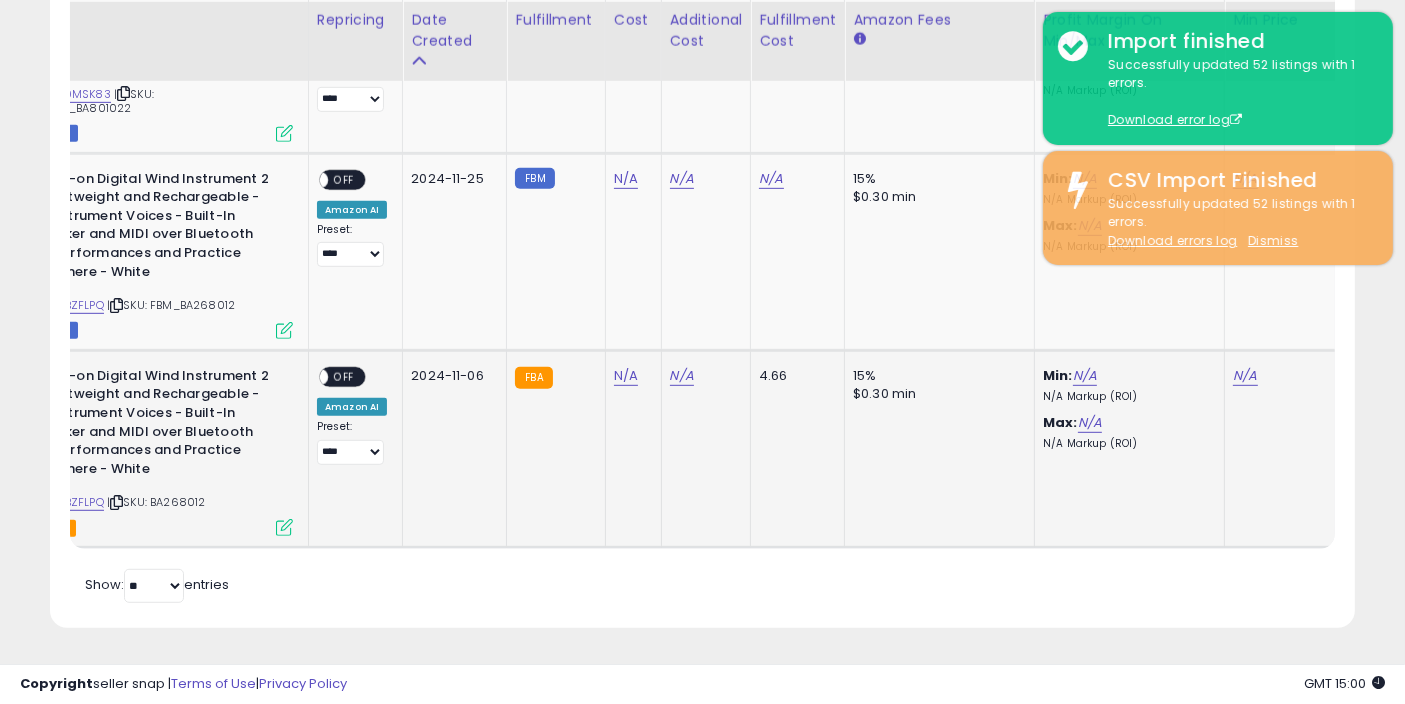 click on "OFF" at bounding box center [344, 376] 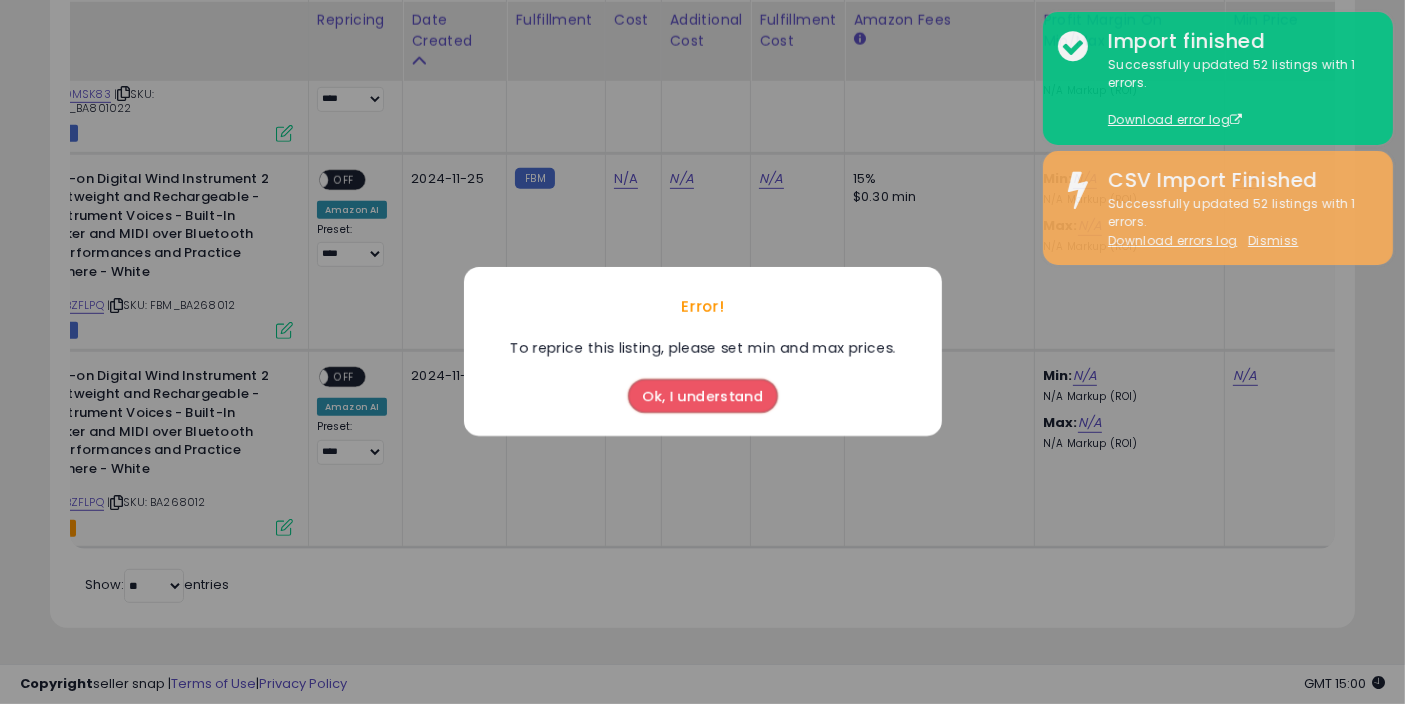 click on "Ok, I understand" at bounding box center (703, 397) 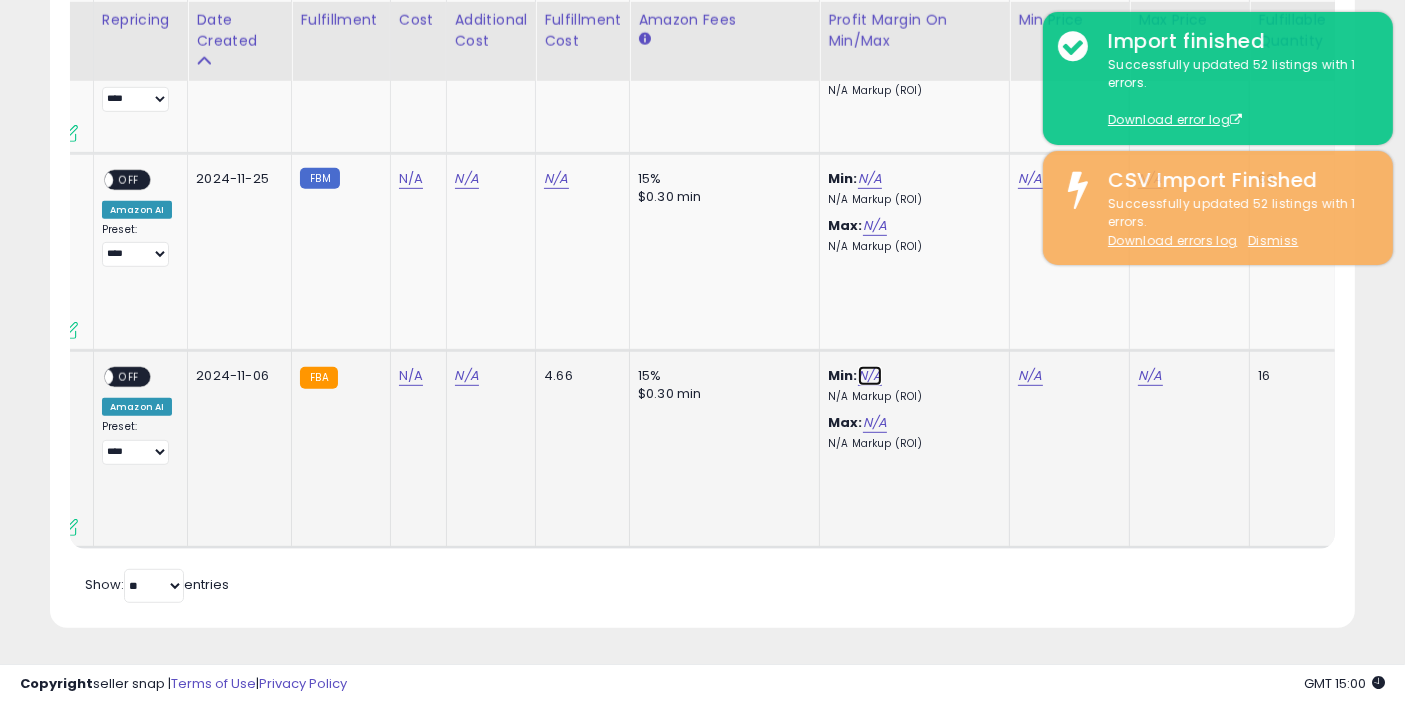 click on "N/A" at bounding box center (870, 376) 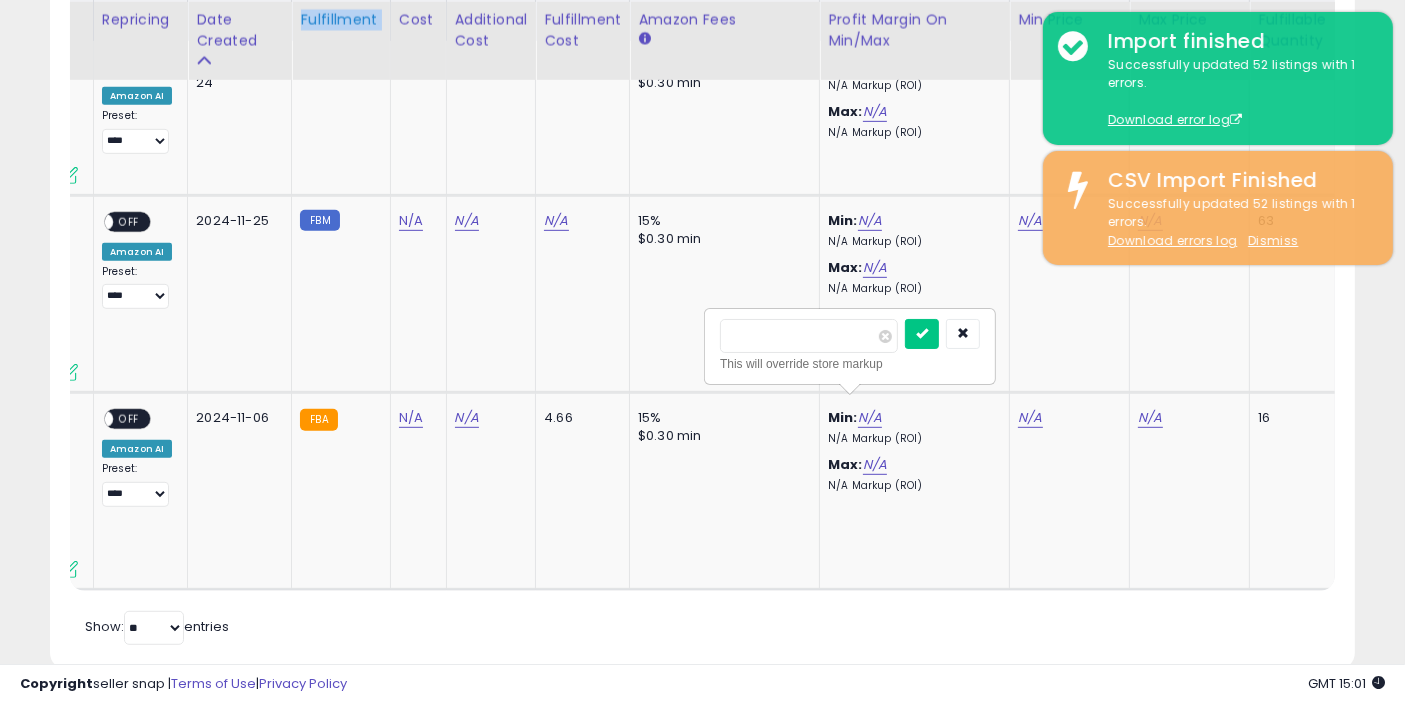 drag, startPoint x: 375, startPoint y: 21, endPoint x: 296, endPoint y: 18, distance: 79.05694 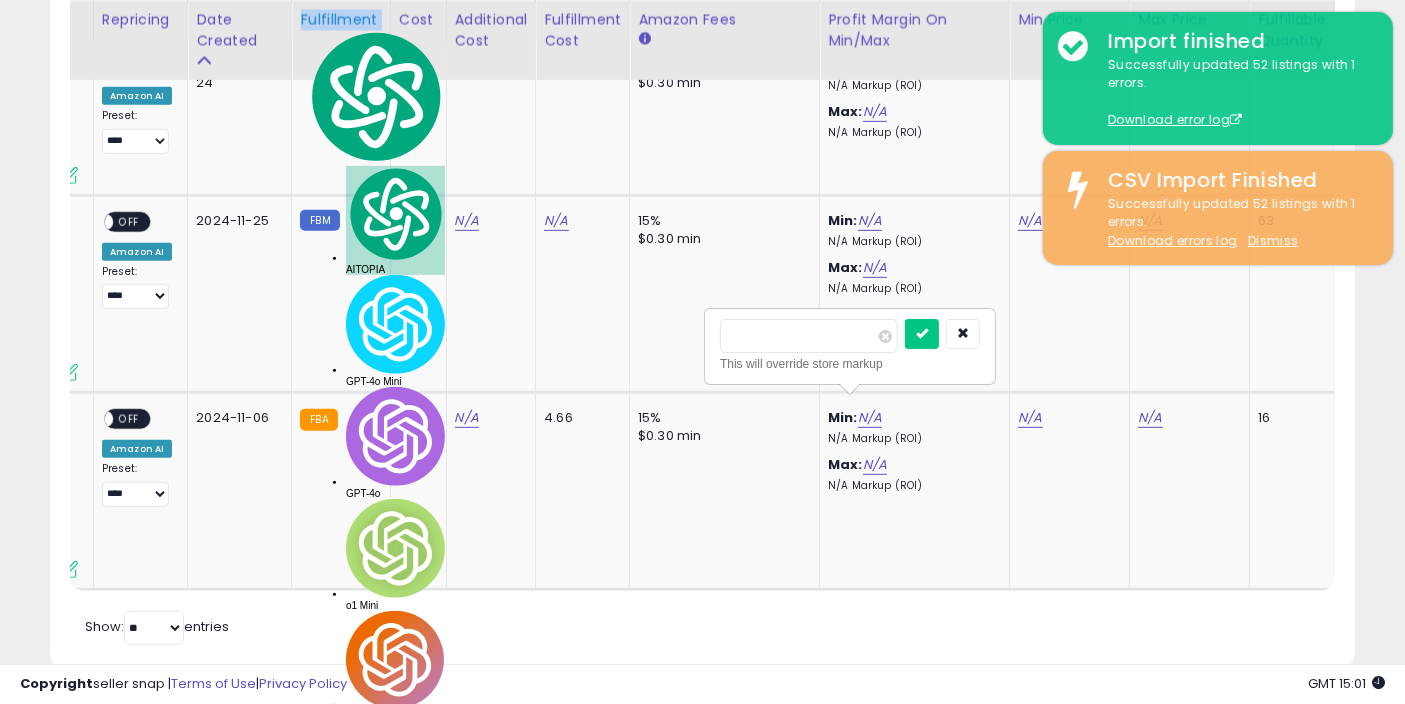 copy on "Fulfillment" 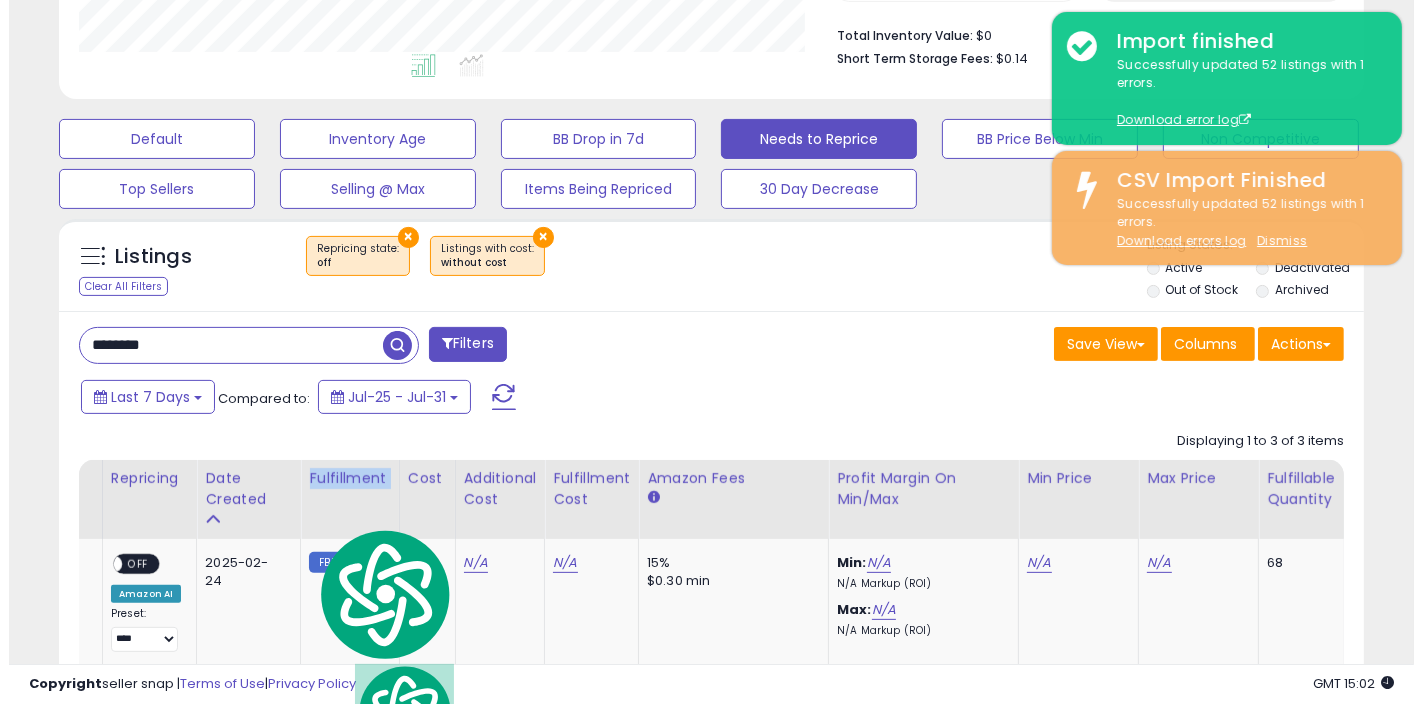 scroll, scrollTop: 515, scrollLeft: 0, axis: vertical 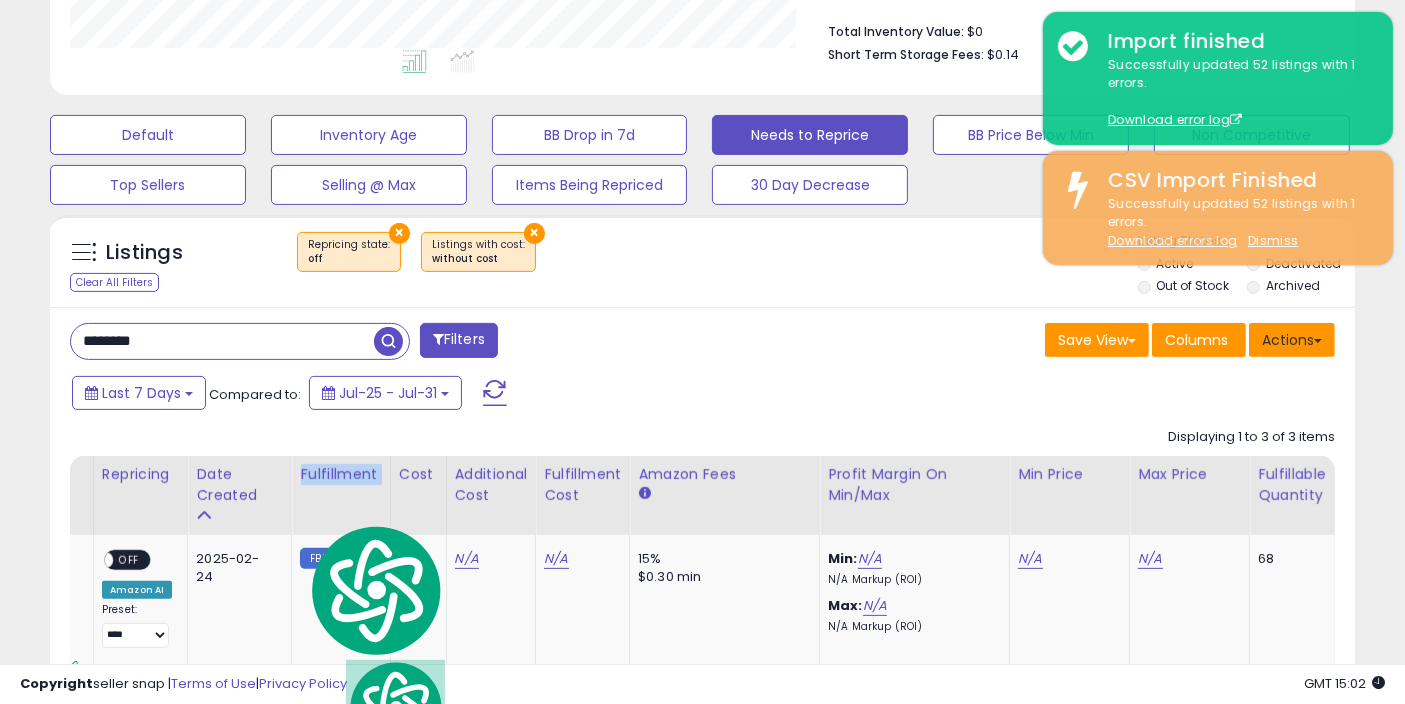 click on "Actions" at bounding box center (1292, 340) 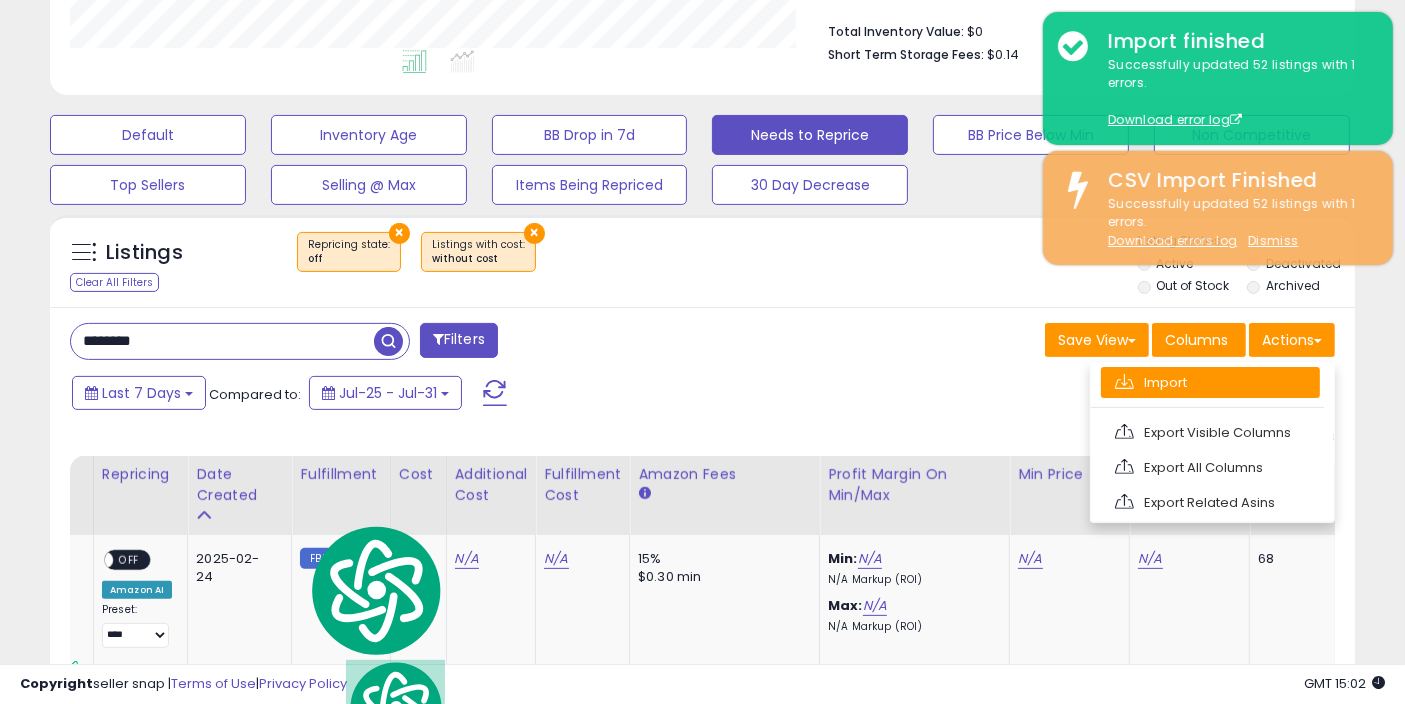 click on "Import" at bounding box center [1210, 382] 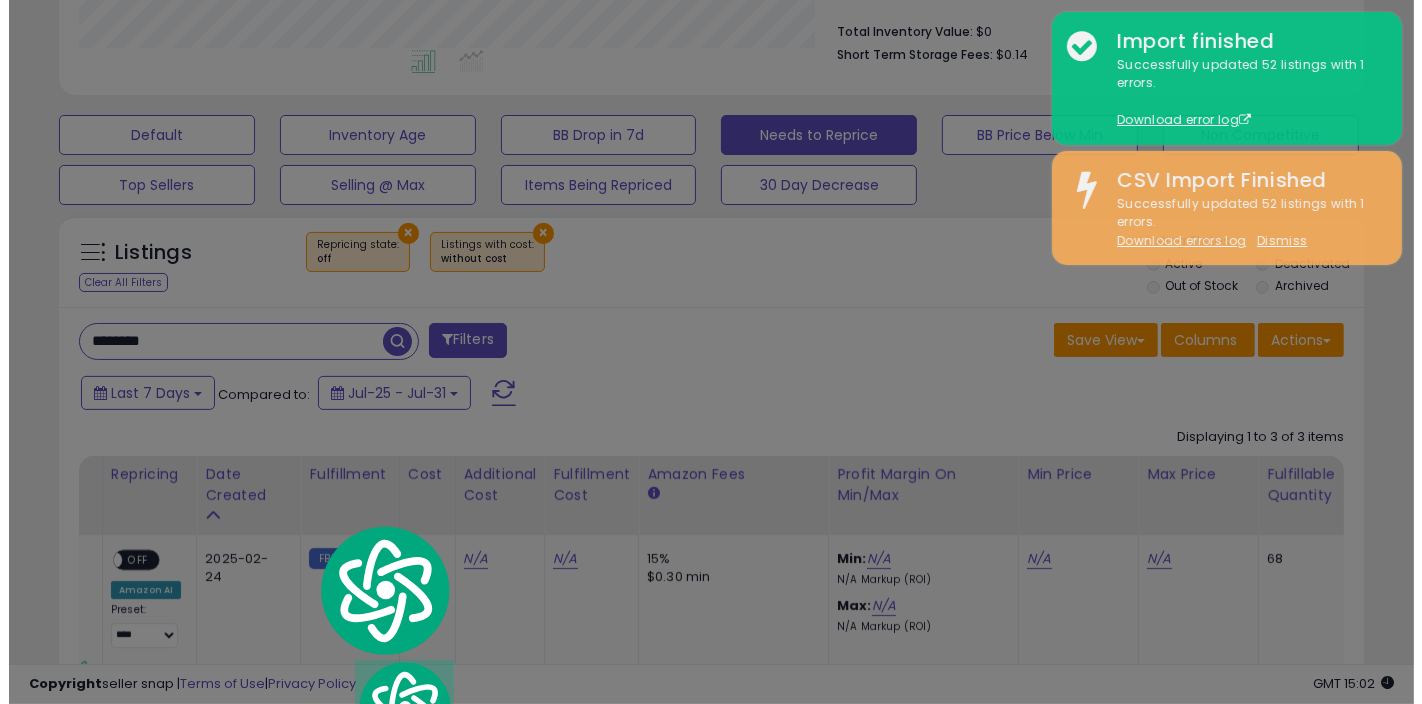 scroll, scrollTop: 999590, scrollLeft: 999234, axis: both 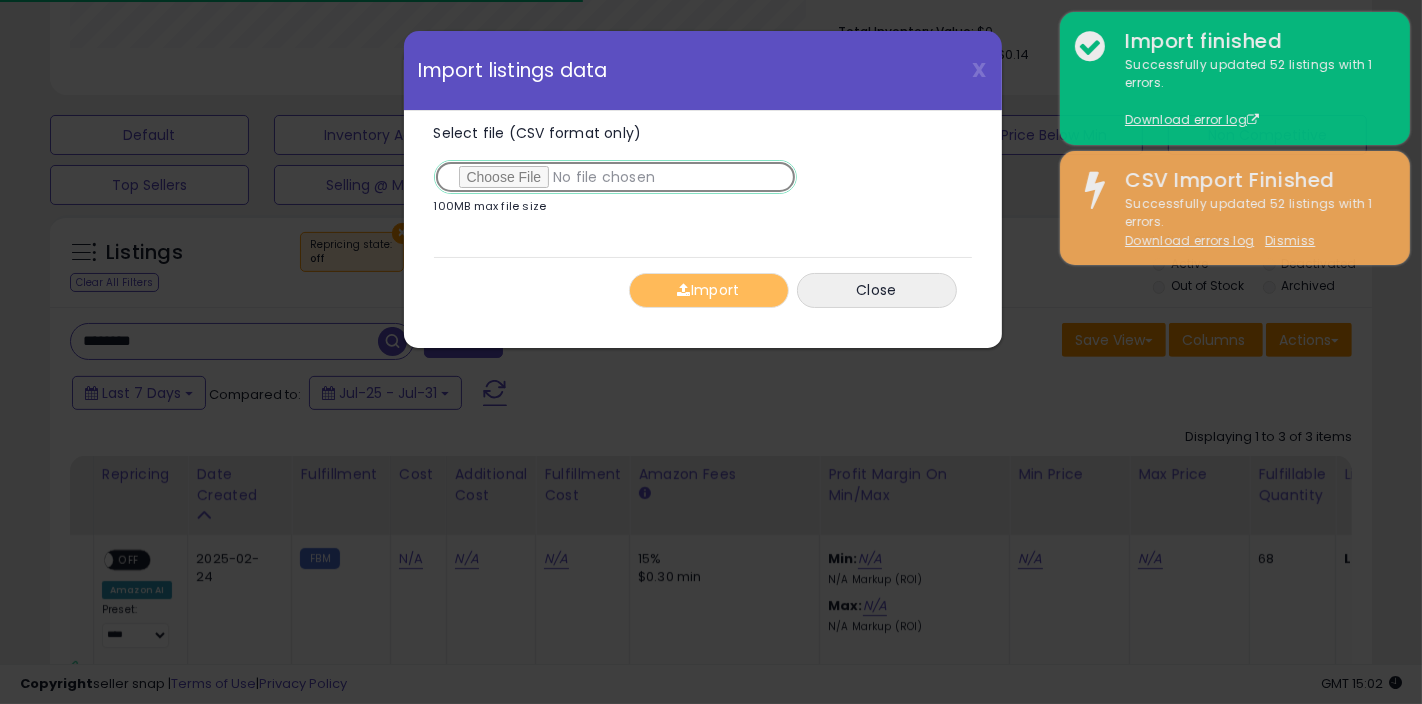 click on "Select file (CSV format only)" at bounding box center (615, 177) 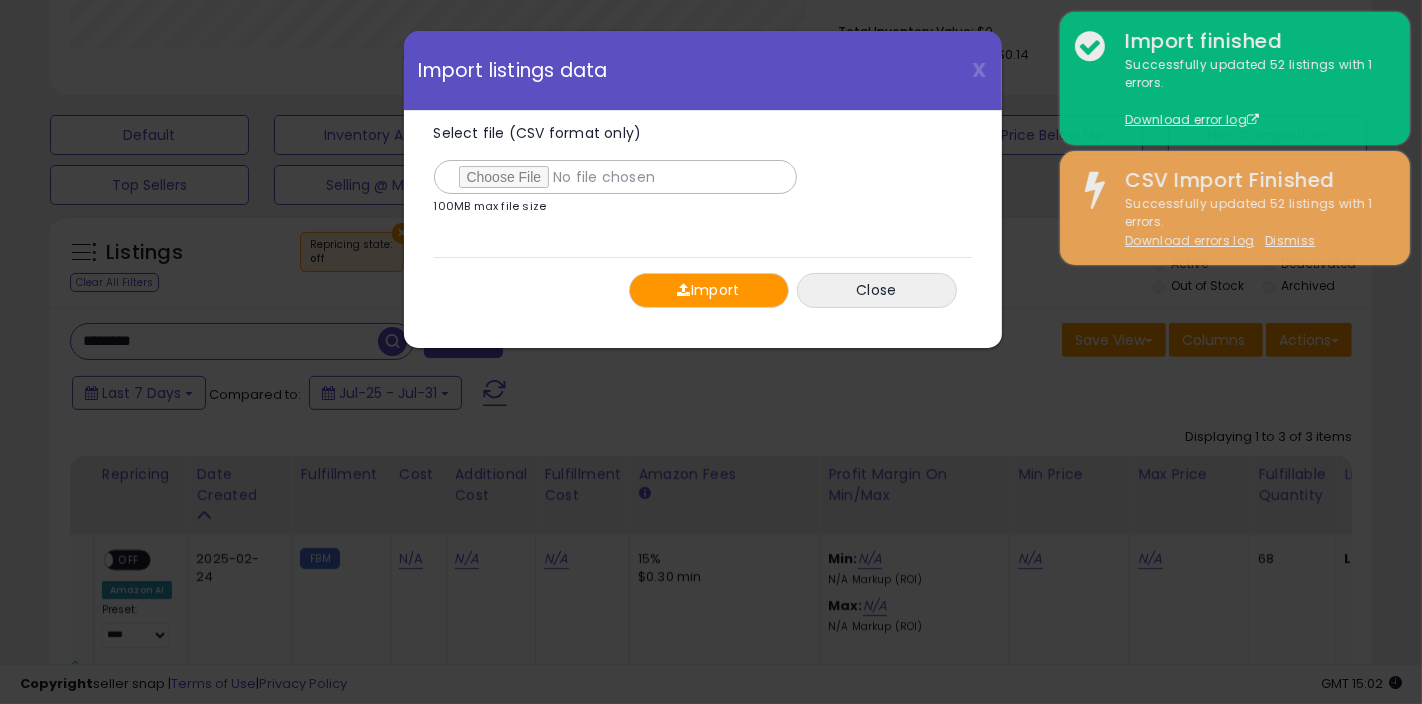 click on "Import" at bounding box center [709, 290] 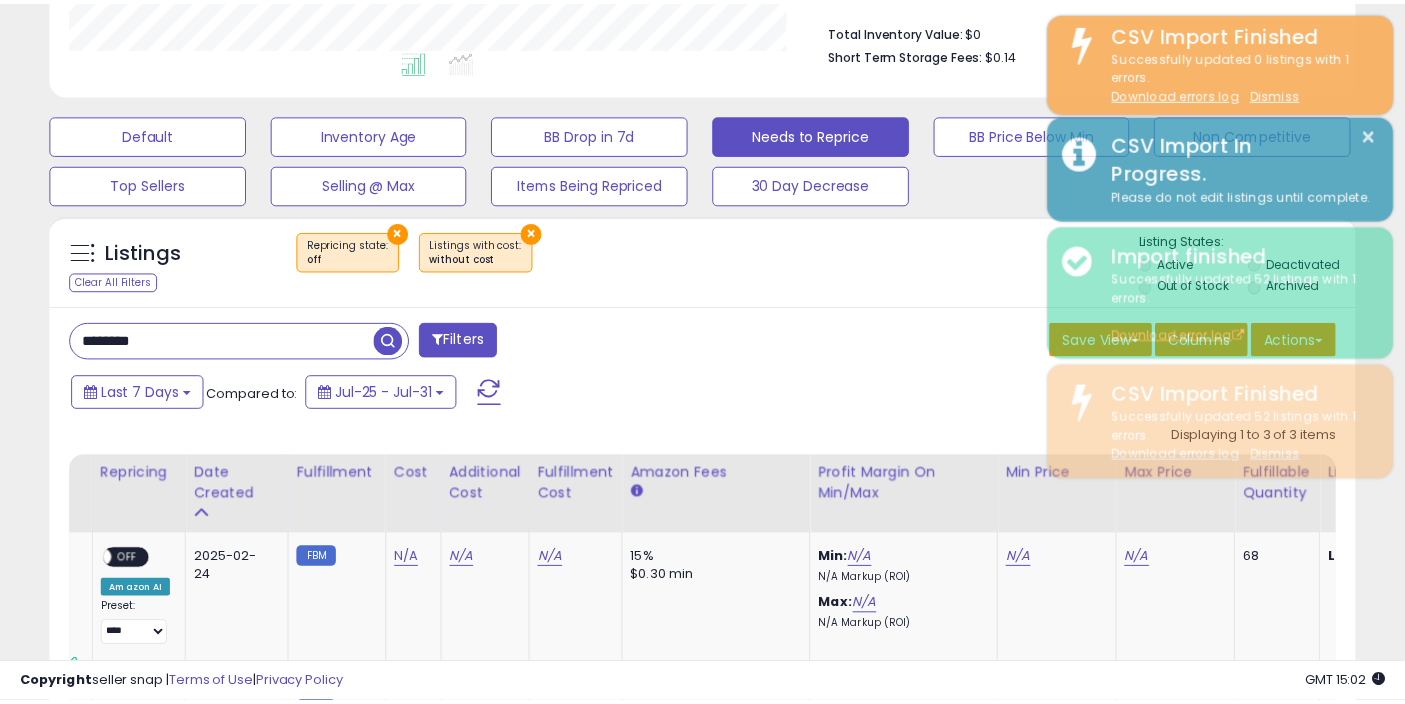scroll, scrollTop: 410, scrollLeft: 755, axis: both 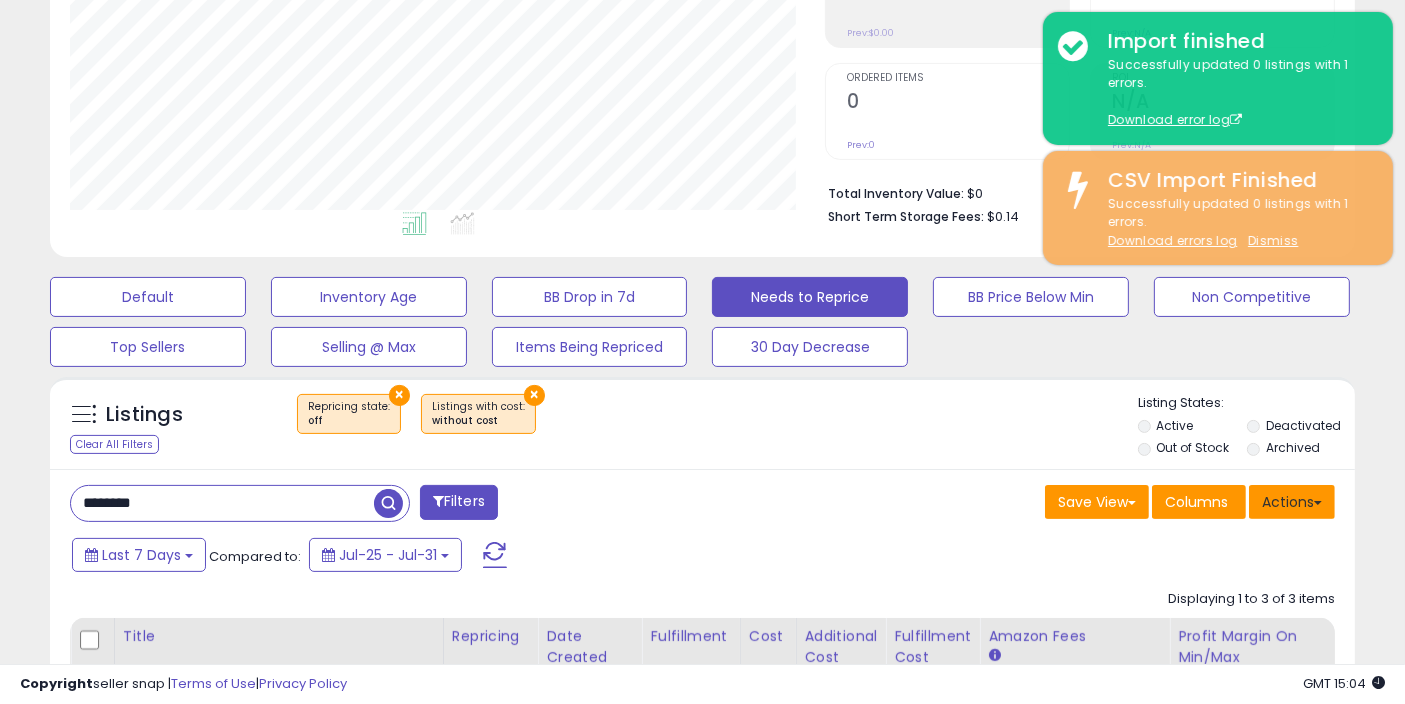 click on "Actions" at bounding box center [1292, 502] 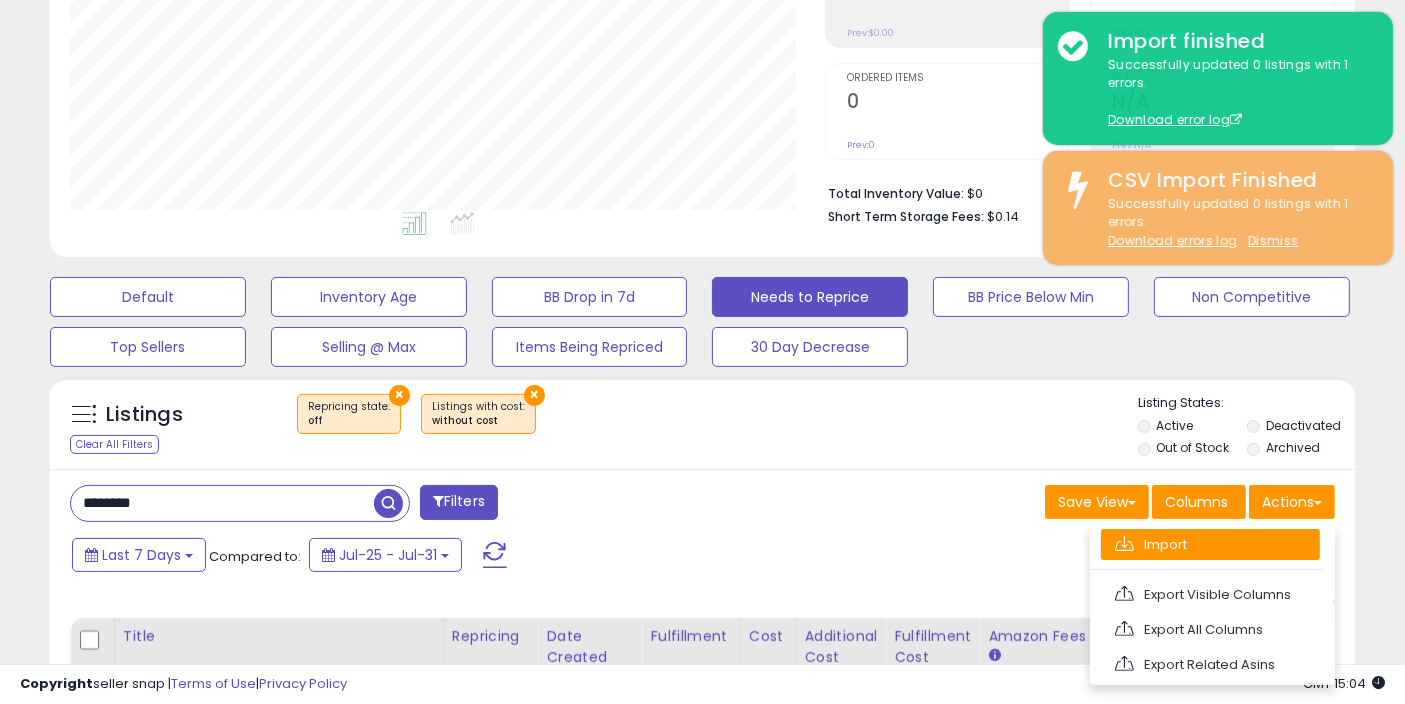 click on "Import" at bounding box center [1210, 544] 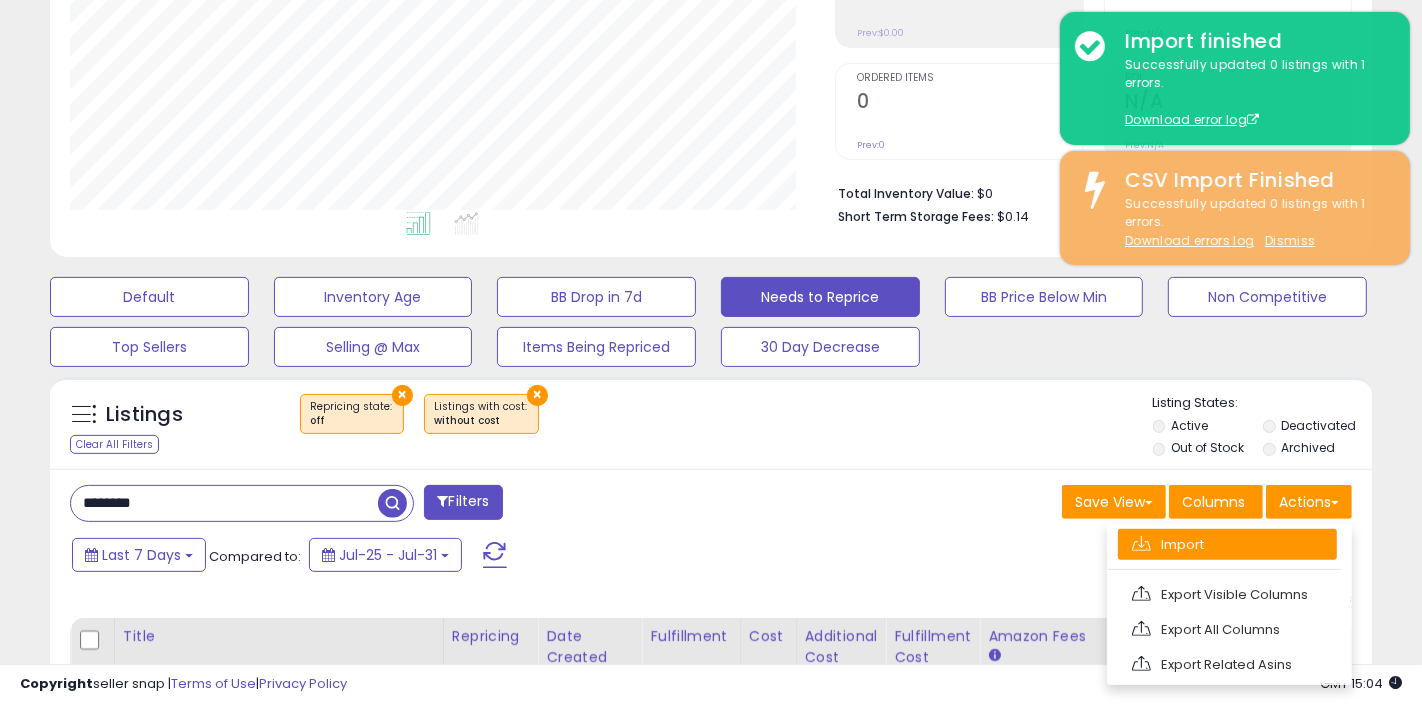 scroll, scrollTop: 999590, scrollLeft: 999234, axis: both 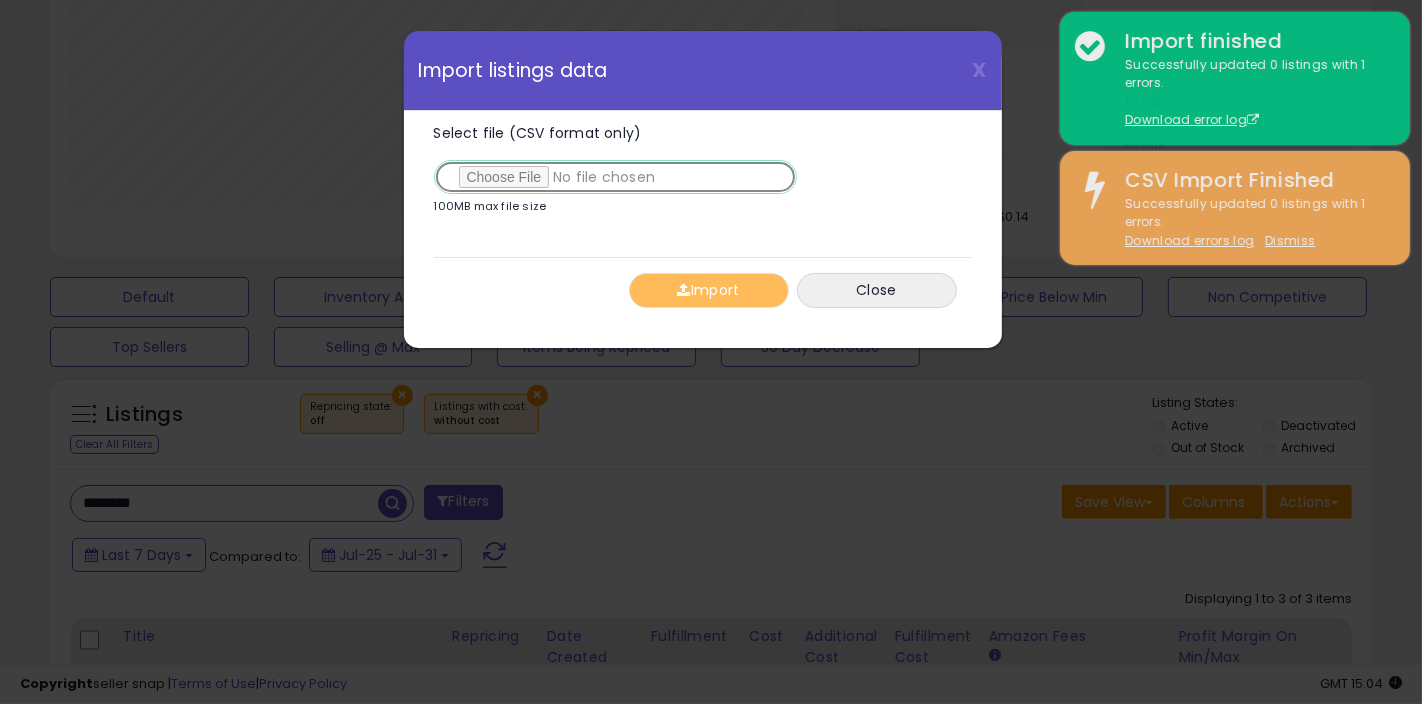 click on "Select file (CSV format only)" at bounding box center (615, 177) 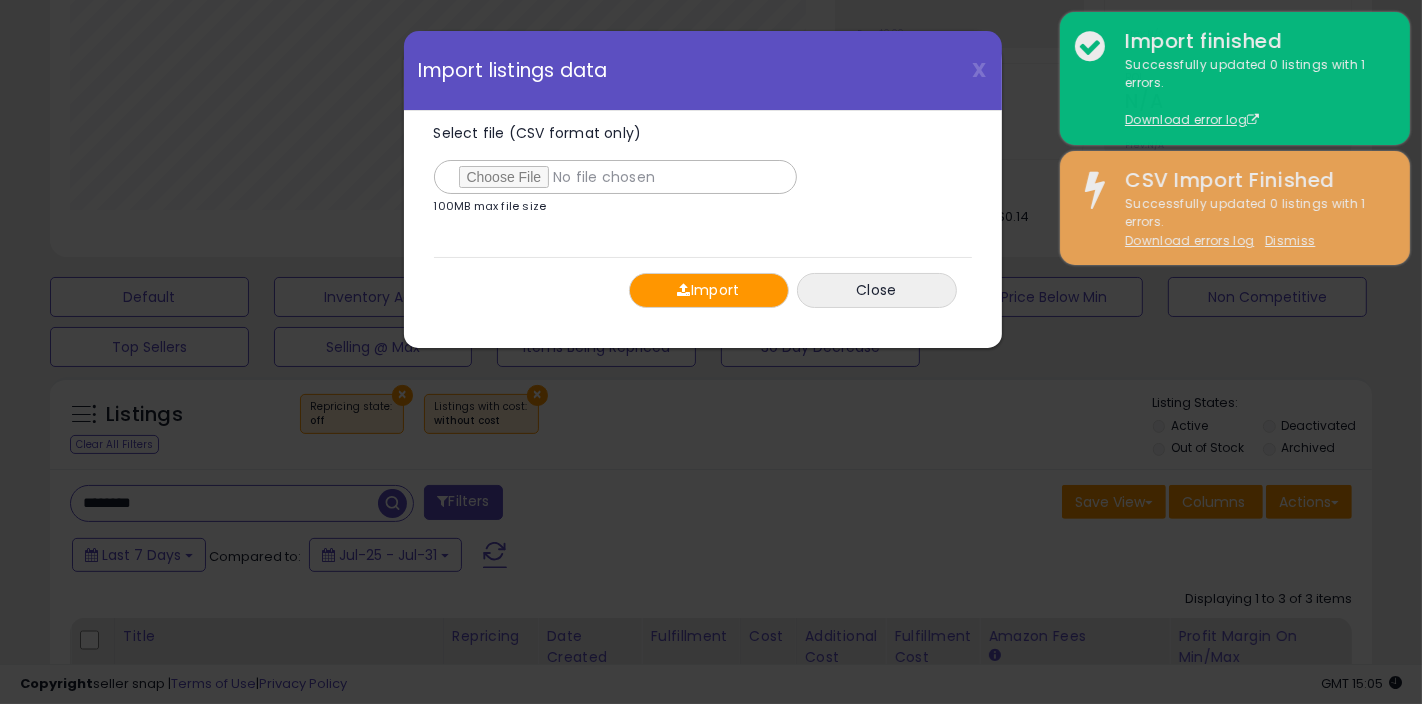 click on "Import" at bounding box center (709, 290) 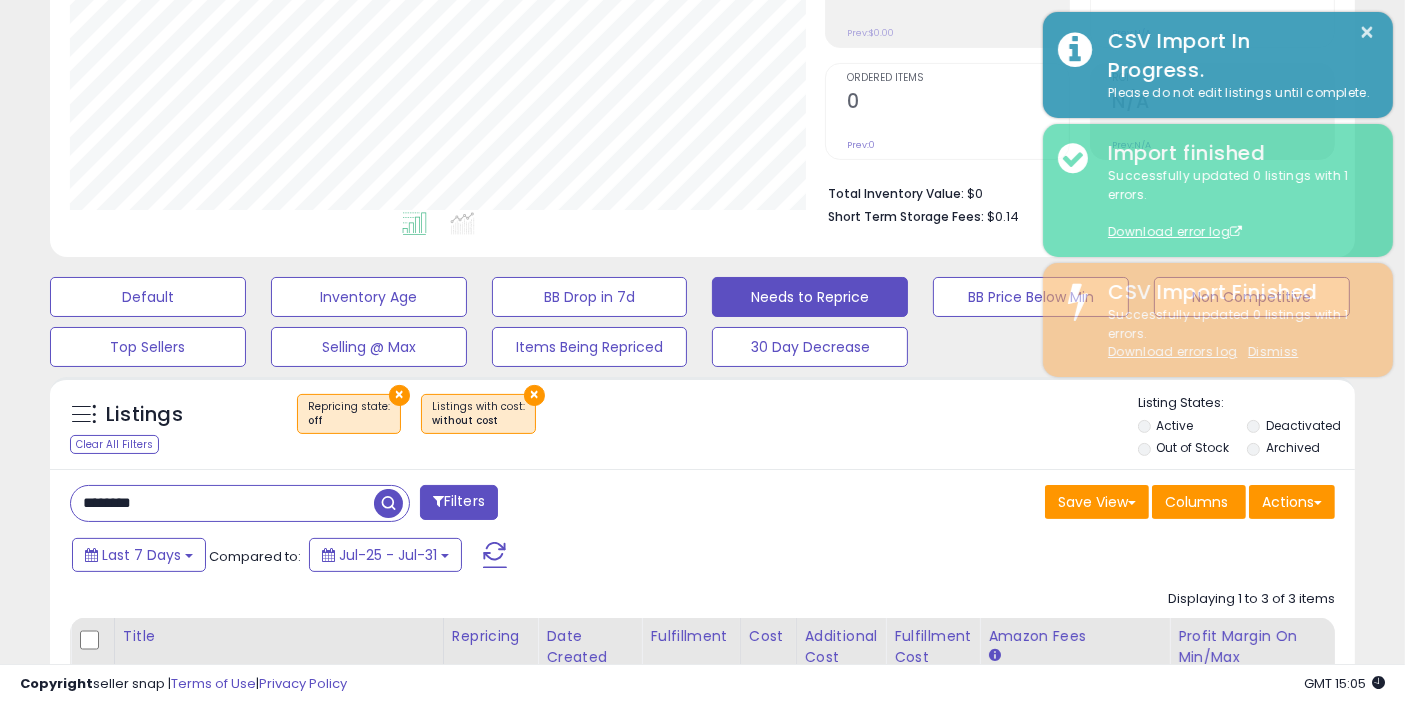 scroll, scrollTop: 410, scrollLeft: 755, axis: both 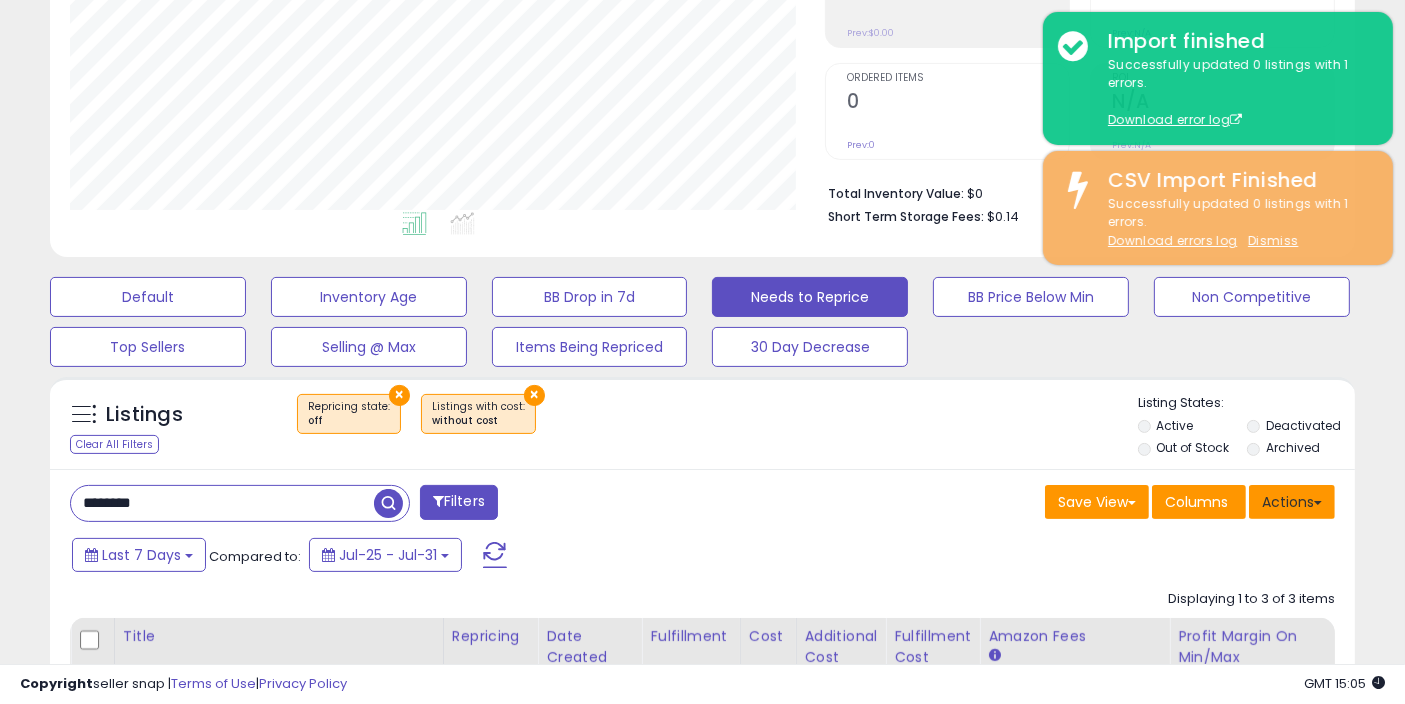 click on "Actions" at bounding box center [1292, 502] 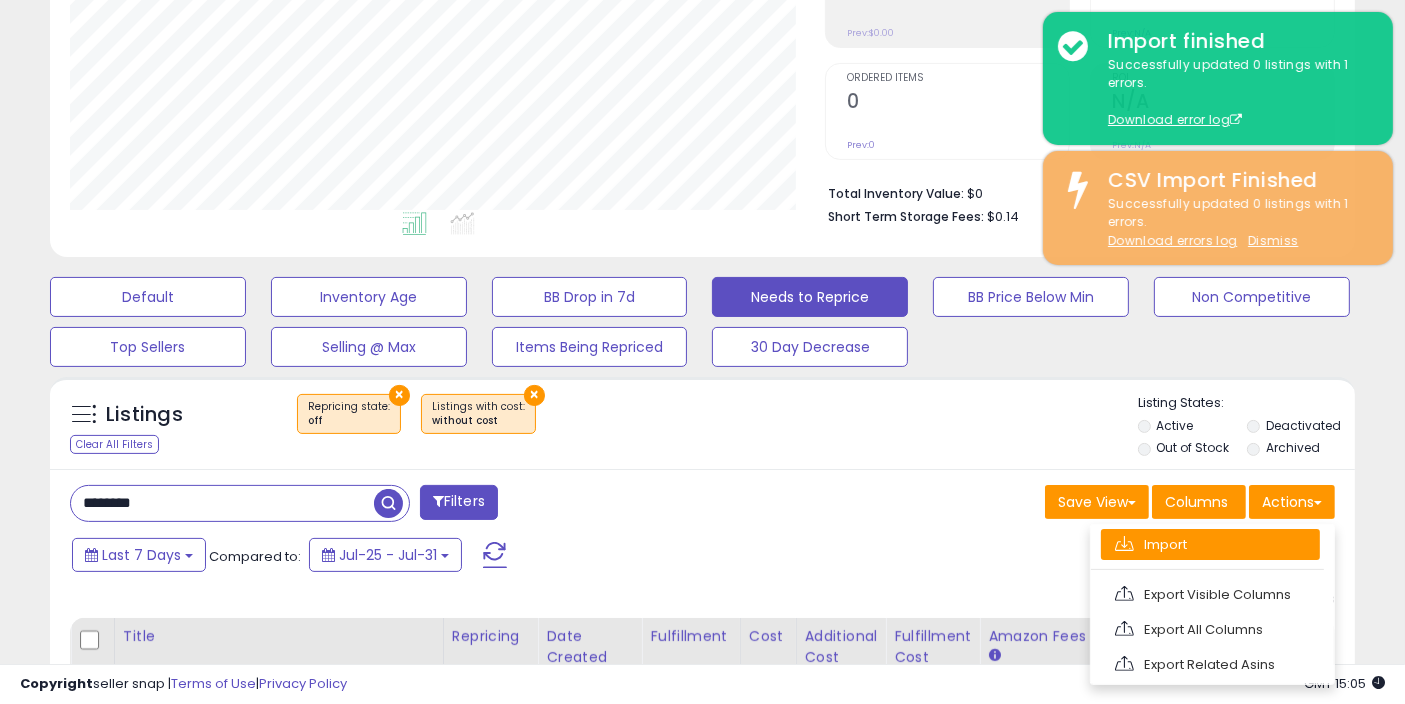 click on "Import" at bounding box center [1210, 544] 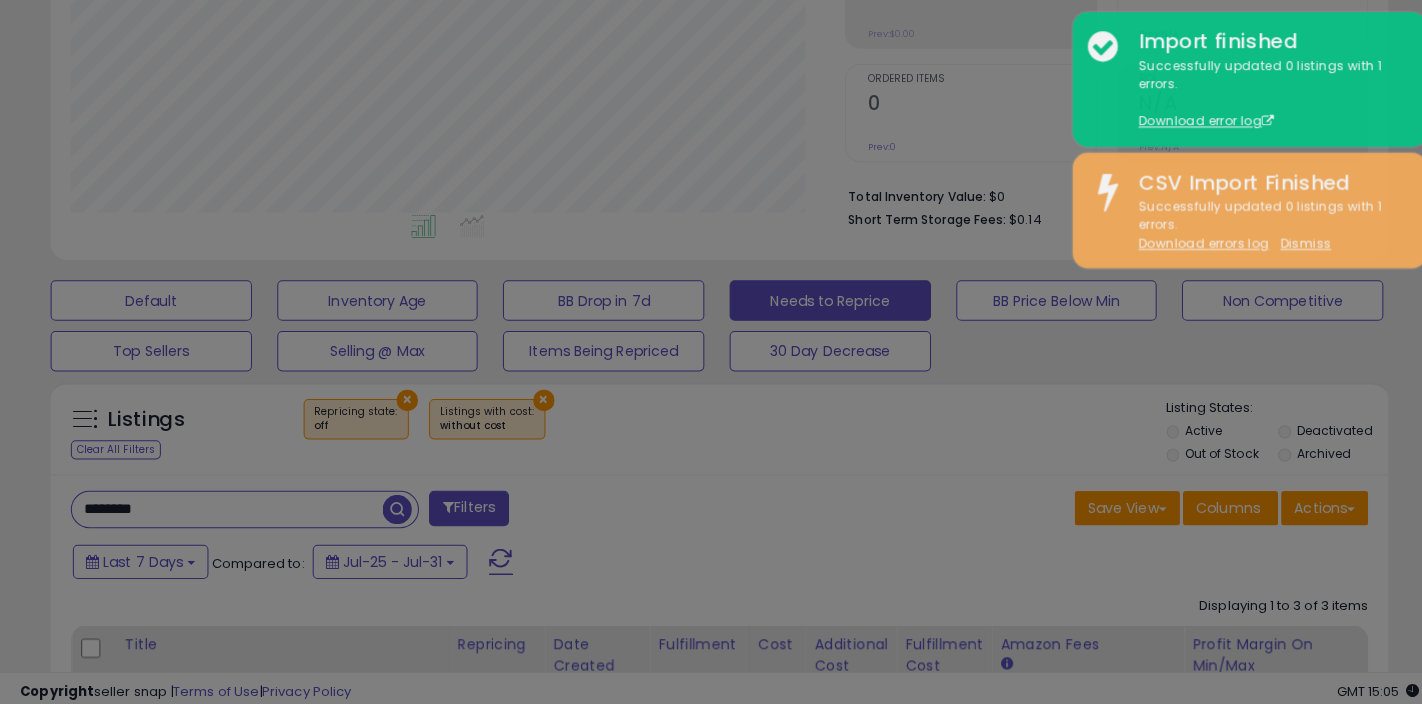 scroll, scrollTop: 999590, scrollLeft: 999234, axis: both 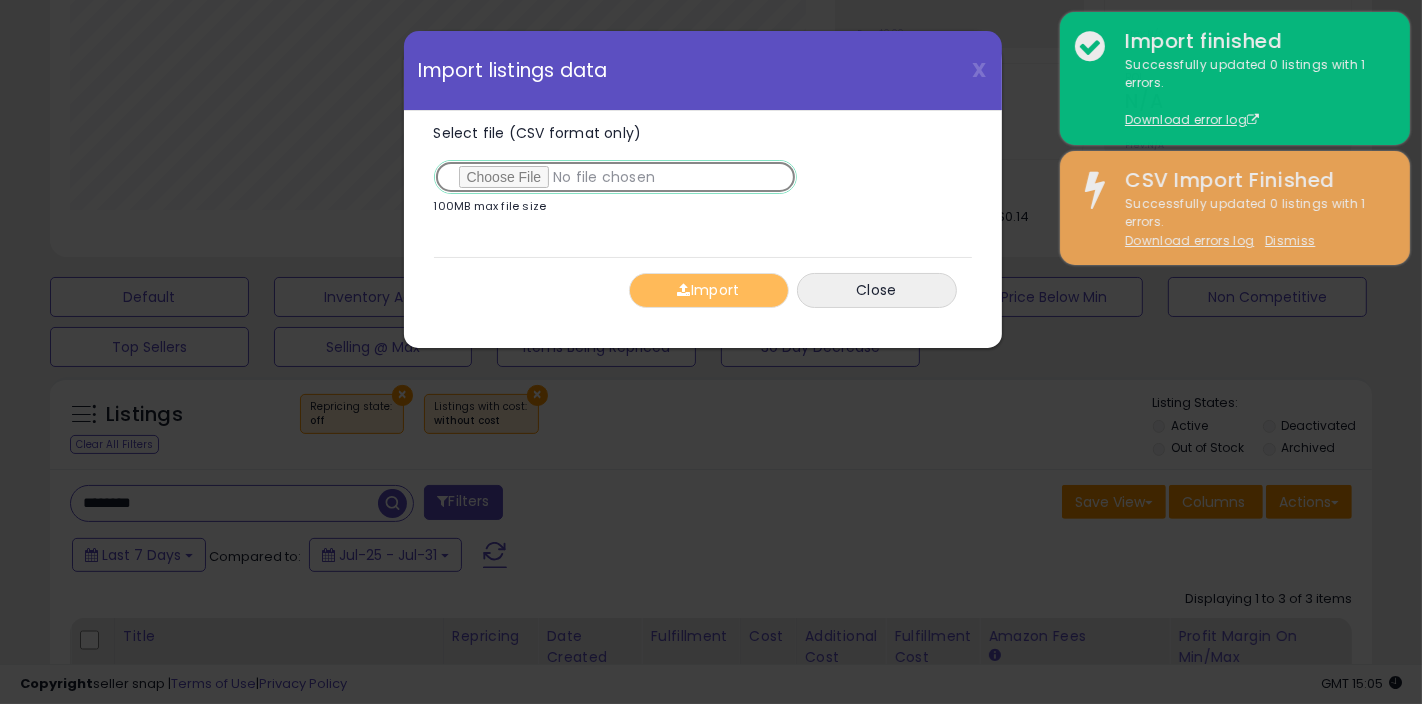 click on "Select file (CSV format only)" at bounding box center (615, 177) 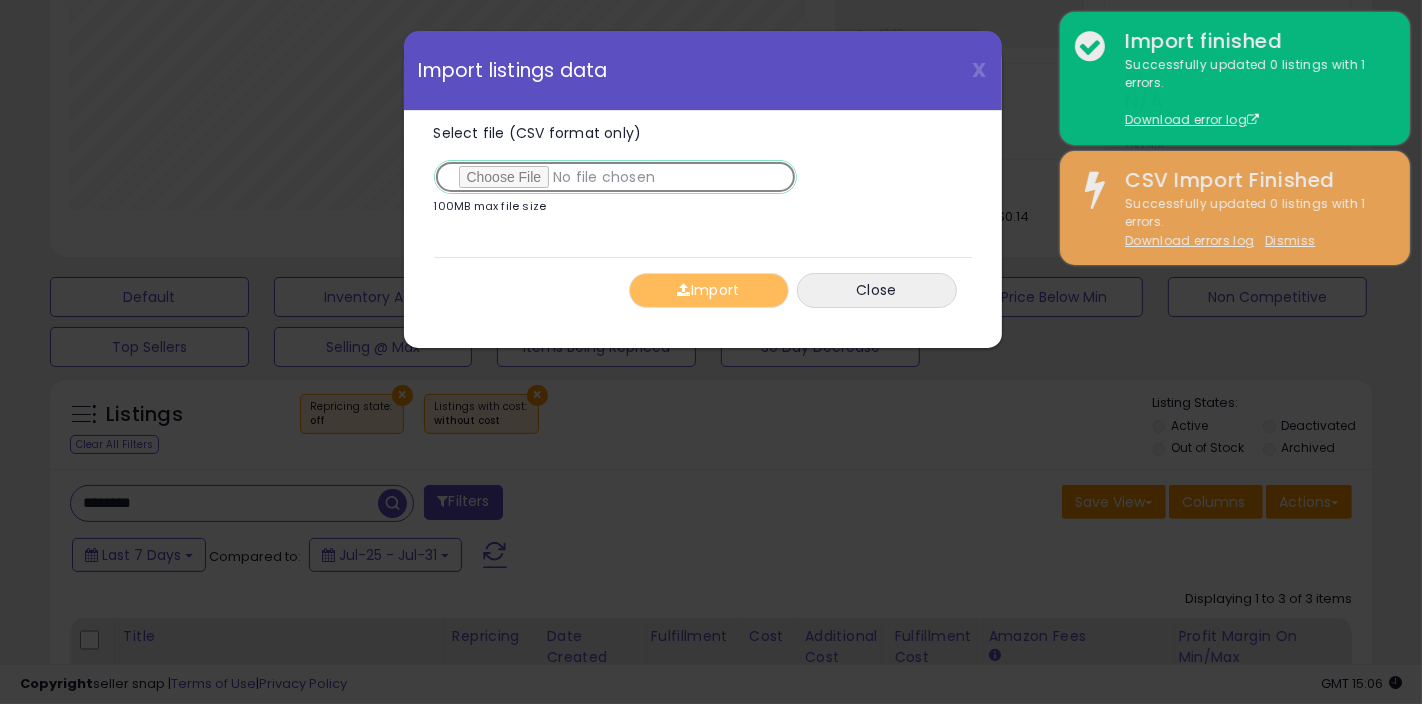 type on "**********" 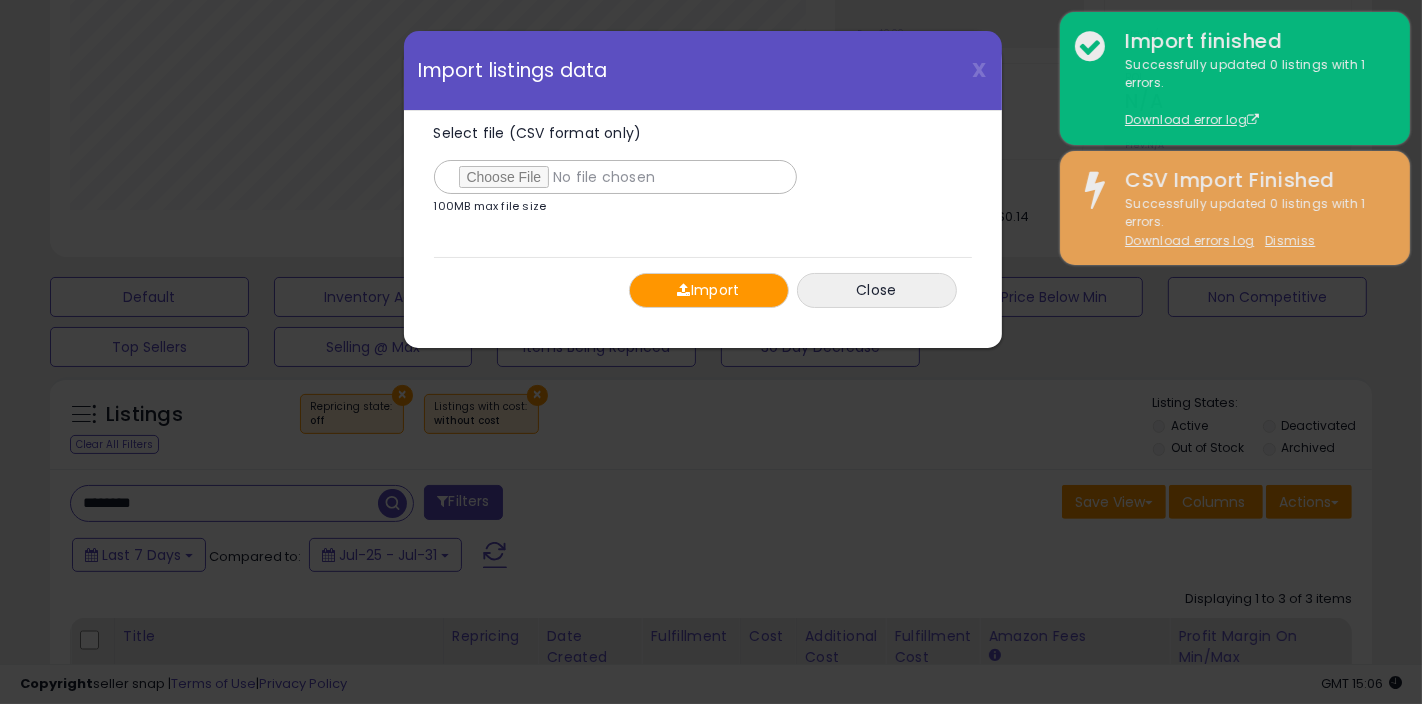 click on "Import" at bounding box center (709, 290) 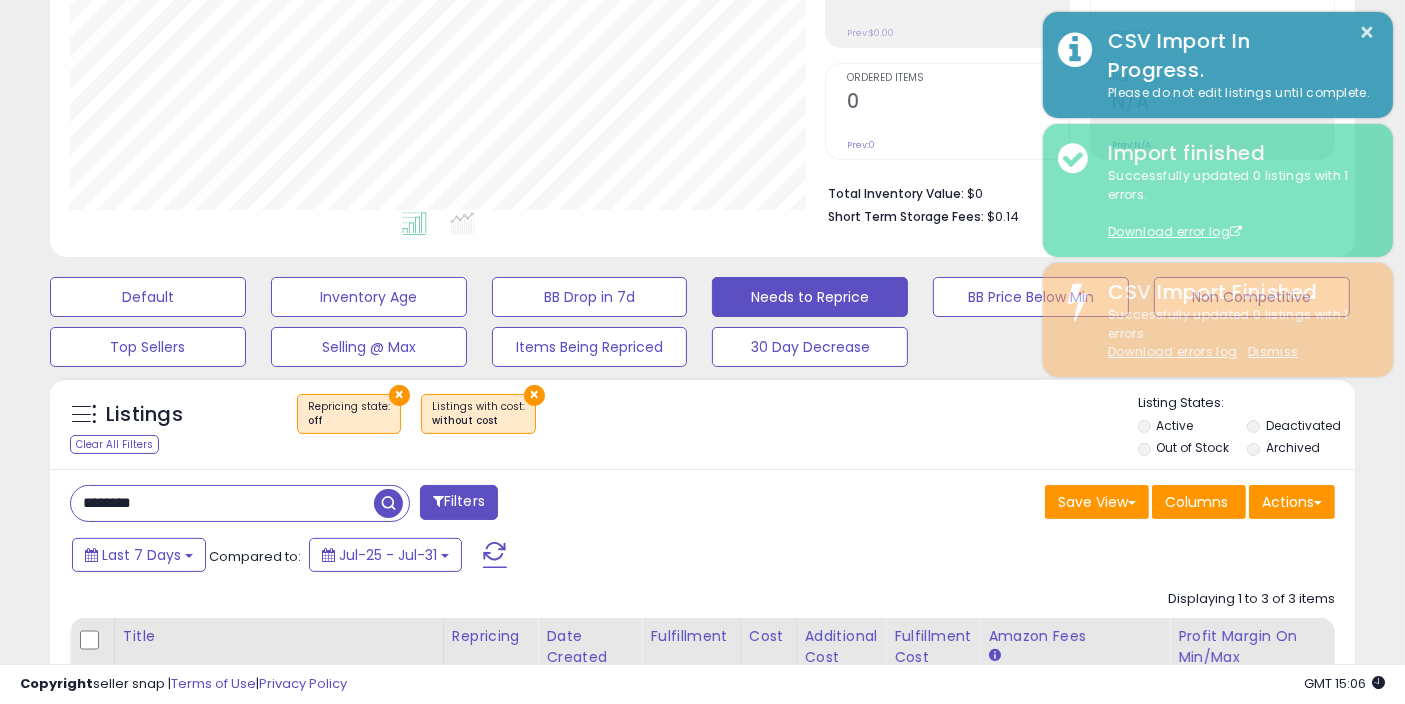 scroll, scrollTop: 410, scrollLeft: 755, axis: both 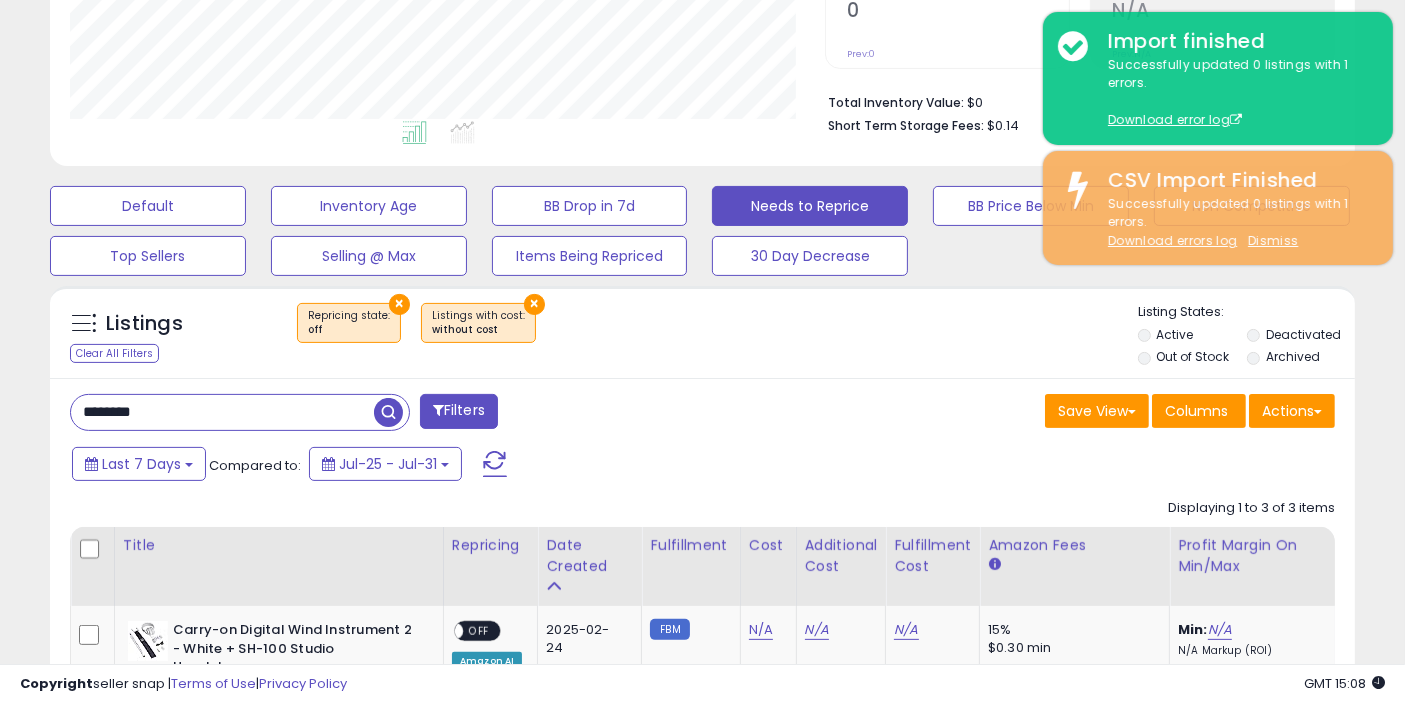 click on "********
Filters
Save View
Save As New View
Update Current View" at bounding box center (702, 806) 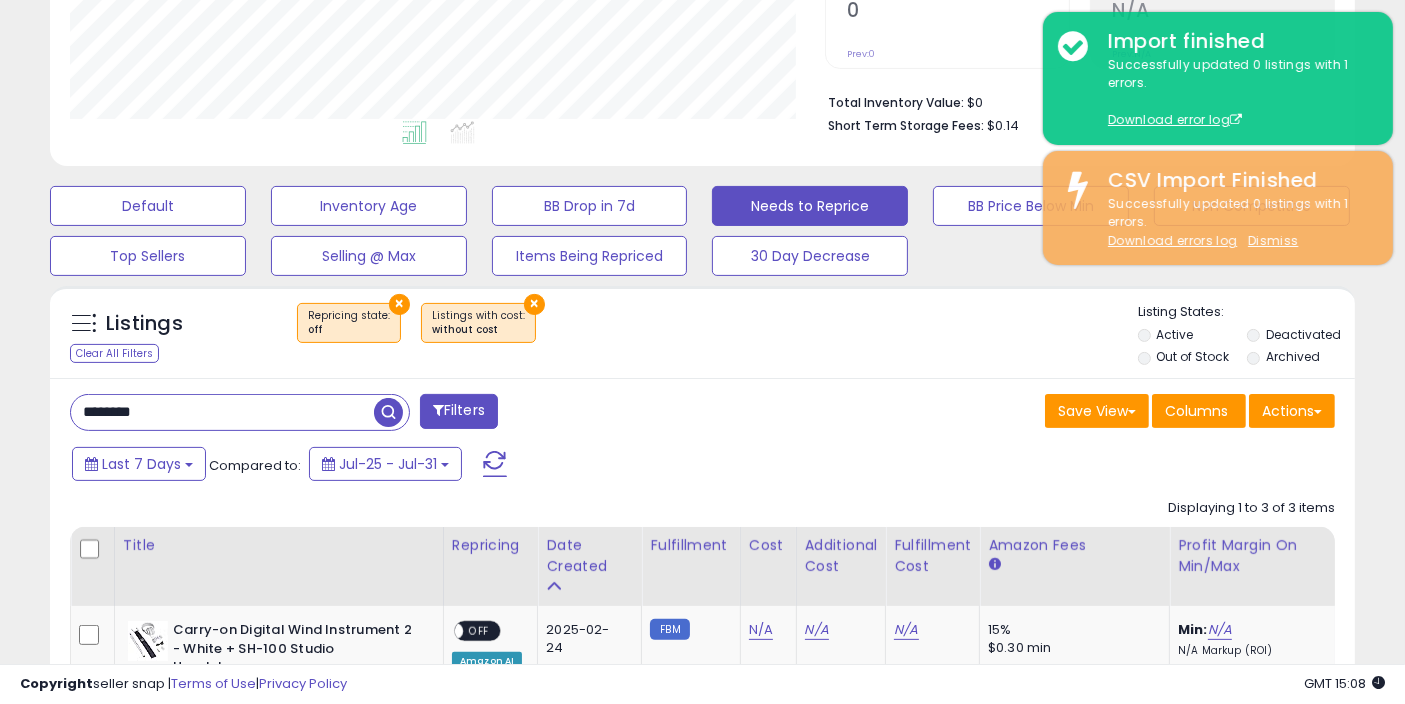 click on "********" at bounding box center [222, 412] 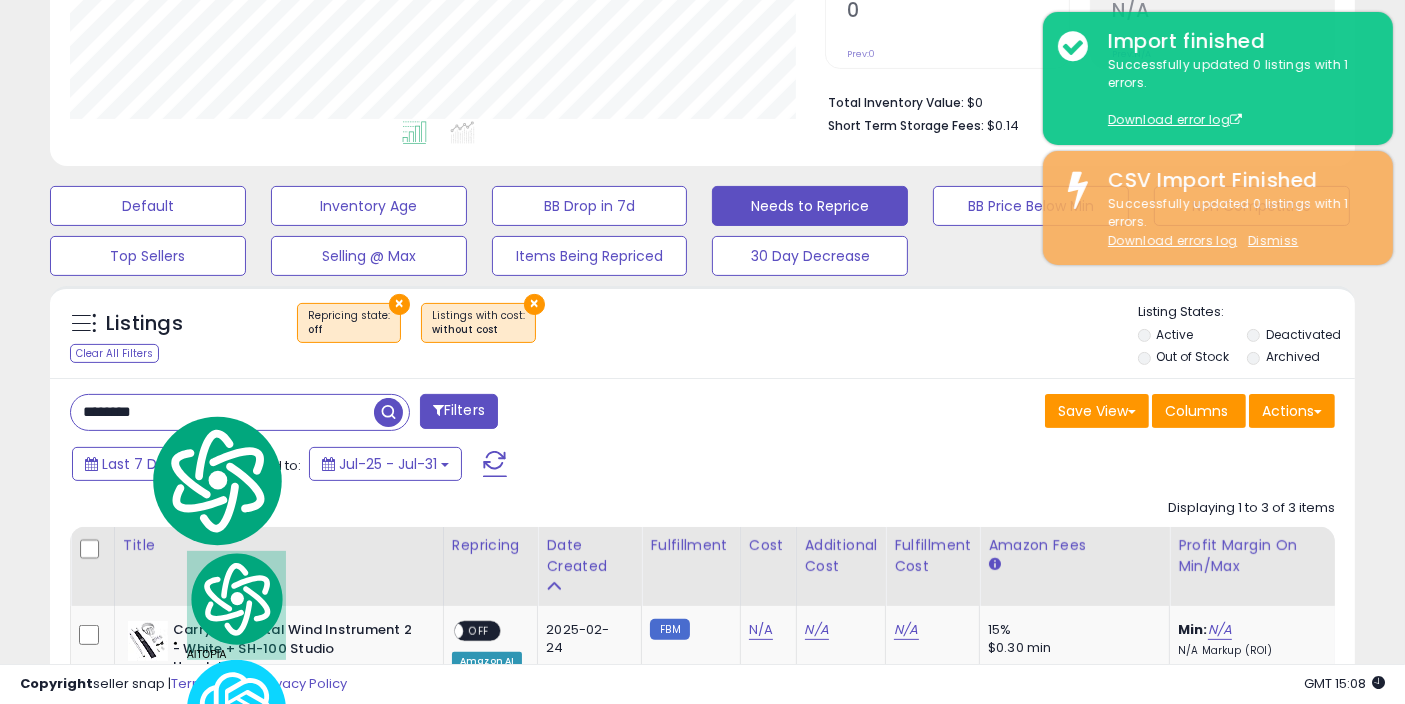 paste 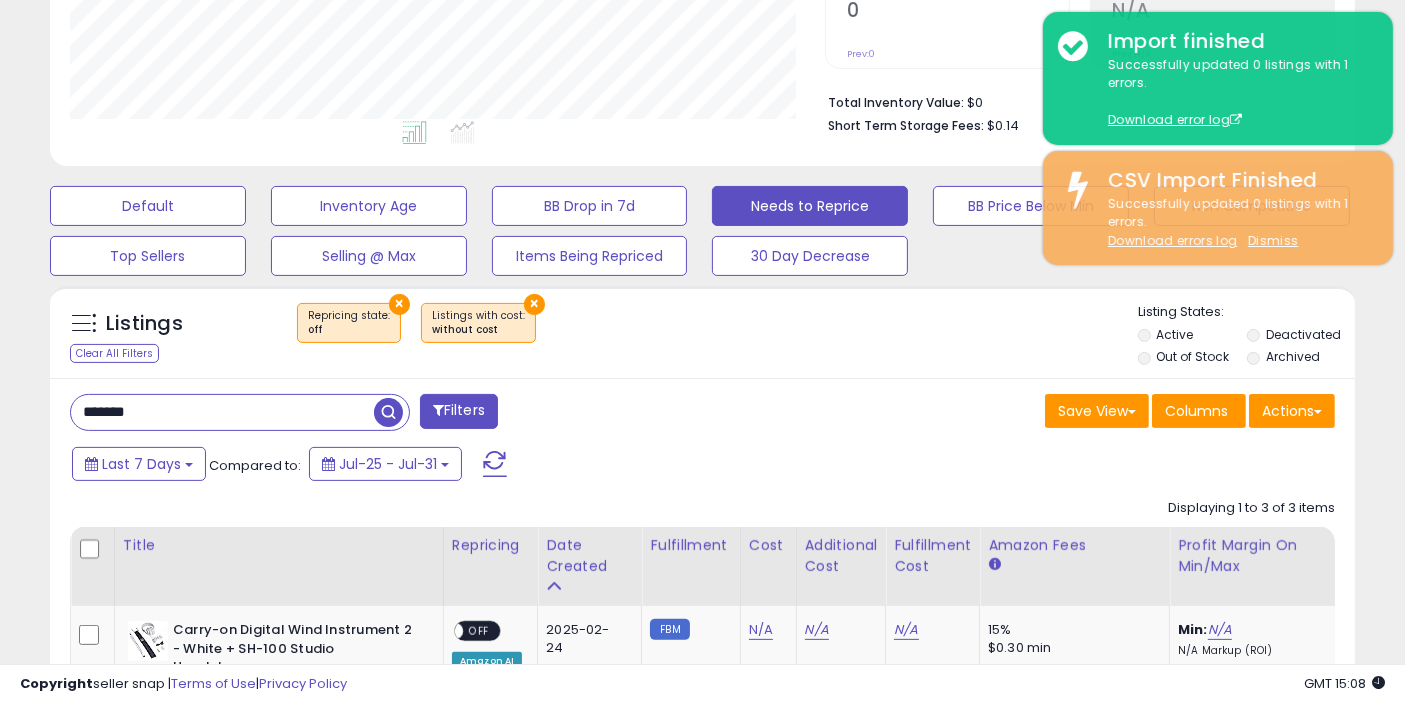 click at bounding box center [388, 412] 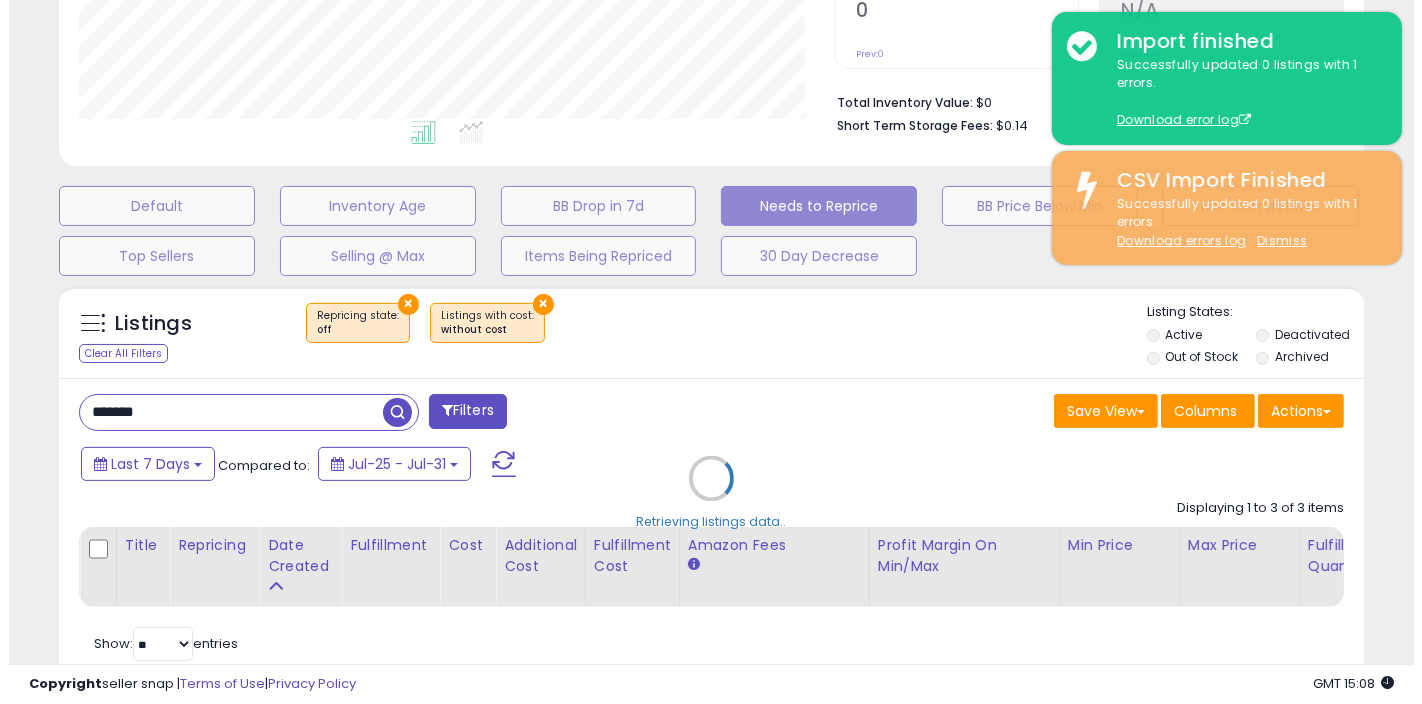 scroll, scrollTop: 999590, scrollLeft: 999234, axis: both 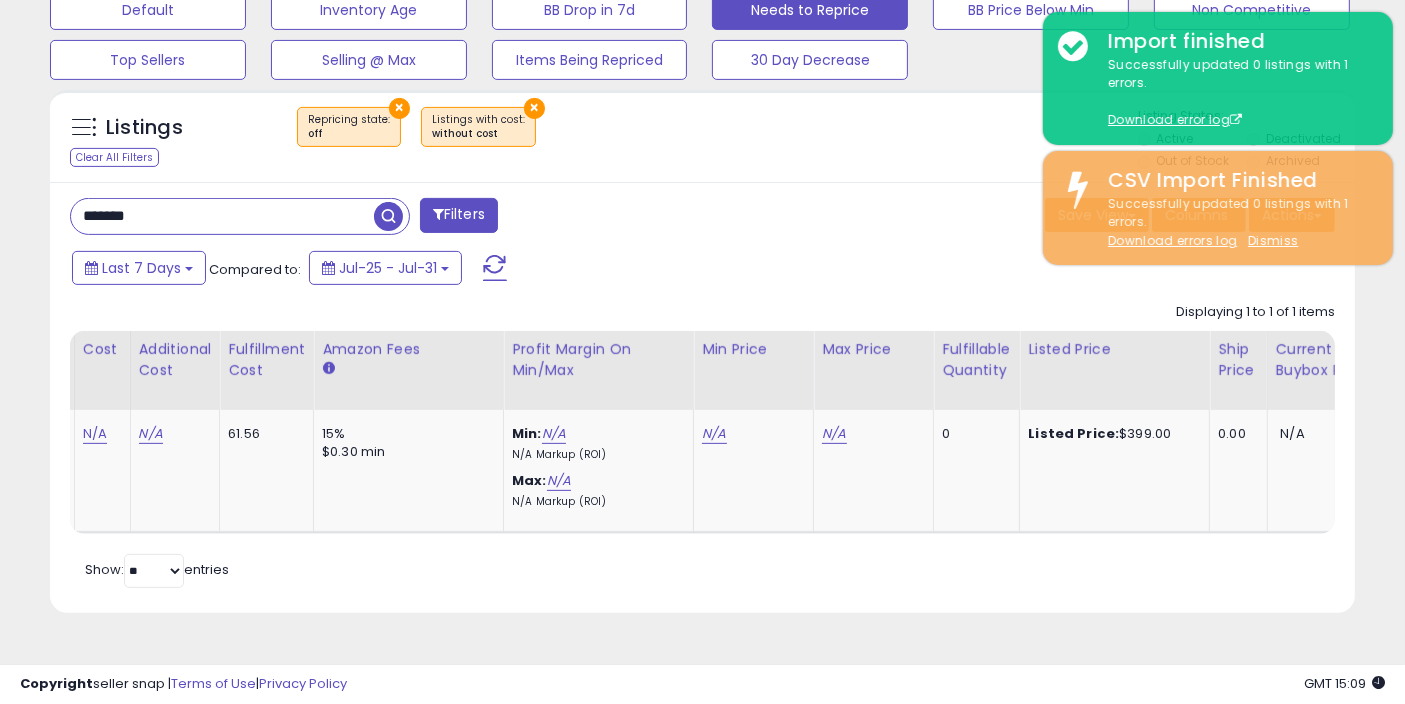 click on "*******" at bounding box center (222, 216) 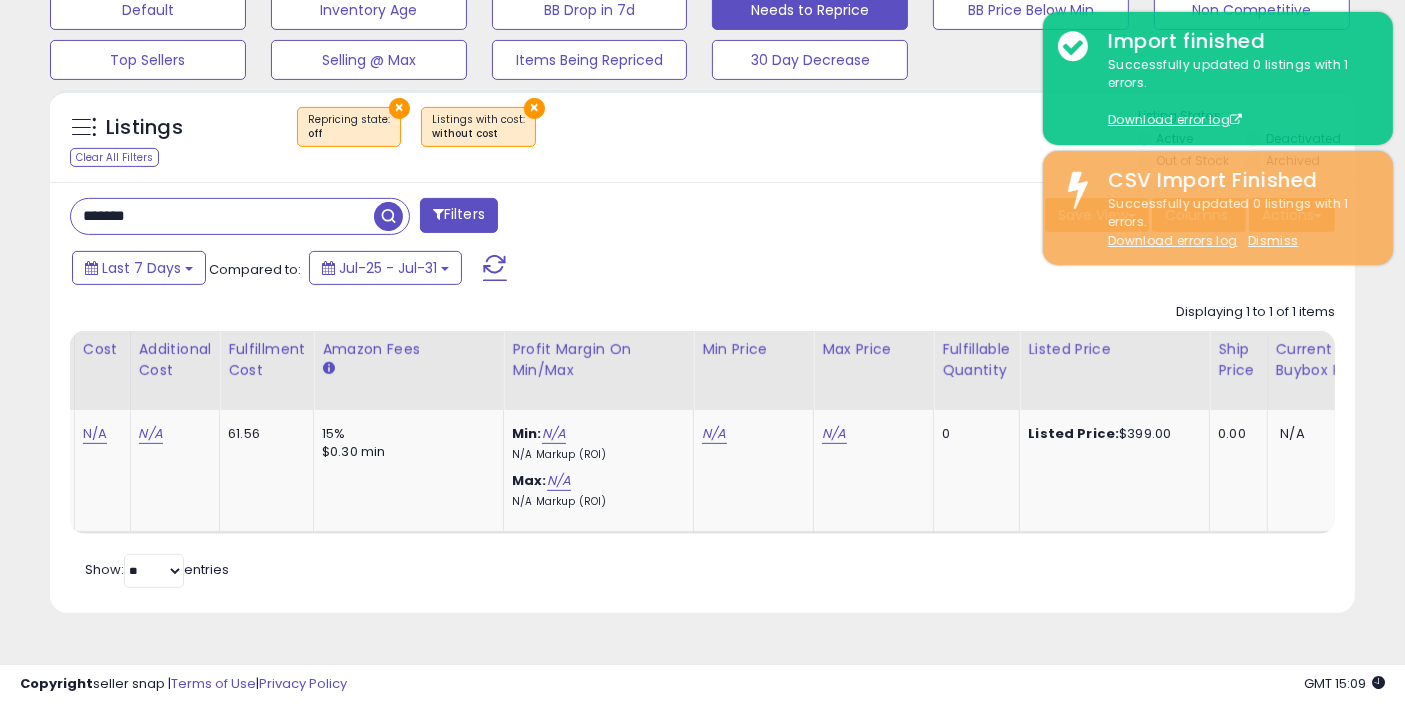 click on "*******" at bounding box center (222, 216) 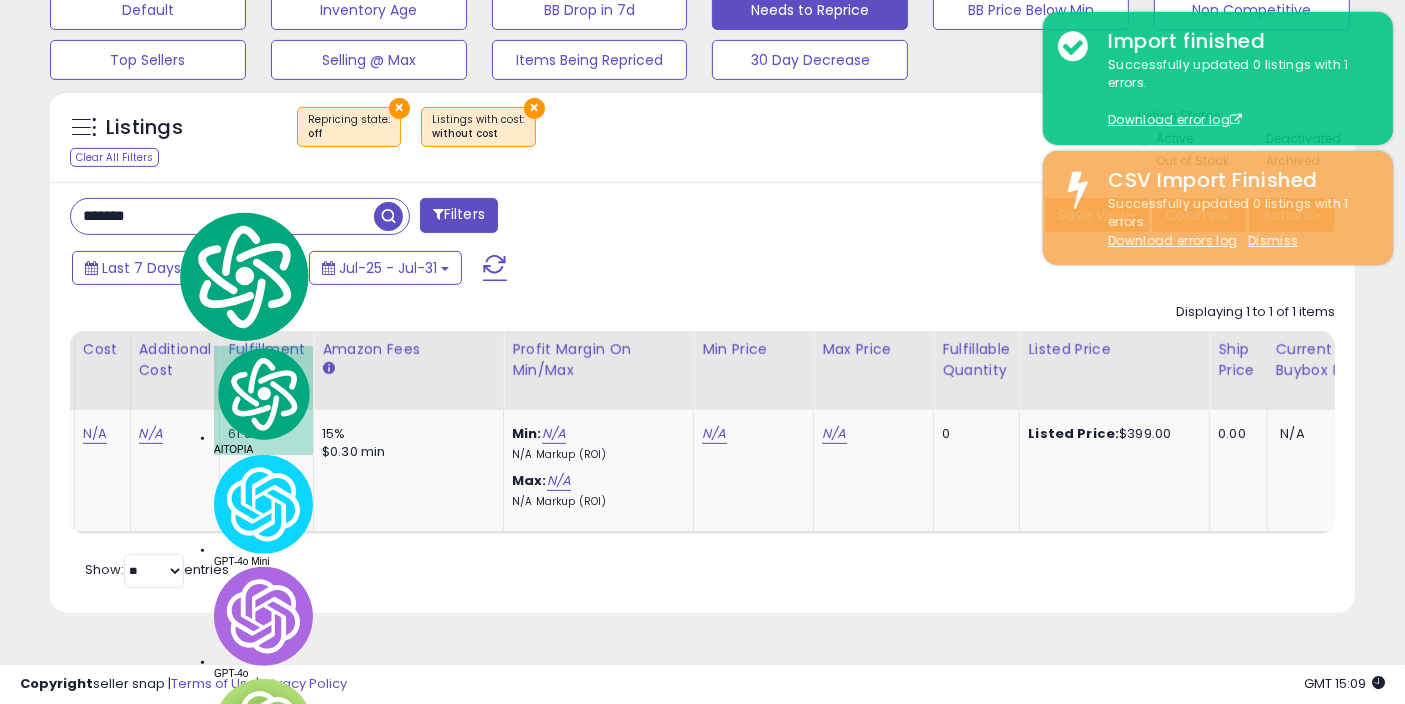 click on "*******" at bounding box center [222, 216] 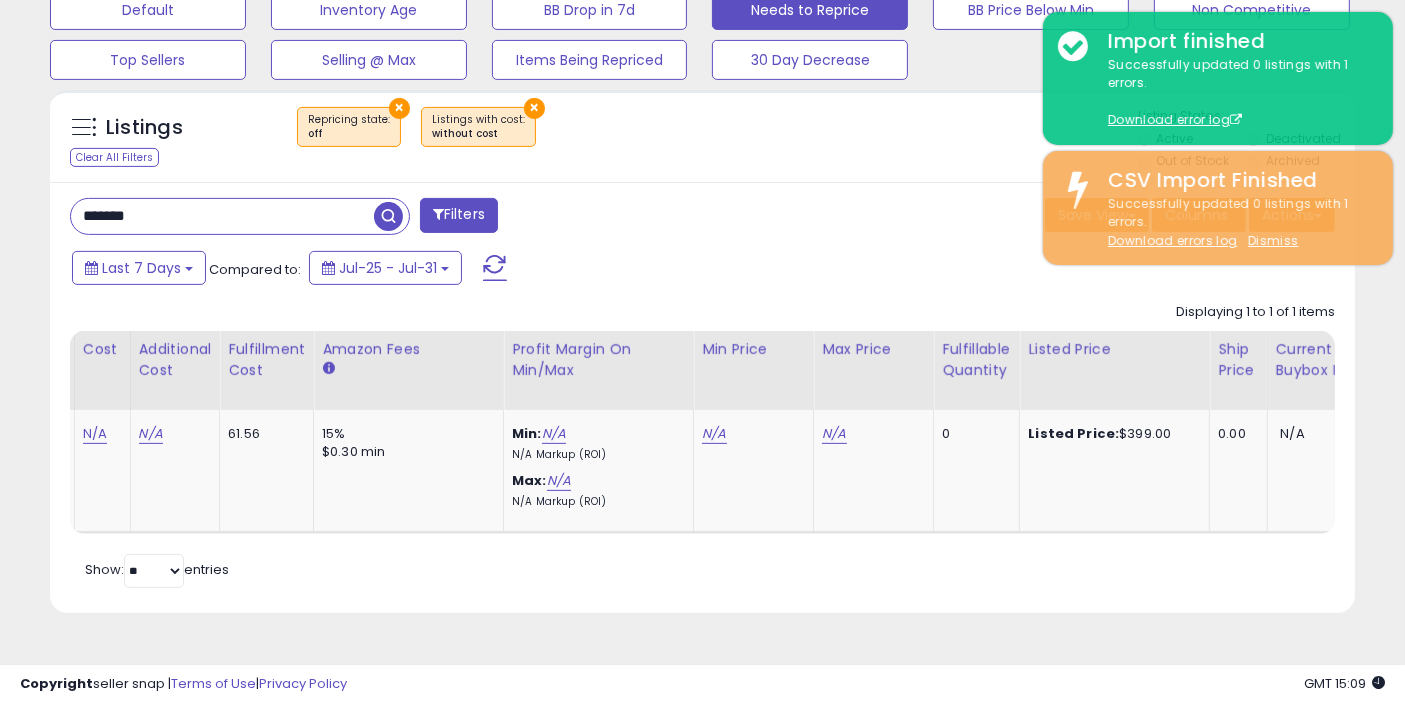 type on "*******" 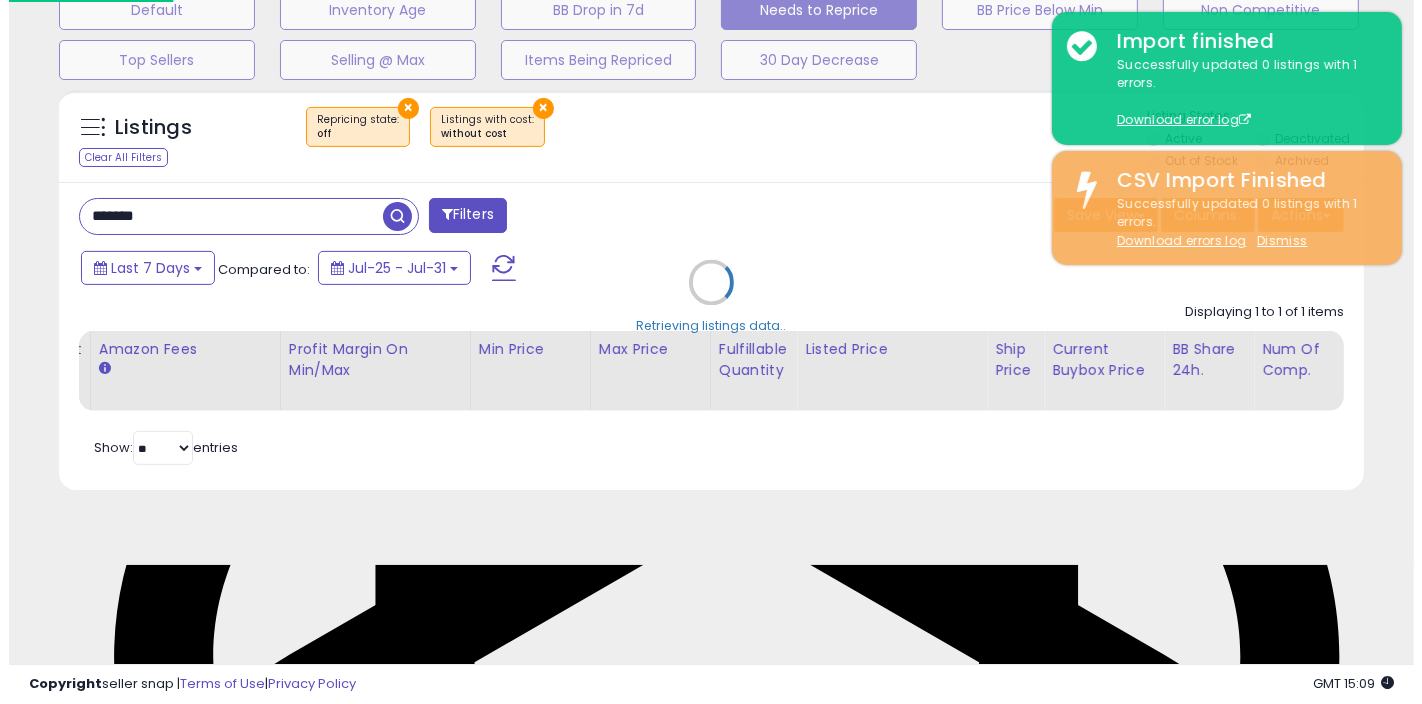 scroll, scrollTop: 517, scrollLeft: 0, axis: vertical 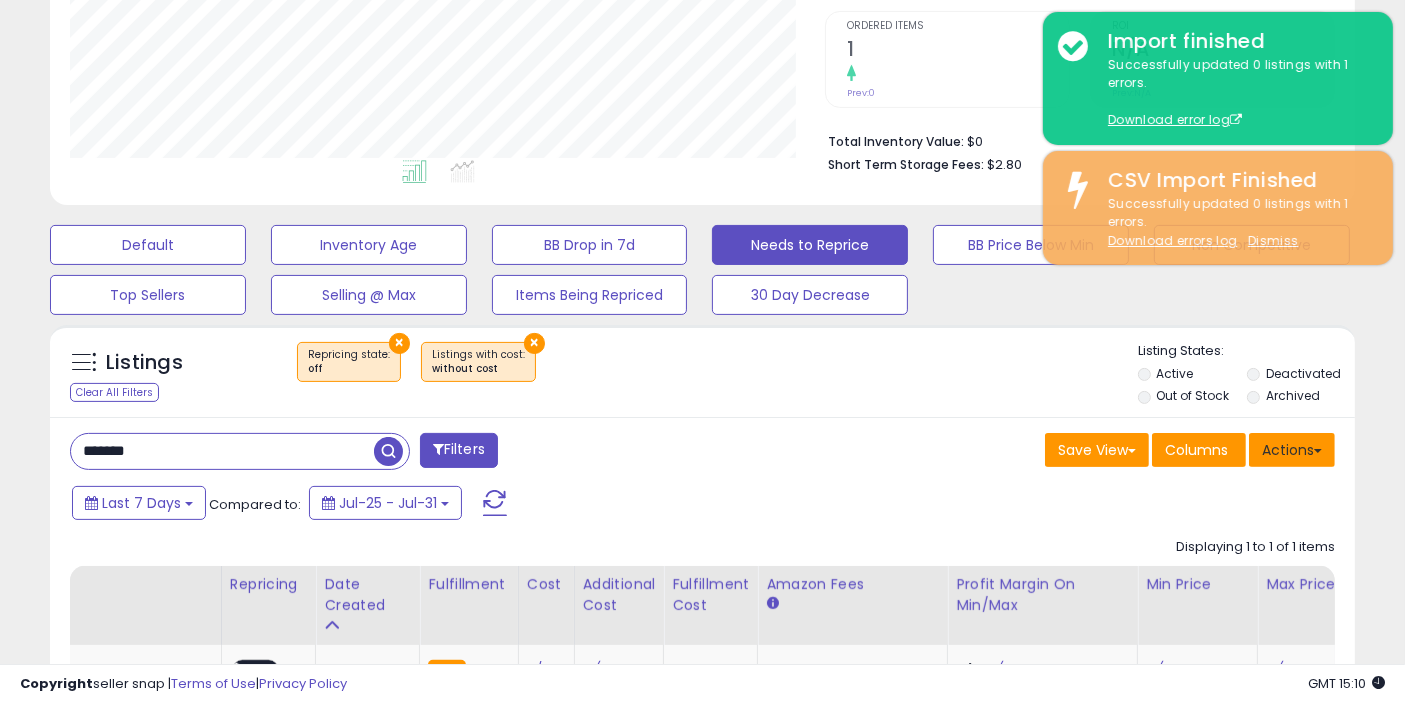 click on "Actions" at bounding box center [1292, 450] 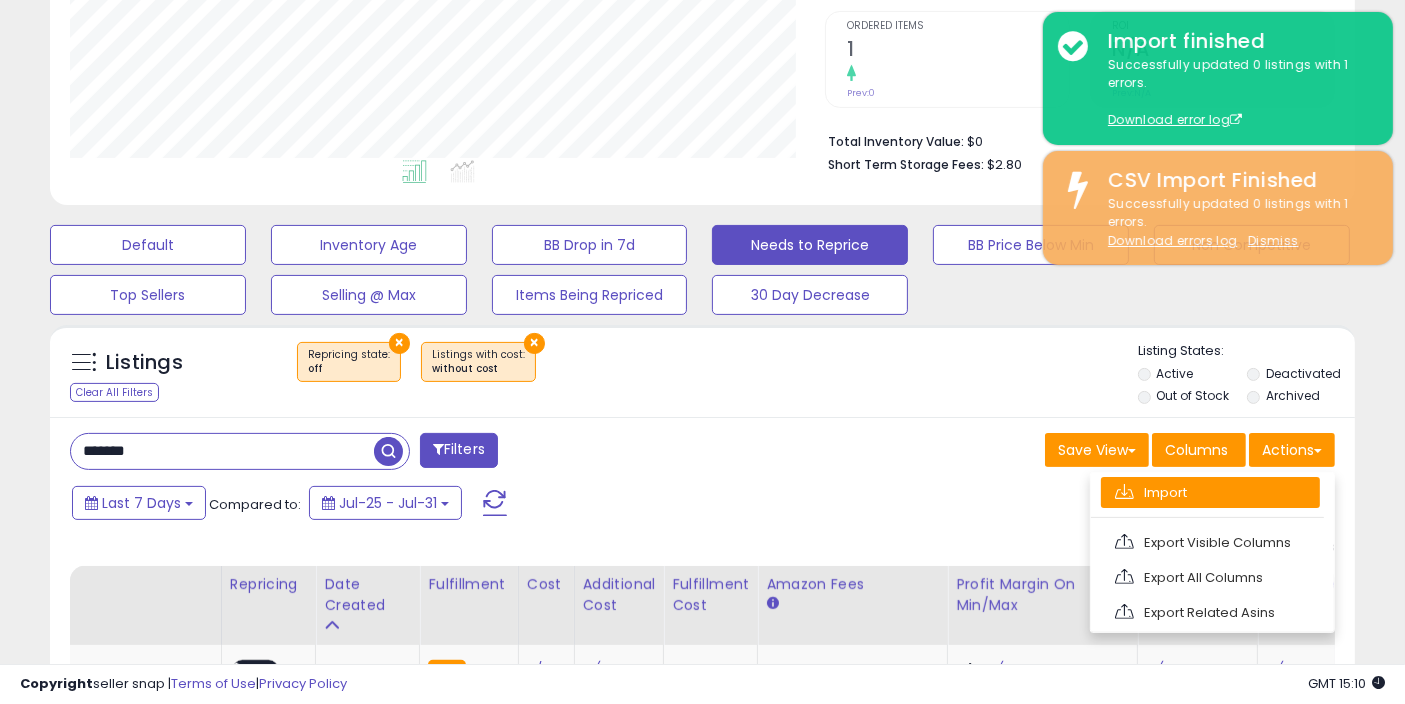 click on "Import" at bounding box center [1210, 492] 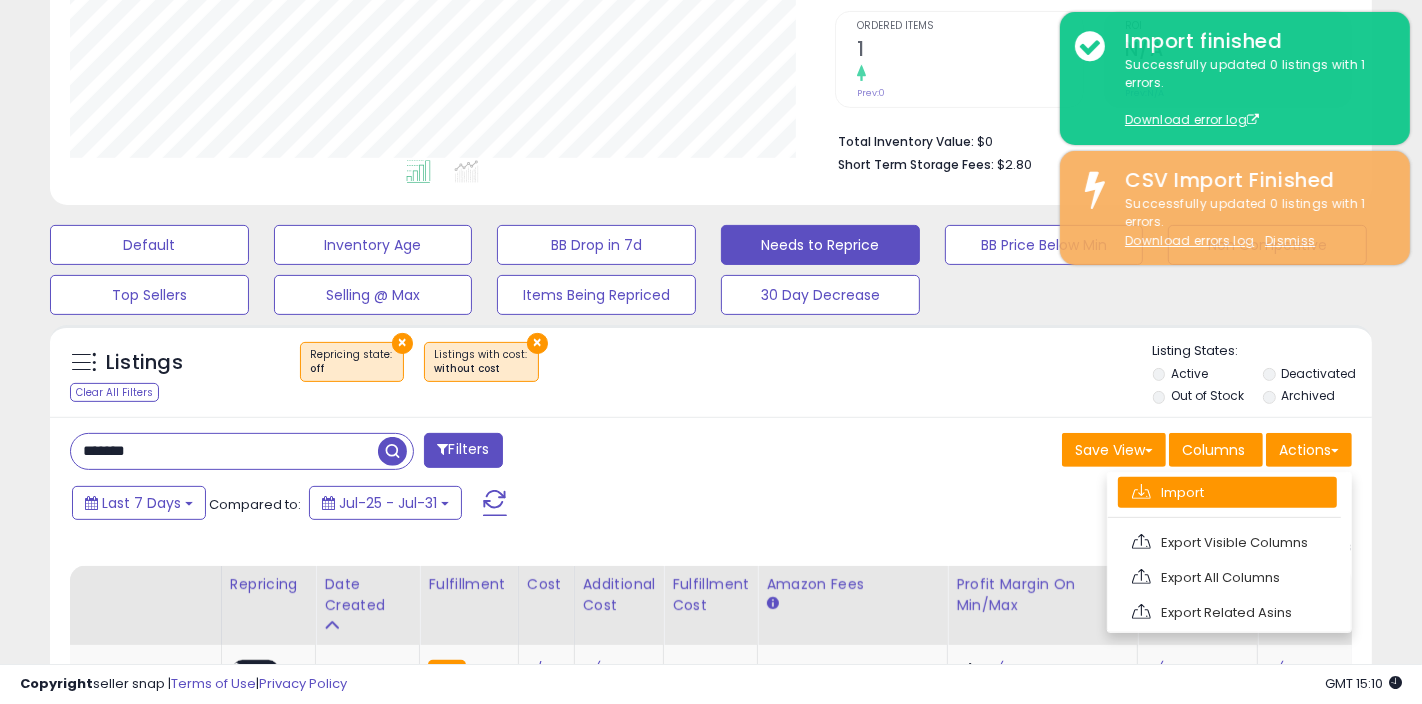 scroll, scrollTop: 999590, scrollLeft: 999234, axis: both 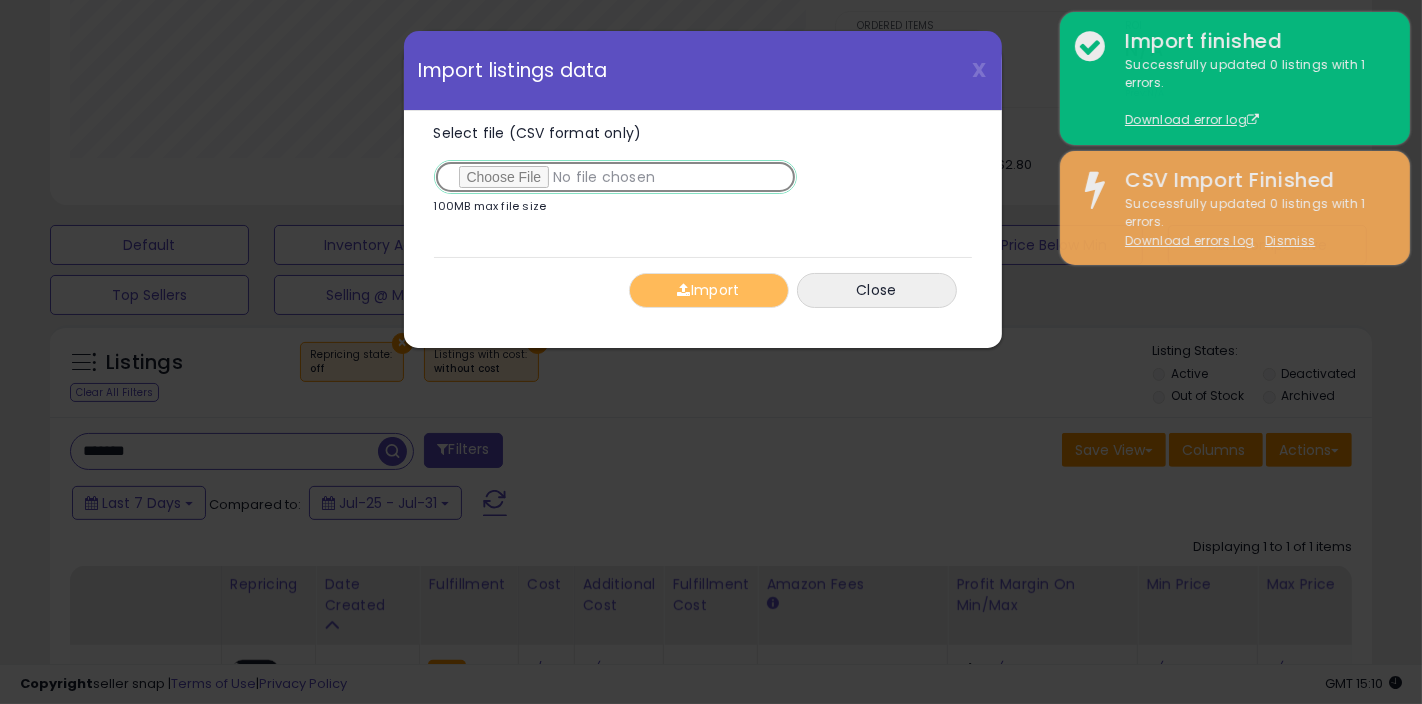 click on "Select file (CSV format only)" at bounding box center [615, 177] 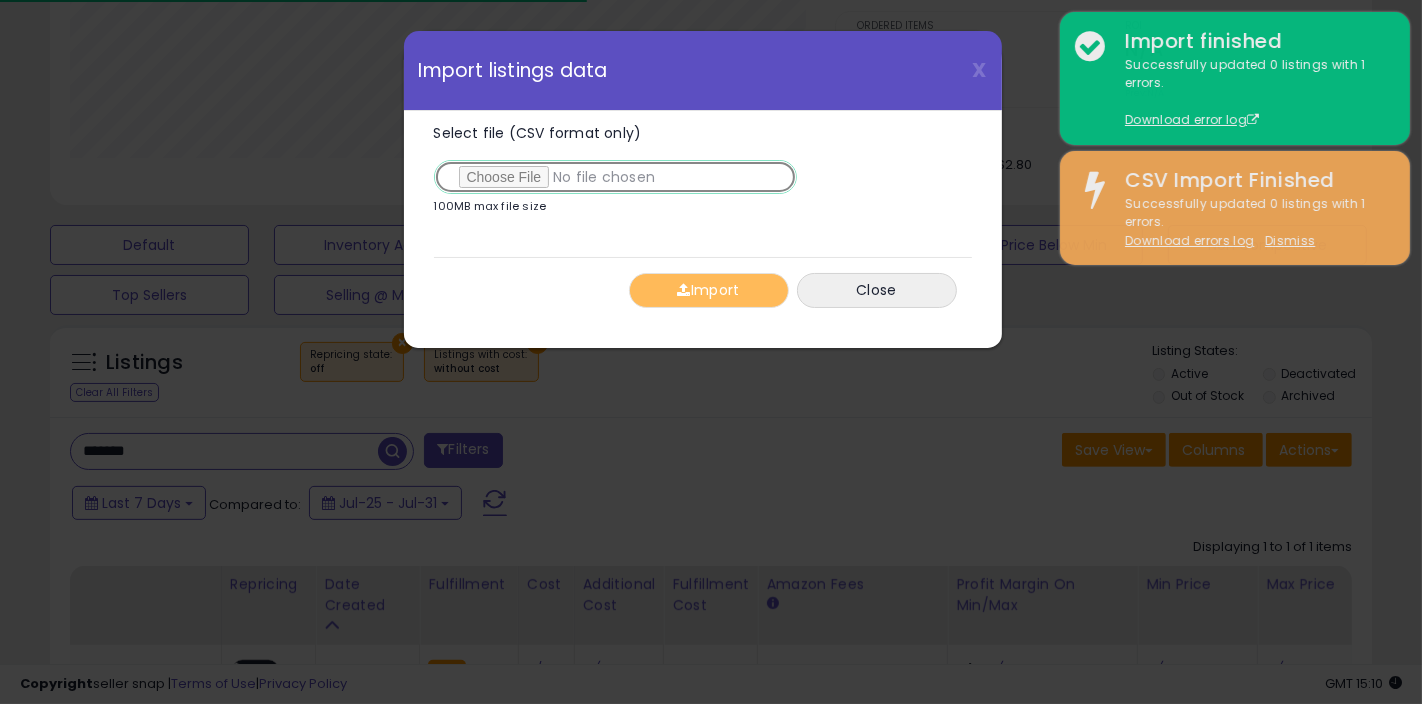 type on "**********" 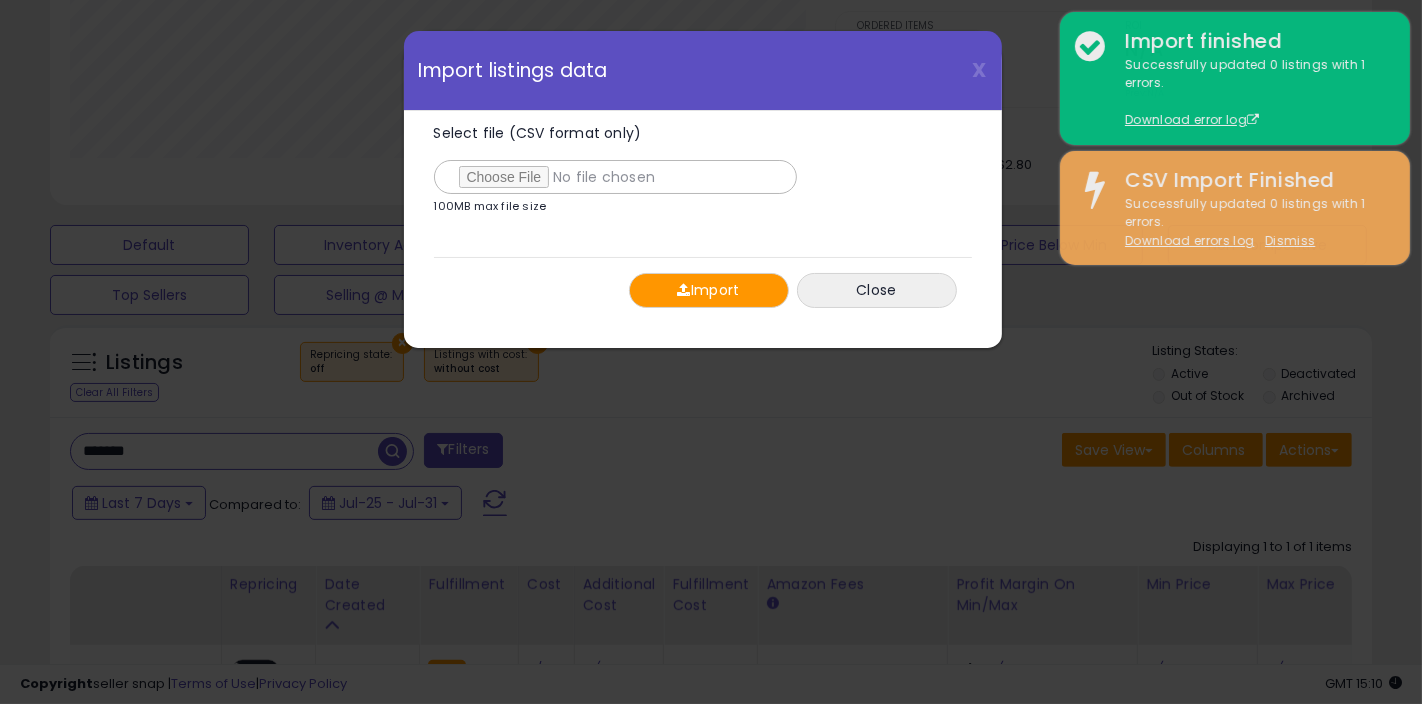 click on "Import" at bounding box center (709, 290) 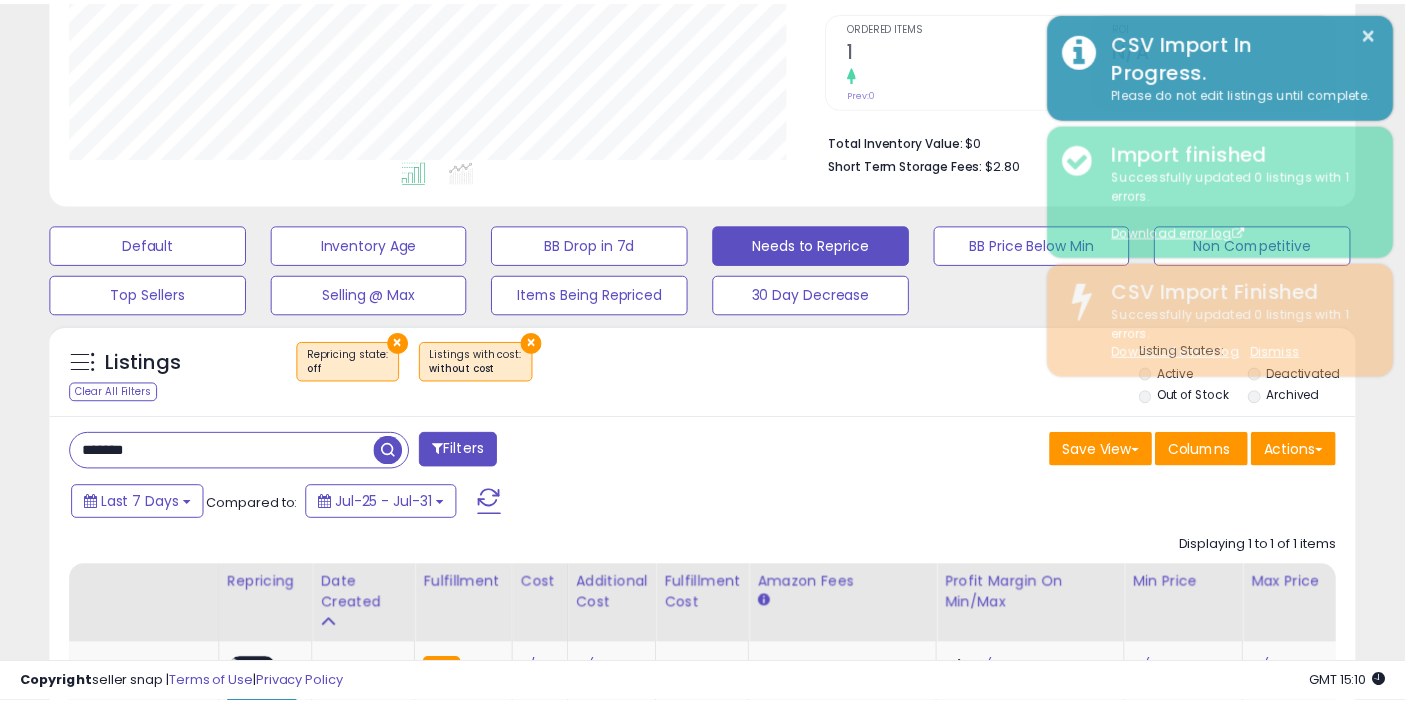 scroll, scrollTop: 410, scrollLeft: 755, axis: both 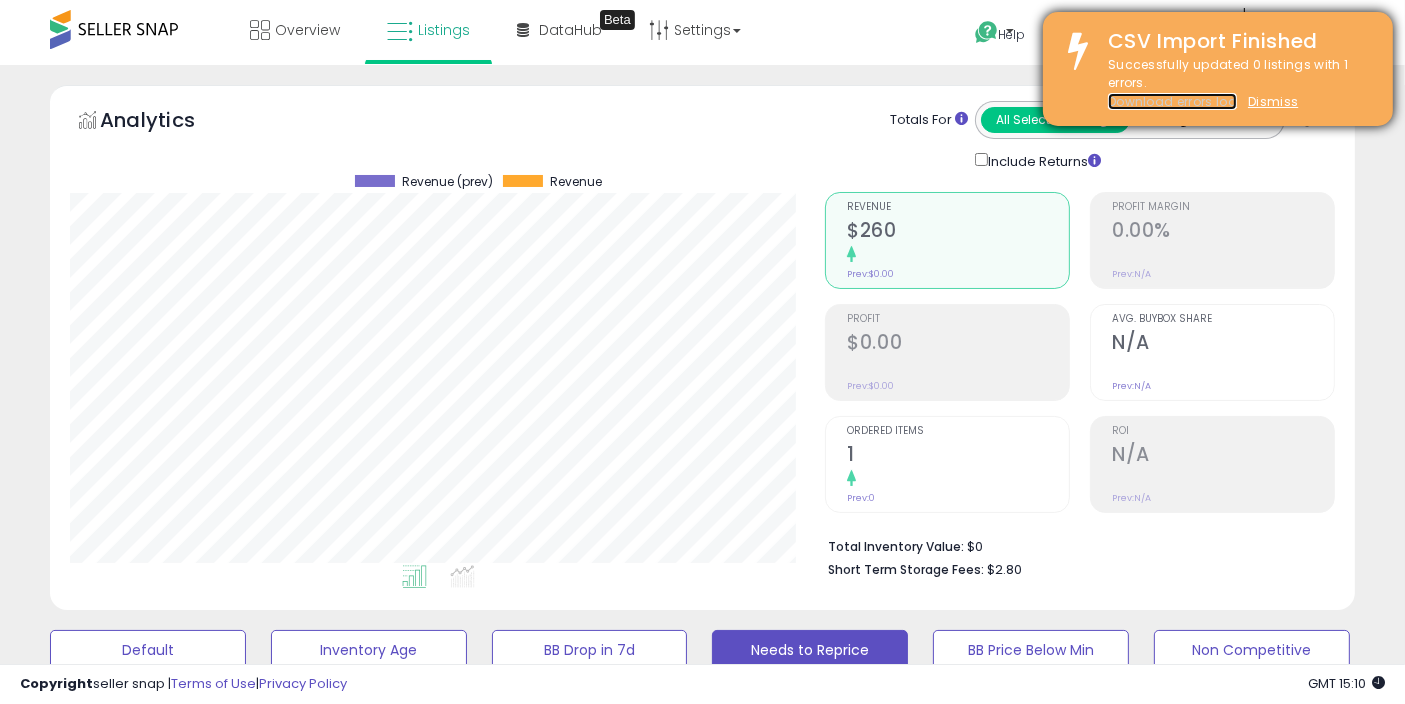 click on "Download errors log" at bounding box center [1172, 101] 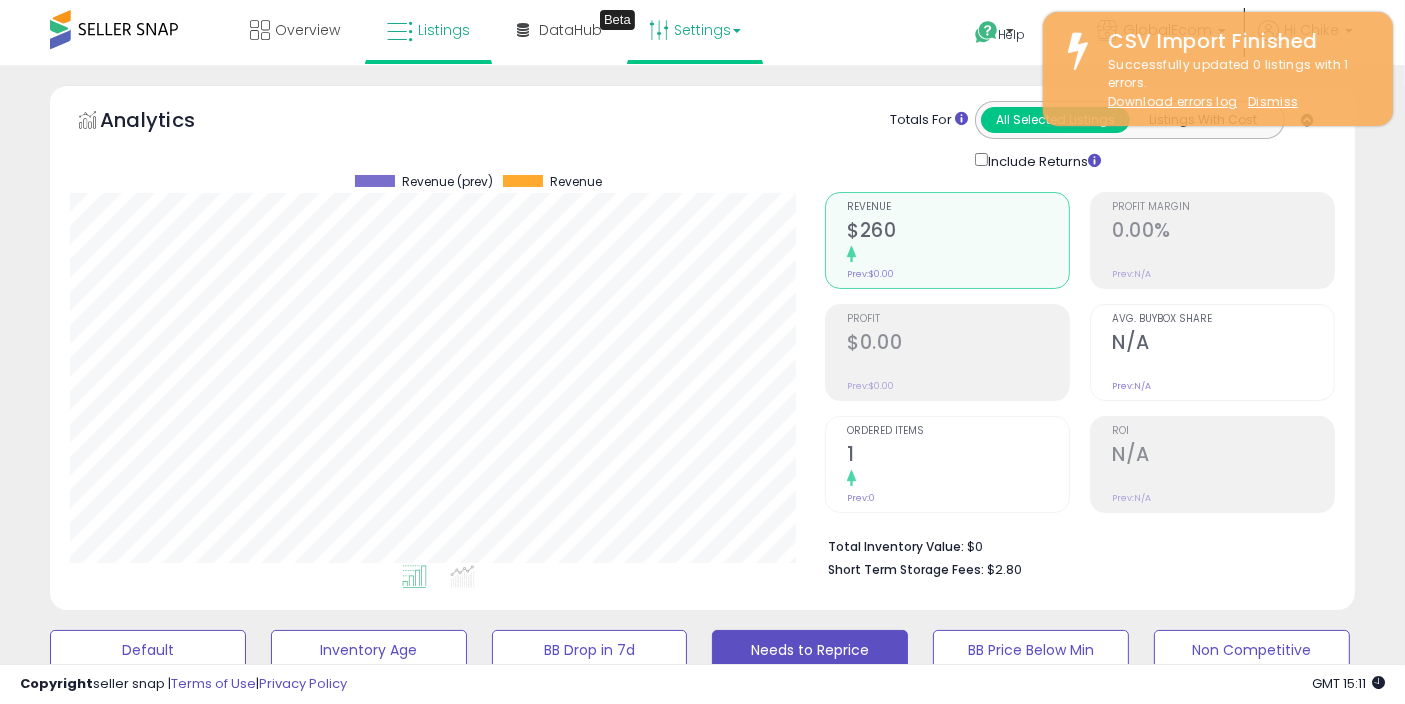 click on "Settings" at bounding box center [695, 30] 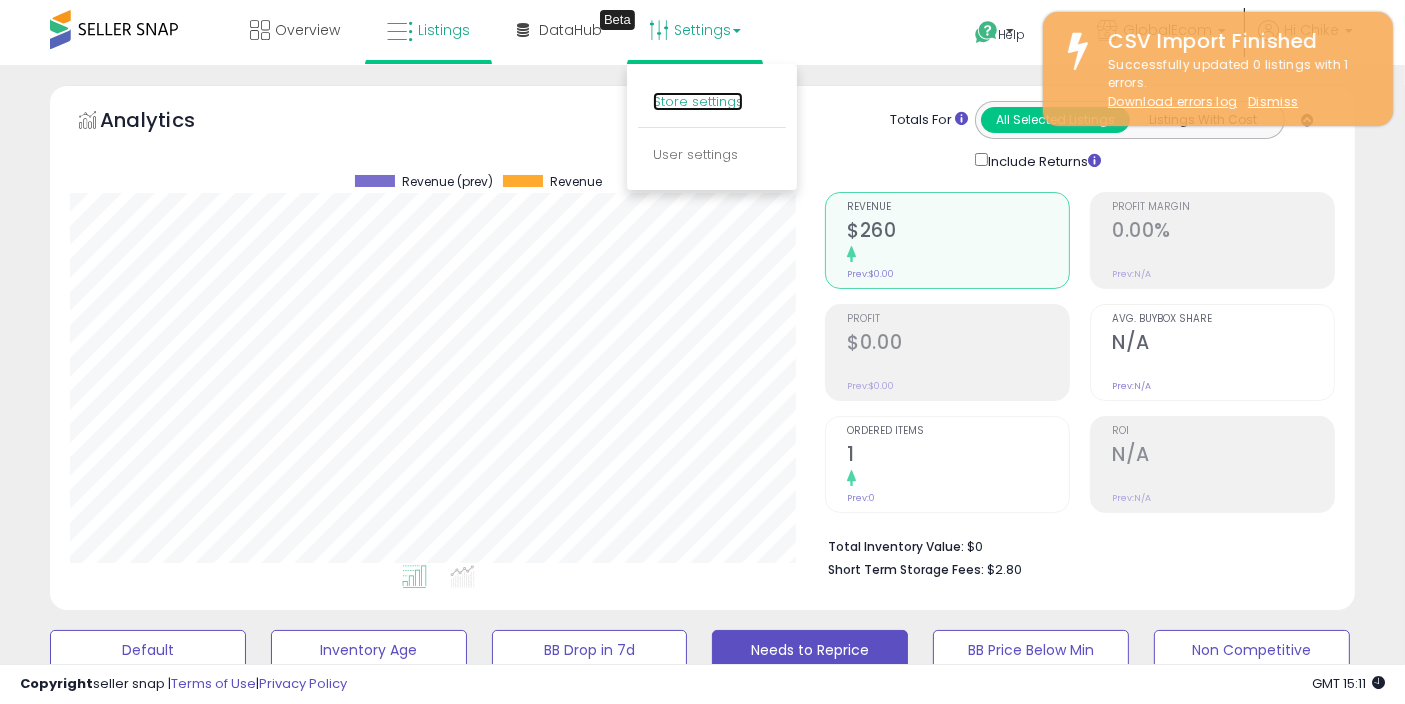 click on "Store
settings" at bounding box center [698, 101] 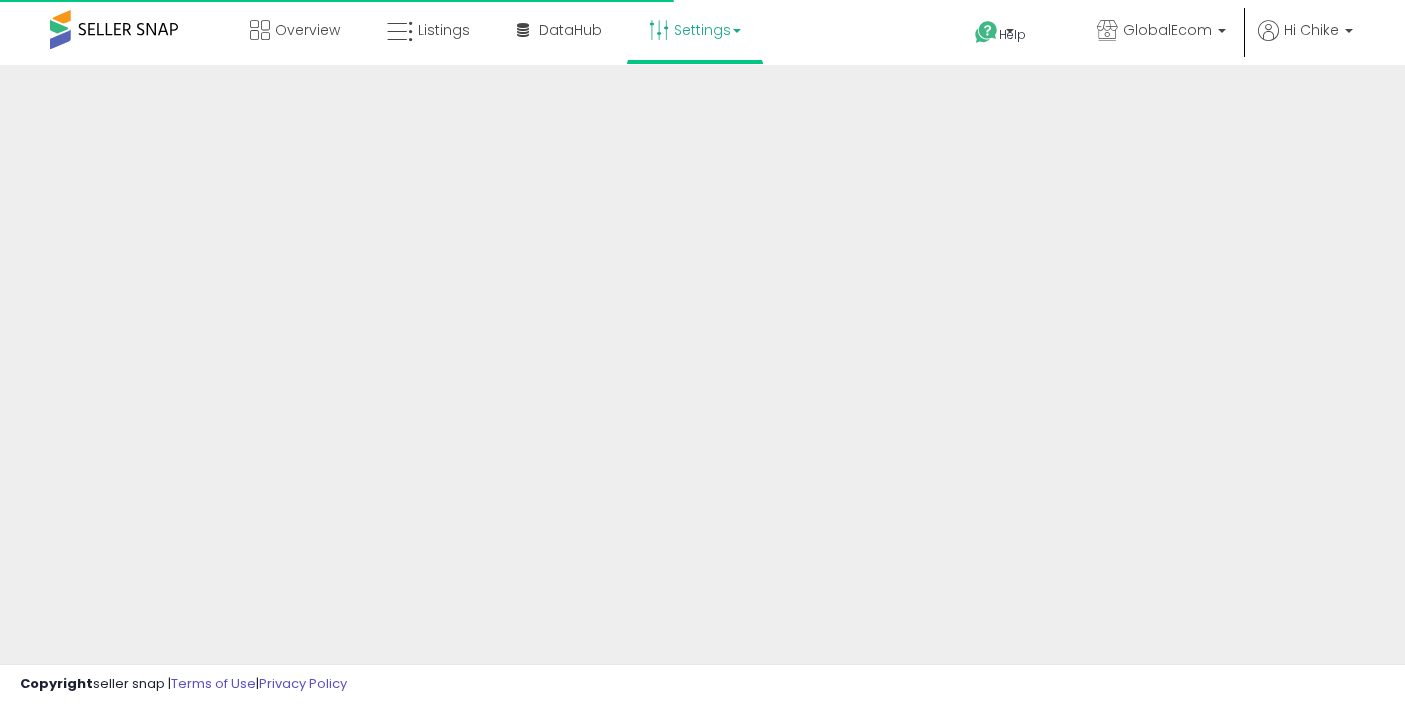 scroll, scrollTop: 0, scrollLeft: 0, axis: both 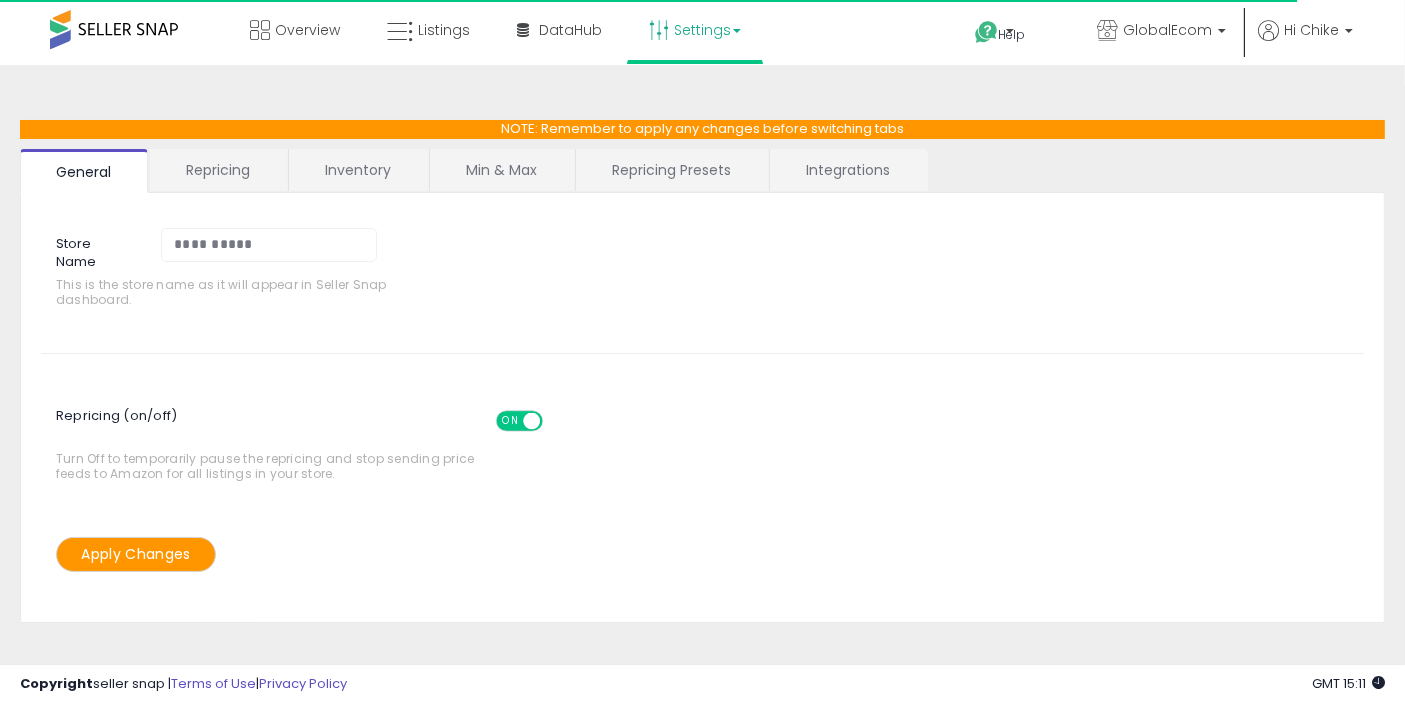 click on "Min & Max" at bounding box center [501, 170] 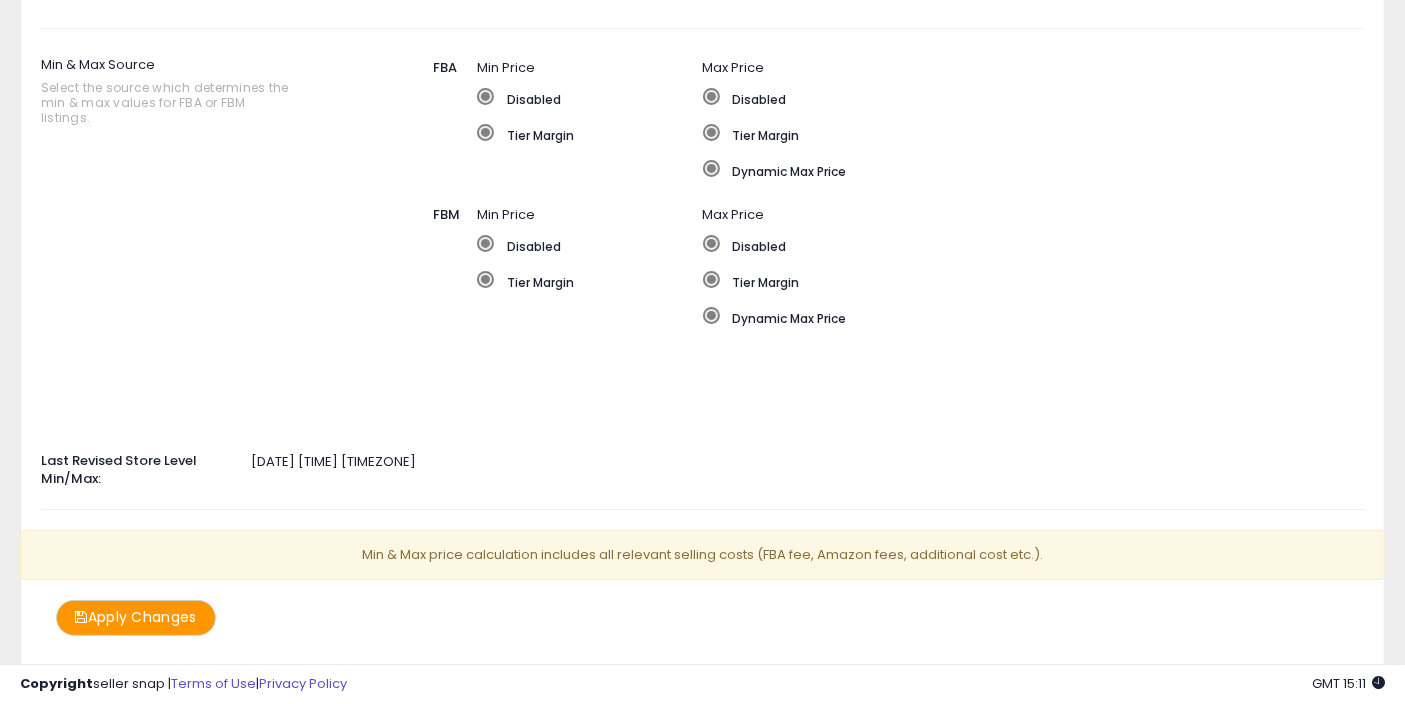 scroll, scrollTop: 345, scrollLeft: 0, axis: vertical 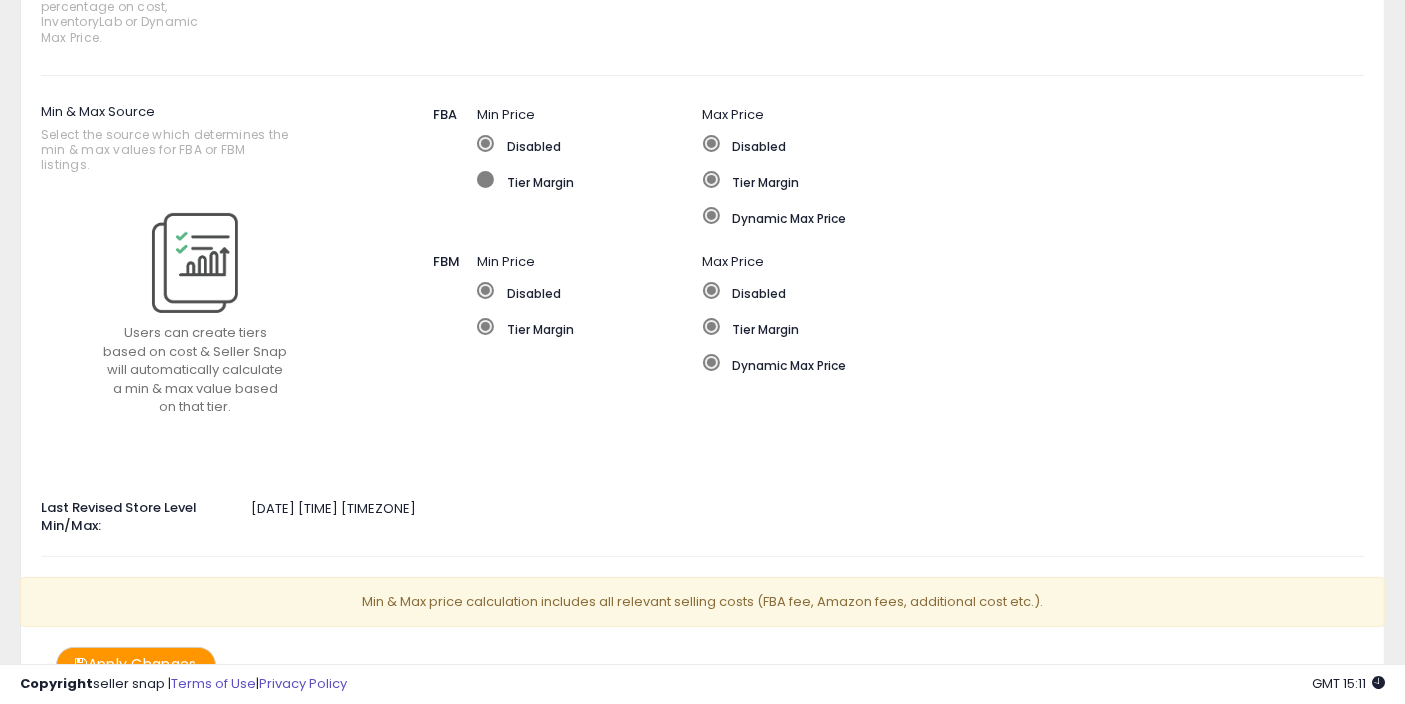 click at bounding box center [485, 179] 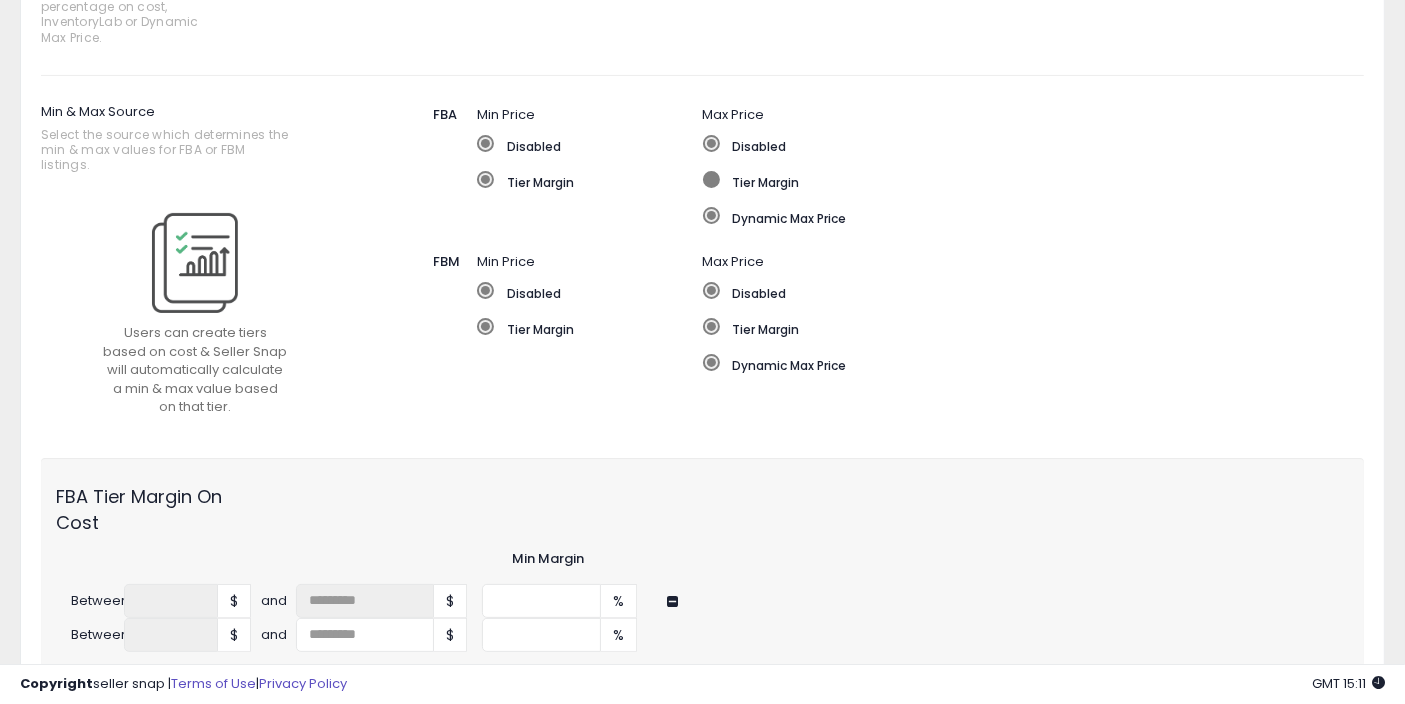 click at bounding box center (711, 179) 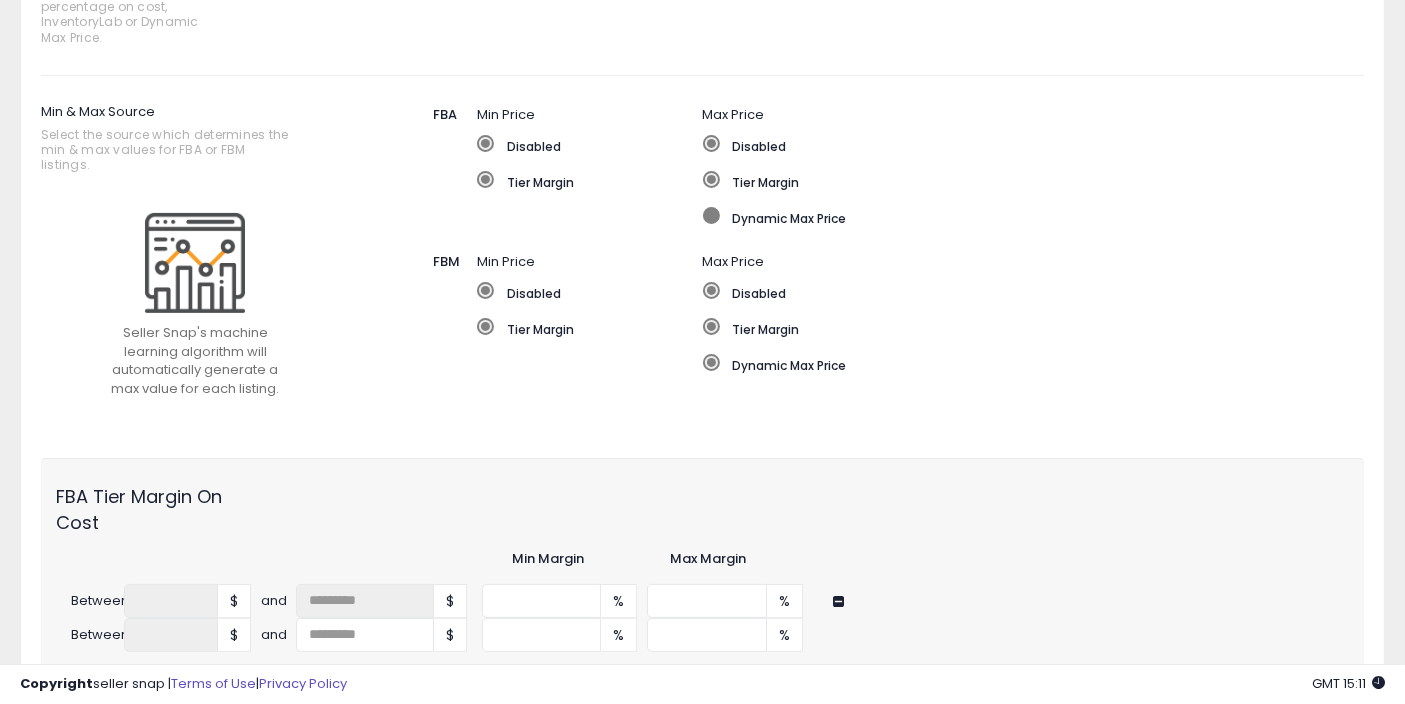 click on "Dynamic Max Price" 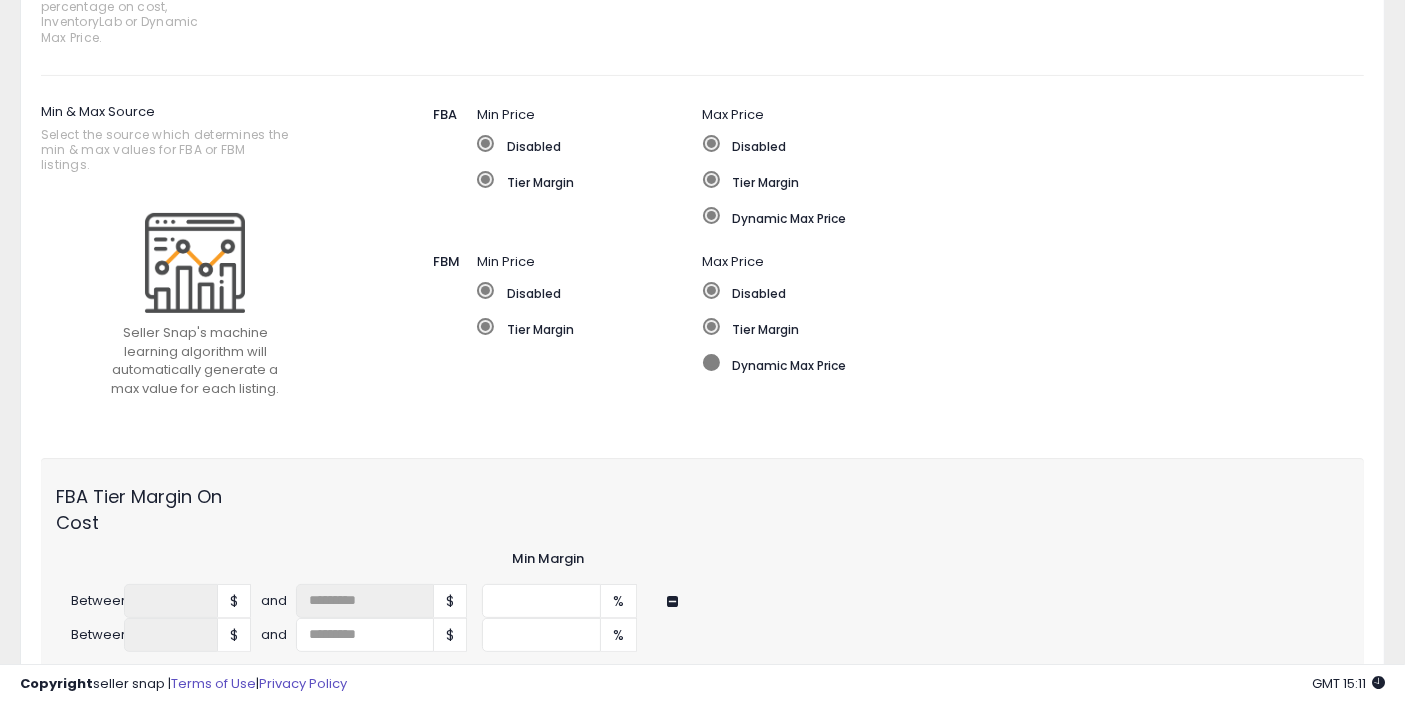 click at bounding box center (711, 362) 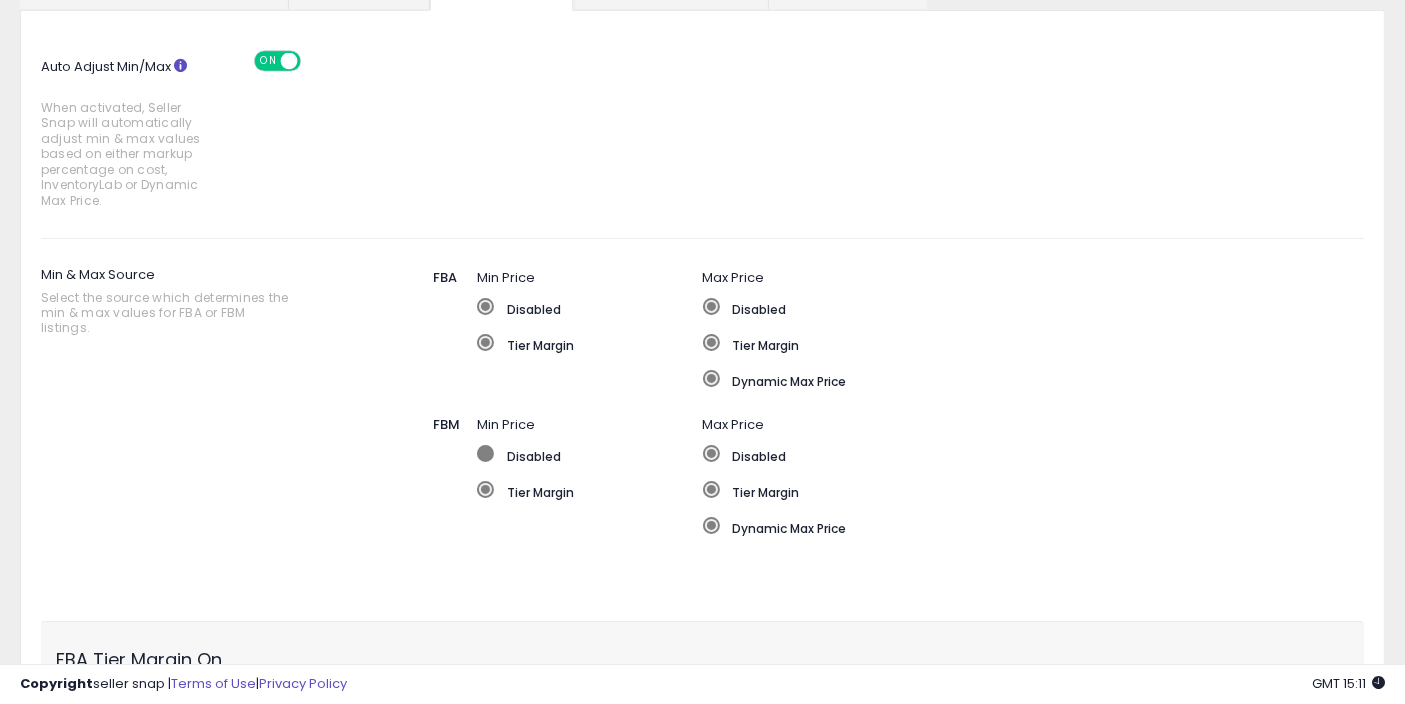 scroll, scrollTop: 130, scrollLeft: 0, axis: vertical 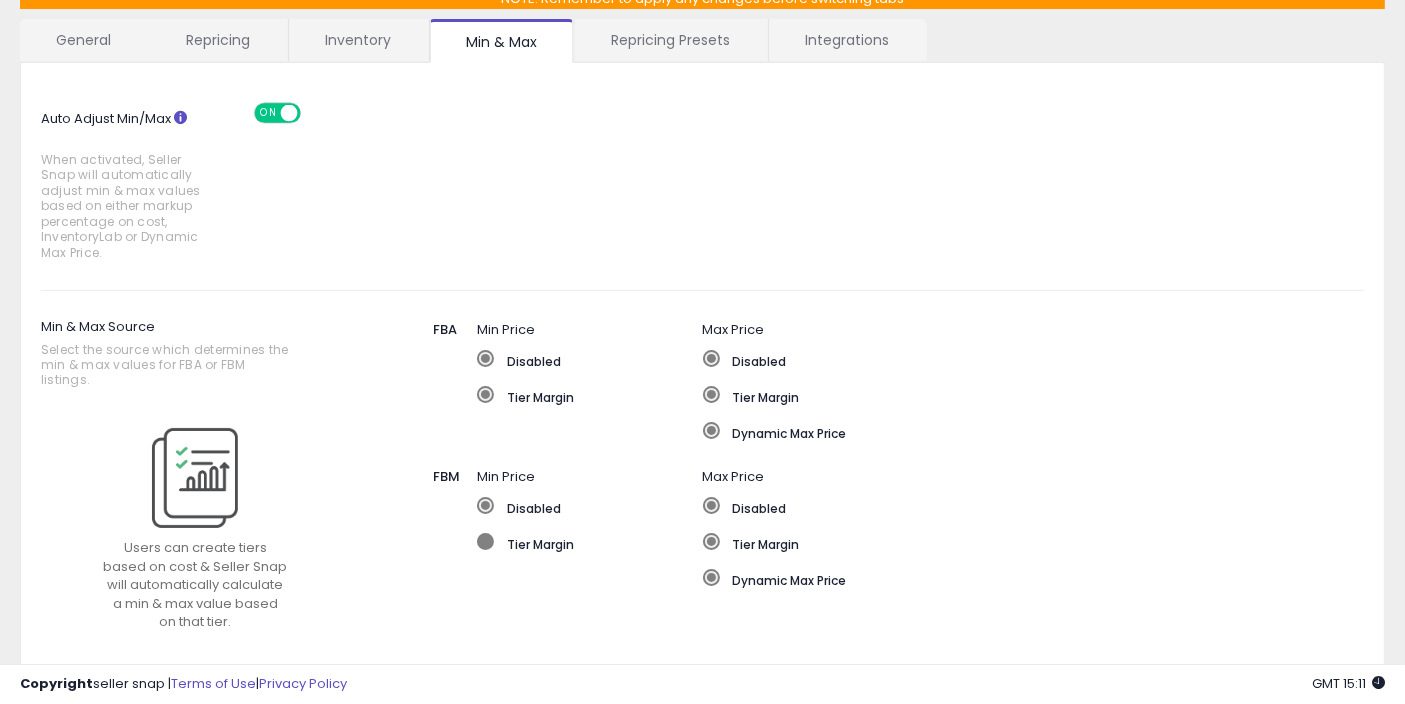 click on "Tier Margin" 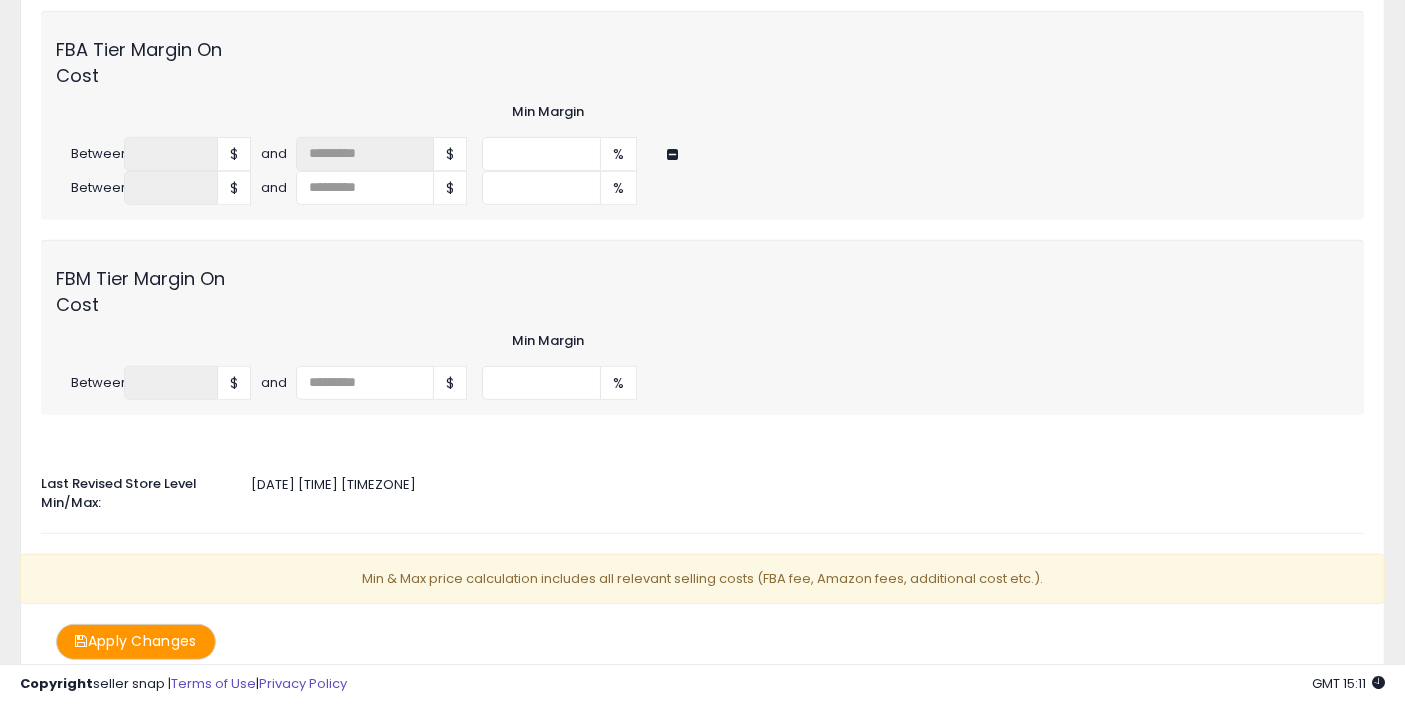 scroll, scrollTop: 797, scrollLeft: 0, axis: vertical 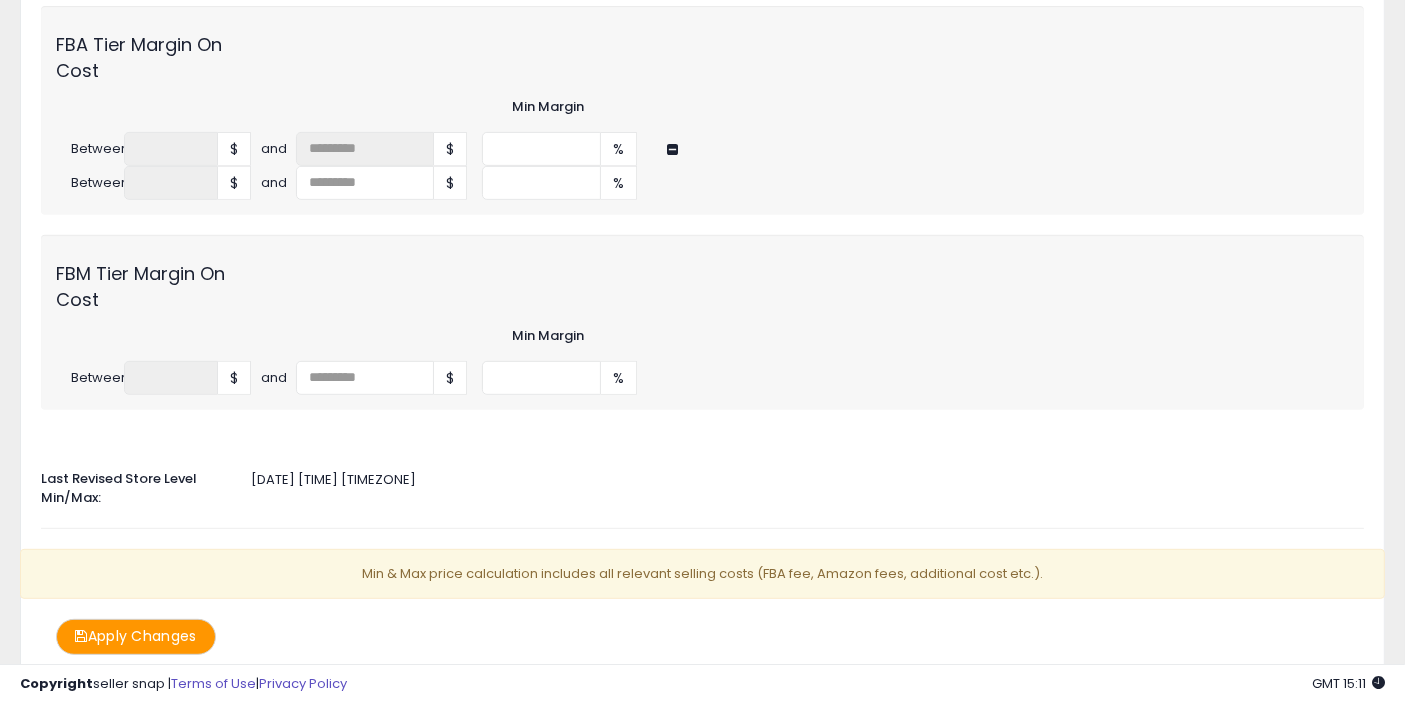 click on "Apply Changes" 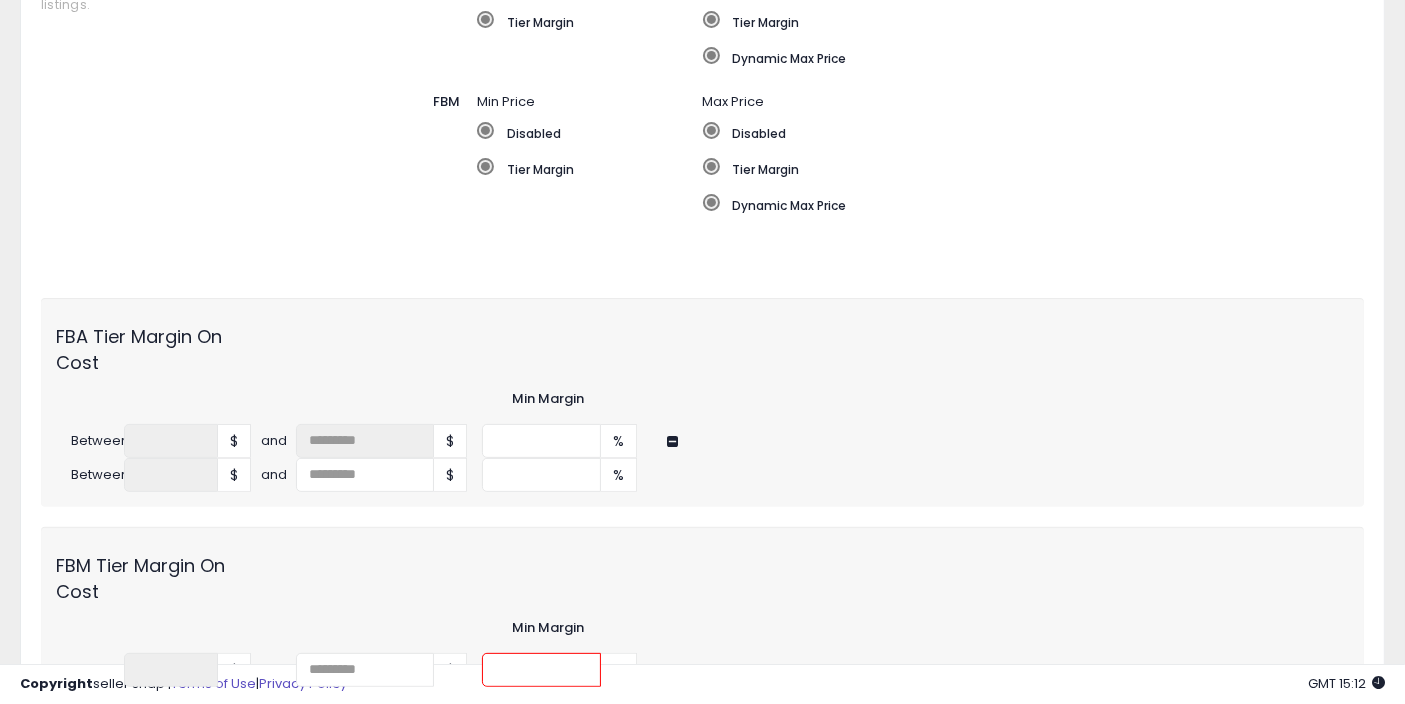 scroll, scrollTop: 463, scrollLeft: 0, axis: vertical 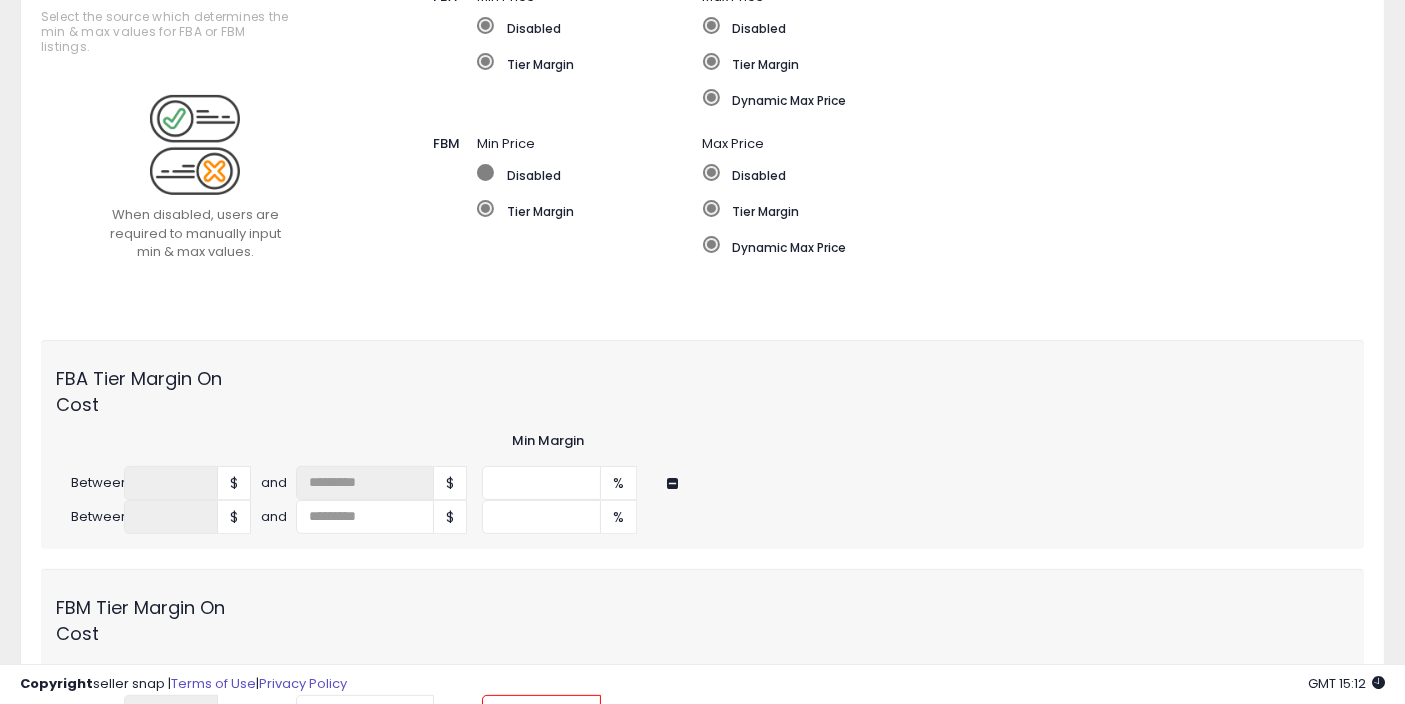 click on "Disabled" 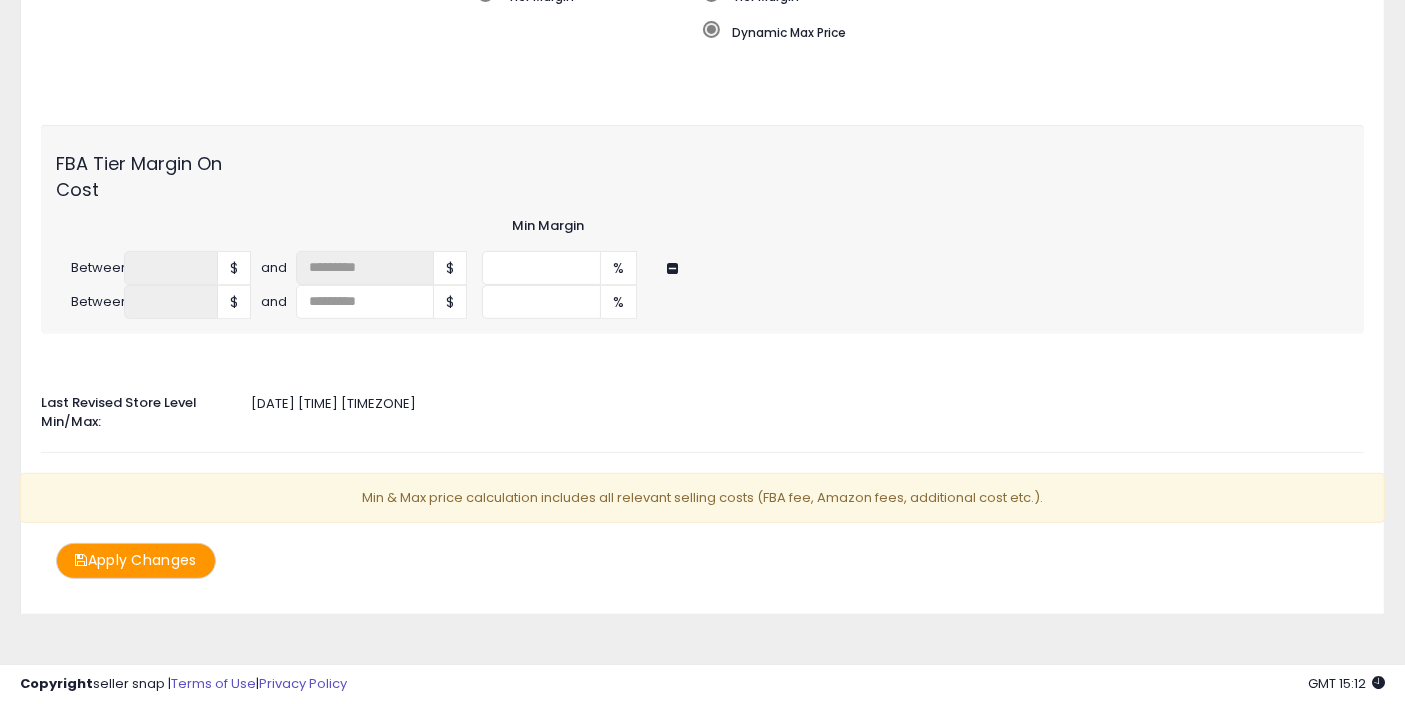 scroll, scrollTop: 685, scrollLeft: 0, axis: vertical 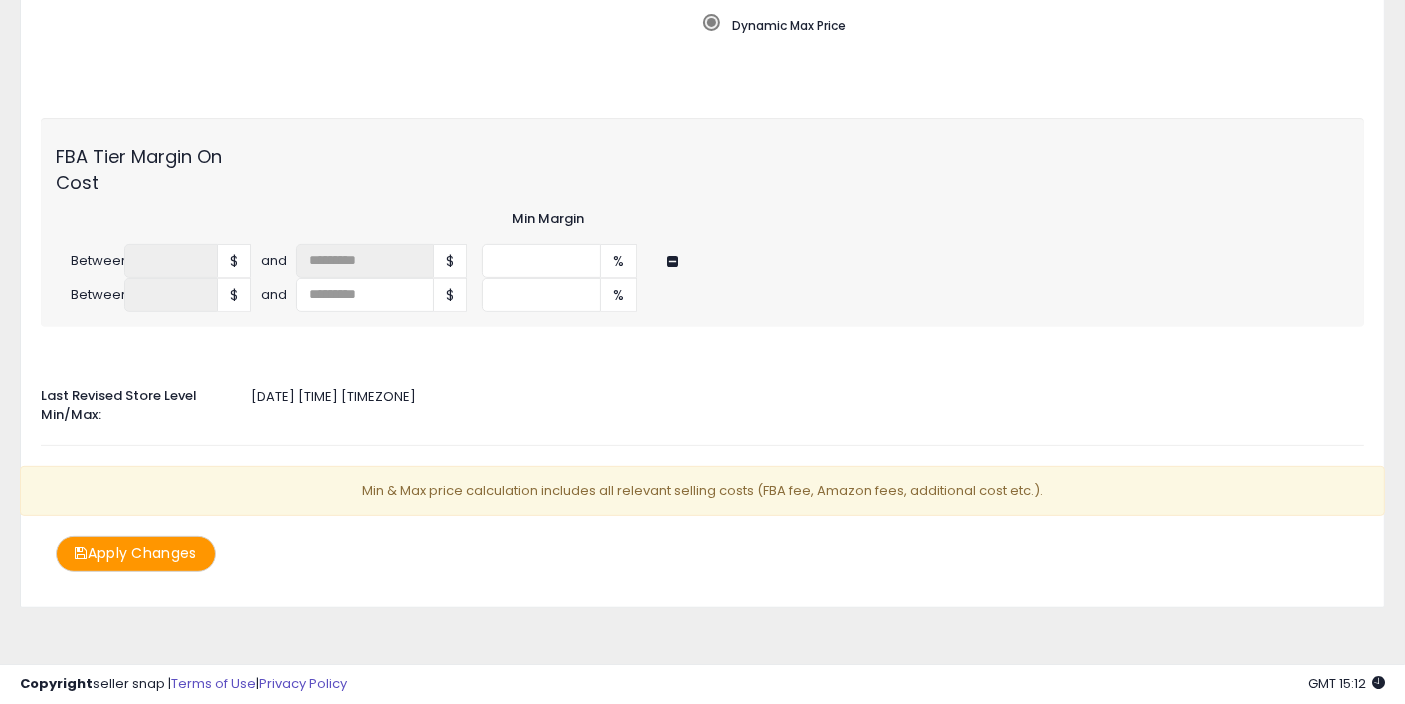 click on "Apply Changes" 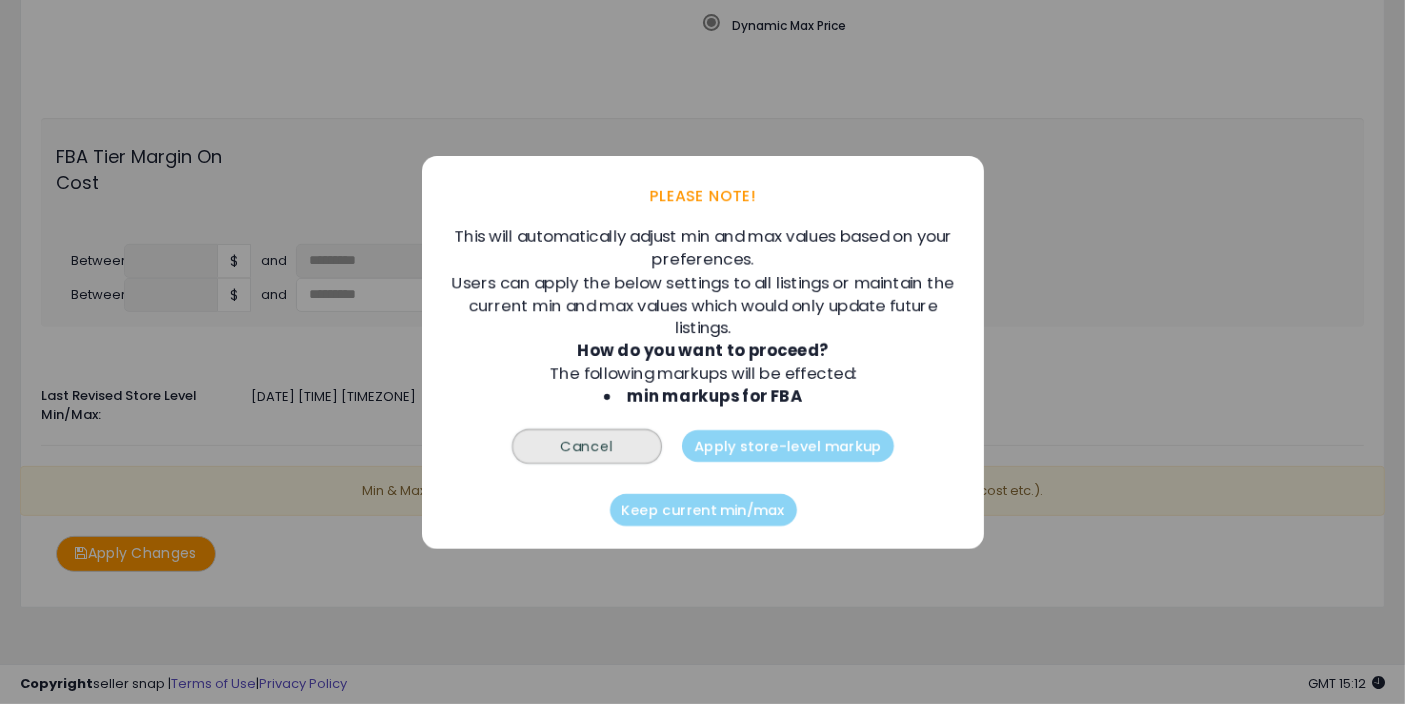 click on "Cancel" 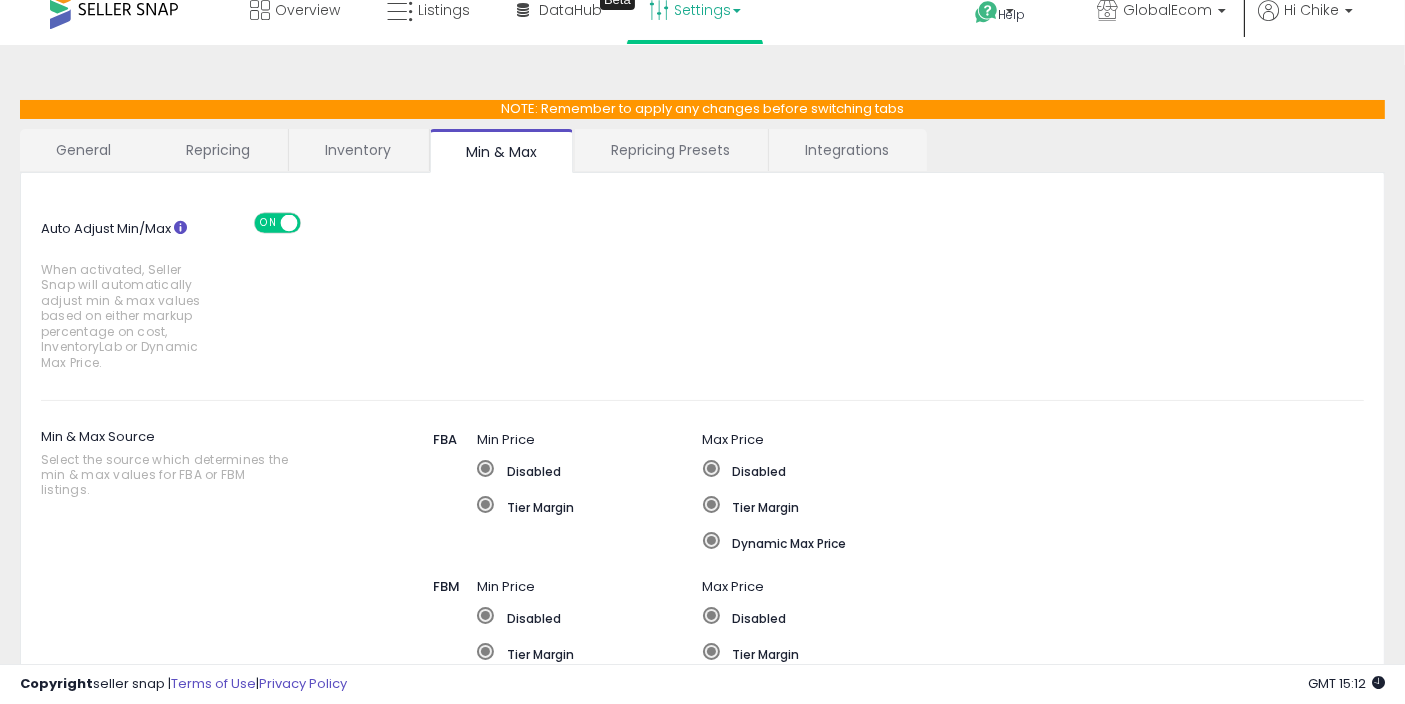 scroll, scrollTop: 0, scrollLeft: 0, axis: both 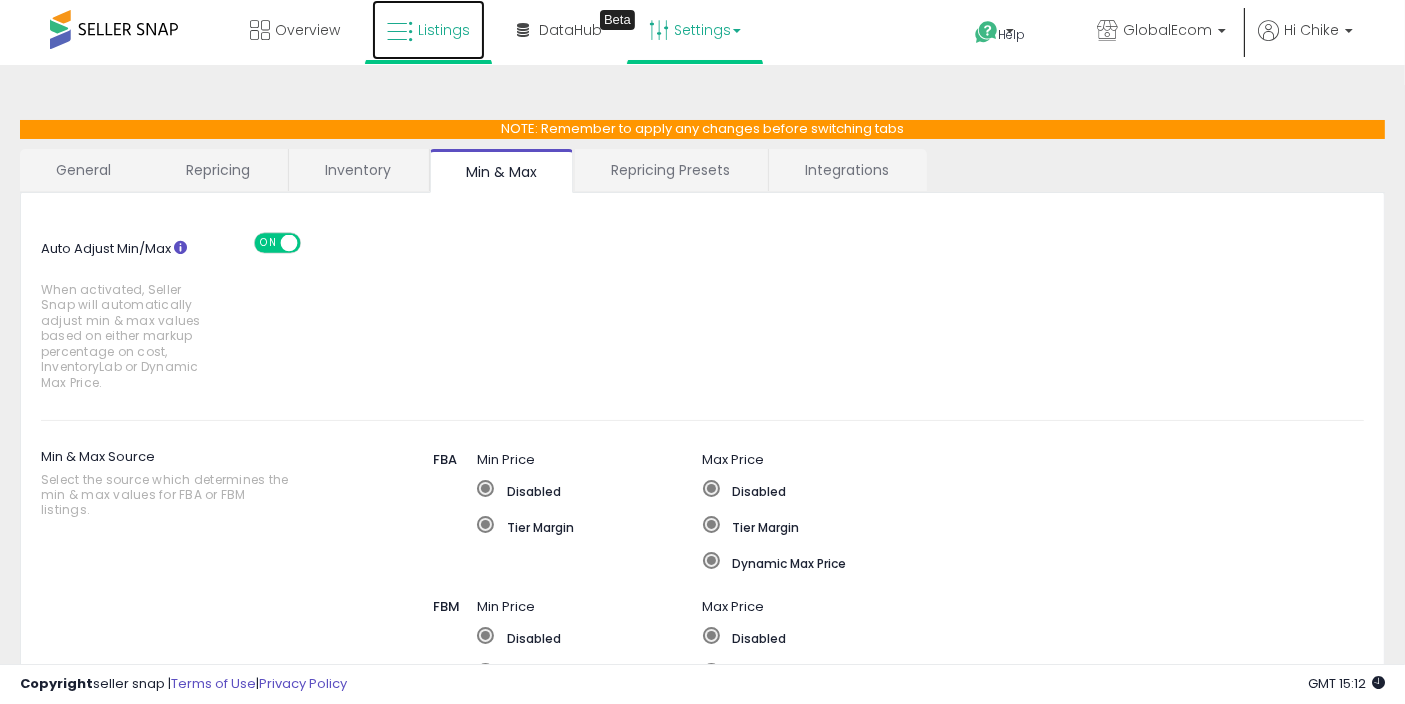 click on "Listings" 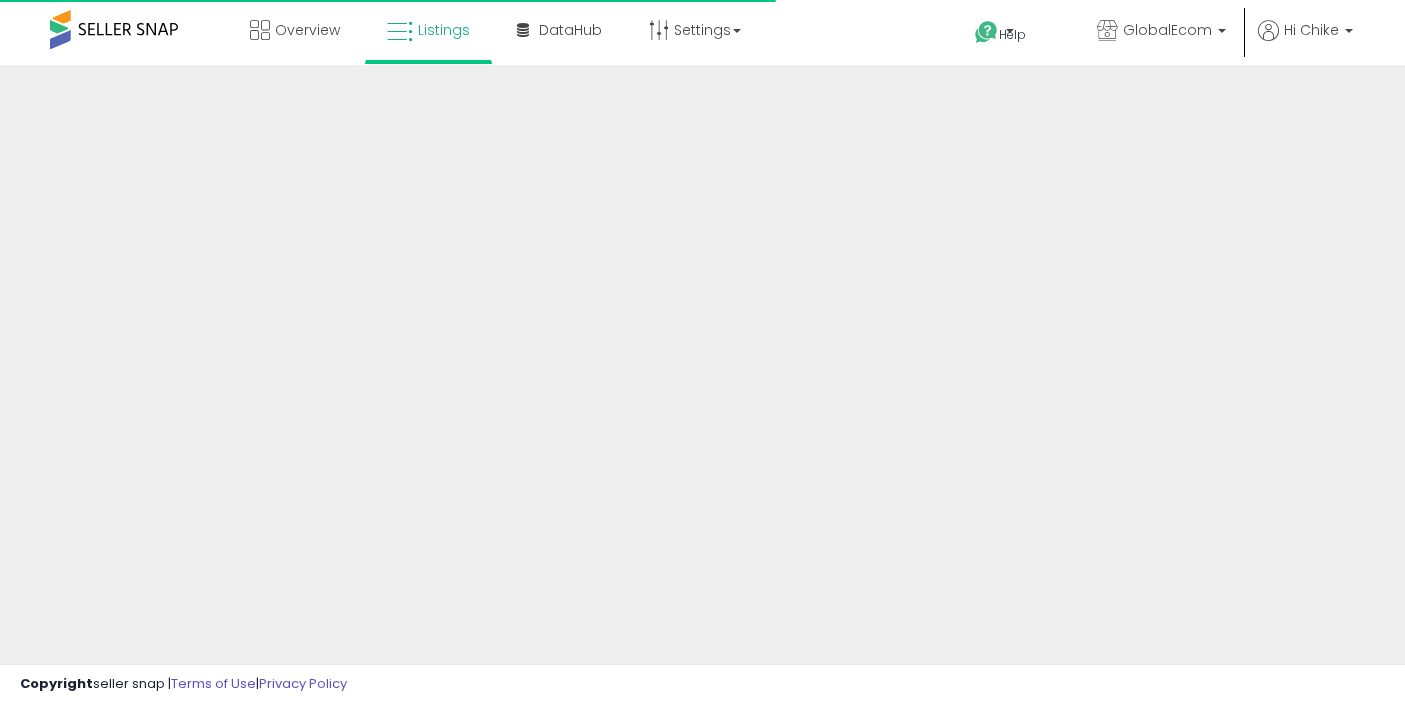scroll, scrollTop: 0, scrollLeft: 0, axis: both 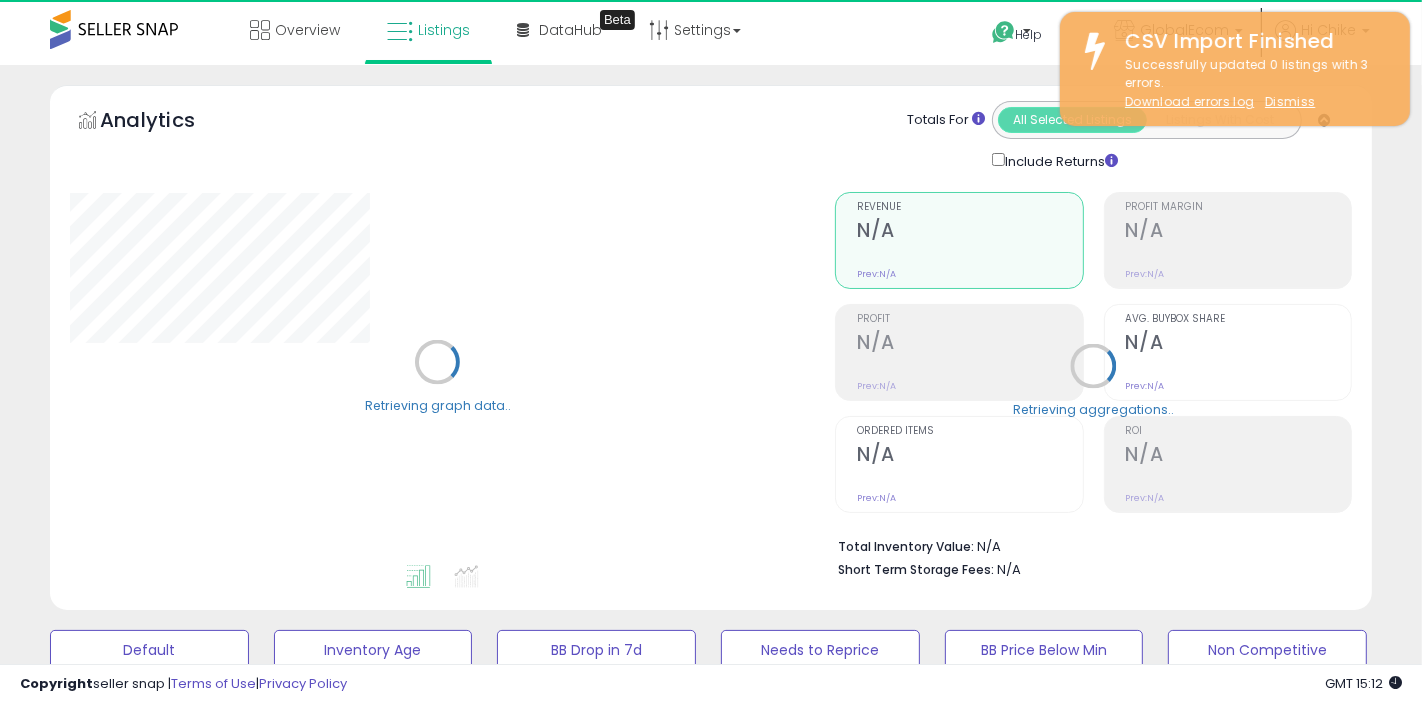 select on "**" 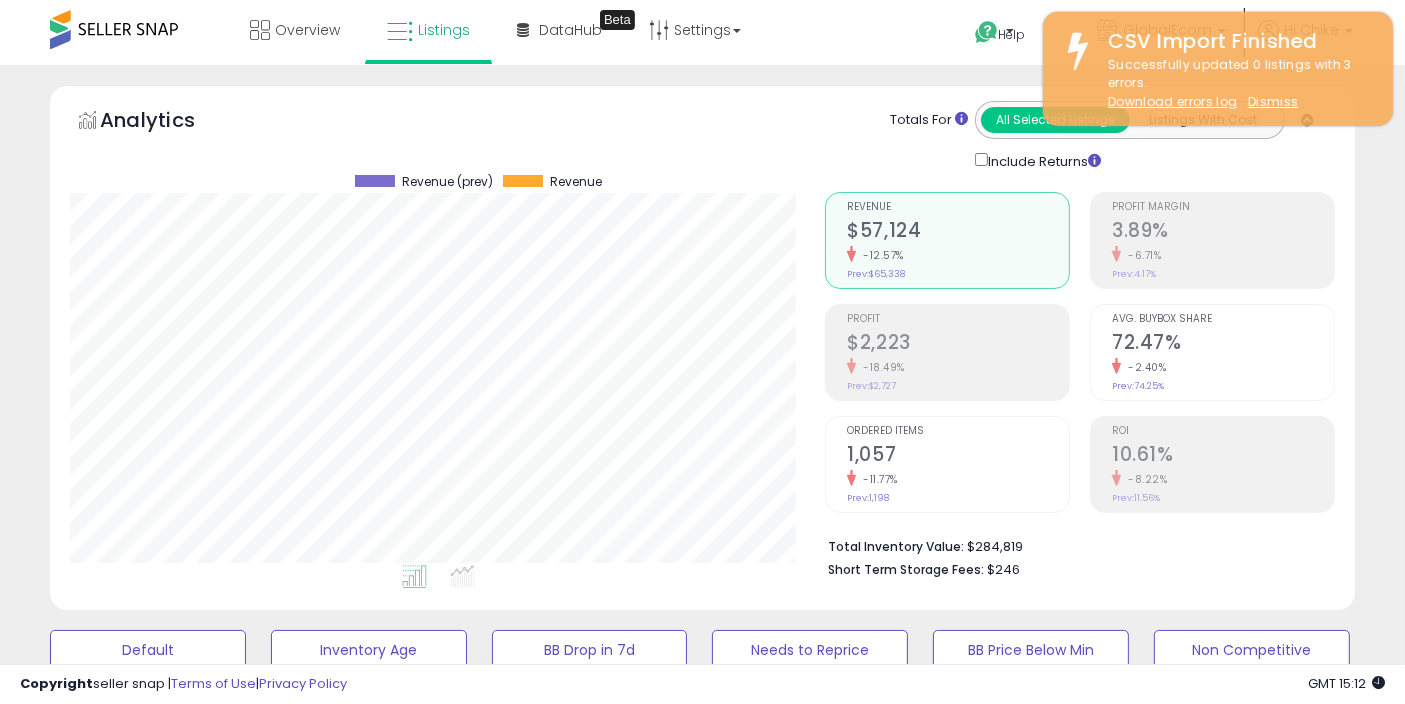 scroll, scrollTop: 999590, scrollLeft: 999244, axis: both 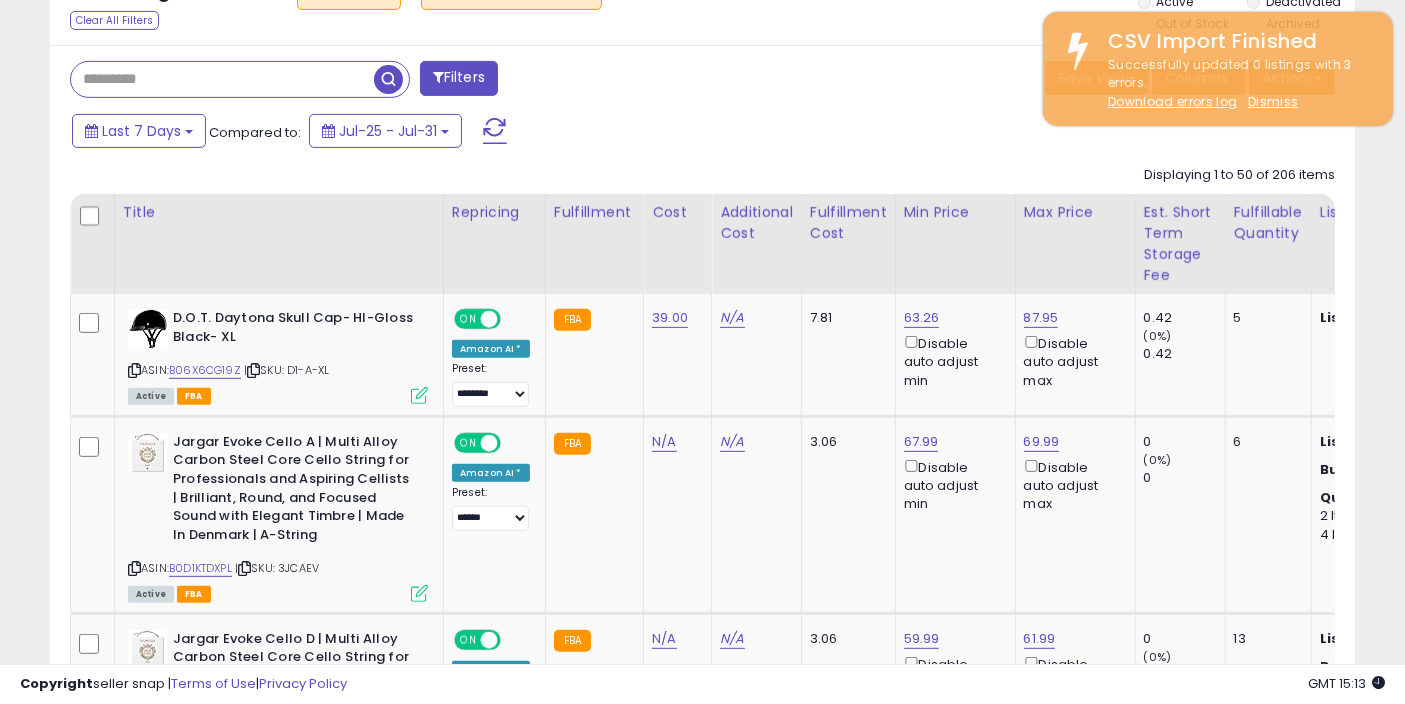 drag, startPoint x: 177, startPoint y: 75, endPoint x: 232, endPoint y: 75, distance: 55 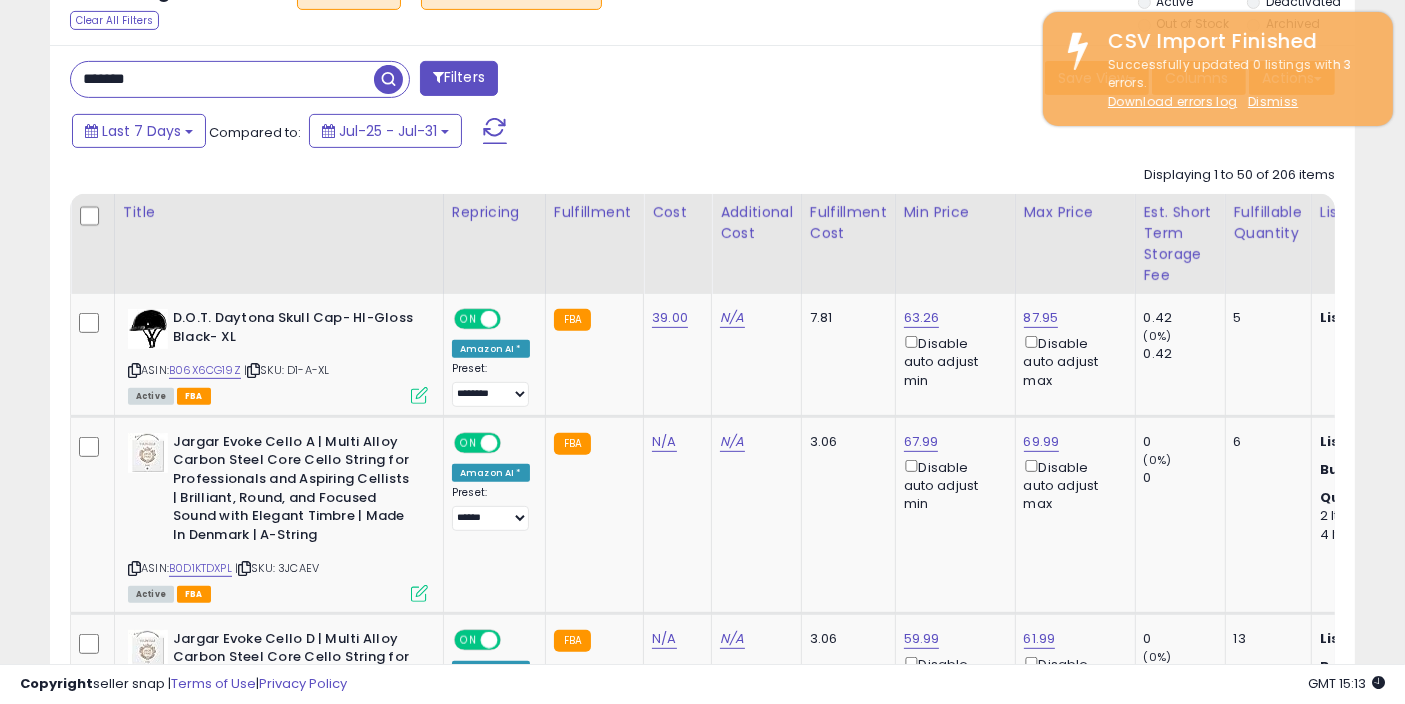 type on "*******" 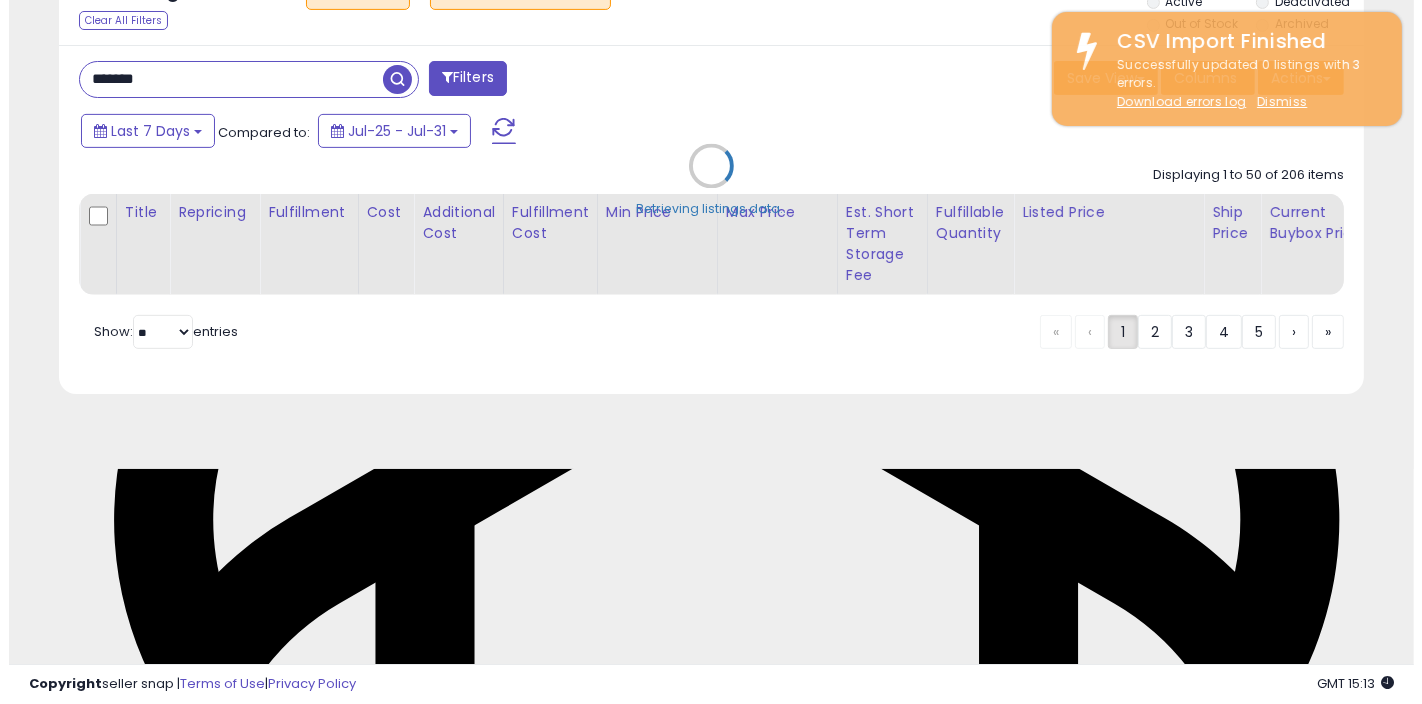 scroll, scrollTop: 557, scrollLeft: 0, axis: vertical 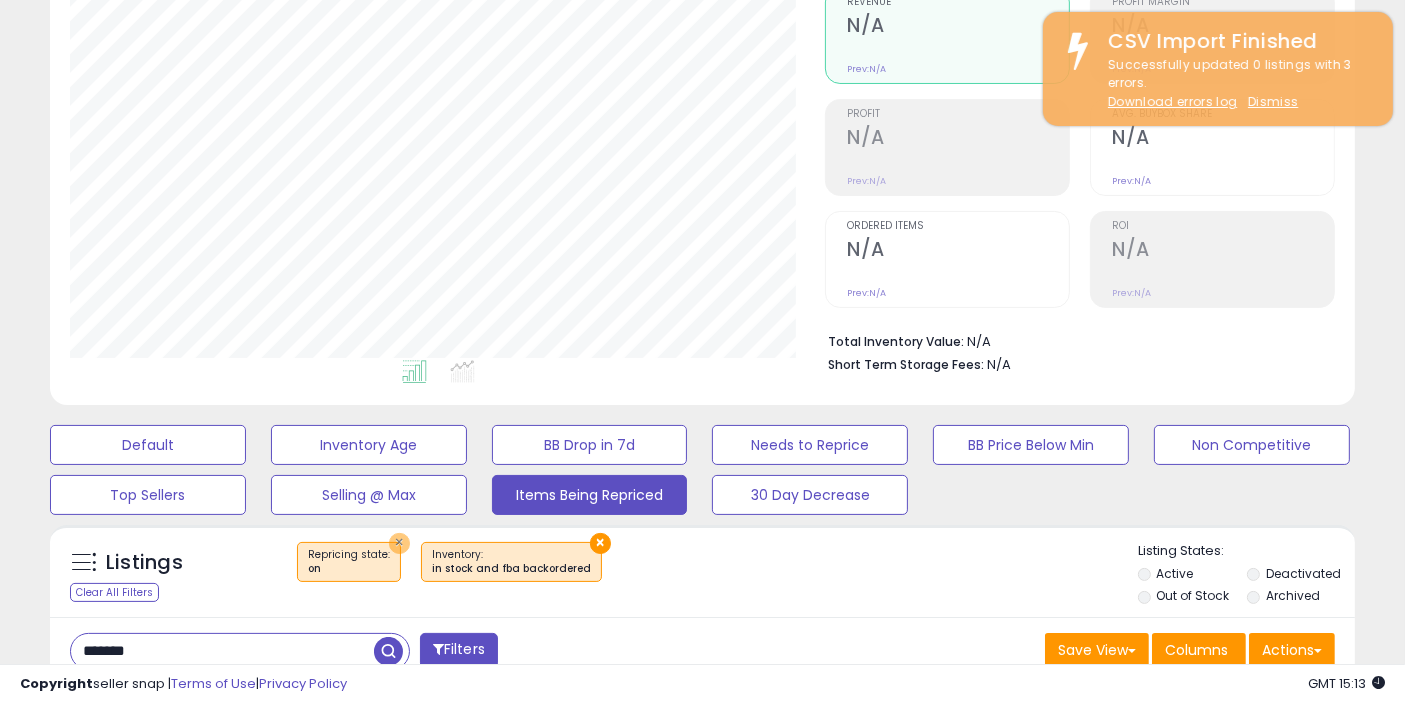 click on "×" at bounding box center [399, 543] 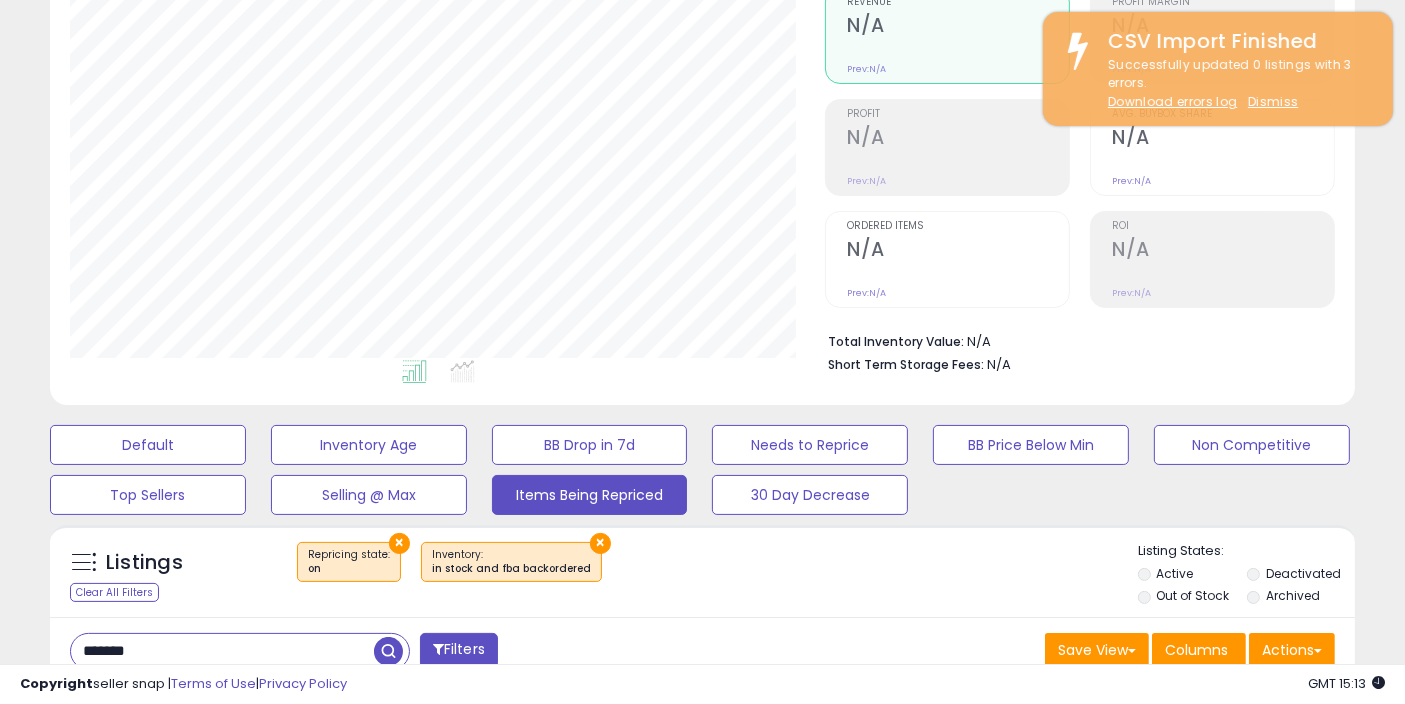 scroll, scrollTop: 999590, scrollLeft: 999234, axis: both 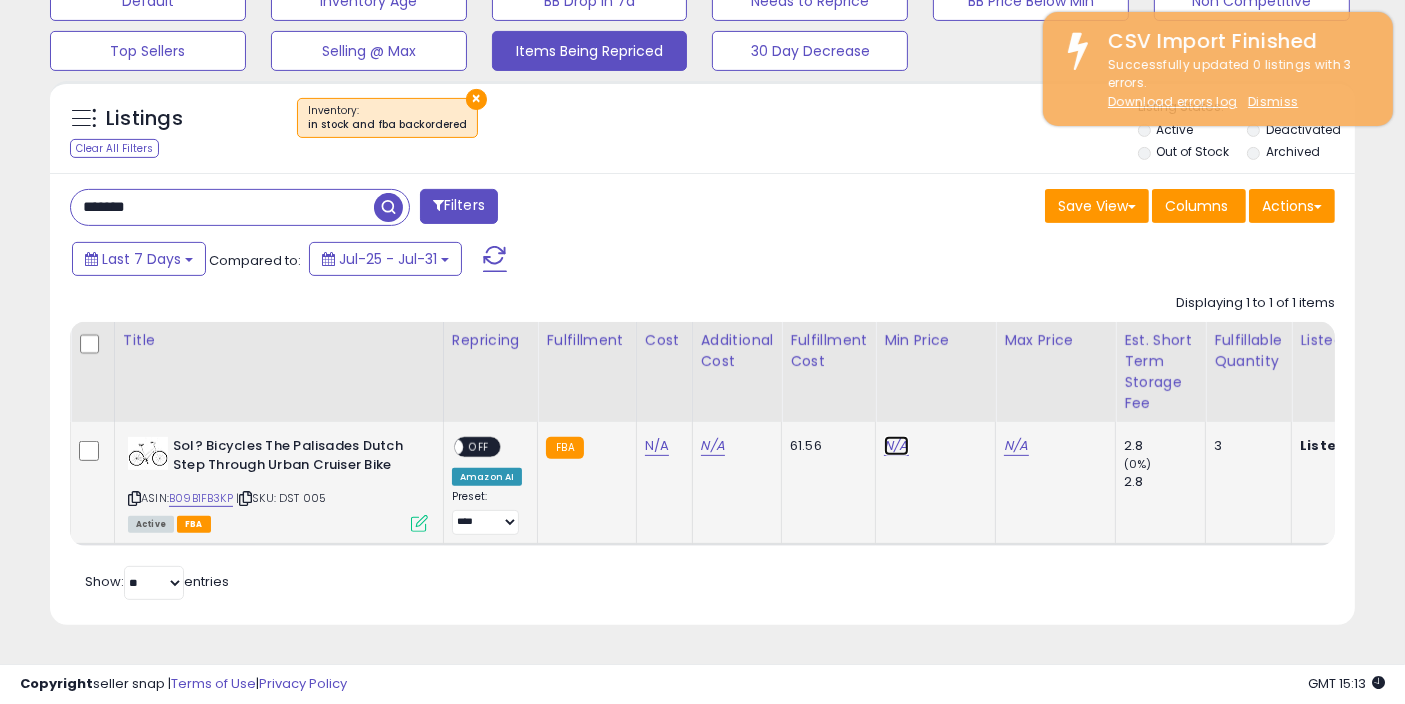 click on "N/A" at bounding box center (896, 446) 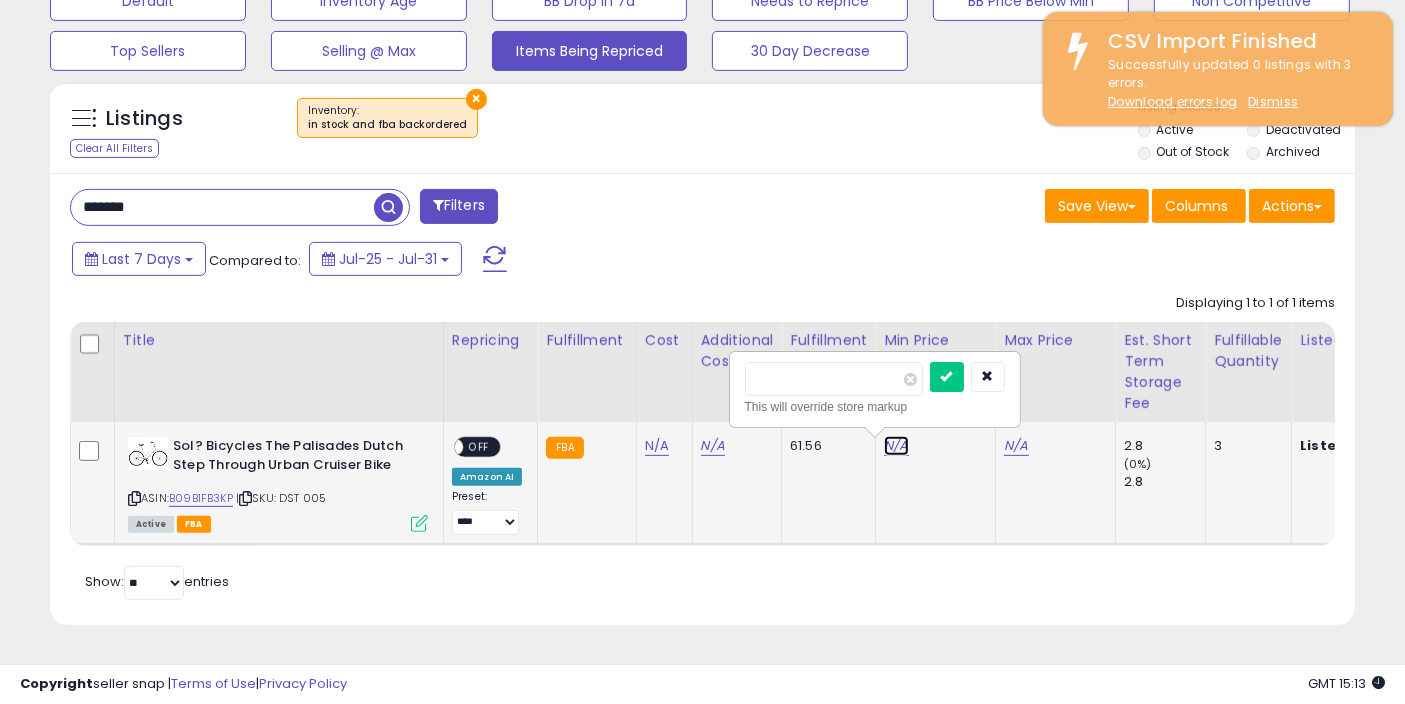 click on "N/A" at bounding box center [896, 446] 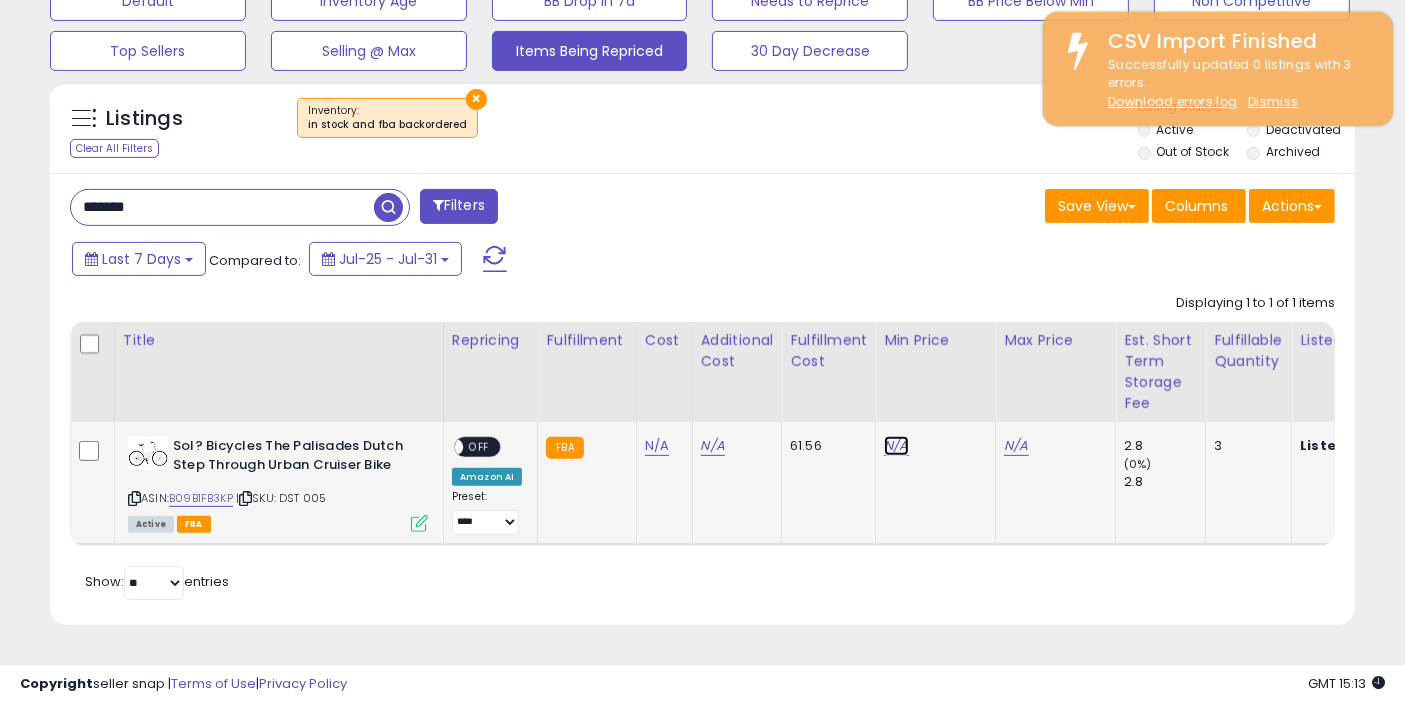 click on "N/A" at bounding box center [896, 446] 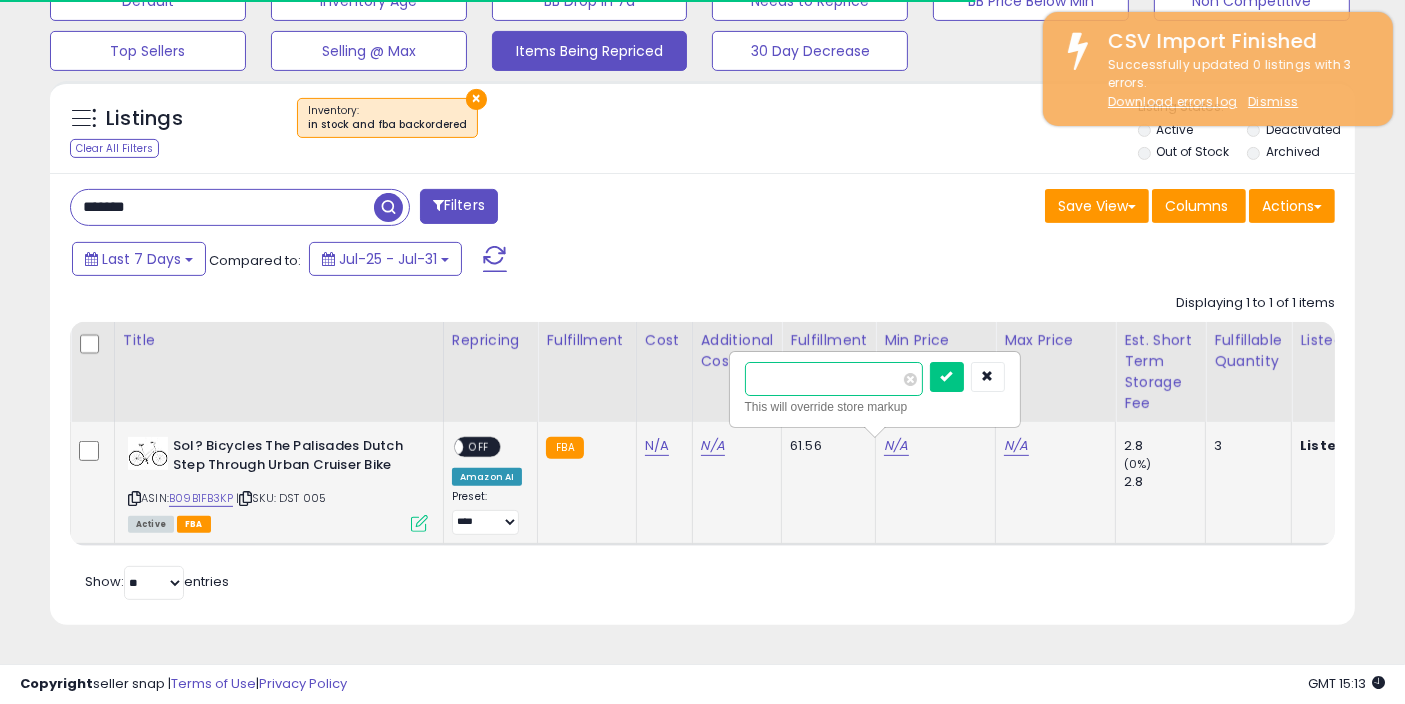 paste on "******" 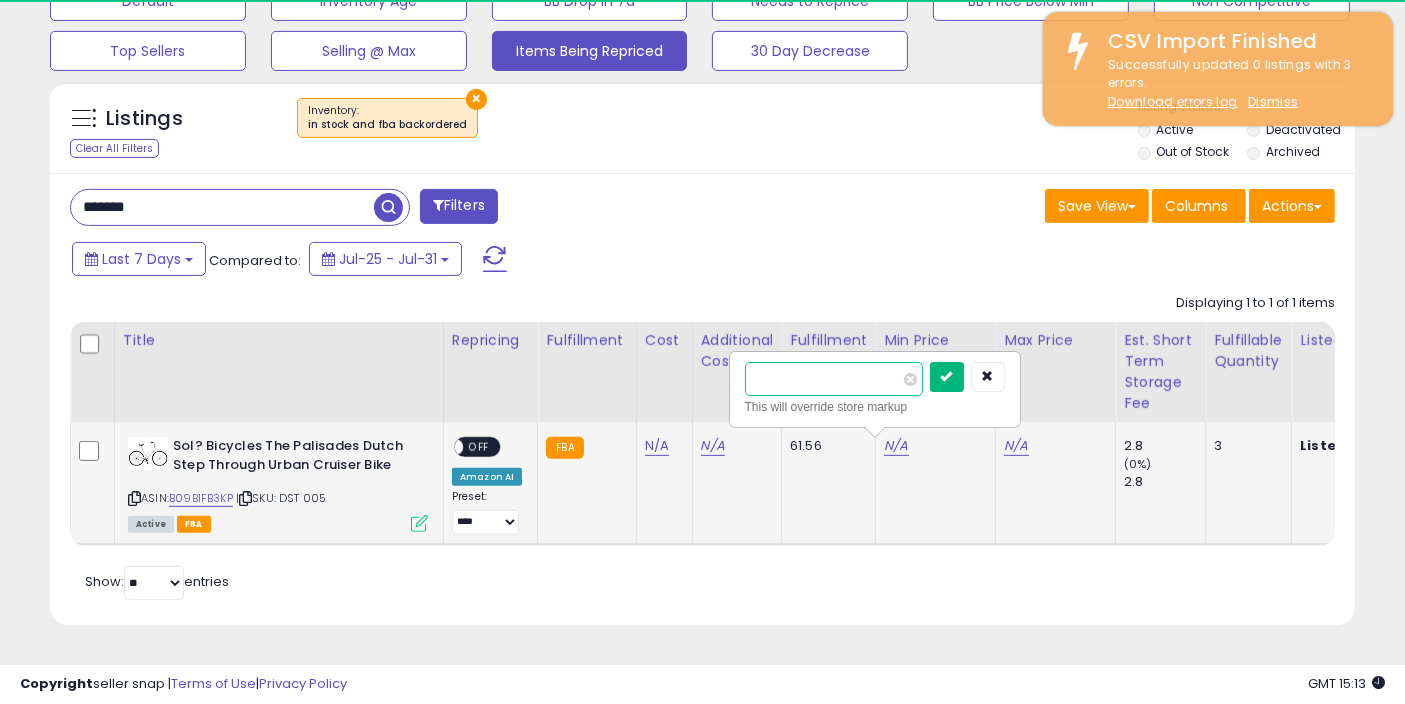 type on "******" 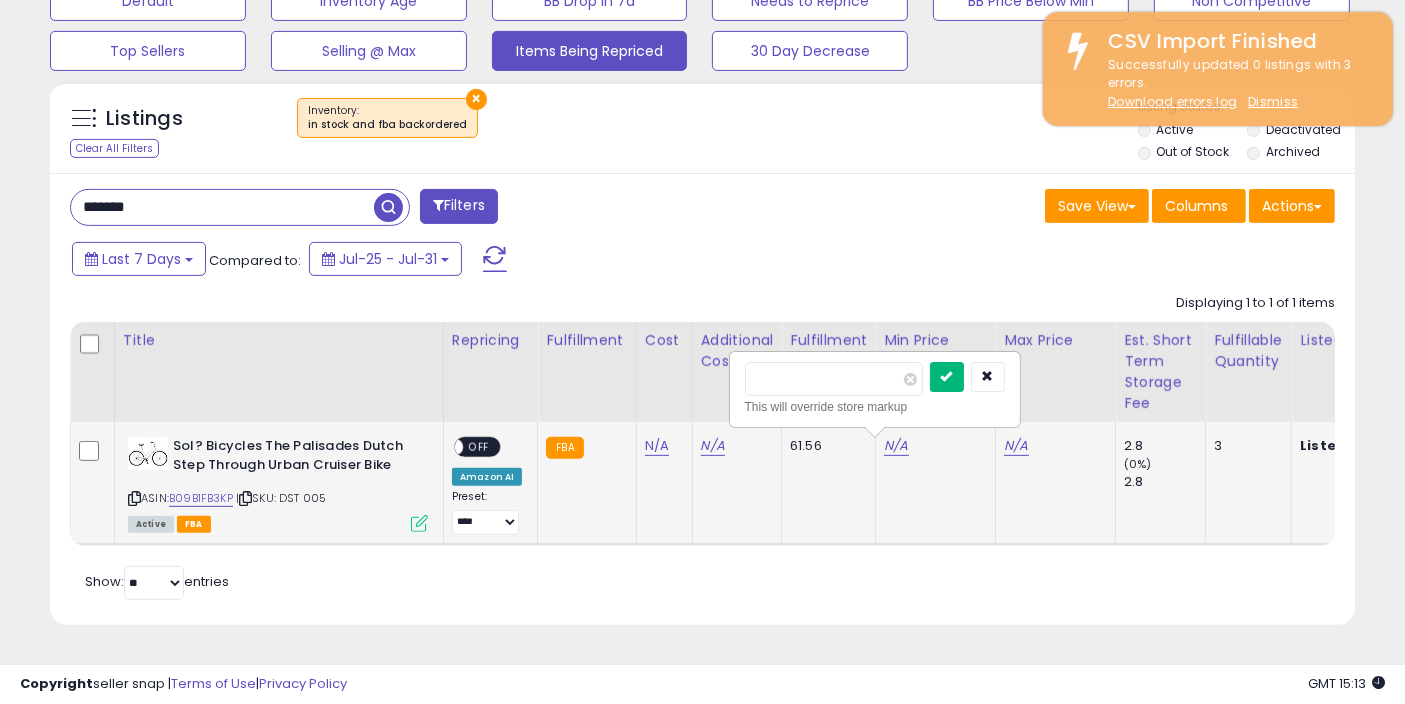 click at bounding box center [947, 376] 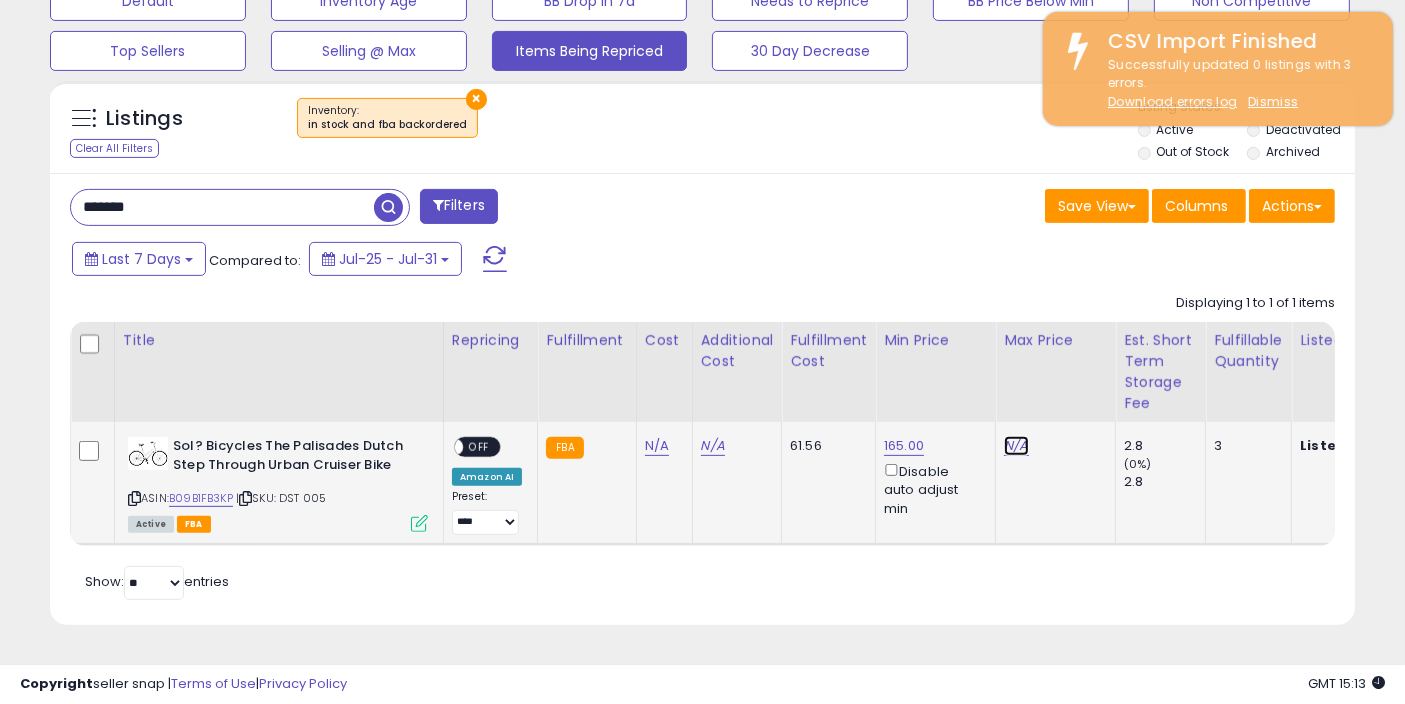 click on "N/A" at bounding box center (1016, 446) 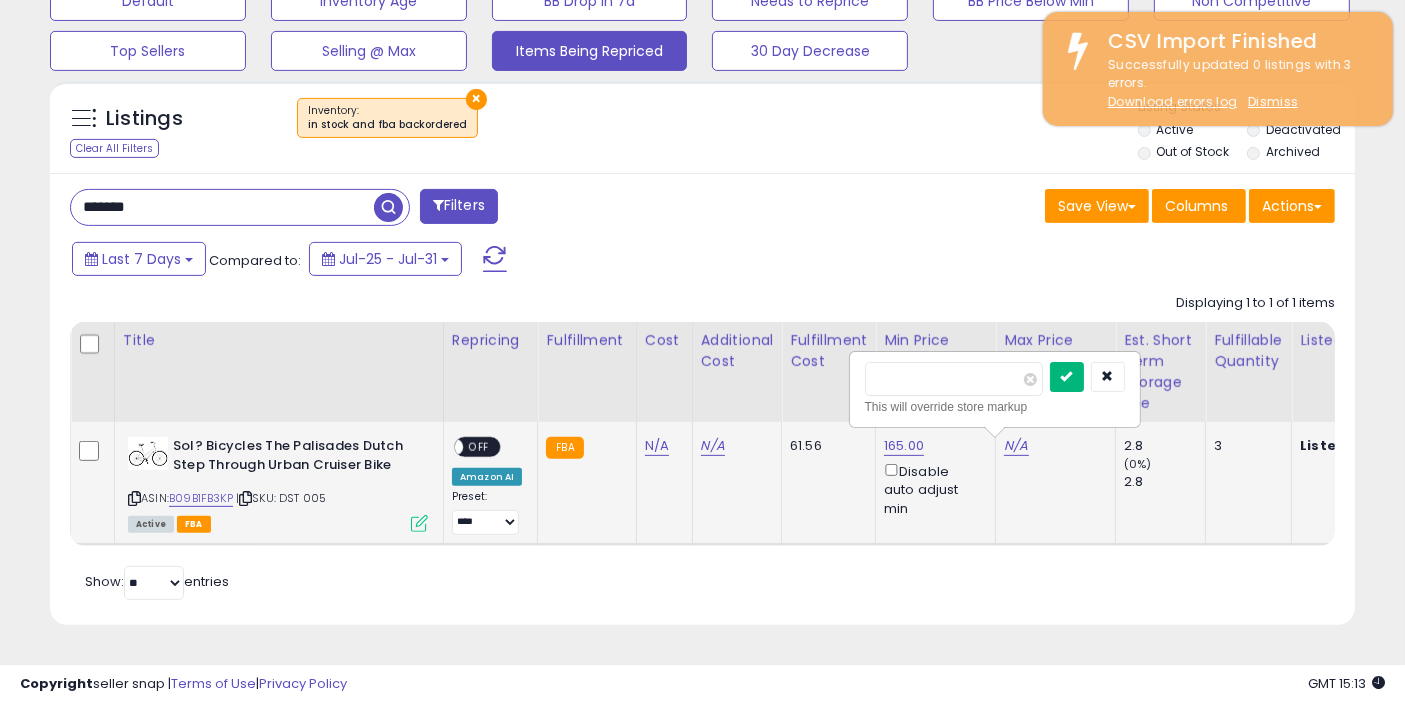 type on "******" 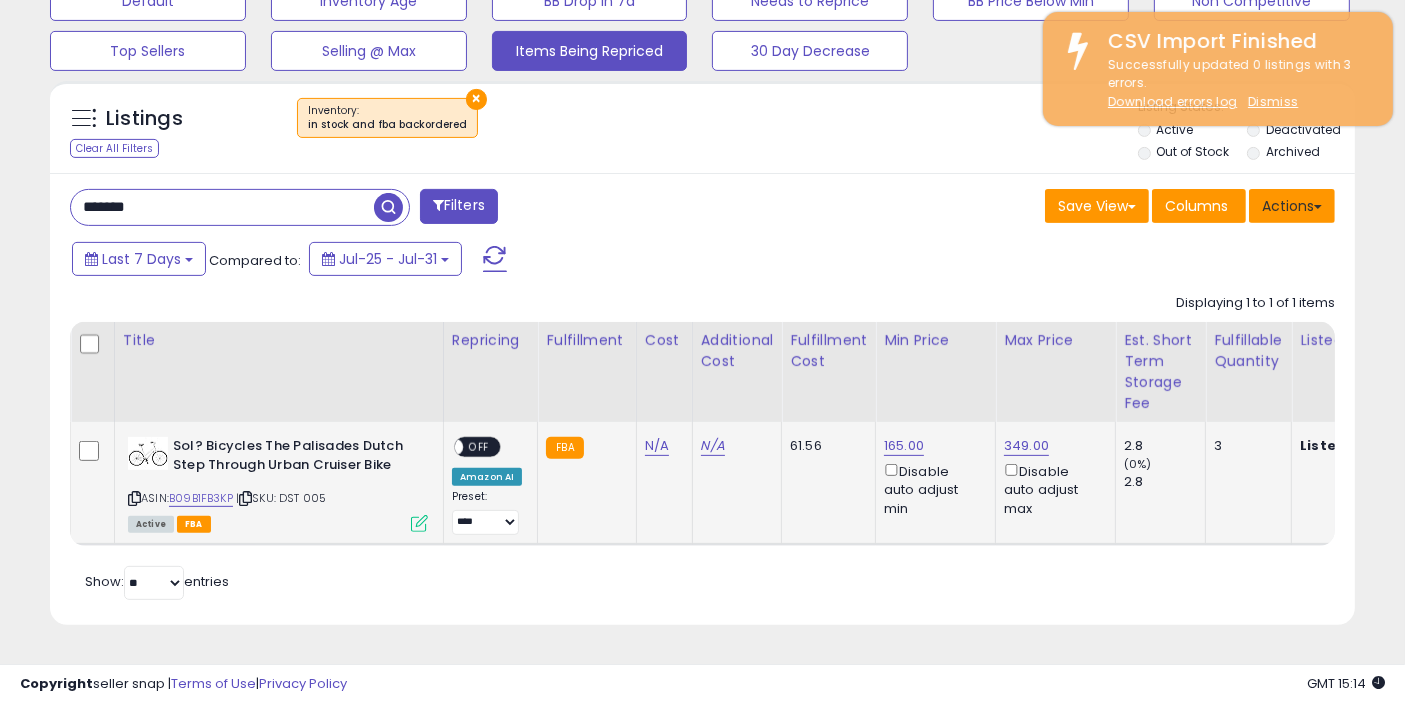 click on "Actions" at bounding box center [1292, 206] 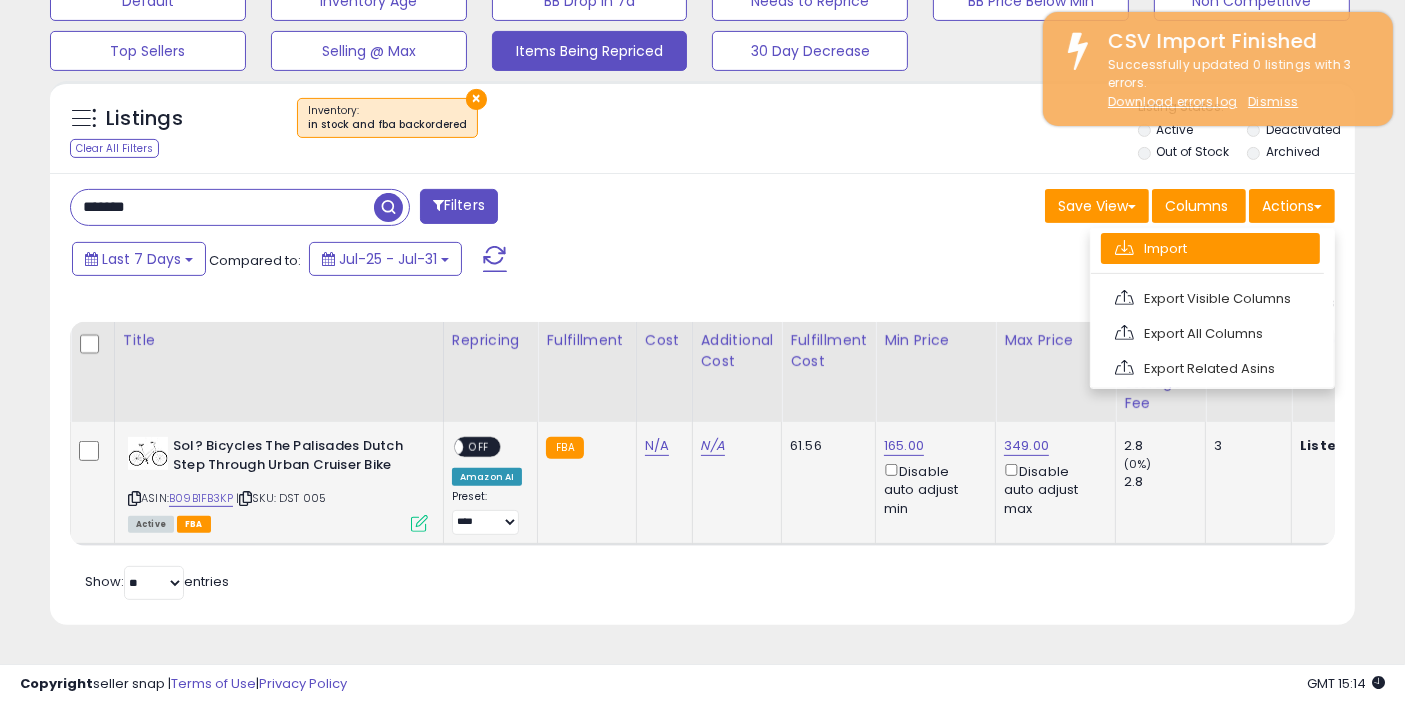 click on "Import" at bounding box center (1210, 248) 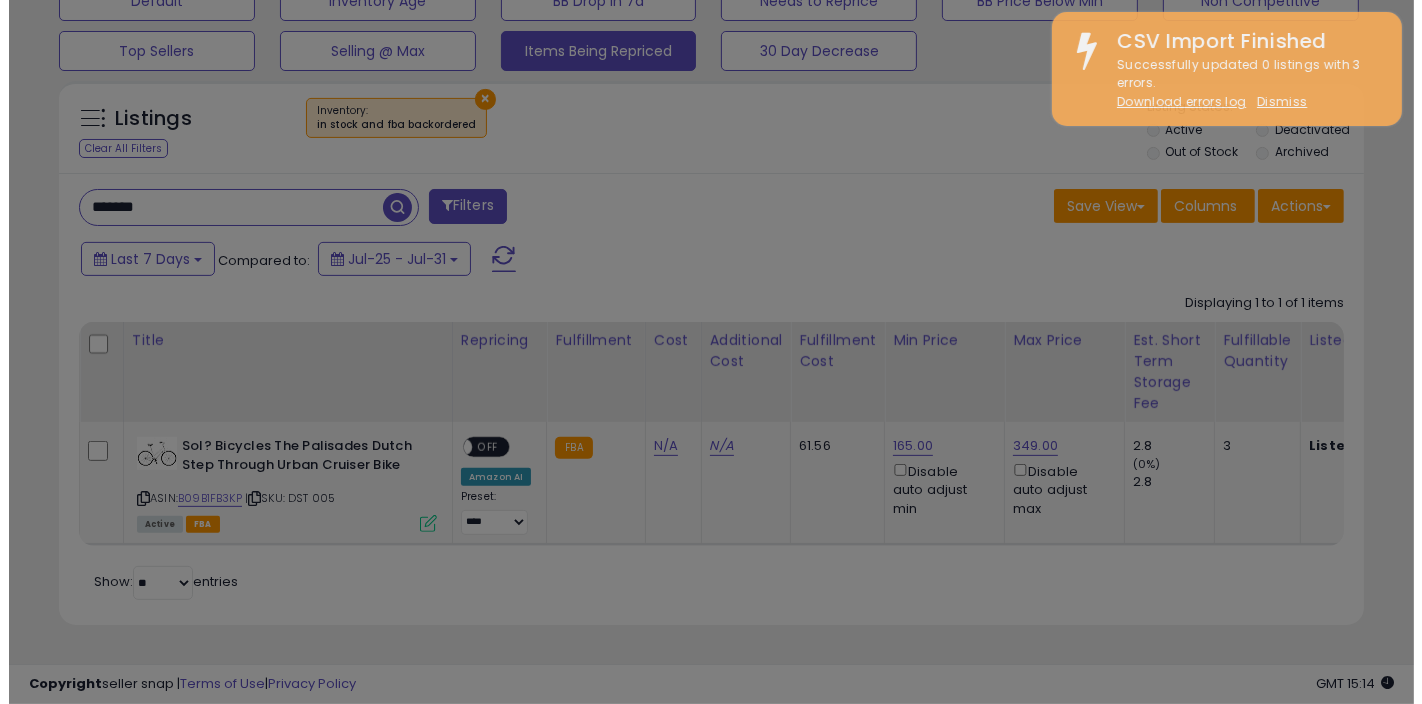 scroll, scrollTop: 999590, scrollLeft: 999234, axis: both 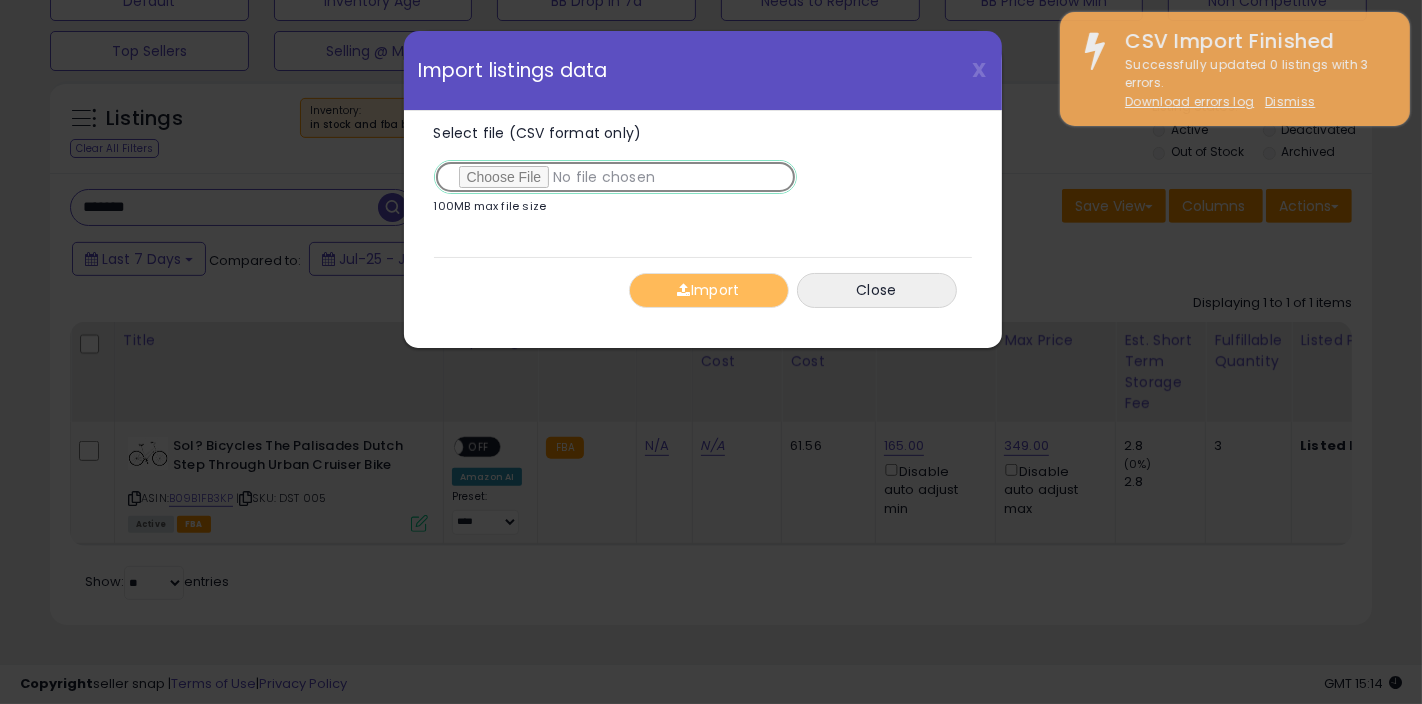 click on "Select file (CSV format only)" at bounding box center [615, 177] 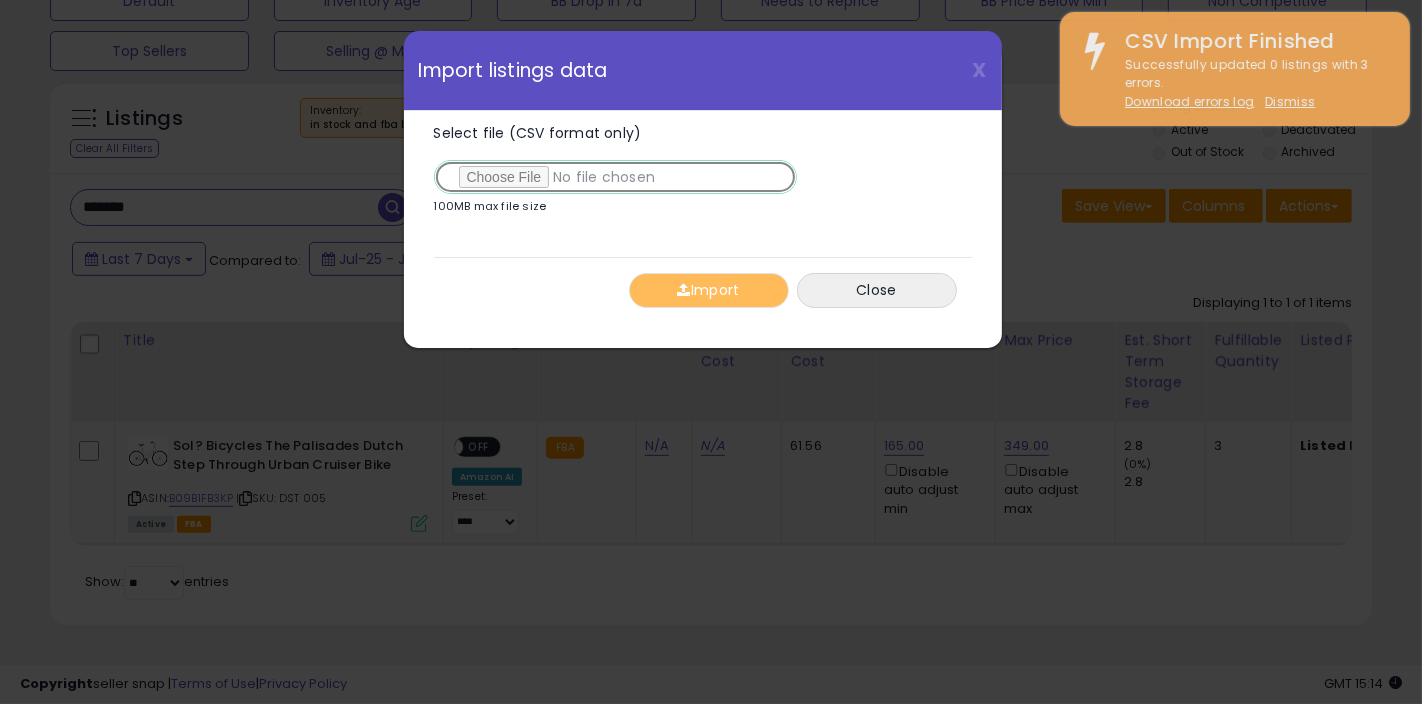 type on "**********" 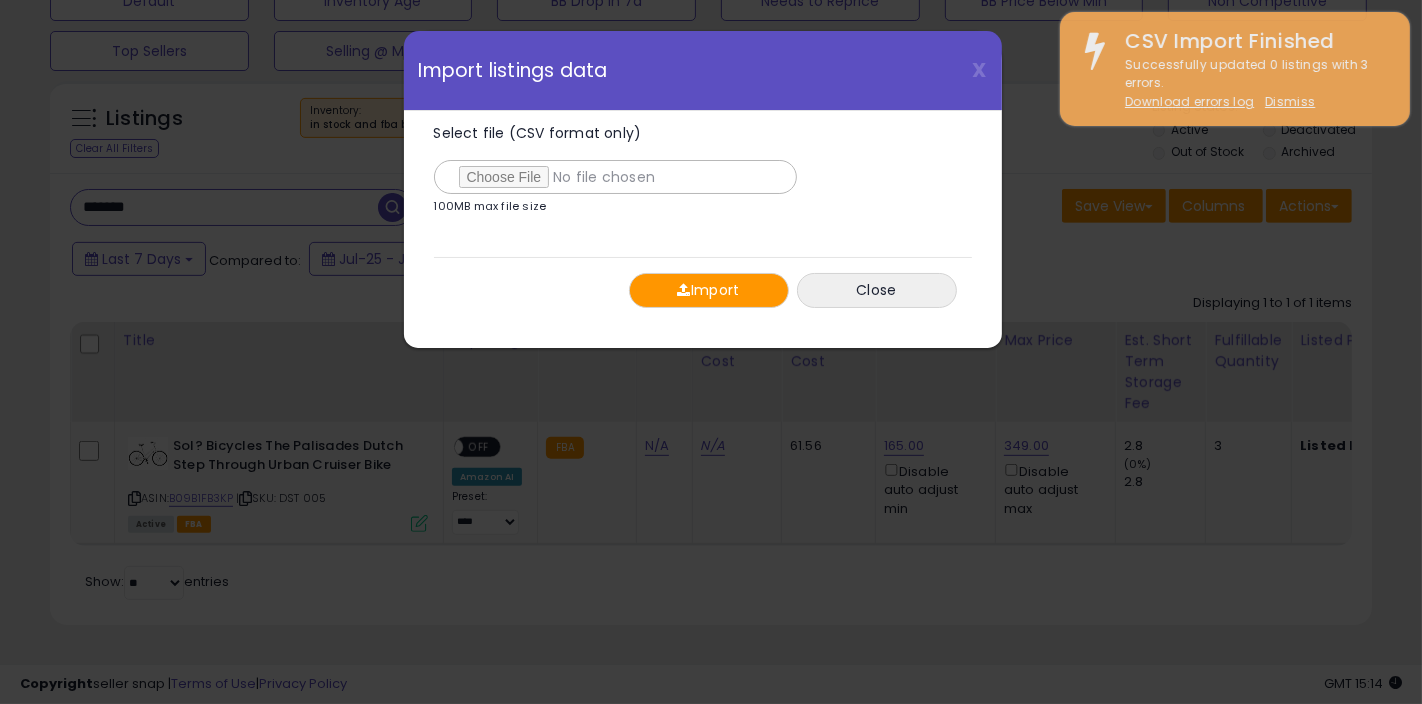 click on "Import" at bounding box center [709, 290] 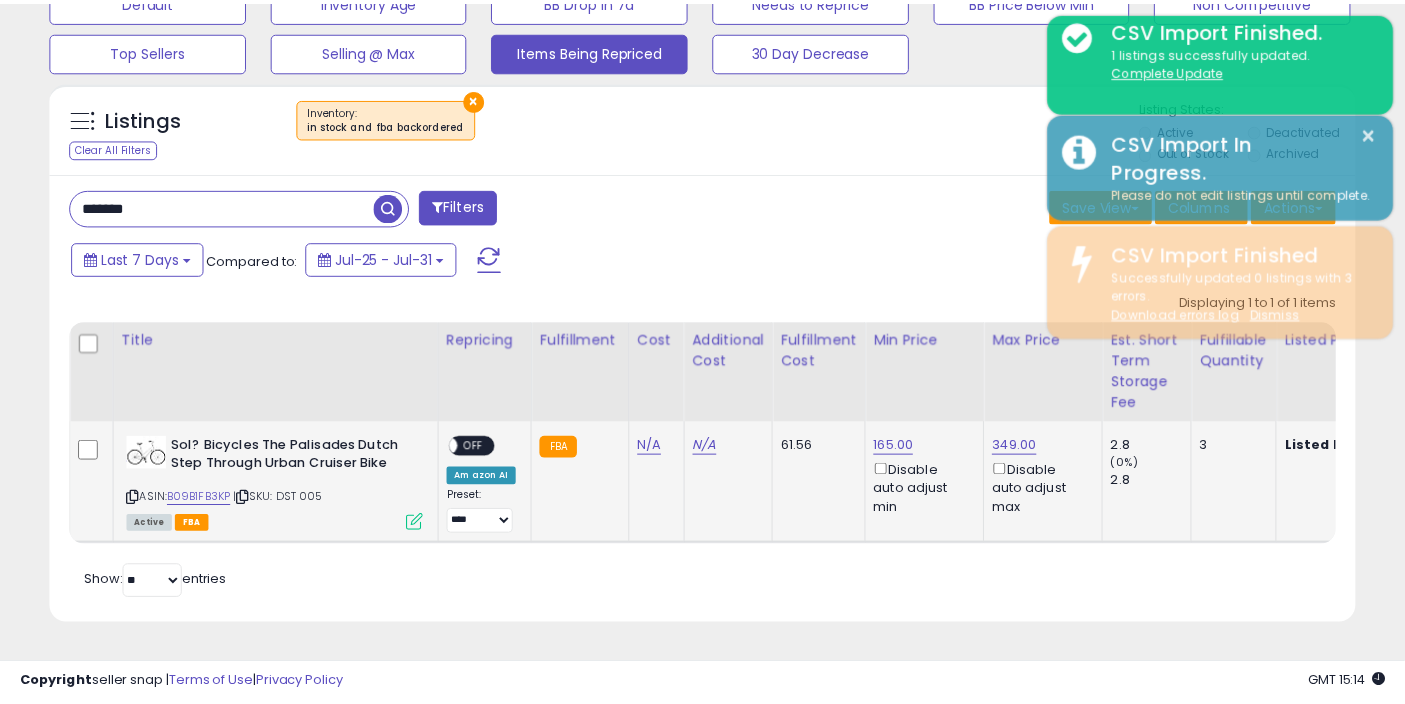 scroll, scrollTop: 410, scrollLeft: 755, axis: both 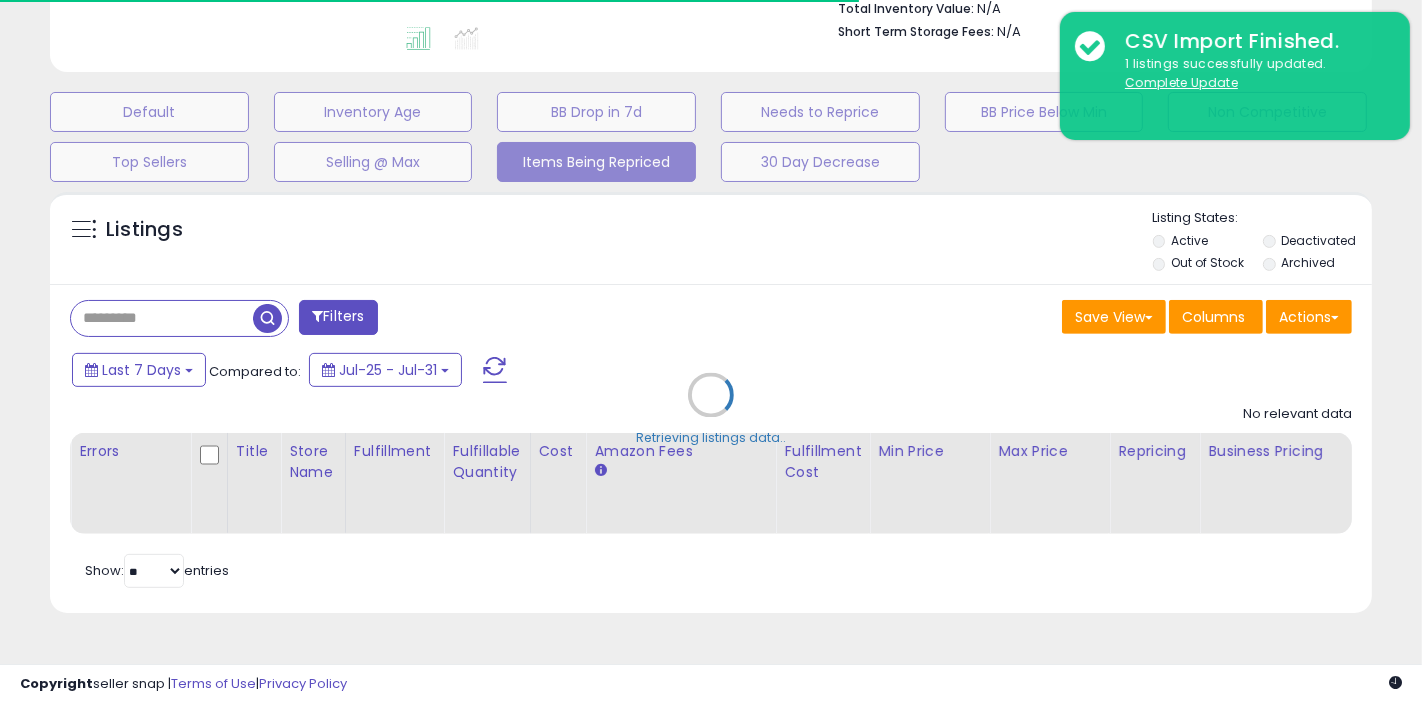 type on "*******" 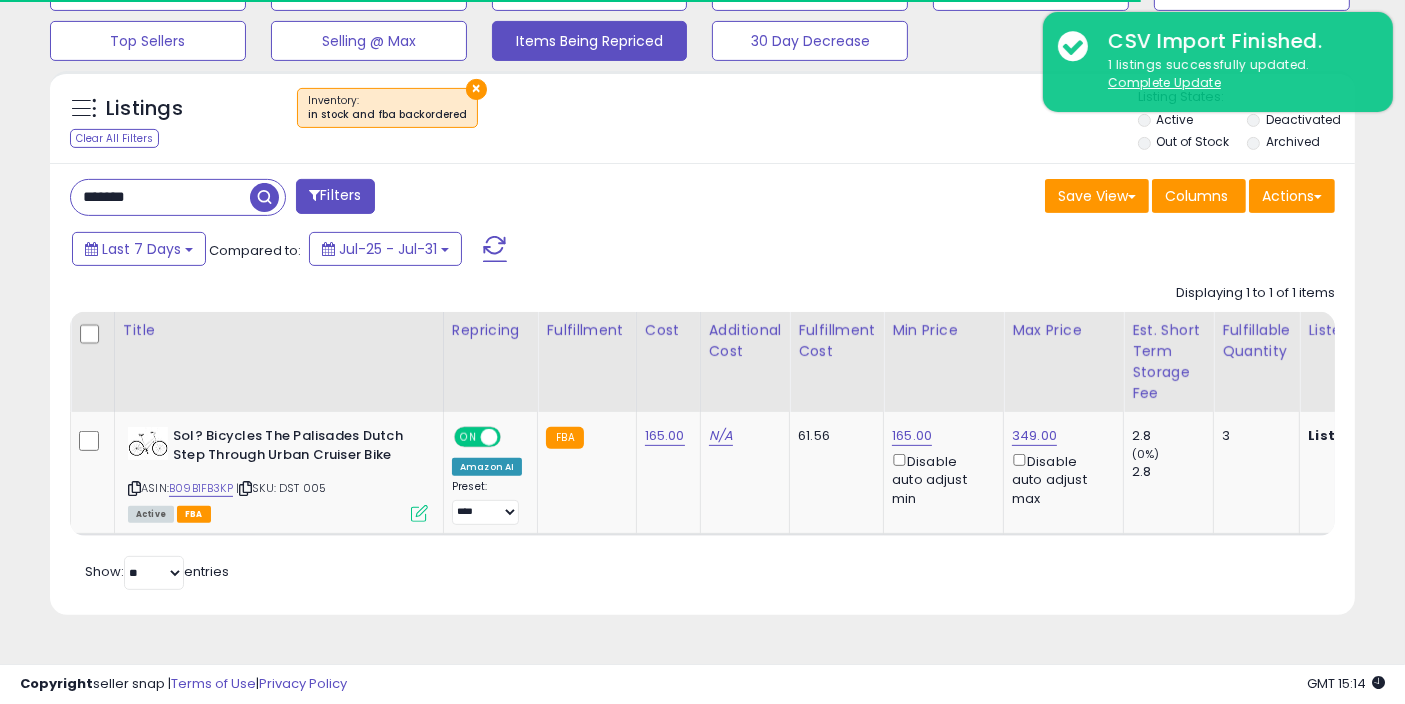 scroll, scrollTop: 660, scrollLeft: 0, axis: vertical 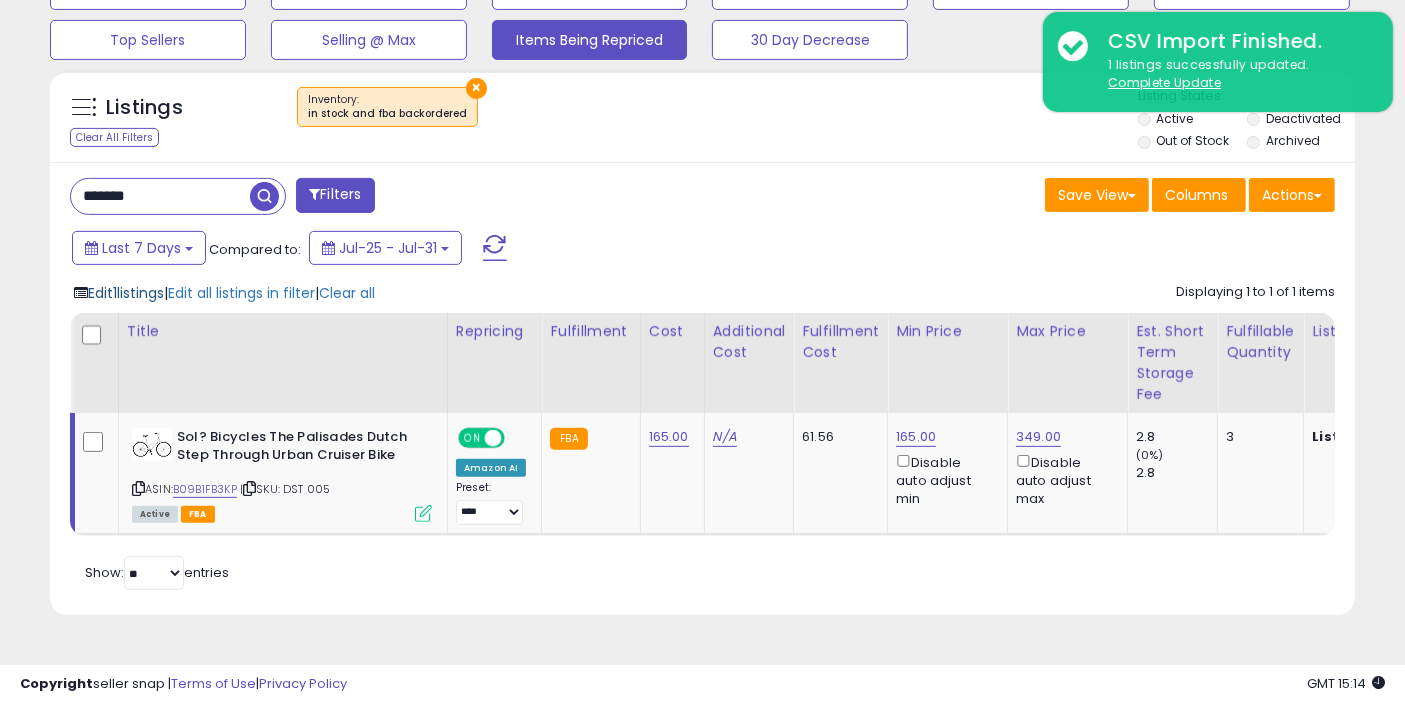 click on "Edit  1  listings" at bounding box center [126, 293] 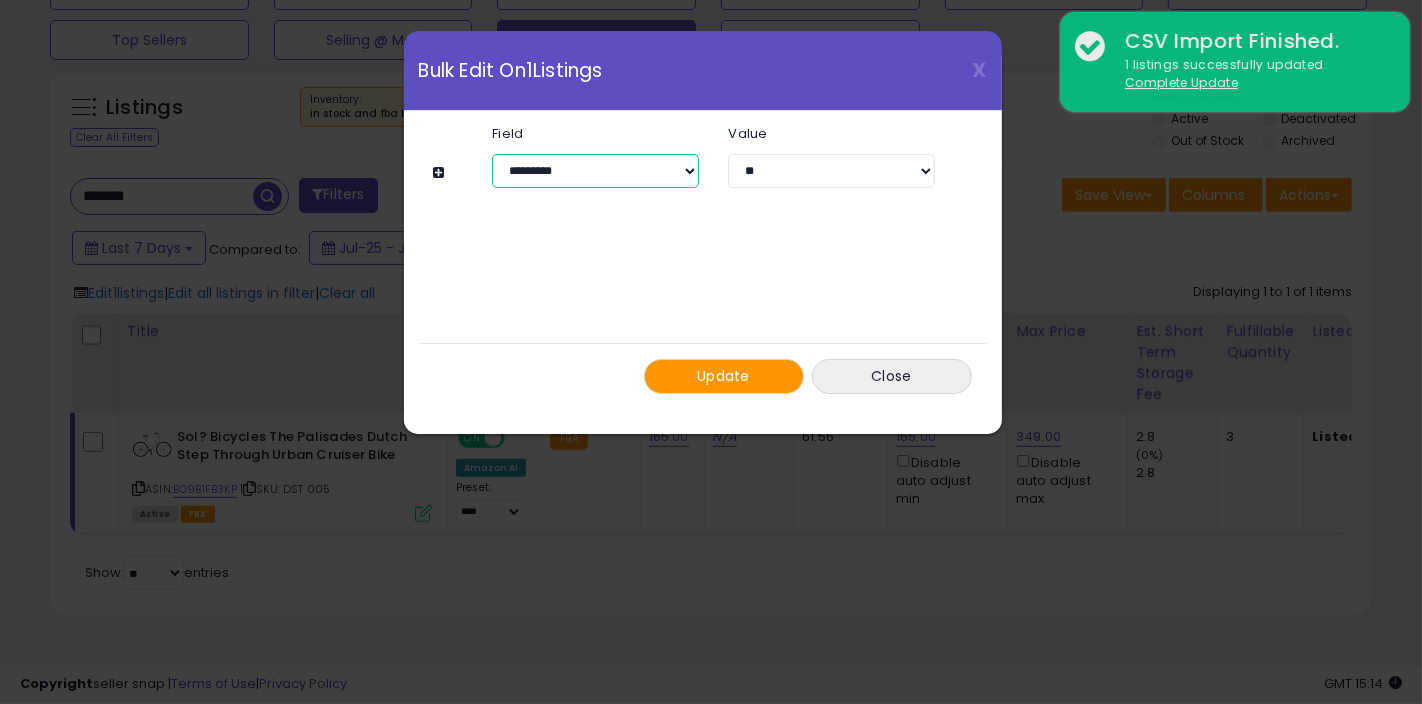 click on "**********" at bounding box center (595, 171) 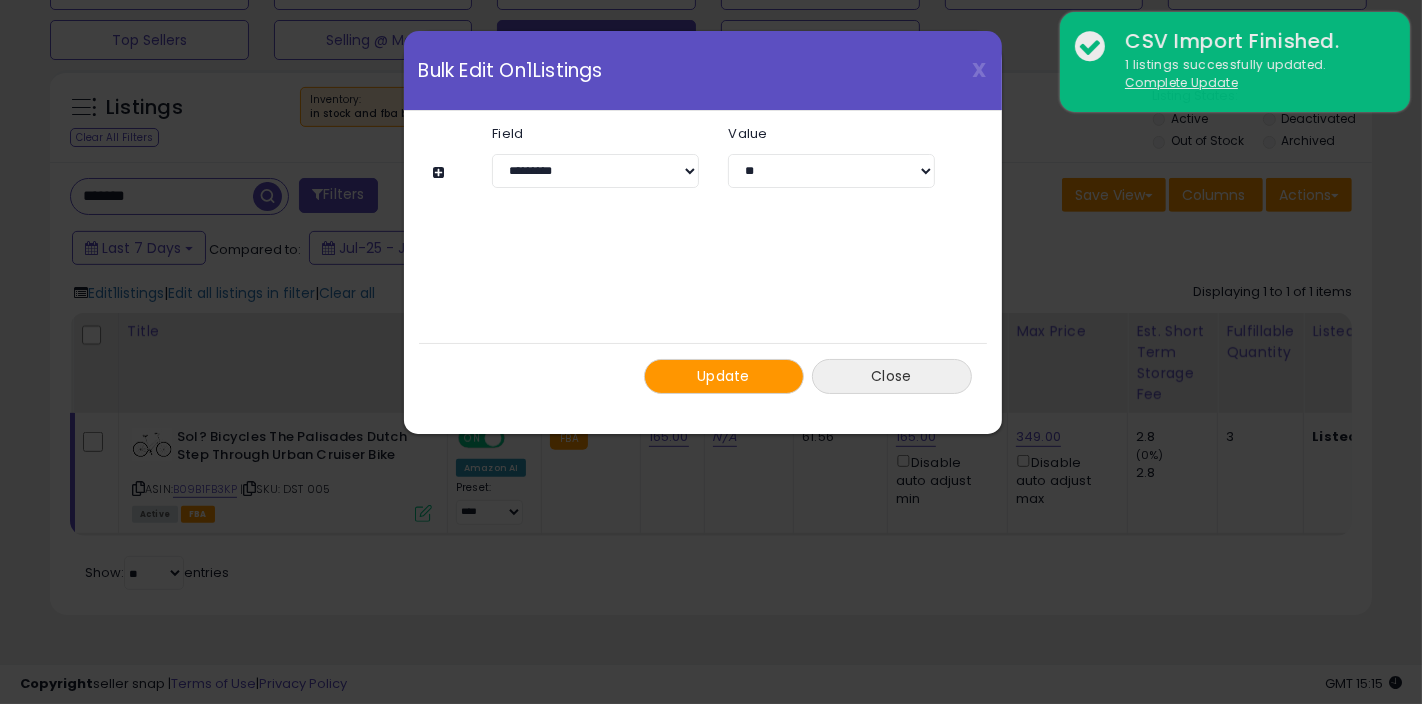 click on "Close" at bounding box center (892, 376) 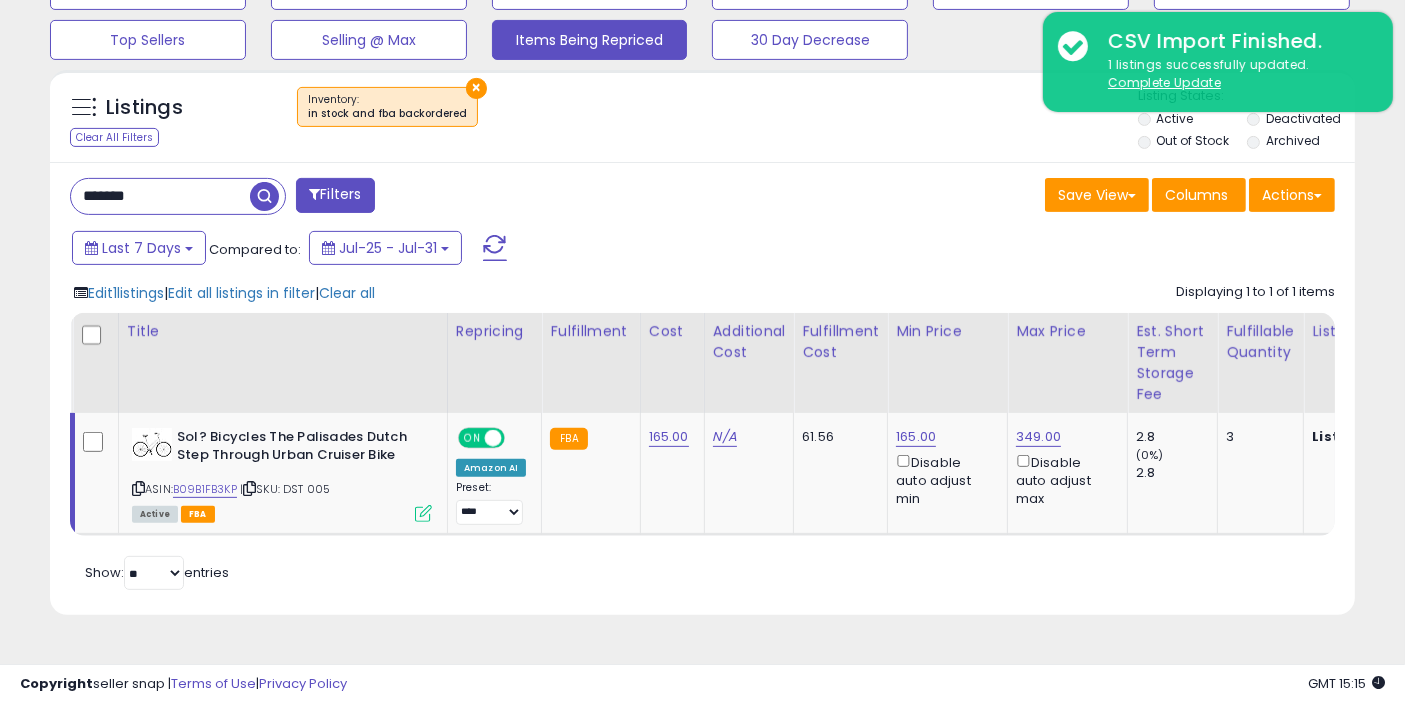 click on "*******" at bounding box center [160, 196] 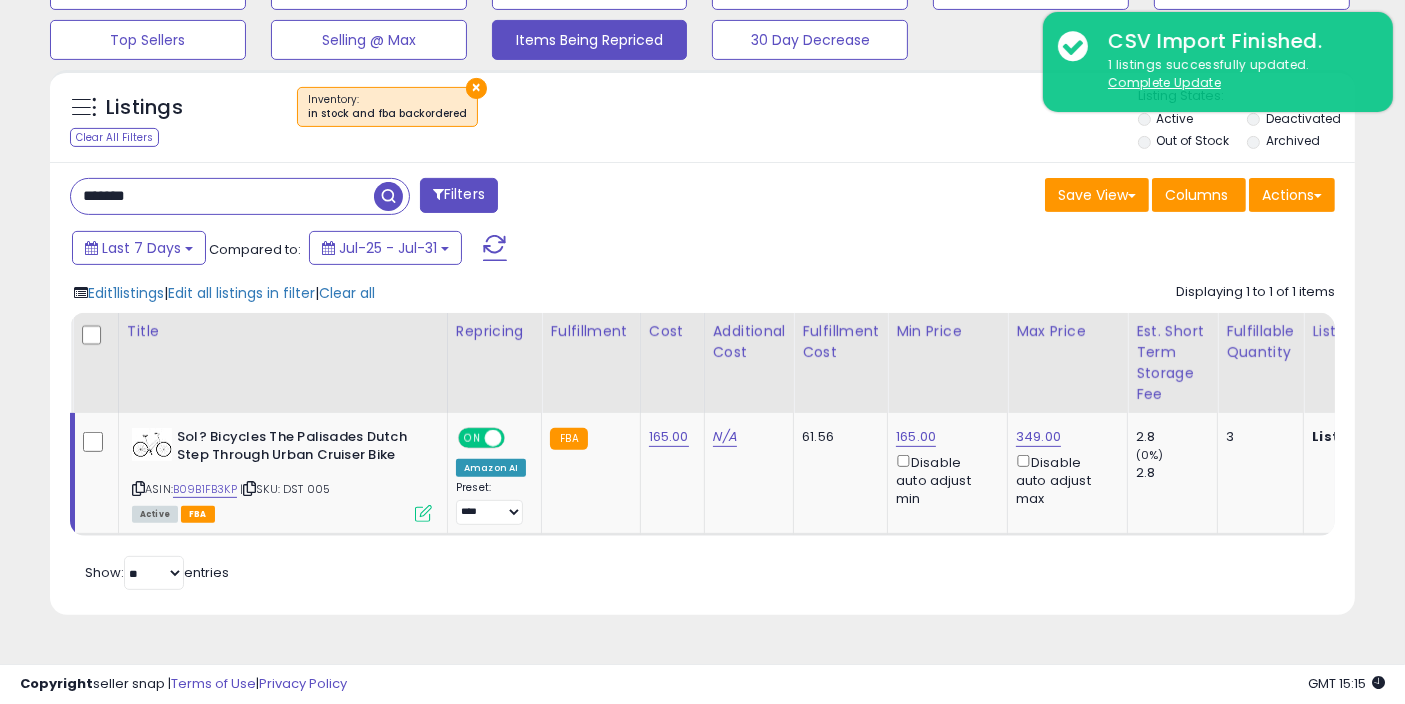 click on "*******" at bounding box center (222, 196) 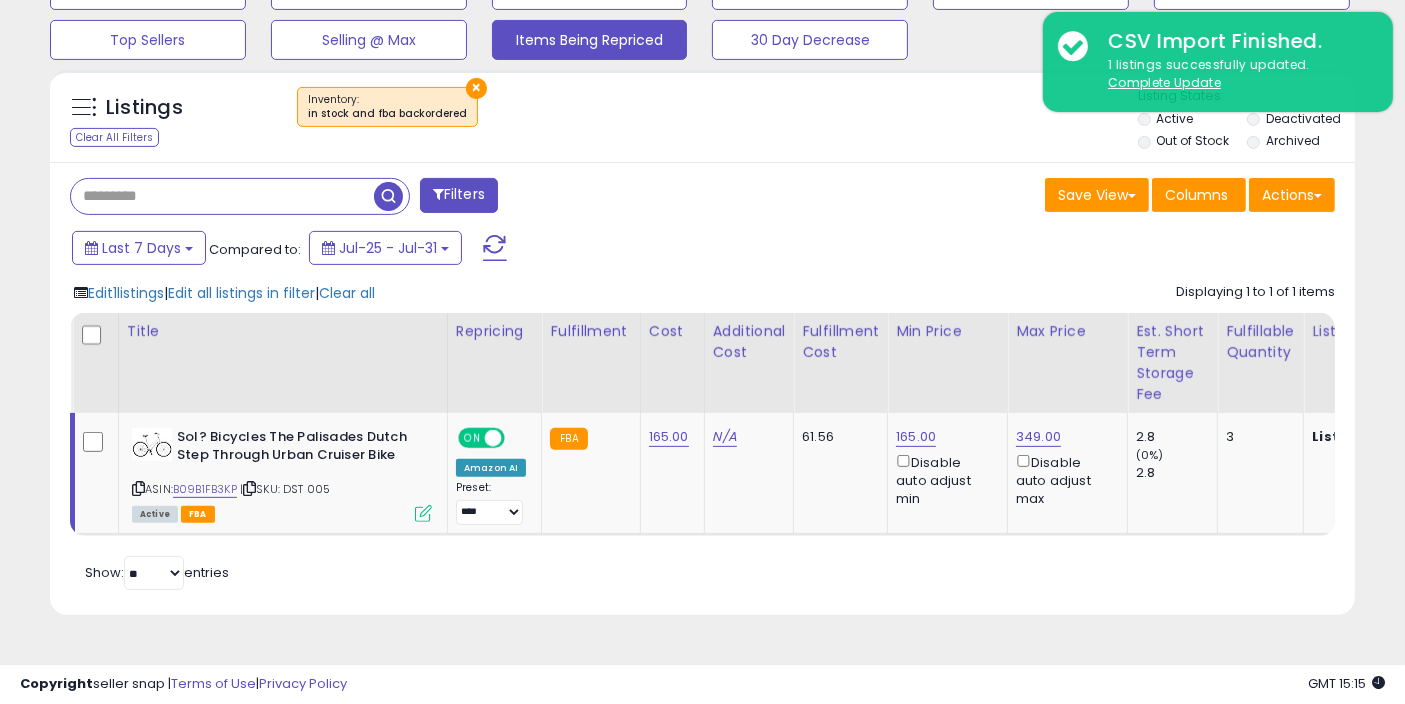 type 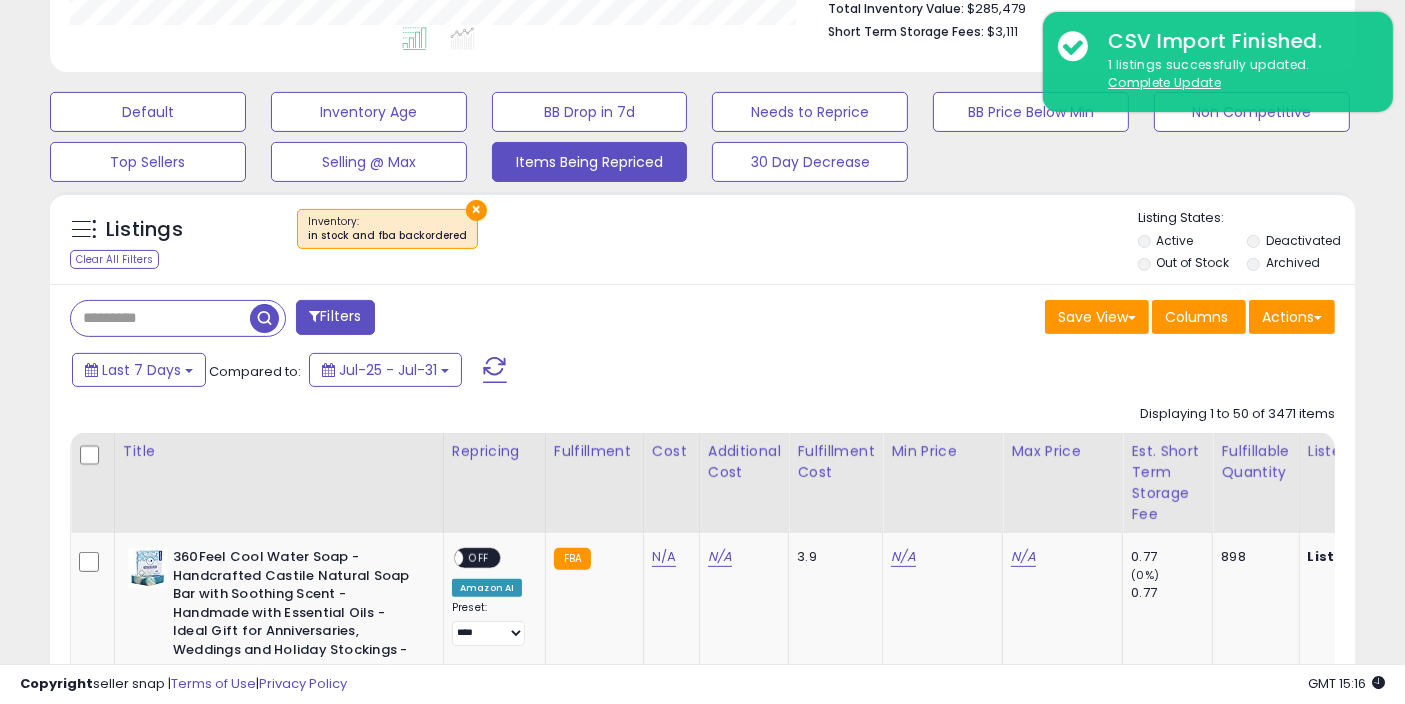 scroll, scrollTop: 999590, scrollLeft: 999244, axis: both 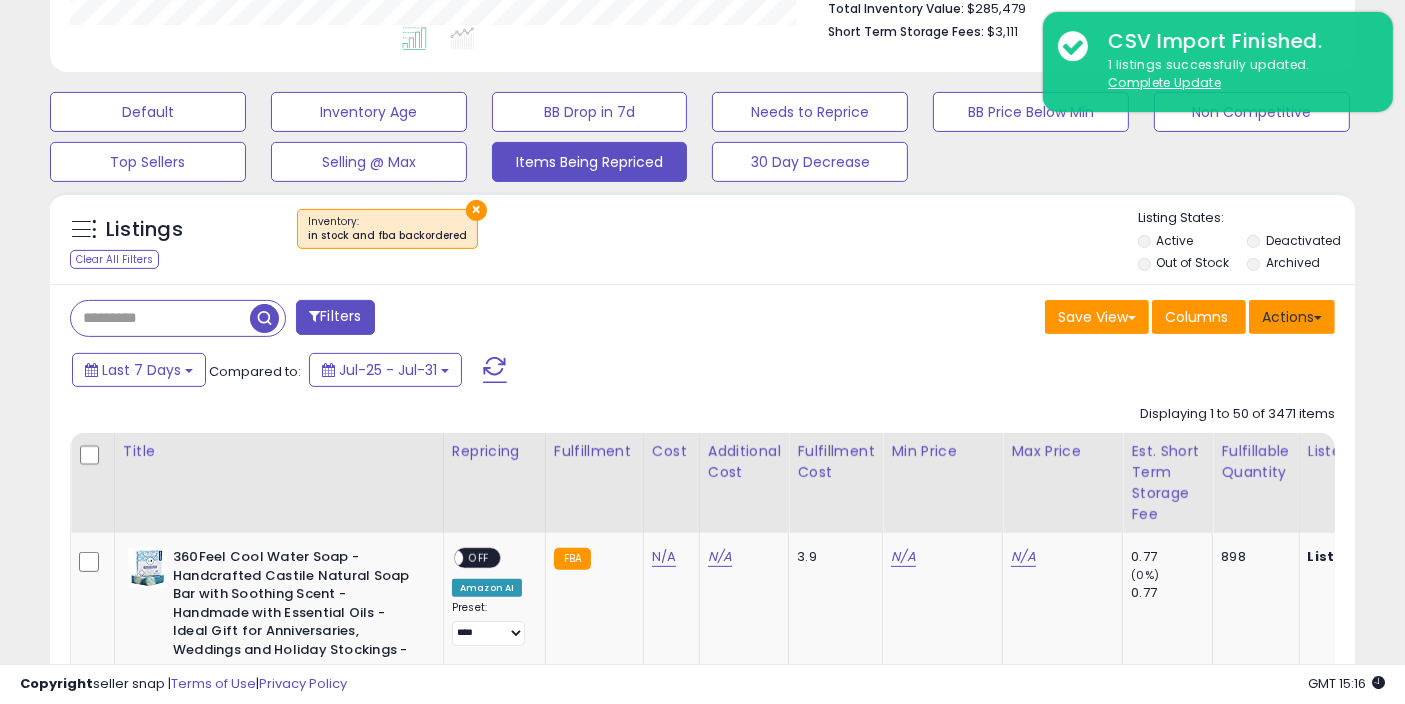click on "Actions" at bounding box center [1292, 317] 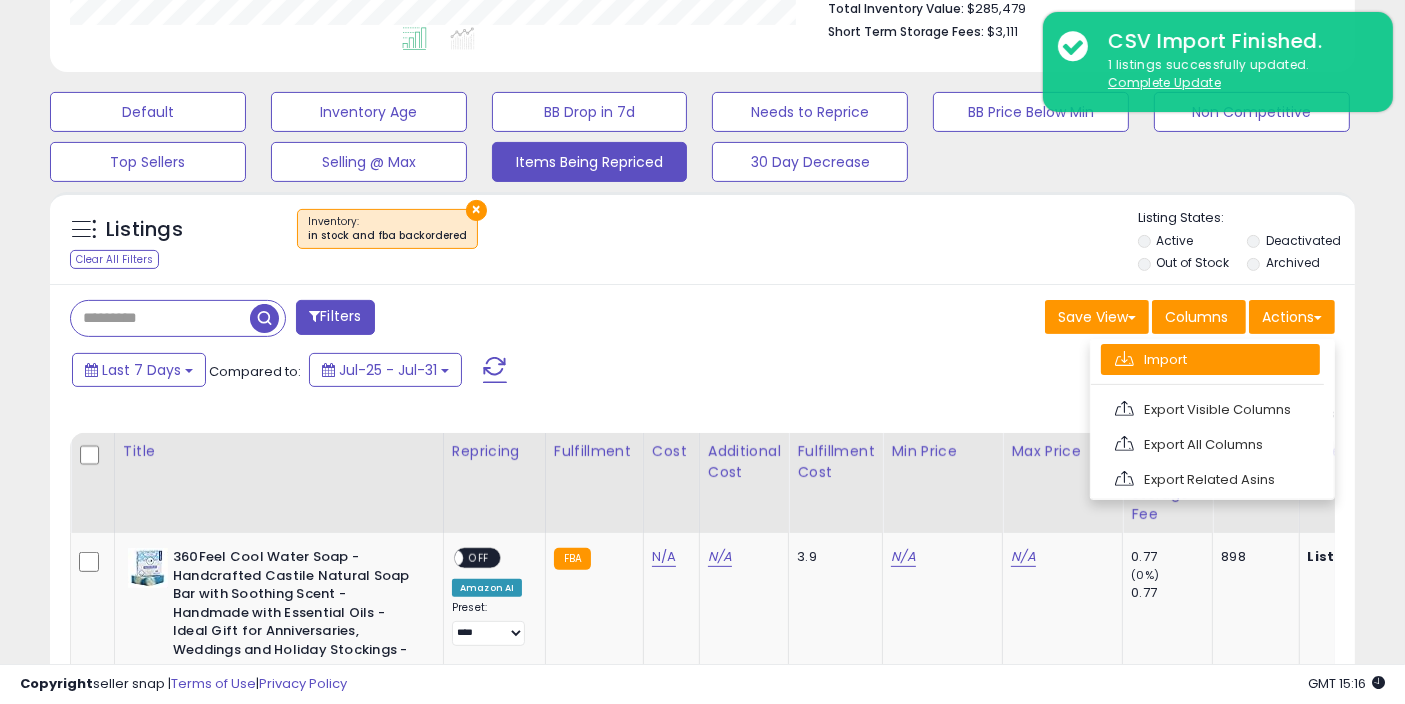 click on "Import" at bounding box center (1210, 359) 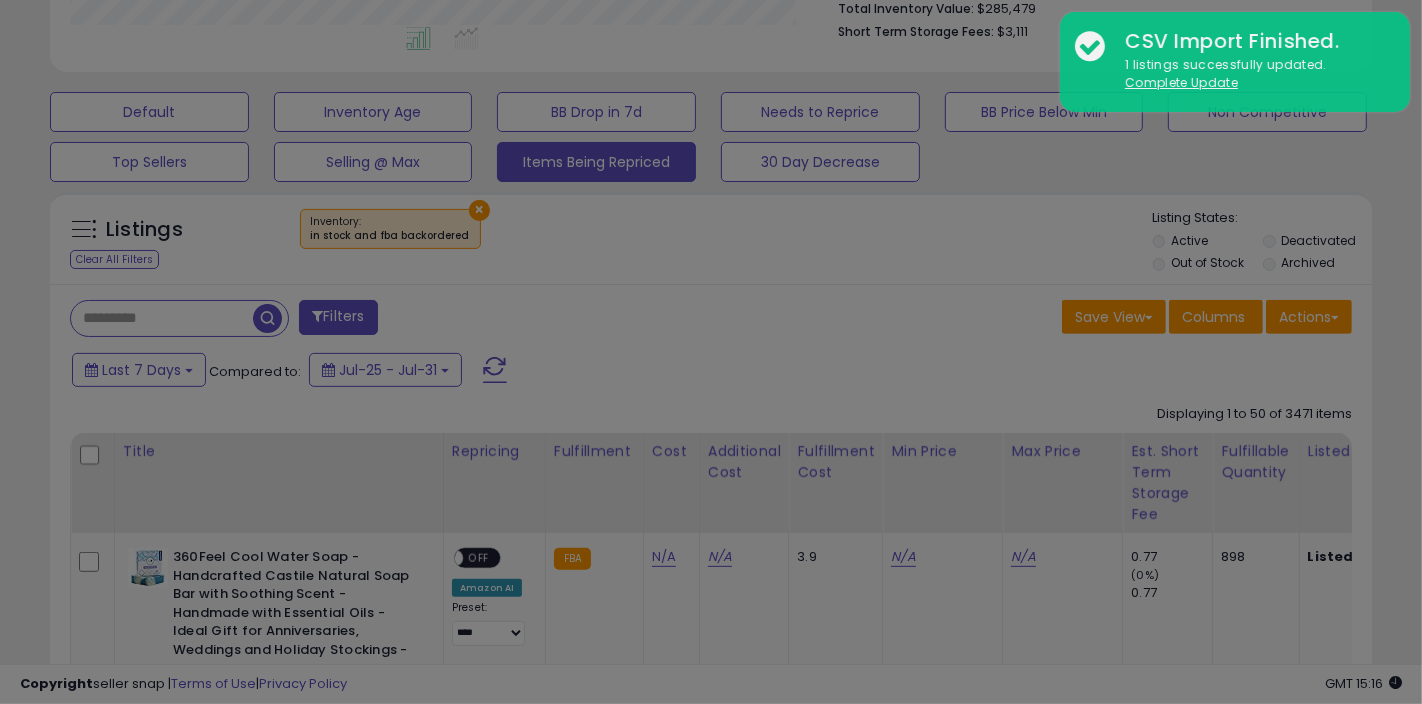 scroll, scrollTop: 999590, scrollLeft: 999234, axis: both 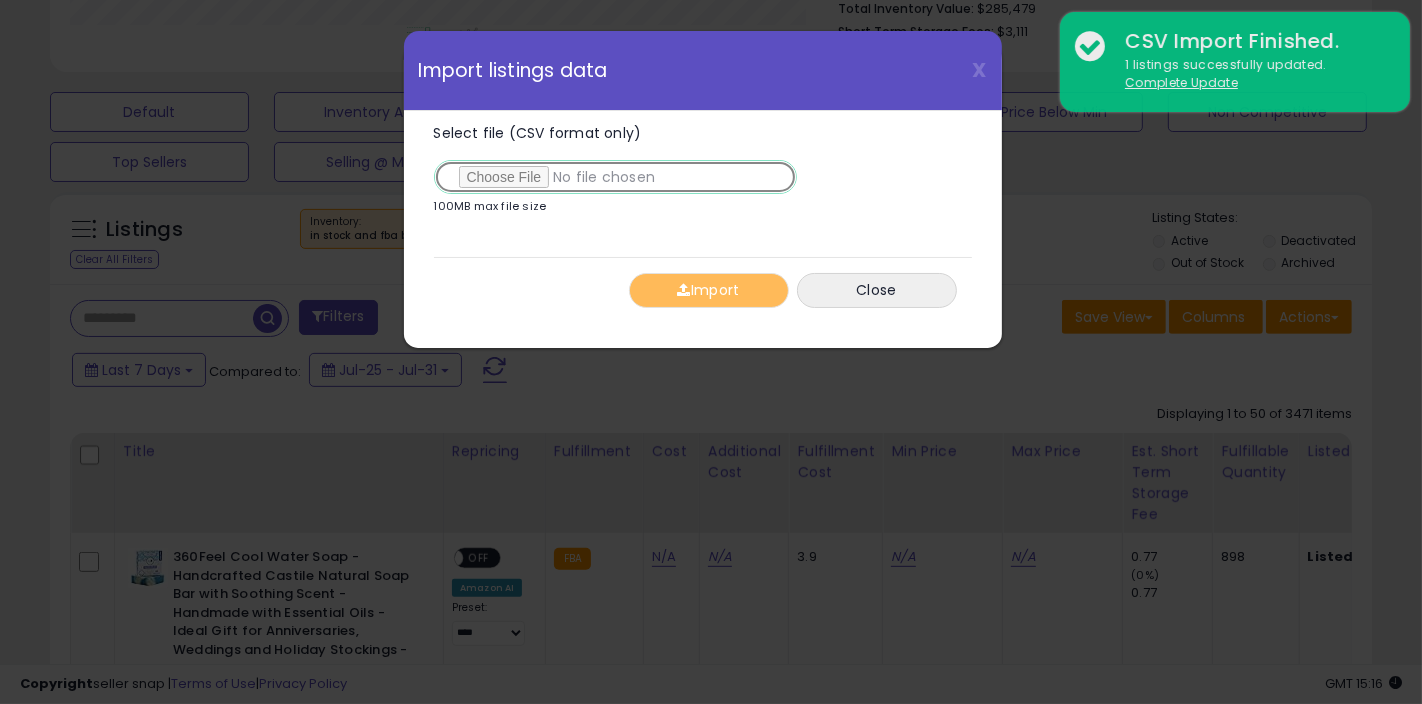 click on "Select file (CSV format only)" at bounding box center [615, 177] 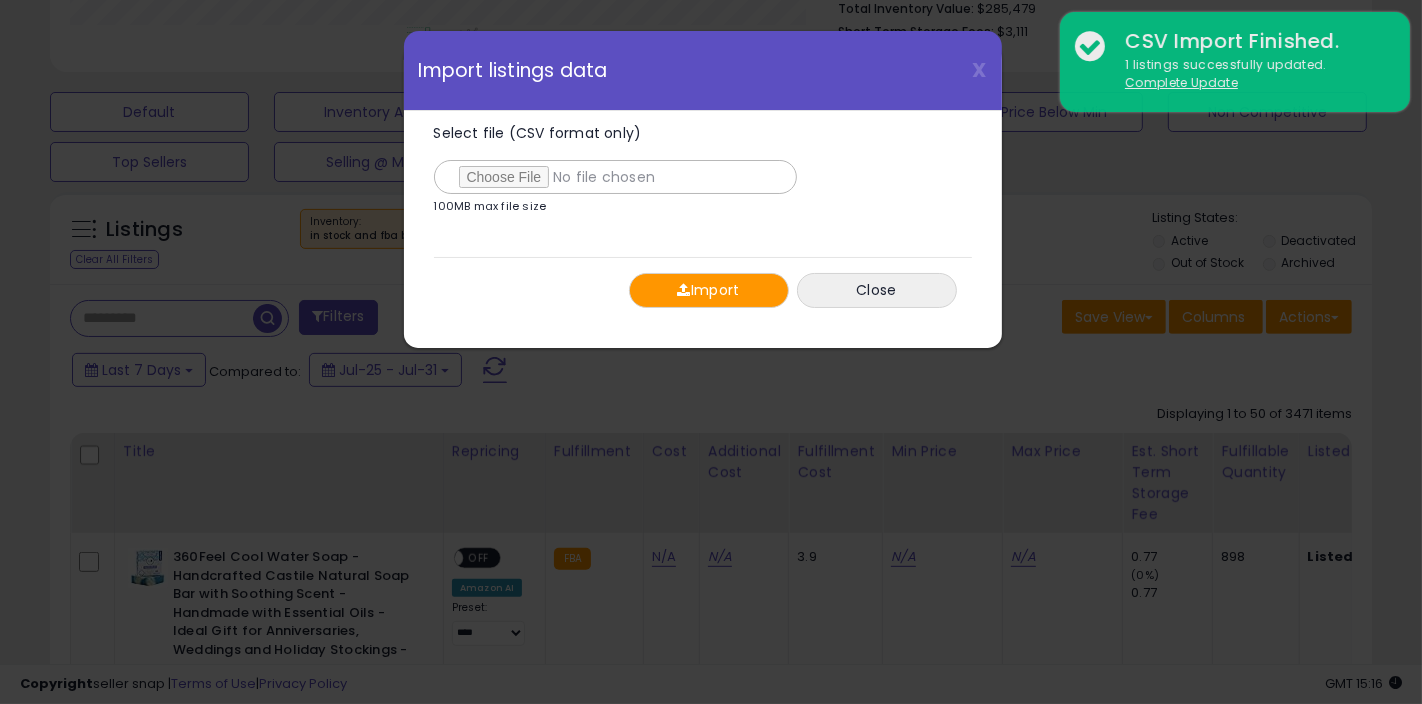 click on "Import" at bounding box center (709, 290) 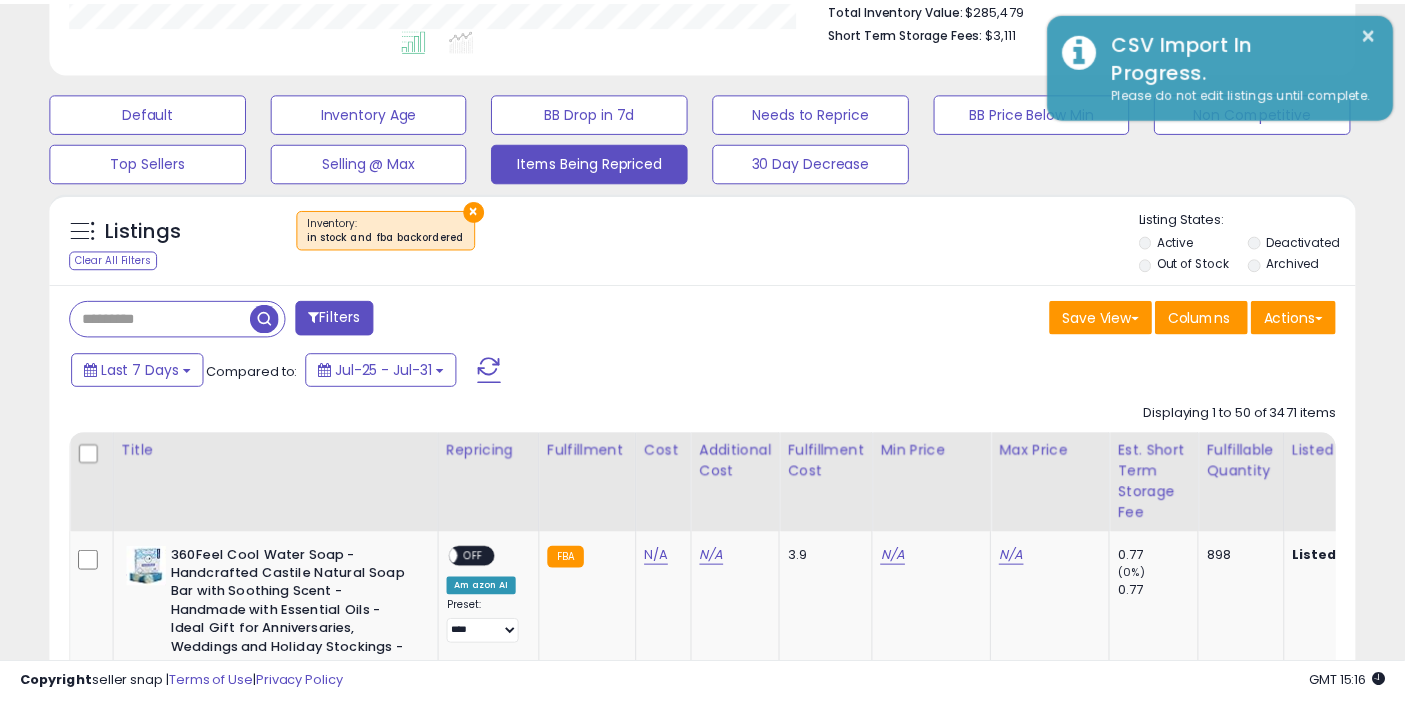 scroll, scrollTop: 410, scrollLeft: 755, axis: both 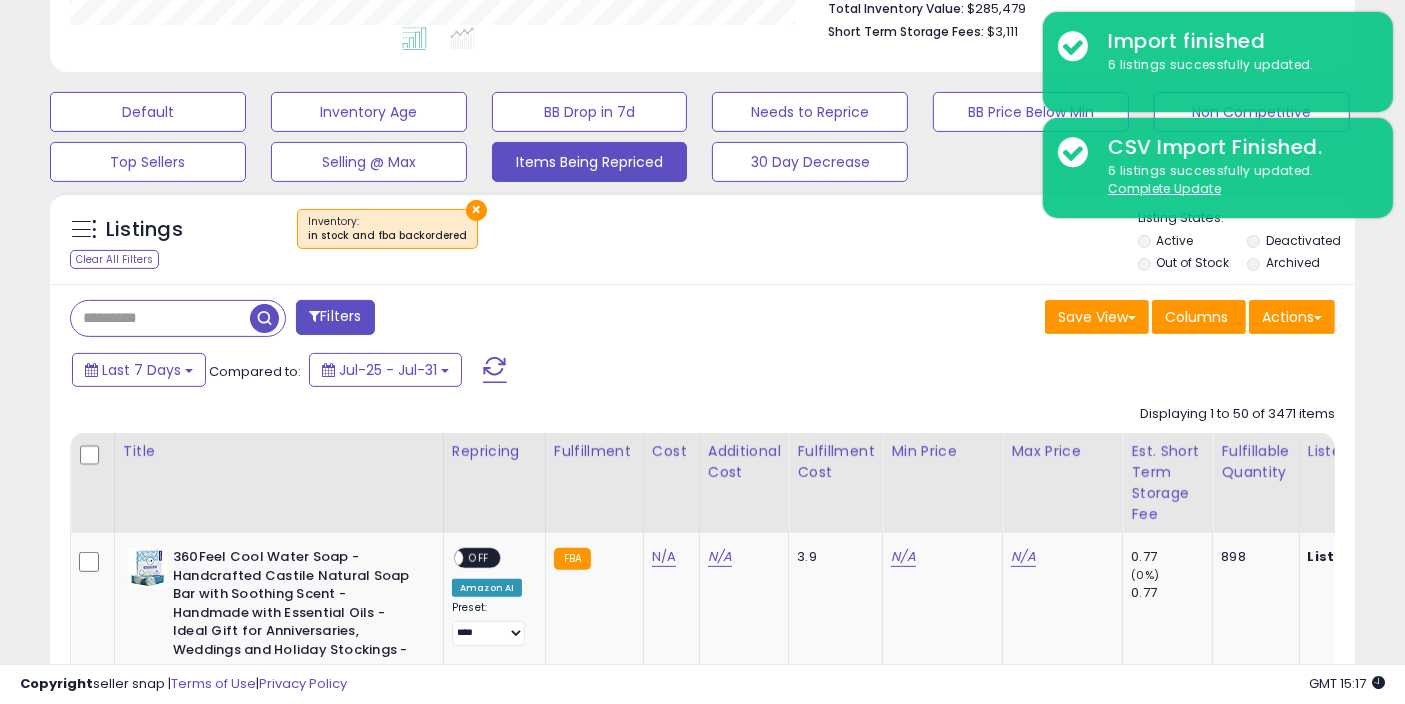 click on "Listings
Clear All Filters
× Inventory" at bounding box center (702, 243) 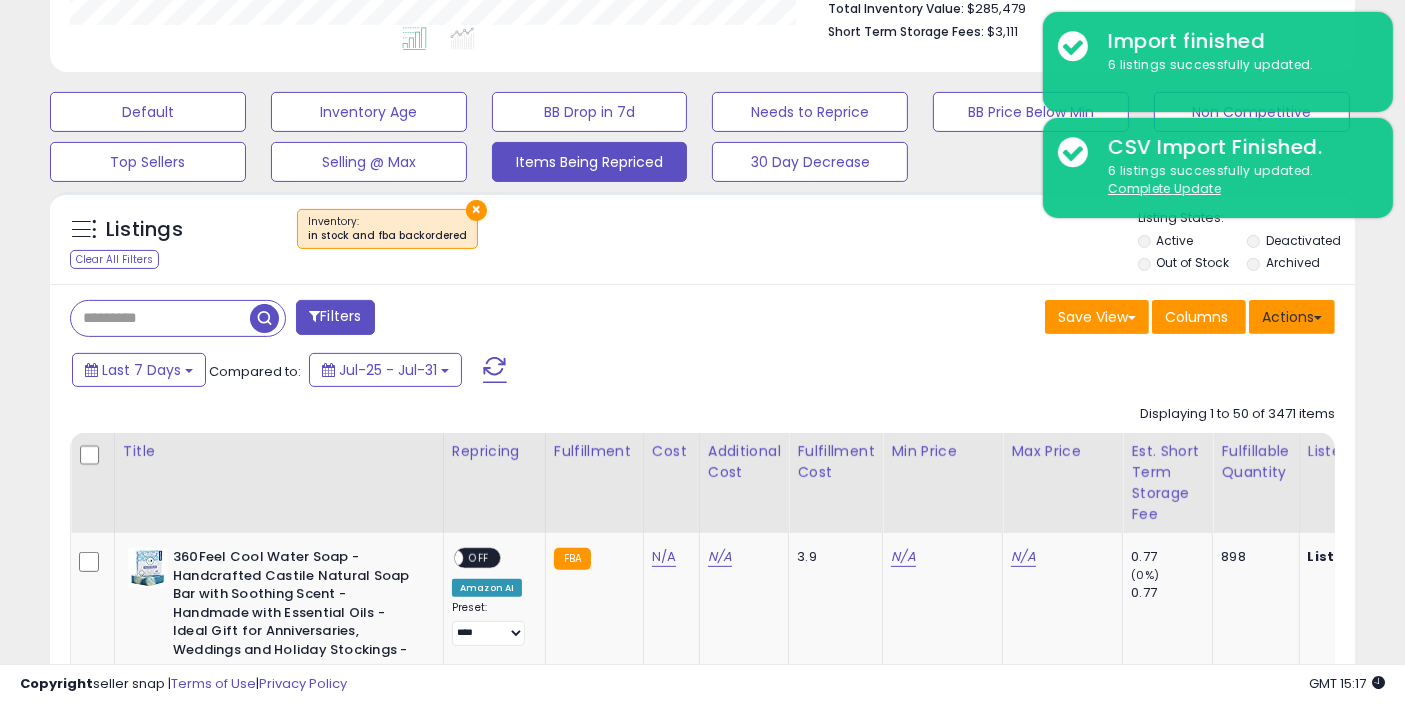 click on "Actions" at bounding box center [1292, 317] 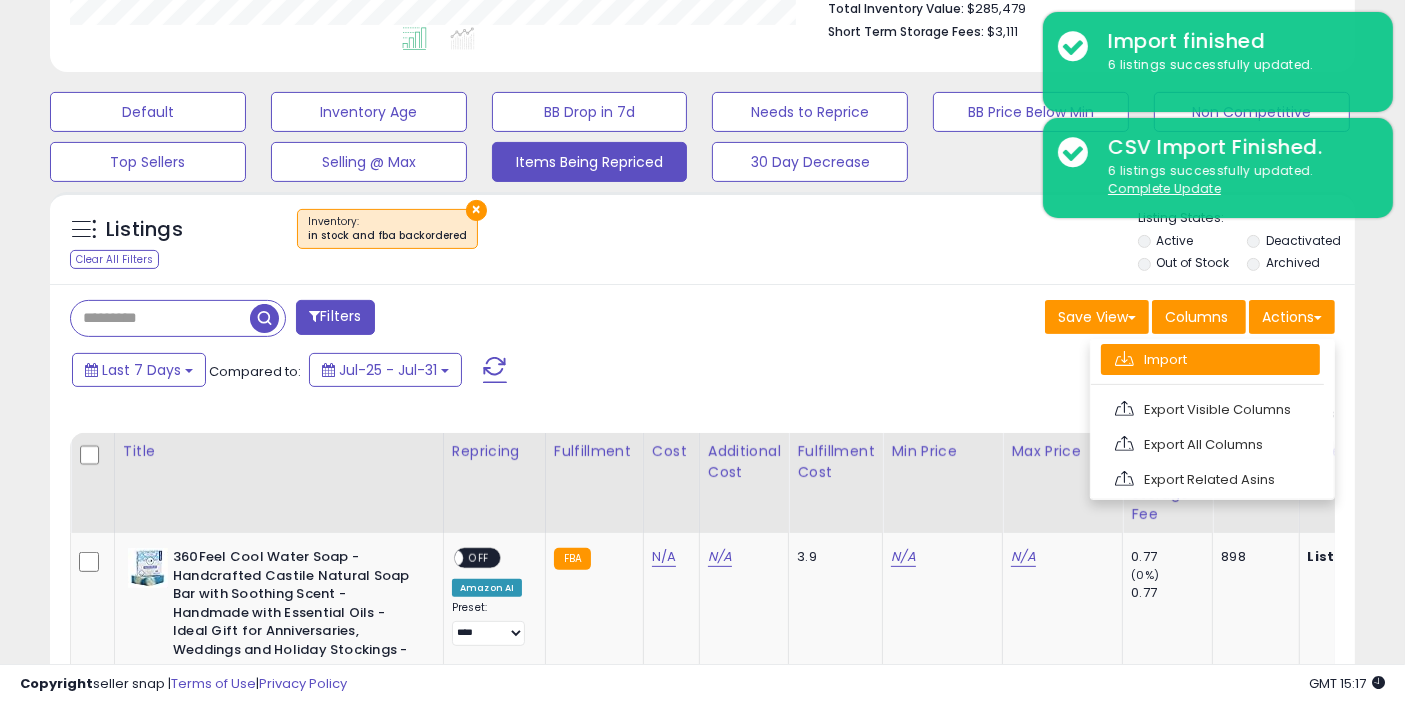 click on "Import" at bounding box center [1210, 359] 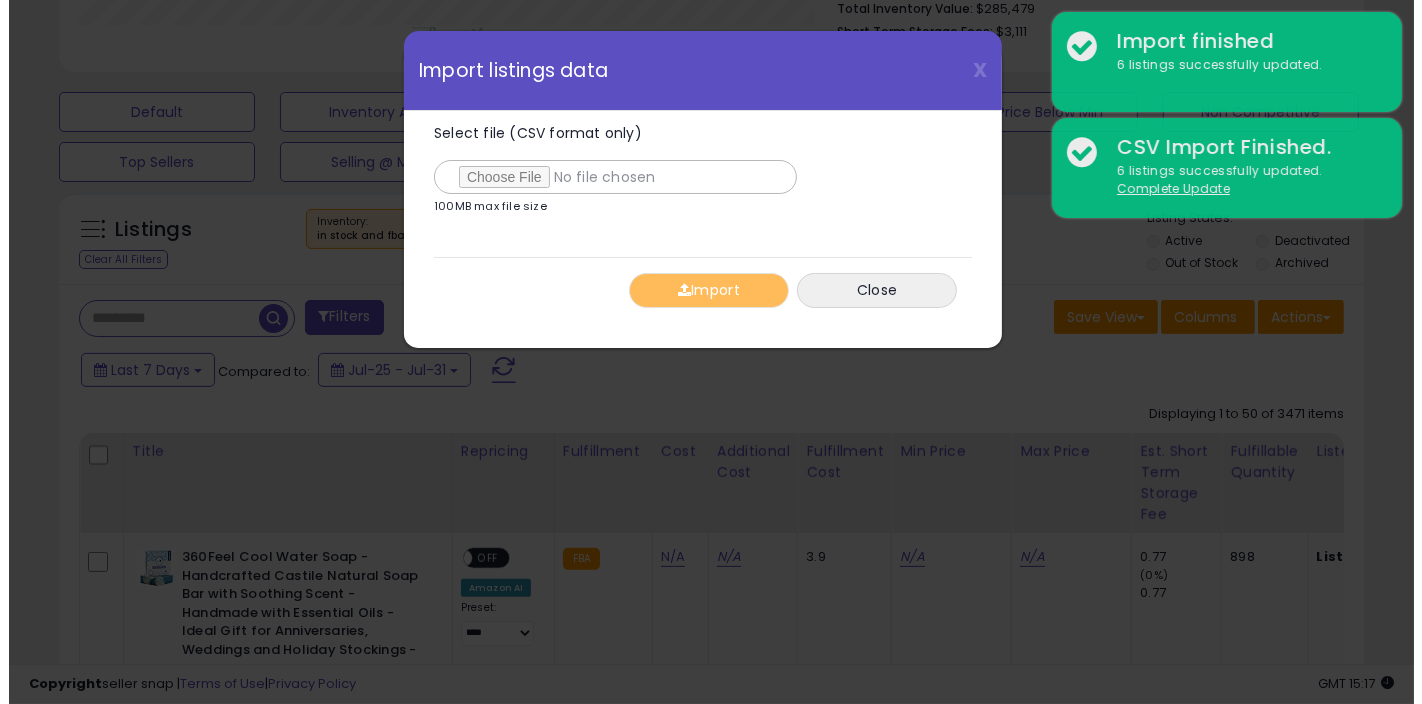 scroll, scrollTop: 999590, scrollLeft: 999234, axis: both 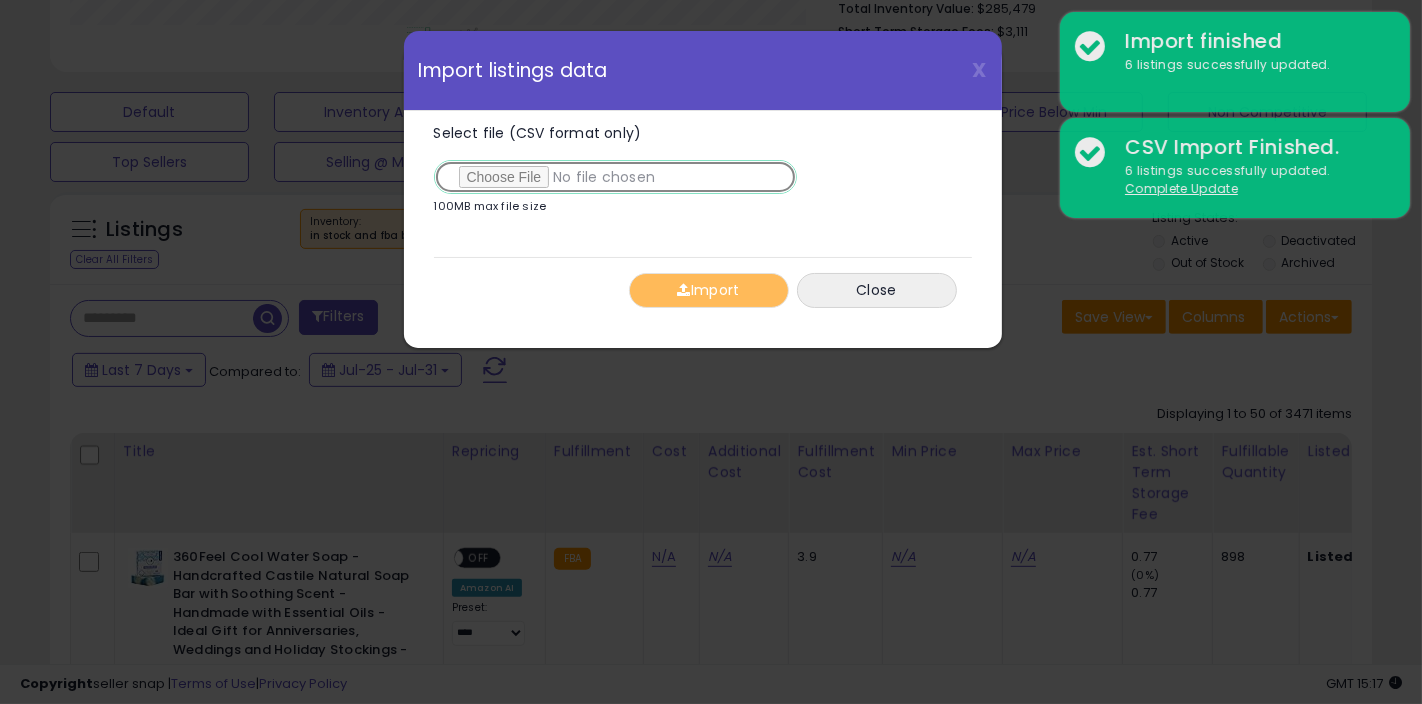 click on "Select file (CSV format only)" at bounding box center [615, 177] 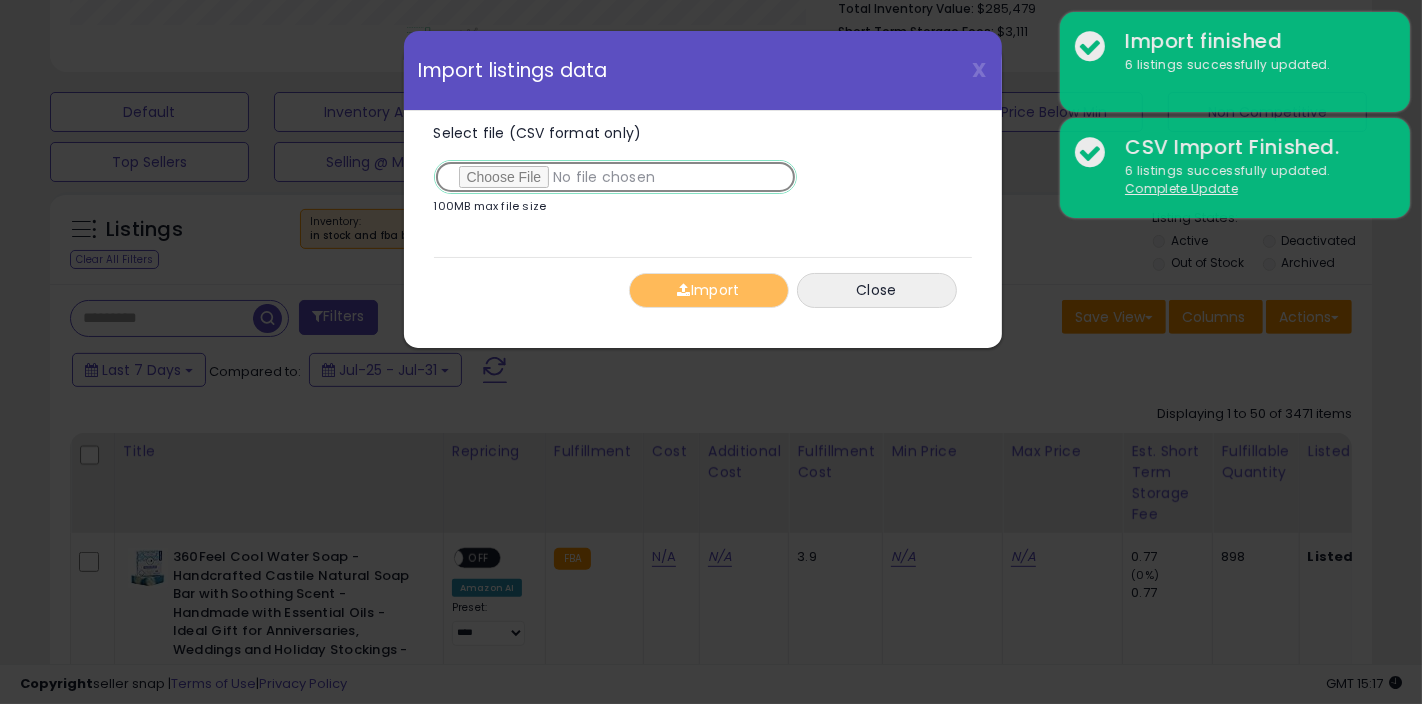 type on "**********" 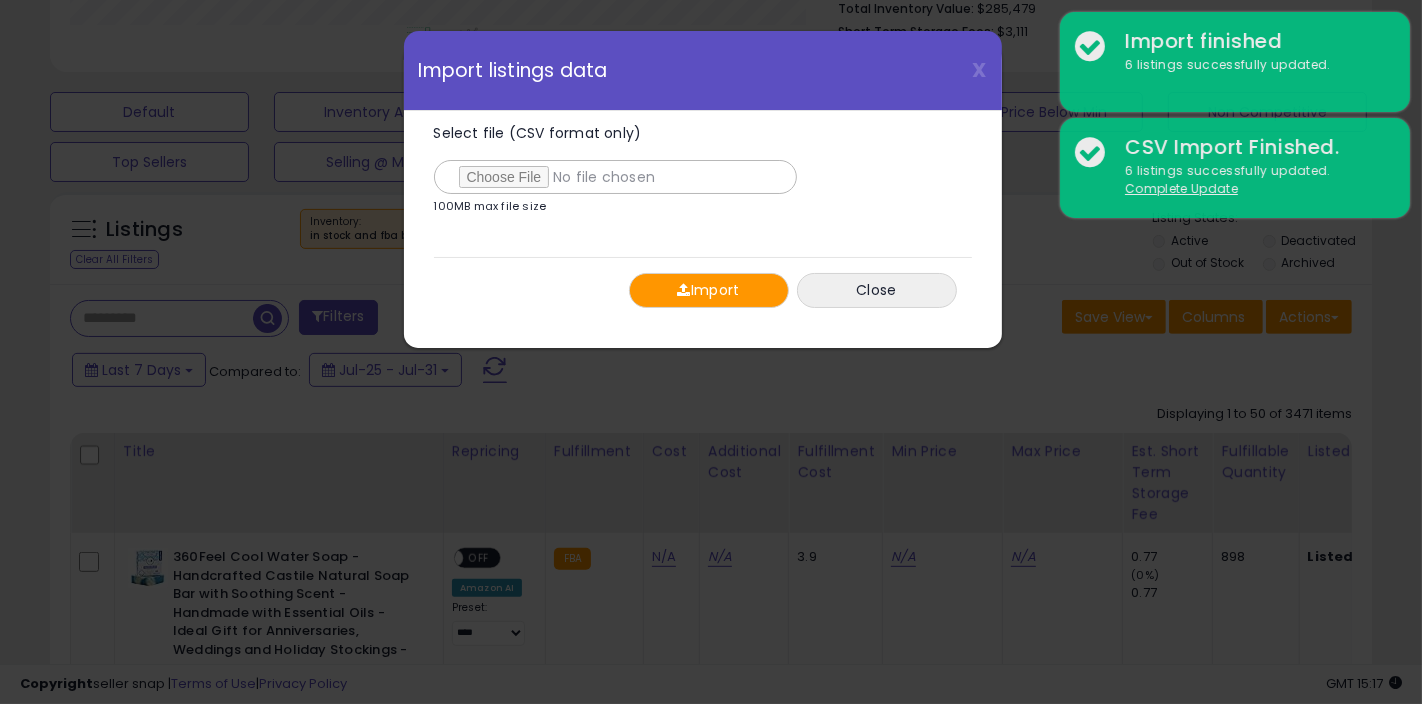 click on "Import" at bounding box center (709, 290) 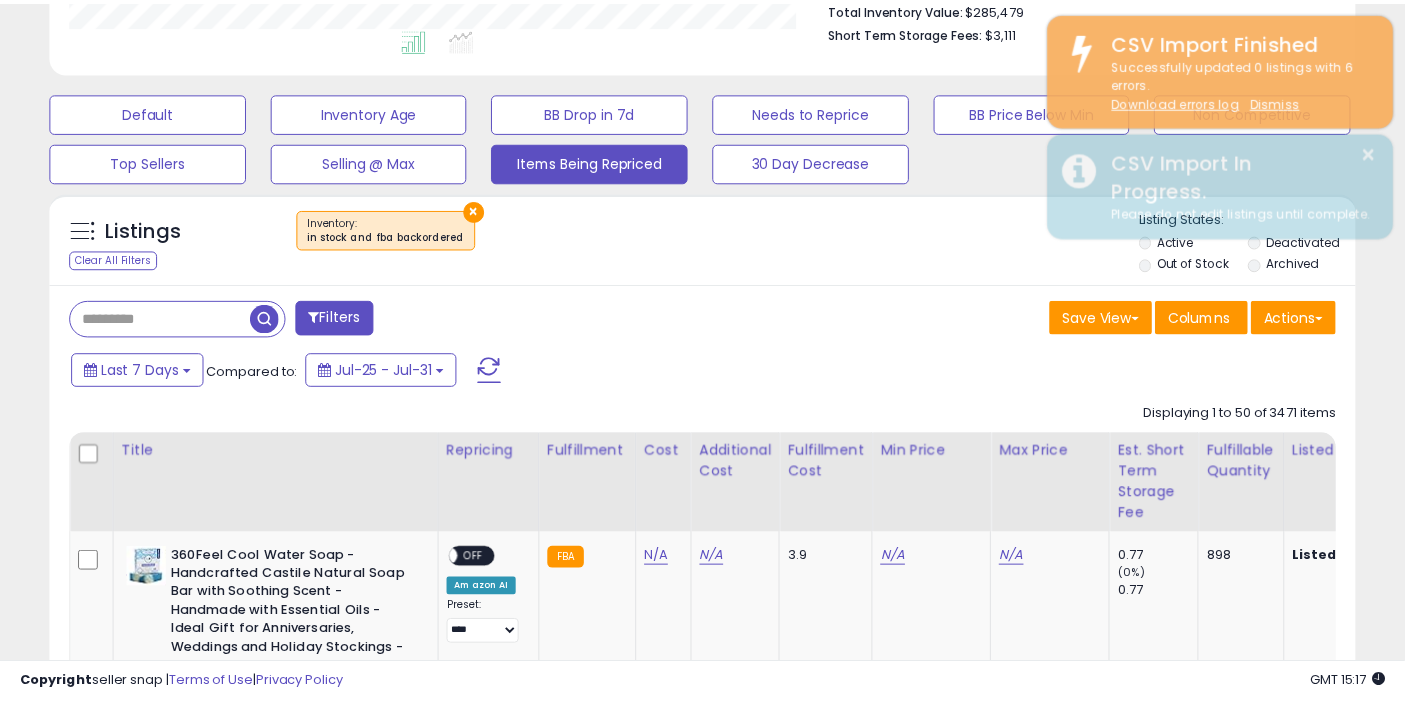 scroll, scrollTop: 410, scrollLeft: 755, axis: both 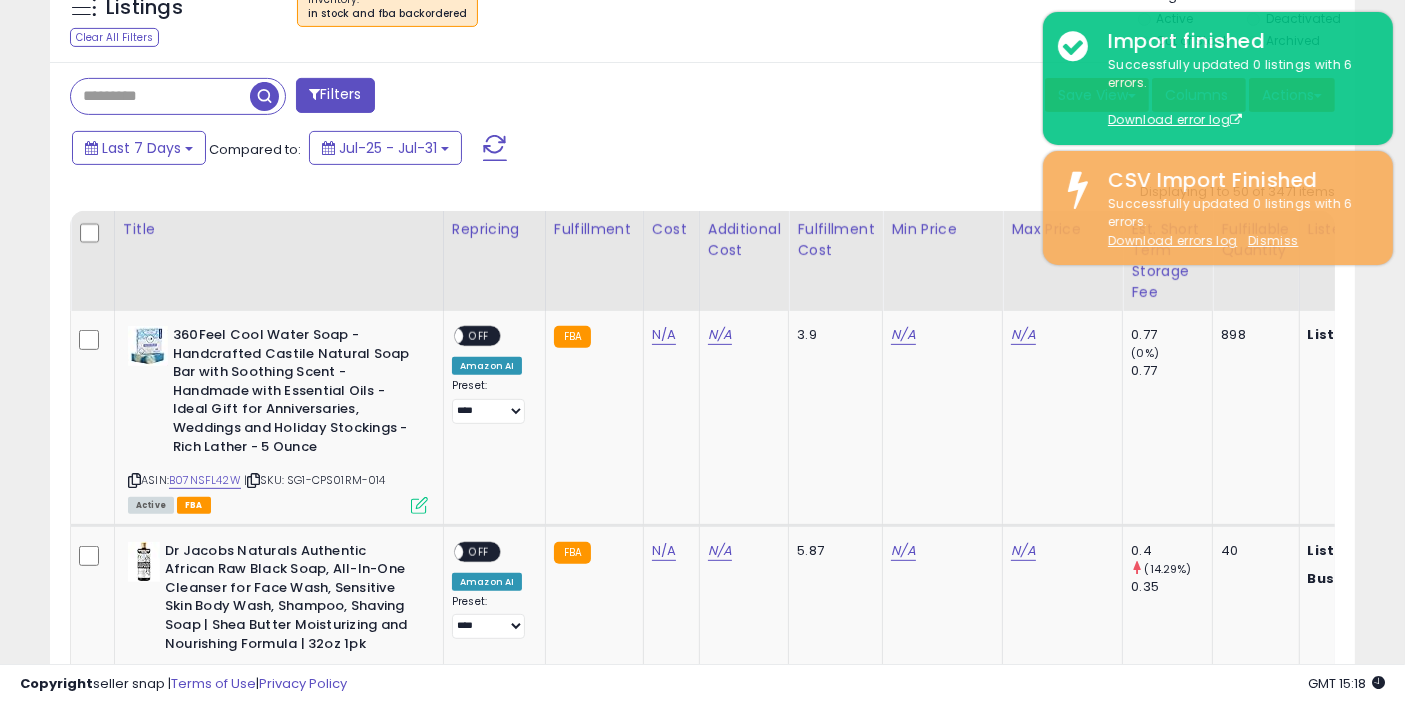 click at bounding box center [160, 96] 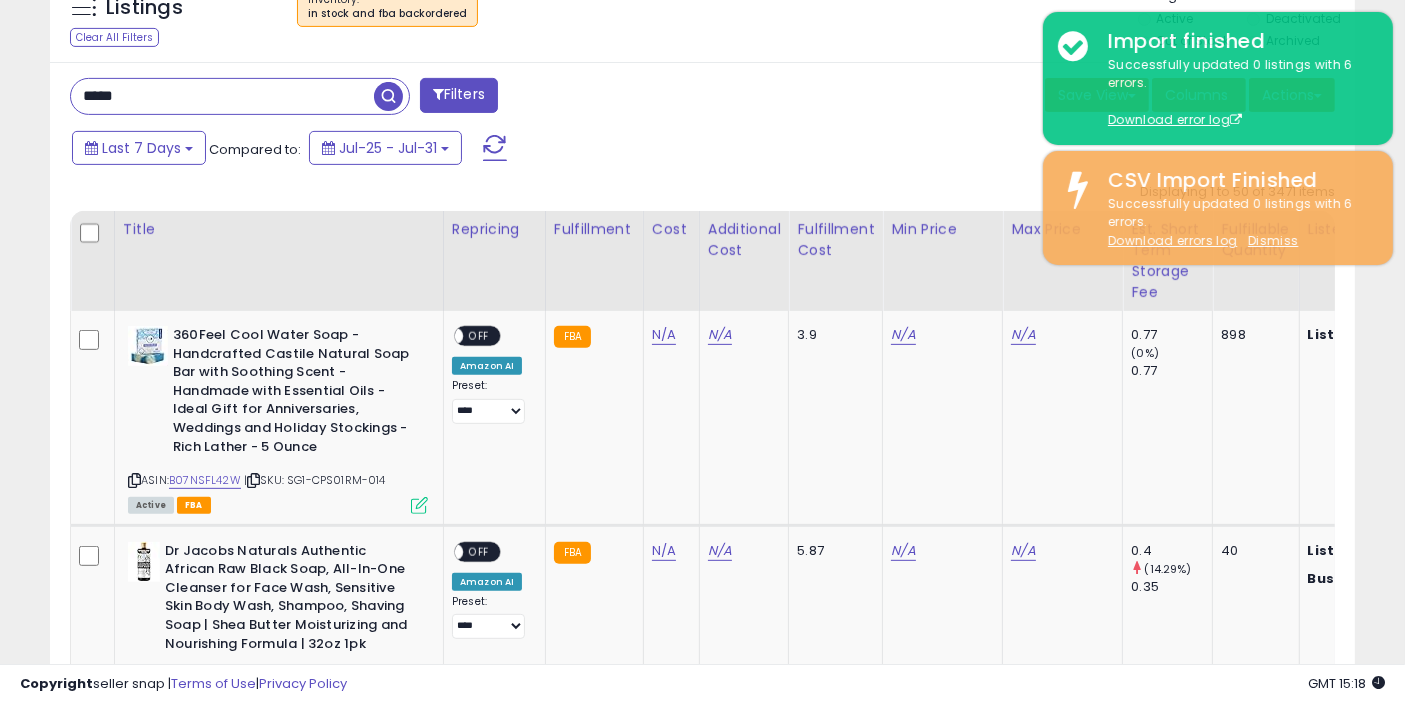 type on "********" 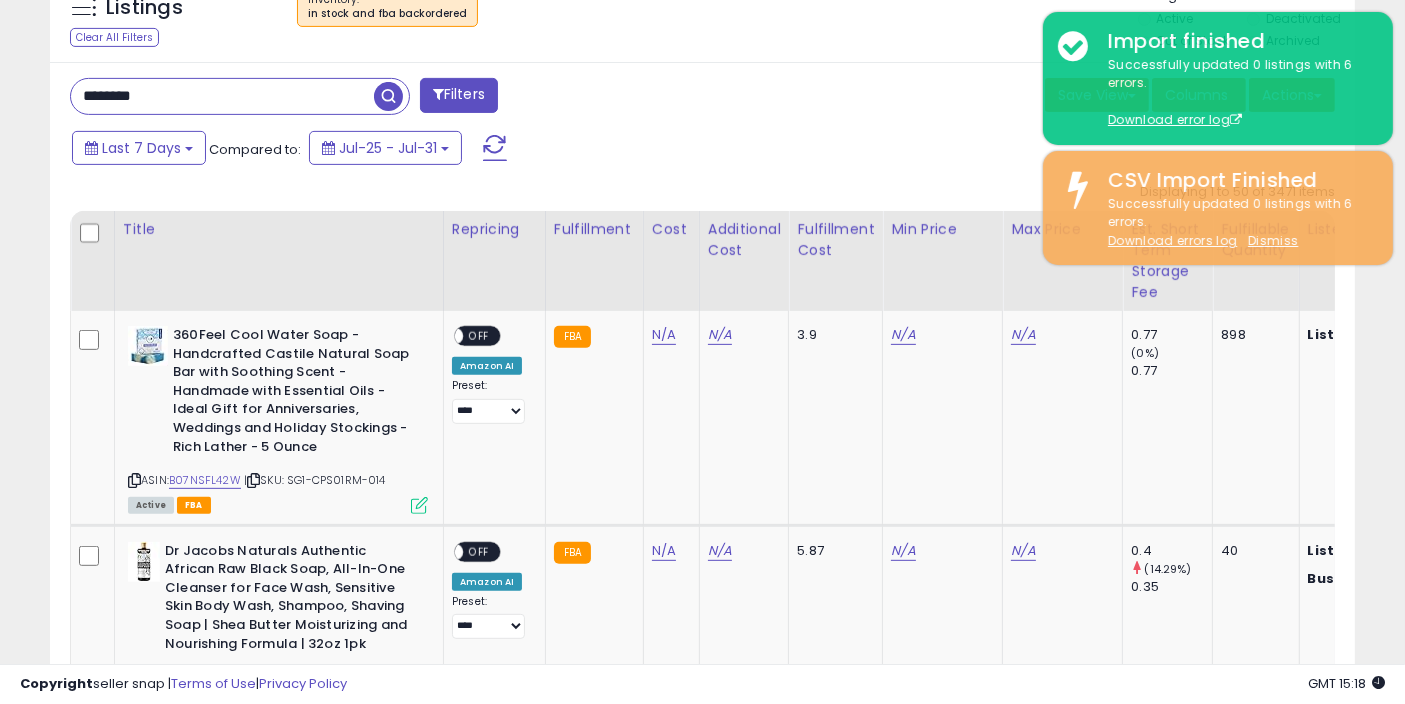 click at bounding box center (391, 96) 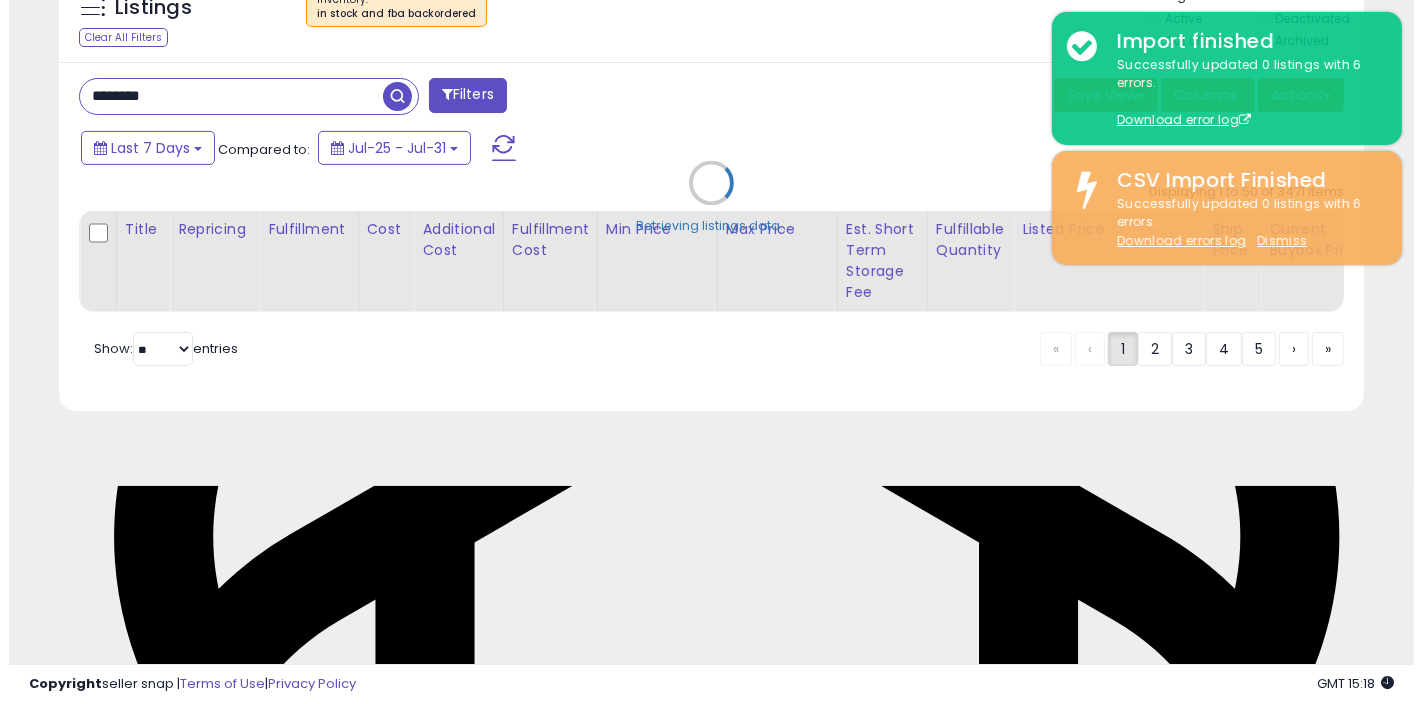 scroll, scrollTop: 557, scrollLeft: 0, axis: vertical 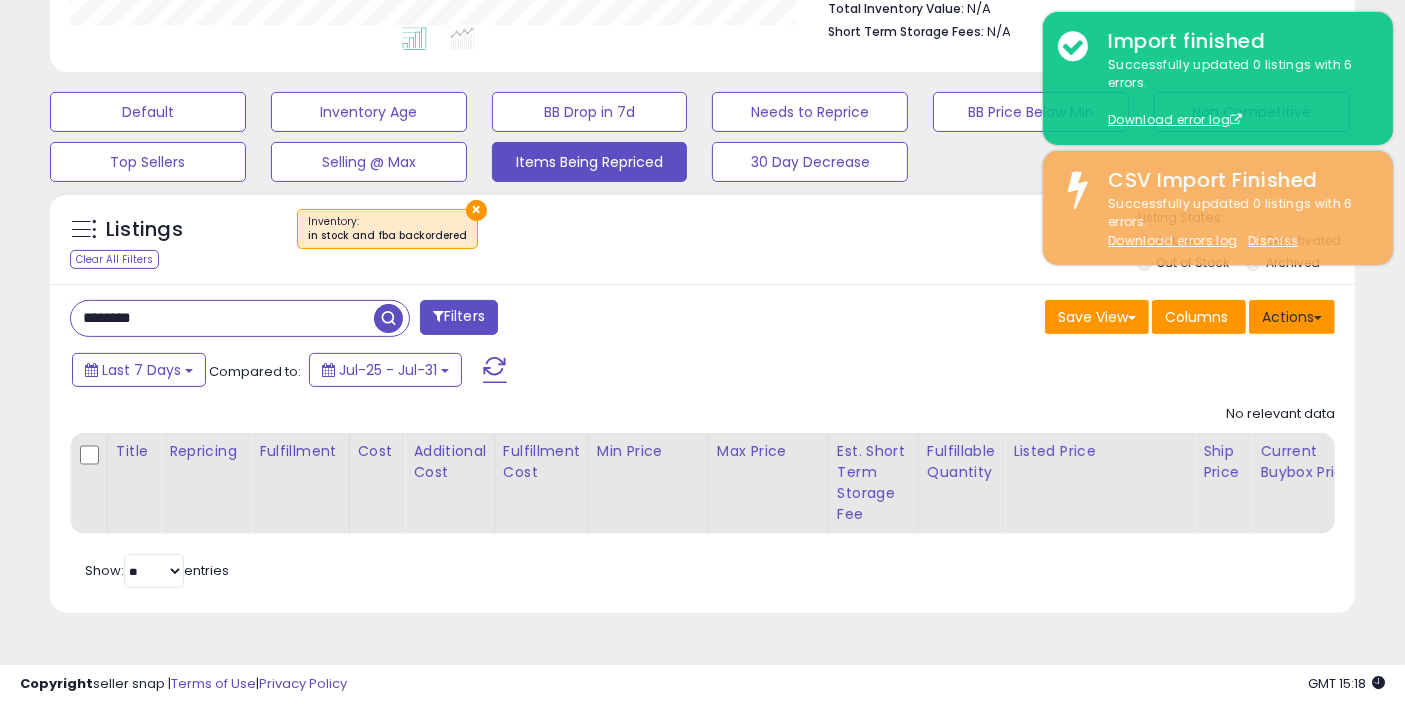 click on "Actions" at bounding box center (1292, 317) 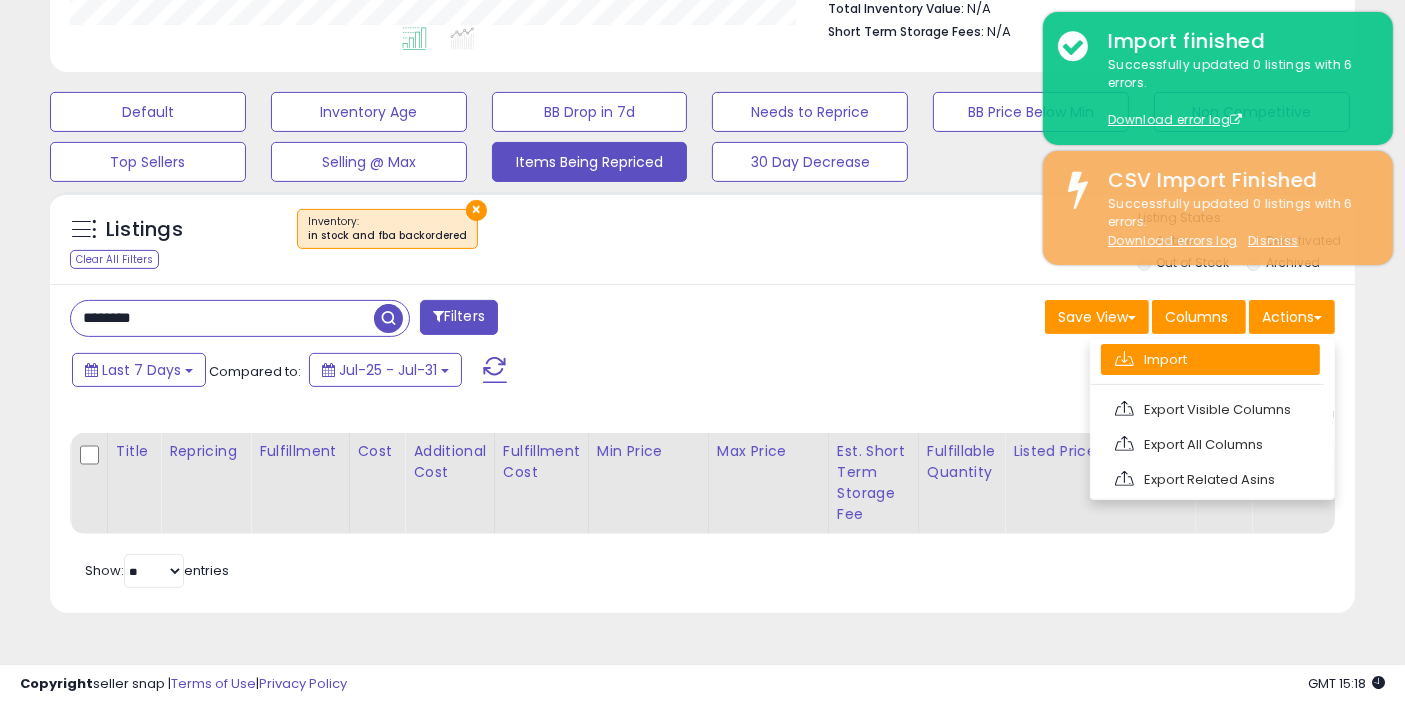 click on "Import" at bounding box center (1210, 359) 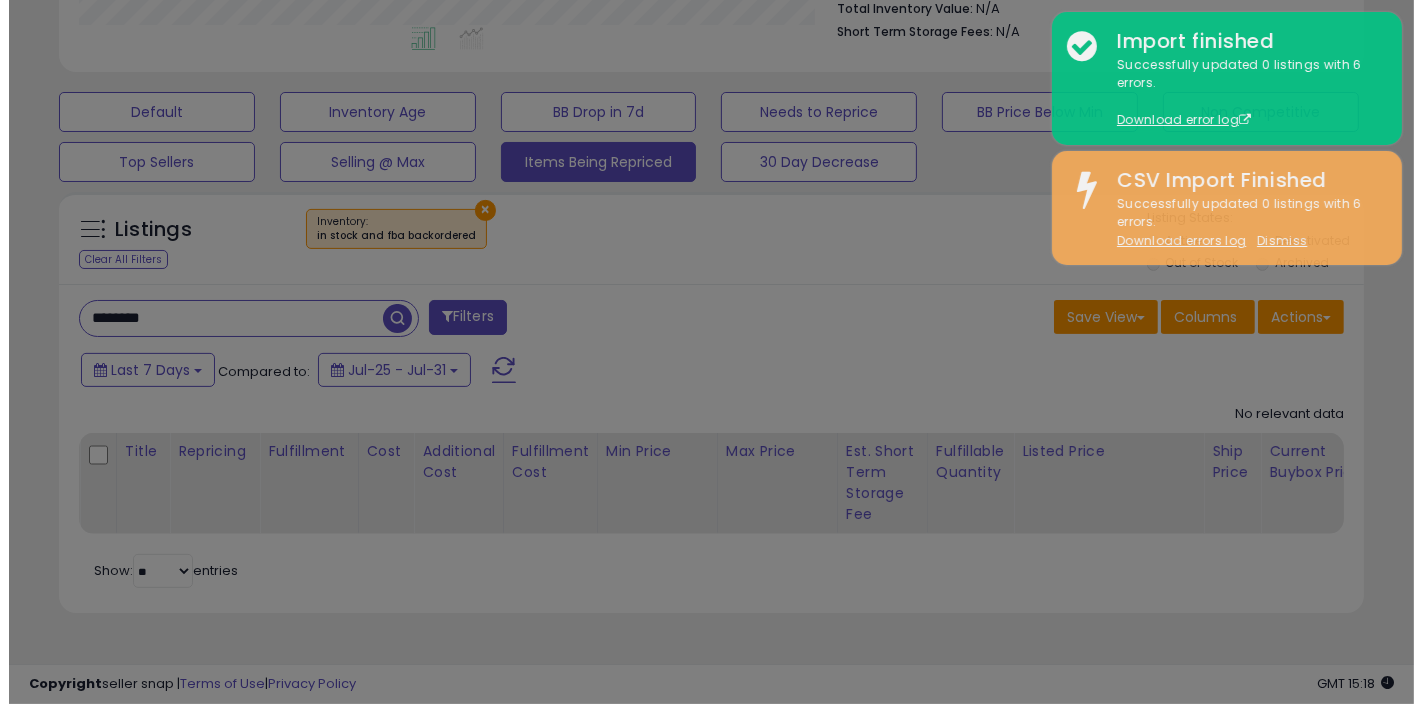 scroll, scrollTop: 999590, scrollLeft: 999234, axis: both 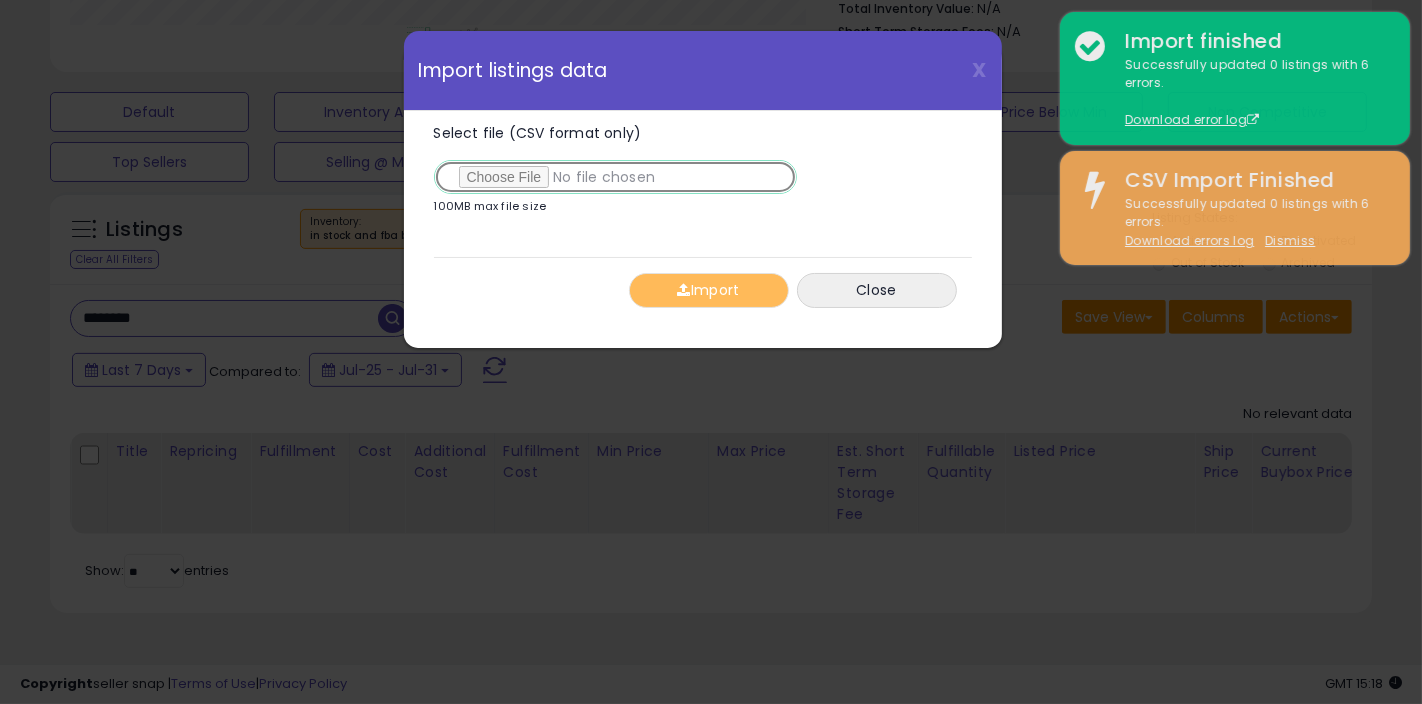 click on "Select file (CSV format only)" at bounding box center (615, 177) 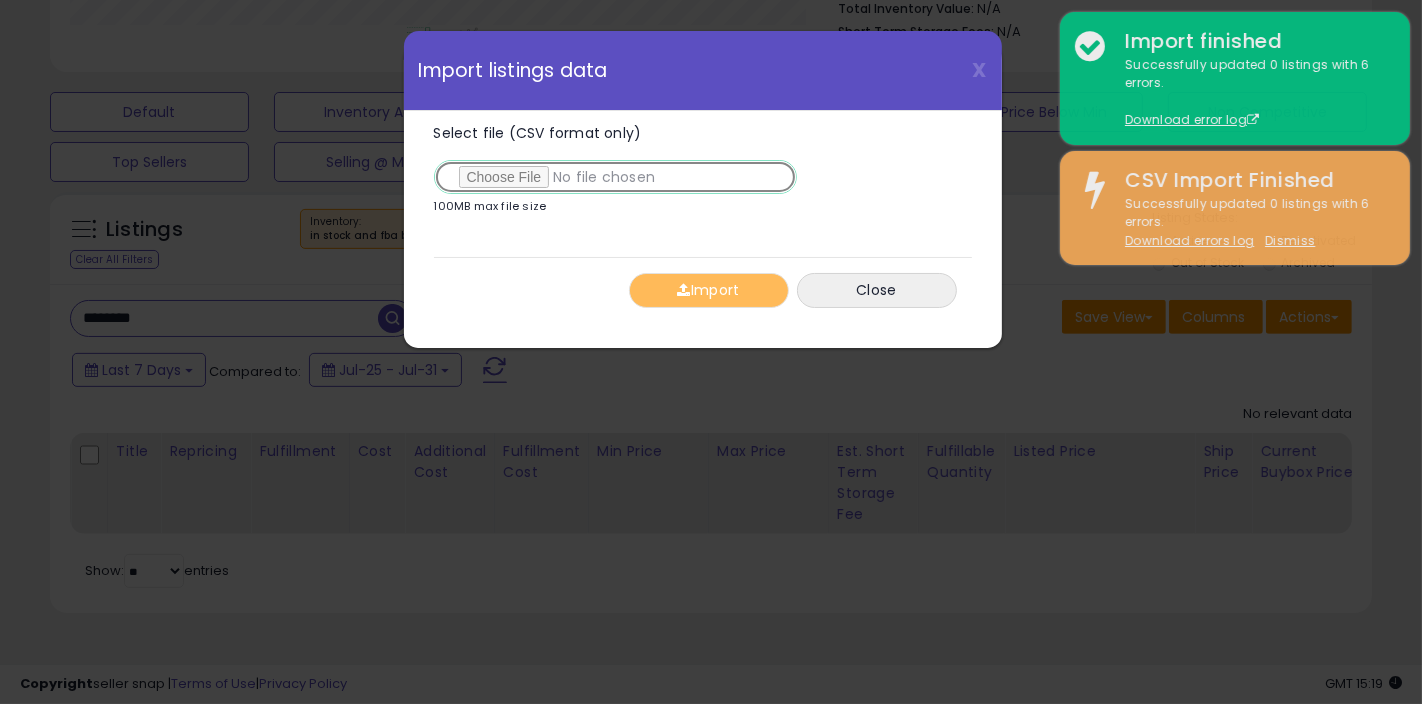 type on "**********" 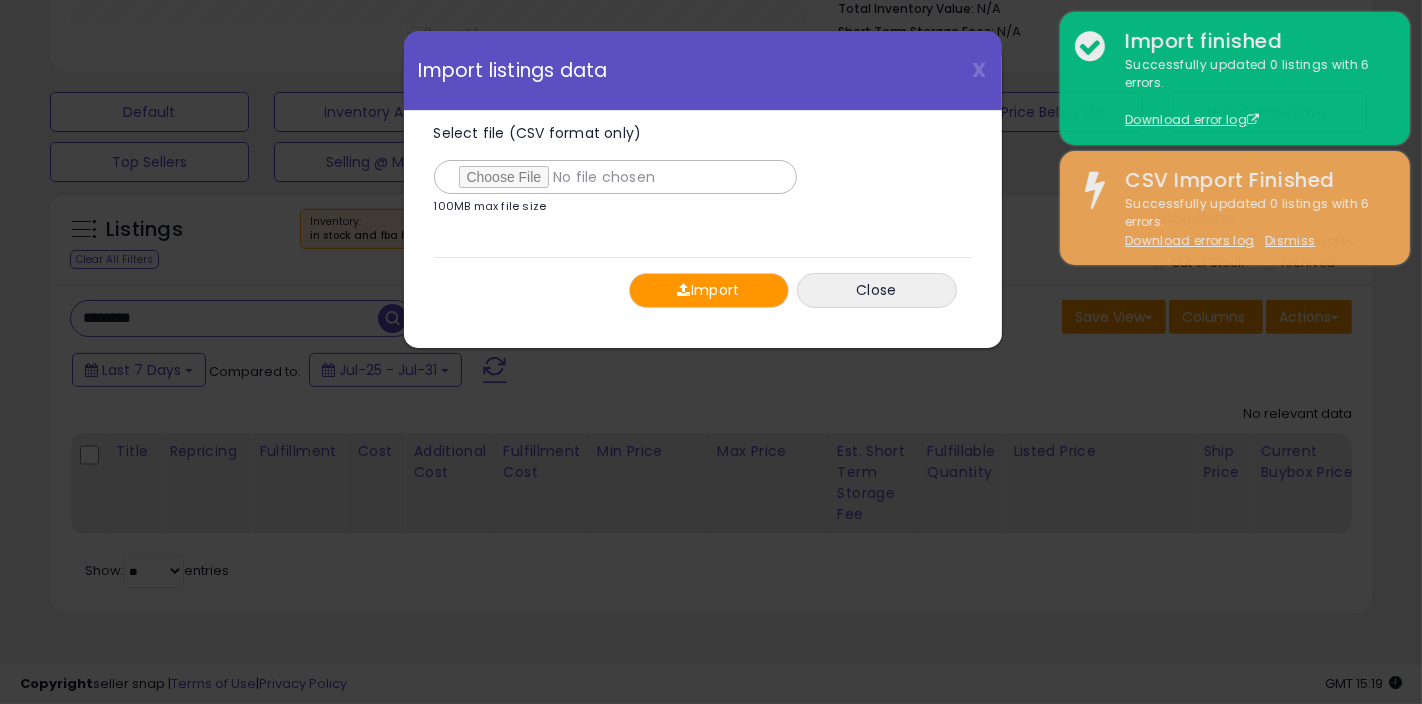 click on "Import" at bounding box center [709, 290] 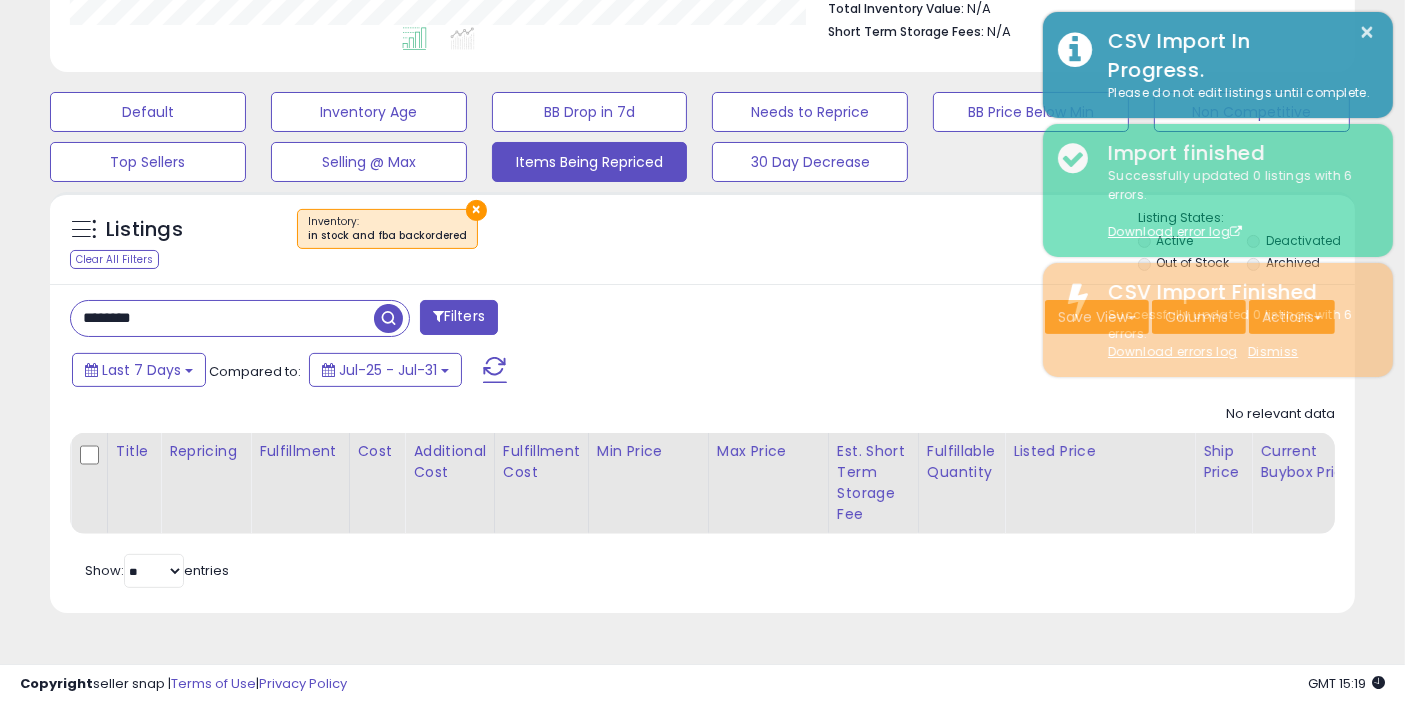 scroll, scrollTop: 410, scrollLeft: 755, axis: both 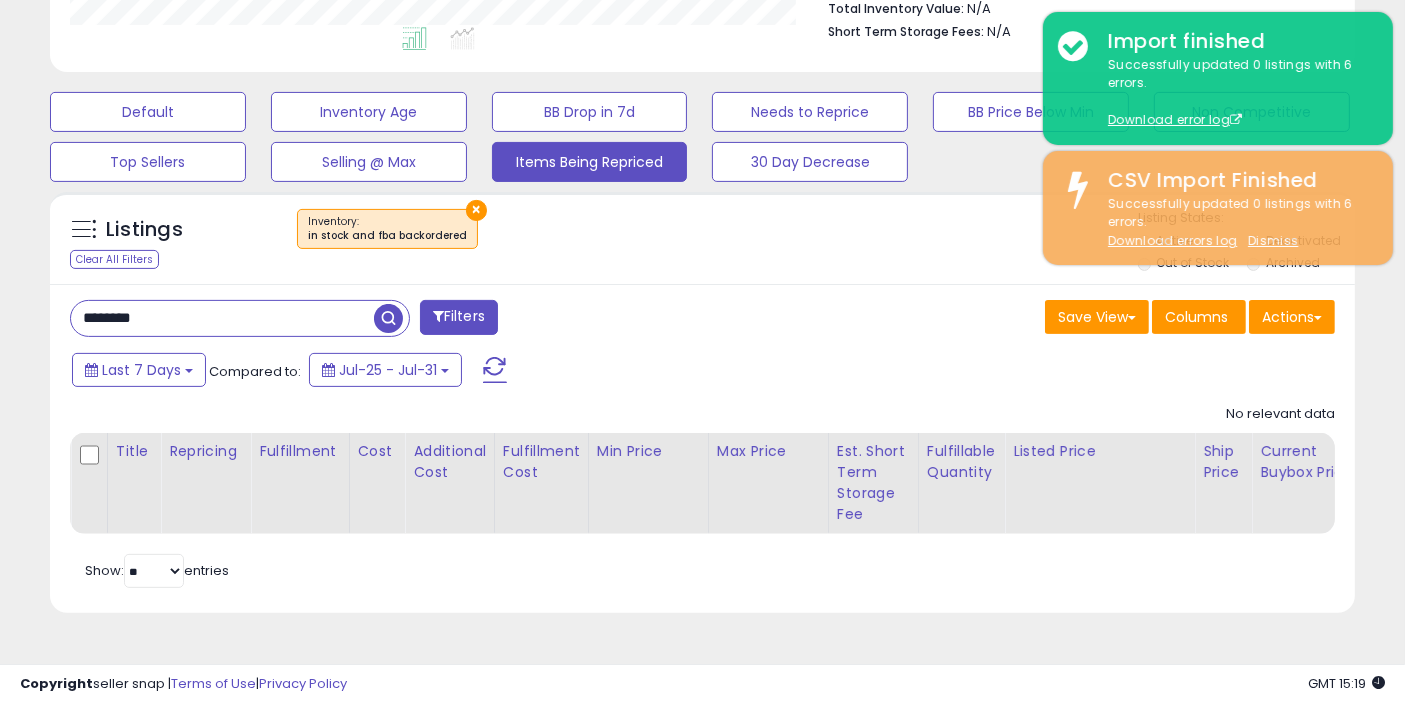 click on "Save View
Save As New View
Update Current View
Columns
Actions
Import  Export Visible Columns" at bounding box center [1027, 319] 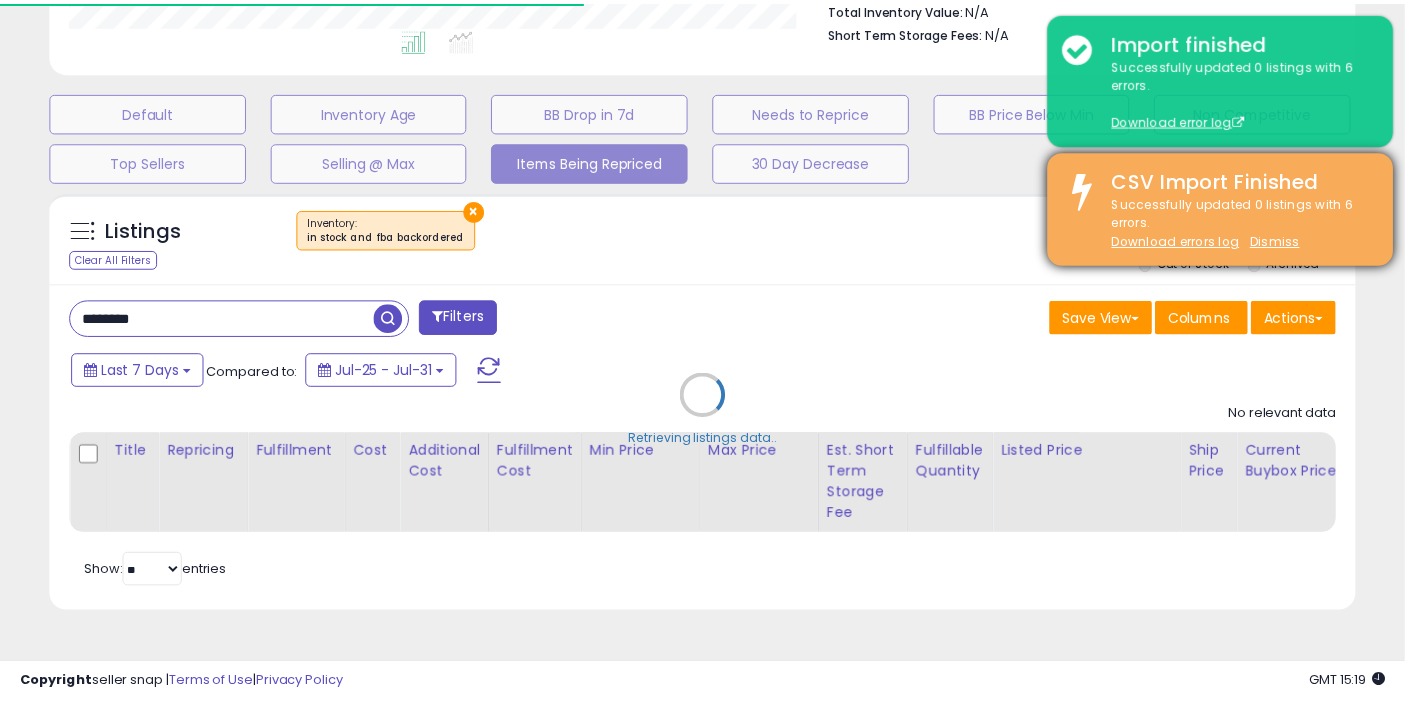 scroll, scrollTop: 410, scrollLeft: 755, axis: both 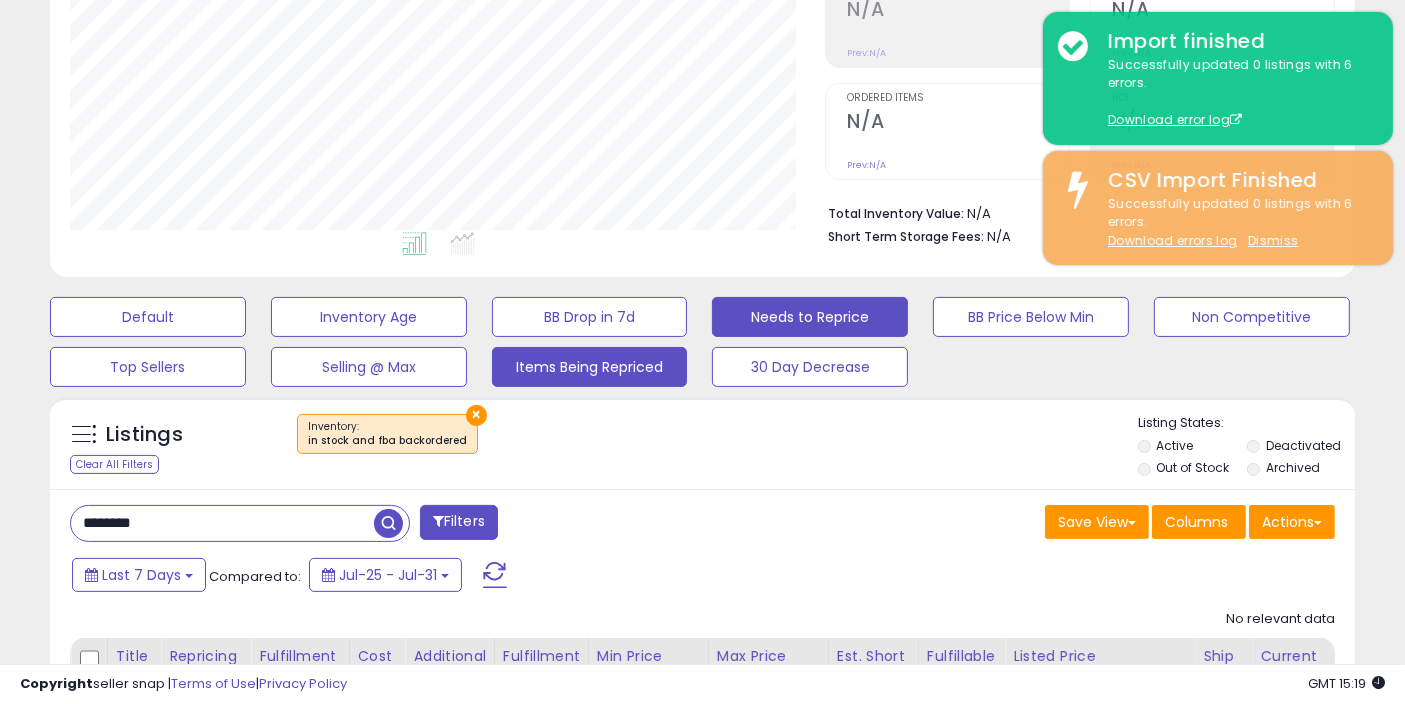 click on "Needs to Reprice" at bounding box center (148, 317) 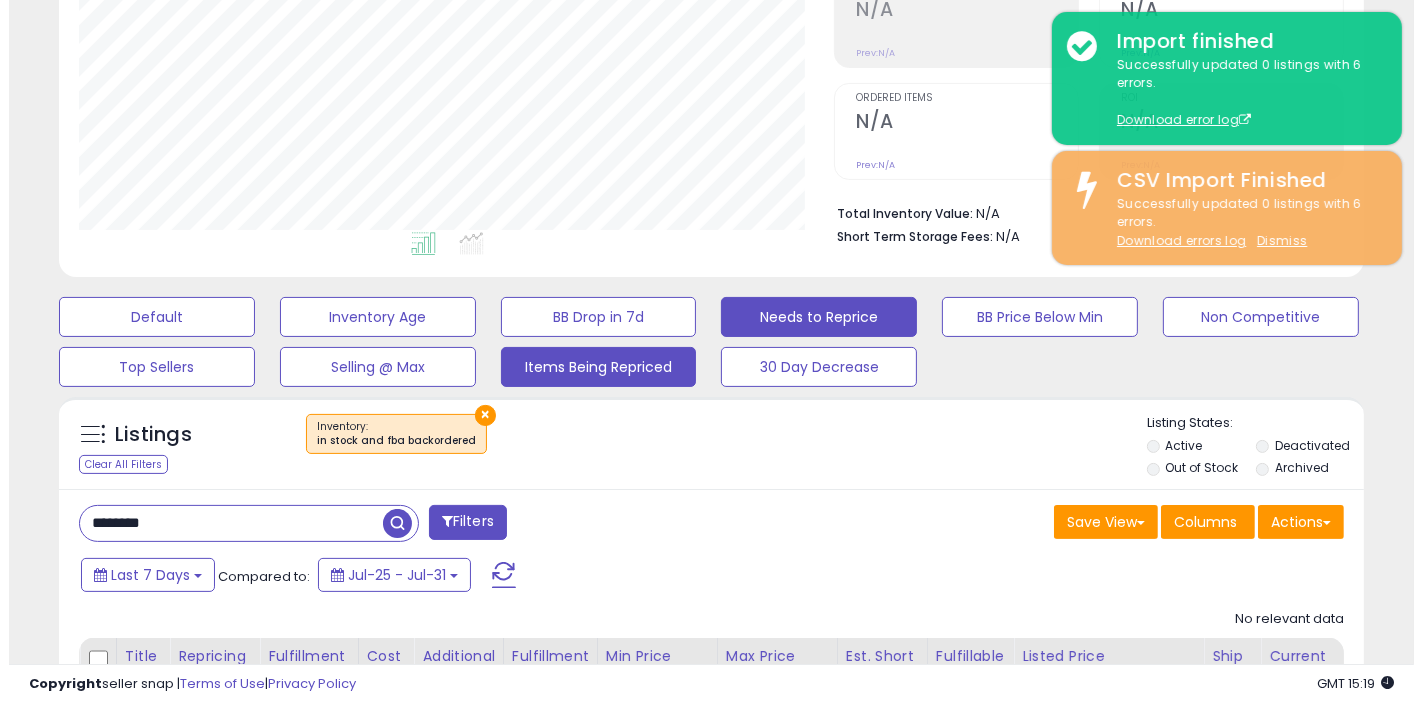 scroll, scrollTop: 999590, scrollLeft: 999234, axis: both 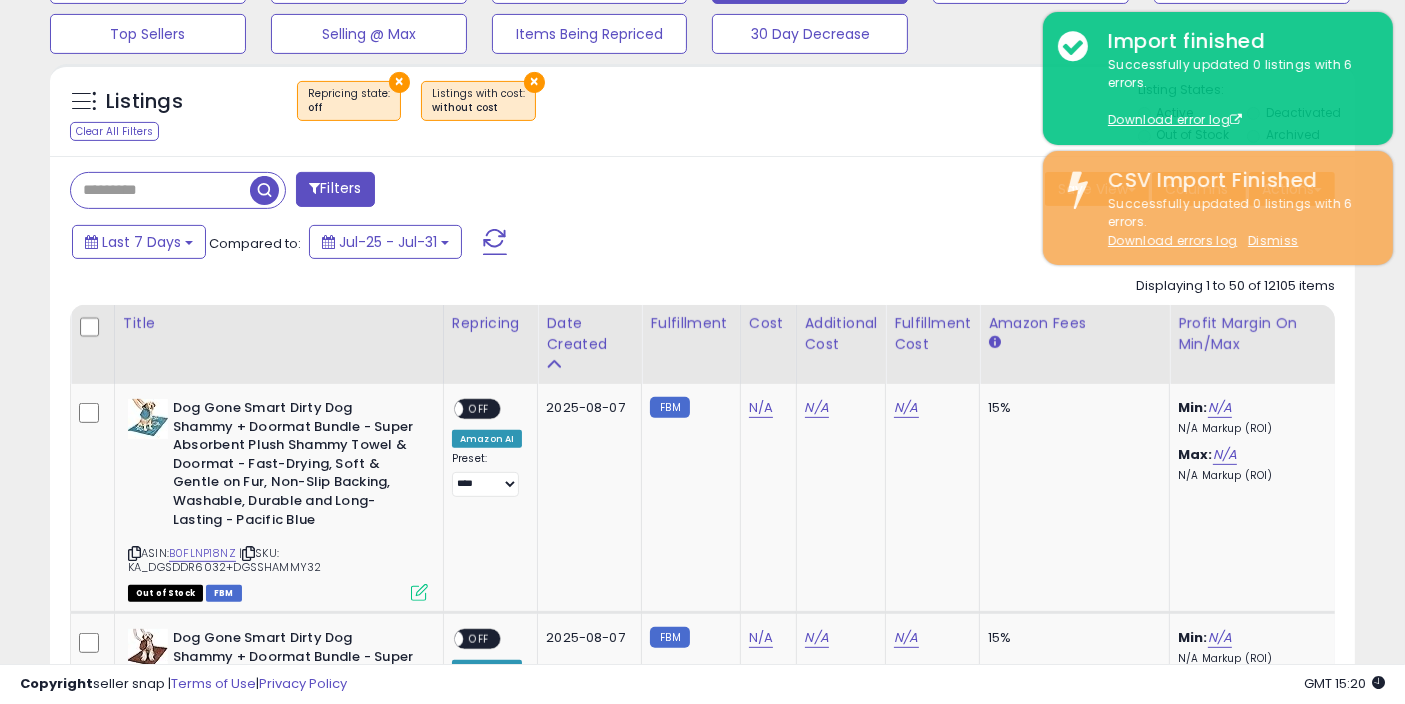 drag, startPoint x: 155, startPoint y: 181, endPoint x: 169, endPoint y: 205, distance: 27.784887 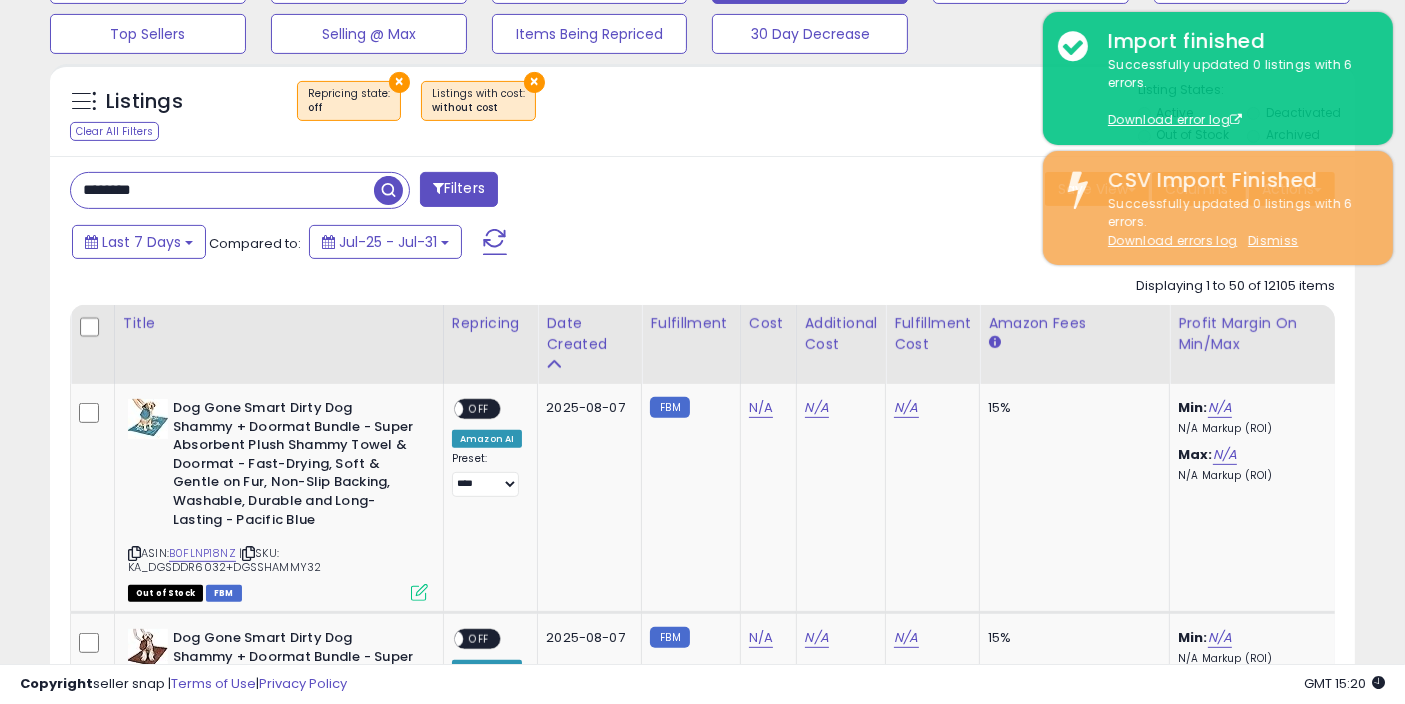 scroll, scrollTop: 999590, scrollLeft: 999244, axis: both 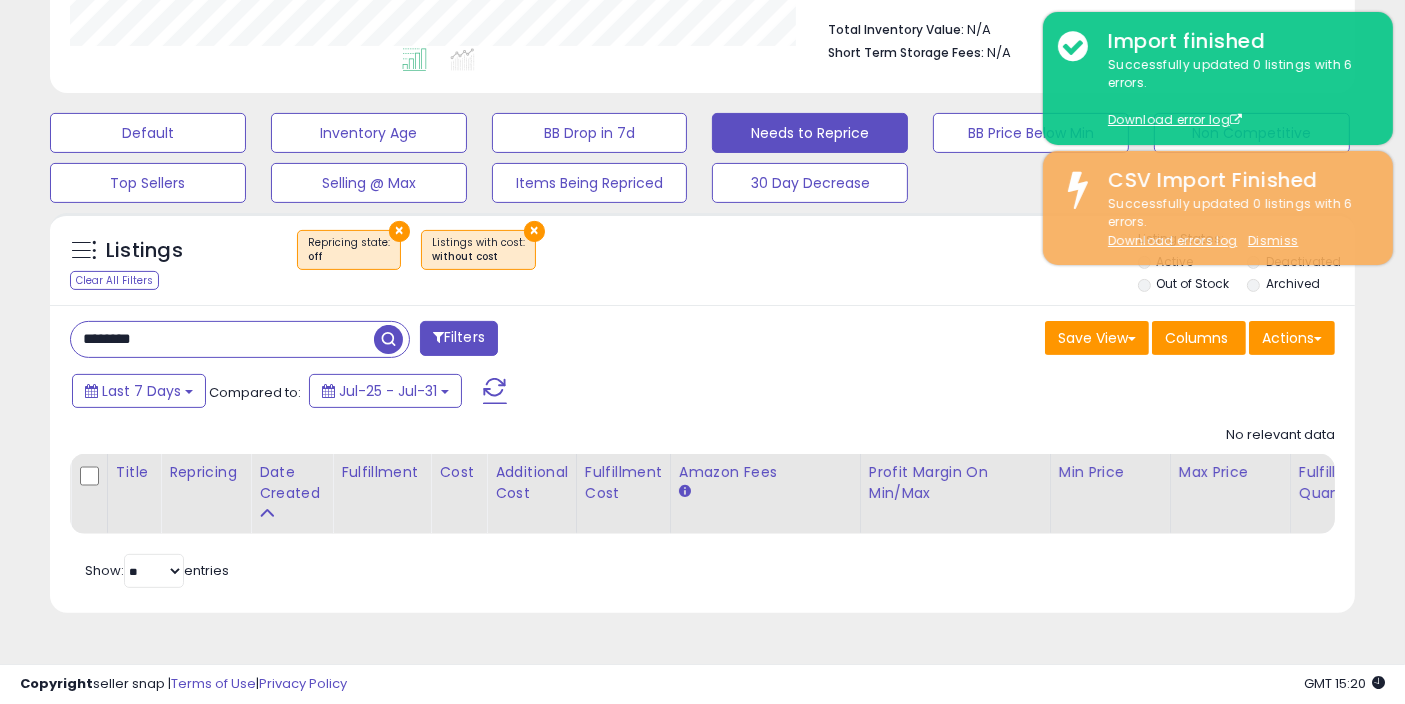 click on "********" at bounding box center (222, 339) 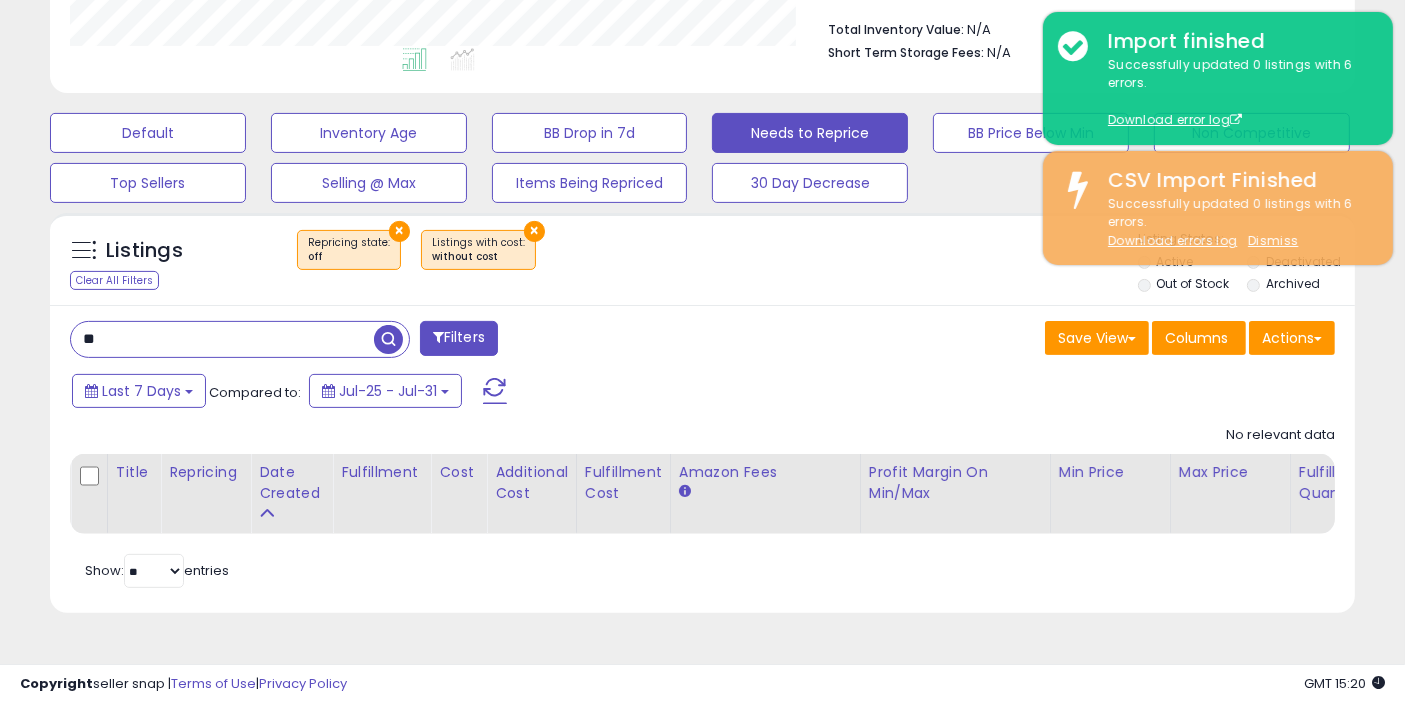type on "*" 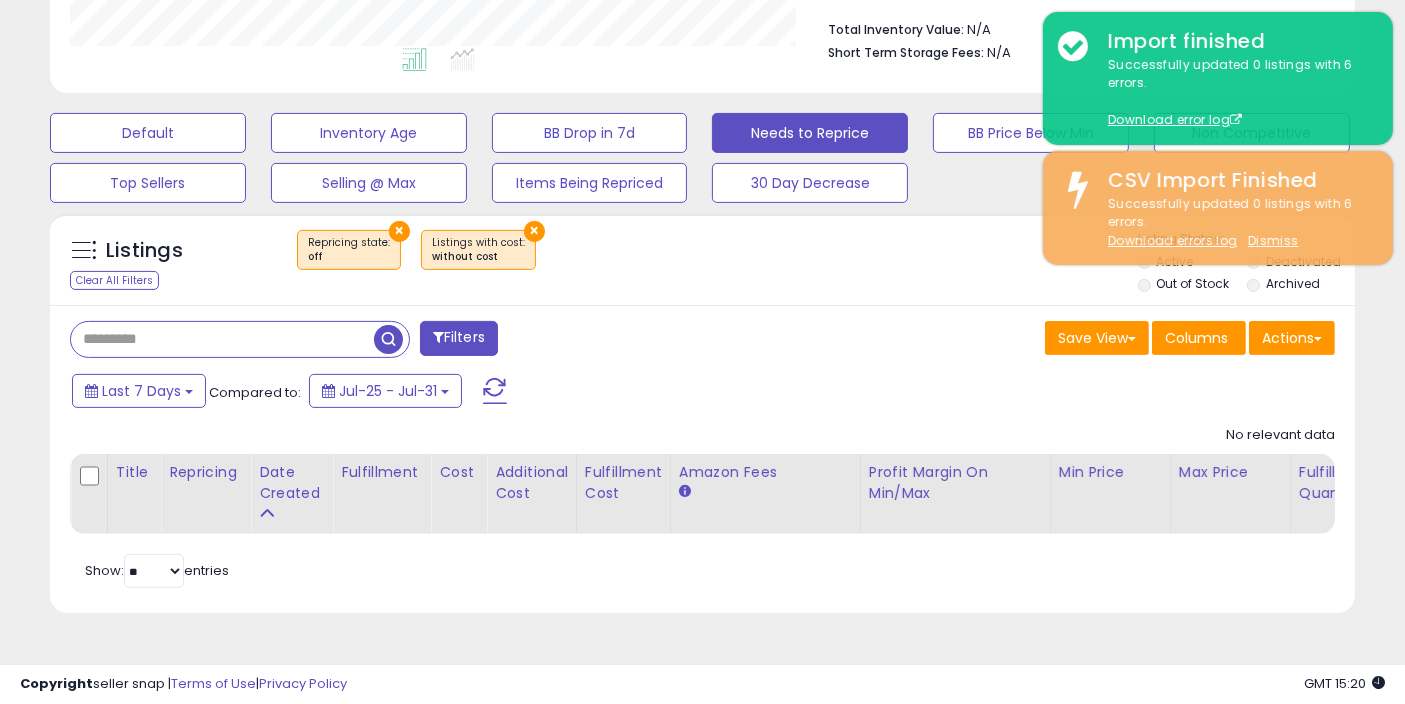 click on "Filters
Save View
Save As New View
Update Current View
Columns" at bounding box center (702, 459) 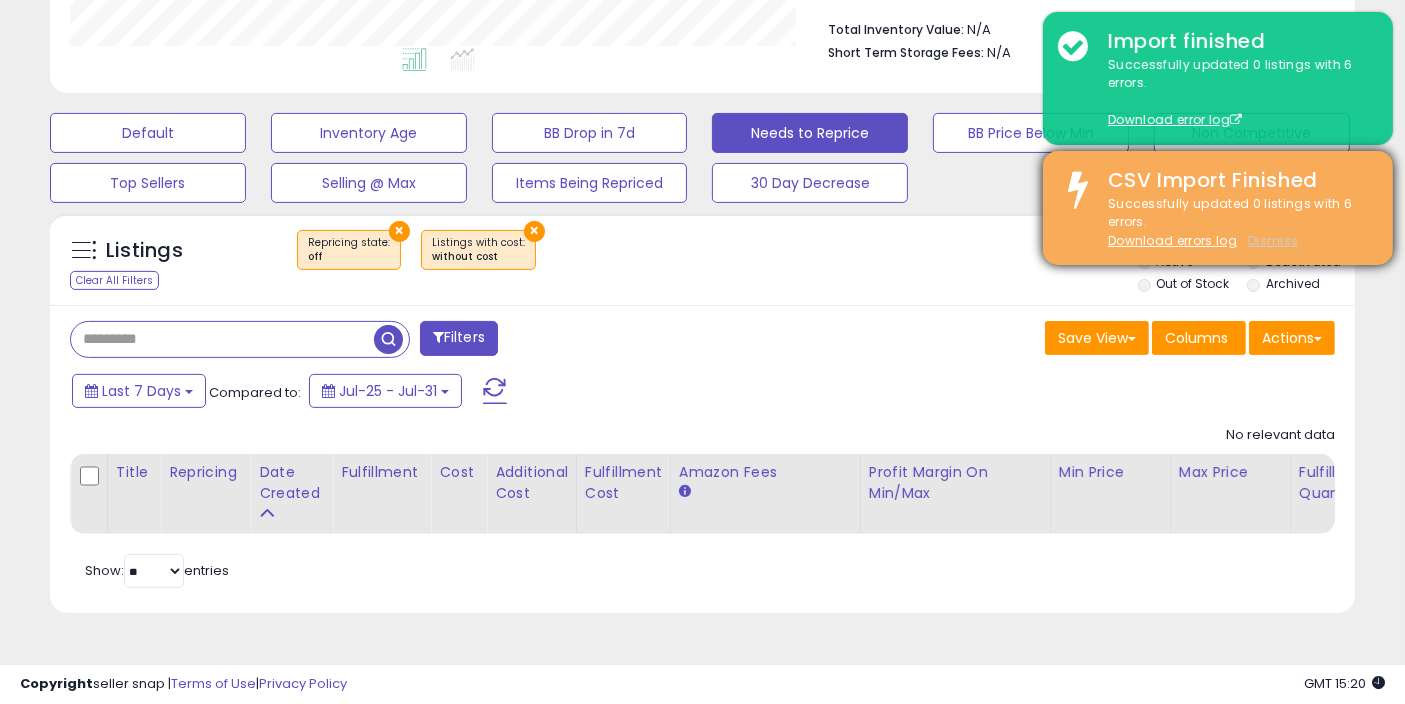 click on "Dismiss" at bounding box center (1273, 240) 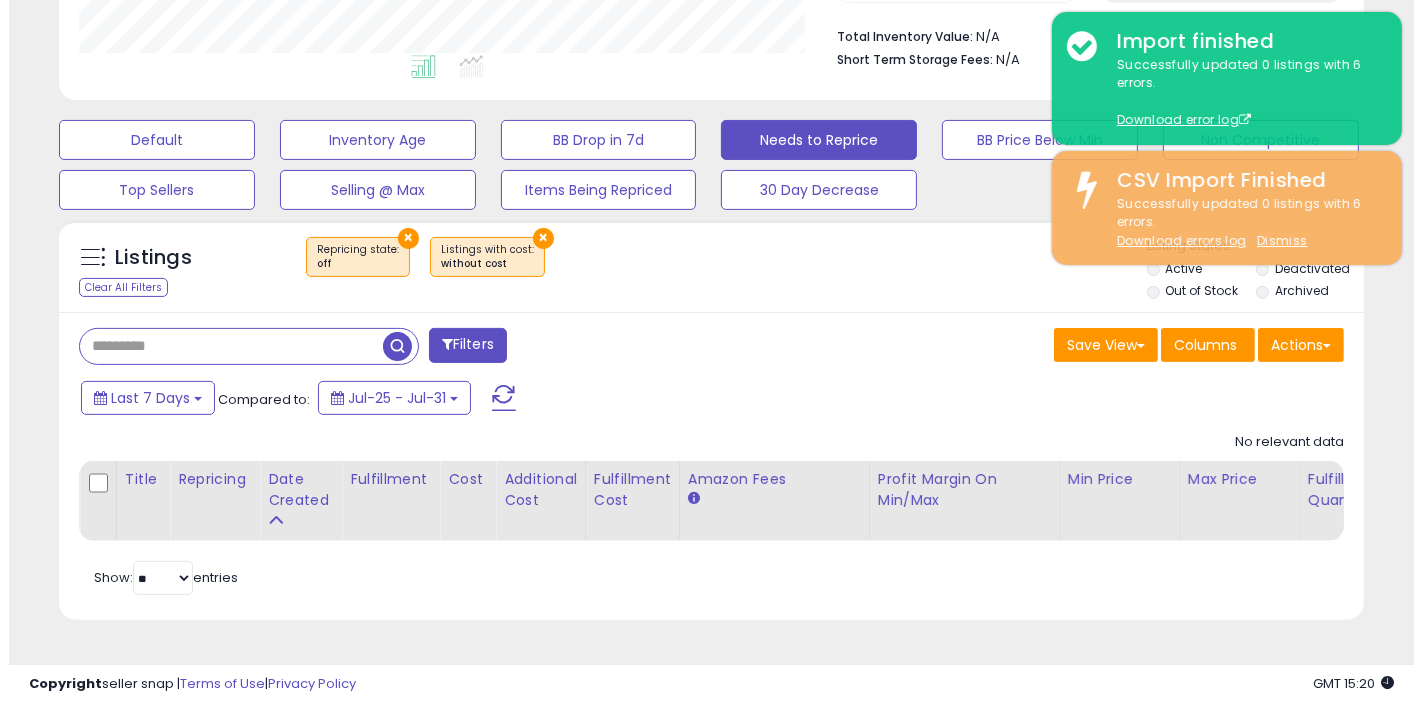 scroll, scrollTop: 184, scrollLeft: 0, axis: vertical 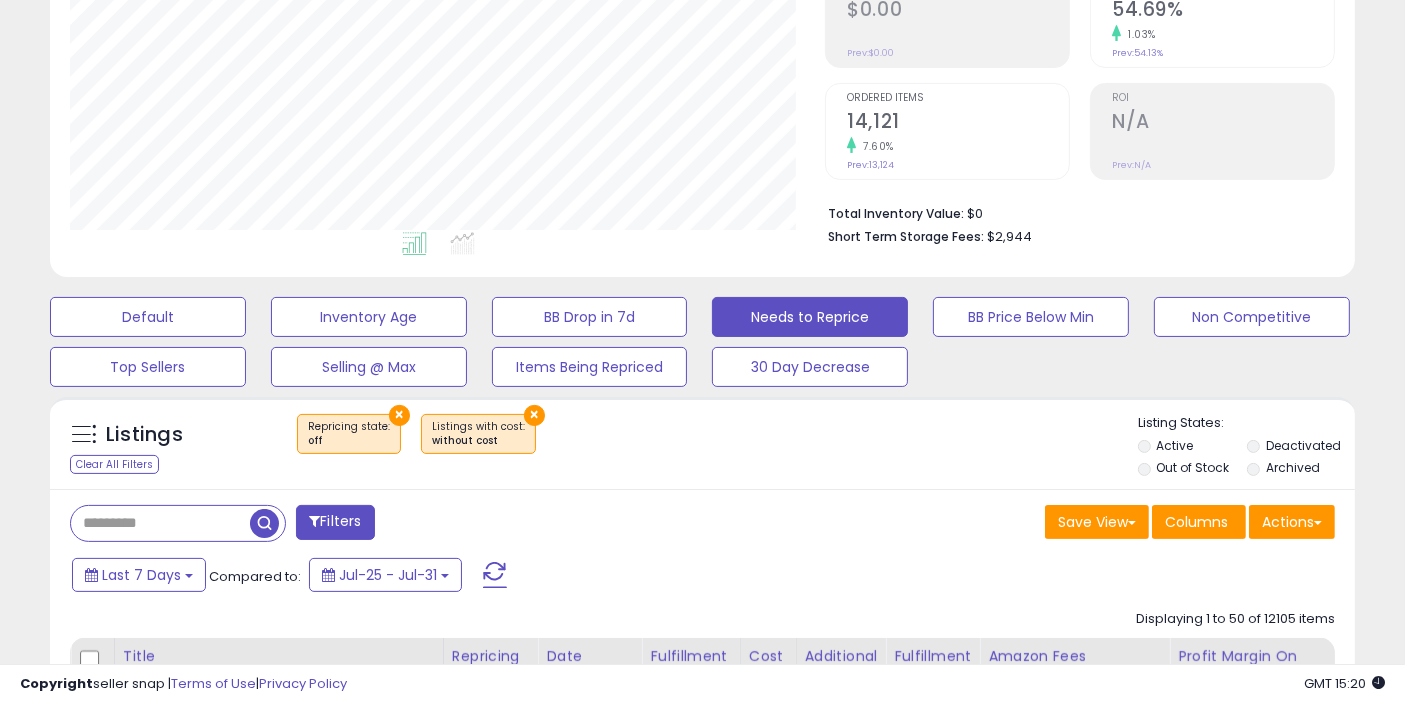 click on "×" at bounding box center [534, 415] 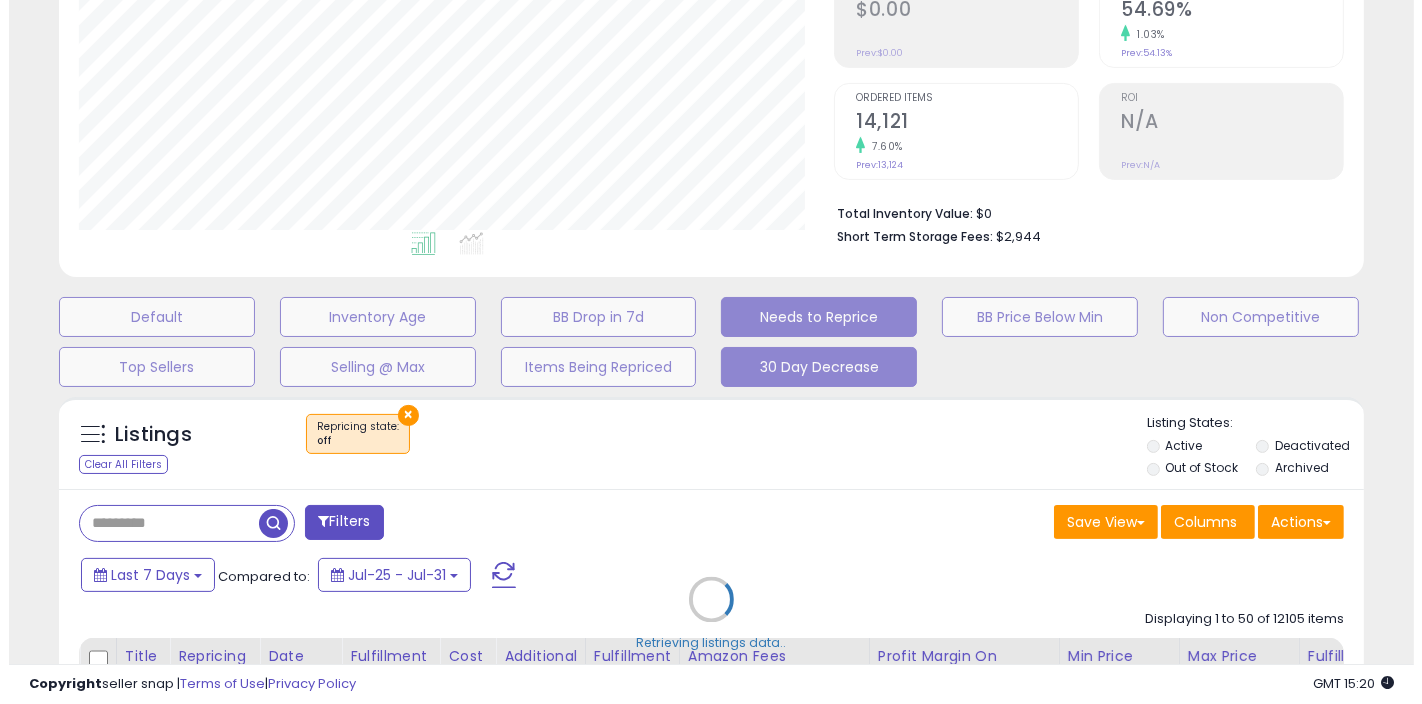 scroll, scrollTop: 999590, scrollLeft: 999234, axis: both 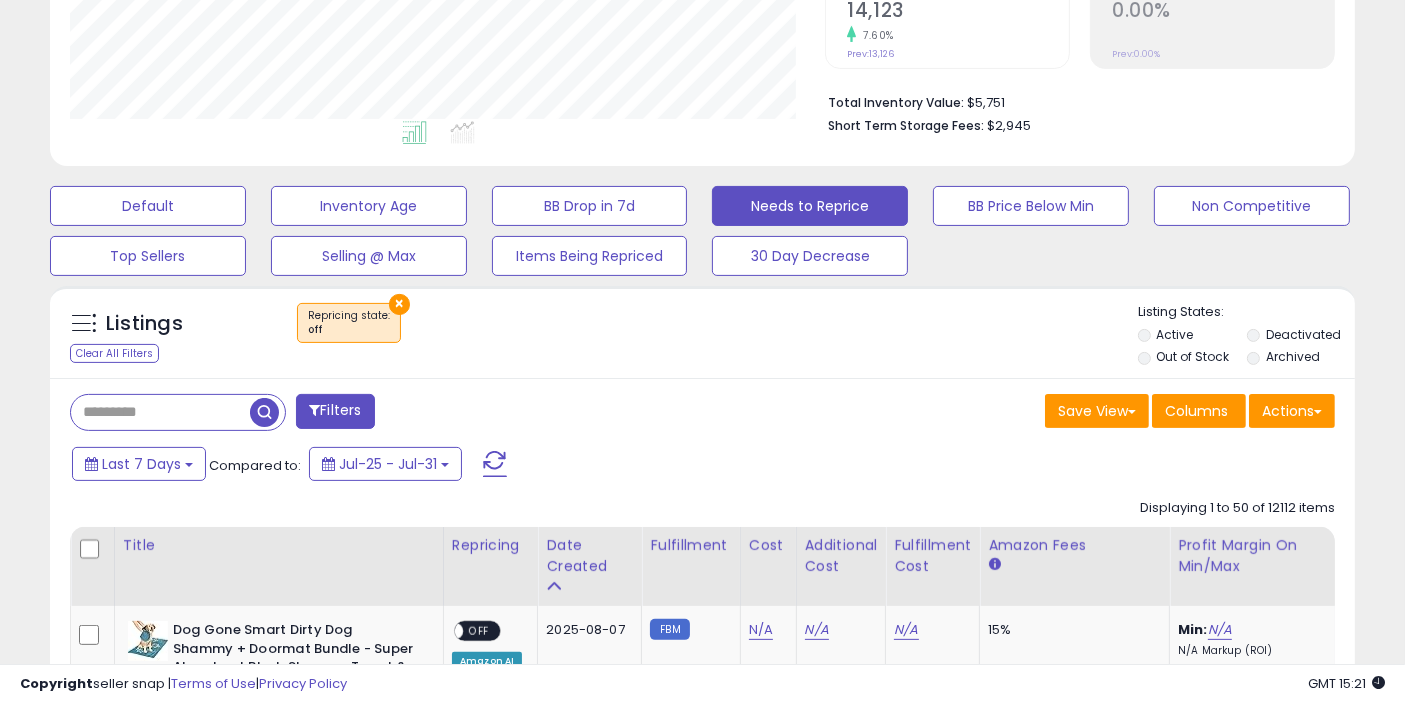 click on "Filters" at bounding box center (335, 411) 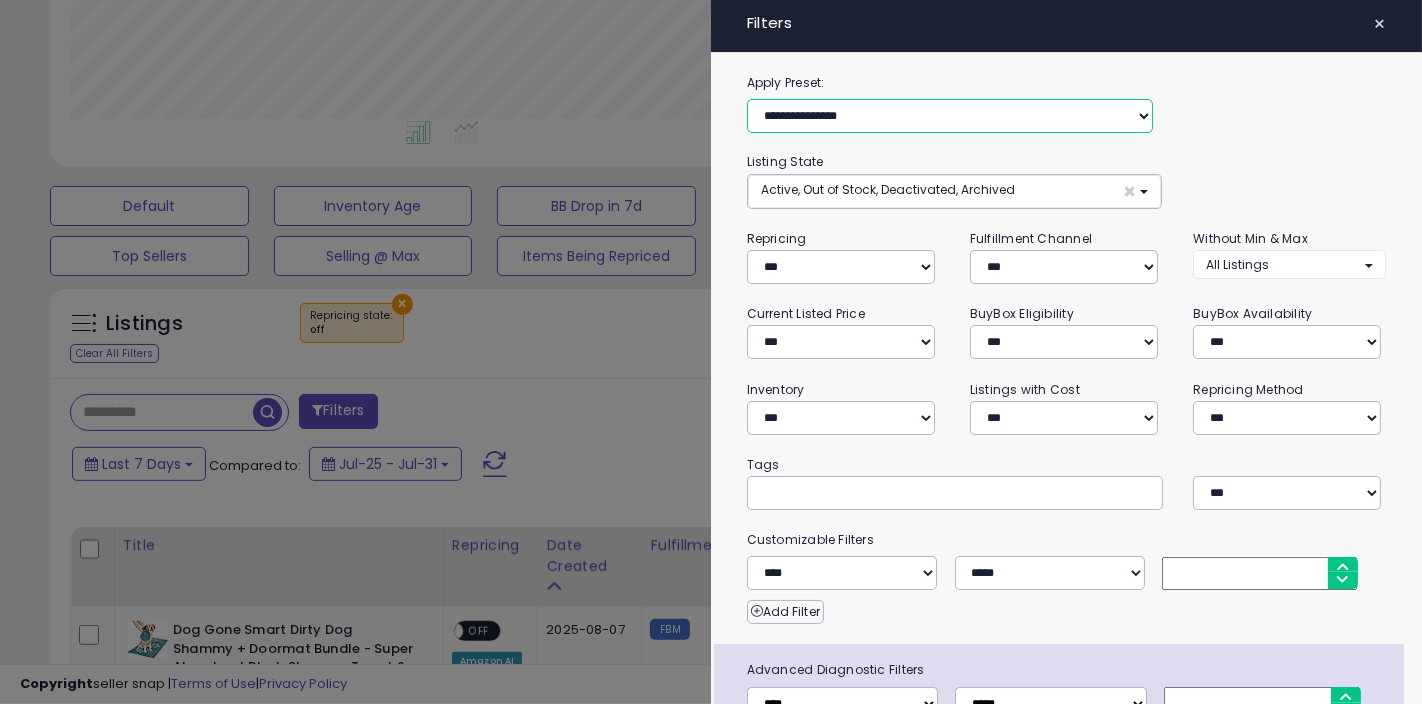 click on "**********" at bounding box center (950, 116) 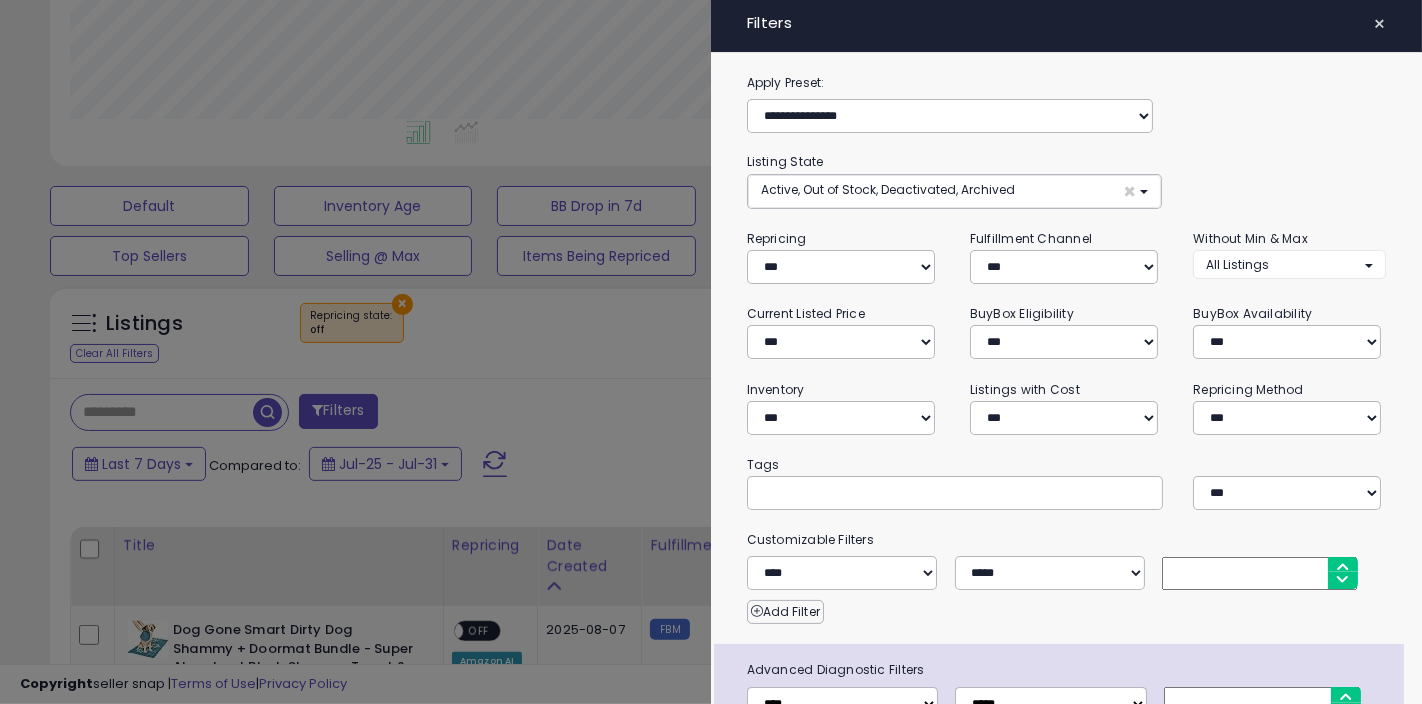 click on "**********" at bounding box center (1067, 102) 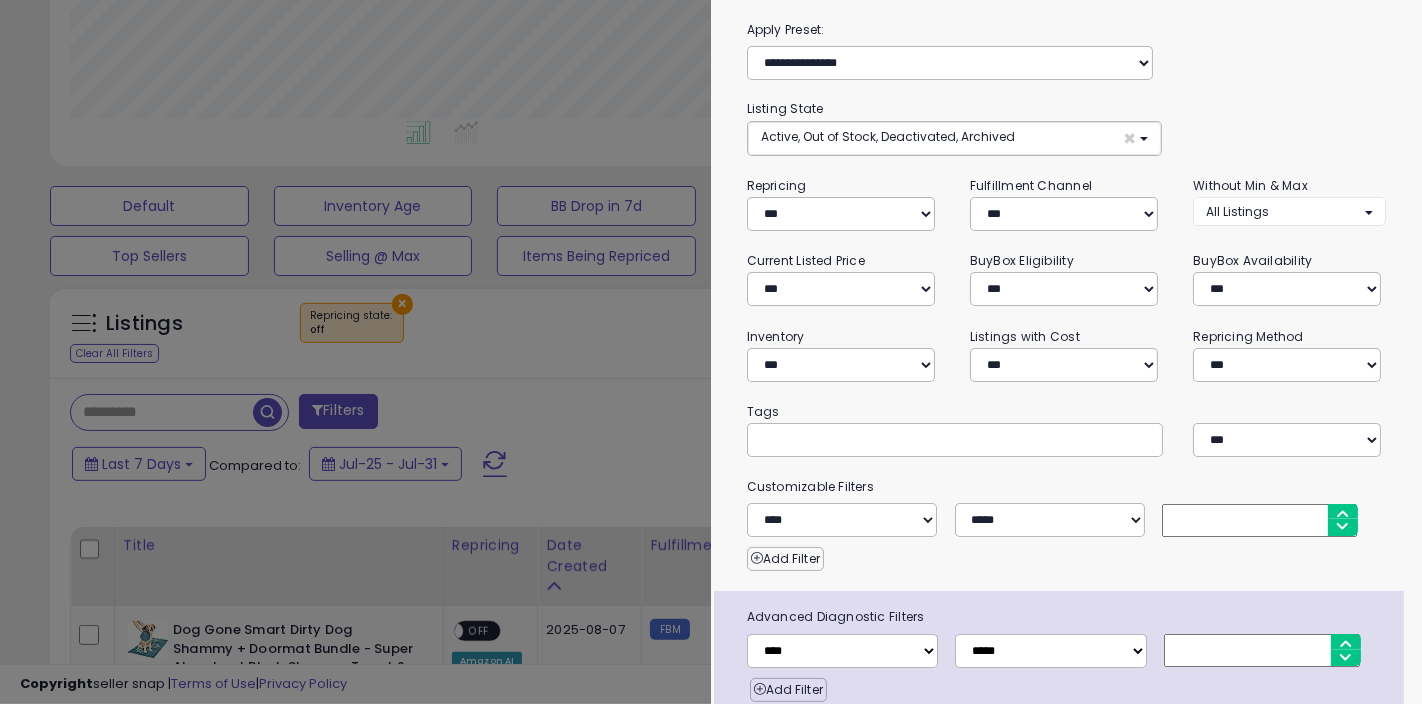 scroll, scrollTop: 20, scrollLeft: 0, axis: vertical 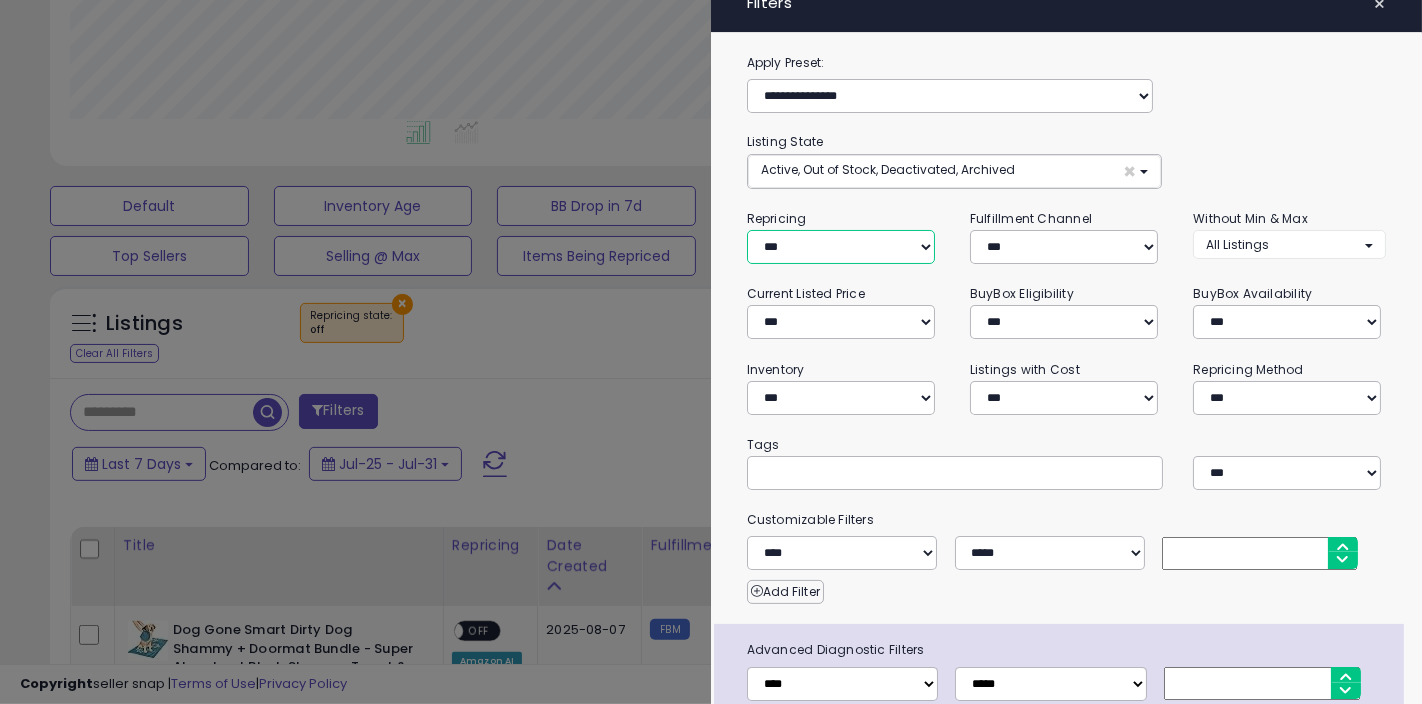 drag, startPoint x: 901, startPoint y: 248, endPoint x: 1016, endPoint y: 273, distance: 117.68602 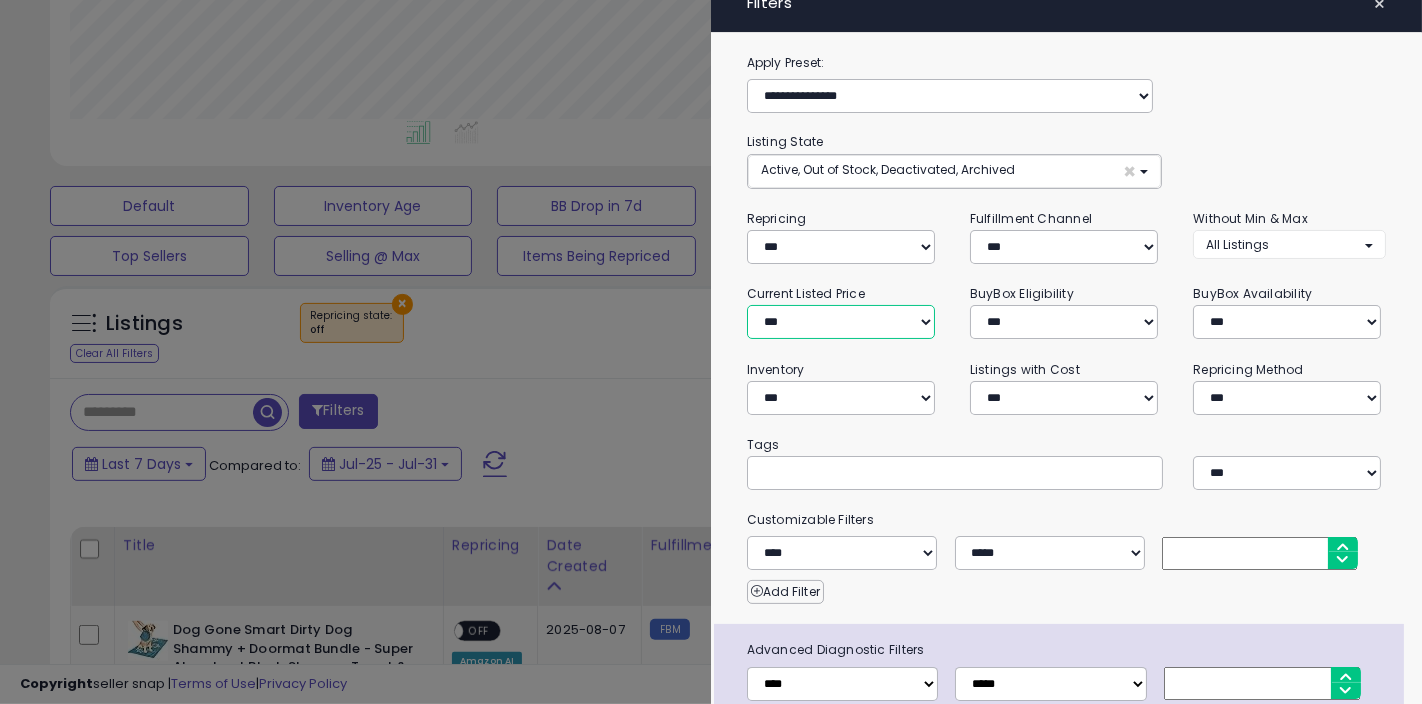 click on "**********" at bounding box center [841, 322] 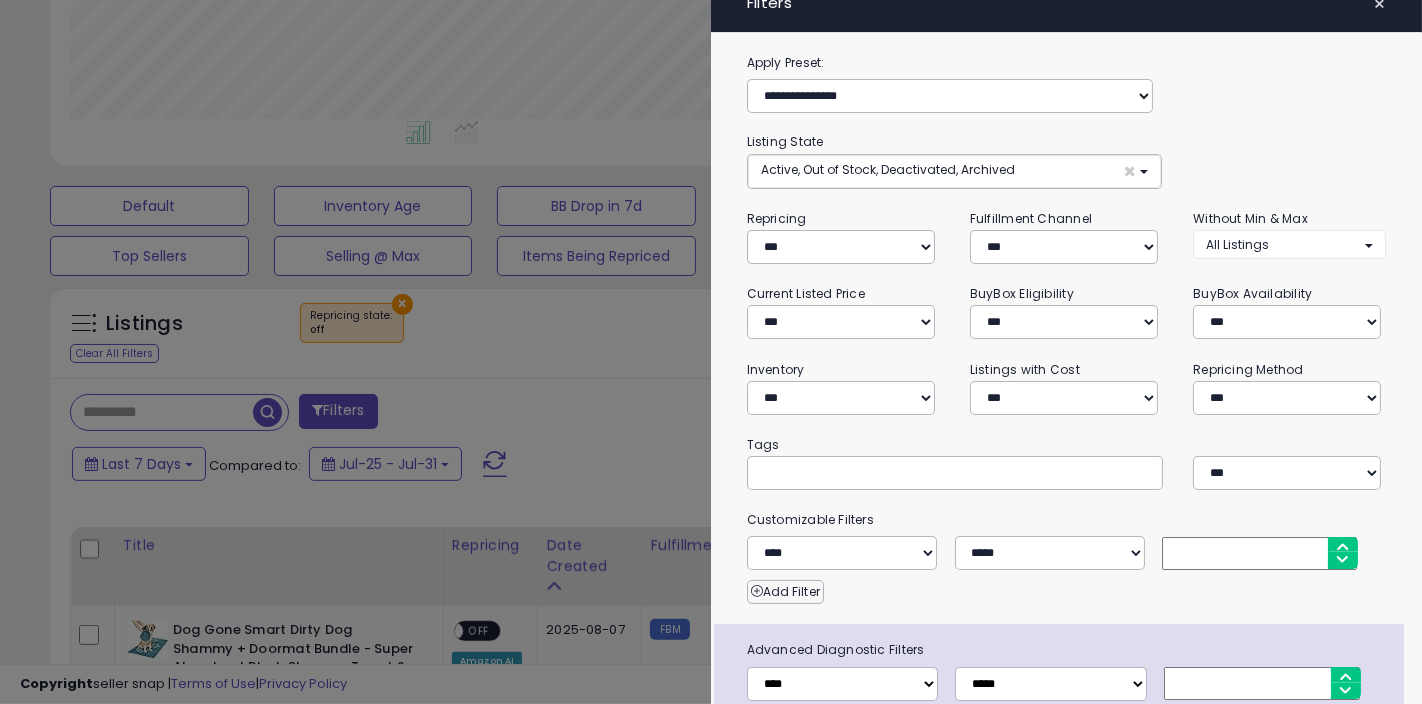 click at bounding box center [955, 473] 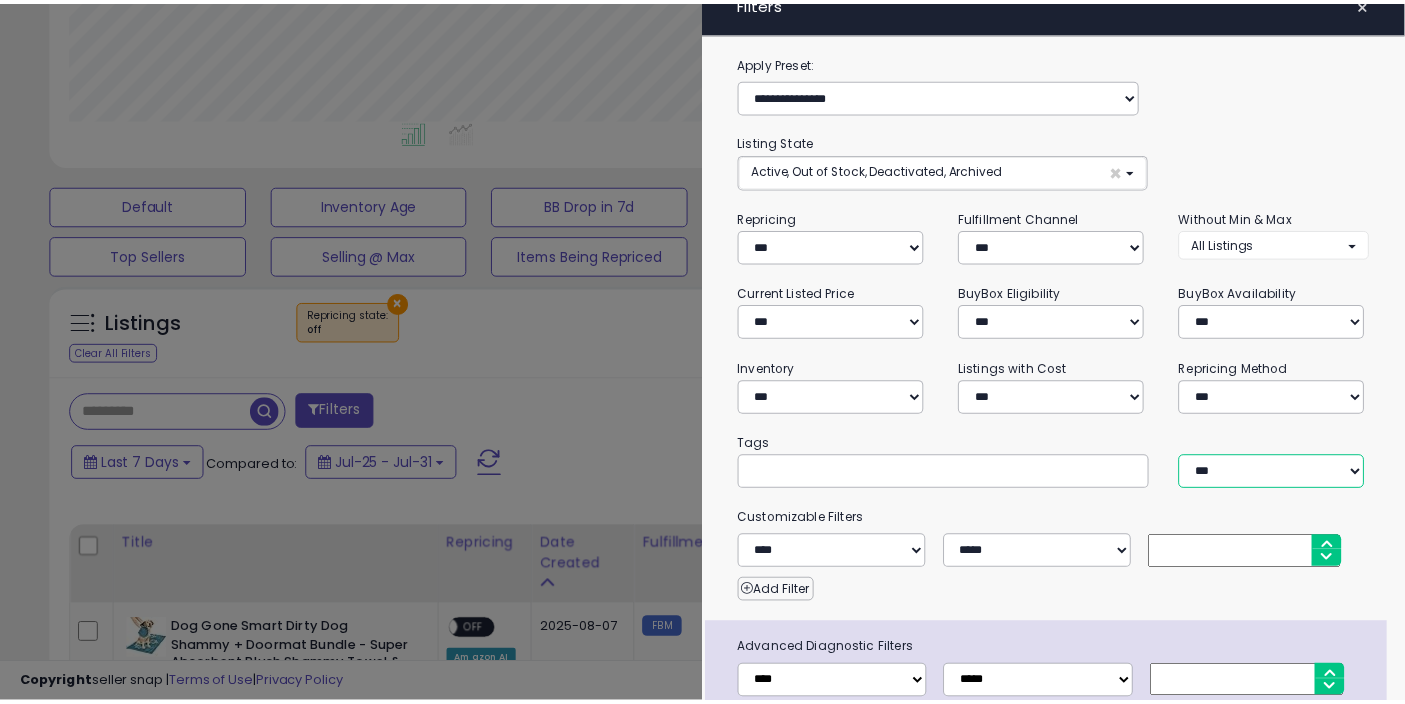scroll, scrollTop: 131, scrollLeft: 0, axis: vertical 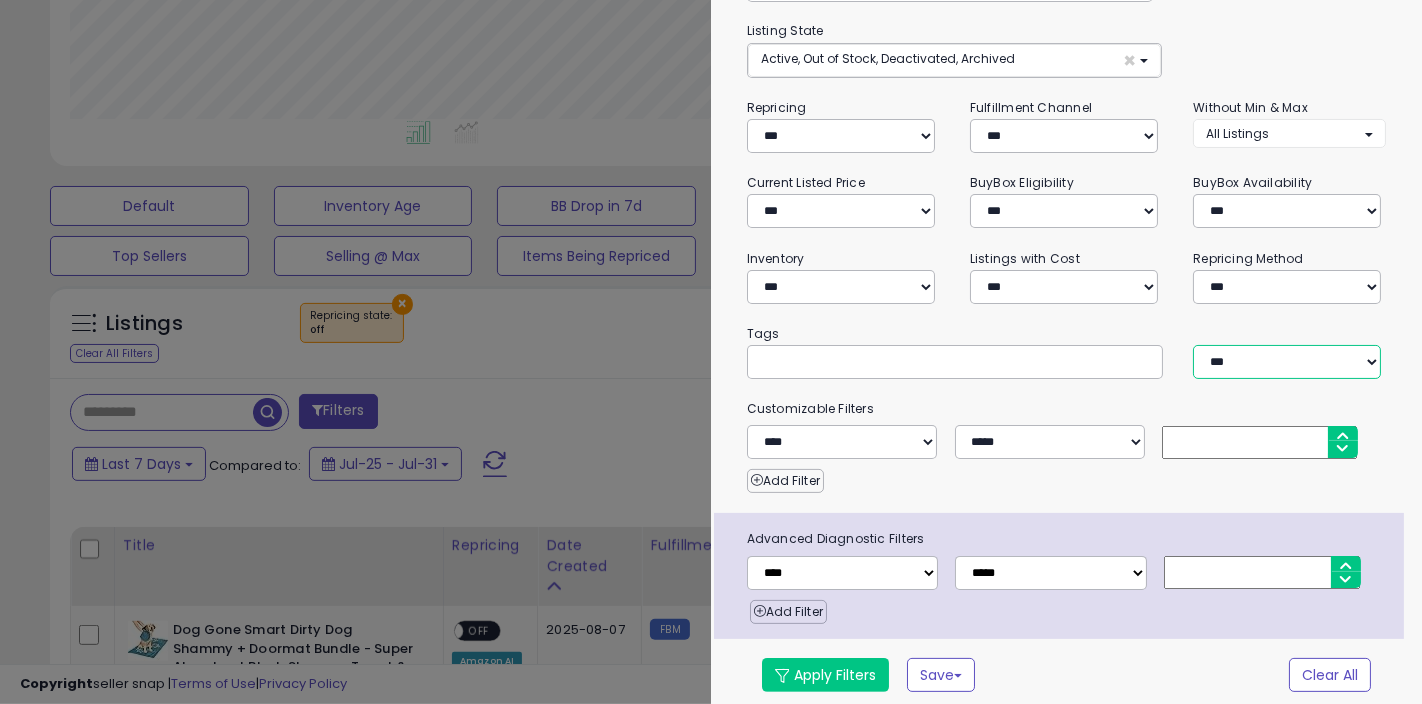 click on "**********" at bounding box center (1066, 326) 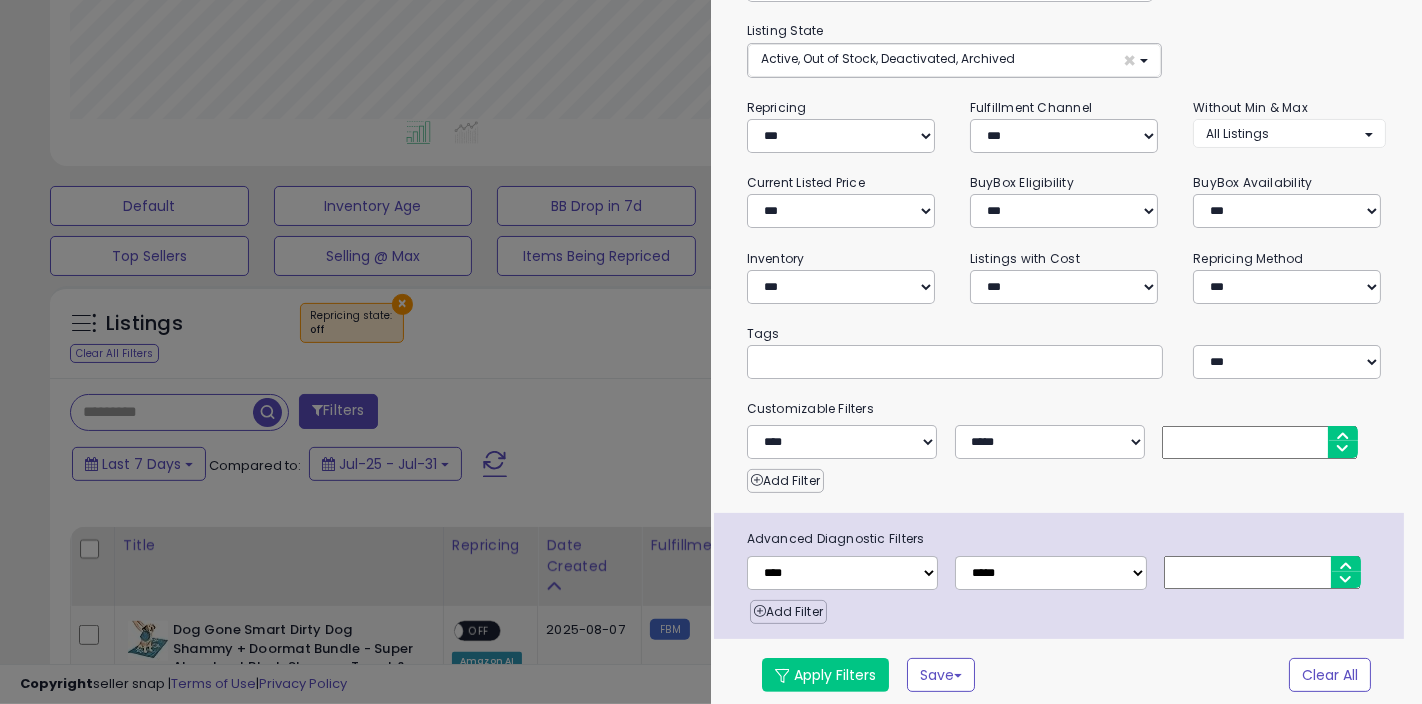 click at bounding box center (711, 352) 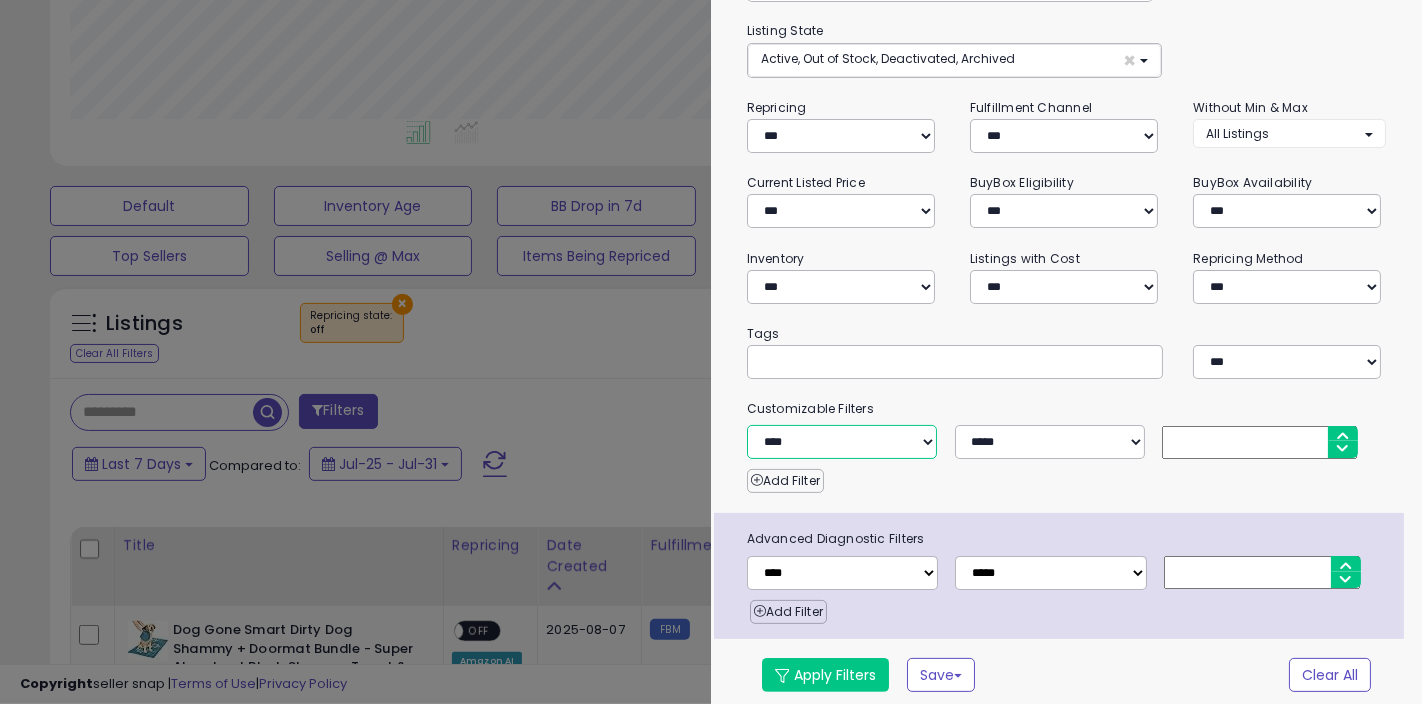 click on "**********" at bounding box center (842, 442) 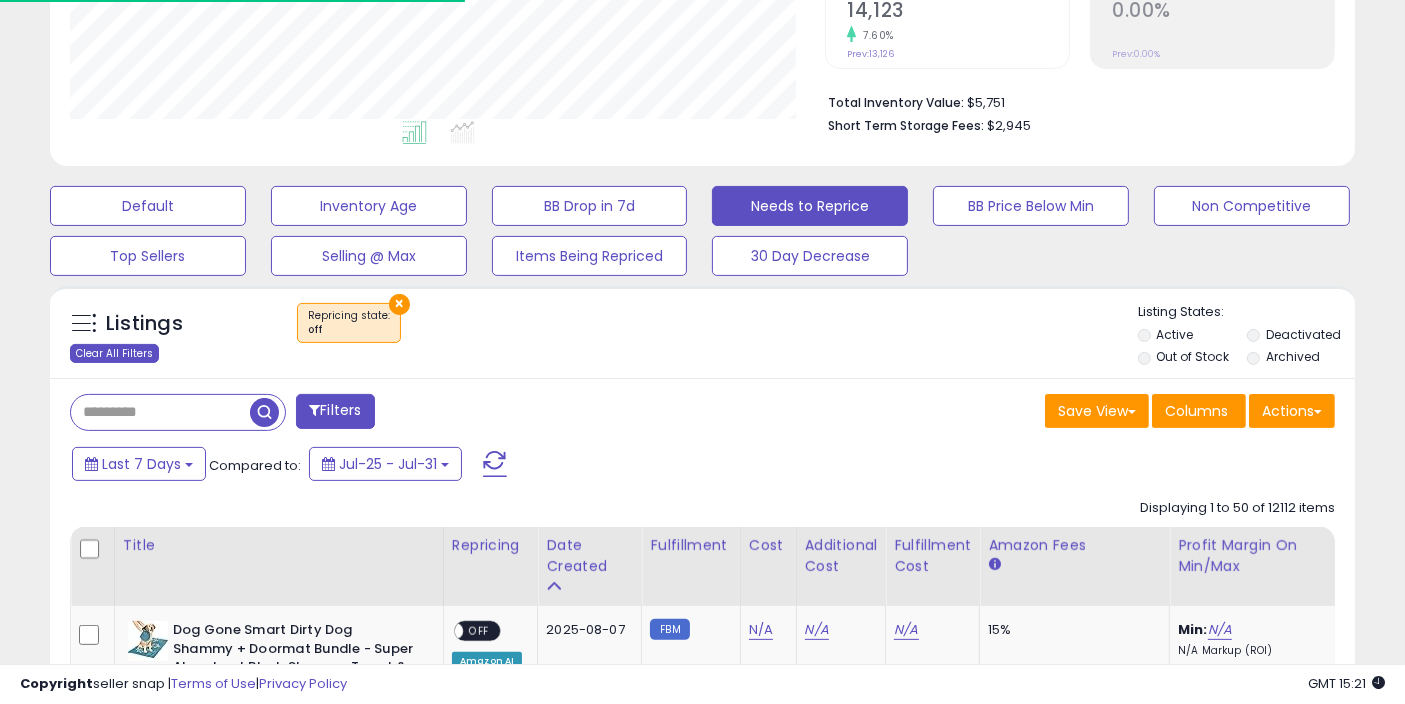scroll, scrollTop: 410, scrollLeft: 755, axis: both 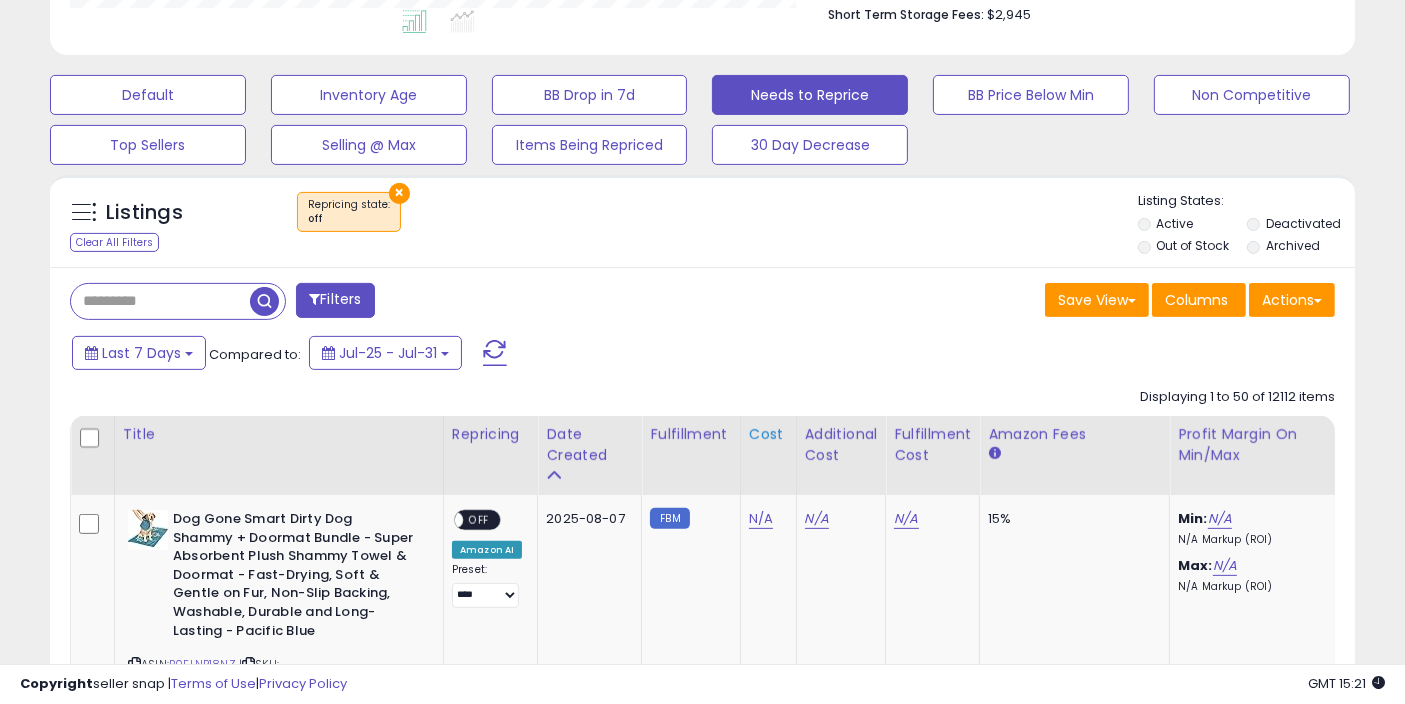 click on "Cost" at bounding box center (768, 434) 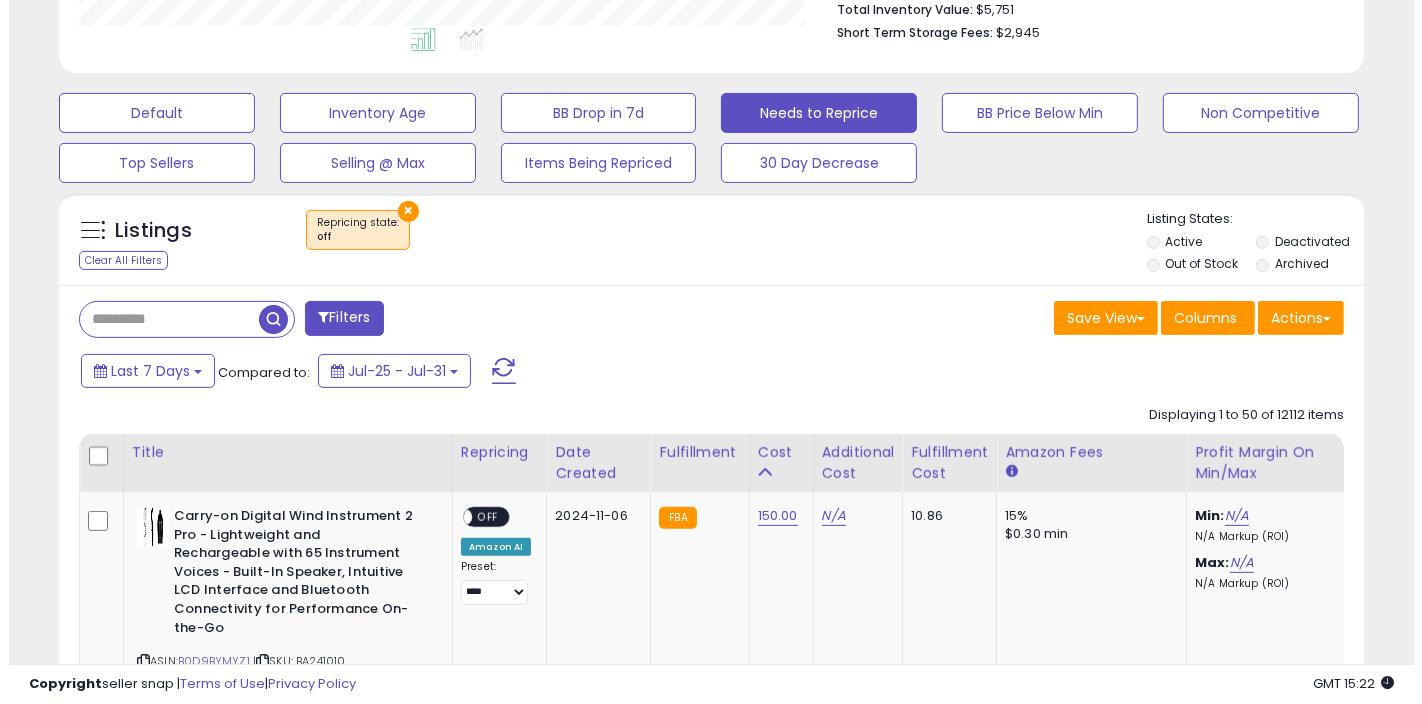 scroll, scrollTop: 444, scrollLeft: 0, axis: vertical 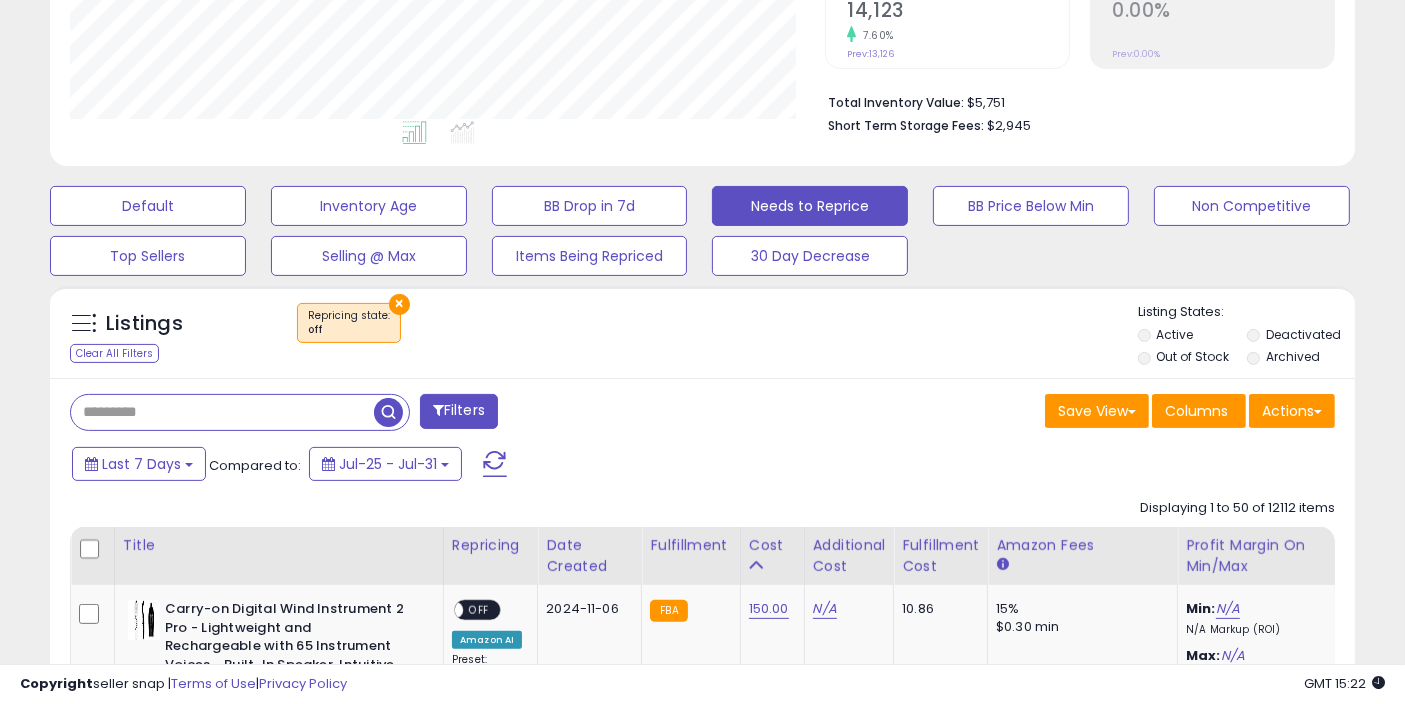 drag, startPoint x: 152, startPoint y: 402, endPoint x: 181, endPoint y: 427, distance: 38.28838 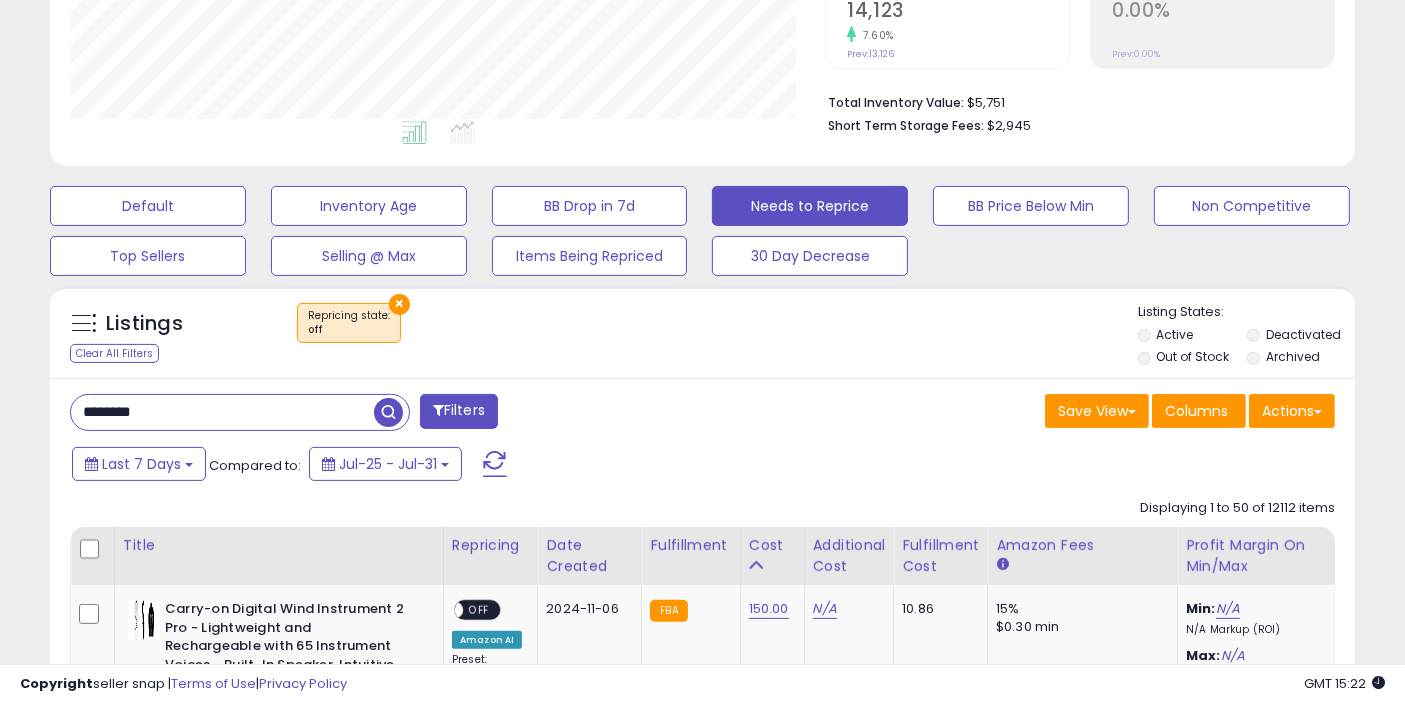 click at bounding box center [388, 412] 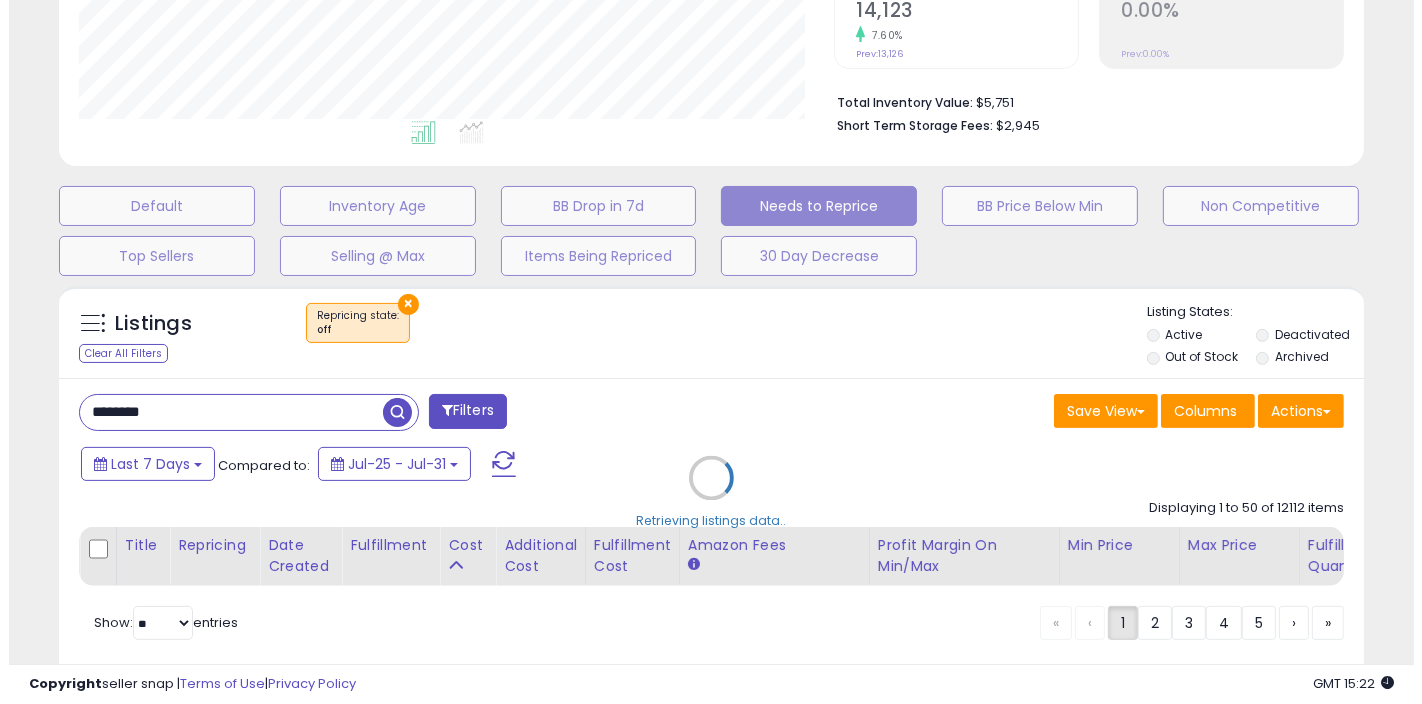 scroll, scrollTop: 999590, scrollLeft: 999234, axis: both 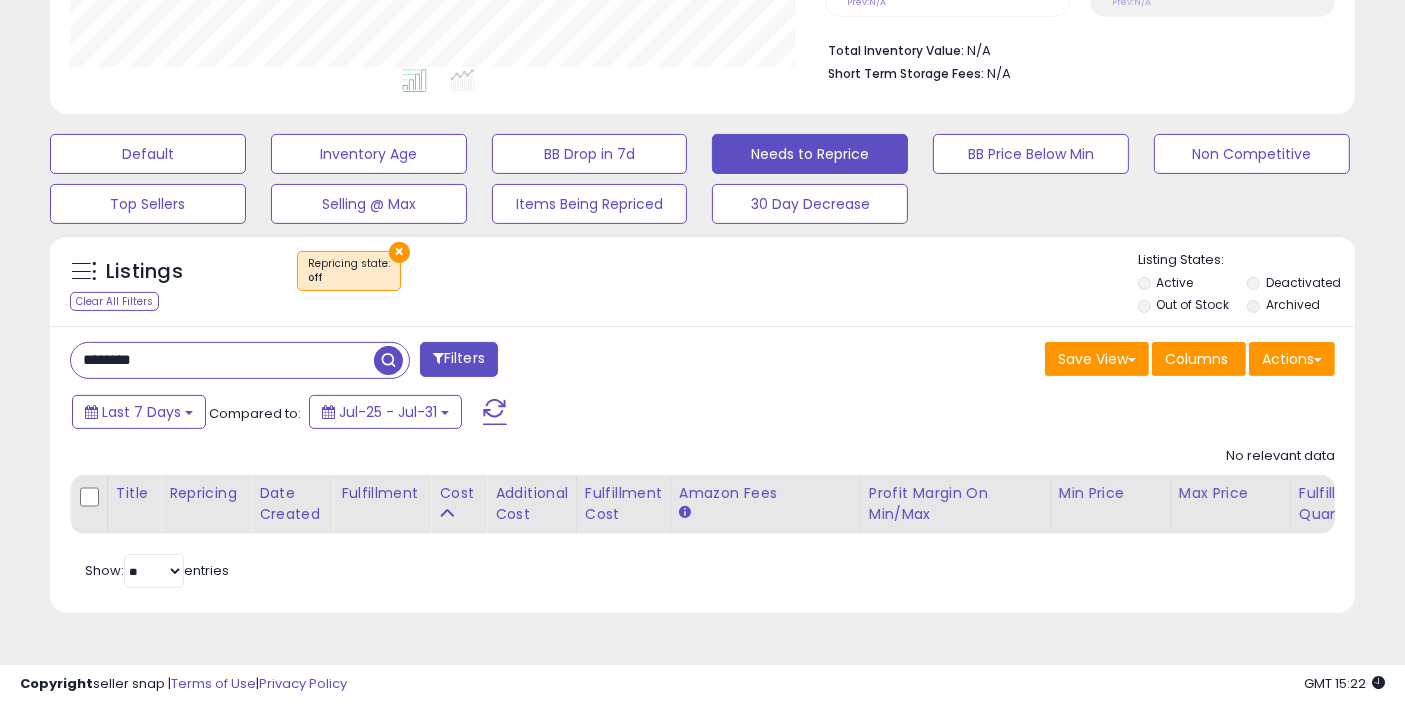 click on "********" at bounding box center (222, 360) 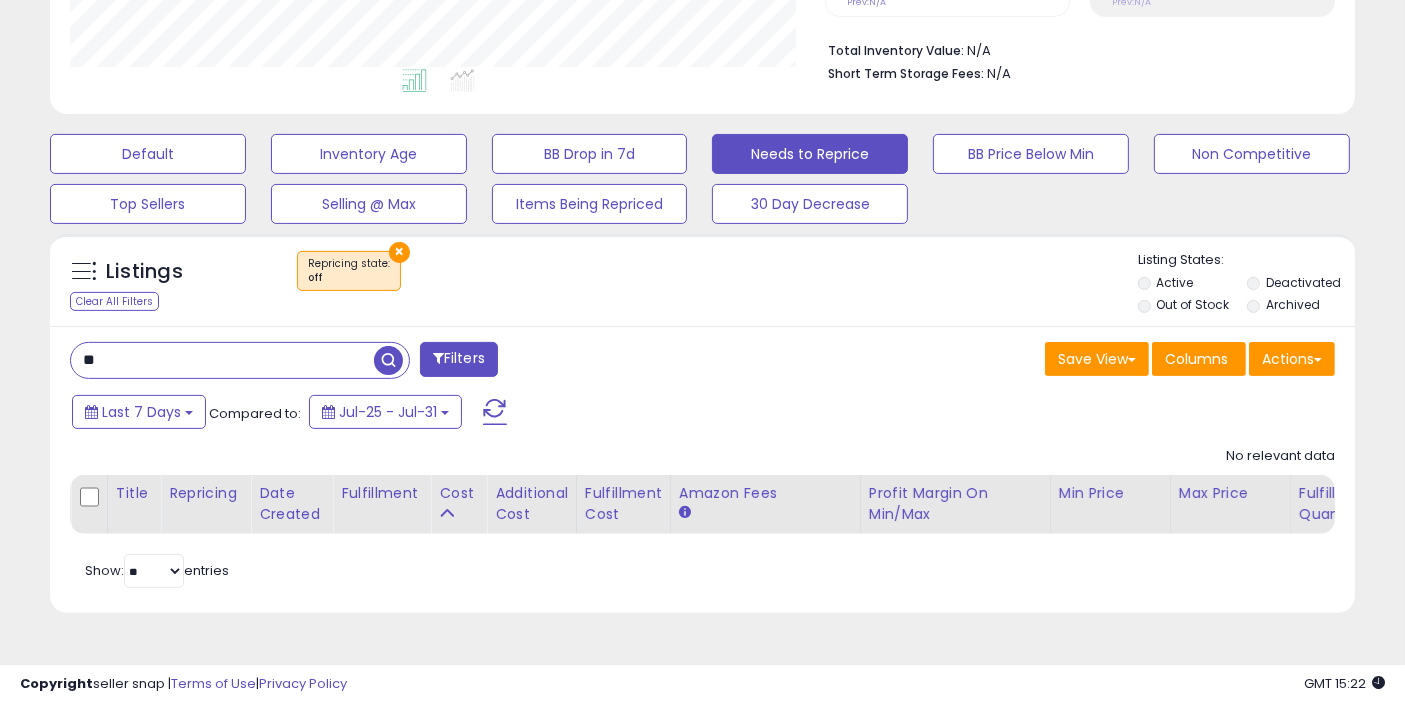 type on "*" 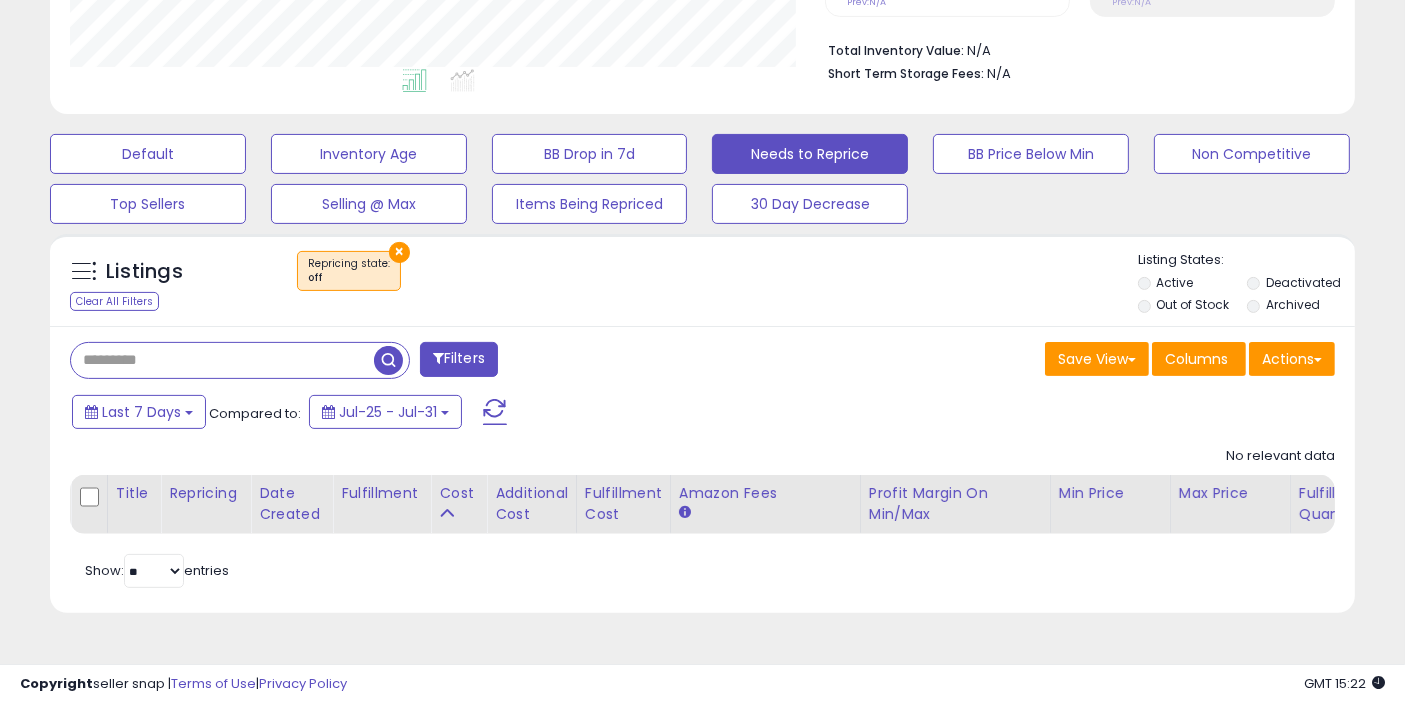 click on "Filters" at bounding box center [379, 362] 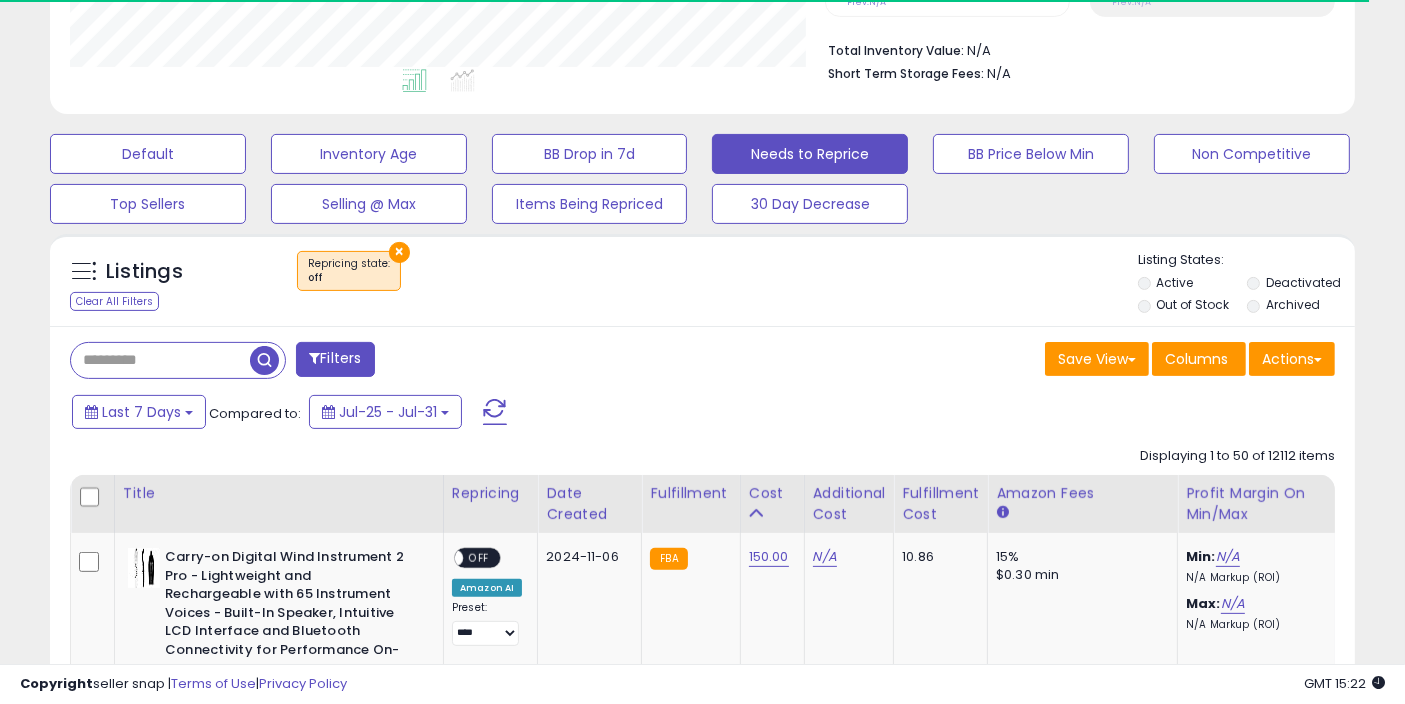 scroll, scrollTop: 410, scrollLeft: 755, axis: both 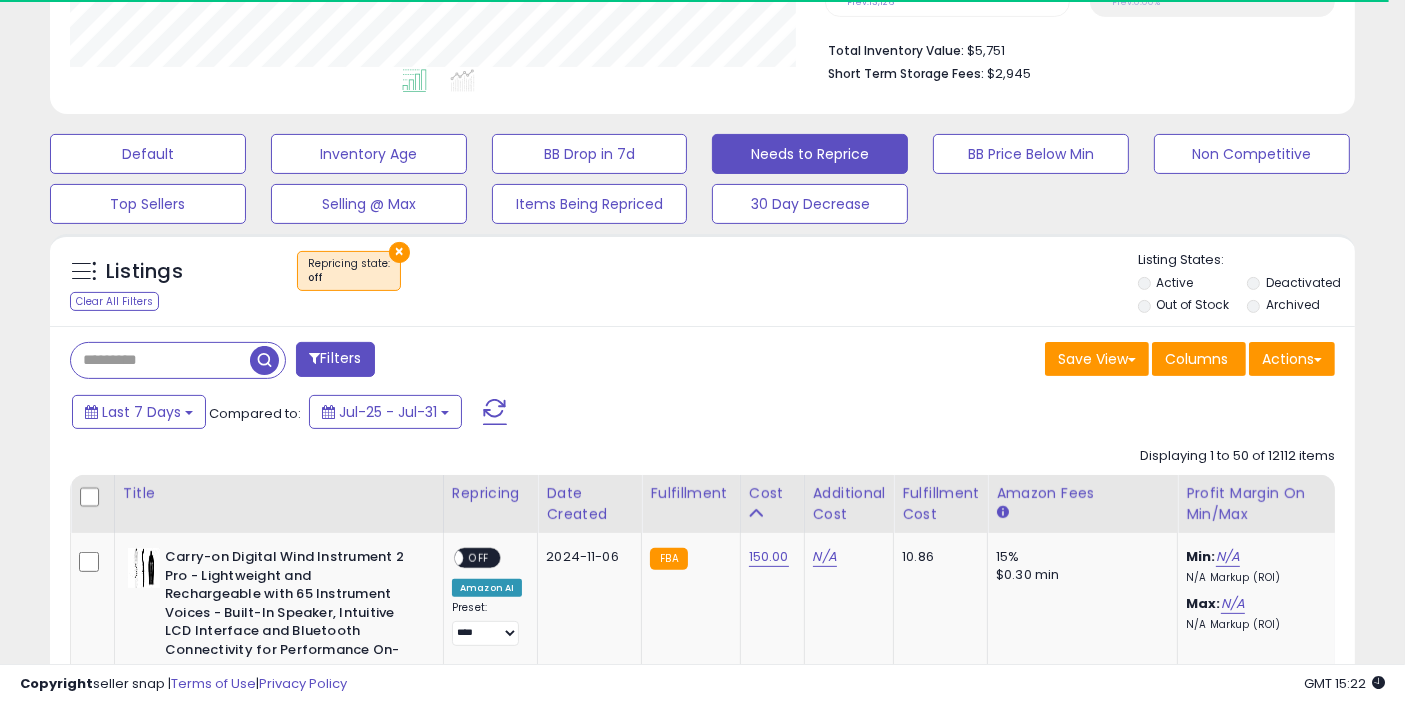 click at bounding box center (160, 360) 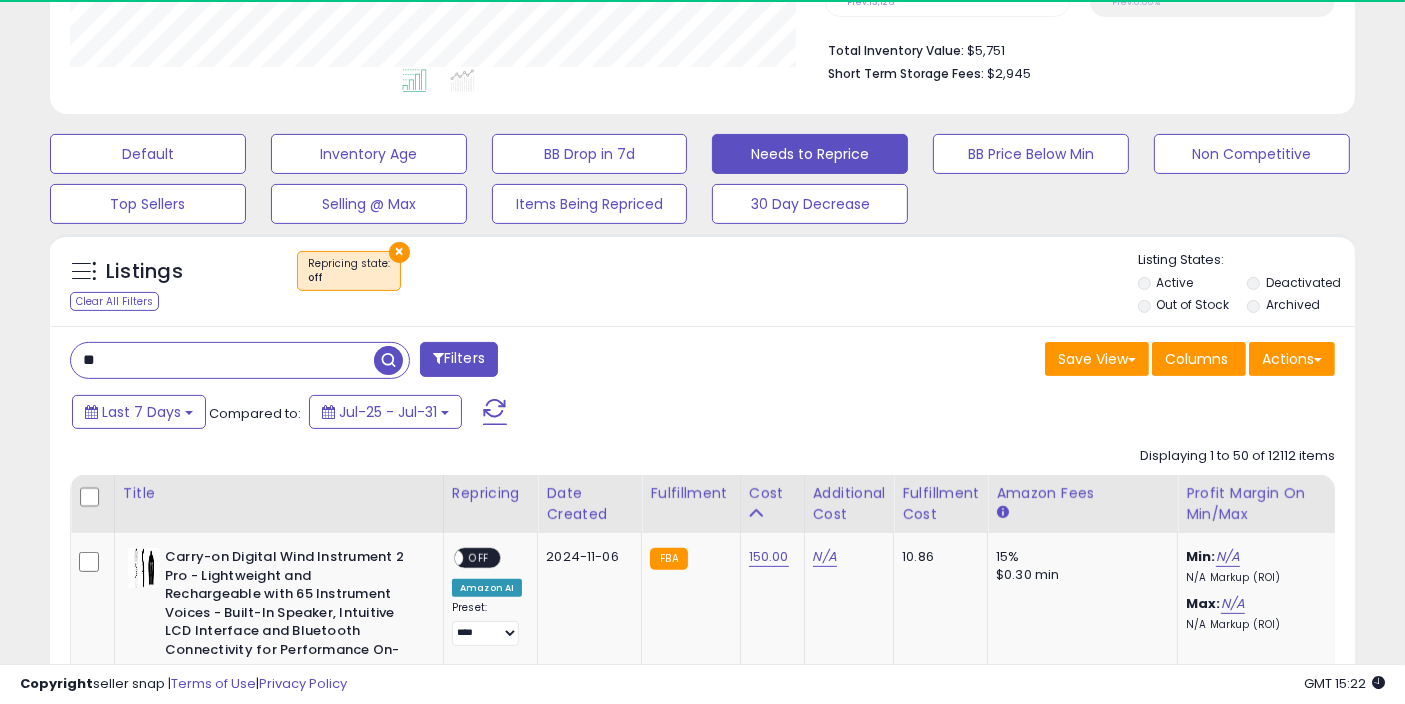 scroll, scrollTop: 999590, scrollLeft: 999244, axis: both 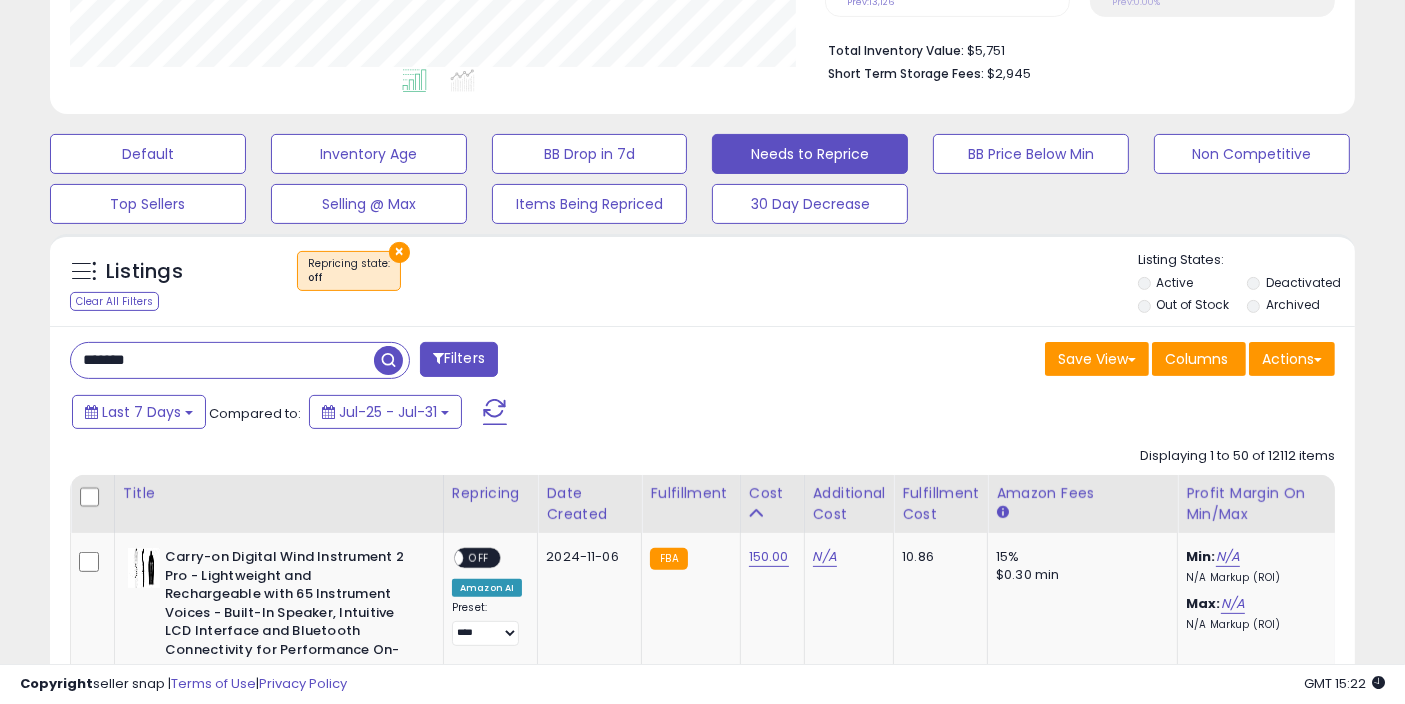 click at bounding box center (388, 360) 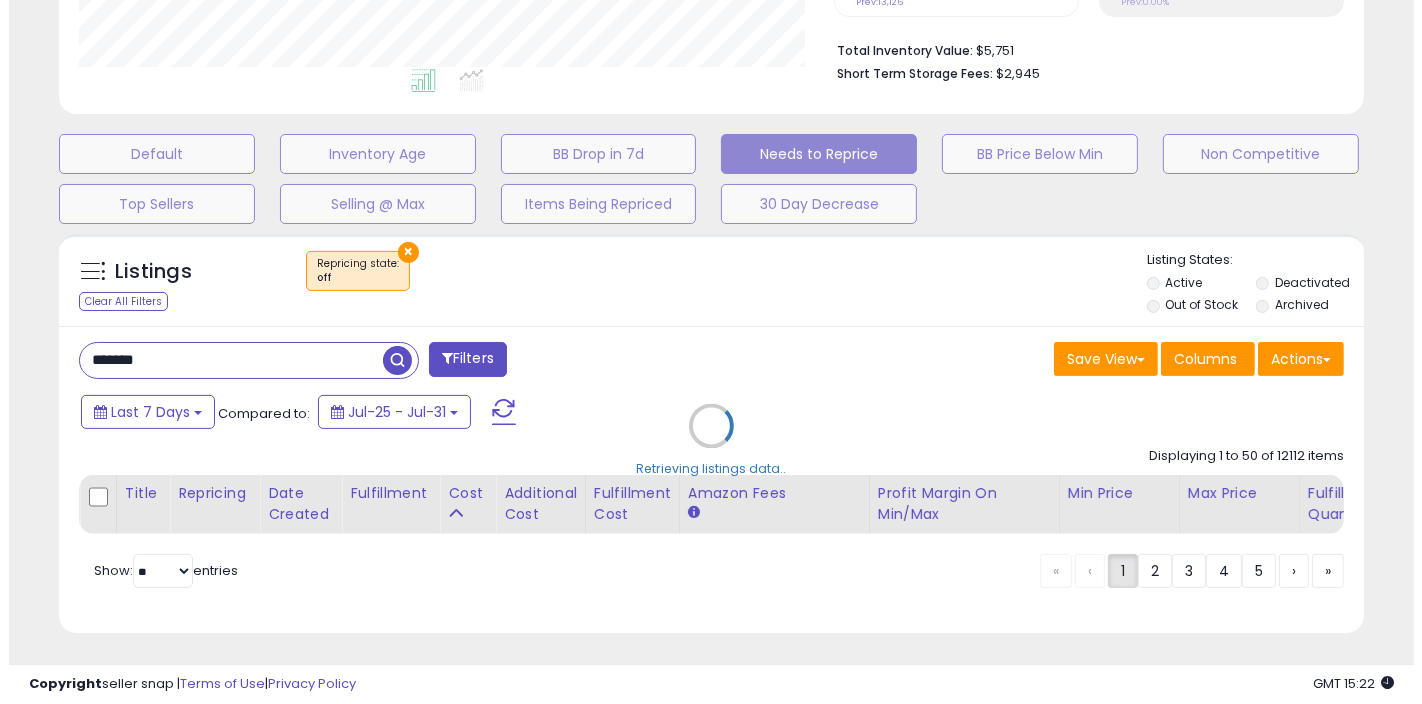 scroll, scrollTop: 999590, scrollLeft: 999234, axis: both 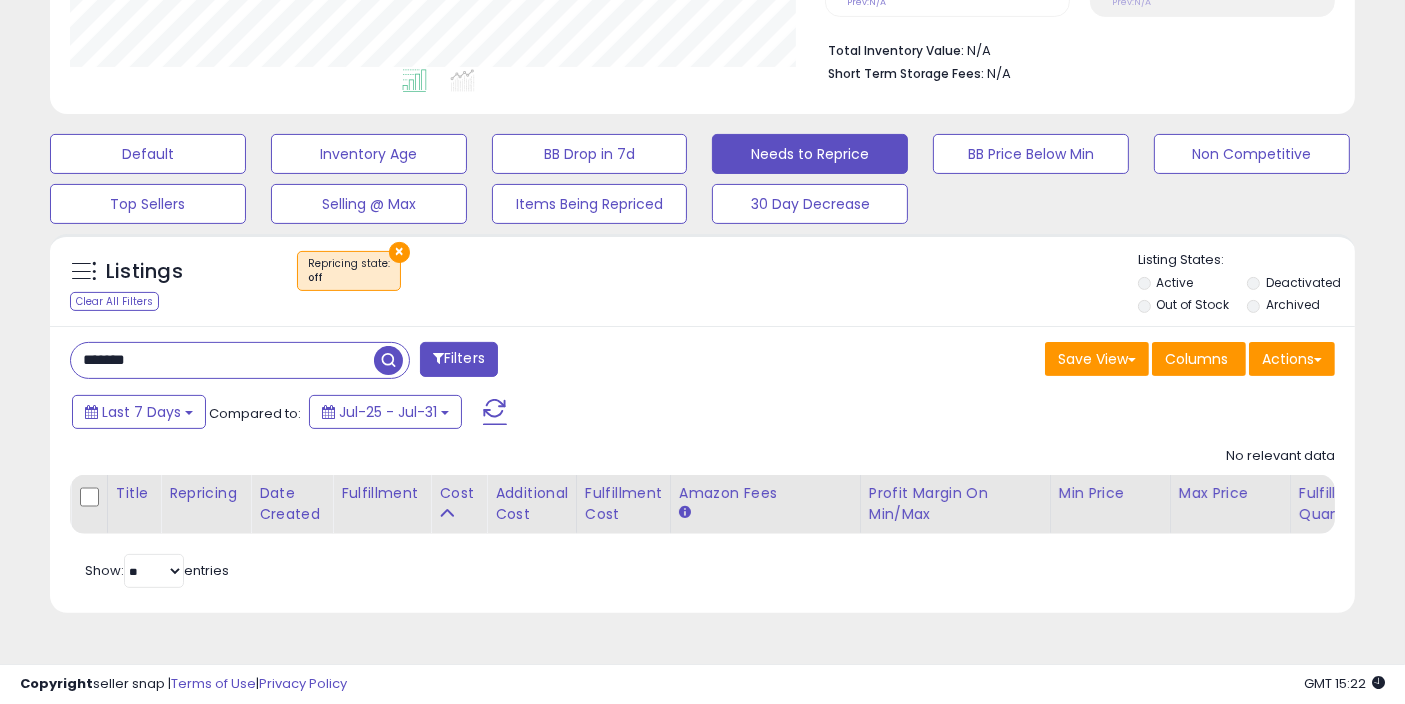 click on "*******" at bounding box center (222, 360) 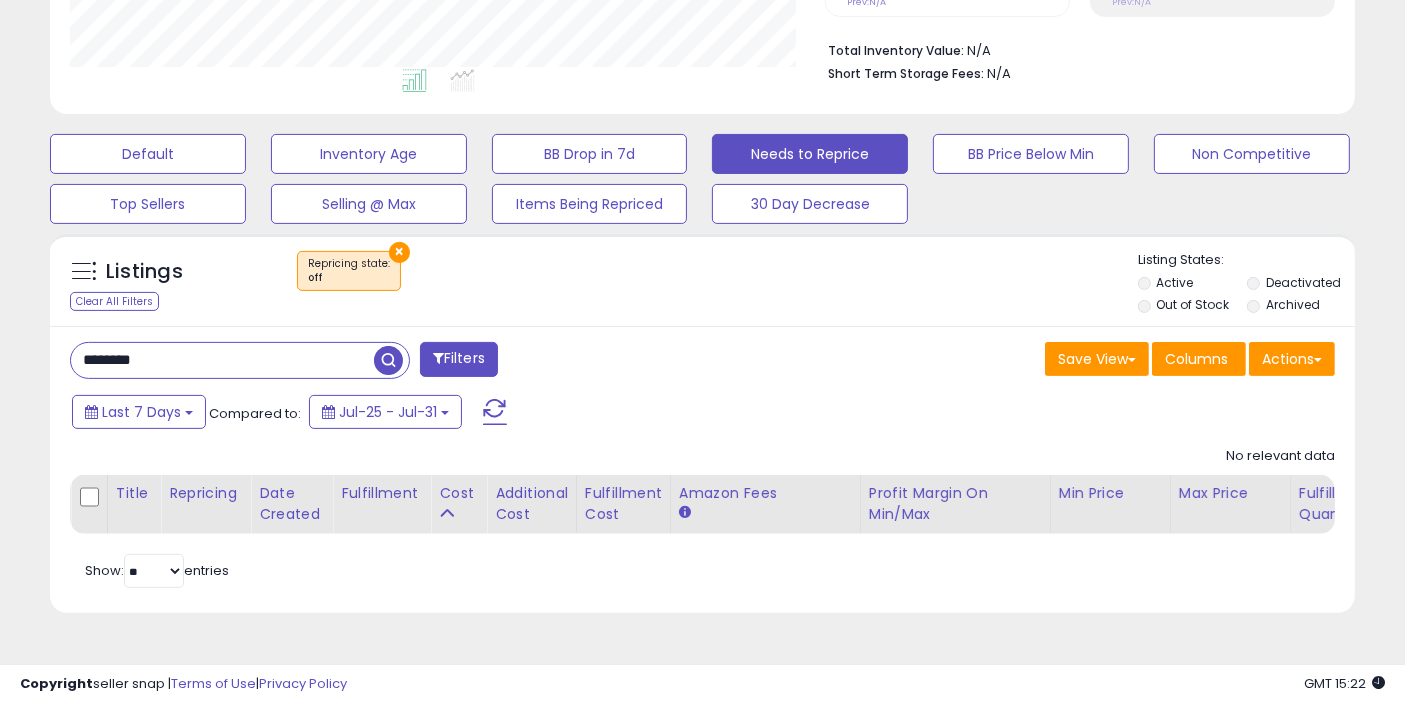 type on "********" 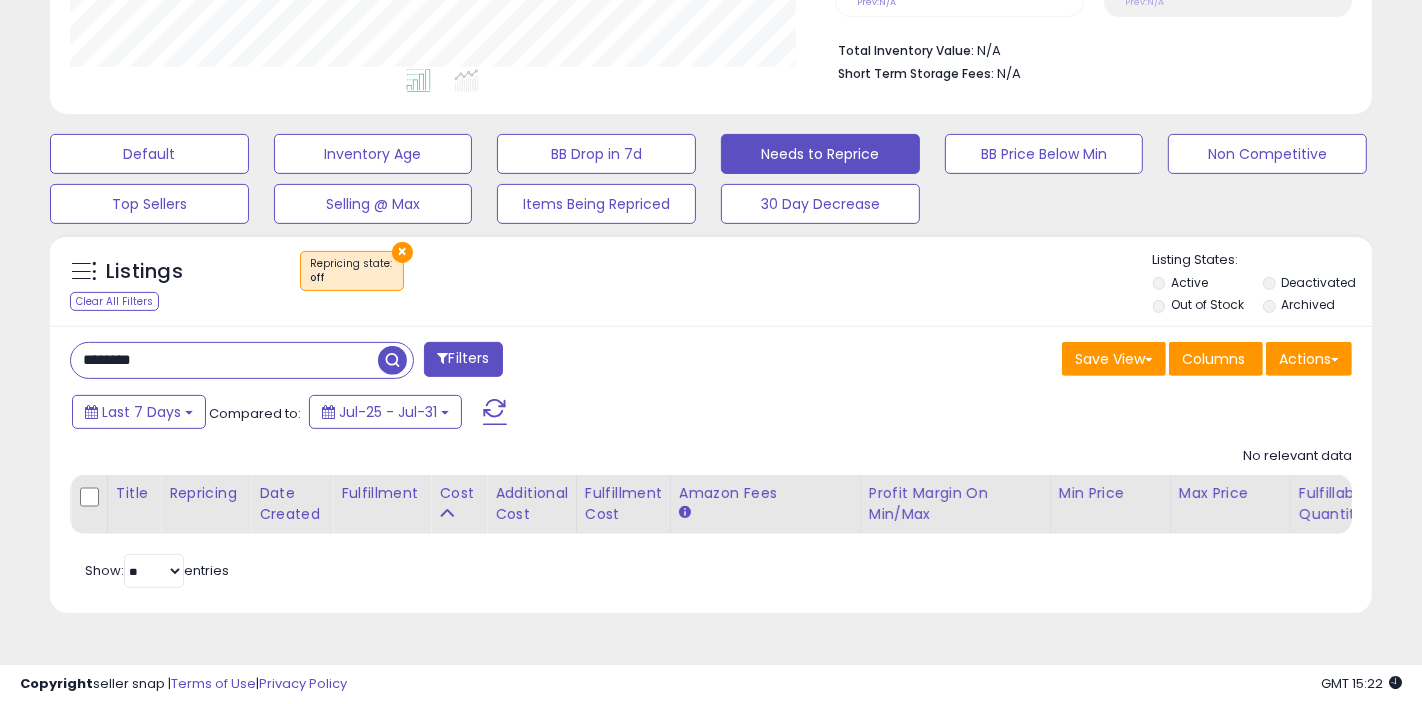 scroll, scrollTop: 999590, scrollLeft: 999234, axis: both 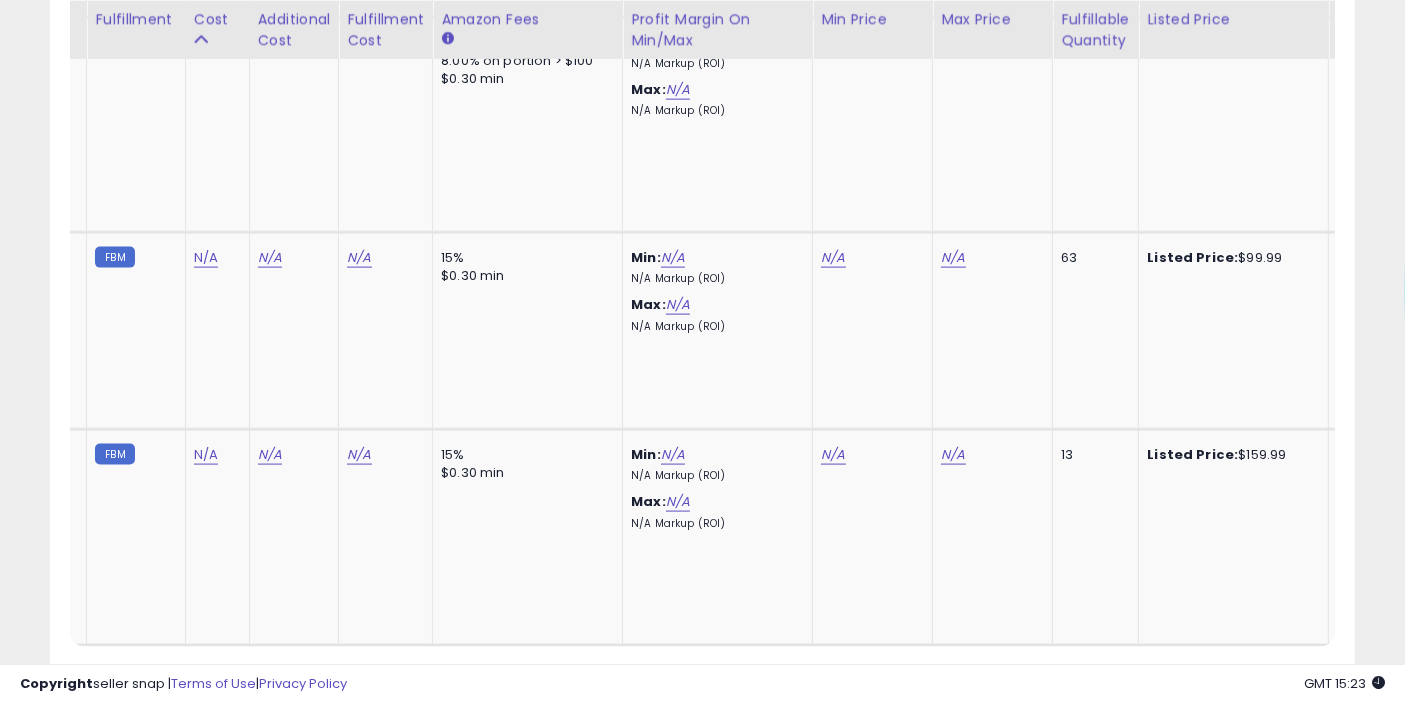 click on "2" 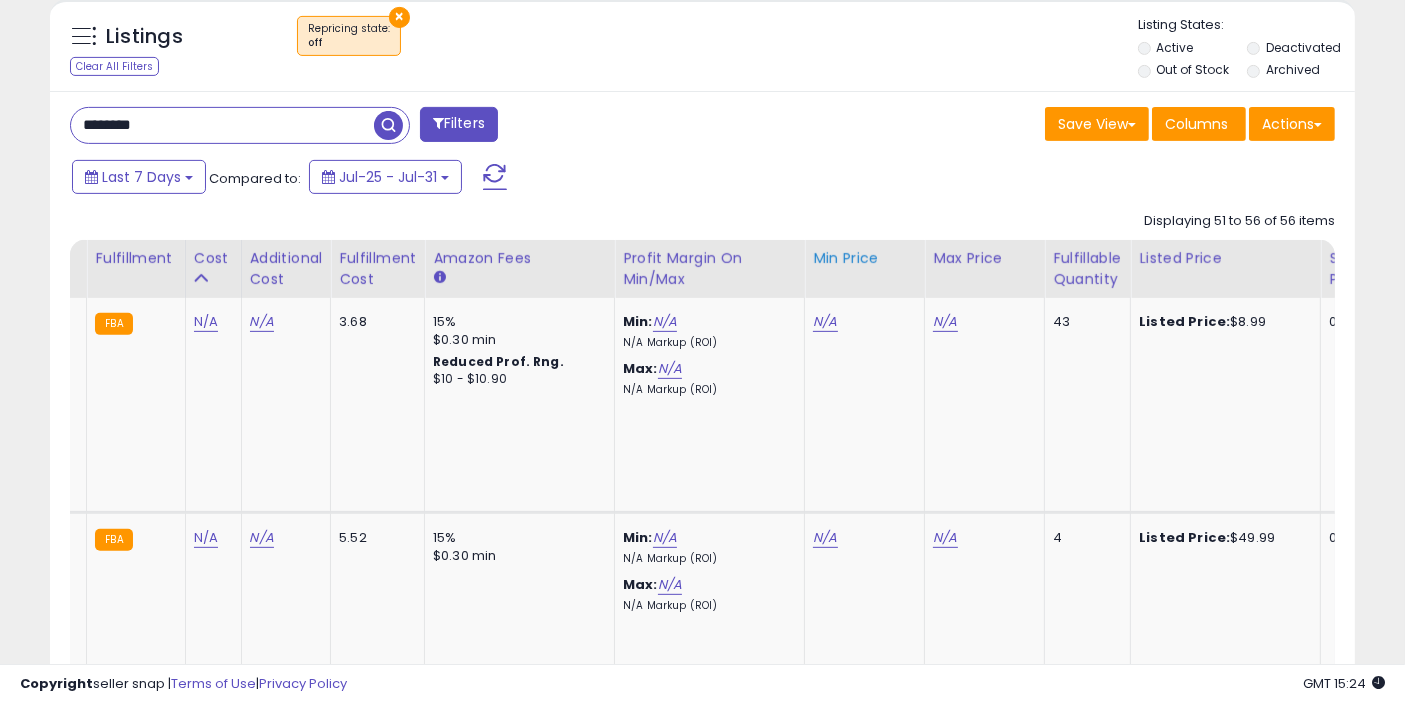 scroll, scrollTop: 737, scrollLeft: 0, axis: vertical 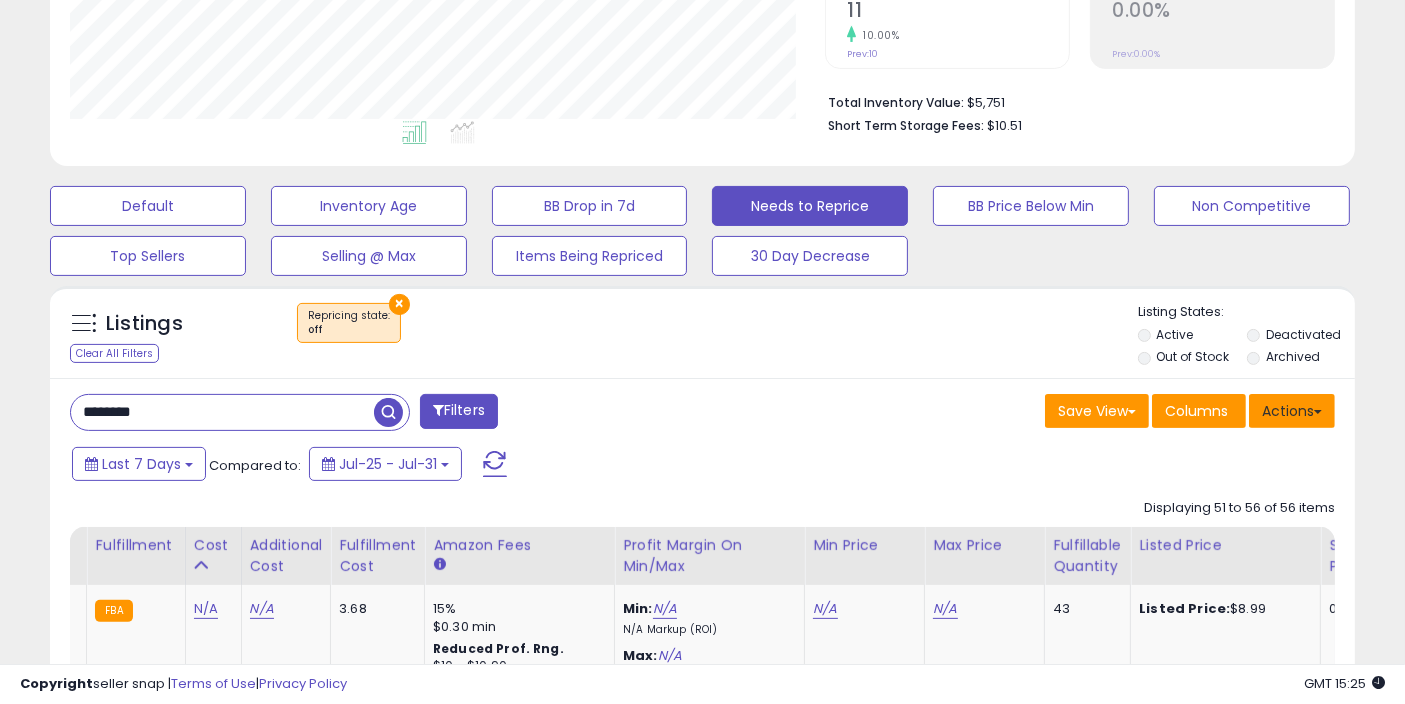 click on "Actions" at bounding box center [1292, 411] 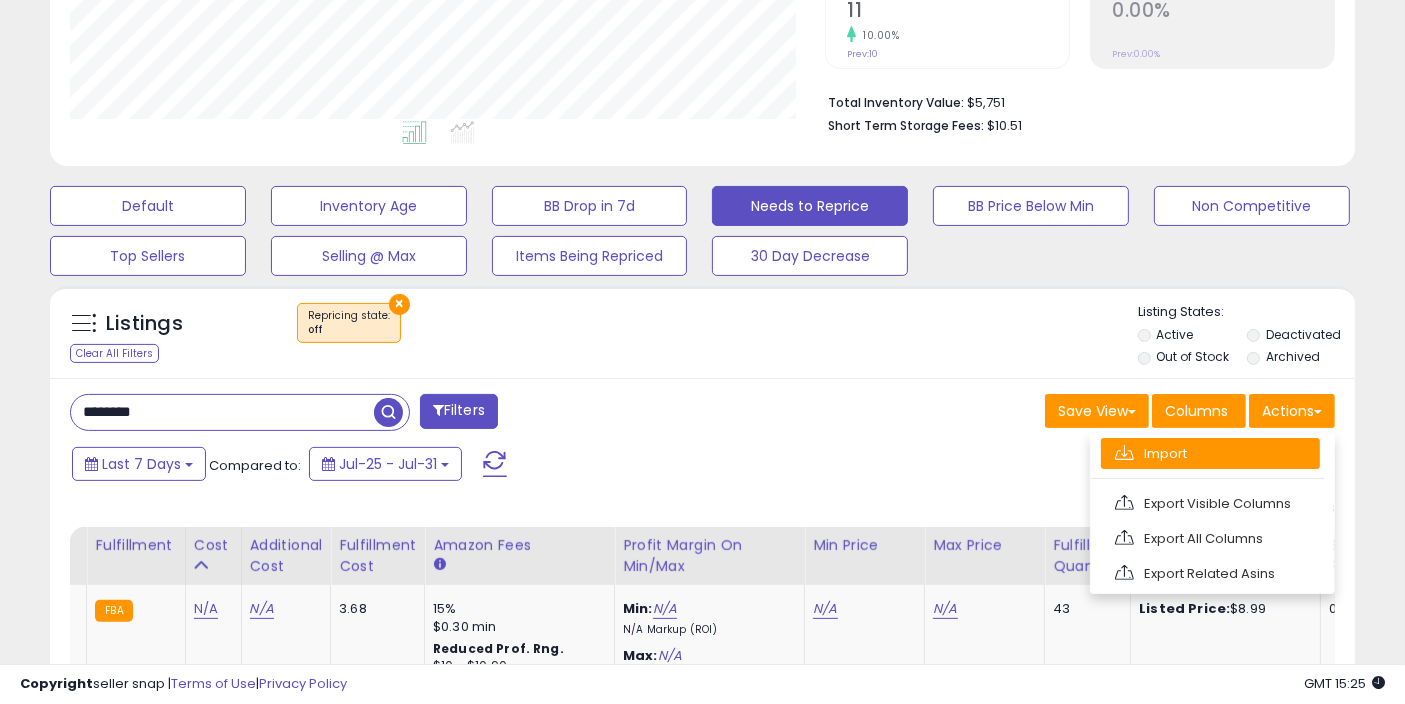 click on "Import" at bounding box center (1210, 453) 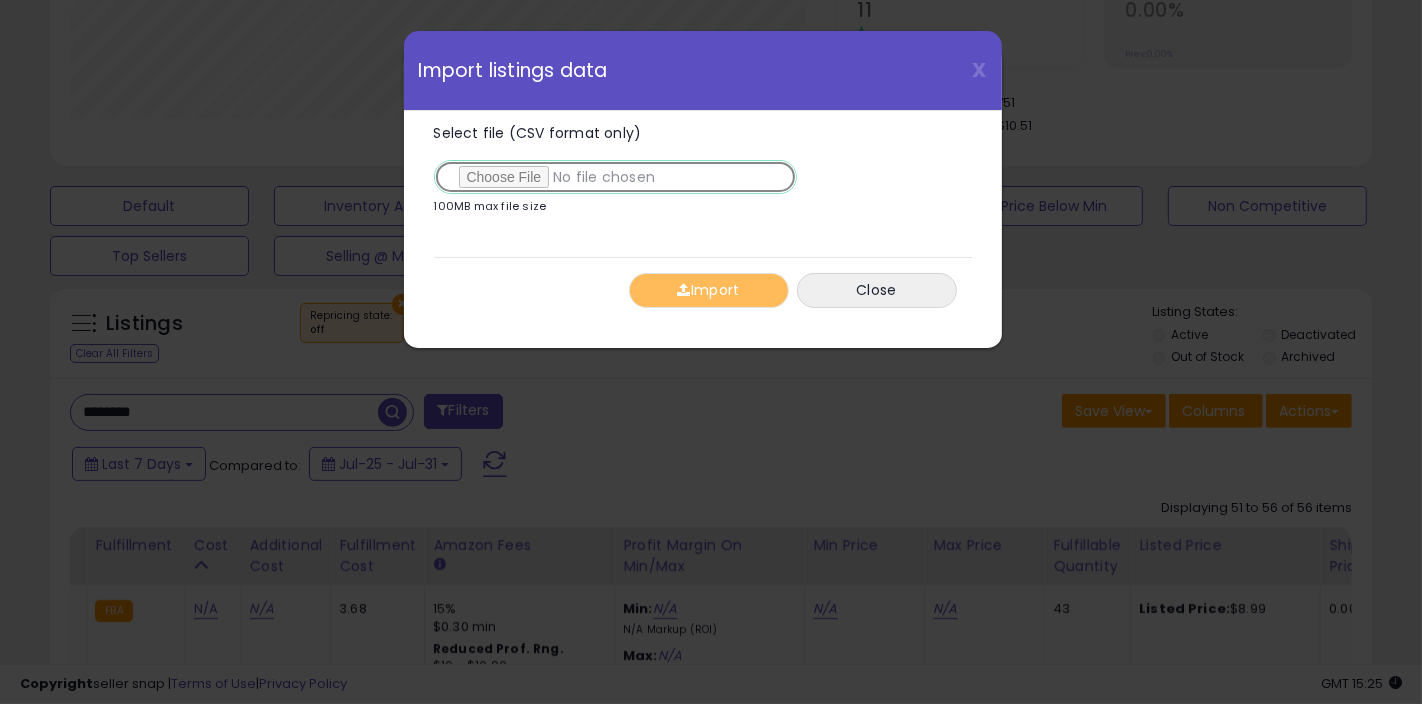 click on "Select file (CSV format only)" at bounding box center [615, 177] 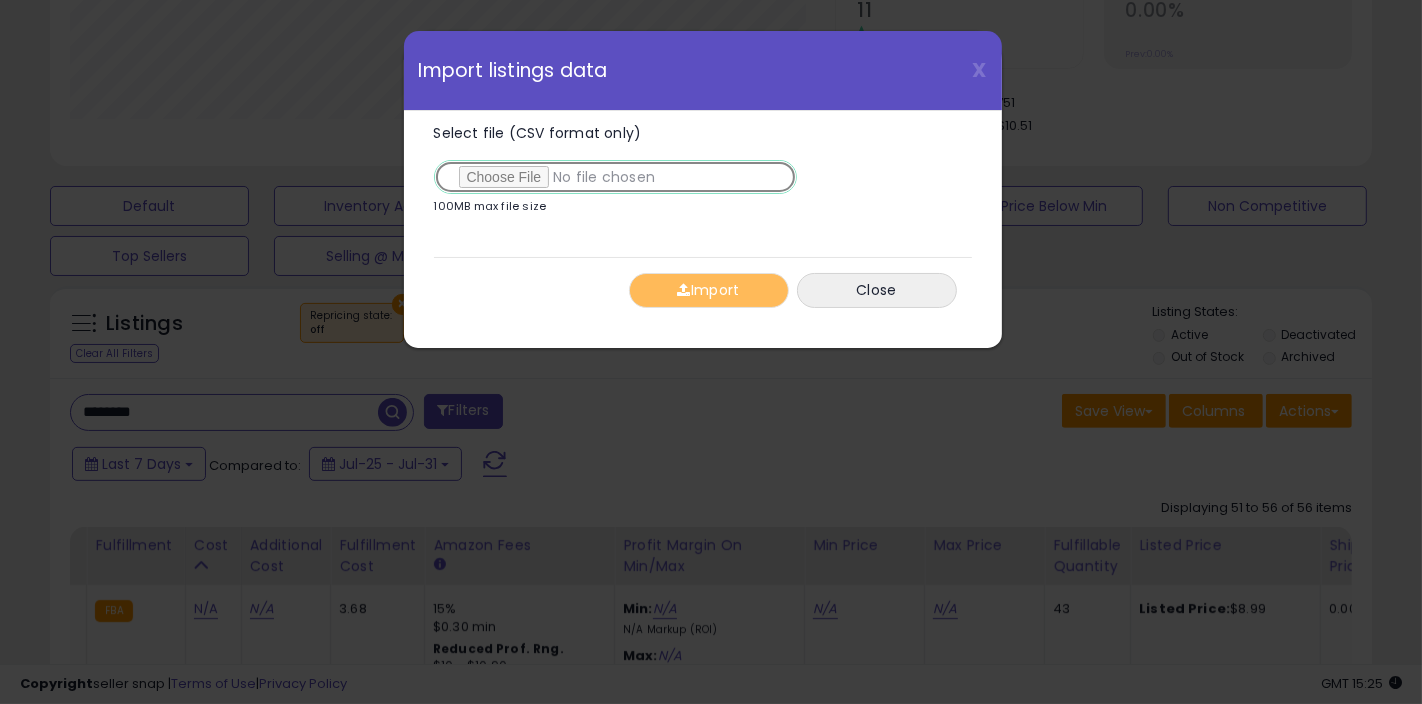 type on "**********" 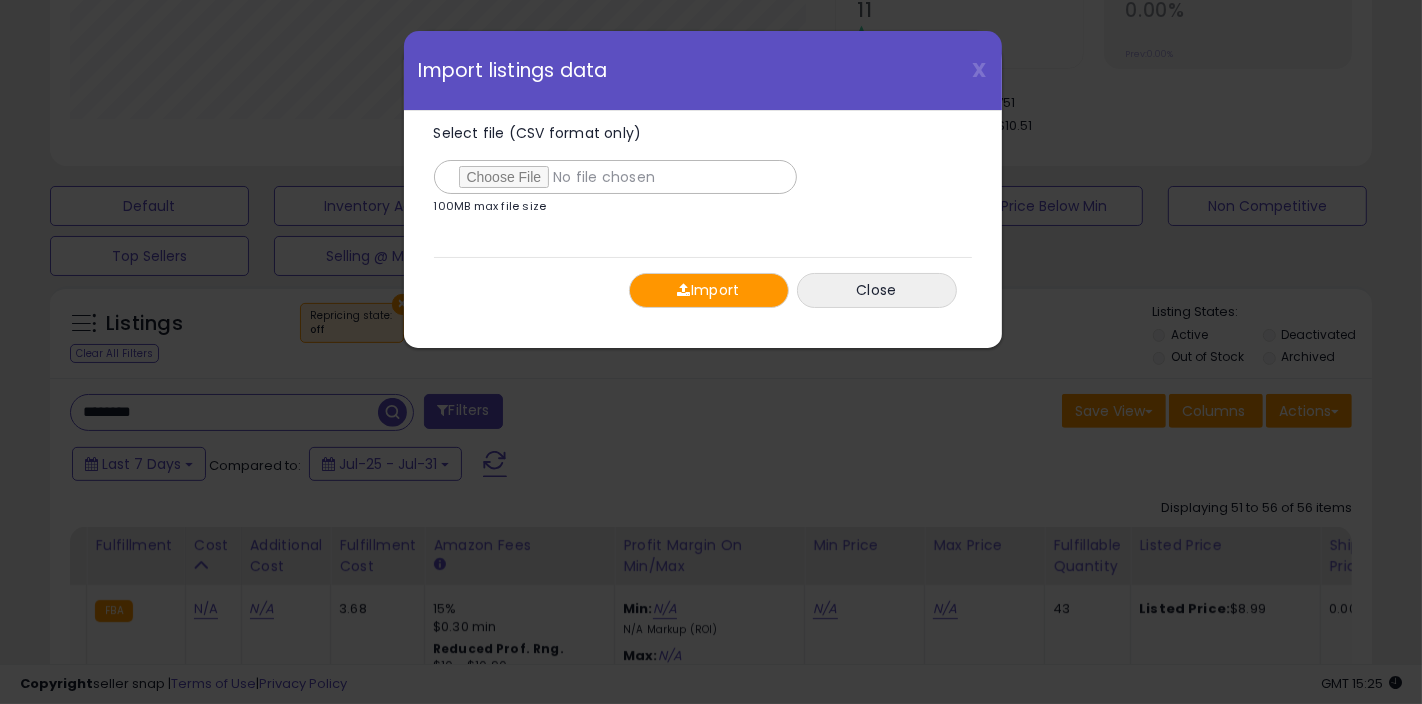 click on "Import" at bounding box center (709, 290) 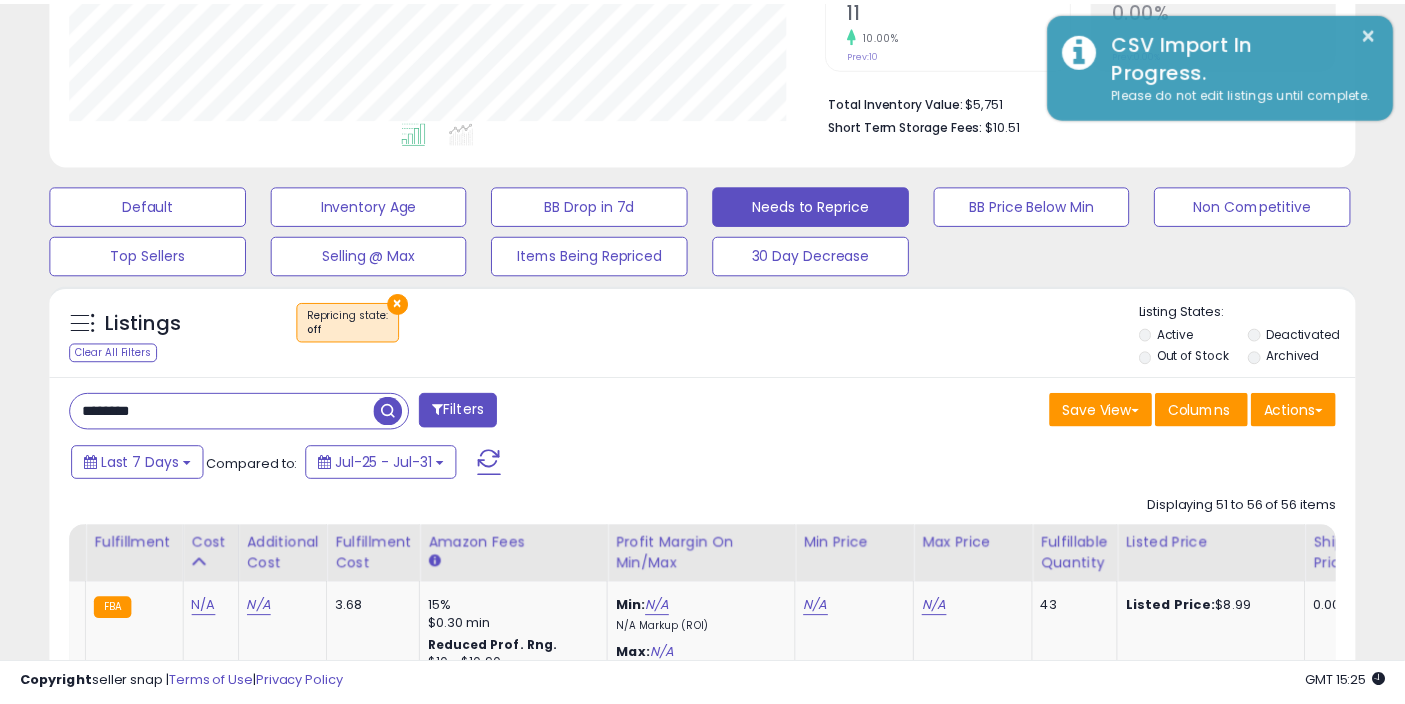 scroll, scrollTop: 410, scrollLeft: 755, axis: both 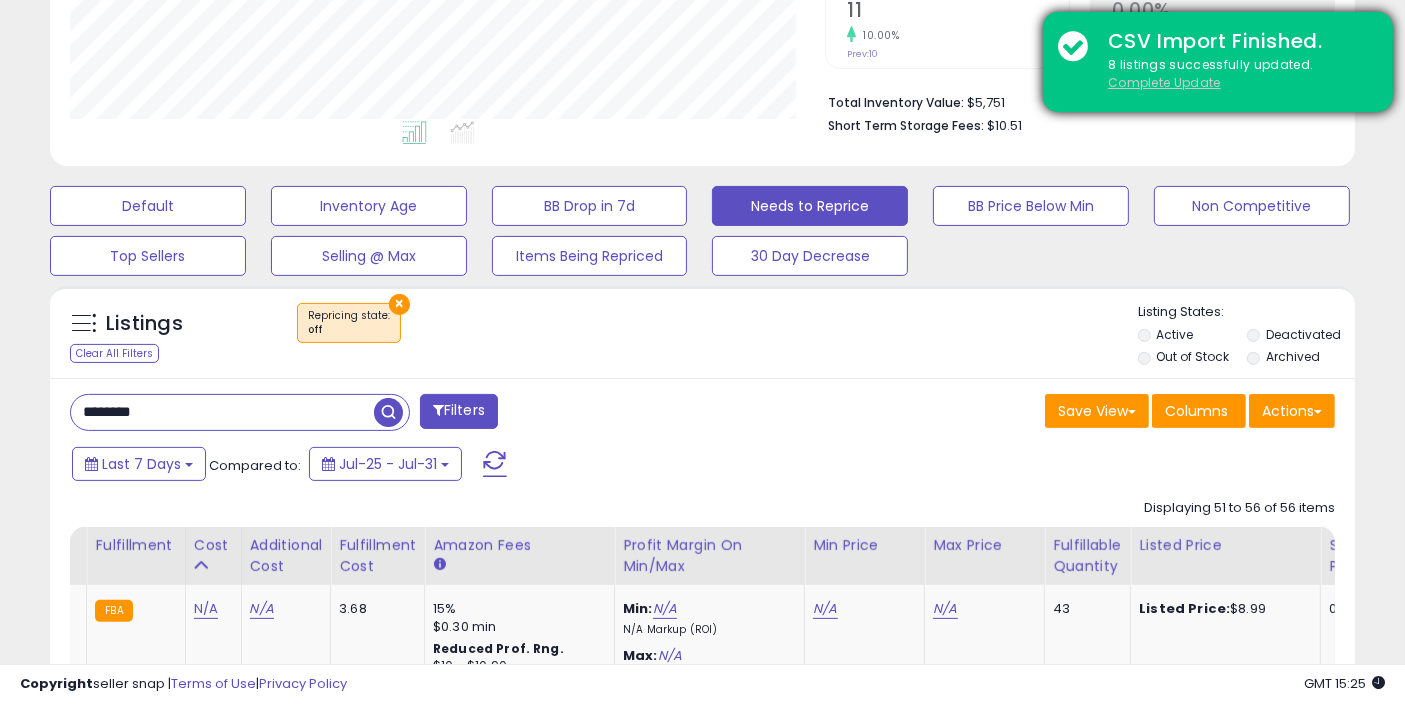 click on "Complete Update" at bounding box center [1164, 82] 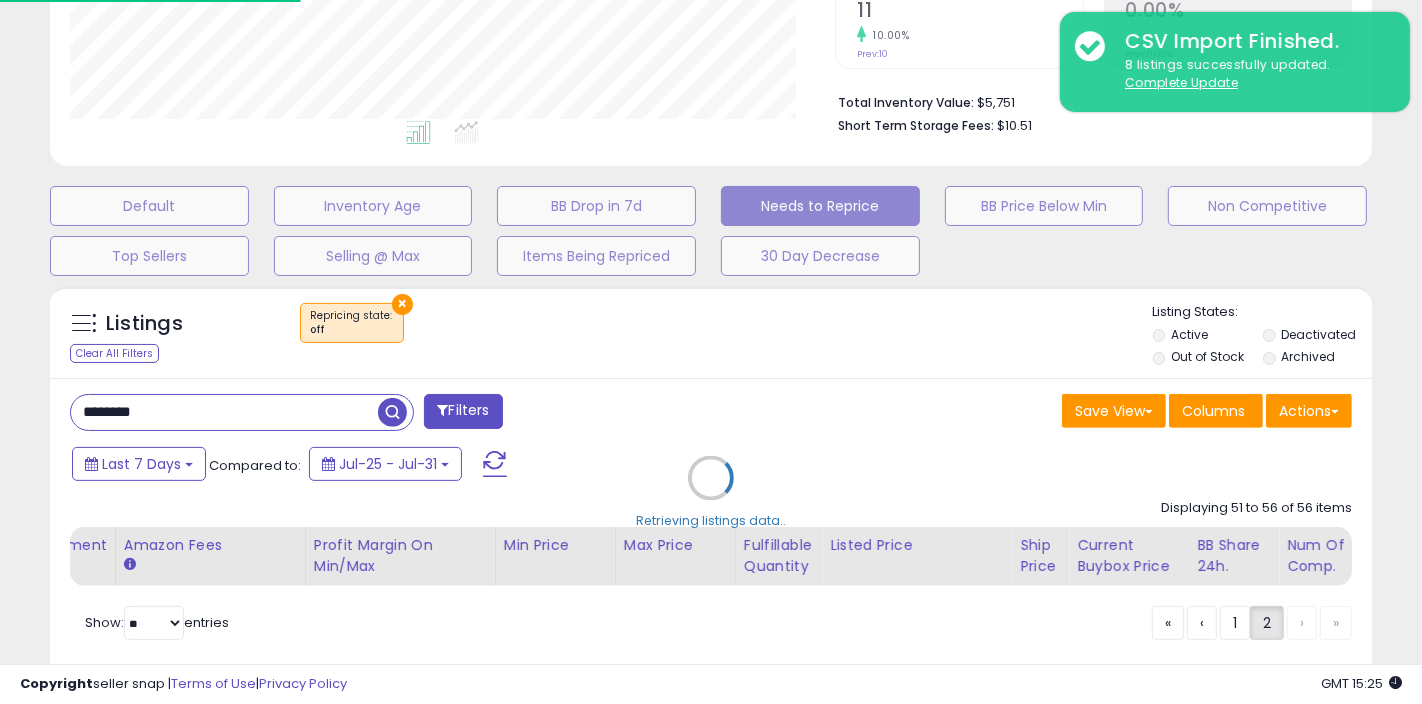 scroll, scrollTop: 999590, scrollLeft: 999234, axis: both 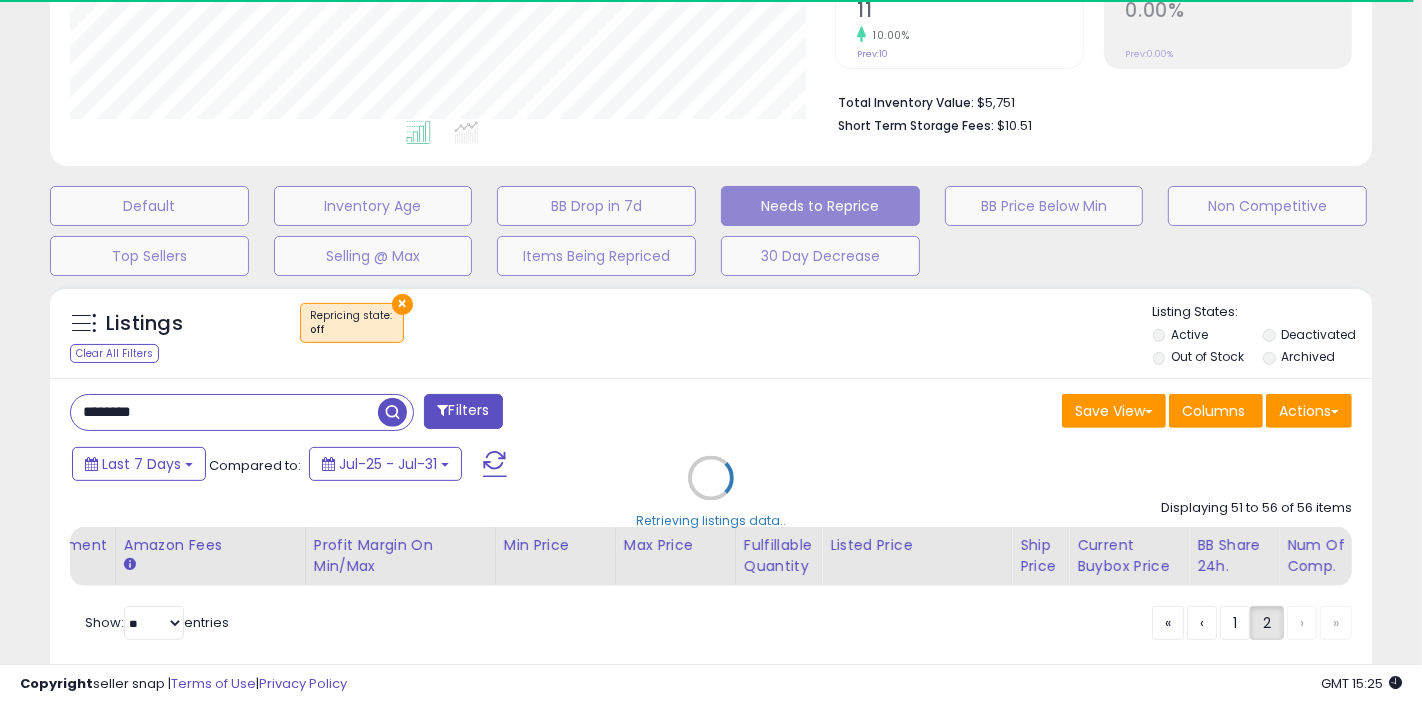 type 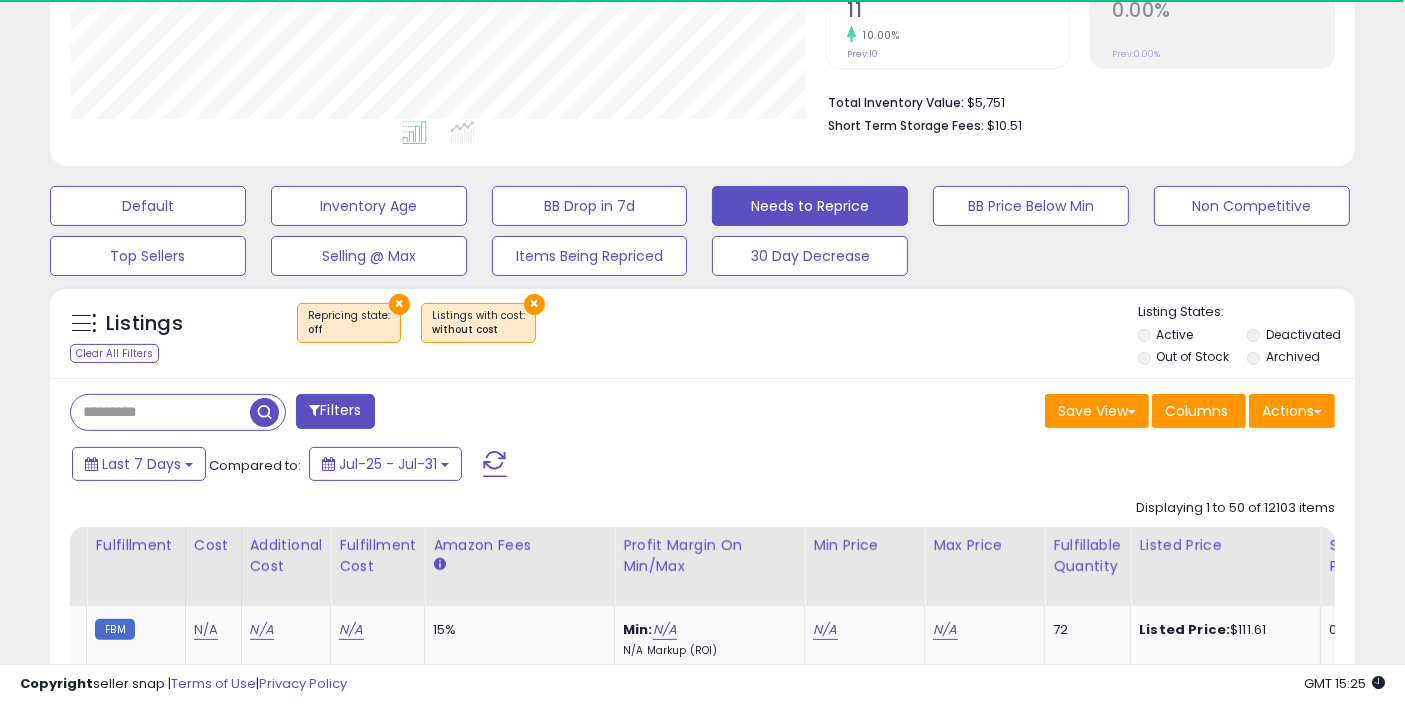 scroll, scrollTop: 410, scrollLeft: 755, axis: both 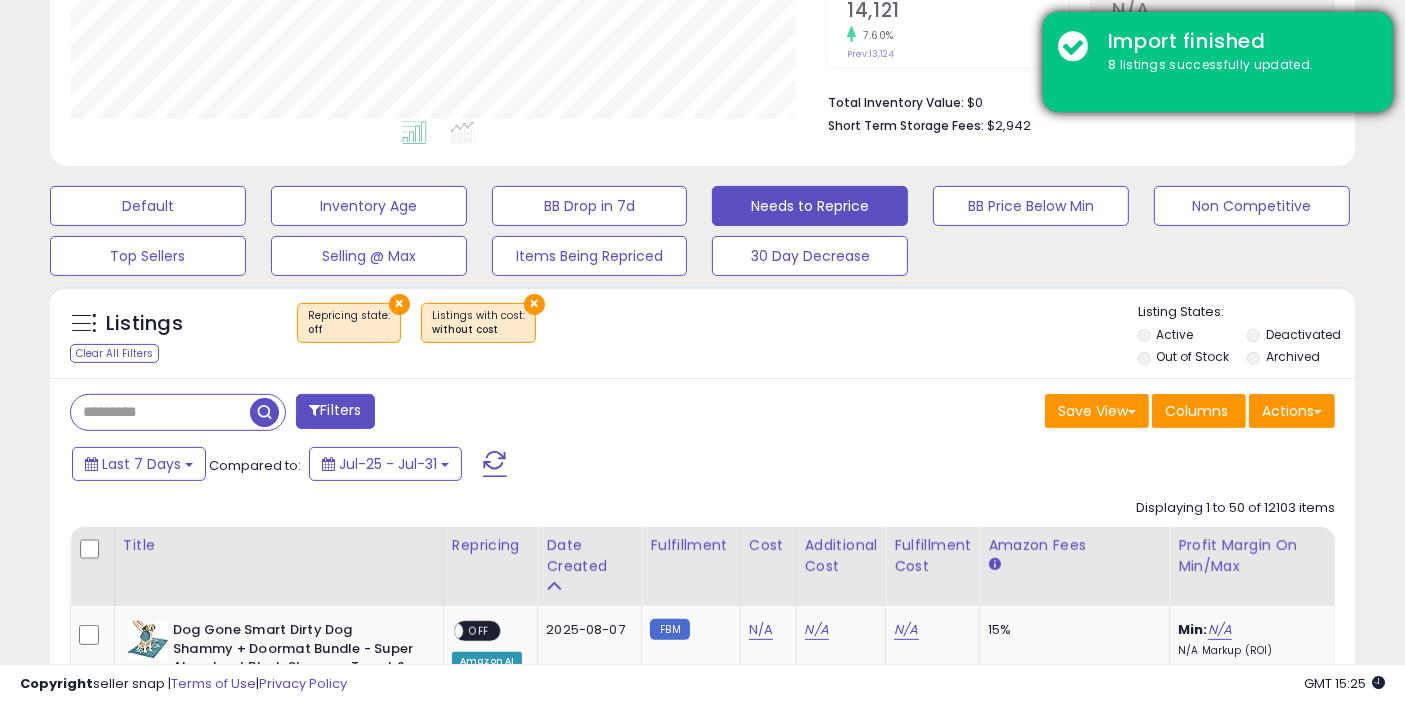 click on "8 listings successfully updated." at bounding box center (1235, 65) 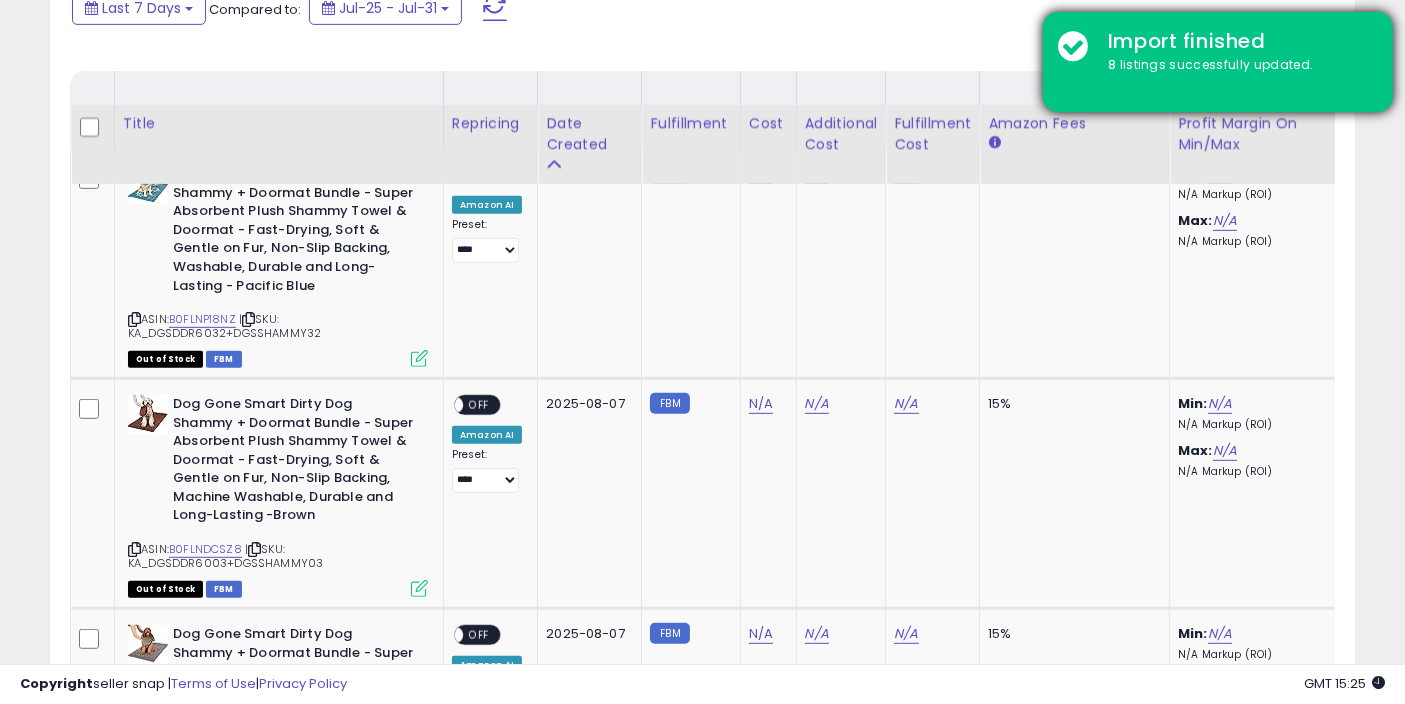 scroll, scrollTop: 1111, scrollLeft: 0, axis: vertical 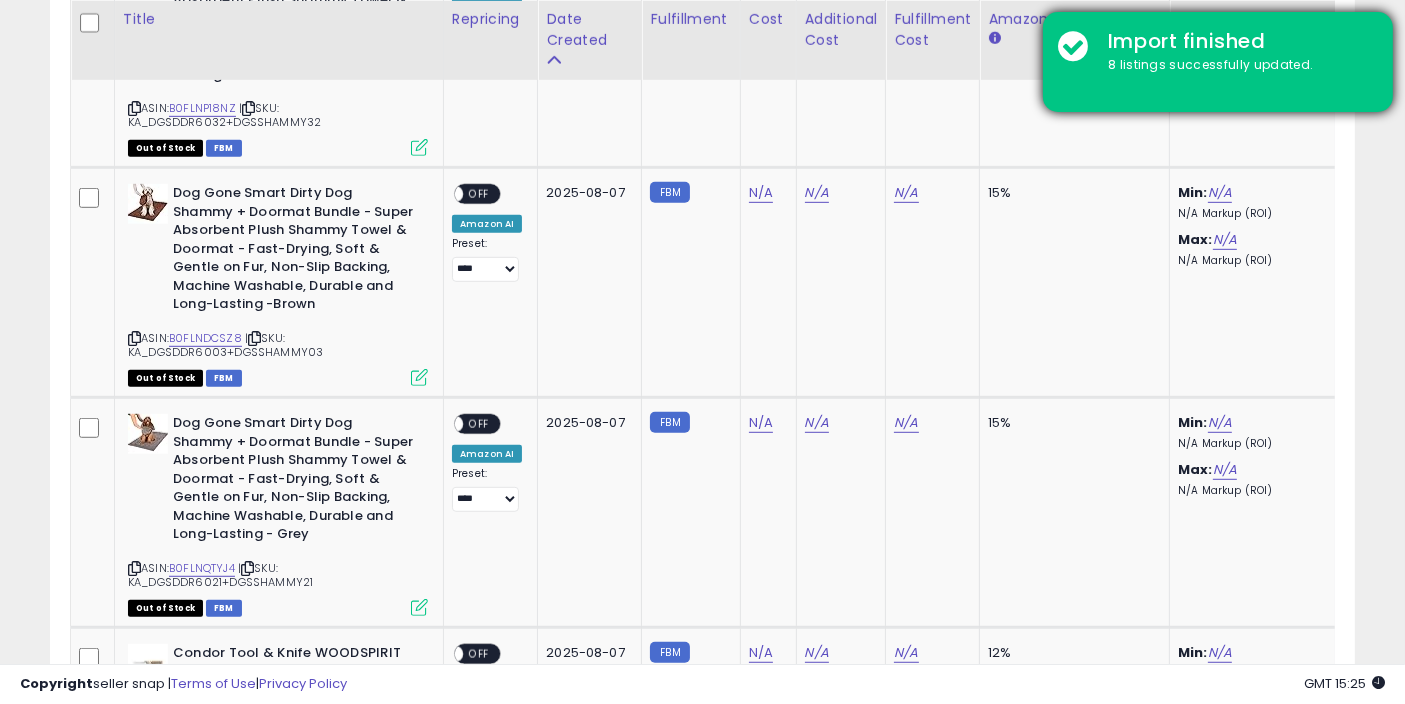 click on "Import finished 8 listings successfully updated." at bounding box center [1218, 62] 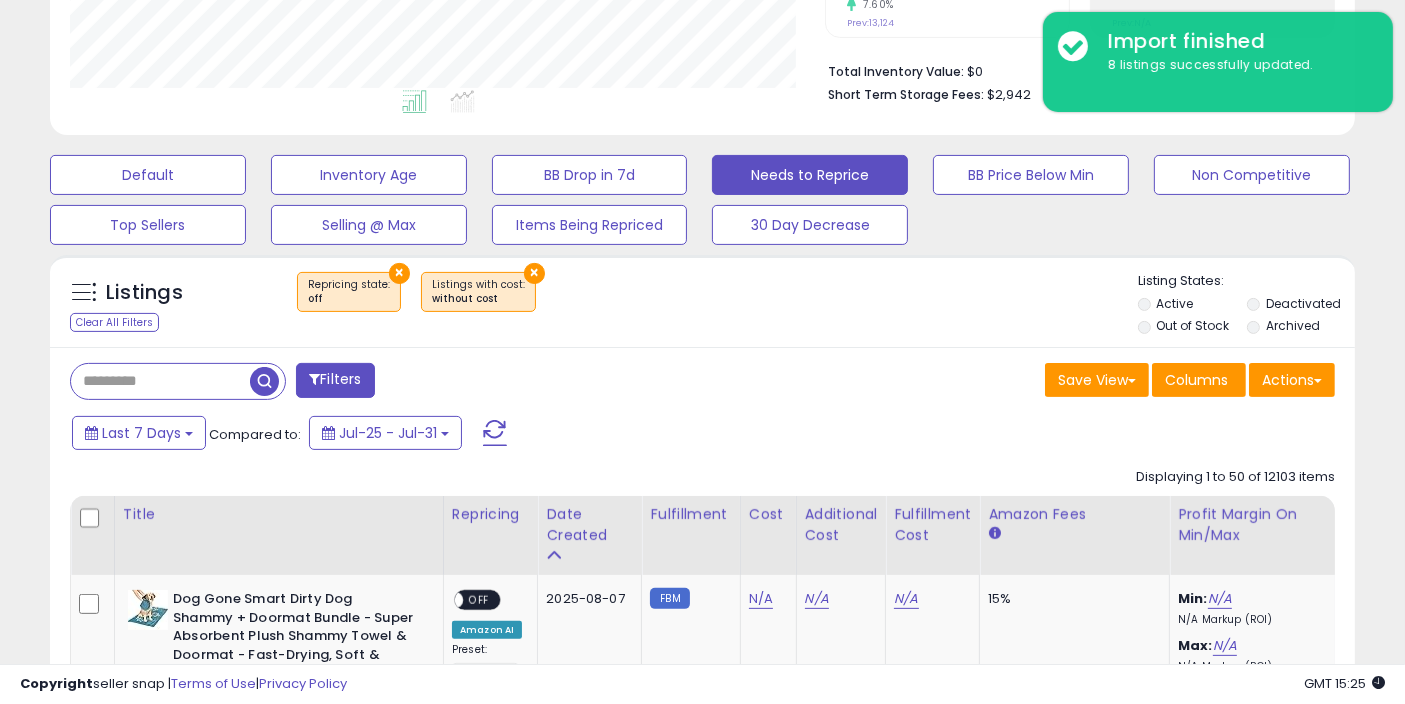 scroll, scrollTop: 555, scrollLeft: 0, axis: vertical 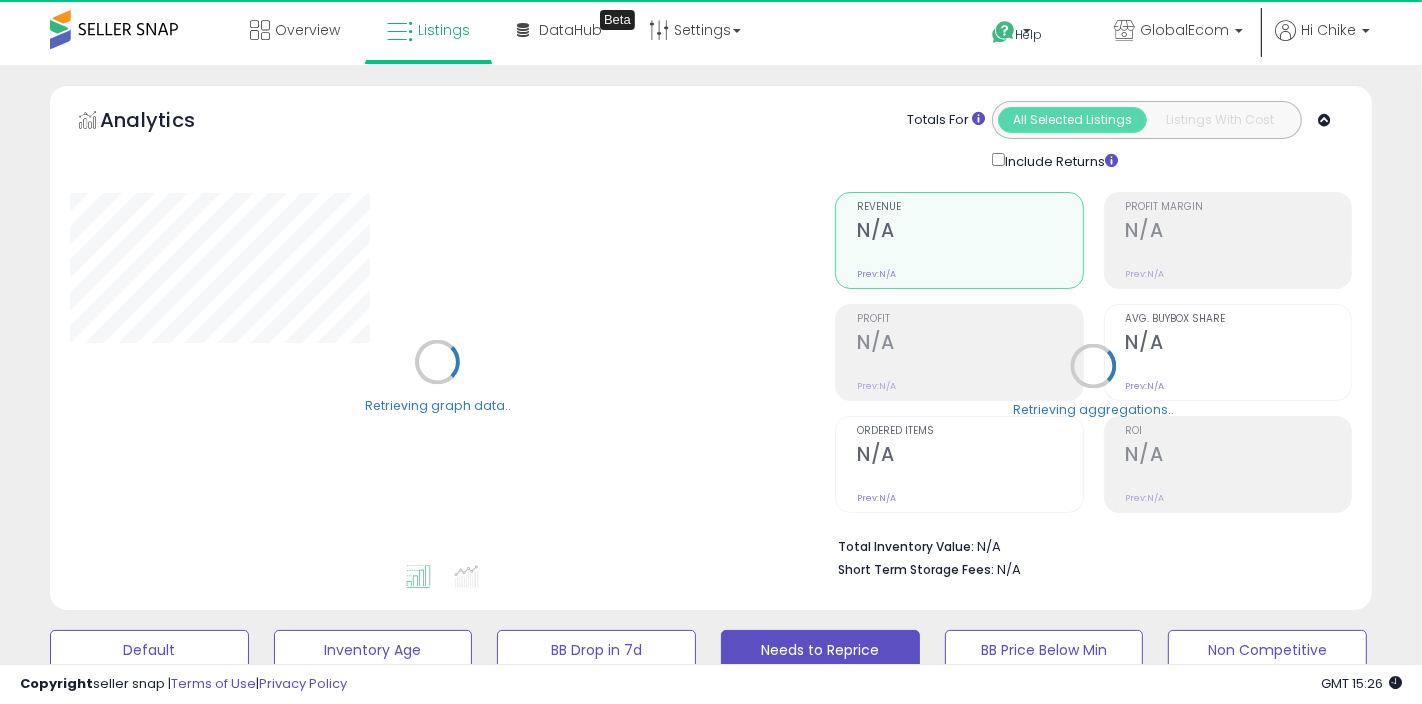select on "**" 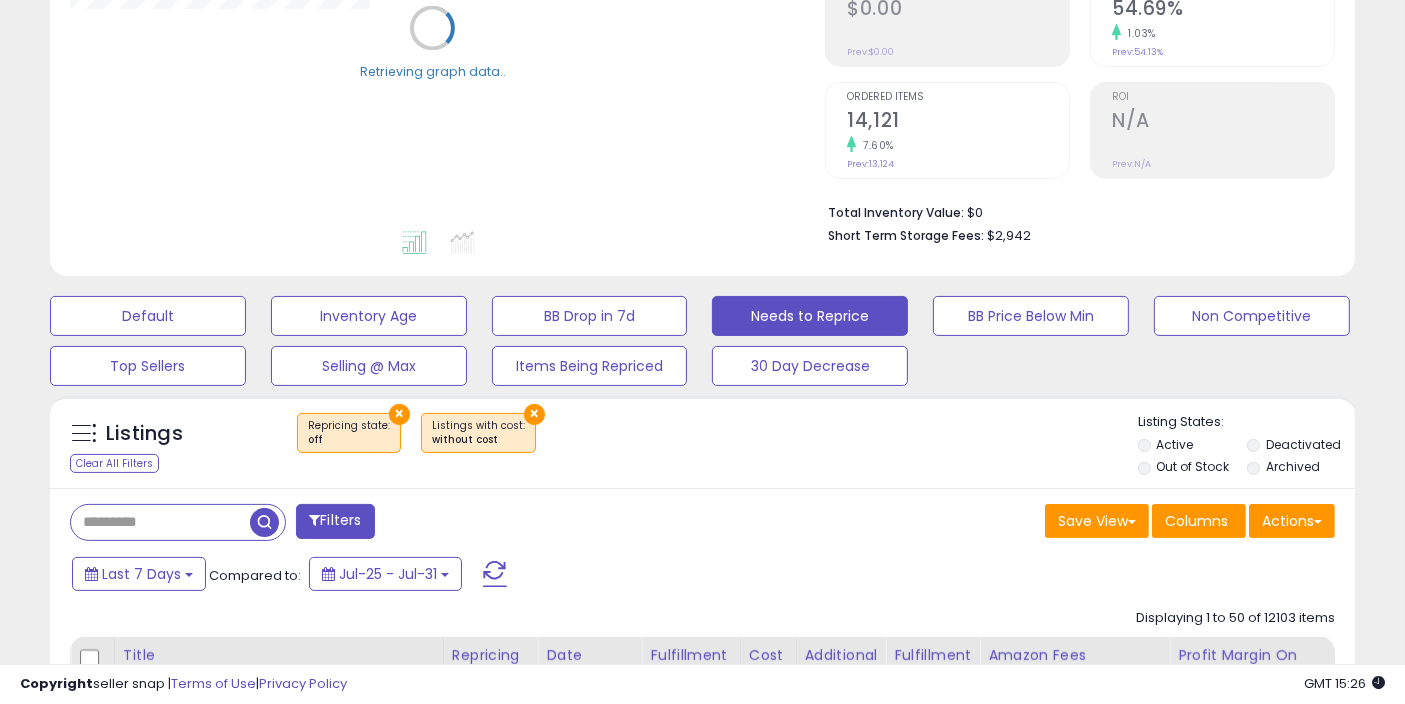 scroll, scrollTop: 444, scrollLeft: 0, axis: vertical 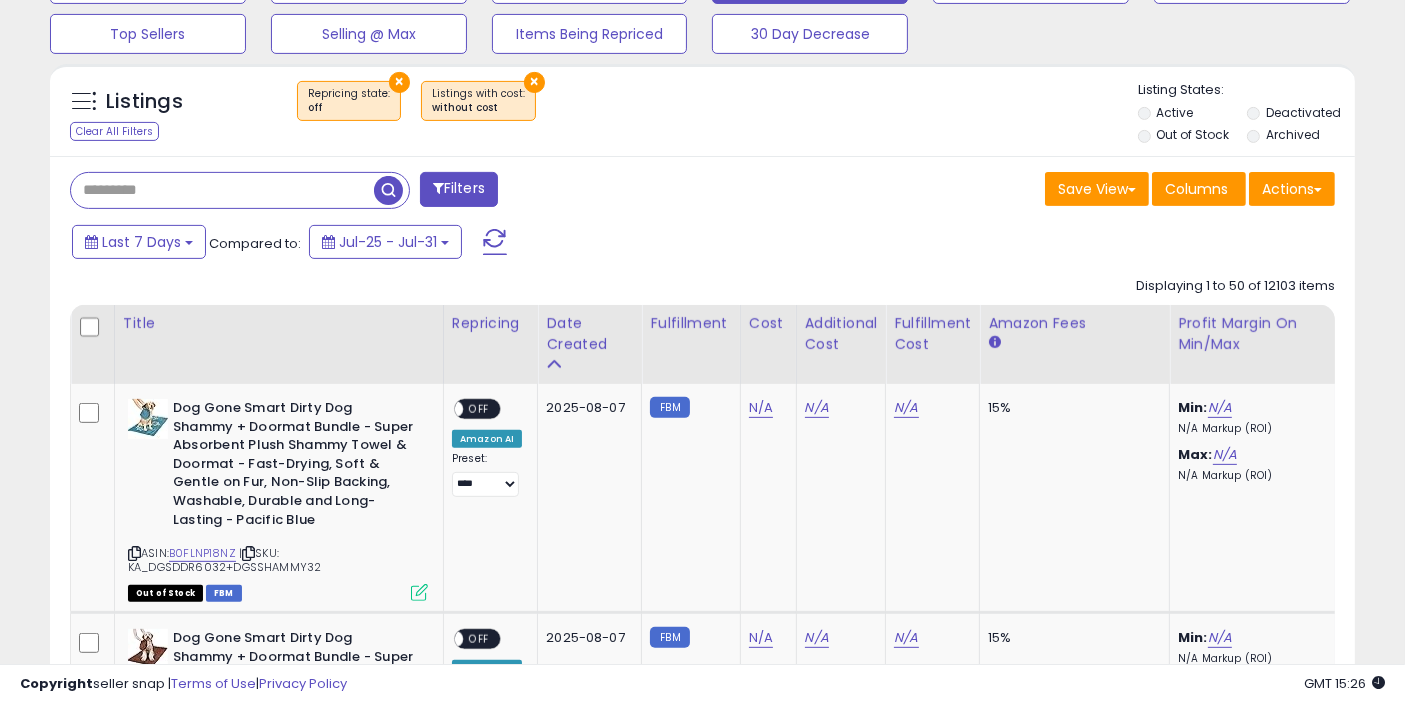 click at bounding box center [222, 190] 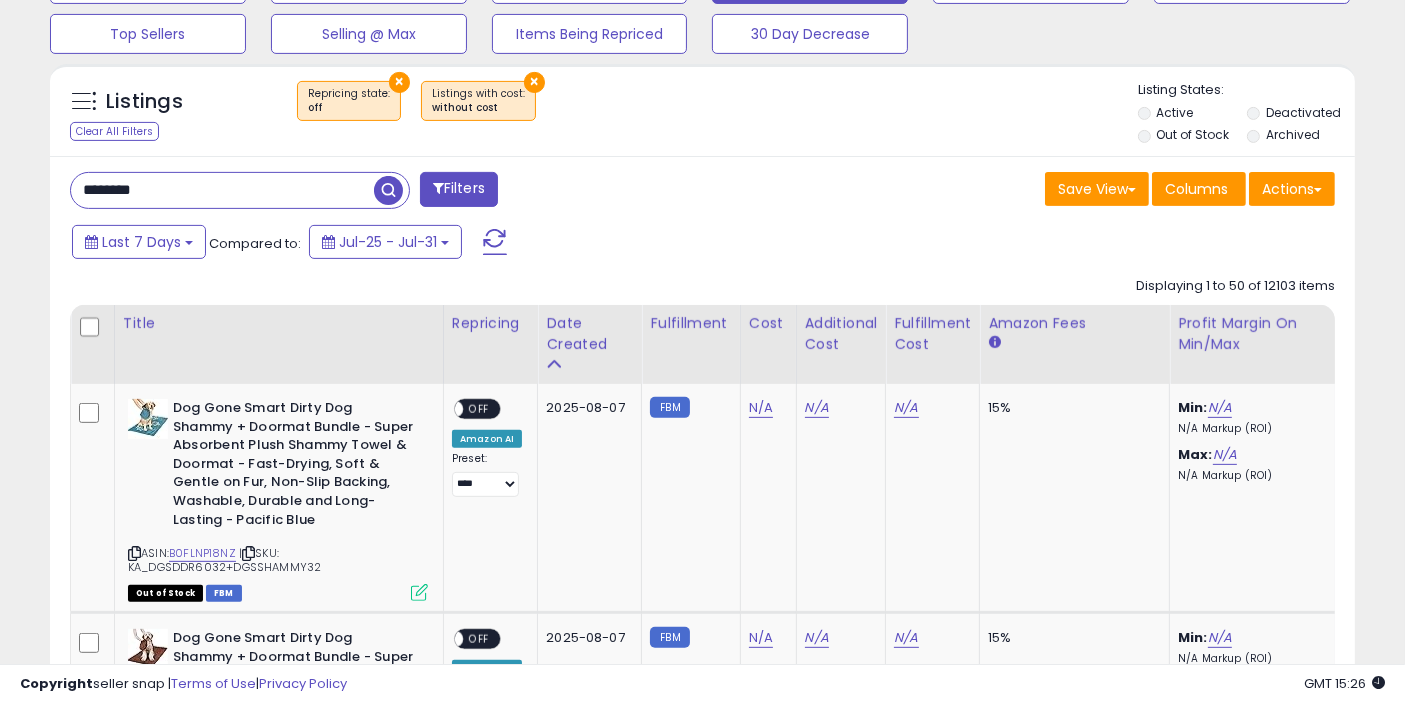 click at bounding box center [388, 190] 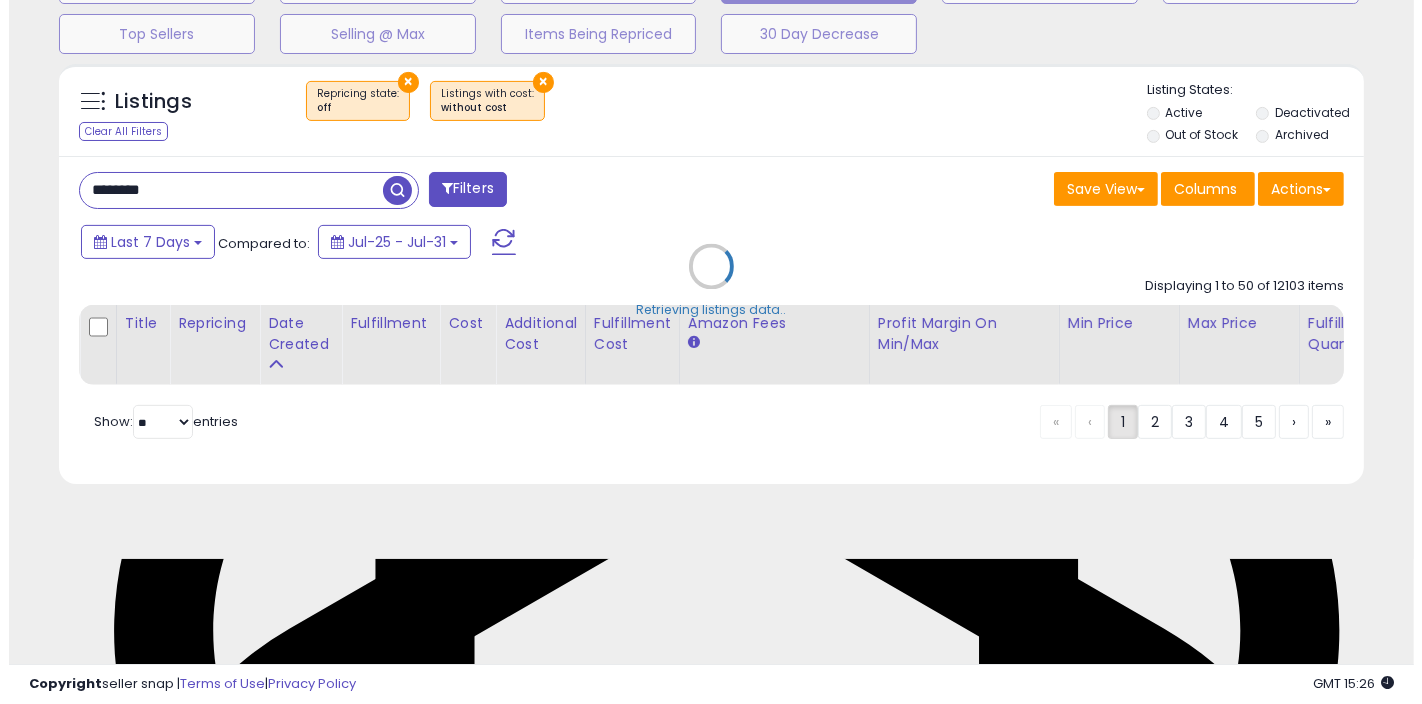 scroll, scrollTop: 537, scrollLeft: 0, axis: vertical 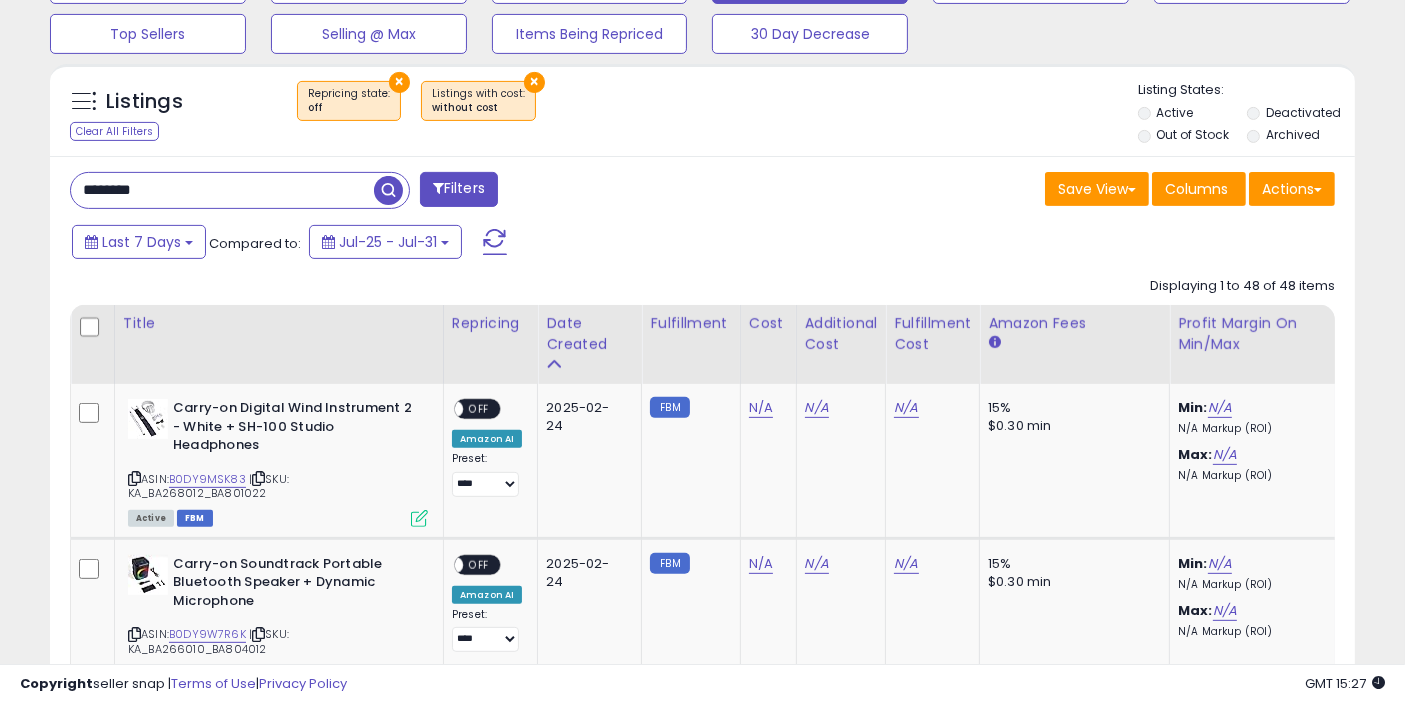click on "********" at bounding box center (222, 190) 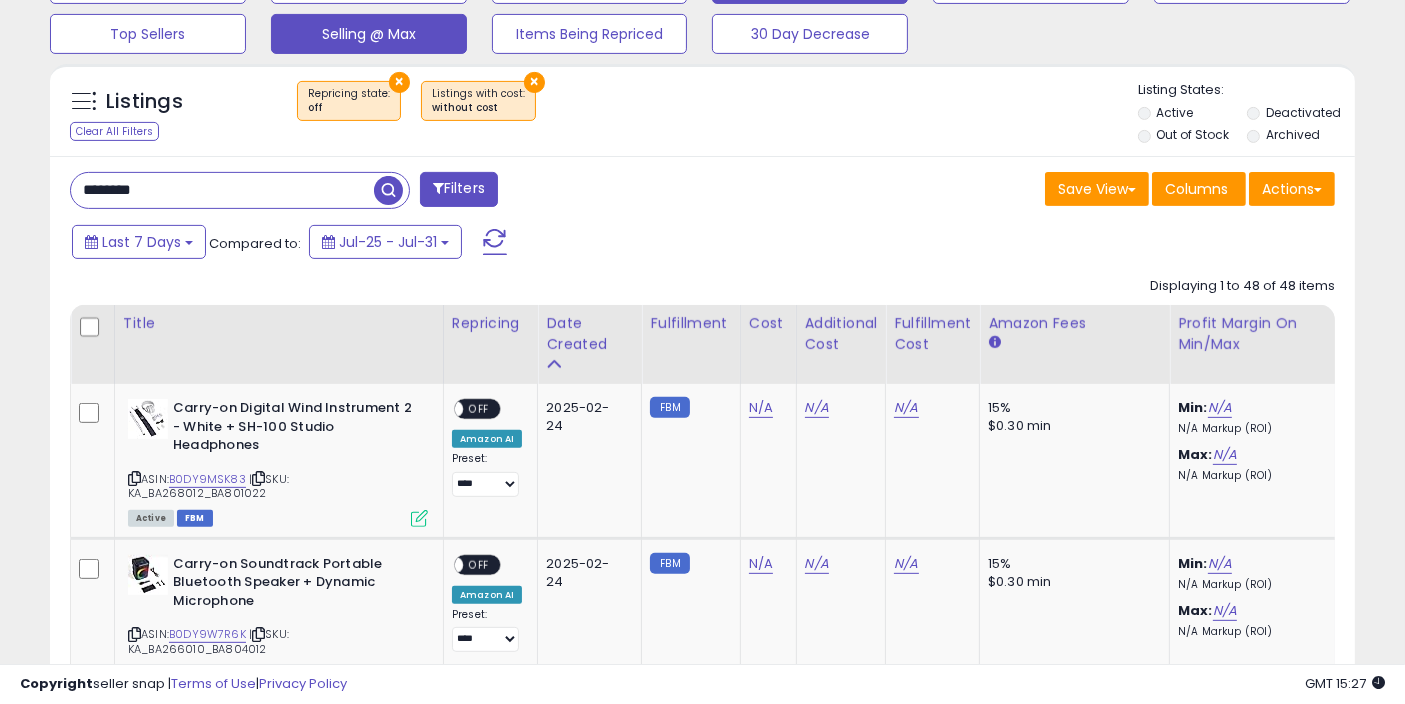 click at bounding box center (388, 190) 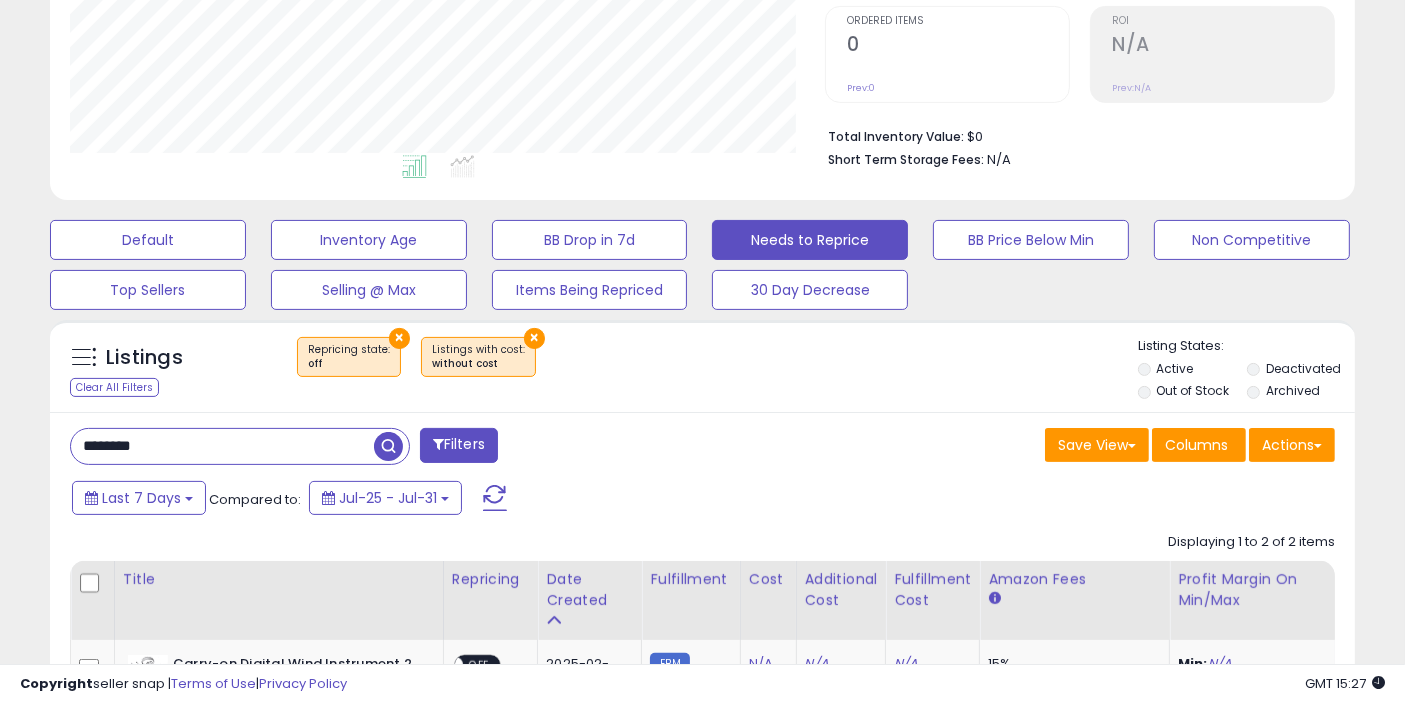 click on "×" at bounding box center (534, 338) 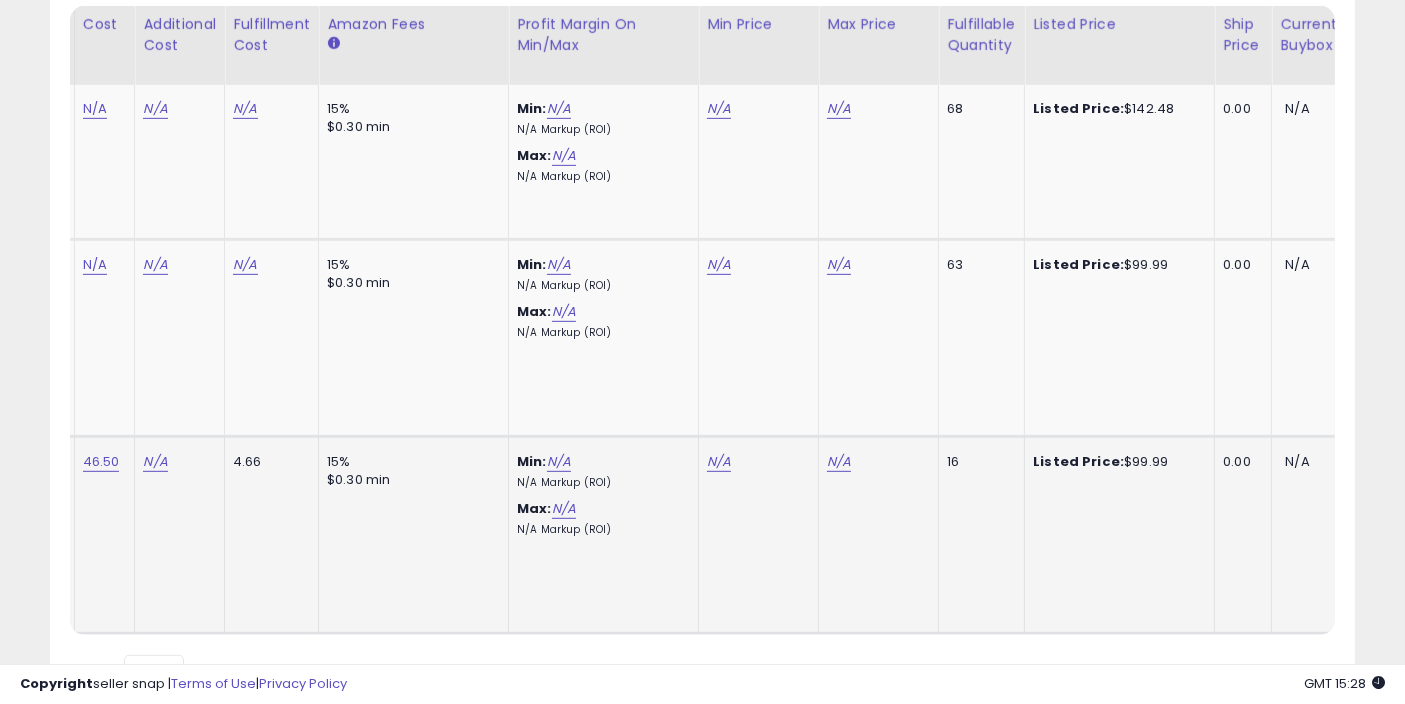 click on "N/A" 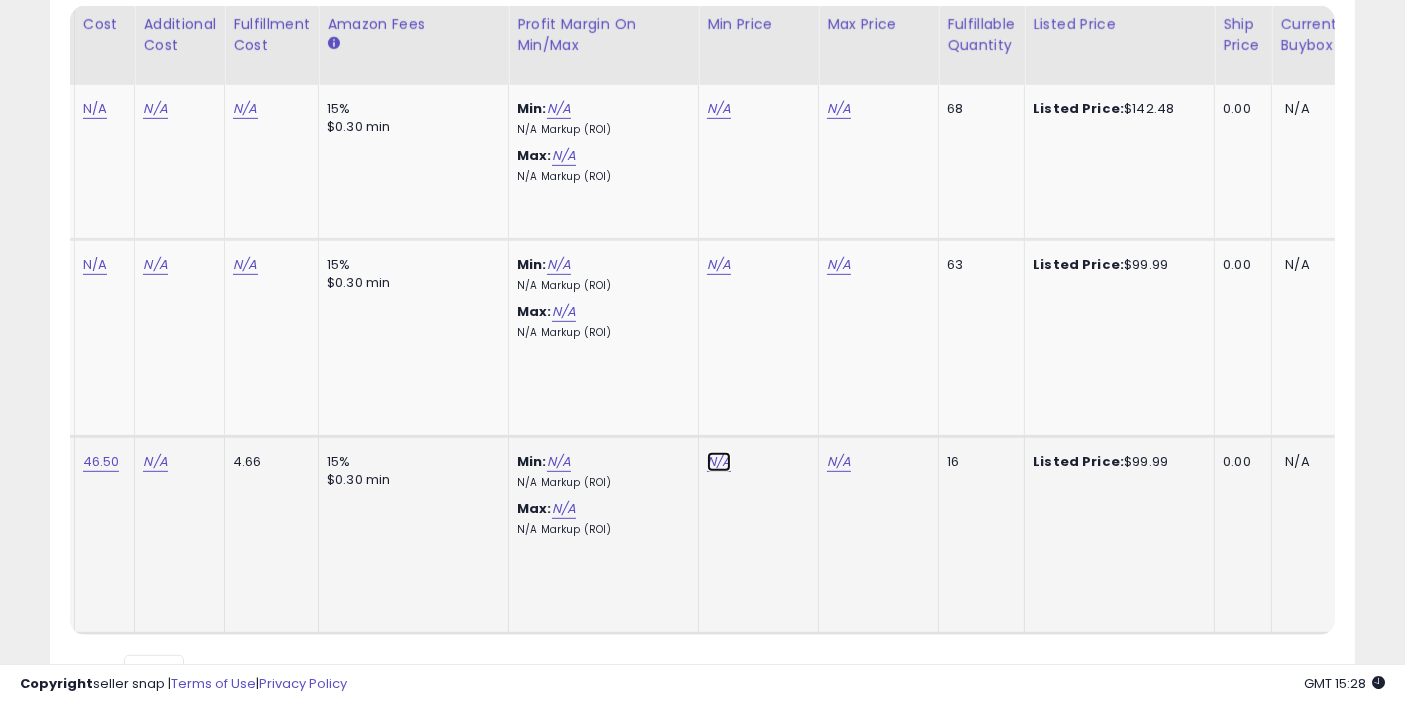 click on "N/A" at bounding box center [719, 109] 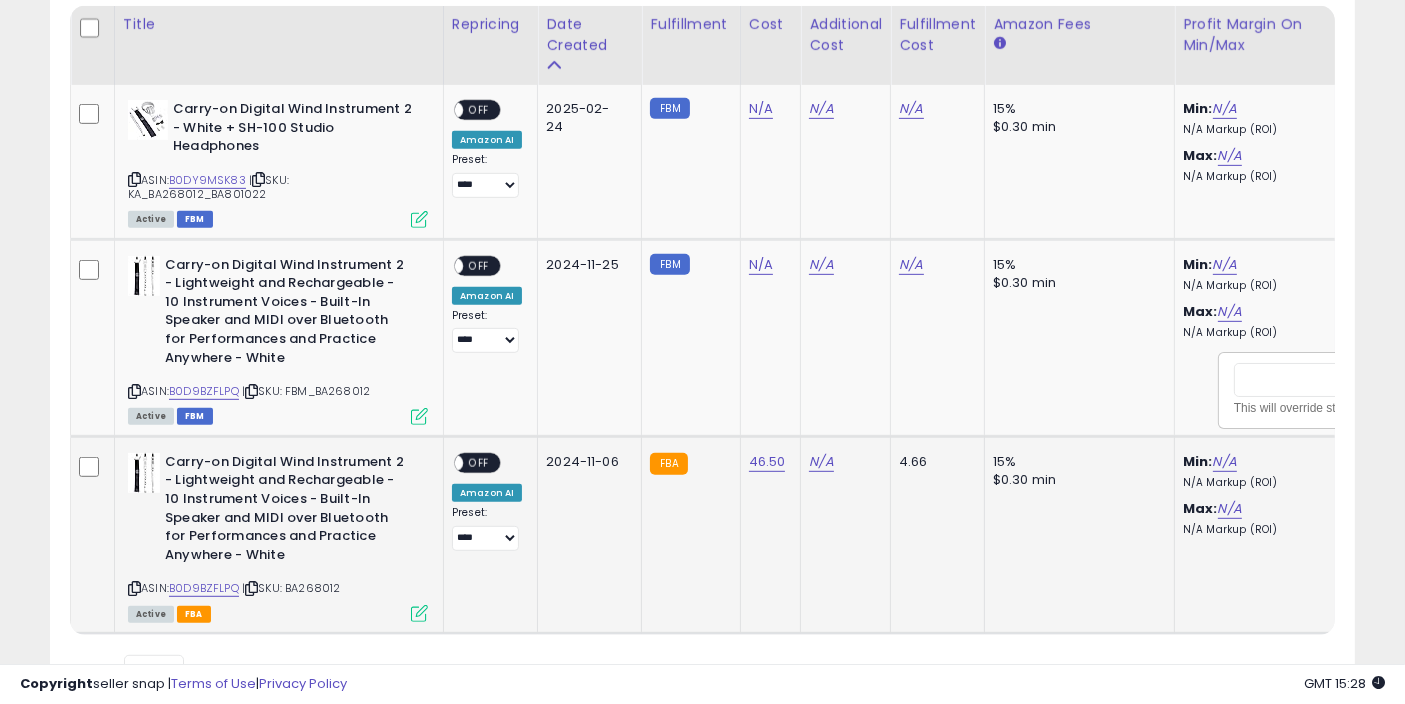 click on "OFF" at bounding box center [479, 462] 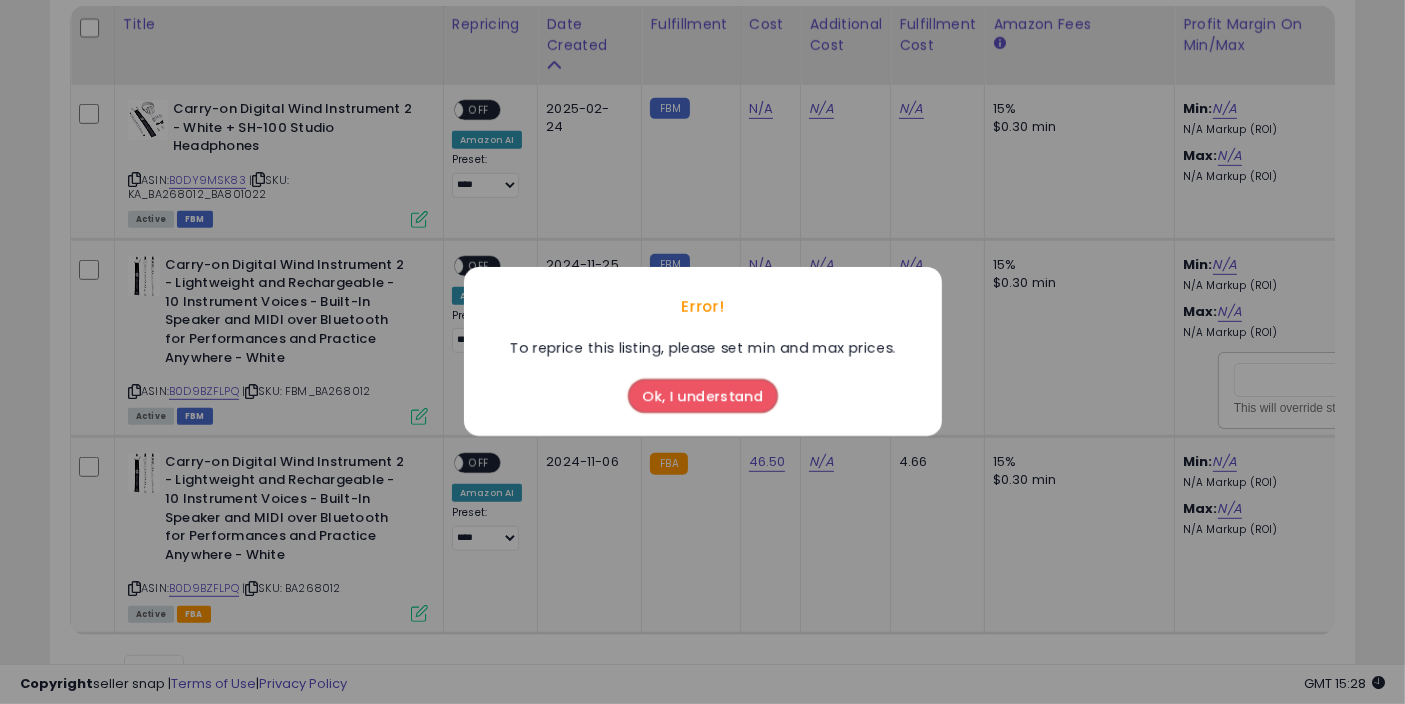 click on "Ok, I understand" at bounding box center (703, 397) 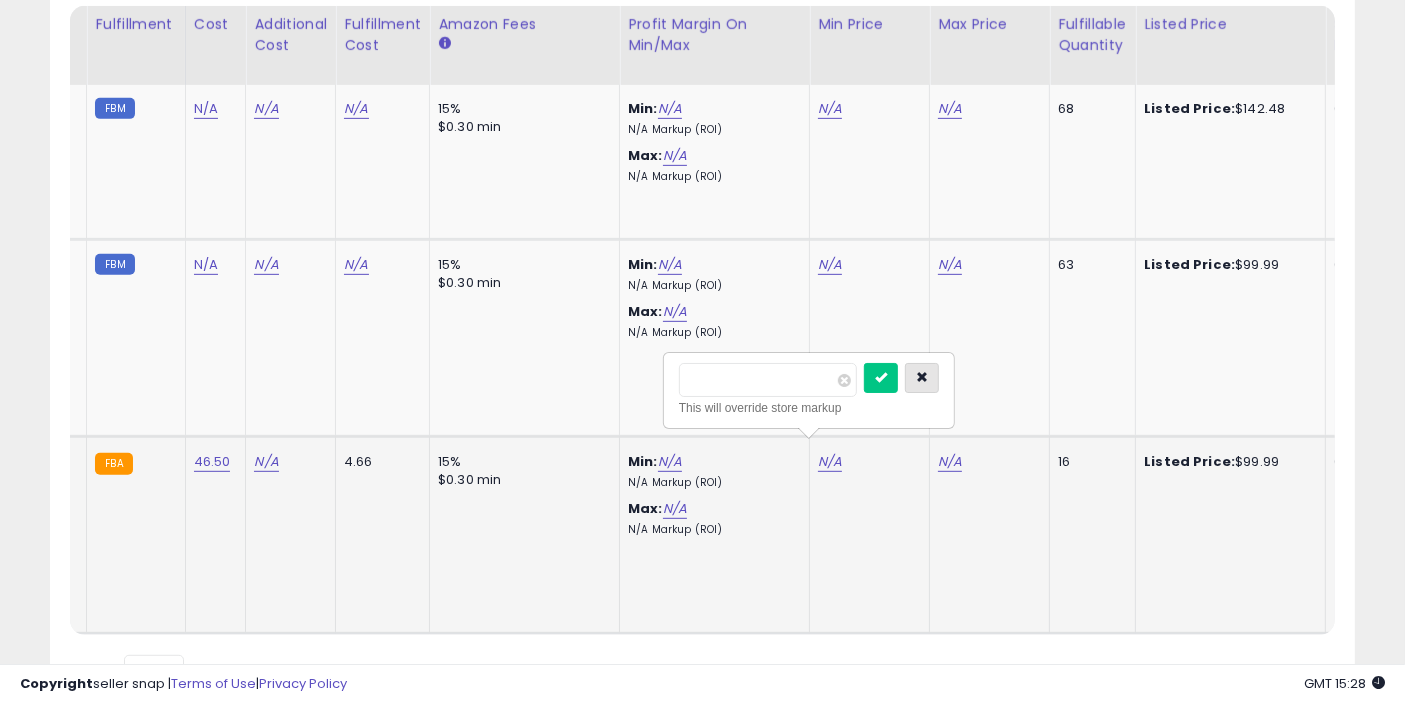 click at bounding box center (922, 378) 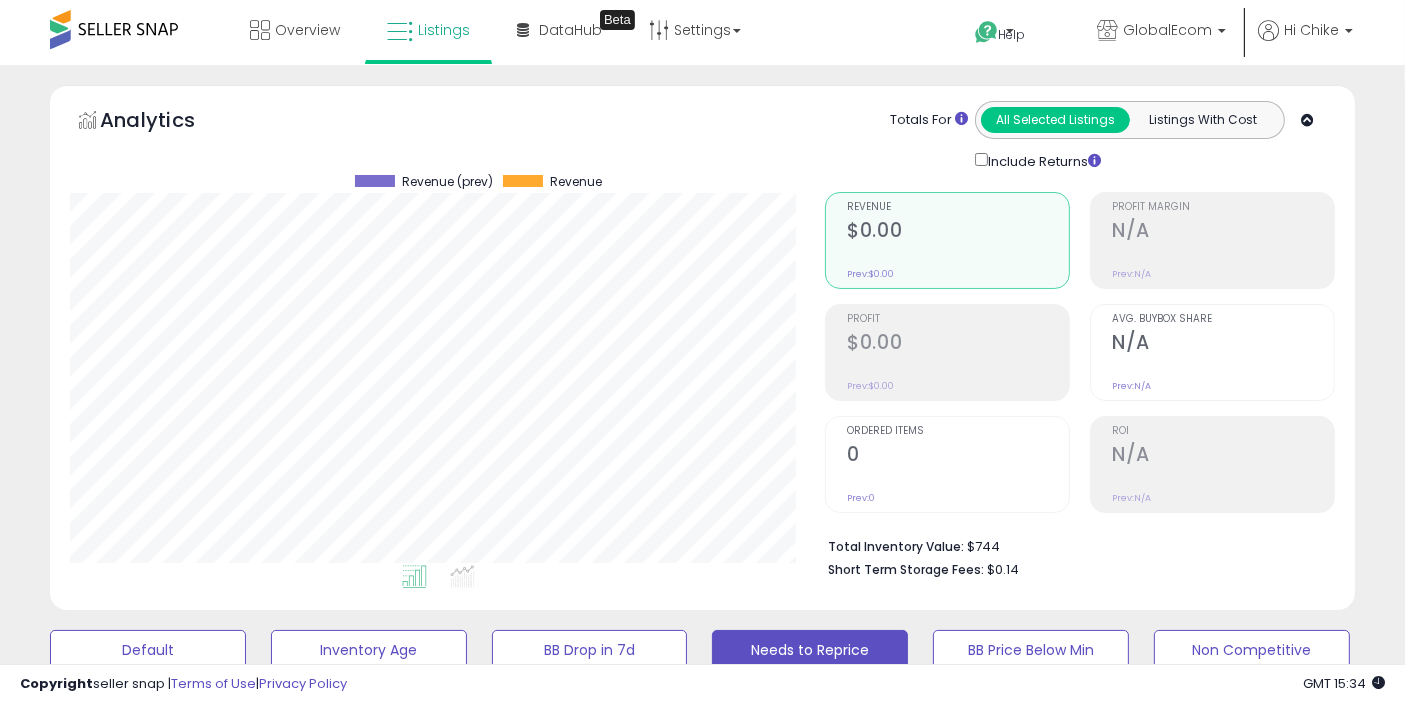 scroll, scrollTop: 33579, scrollLeft: 0, axis: vertical 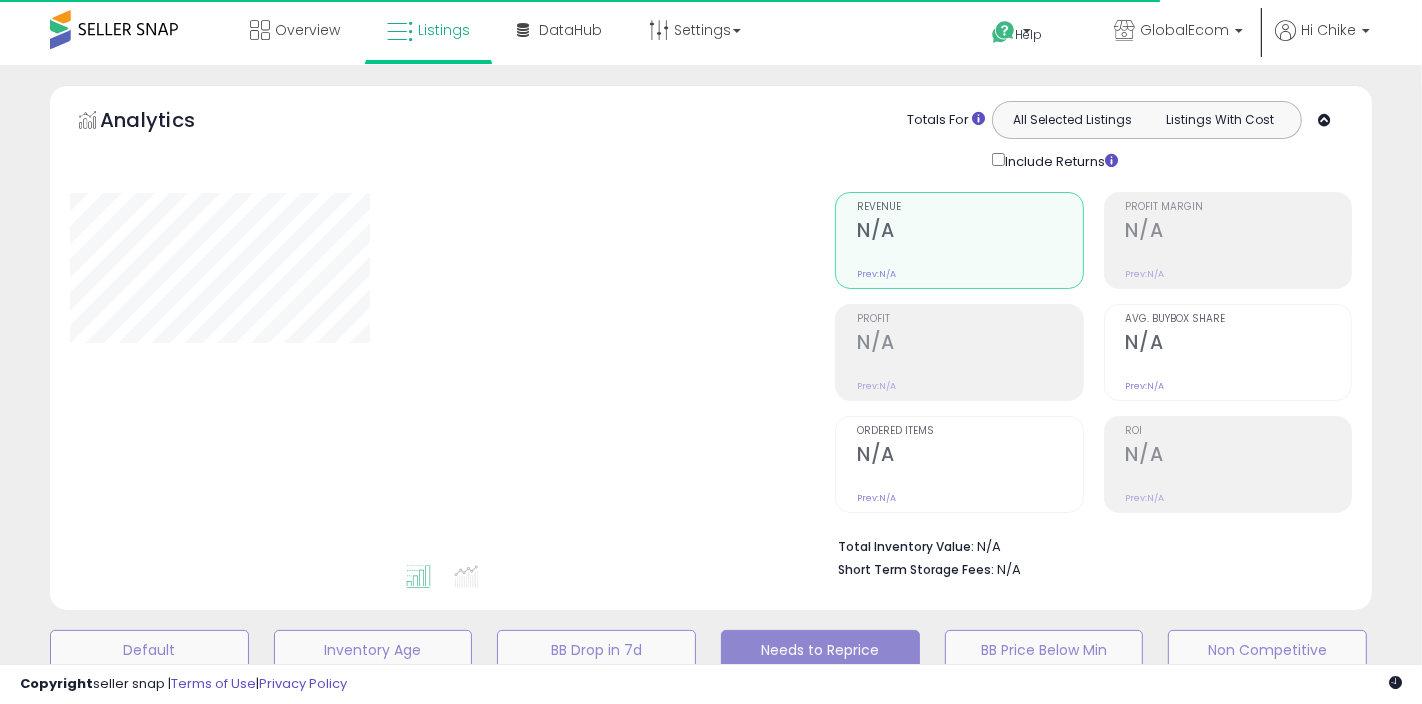type on "********" 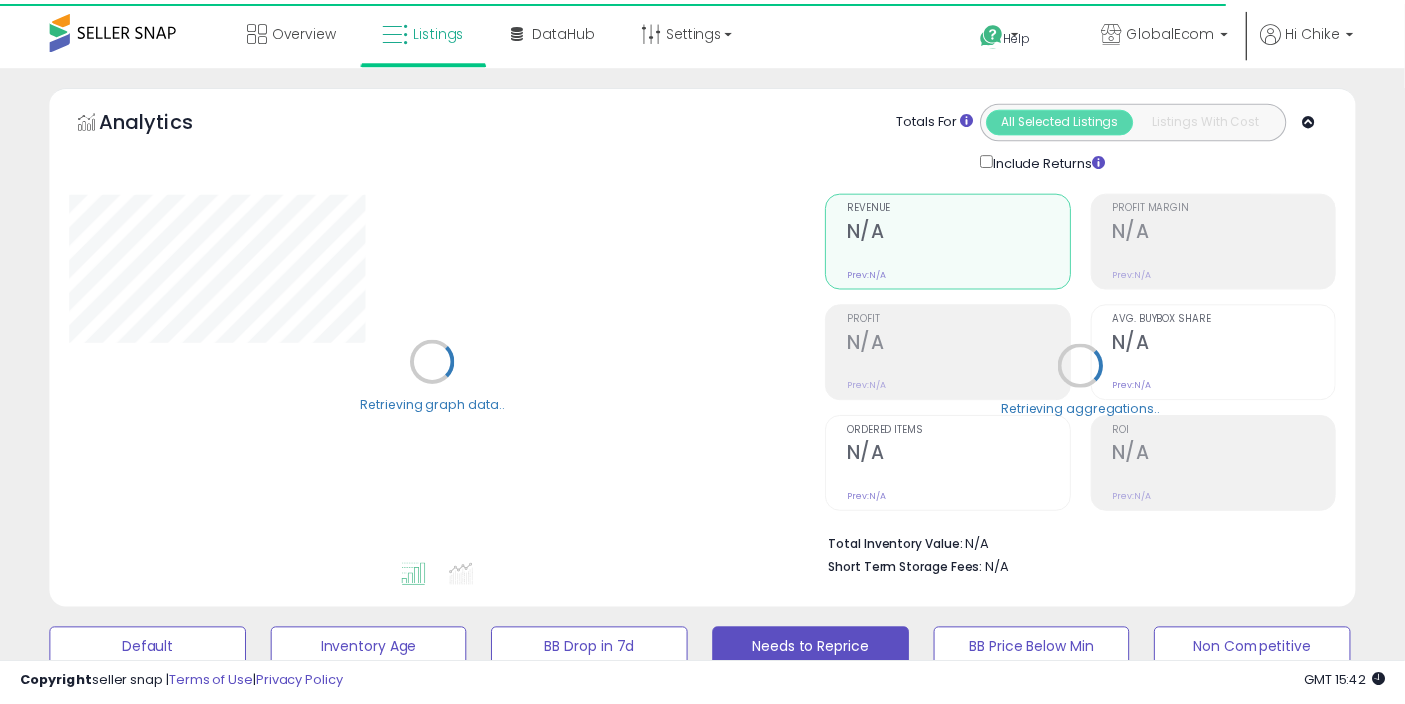 scroll, scrollTop: 777, scrollLeft: 0, axis: vertical 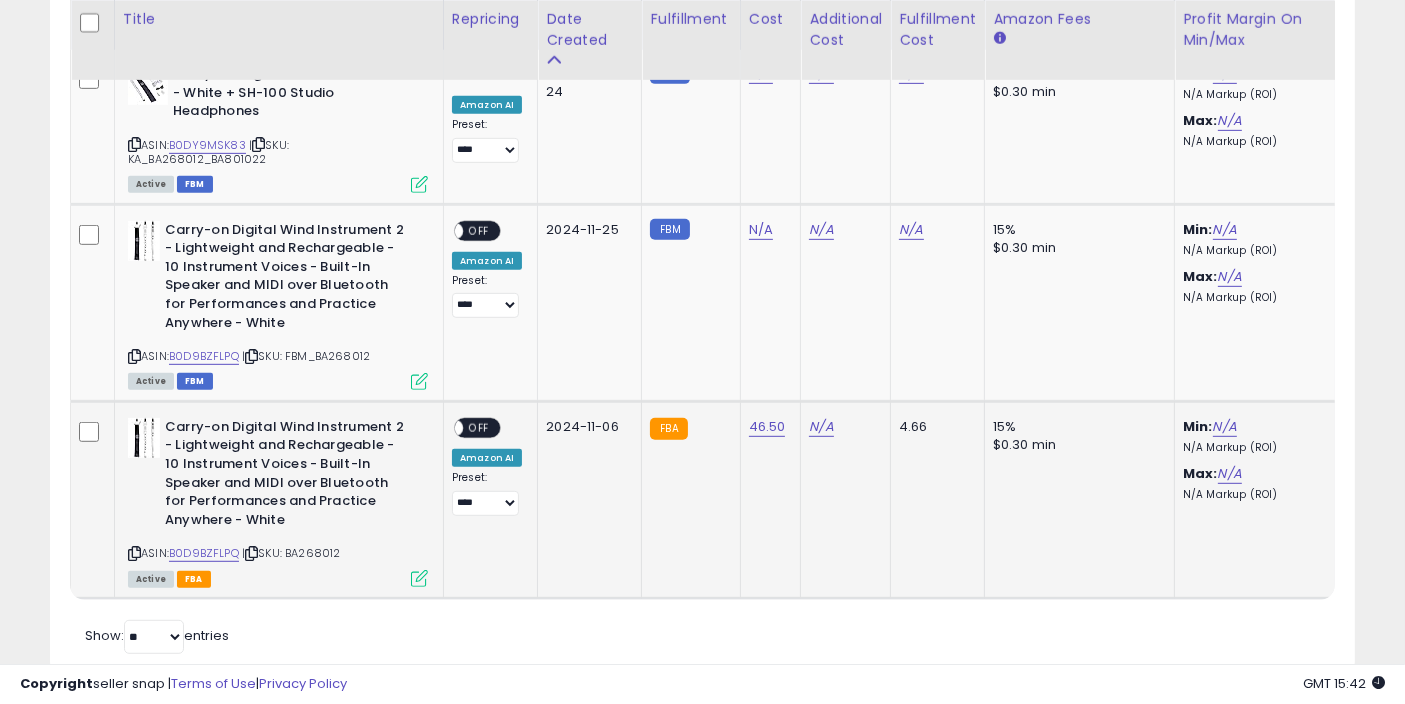 click on "15% $0.30 min" 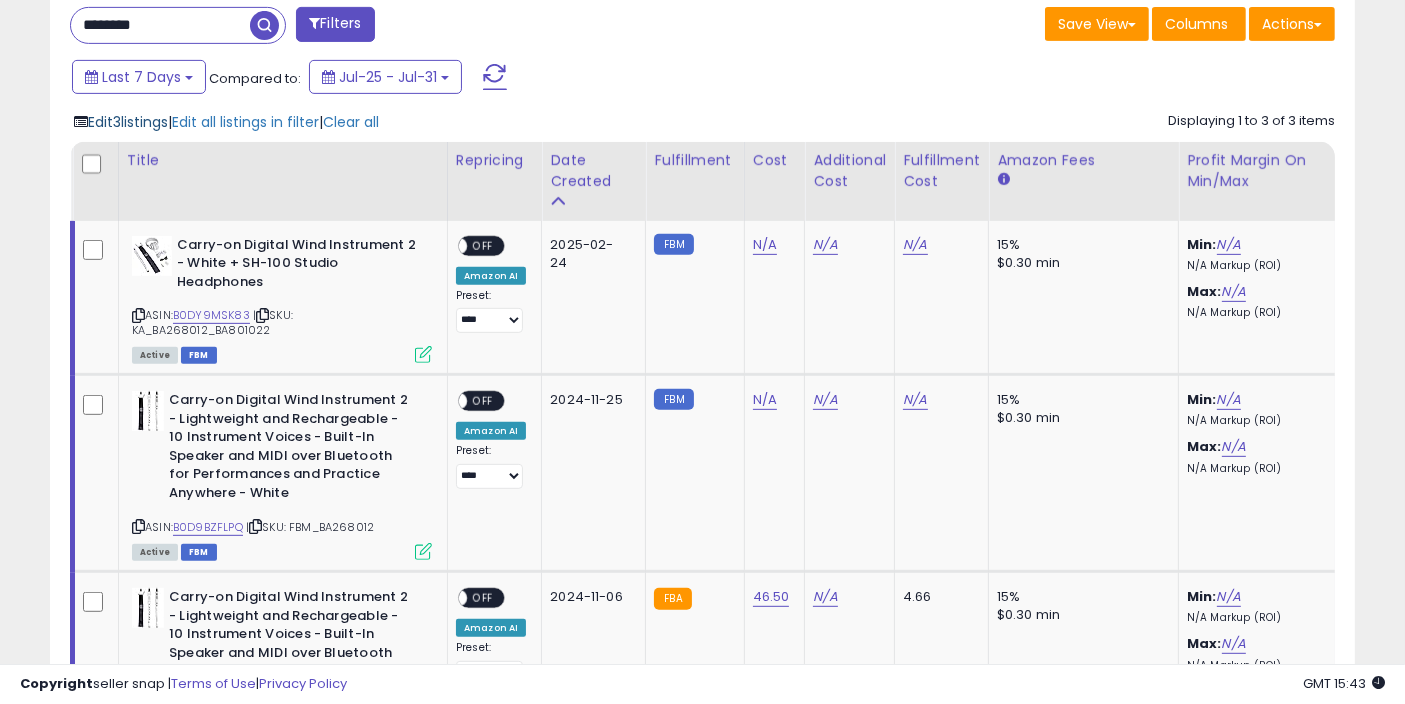 click on "Edit  3  listings" at bounding box center [128, 122] 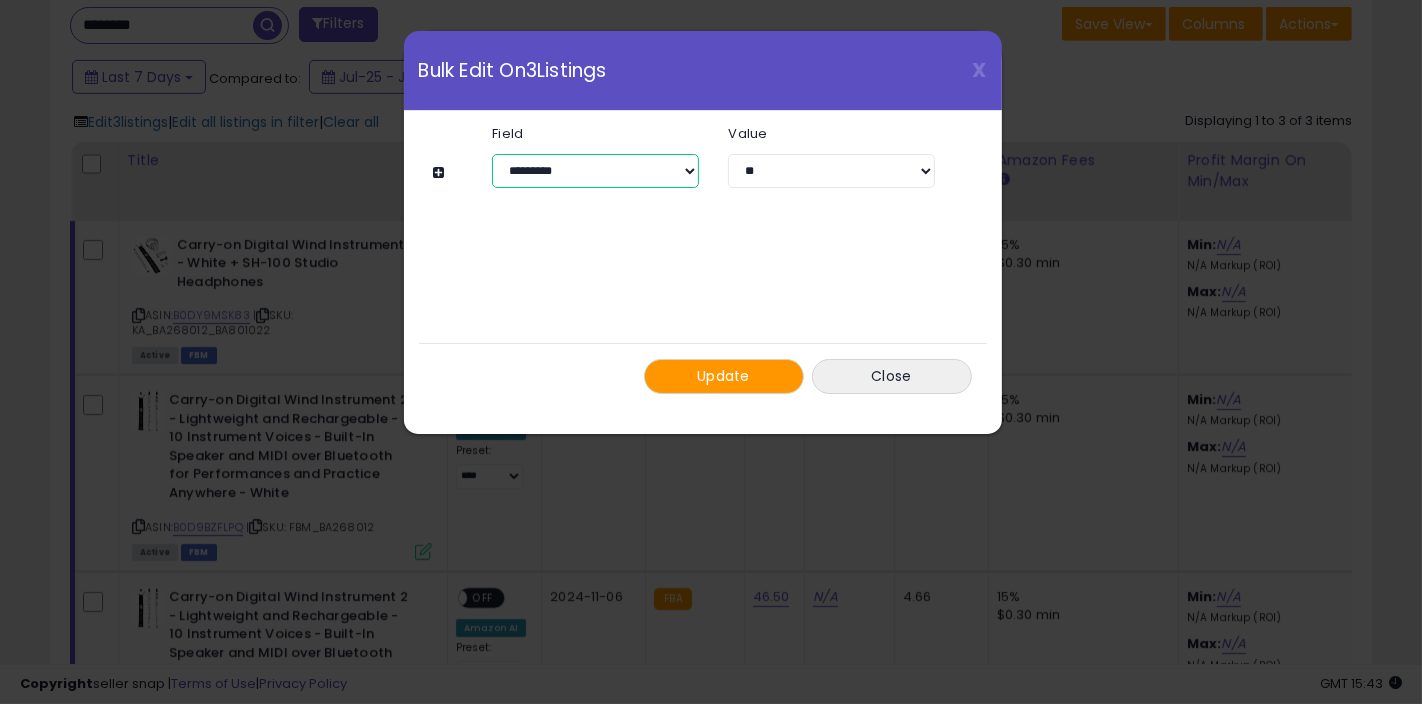 click on "**********" at bounding box center (595, 171) 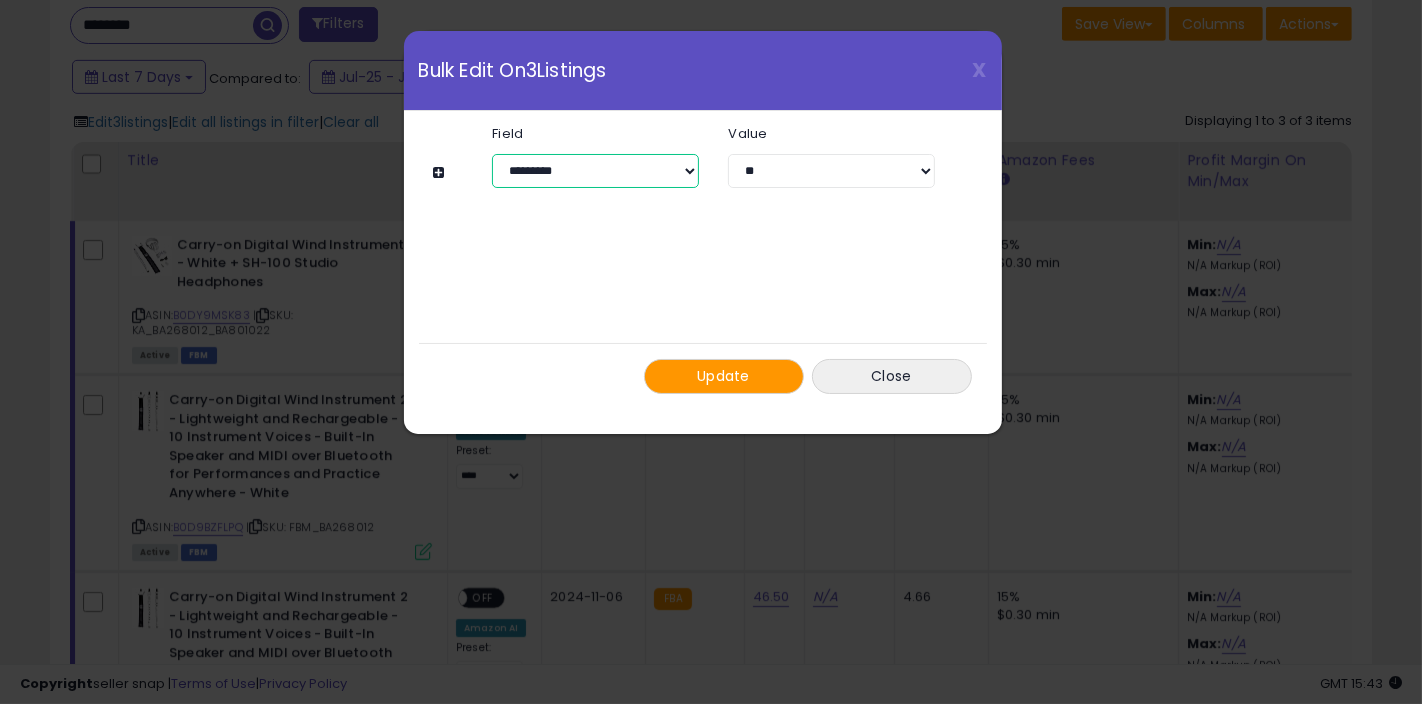 select on "**********" 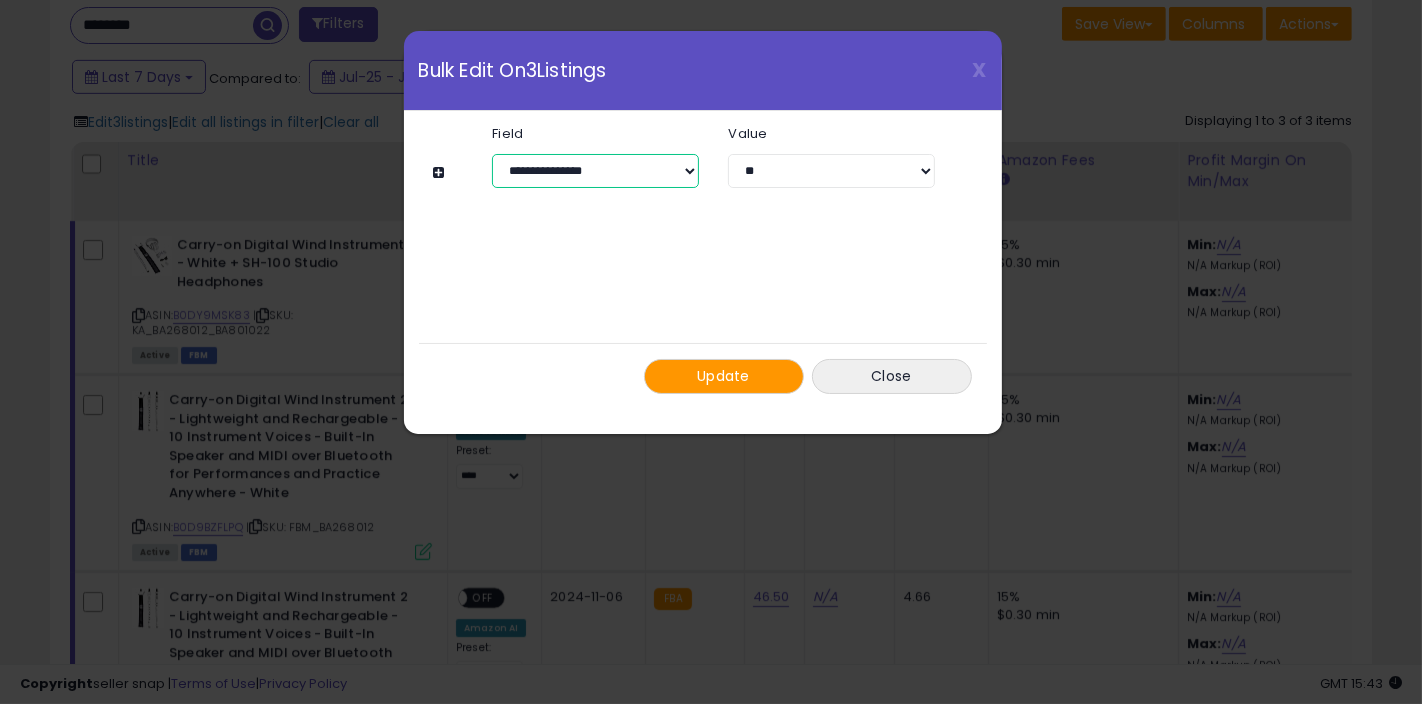 click on "**********" at bounding box center [595, 171] 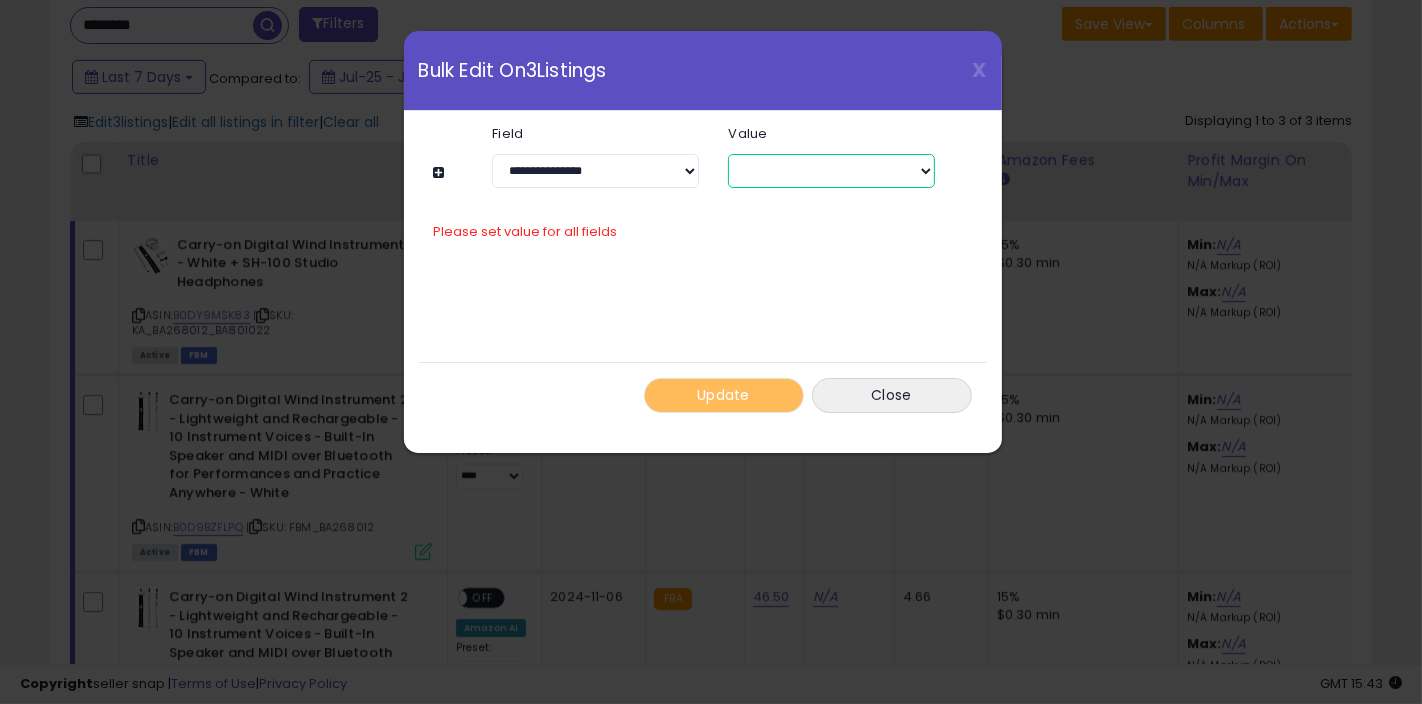 click on "******
*******" at bounding box center [831, 171] 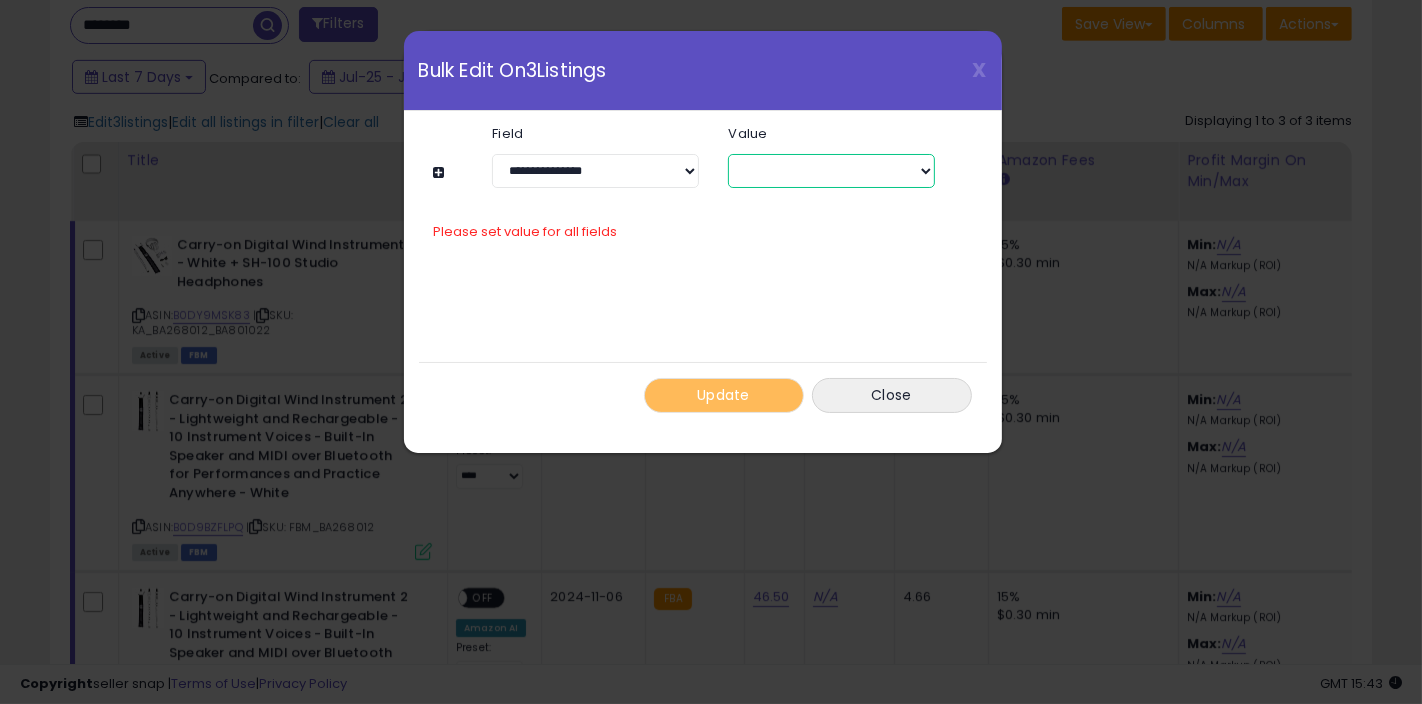 select on "****" 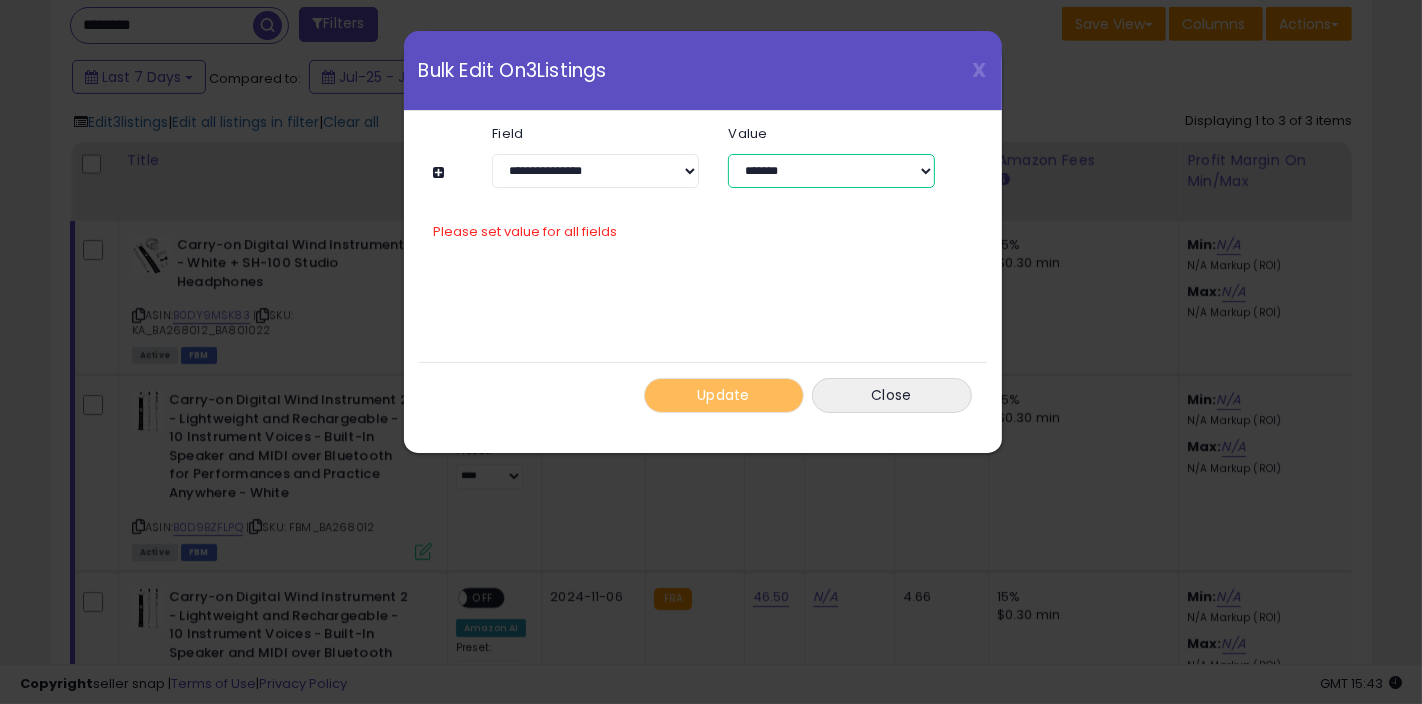 click on "******
*******" at bounding box center (831, 171) 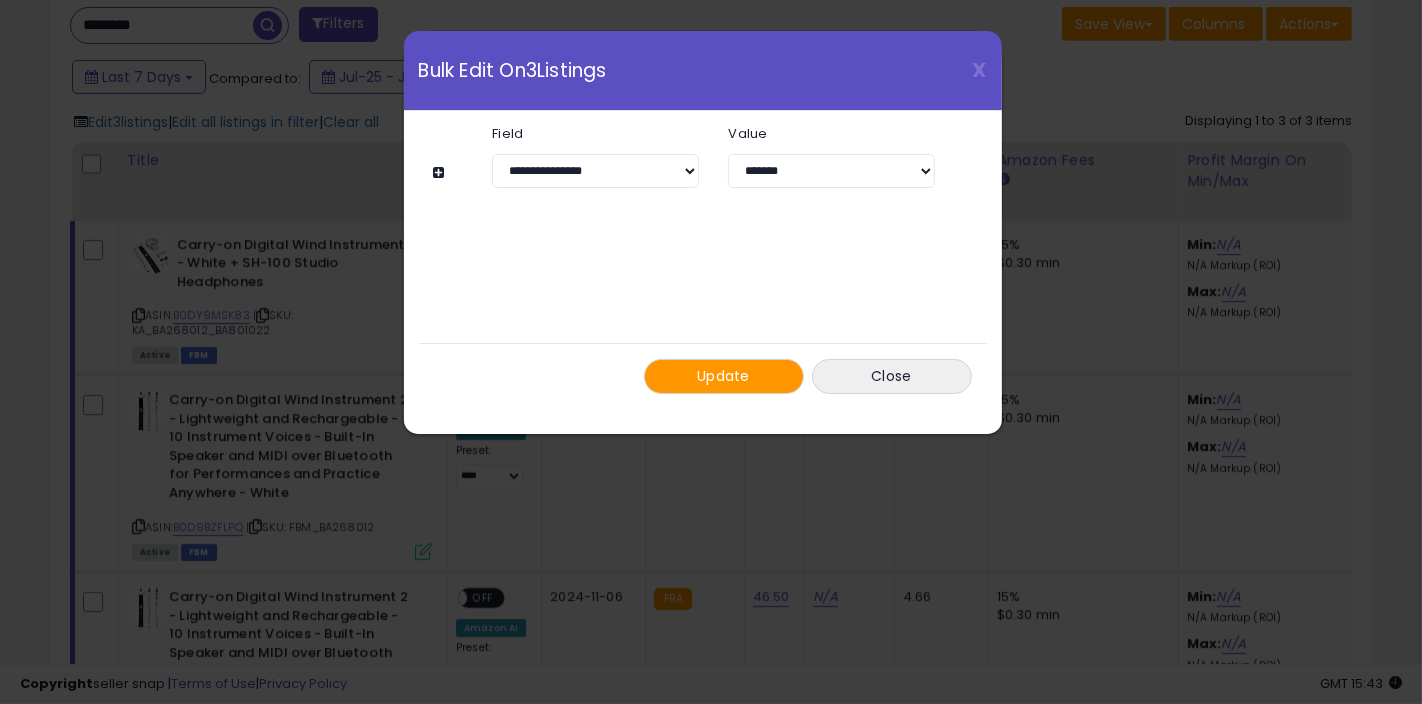 click at bounding box center [442, 172] 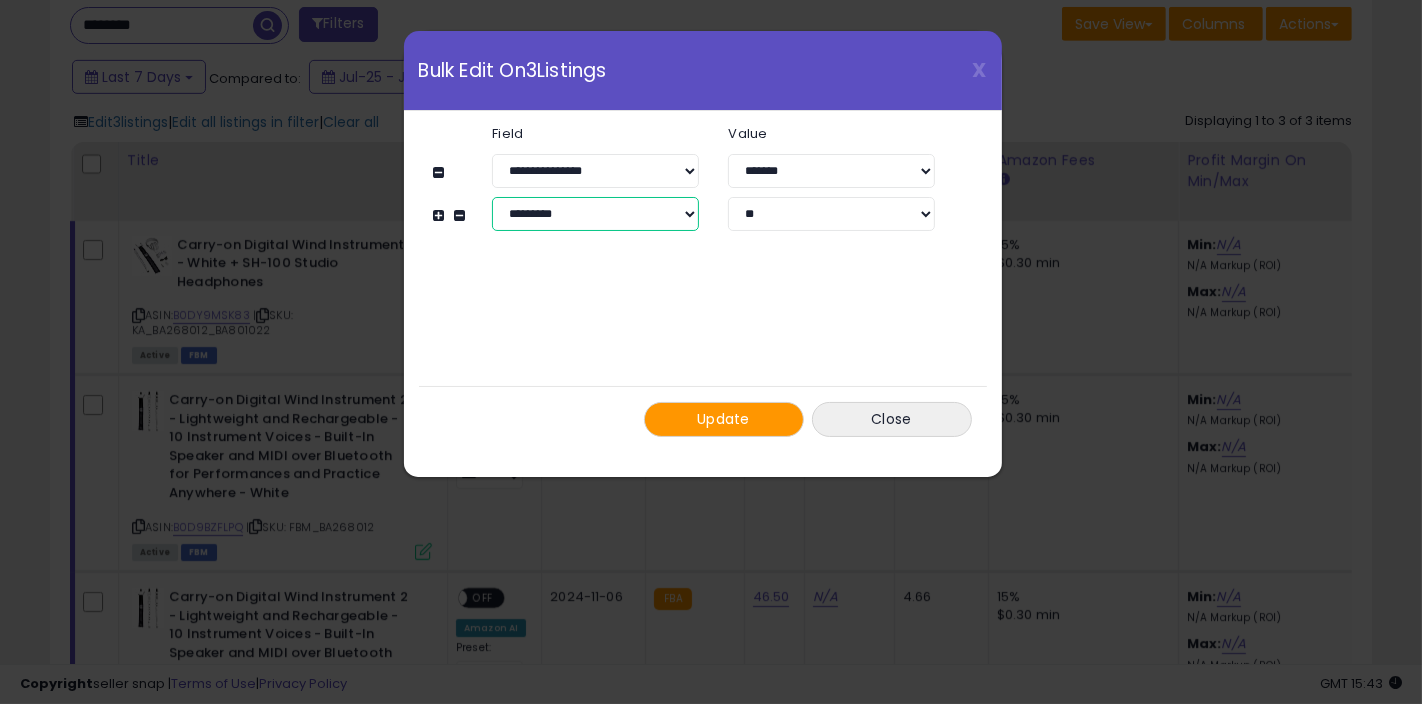 click on "**********" at bounding box center [595, 214] 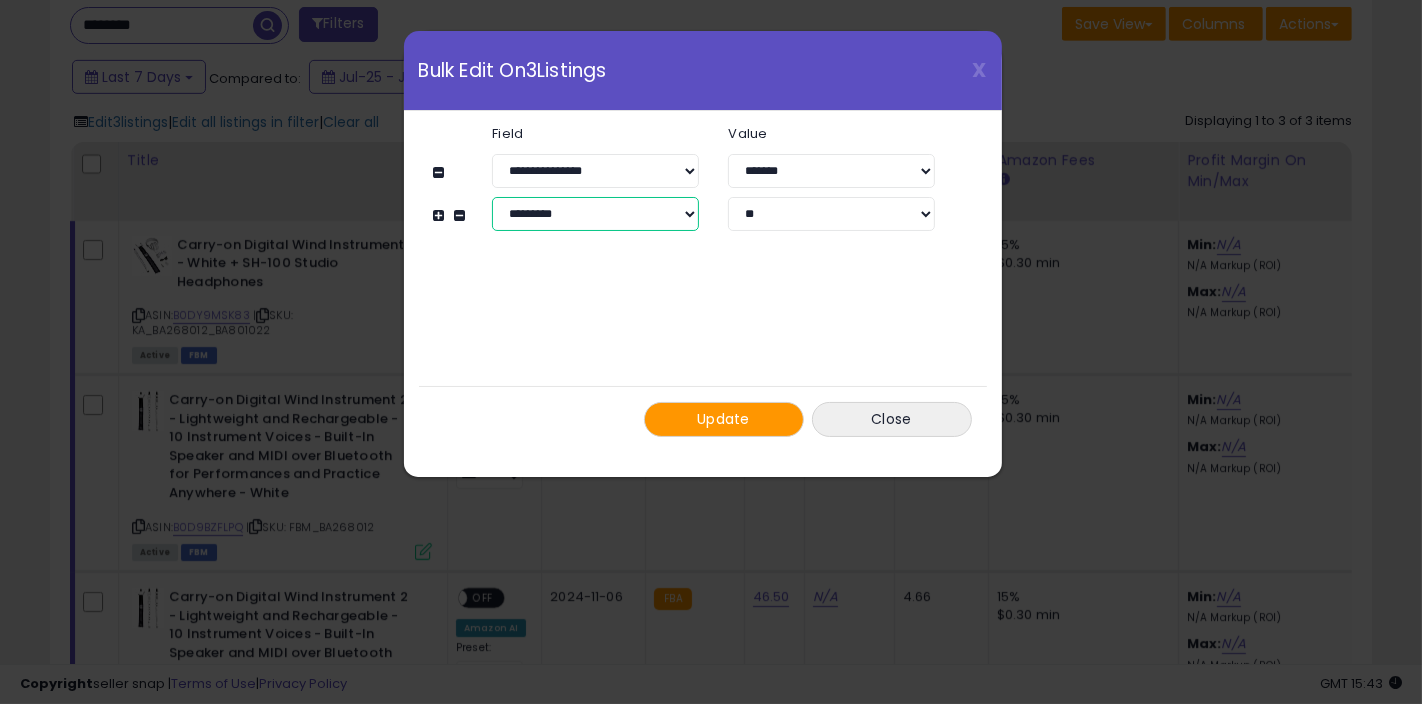 select on "**********" 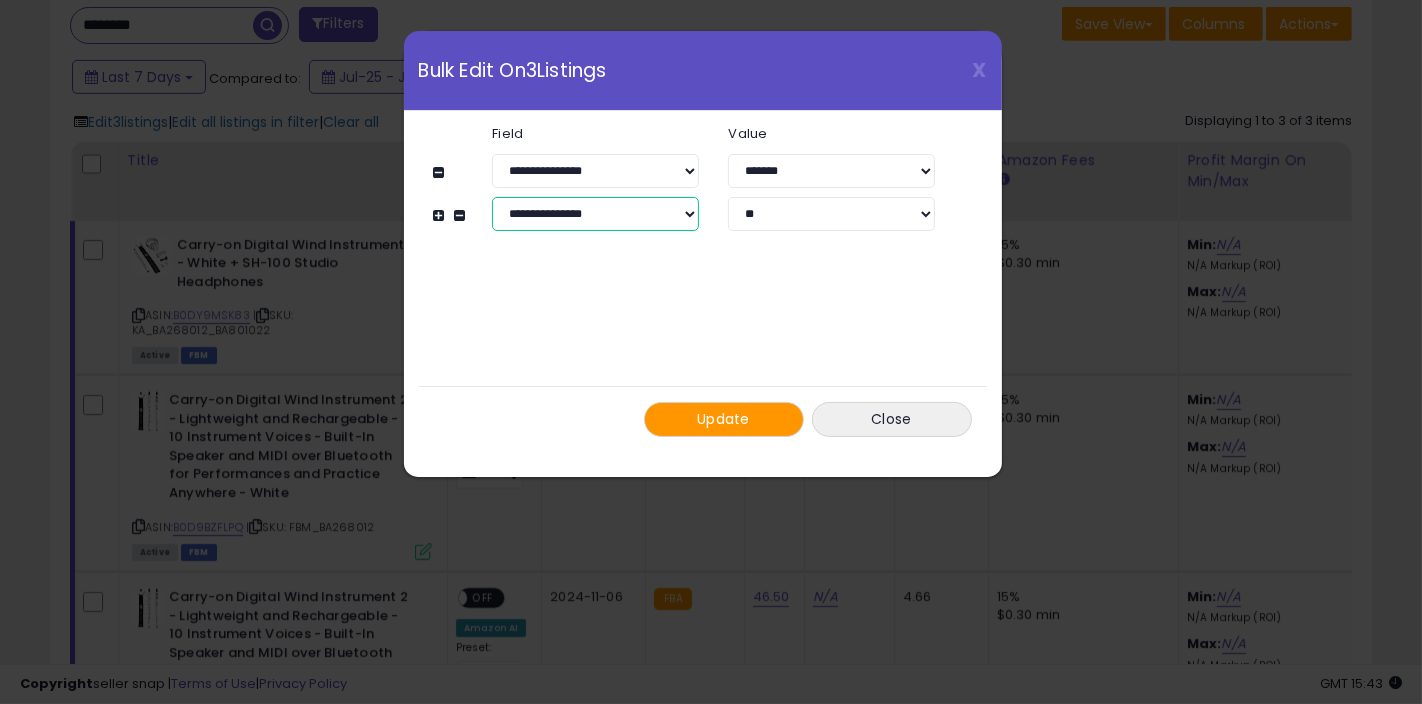 click on "**********" at bounding box center [595, 214] 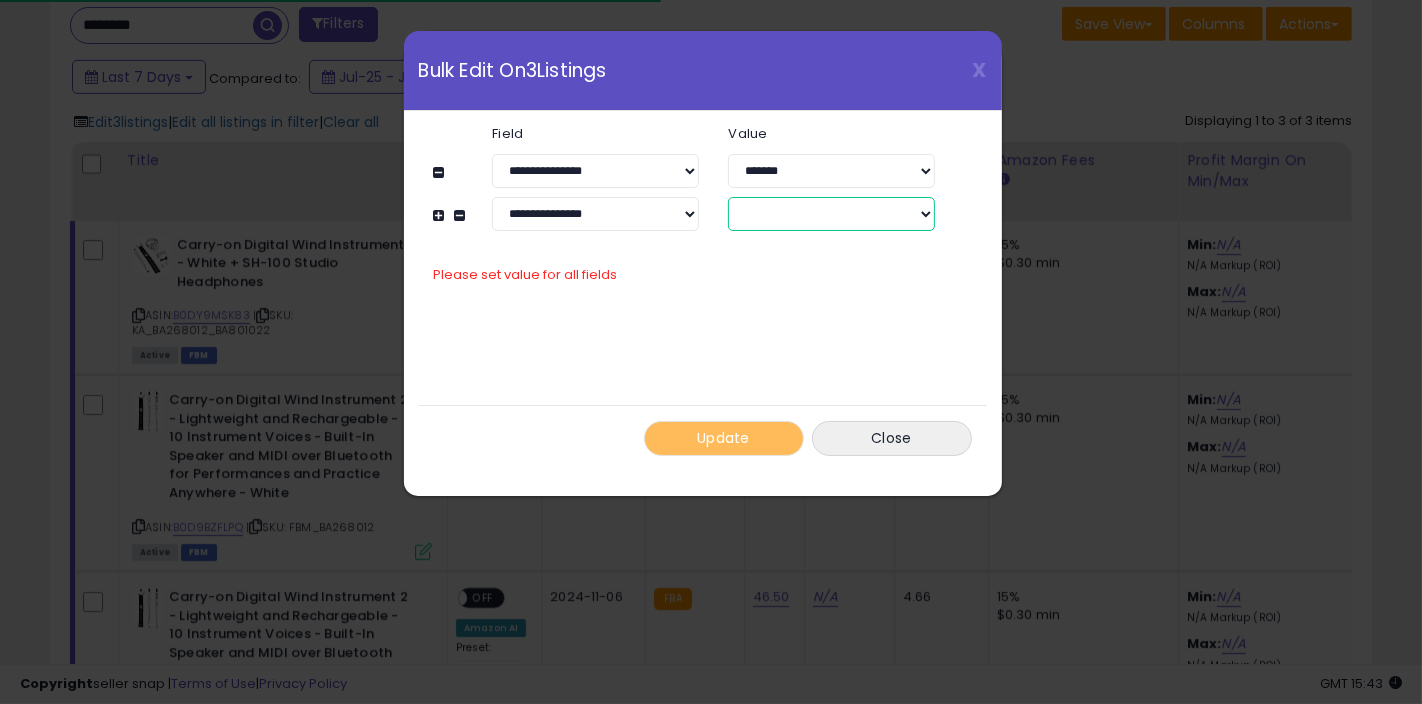 click on "******
*******" at bounding box center [831, 214] 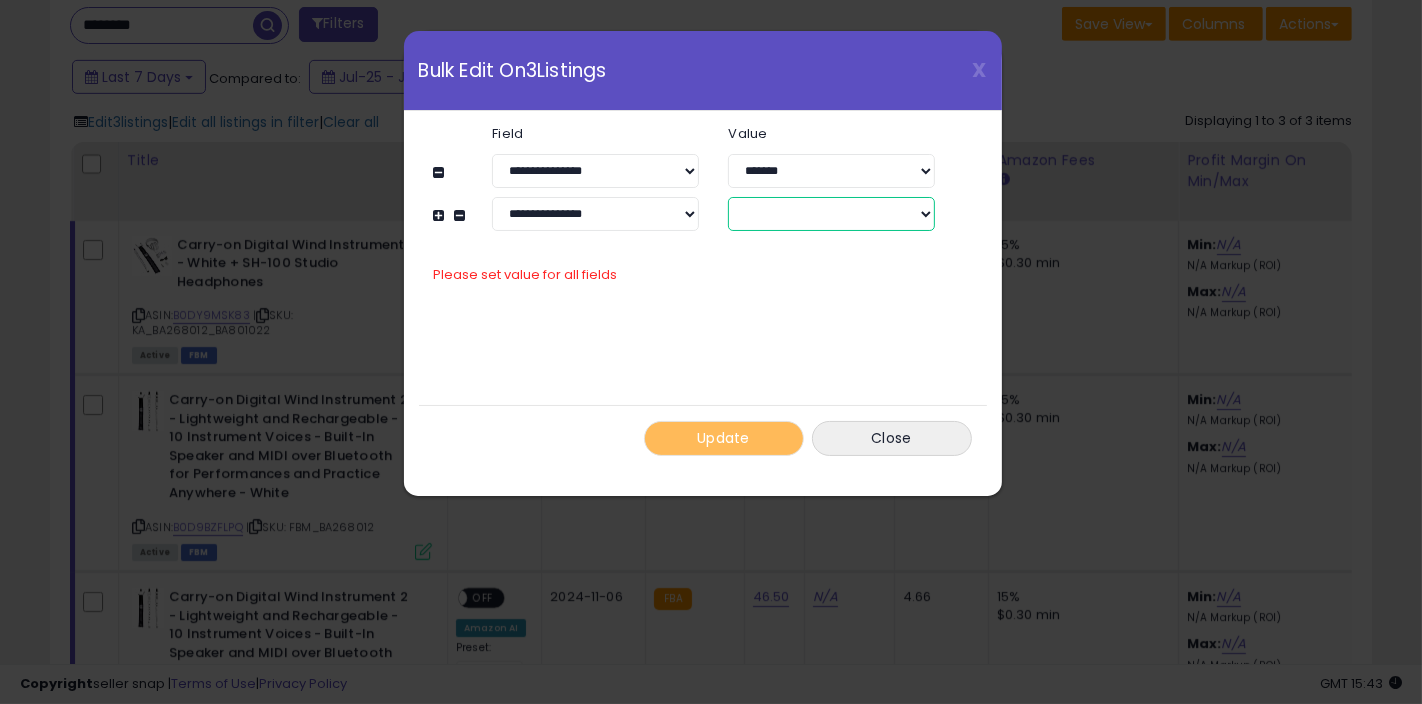 select on "****" 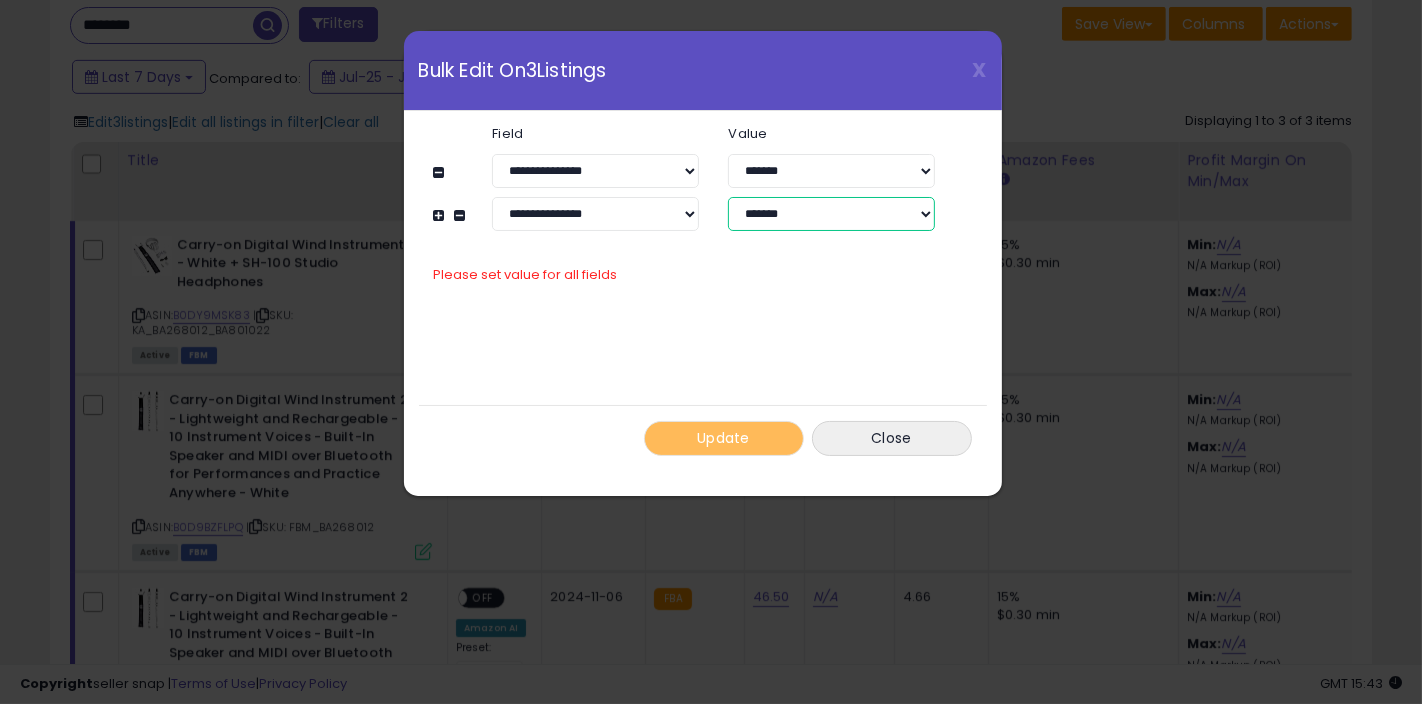 click on "******
*******" at bounding box center [831, 214] 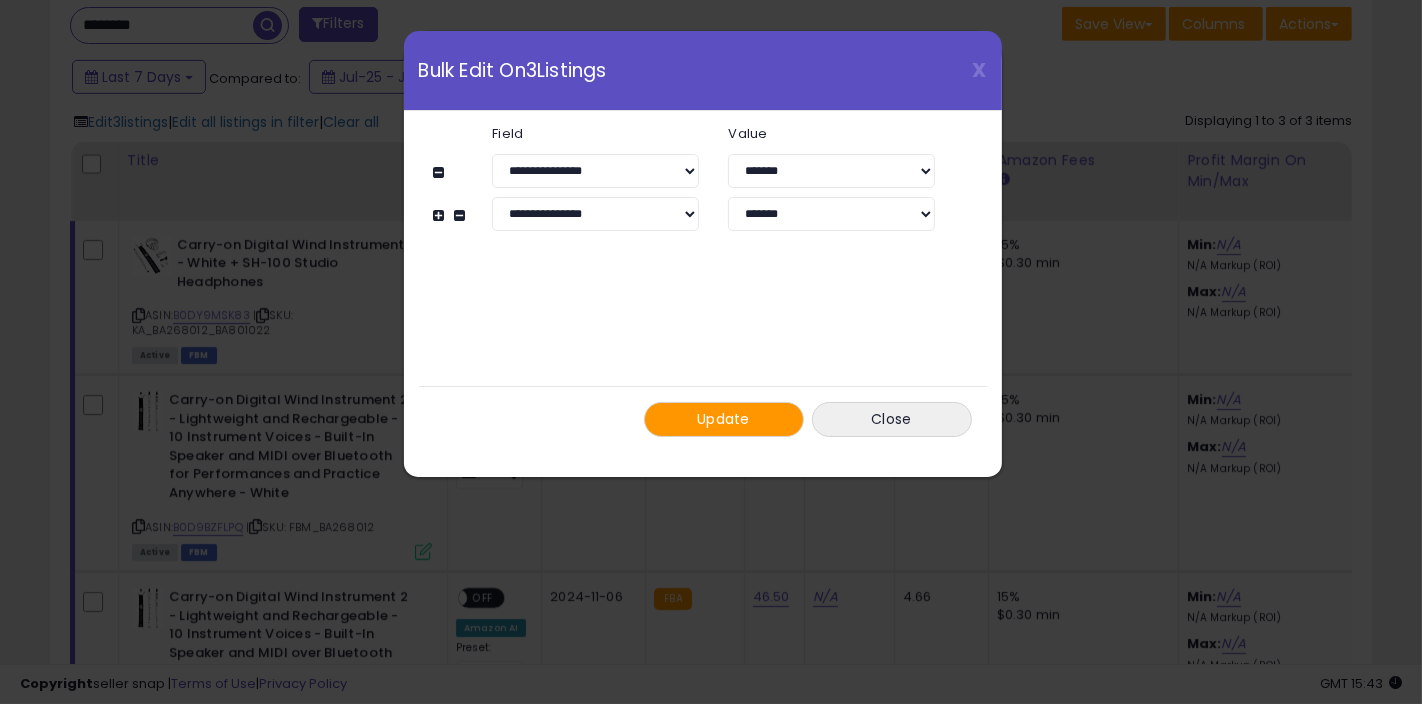 click on "Update" at bounding box center (724, 419) 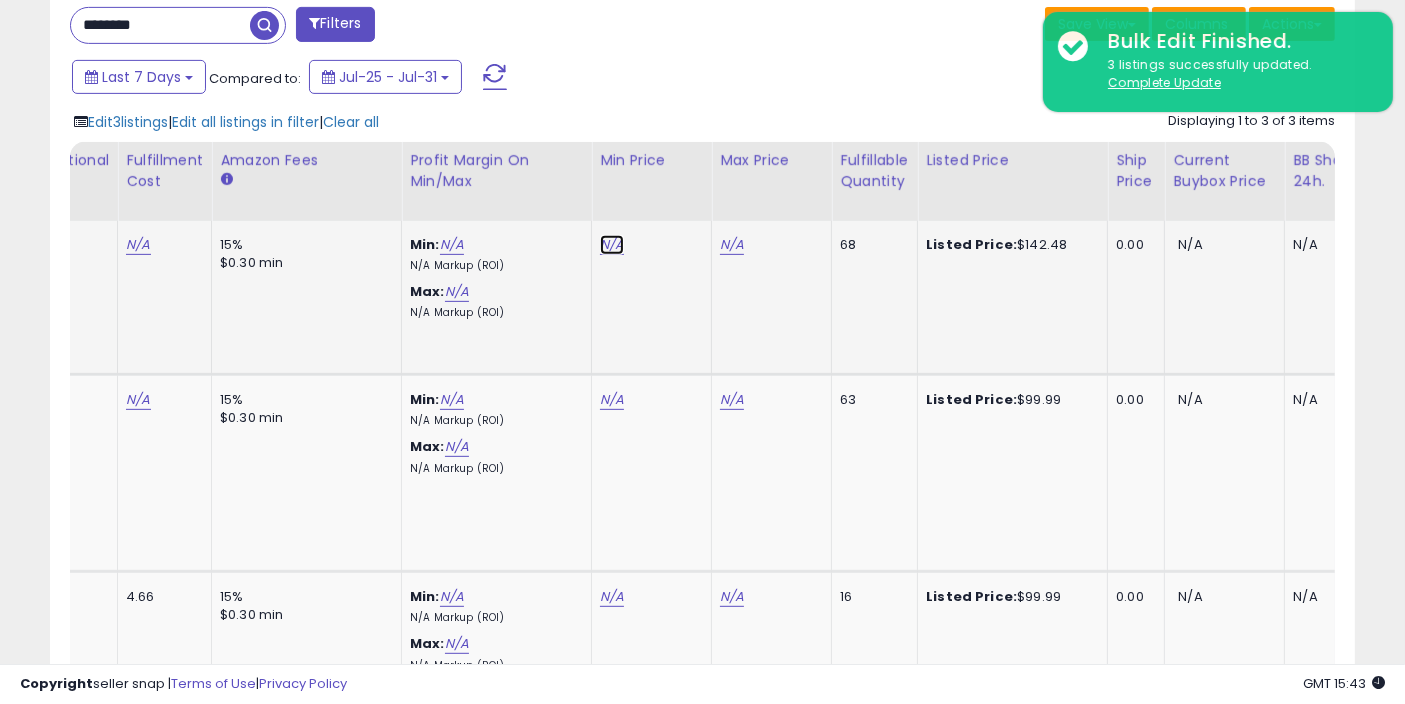 click on "N/A" at bounding box center (612, 245) 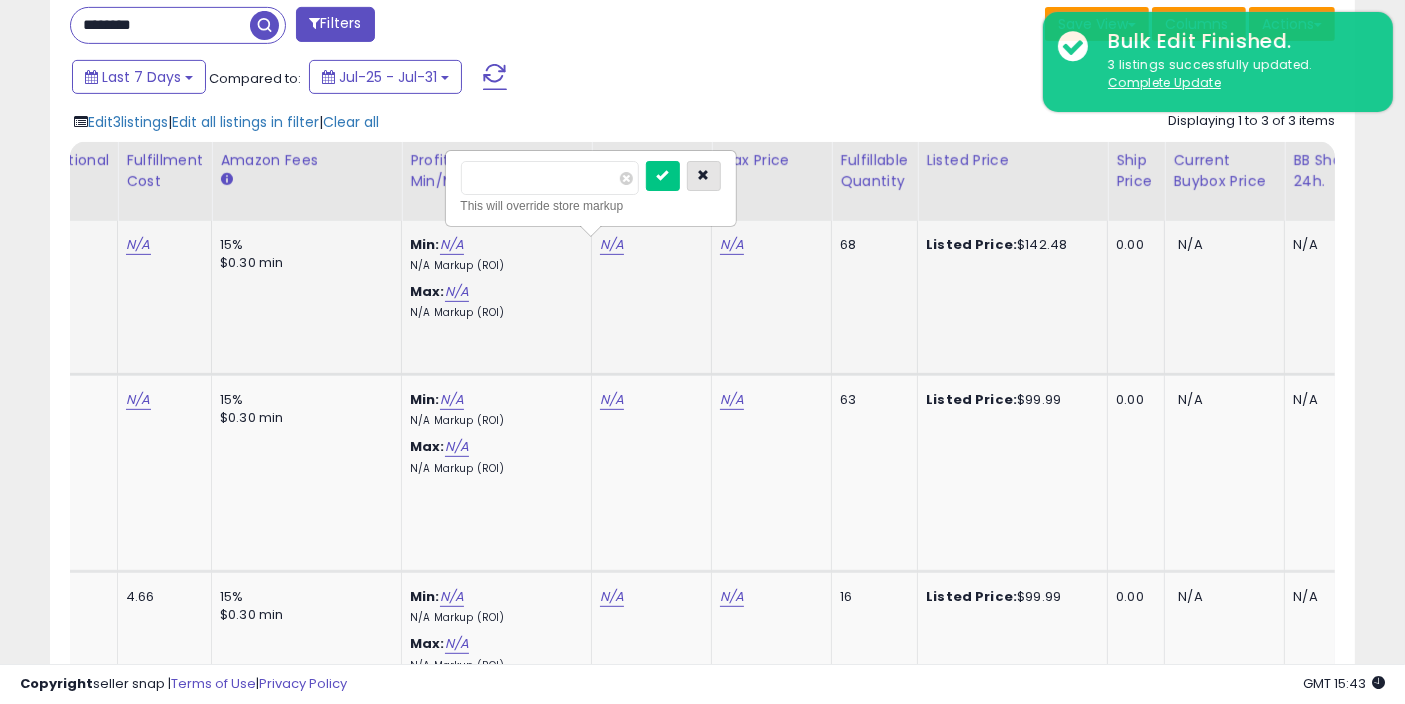 click at bounding box center [704, 176] 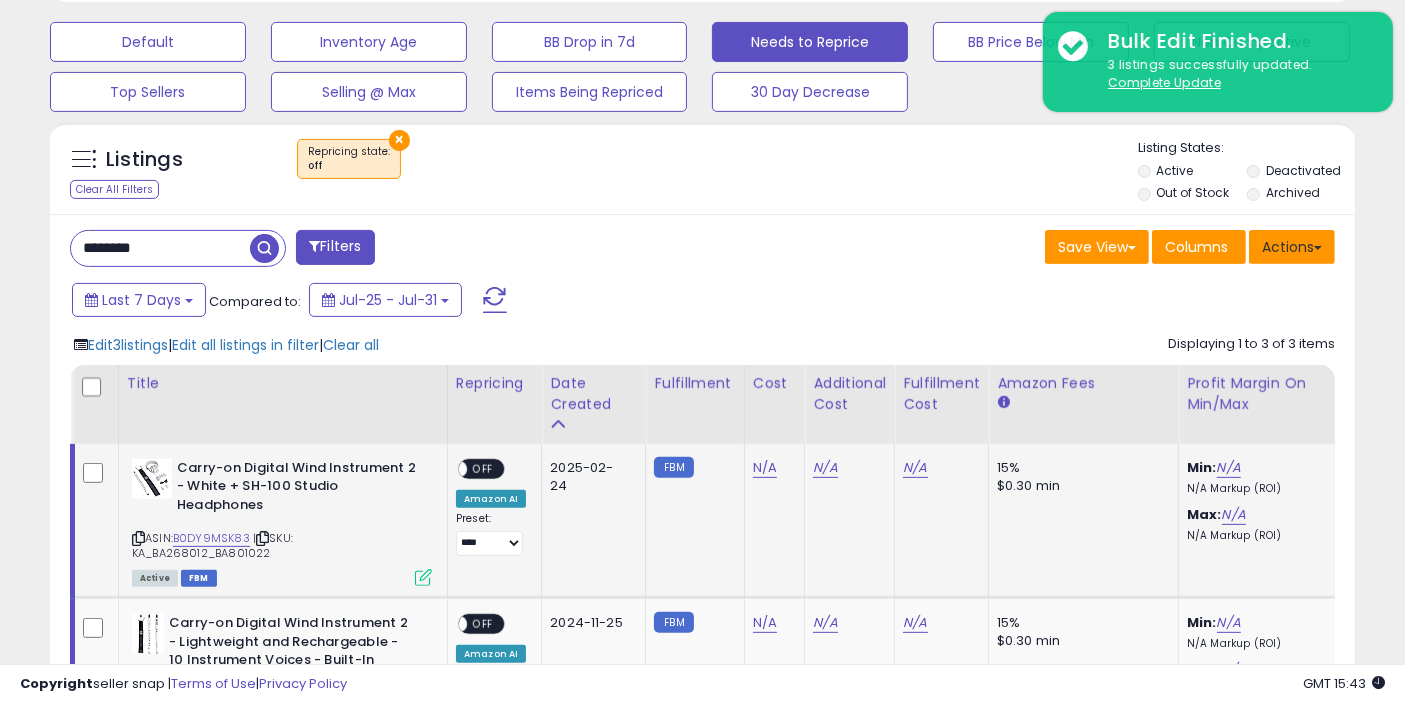 click on "Actions" at bounding box center (1292, 247) 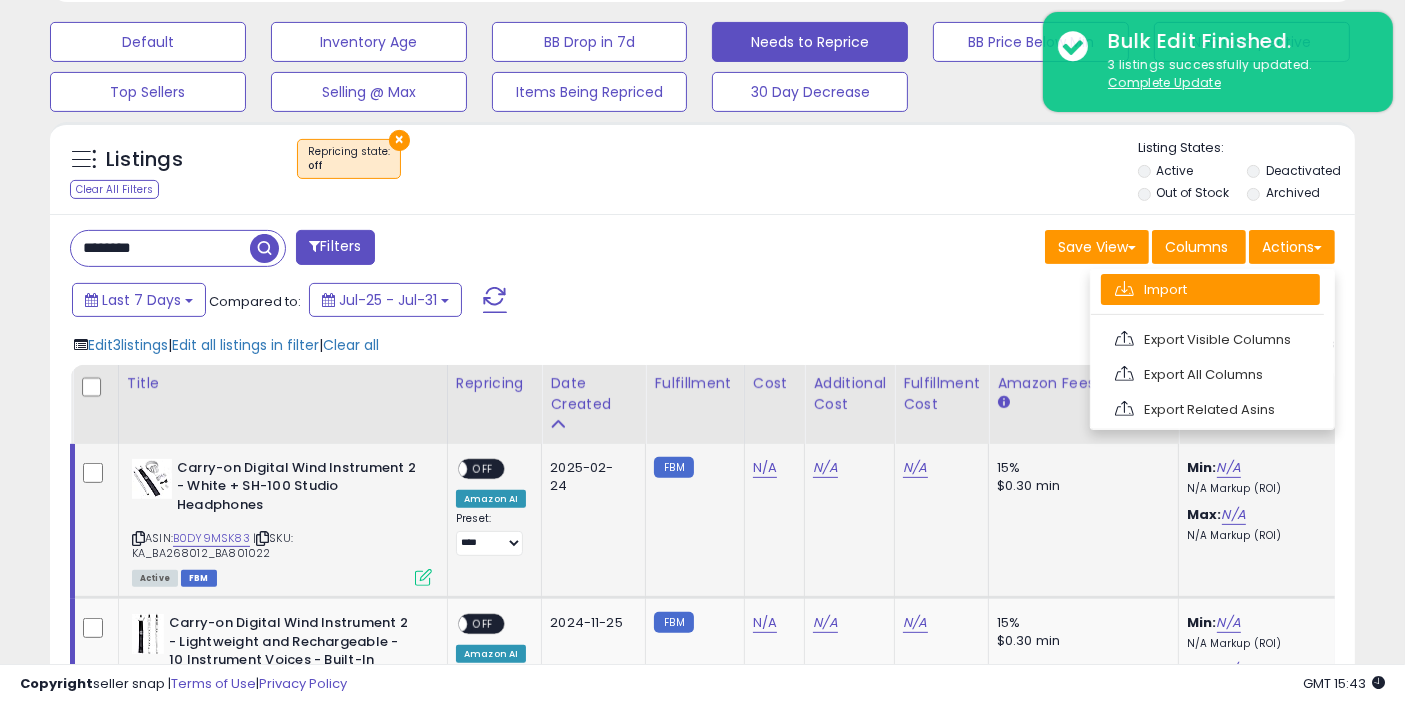 click on "Import" at bounding box center (1210, 289) 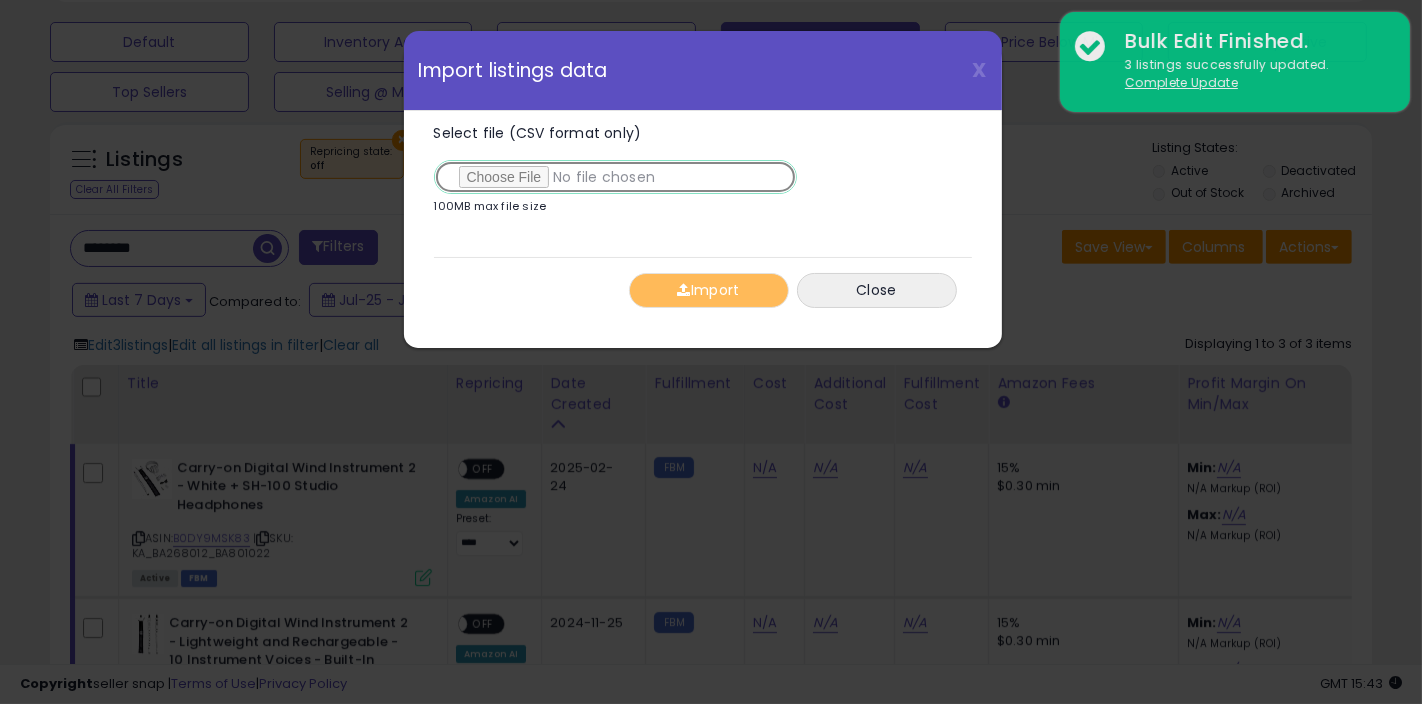 click on "Select file (CSV format only)" at bounding box center [615, 177] 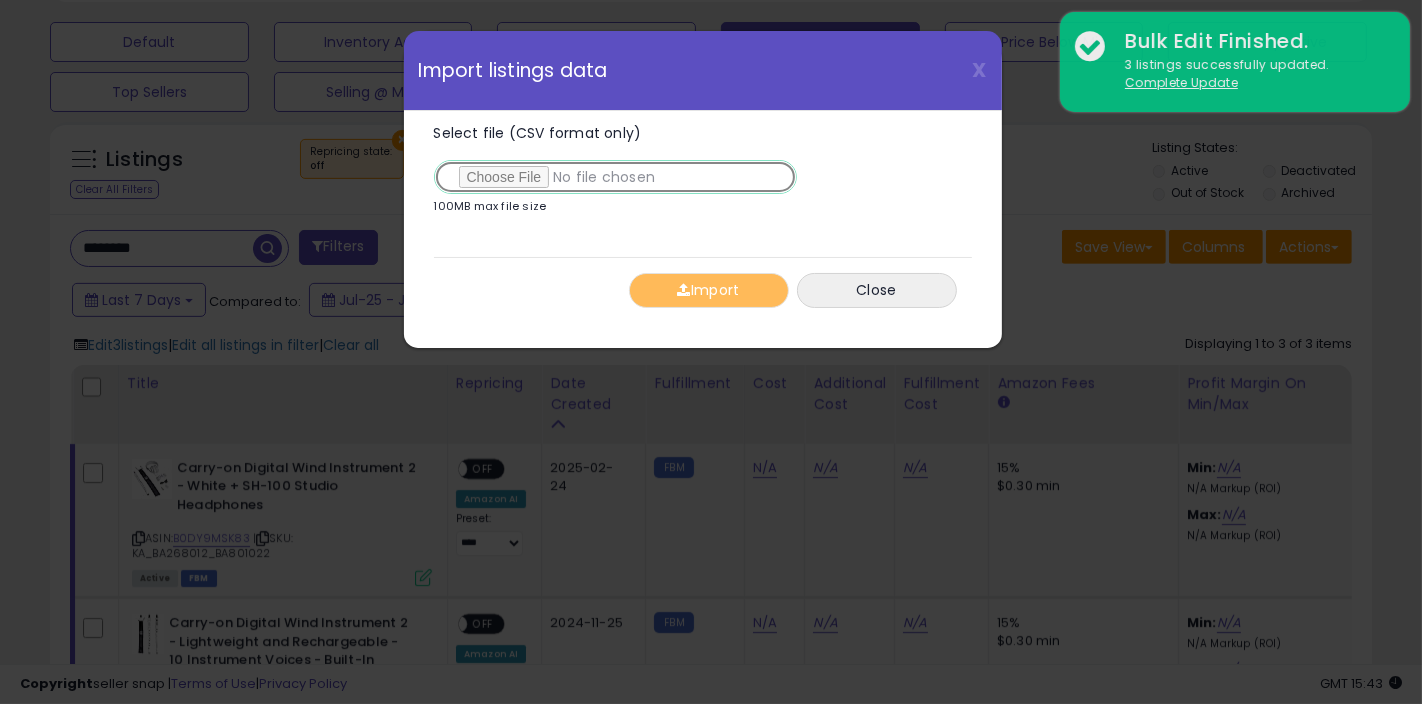 type on "**********" 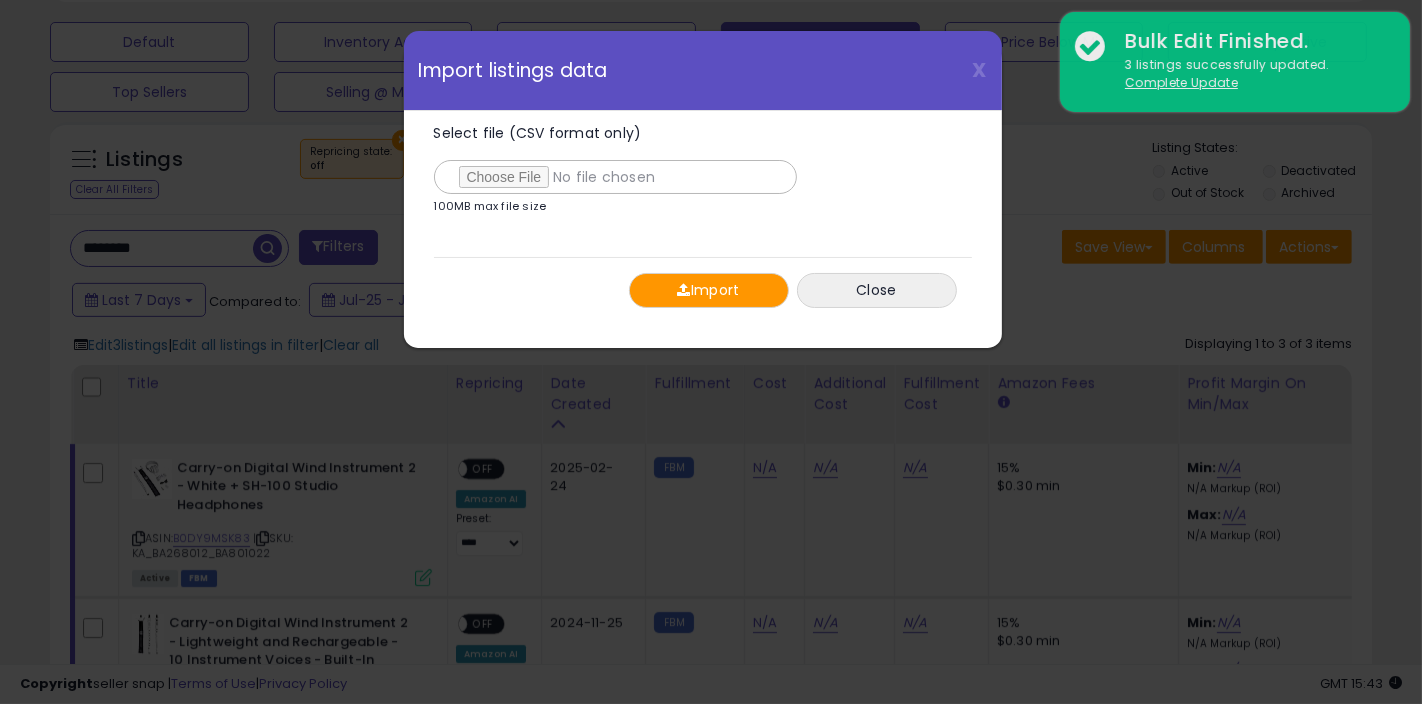 click on "Import" at bounding box center [709, 290] 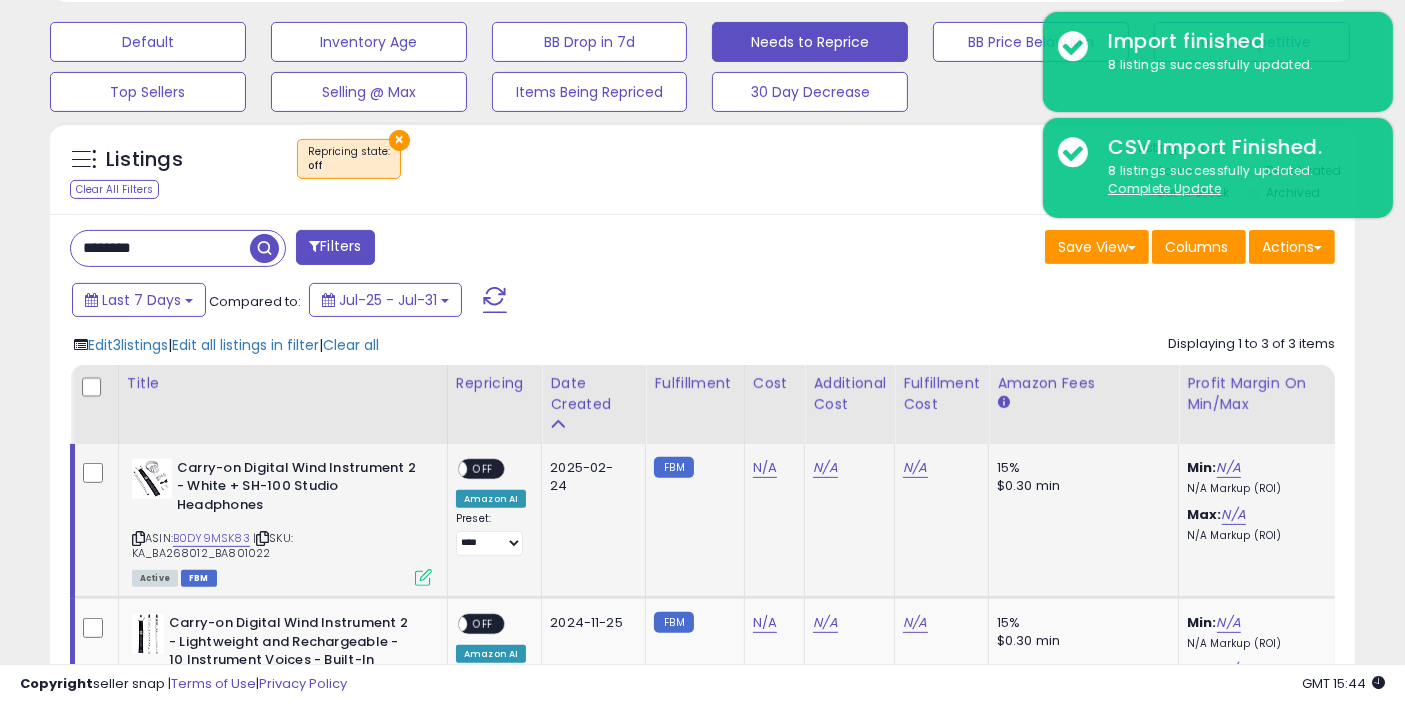 click on "********" at bounding box center [160, 248] 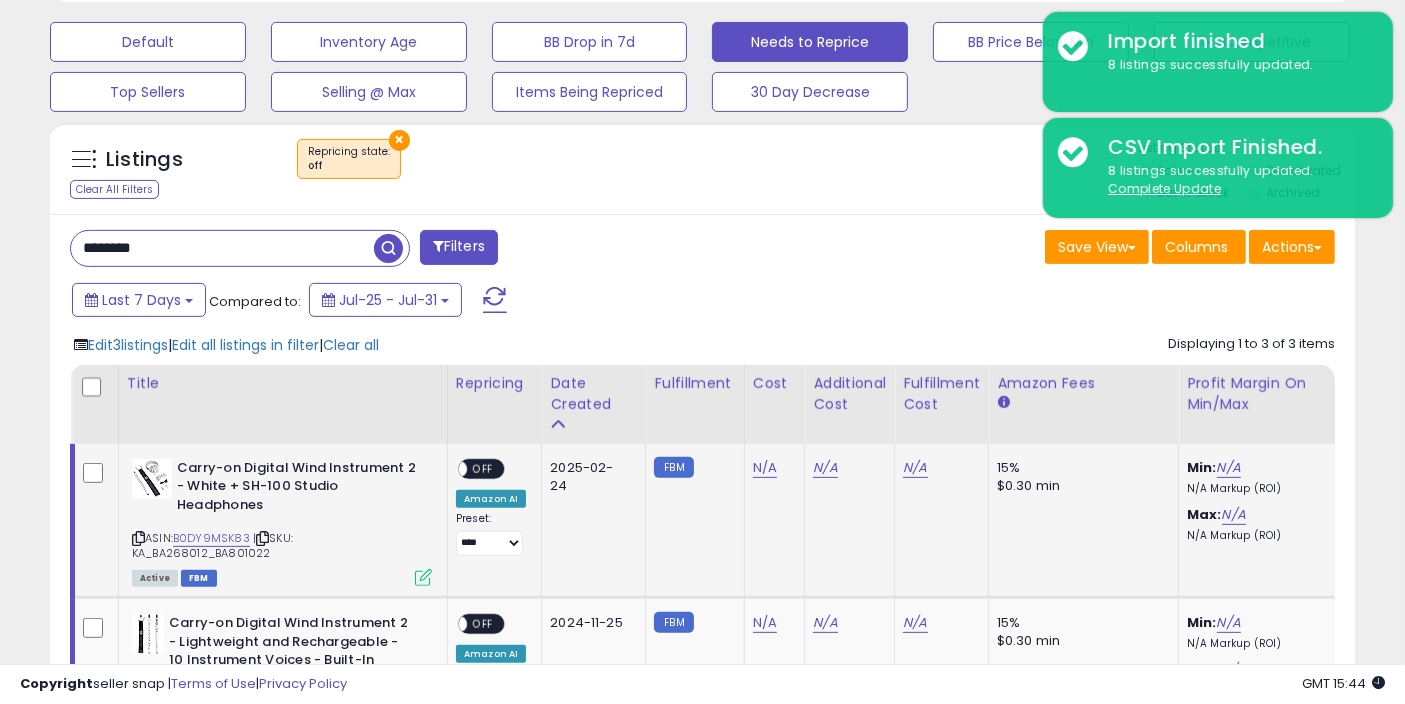 type on "********" 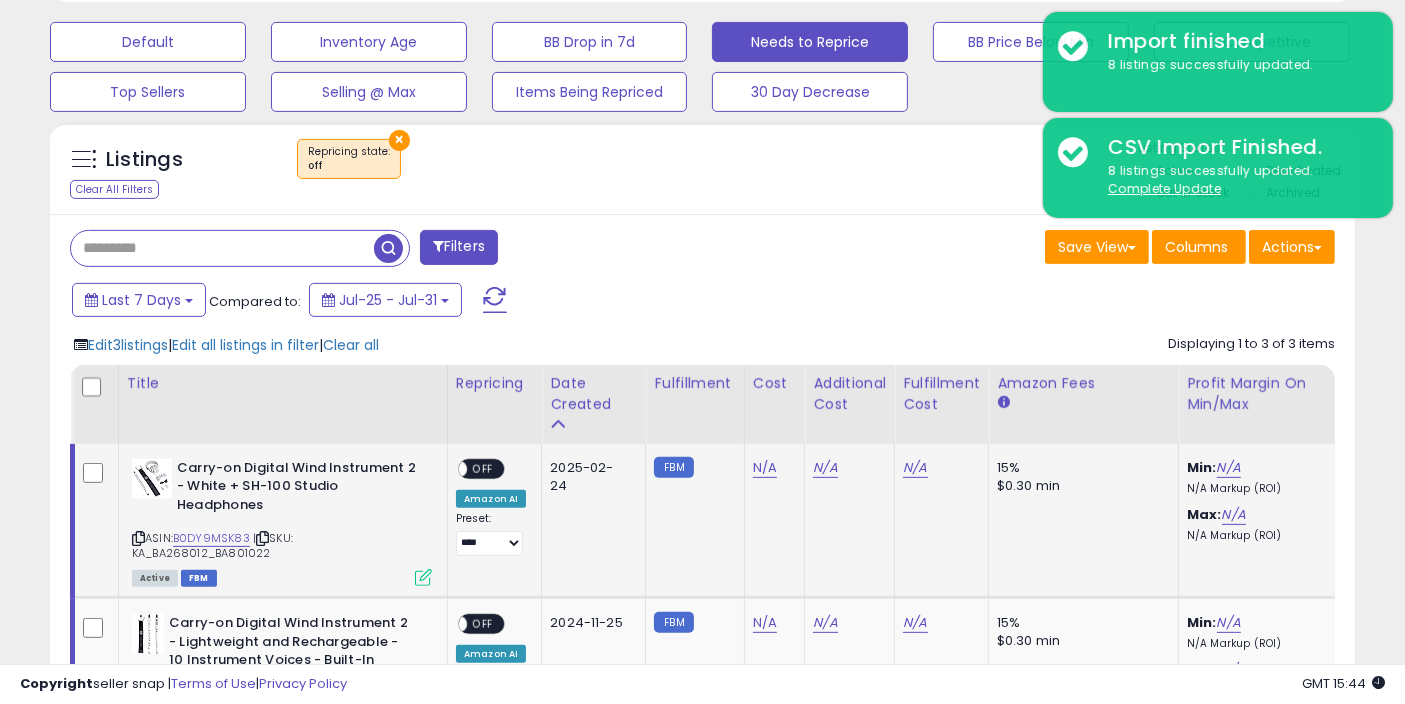 click at bounding box center (388, 248) 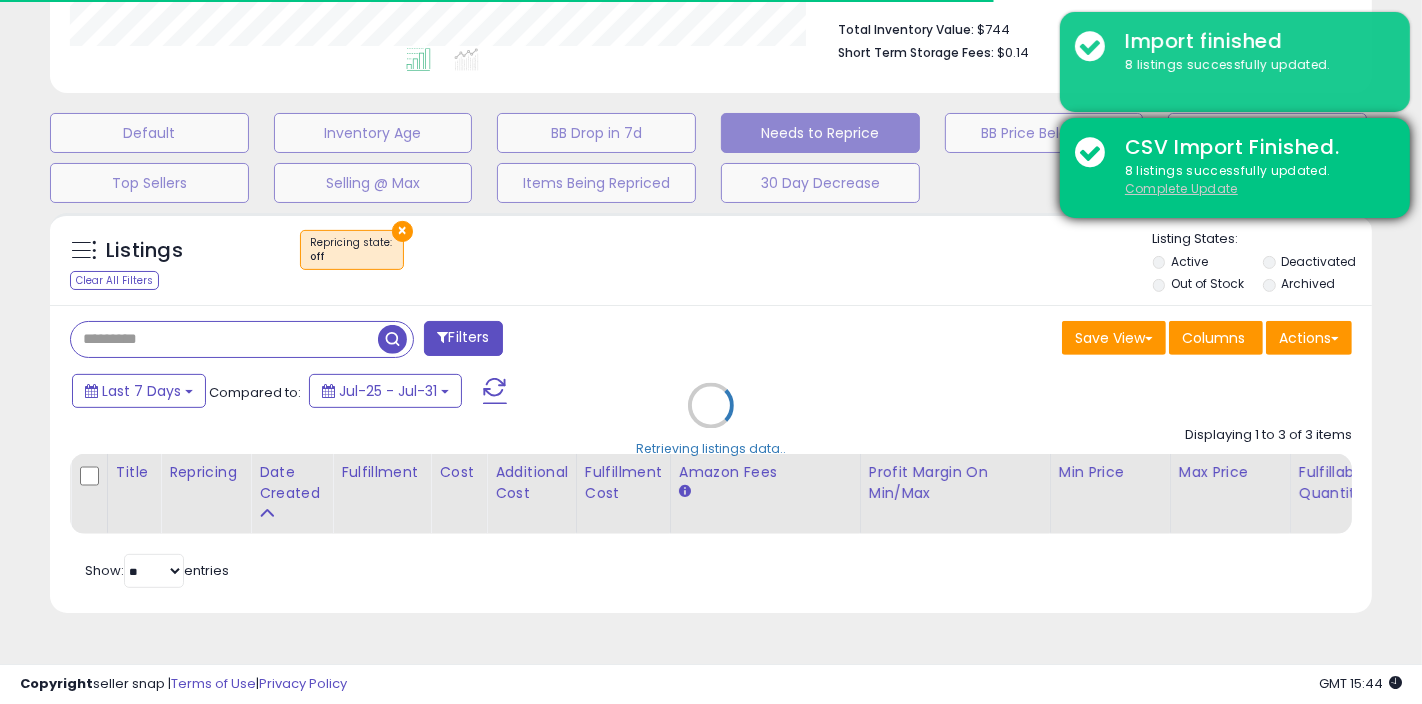 click on "Complete Update" at bounding box center (1181, 188) 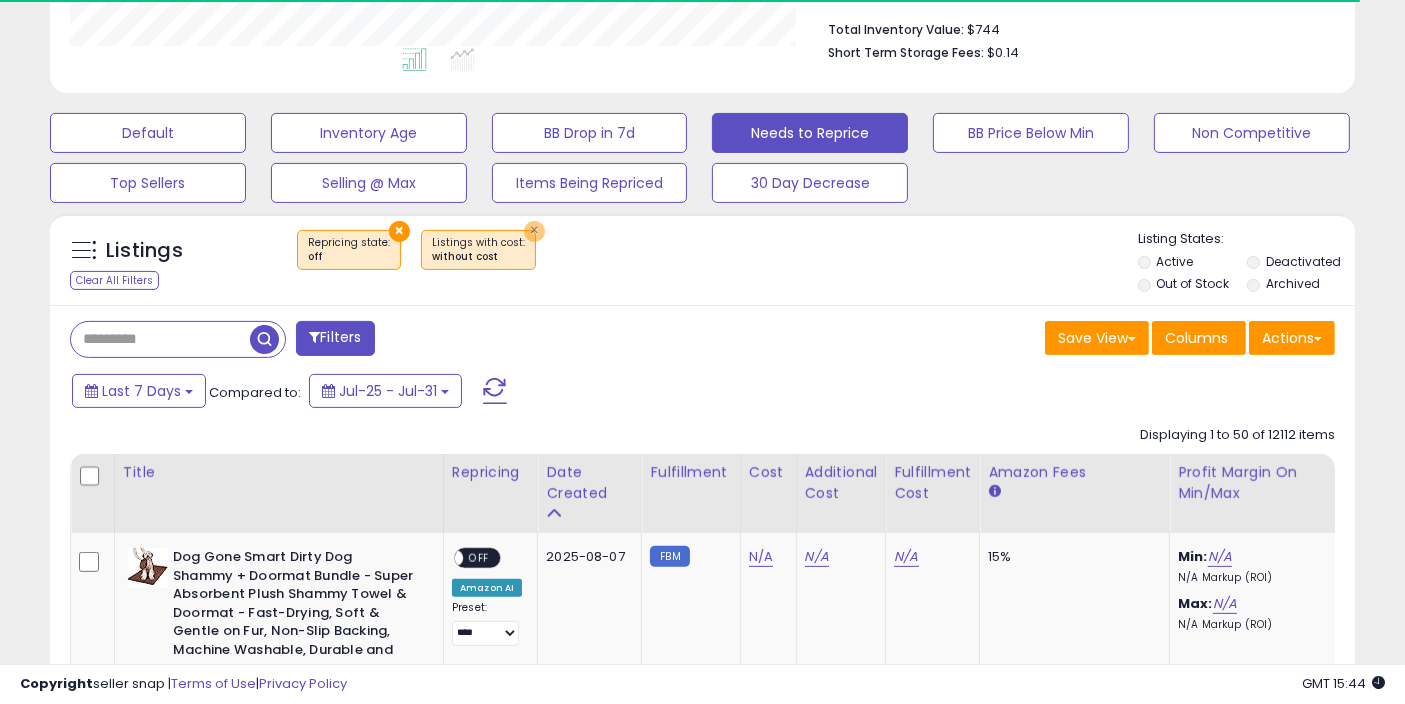 click on "×" at bounding box center [534, 231] 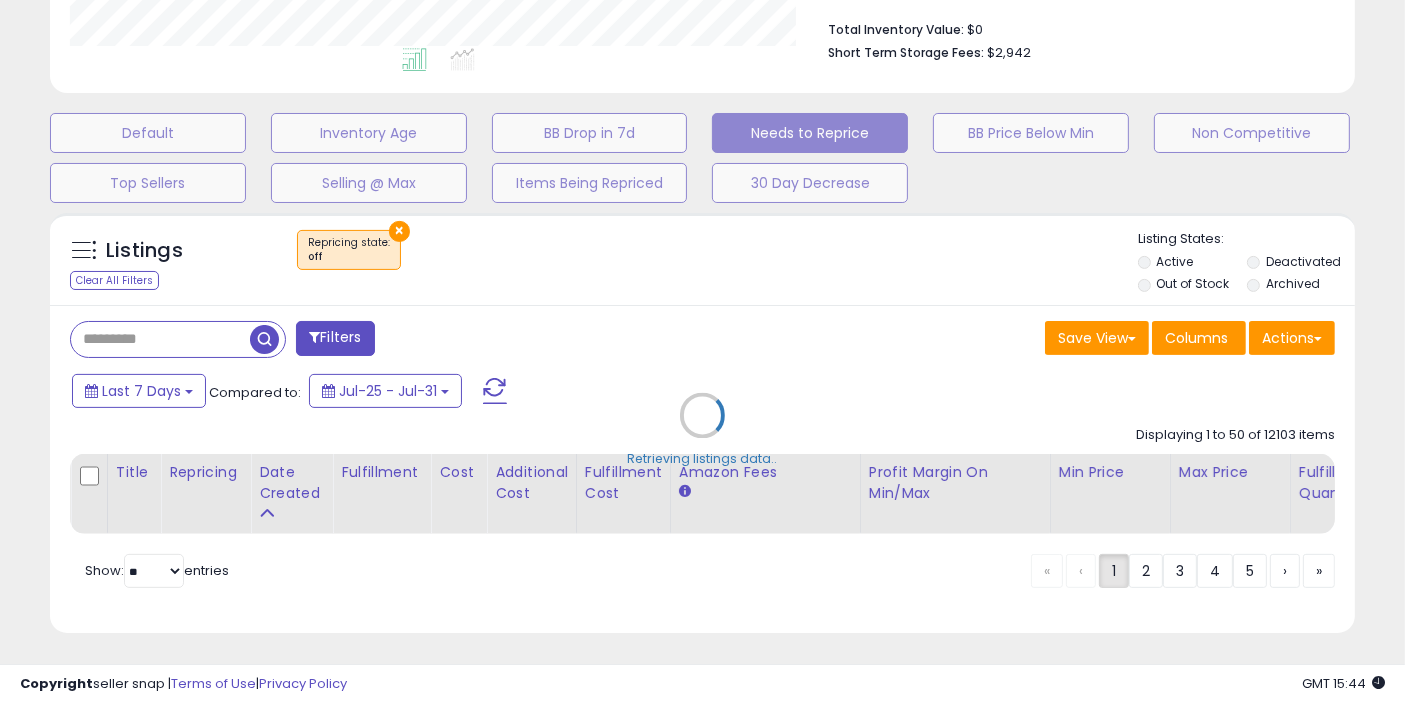 click on "Retrieving listings data.." at bounding box center (702, 430) 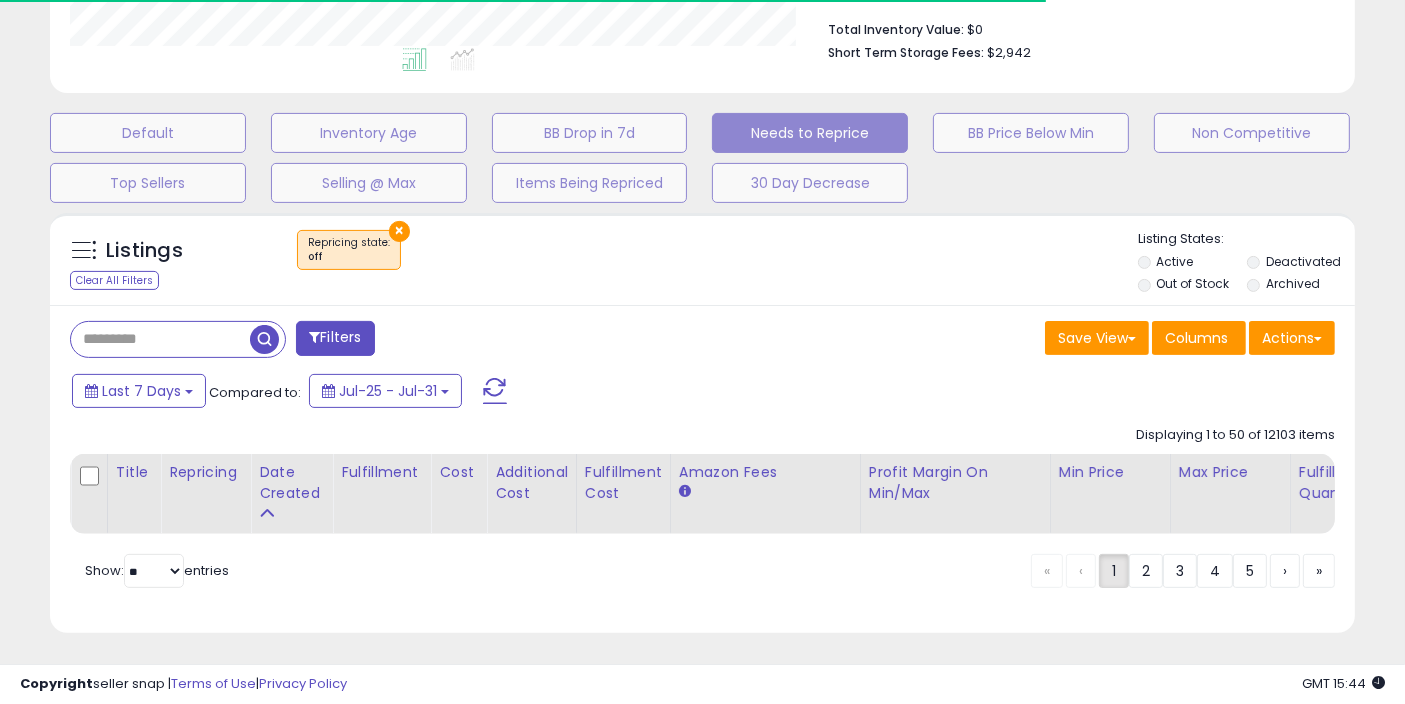 scroll, scrollTop: 405, scrollLeft: 0, axis: vertical 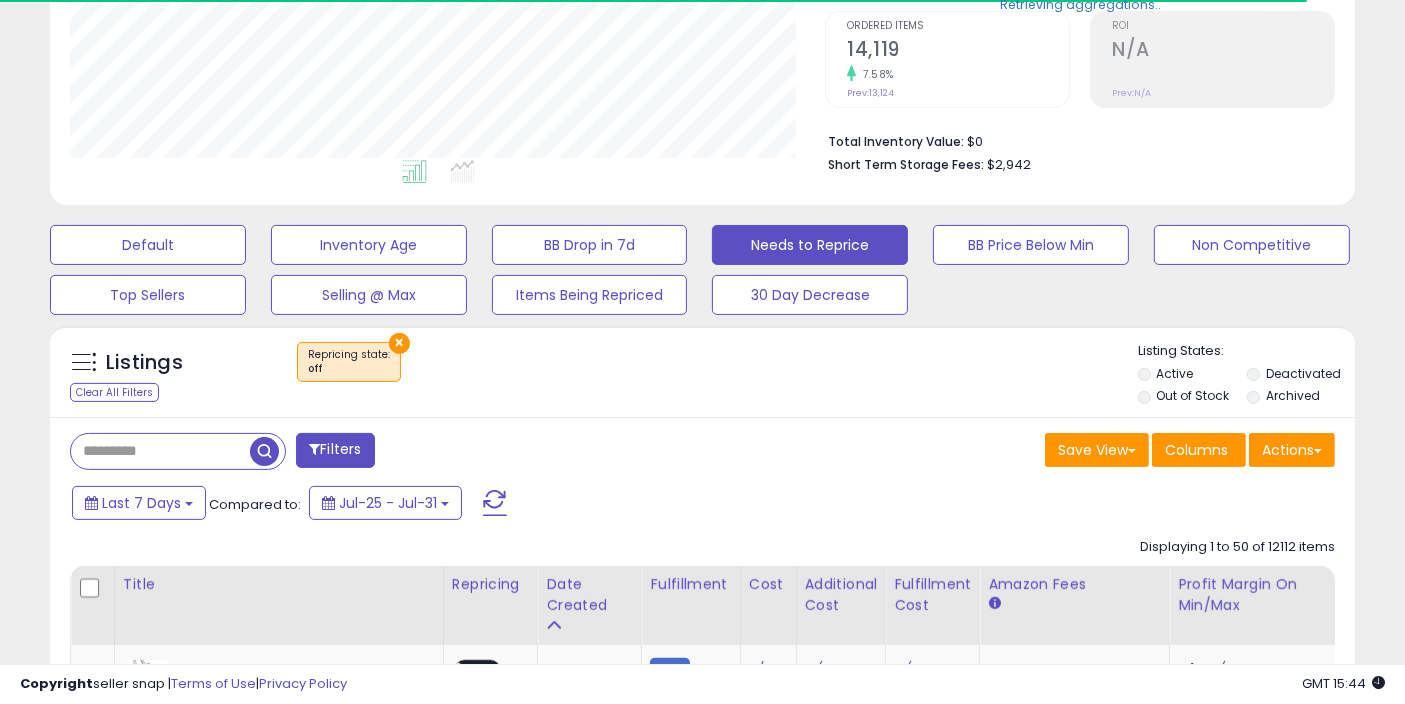 click on "×" at bounding box center (399, 343) 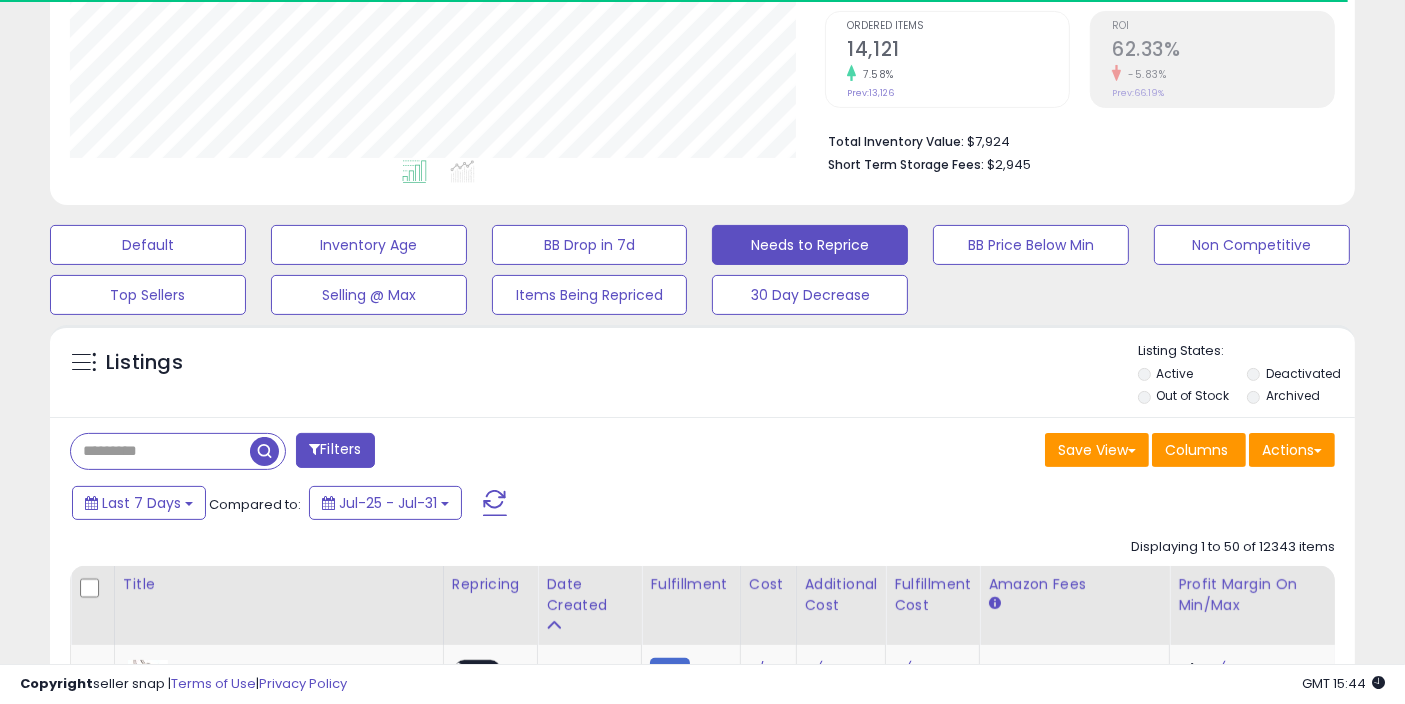 scroll, scrollTop: 999590, scrollLeft: 999244, axis: both 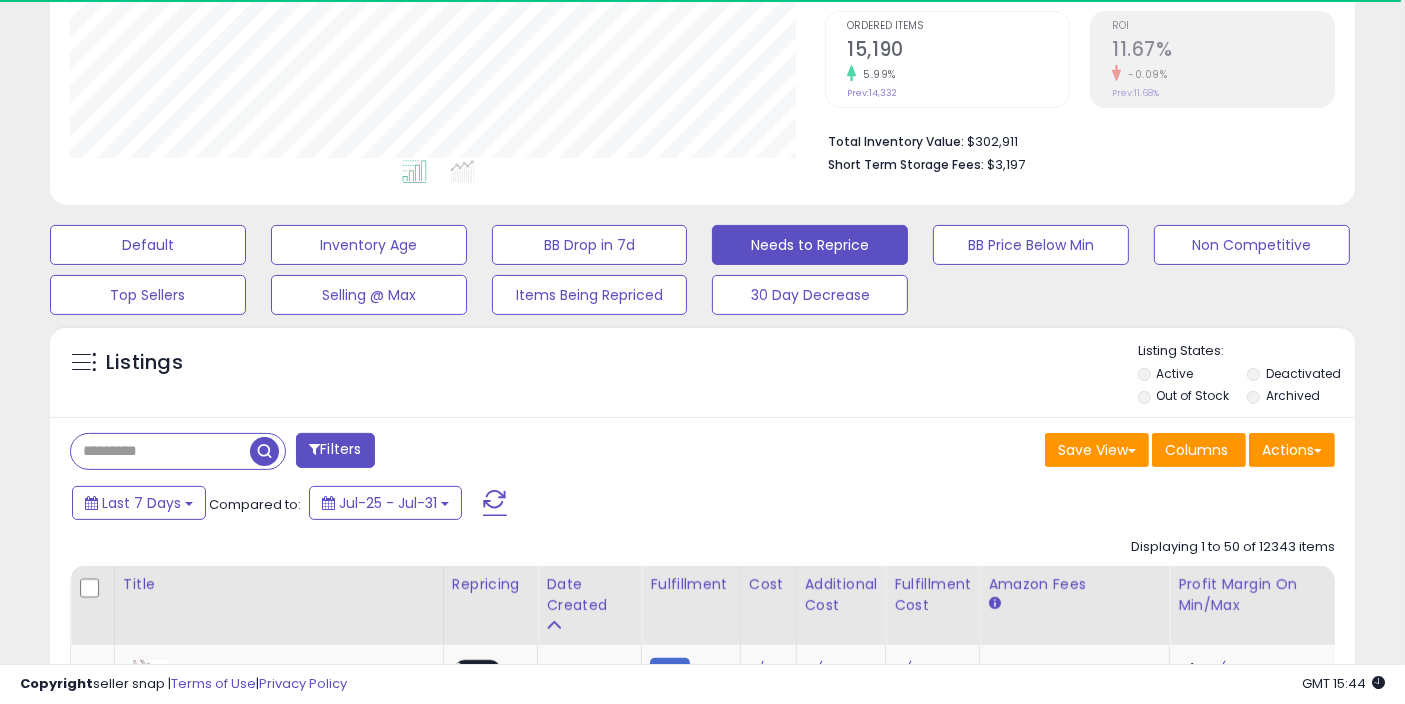 click at bounding box center (160, 451) 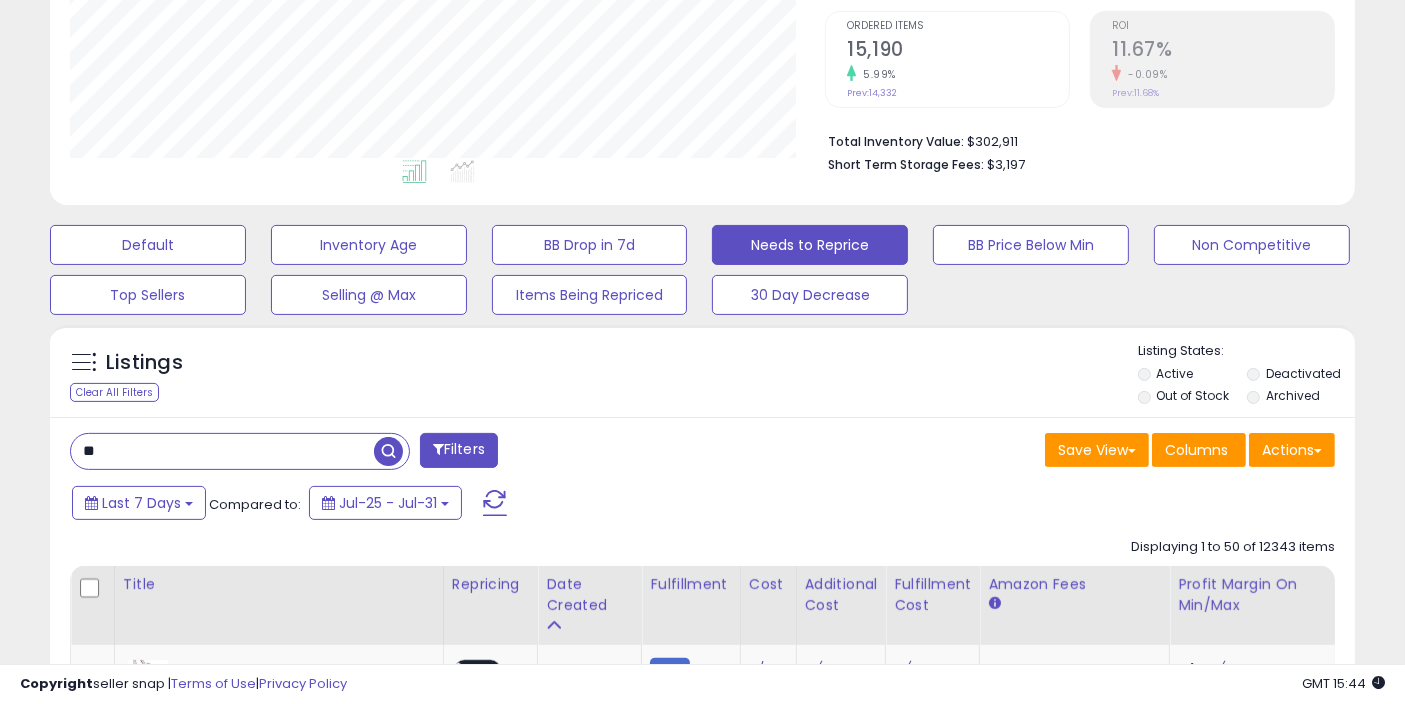 scroll, scrollTop: 999590, scrollLeft: 999244, axis: both 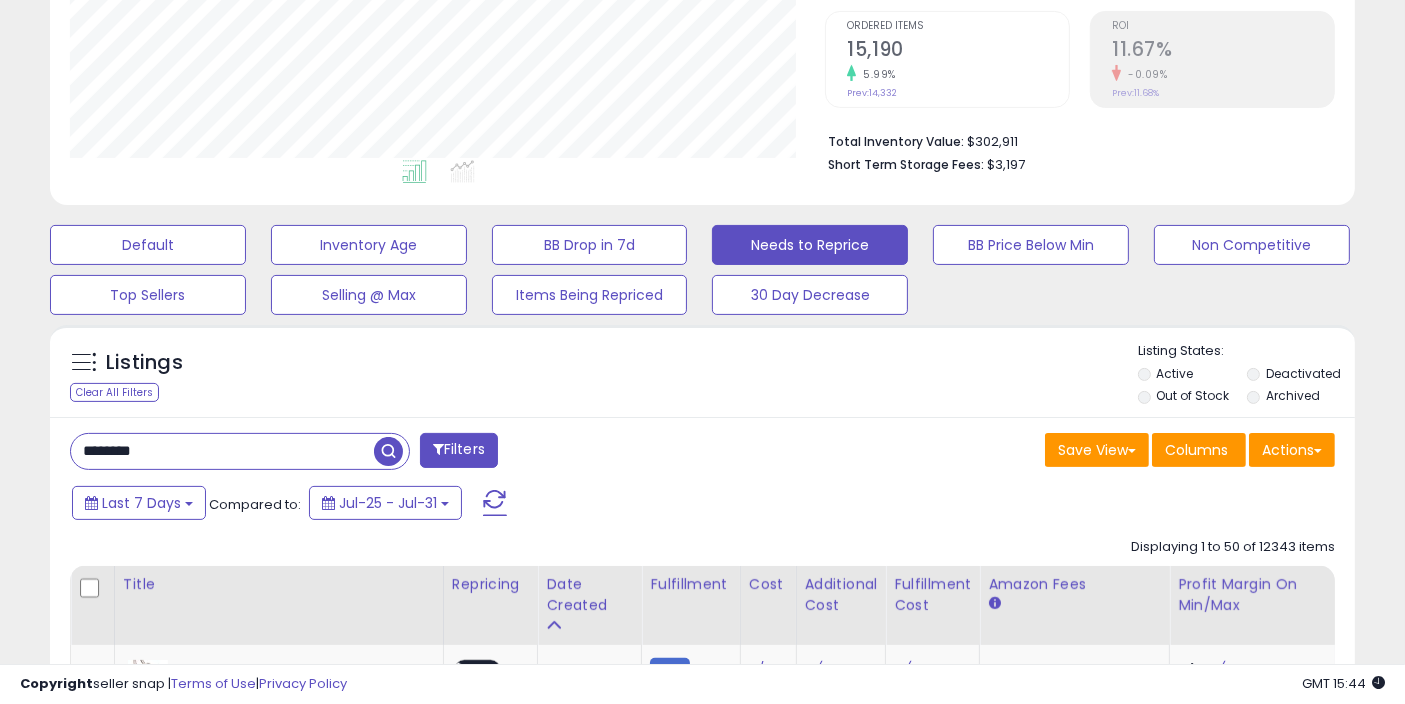 click at bounding box center [388, 451] 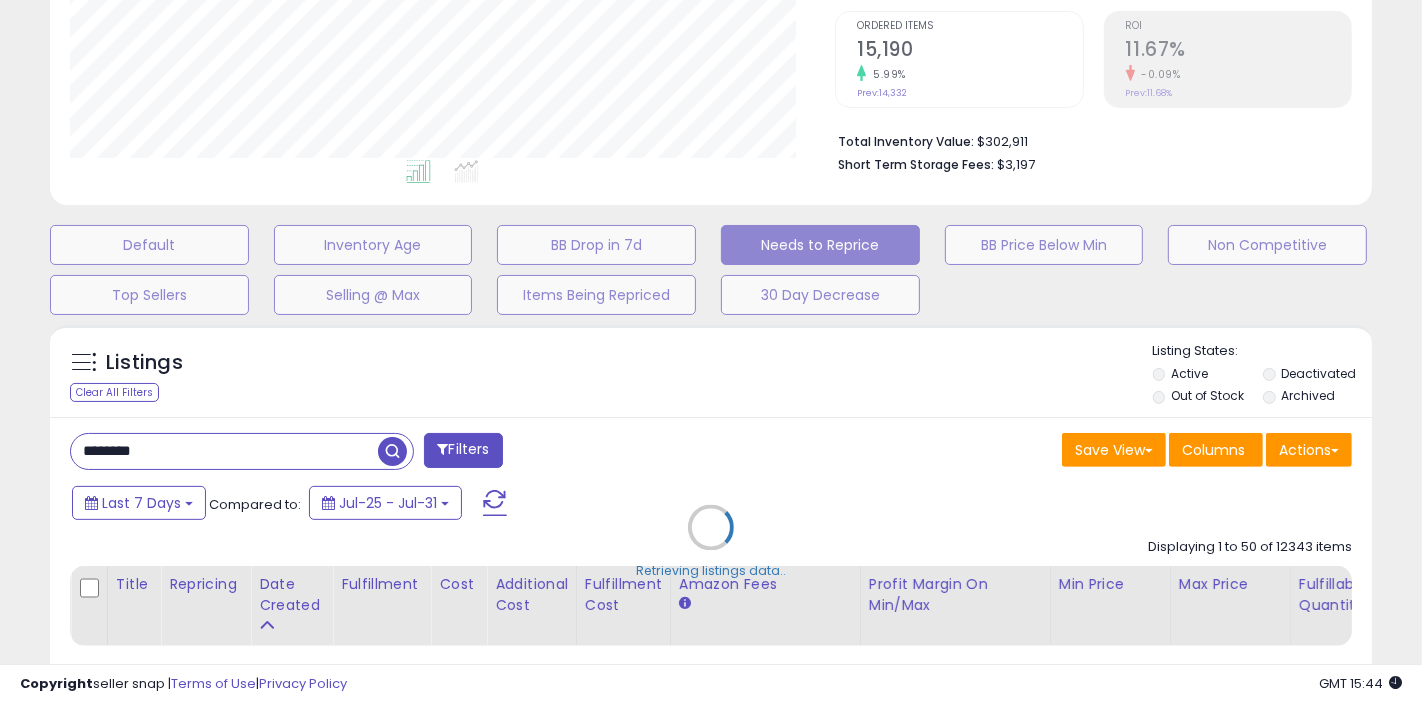 scroll, scrollTop: 999590, scrollLeft: 999234, axis: both 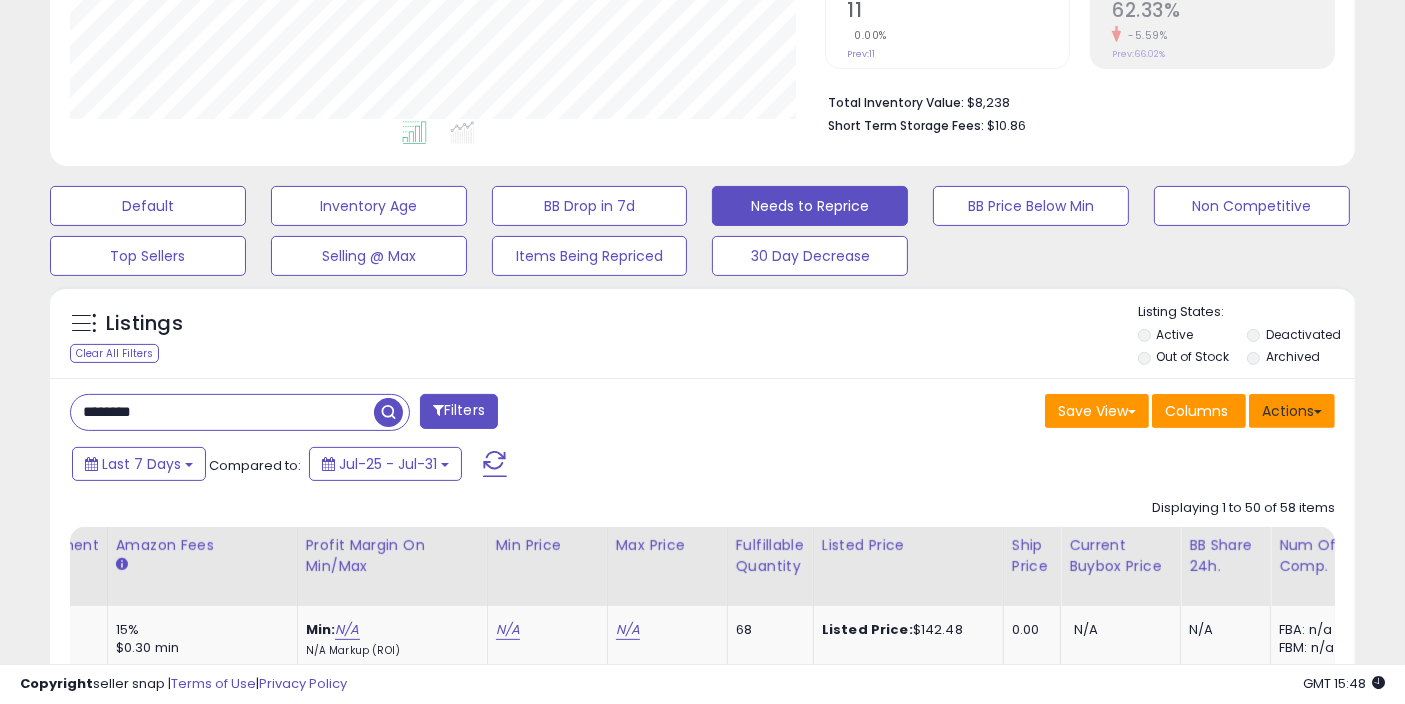 click on "Actions" at bounding box center (1292, 411) 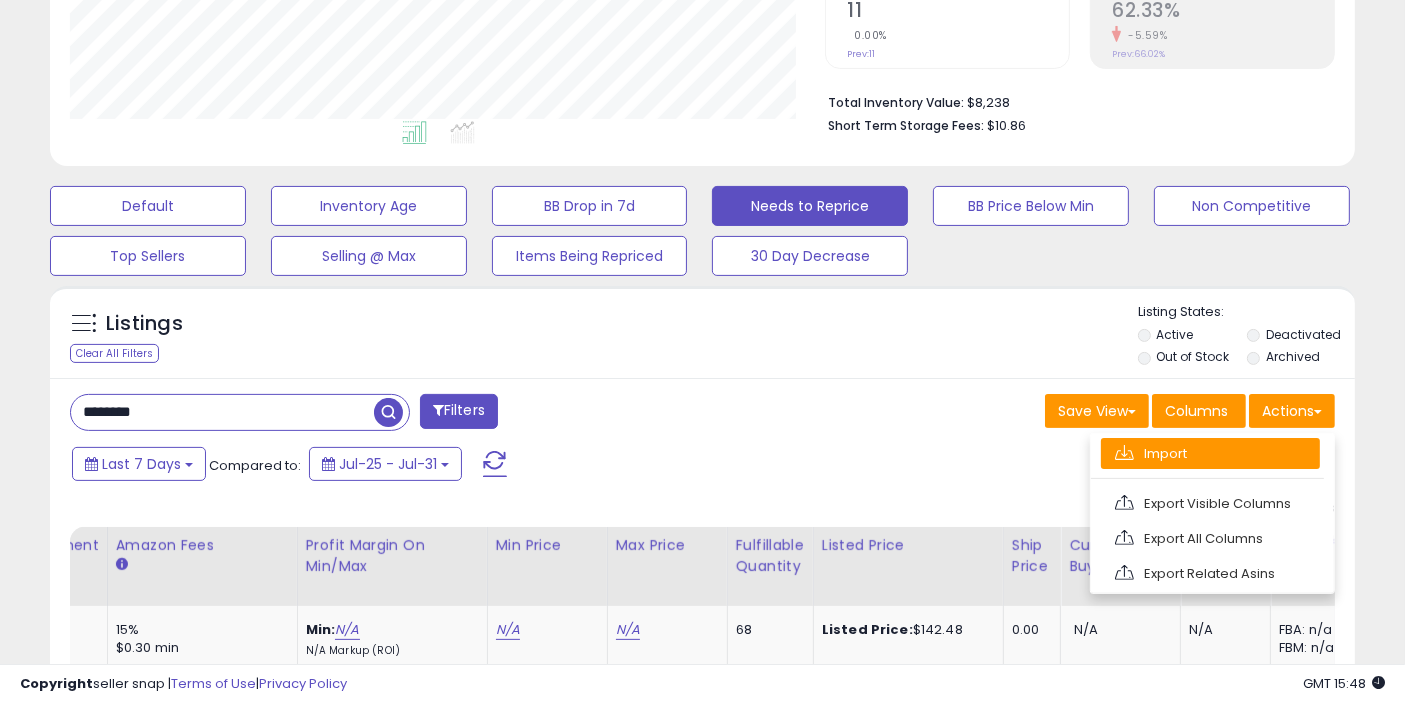 click on "Import" at bounding box center [1210, 453] 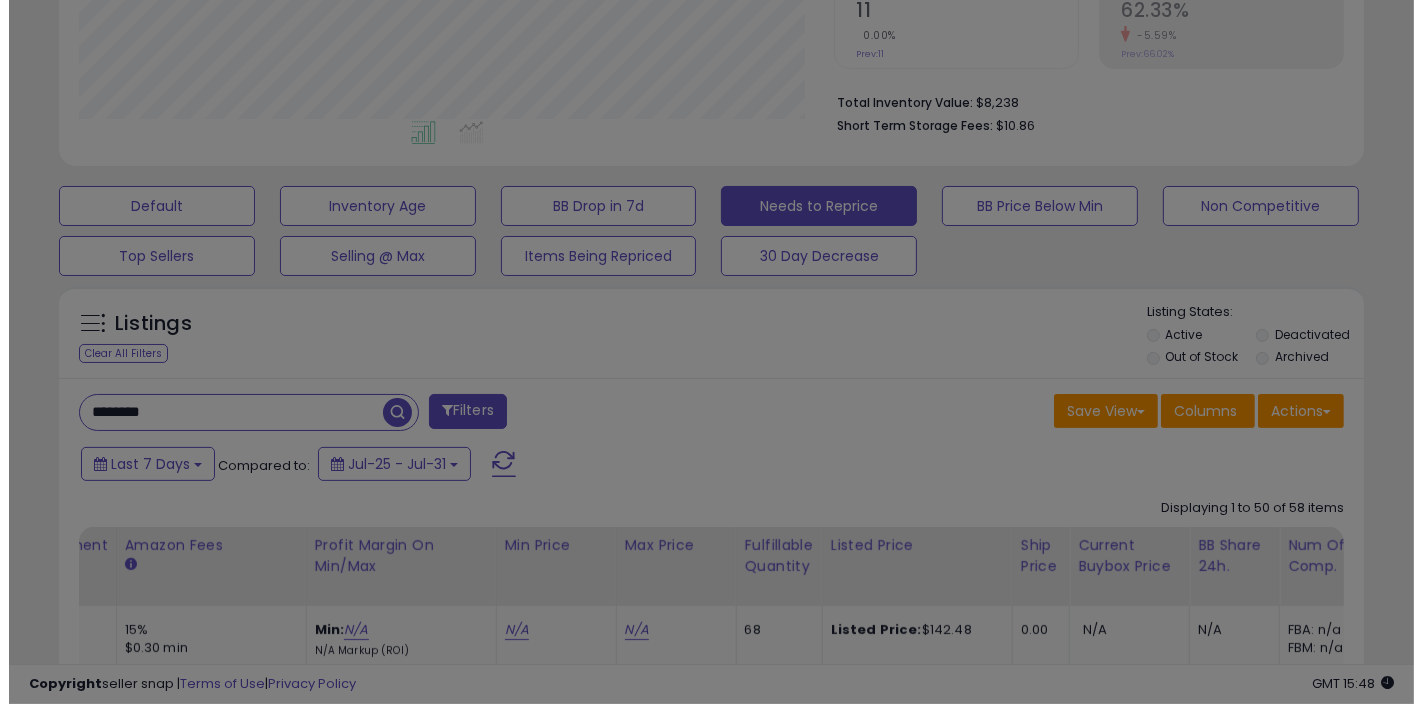 scroll, scrollTop: 999590, scrollLeft: 999234, axis: both 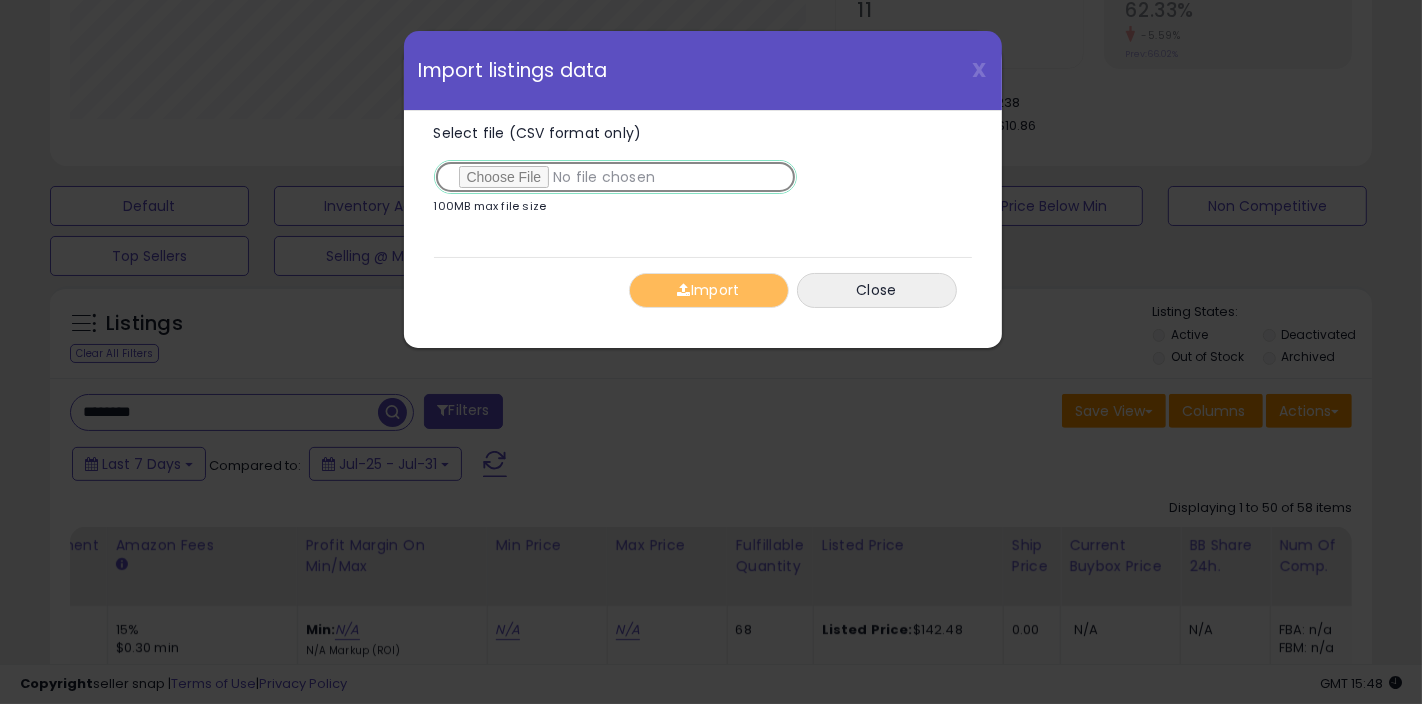 click on "Select file (CSV format only)" at bounding box center [615, 177] 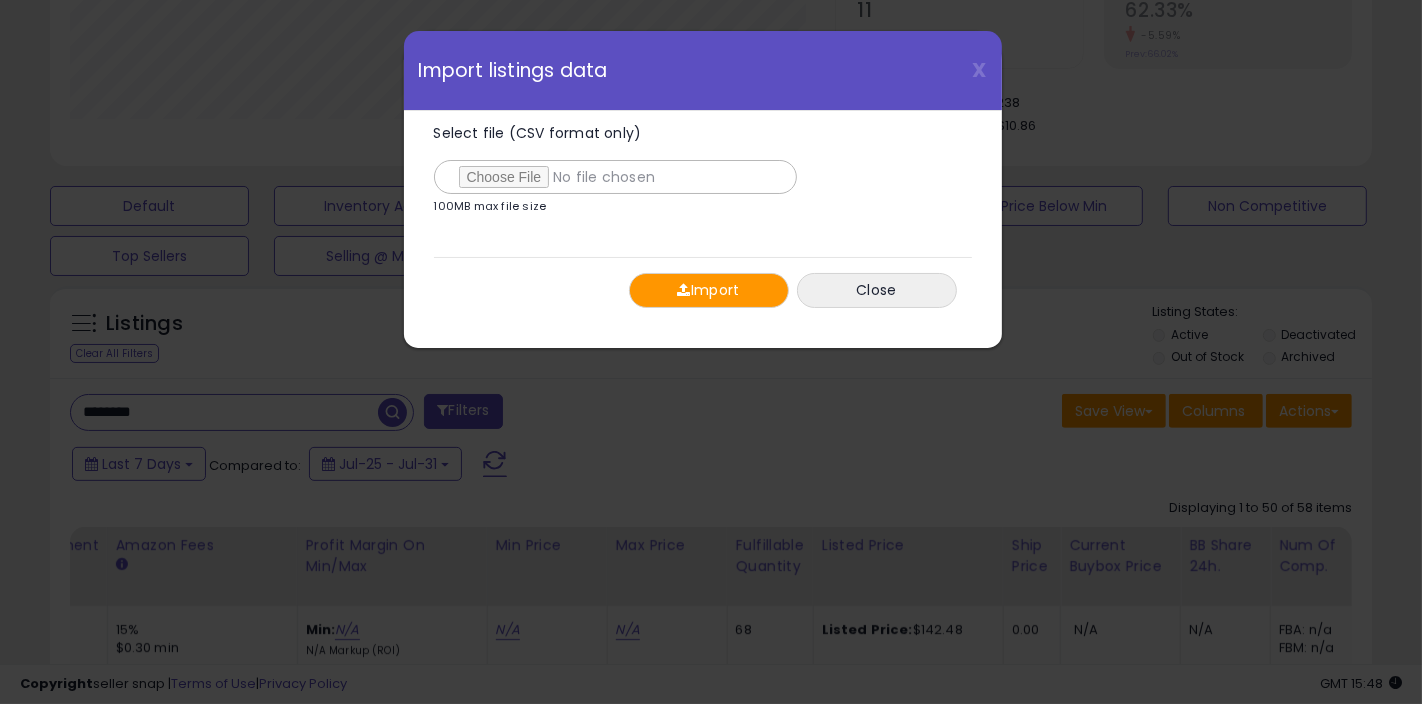 click on "Import" at bounding box center [709, 290] 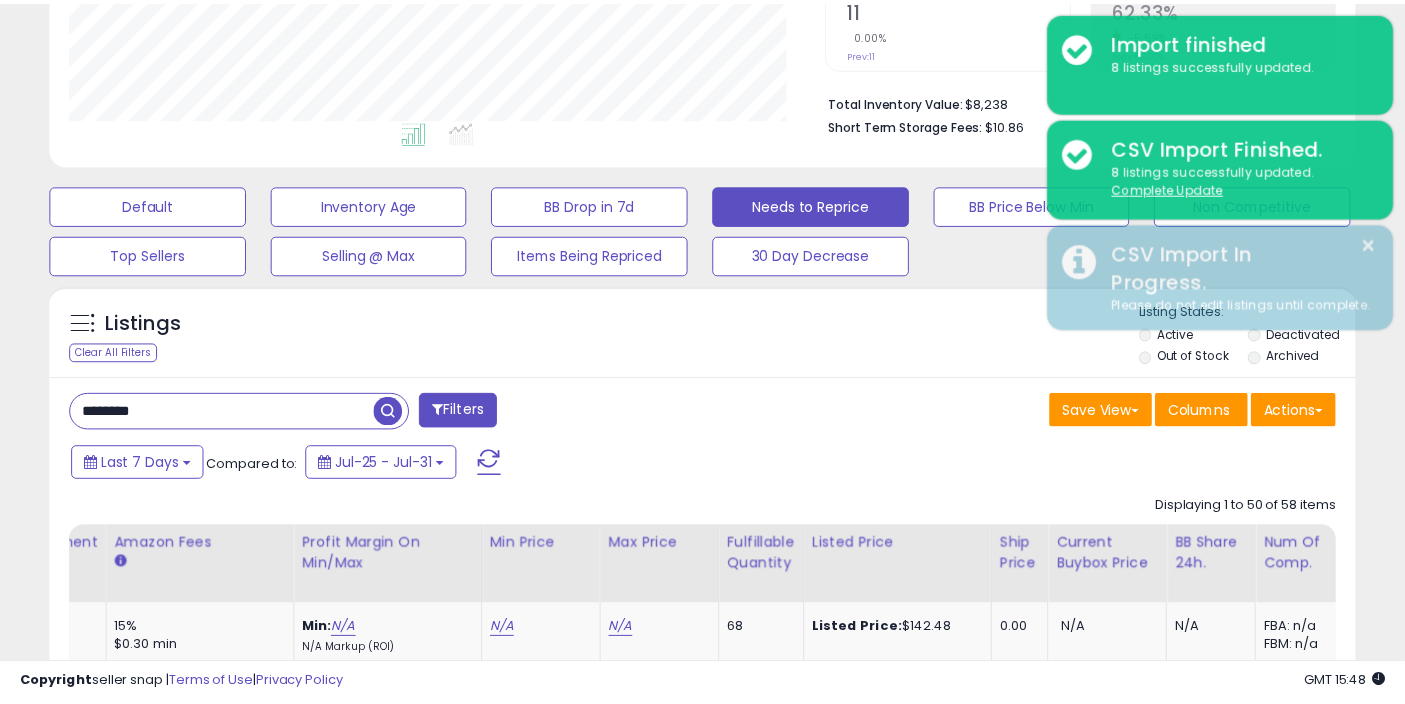 scroll, scrollTop: 410, scrollLeft: 755, axis: both 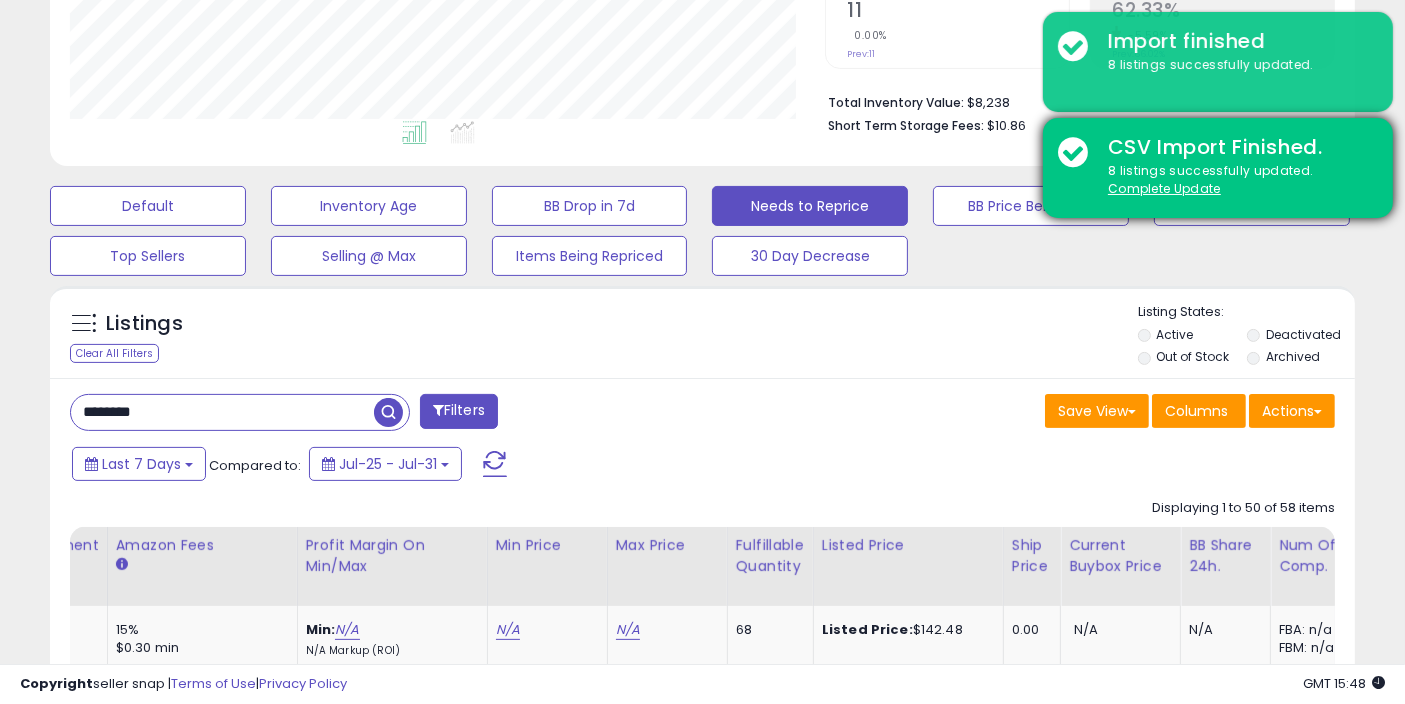 click on "8 listings successfully updated.  Complete Update" at bounding box center [1235, 180] 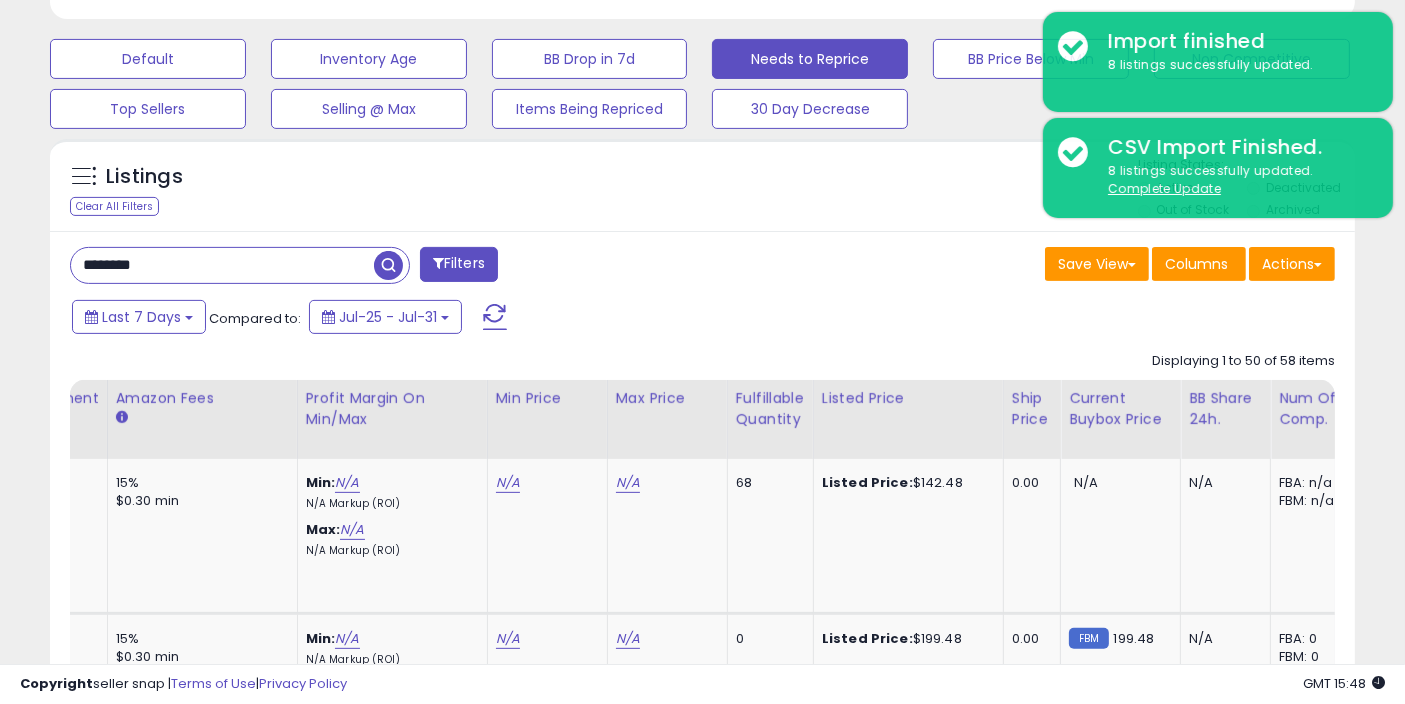 scroll, scrollTop: 777, scrollLeft: 0, axis: vertical 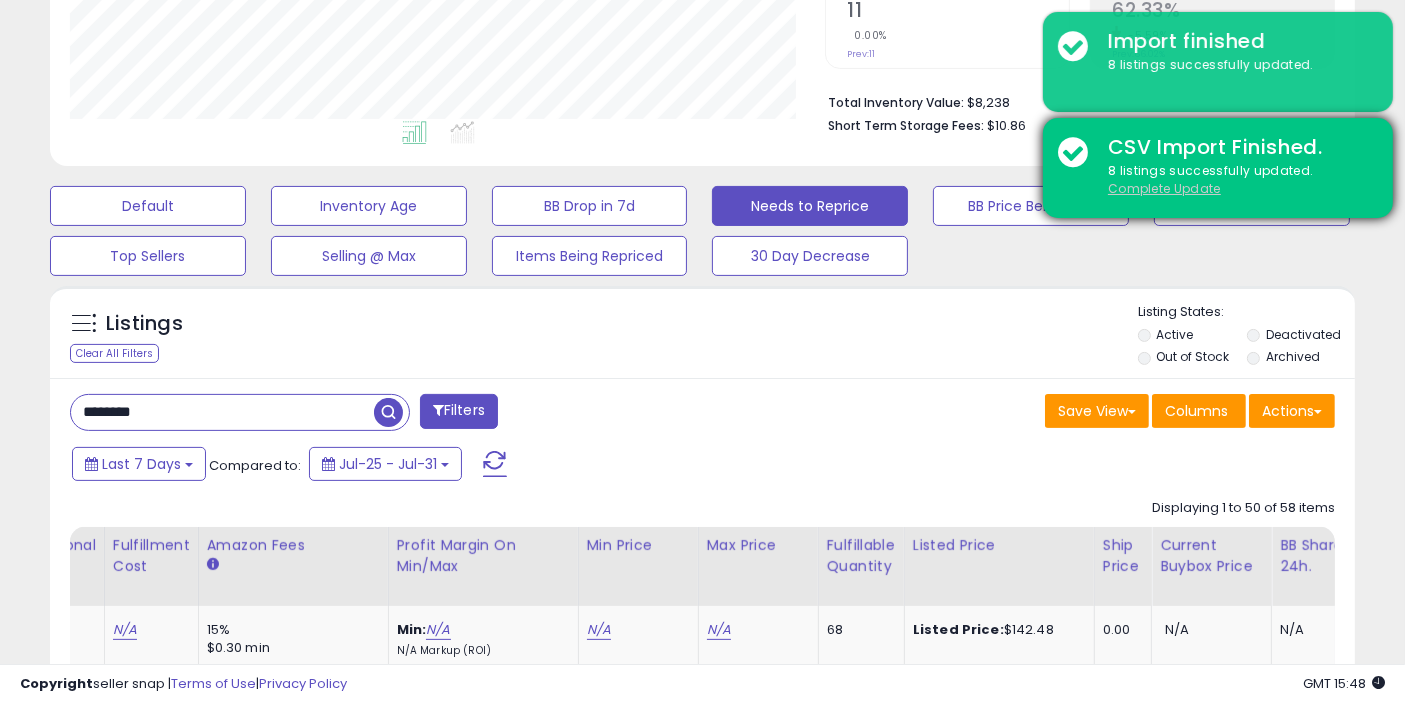 click on "Complete Update" at bounding box center (1164, 188) 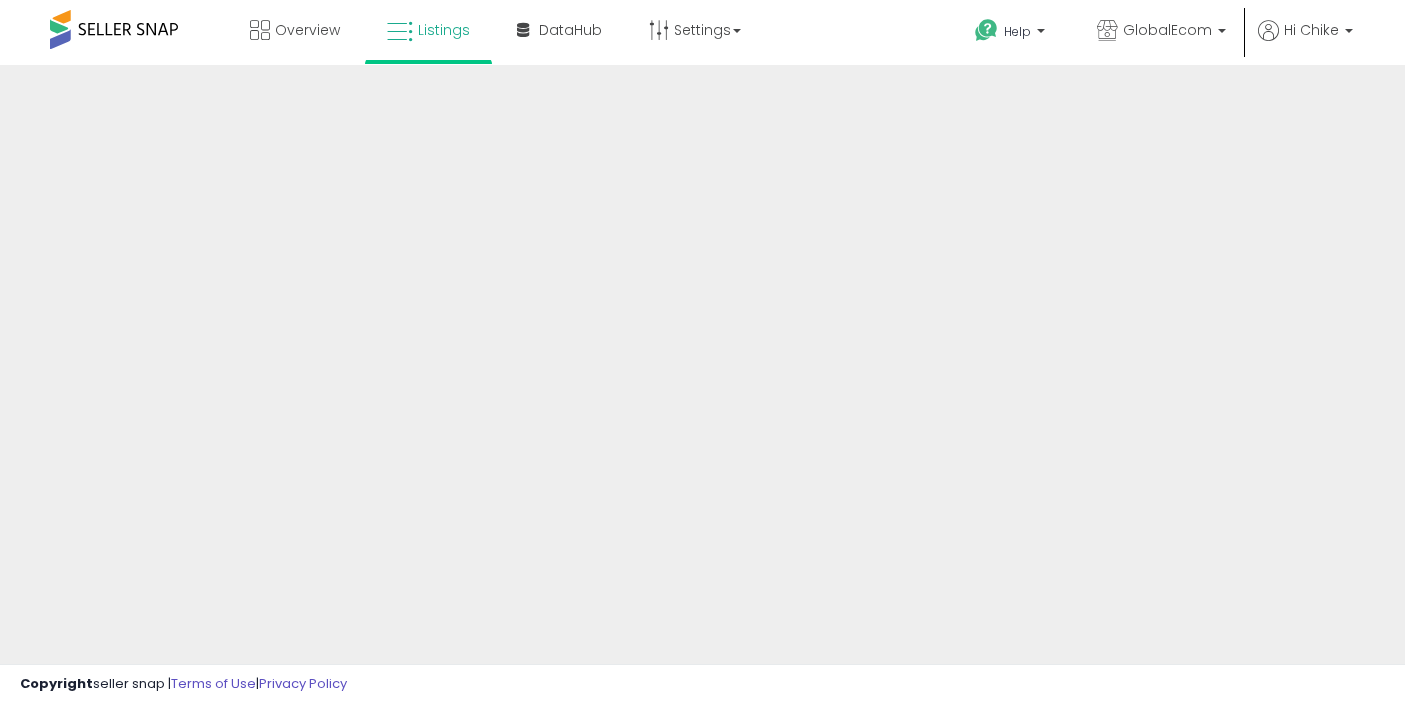 scroll, scrollTop: 0, scrollLeft: 0, axis: both 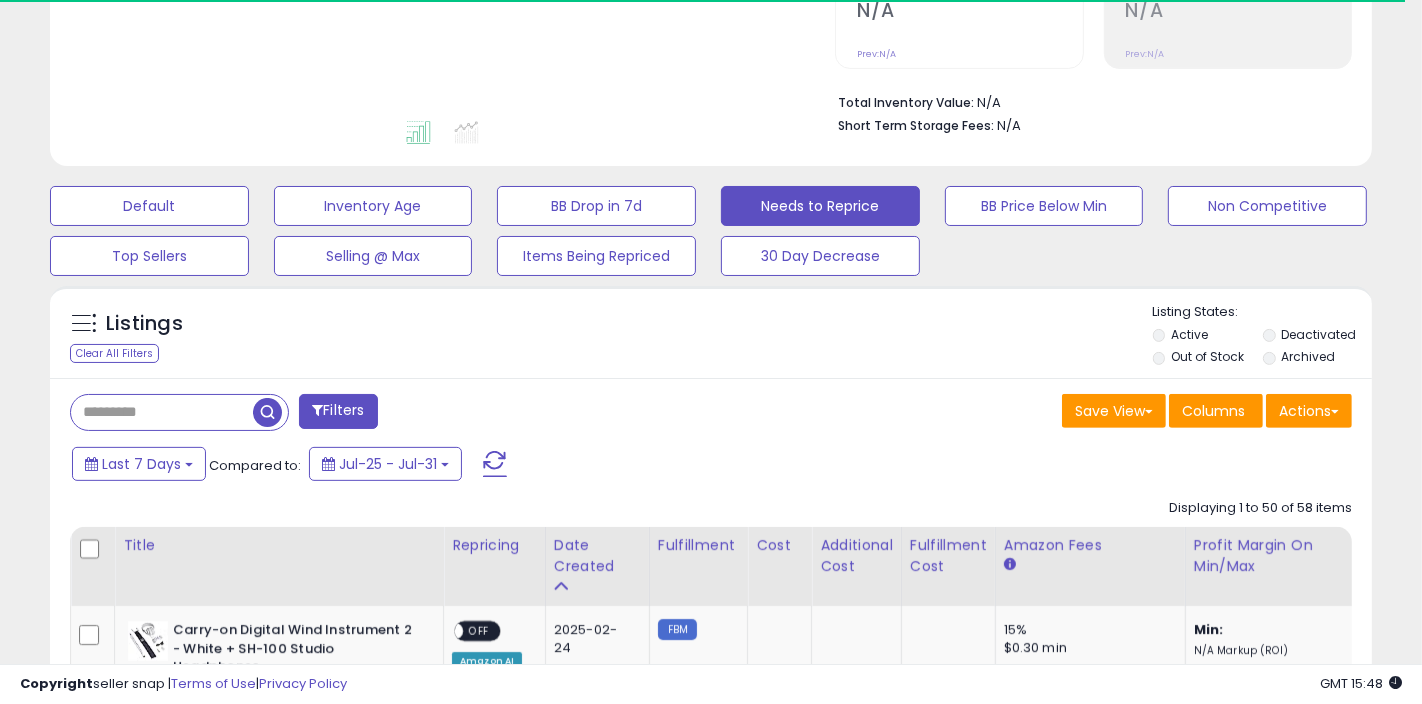 type on "********" 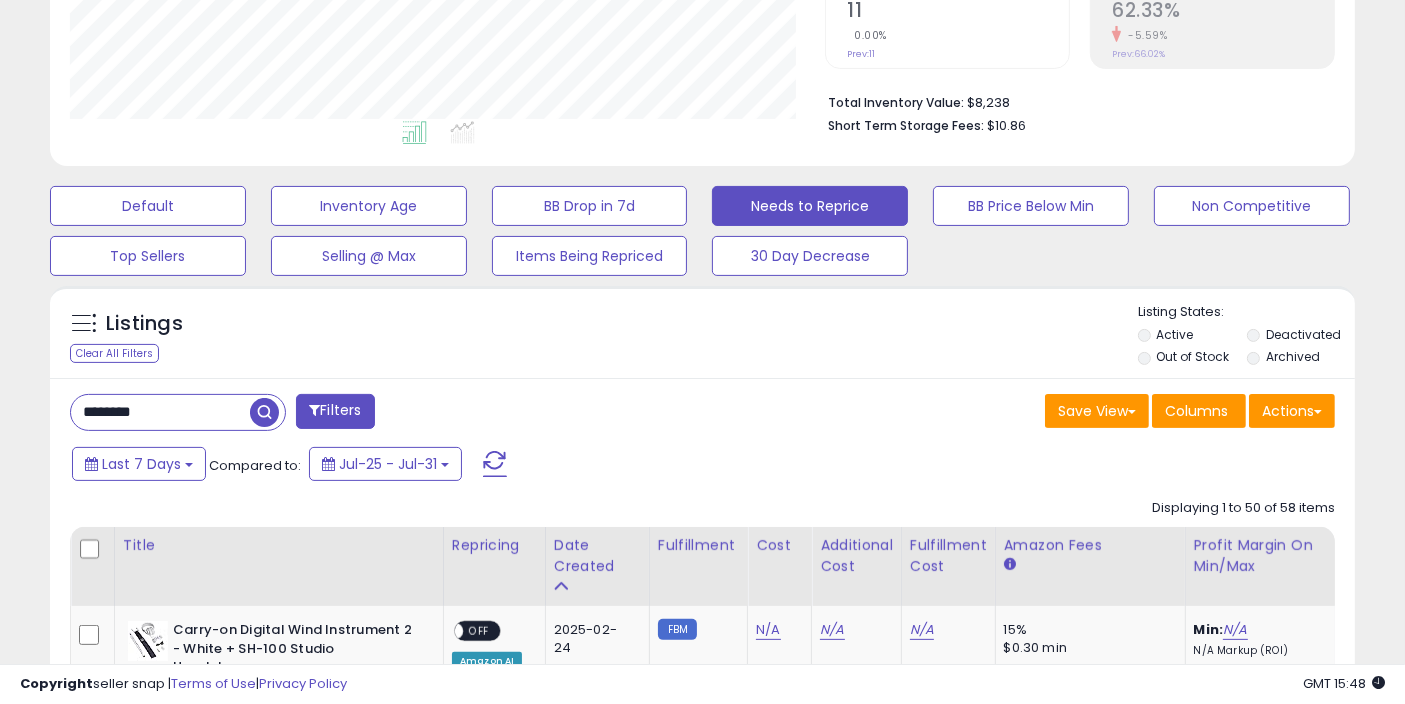 scroll, scrollTop: 999590, scrollLeft: 999244, axis: both 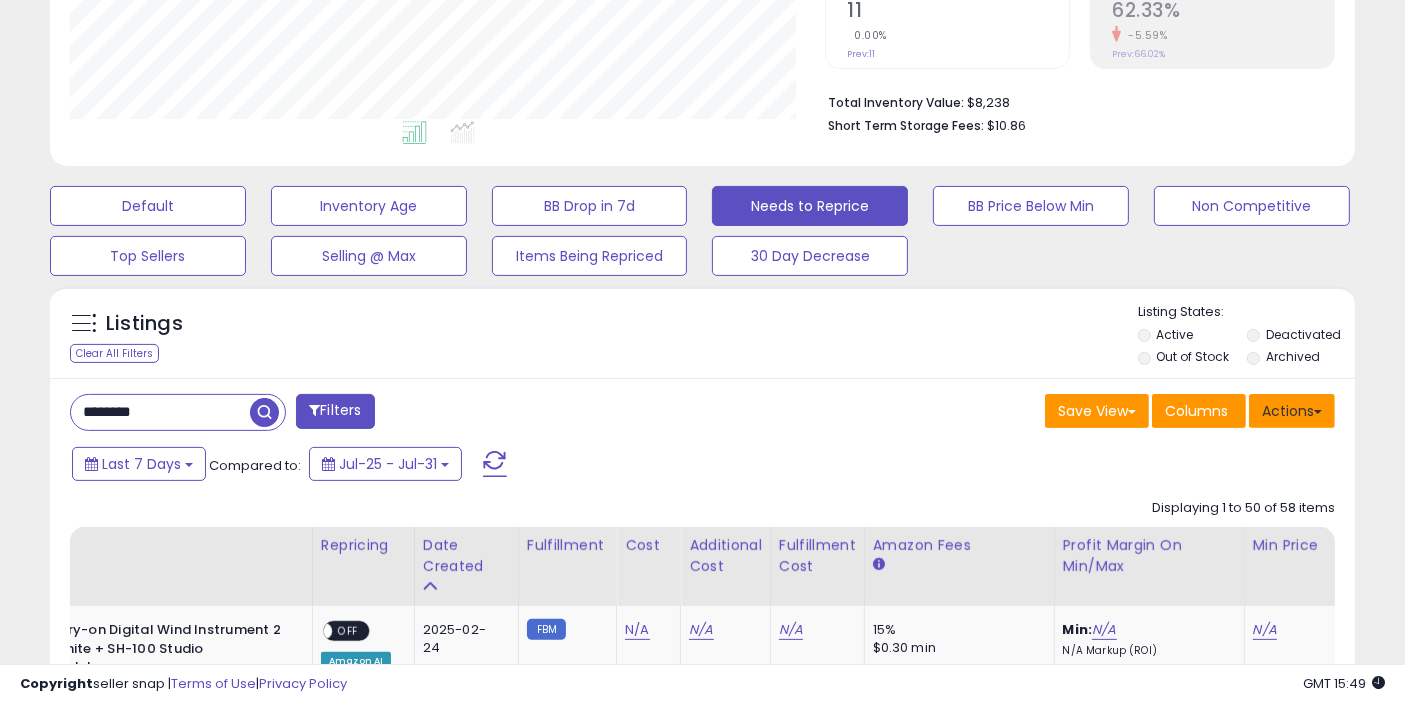 click on "Actions" at bounding box center (1292, 411) 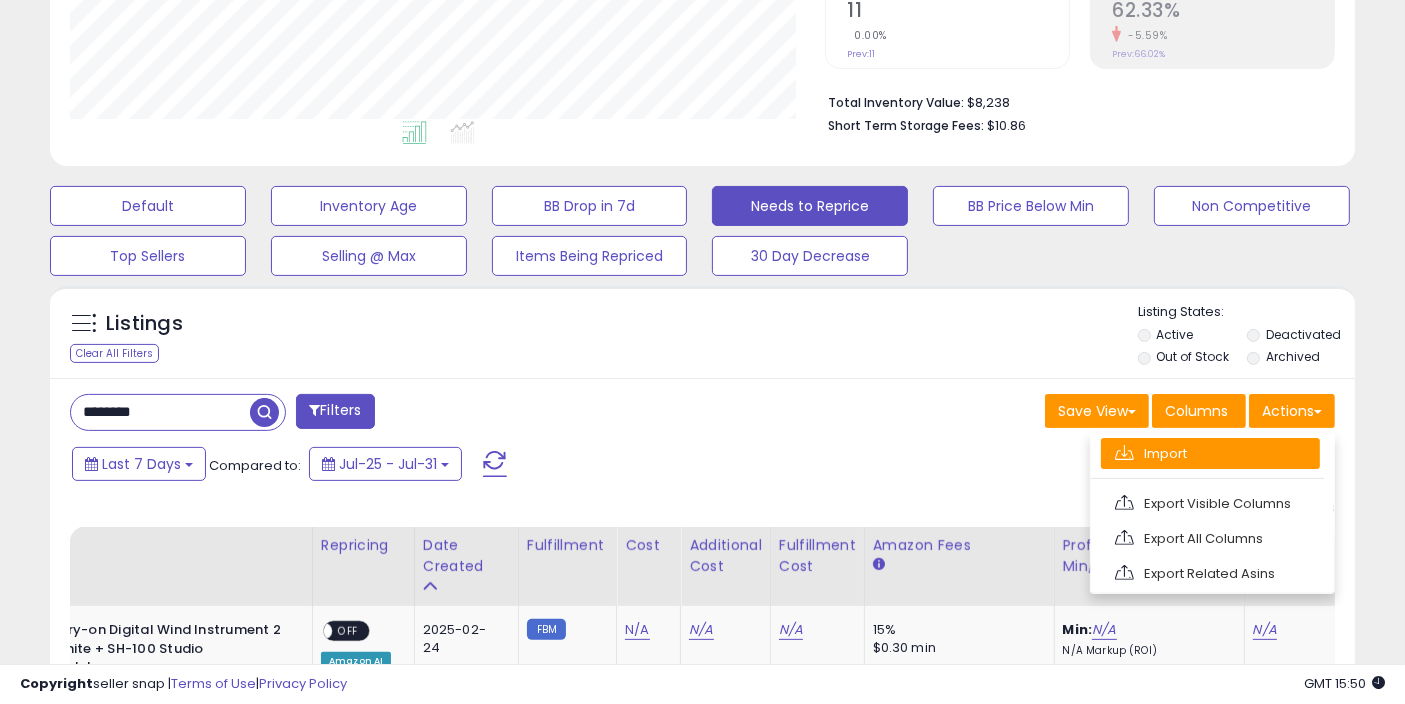click on "Import" at bounding box center [1210, 453] 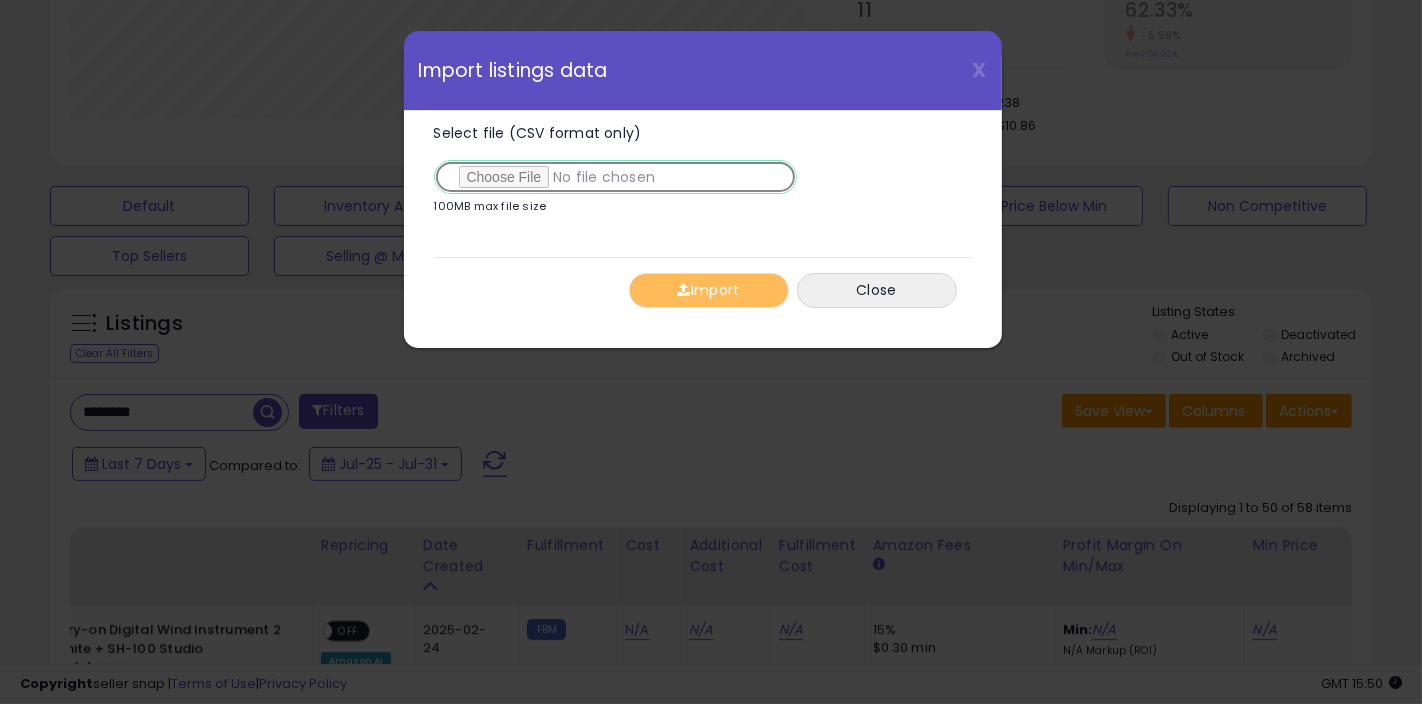 click on "Select file (CSV format only)" at bounding box center (615, 177) 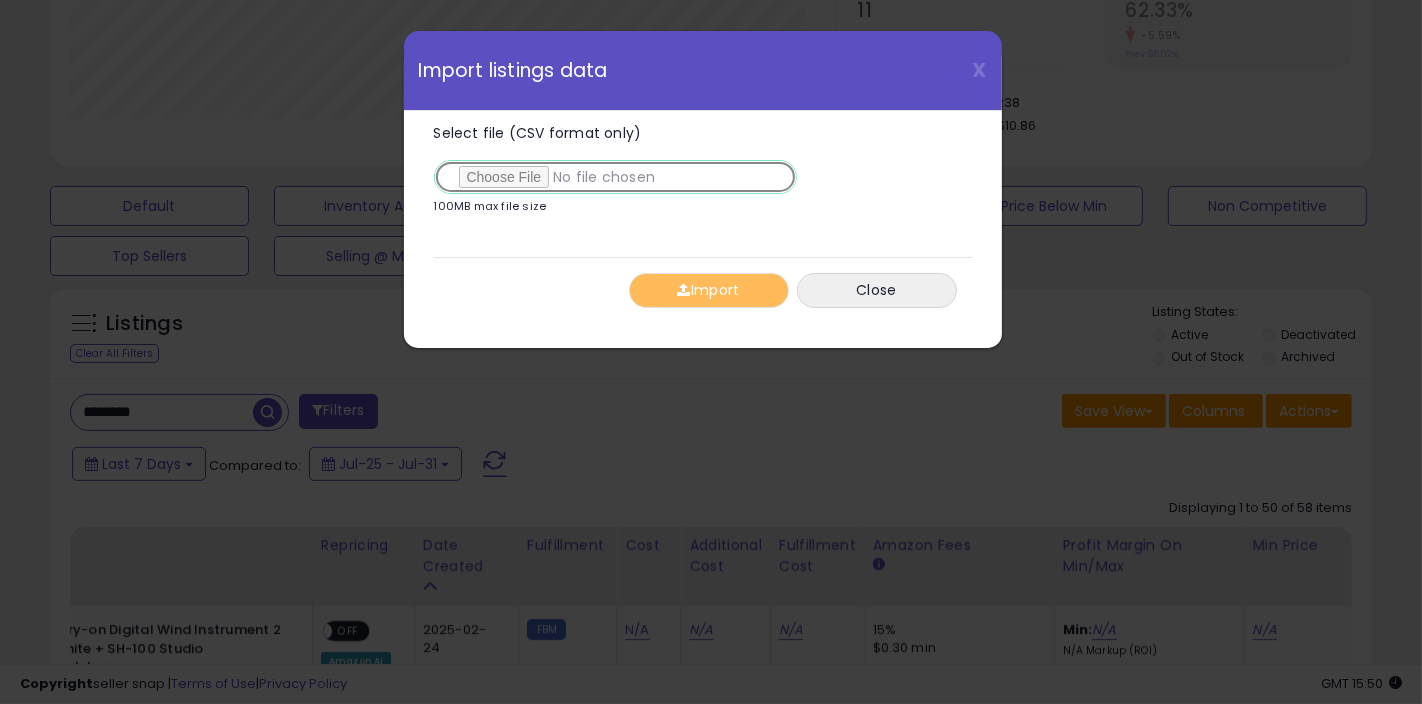 type on "**********" 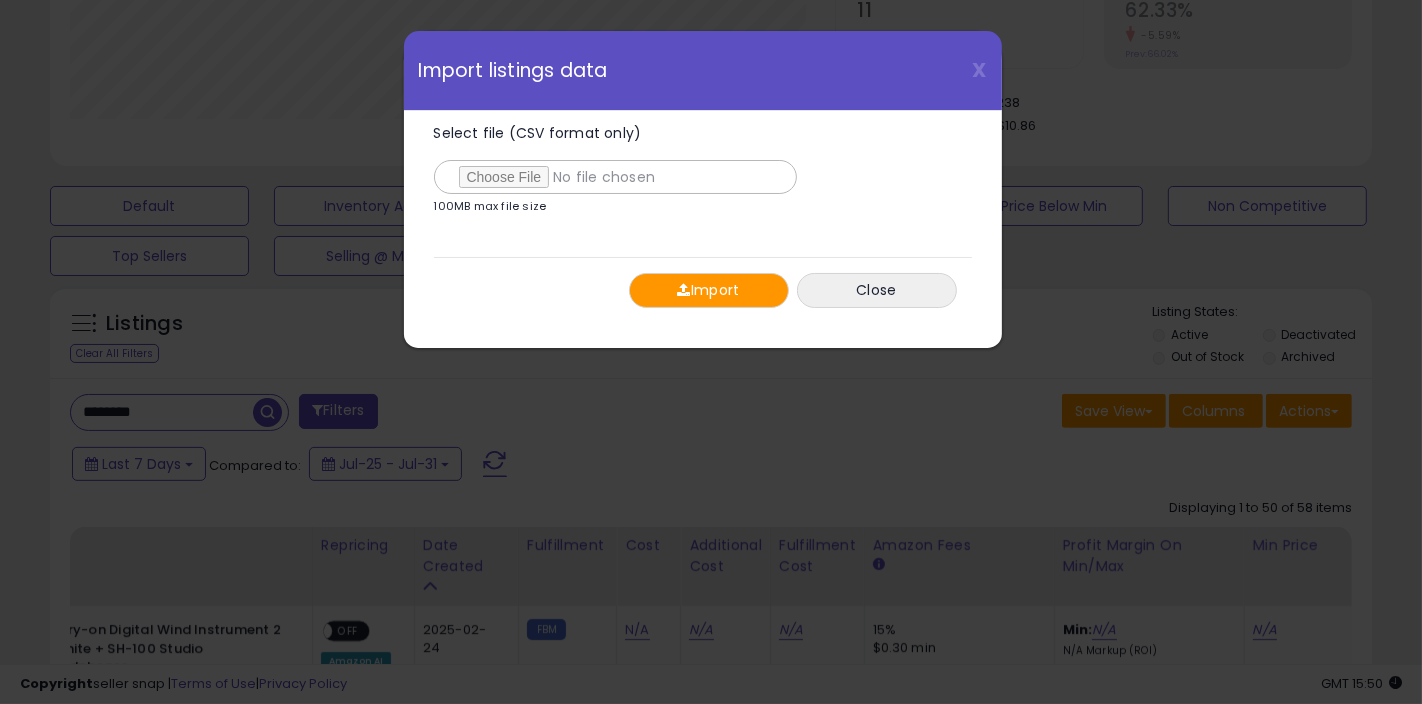click on "Import" at bounding box center (709, 290) 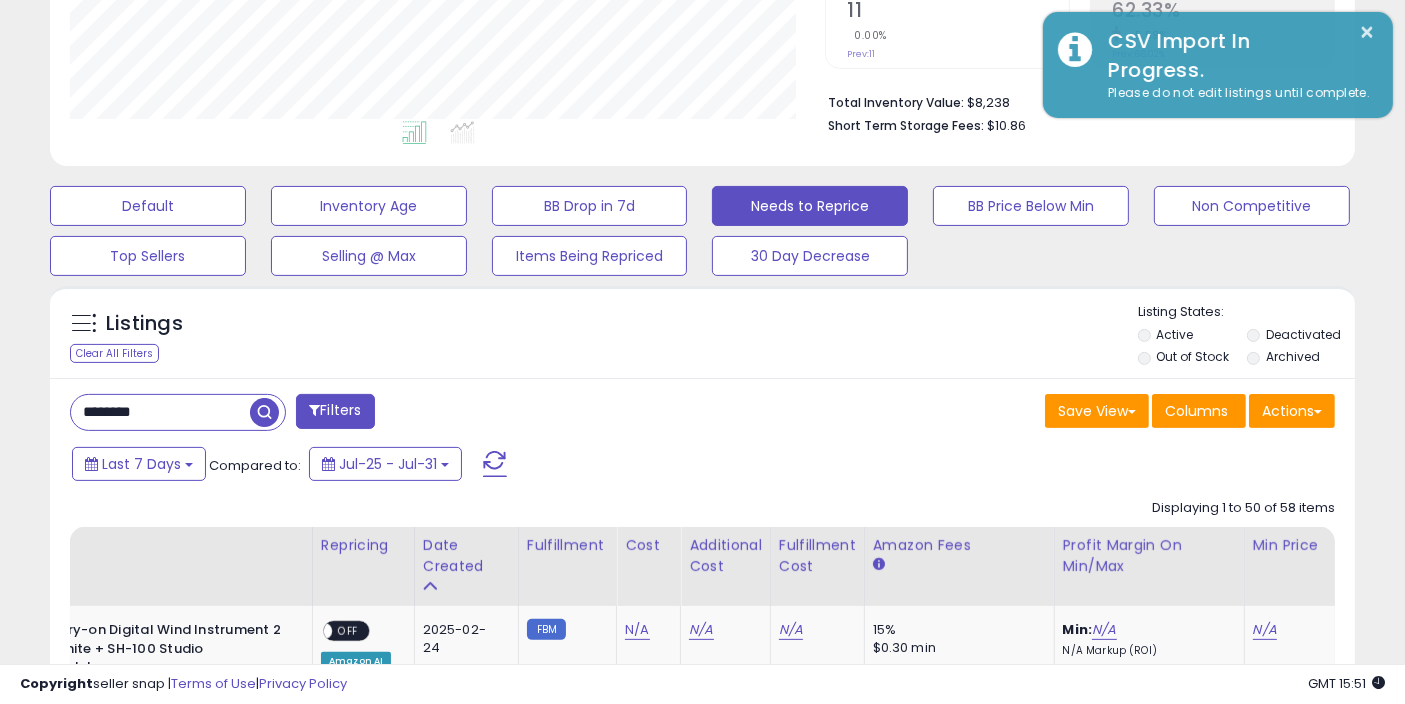 scroll, scrollTop: 555, scrollLeft: 0, axis: vertical 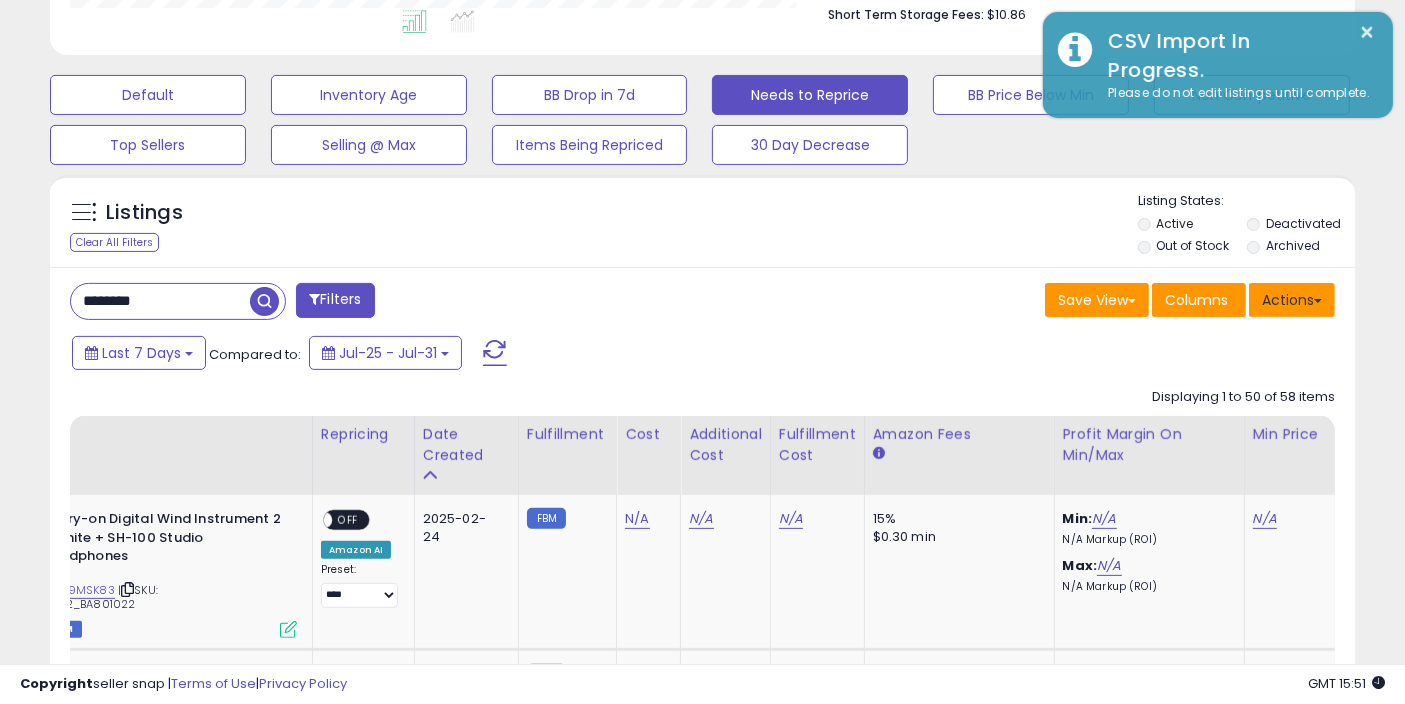 click on "Actions" at bounding box center [1292, 300] 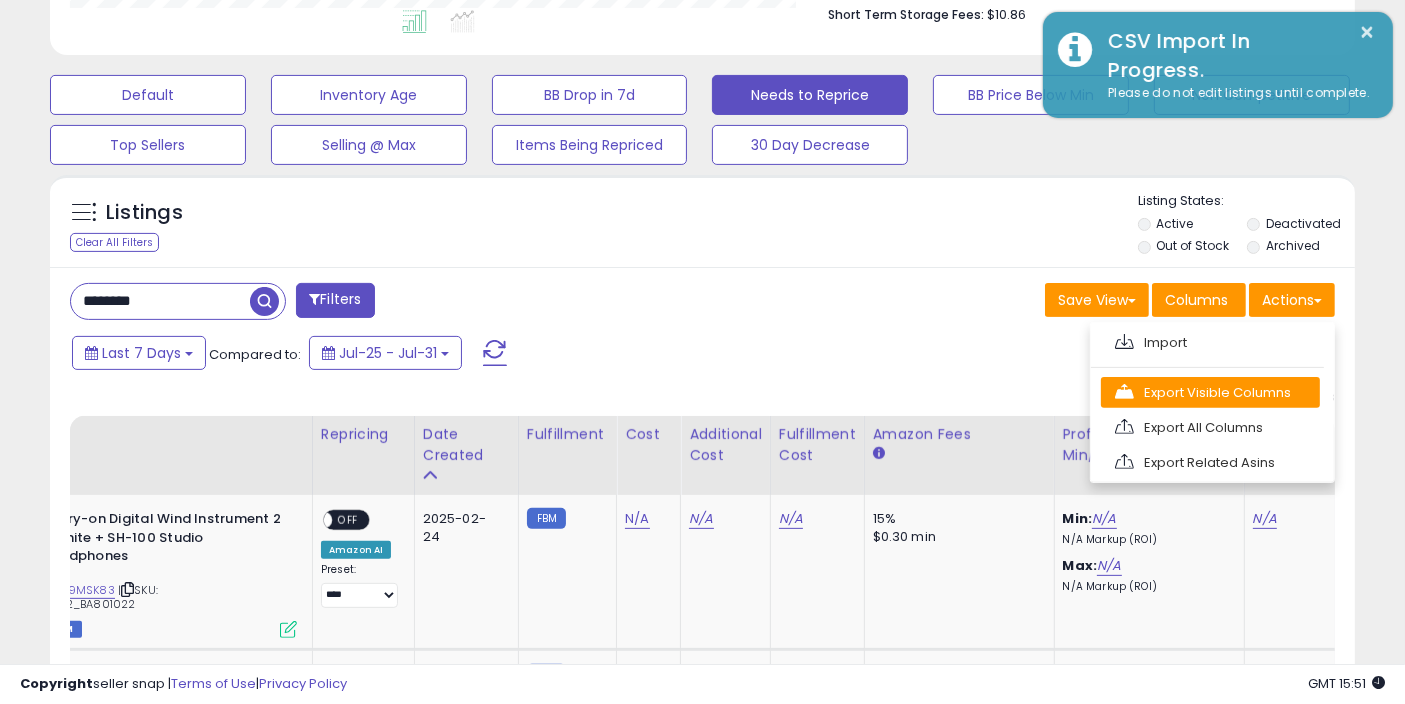 click on "Export Visible Columns" at bounding box center [1210, 392] 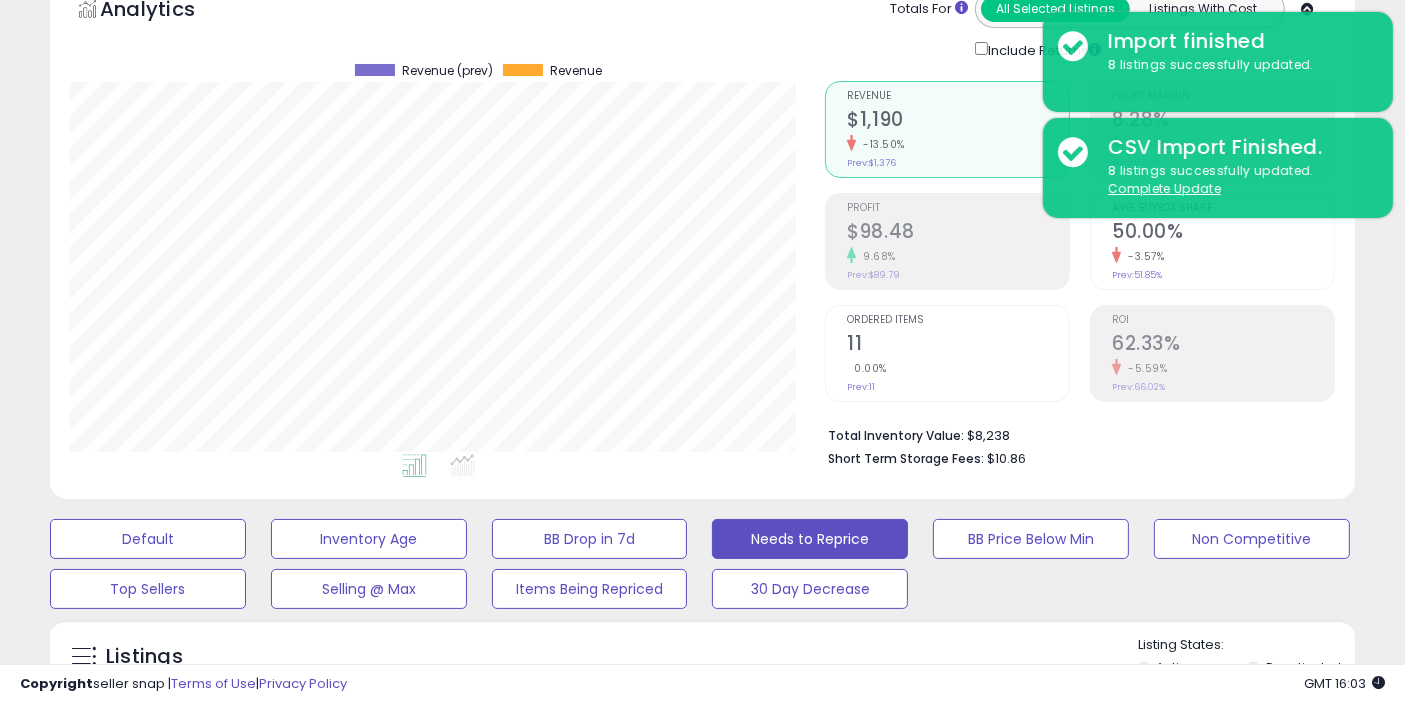 scroll, scrollTop: 0, scrollLeft: 0, axis: both 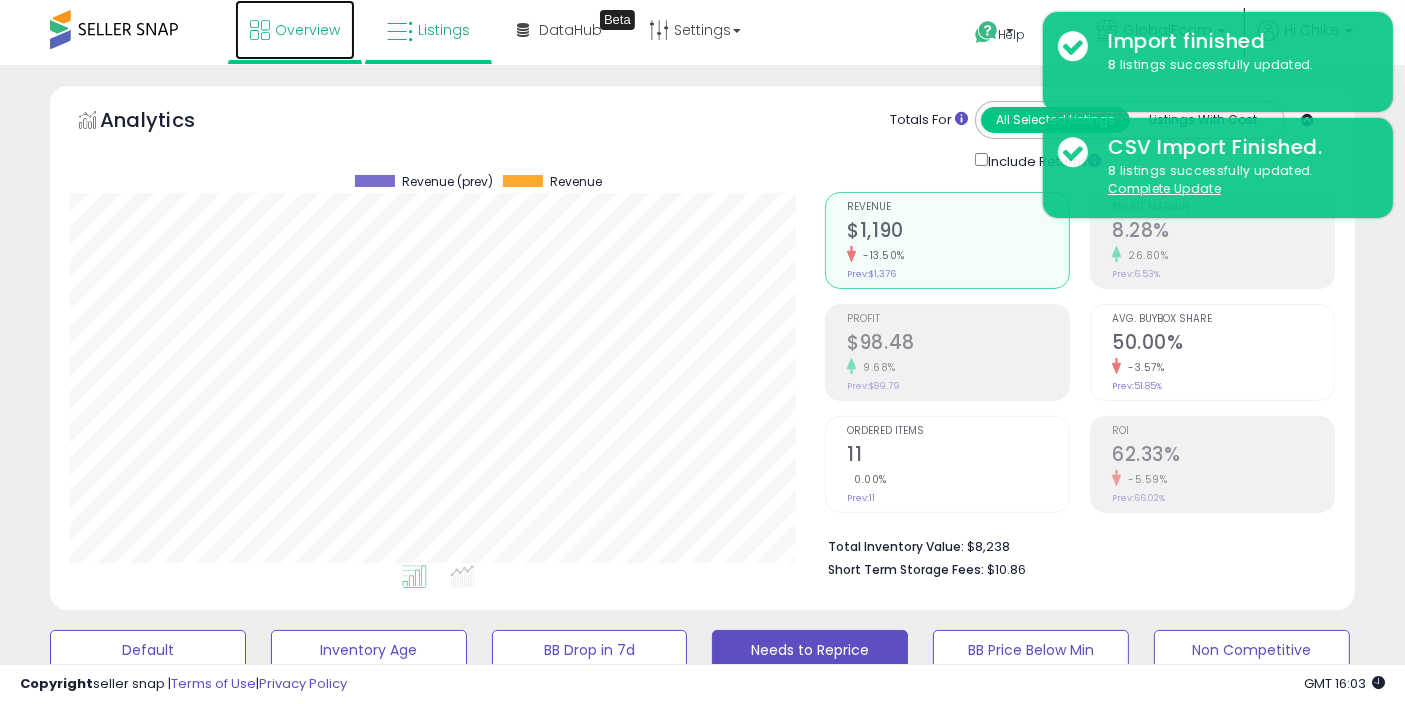 click on "Overview" at bounding box center [307, 30] 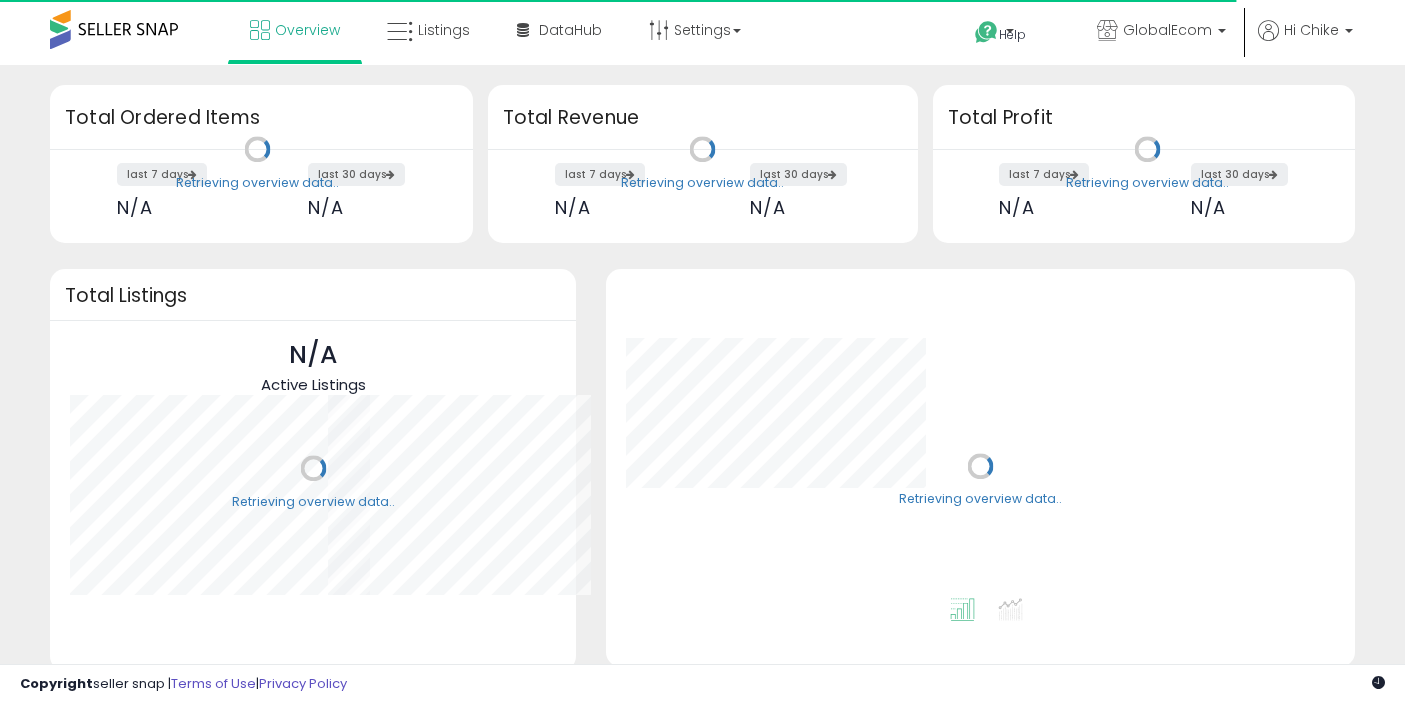 scroll, scrollTop: 0, scrollLeft: 0, axis: both 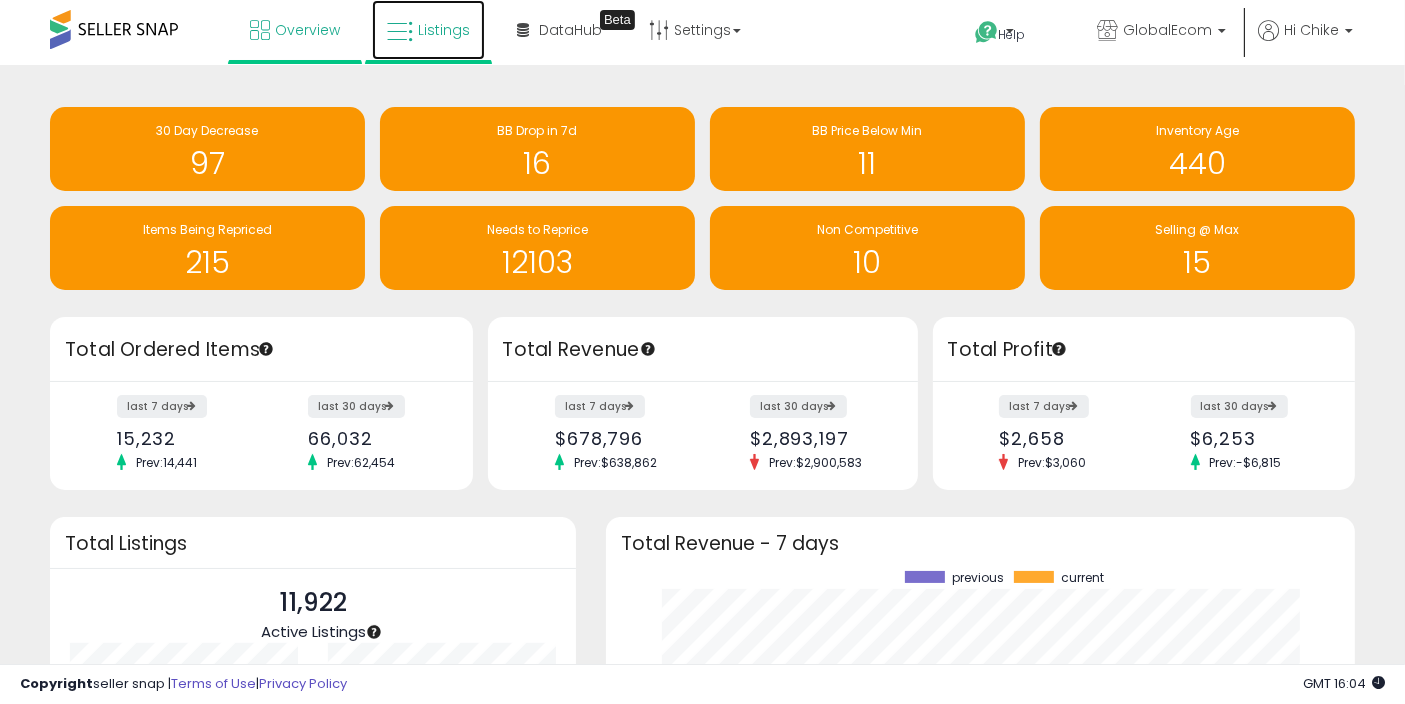 click on "Listings" at bounding box center [444, 30] 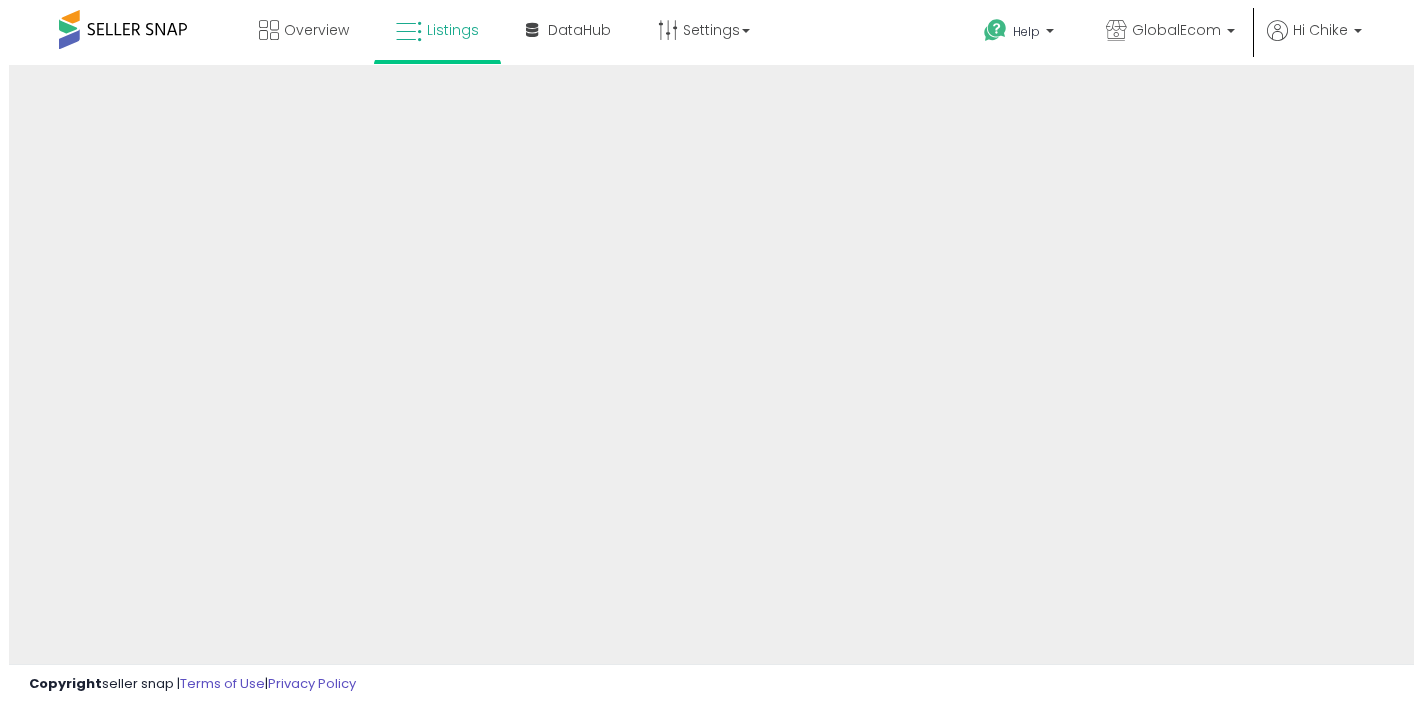 scroll, scrollTop: 0, scrollLeft: 0, axis: both 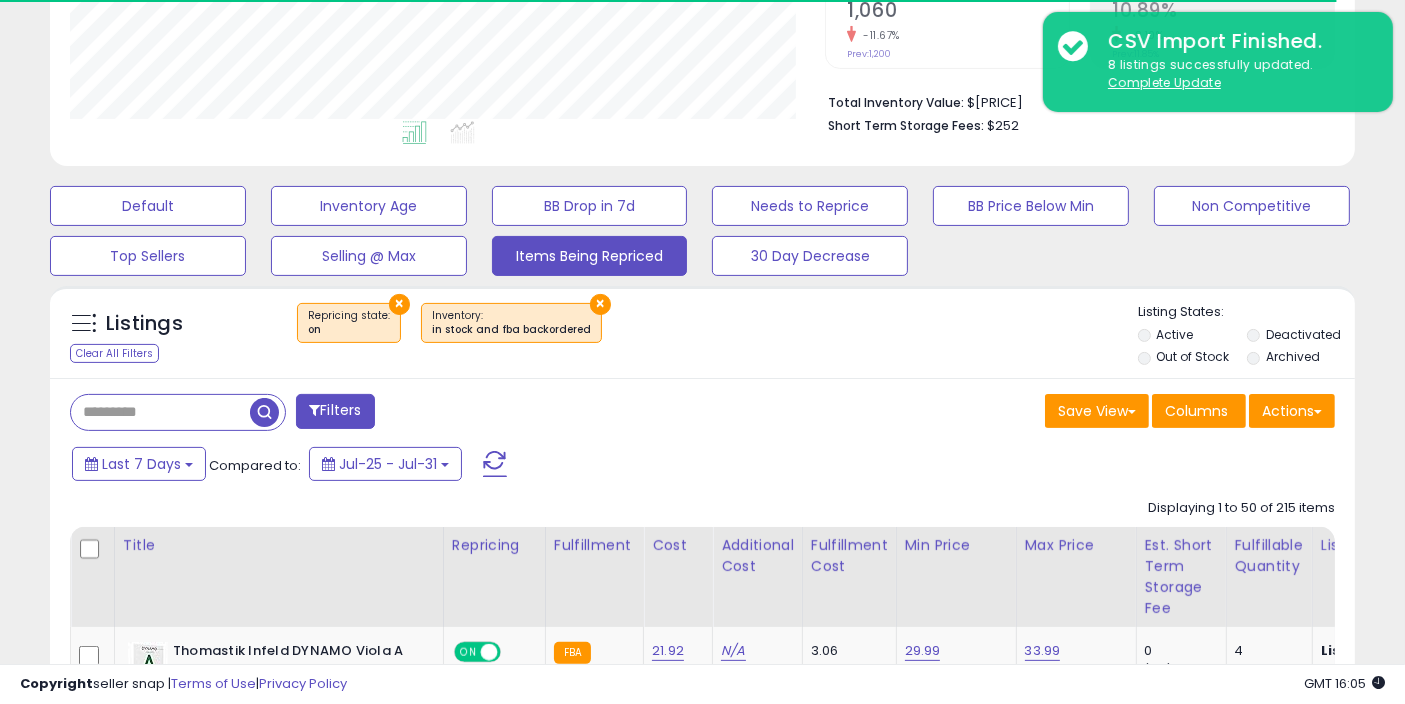 click on "×" at bounding box center [399, 304] 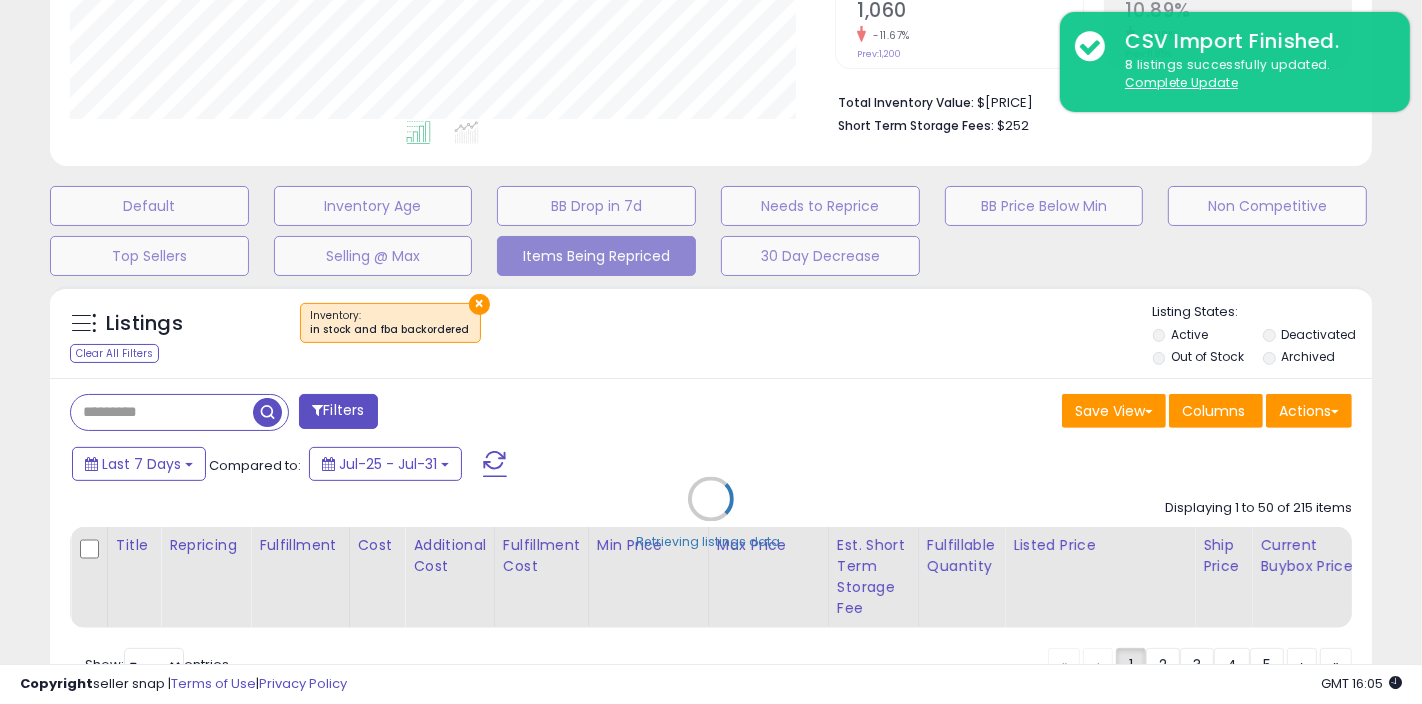 scroll, scrollTop: 337, scrollLeft: 0, axis: vertical 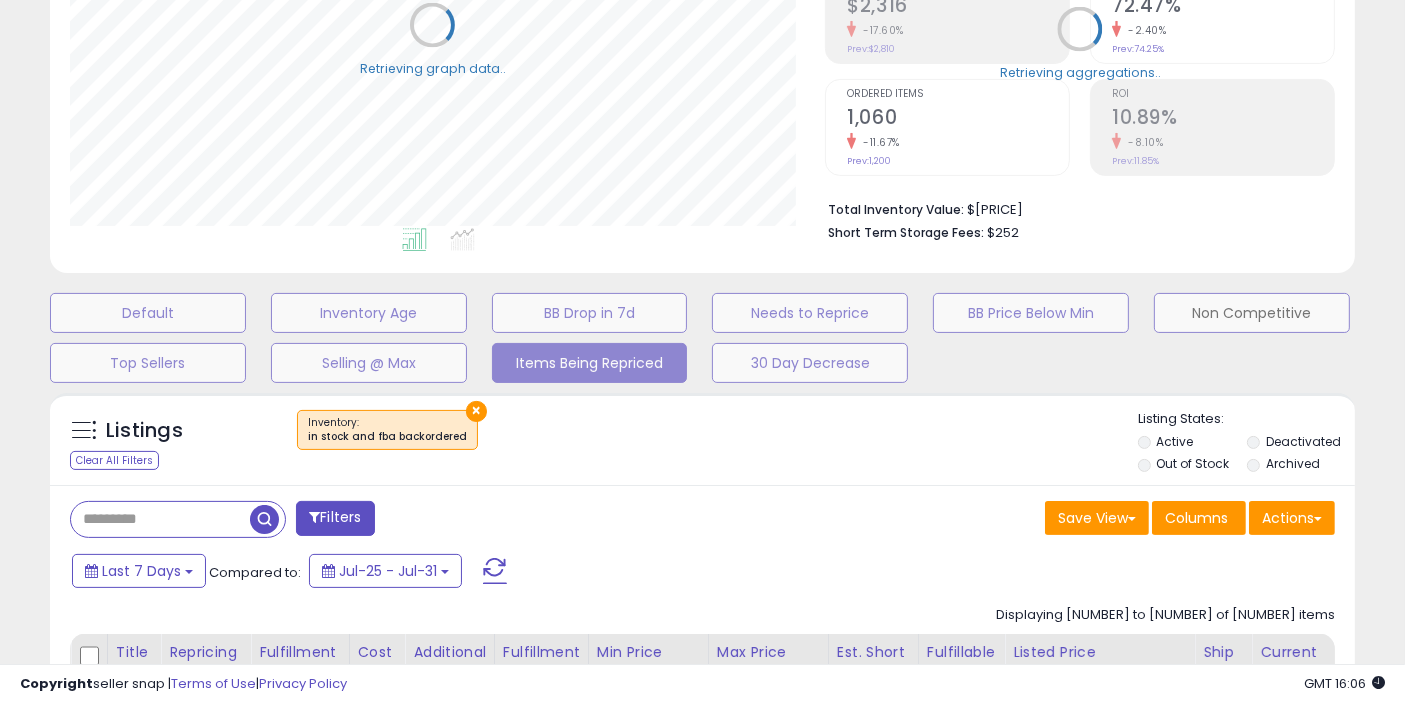 click on "Non Competitive" at bounding box center [148, 313] 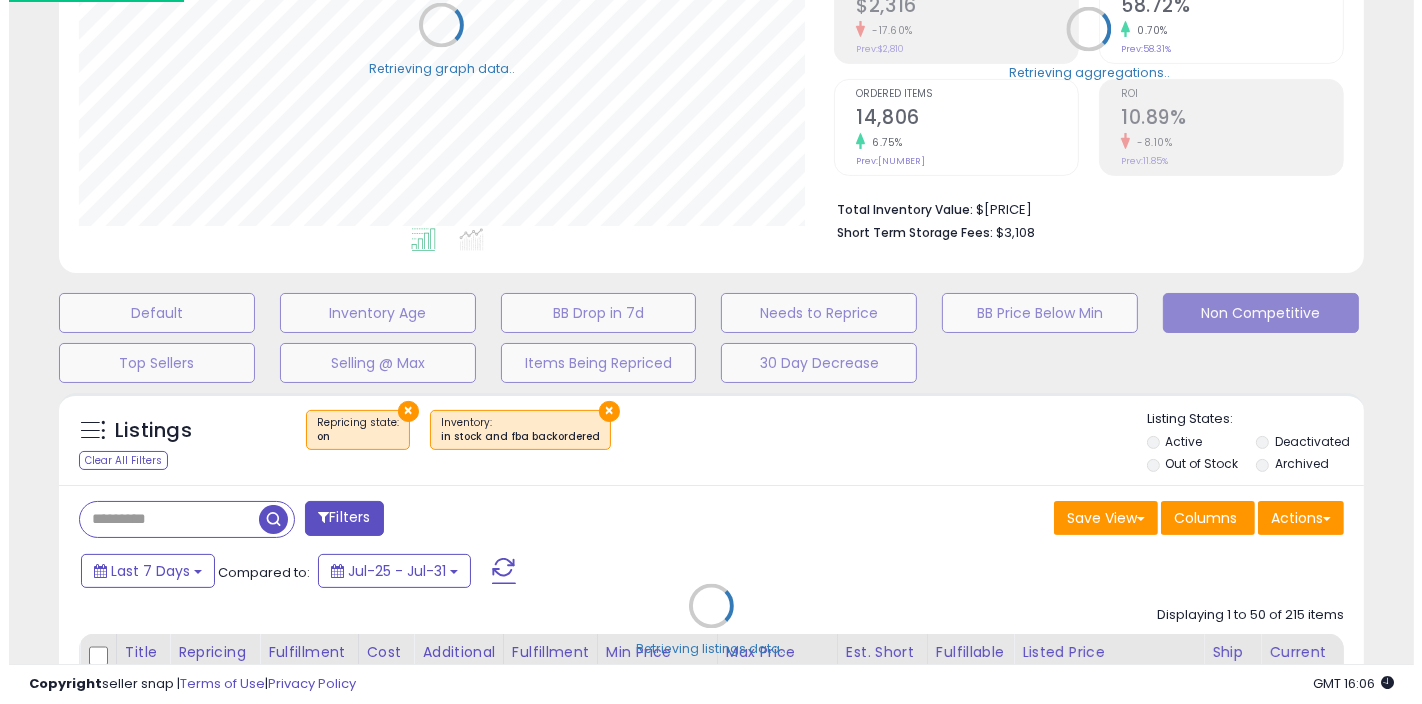 scroll, scrollTop: 557, scrollLeft: 0, axis: vertical 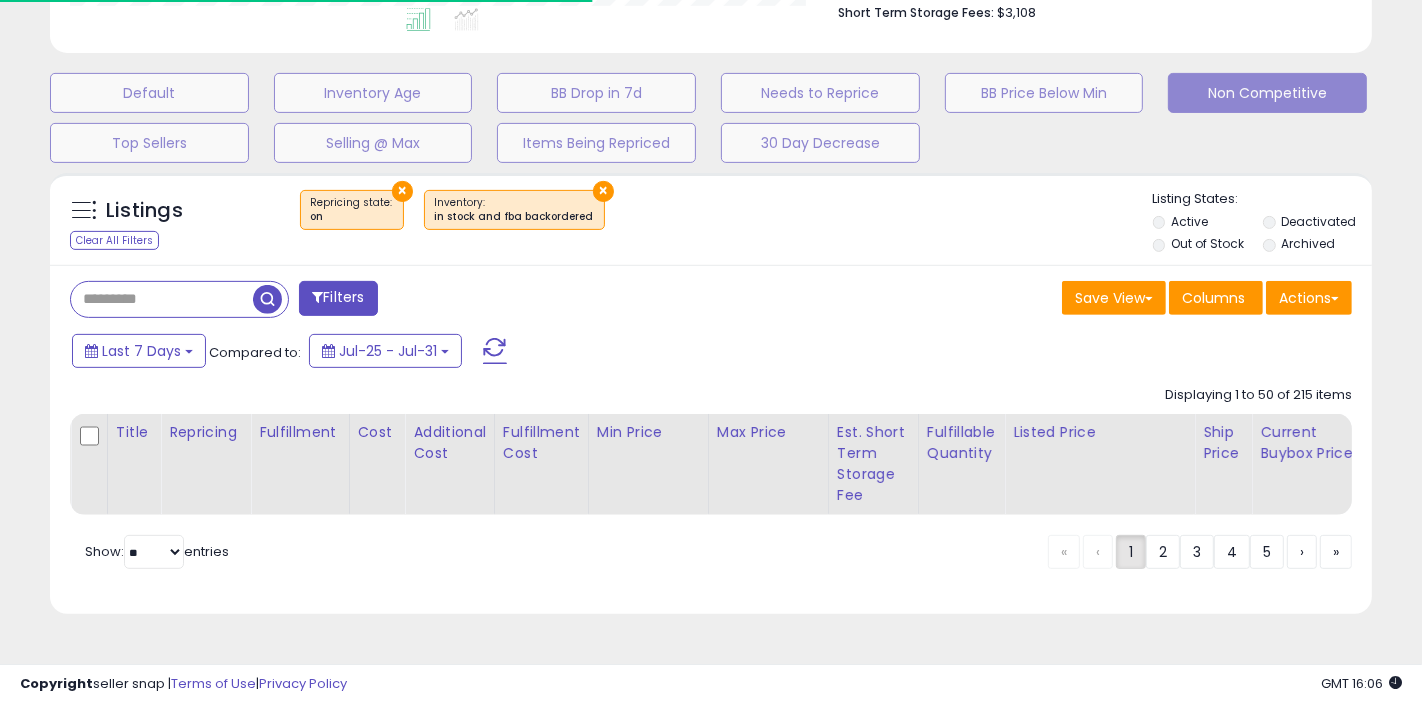 select on "**" 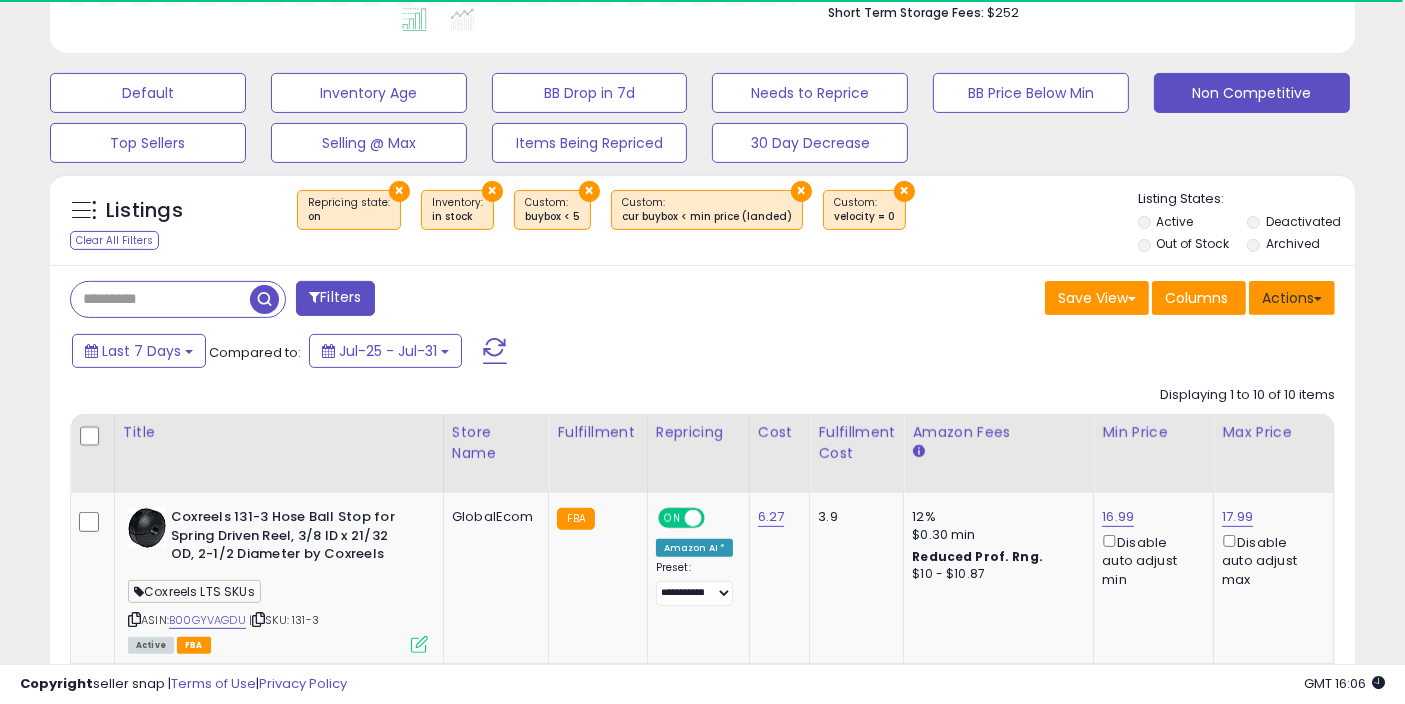 scroll, scrollTop: 999590, scrollLeft: 999244, axis: both 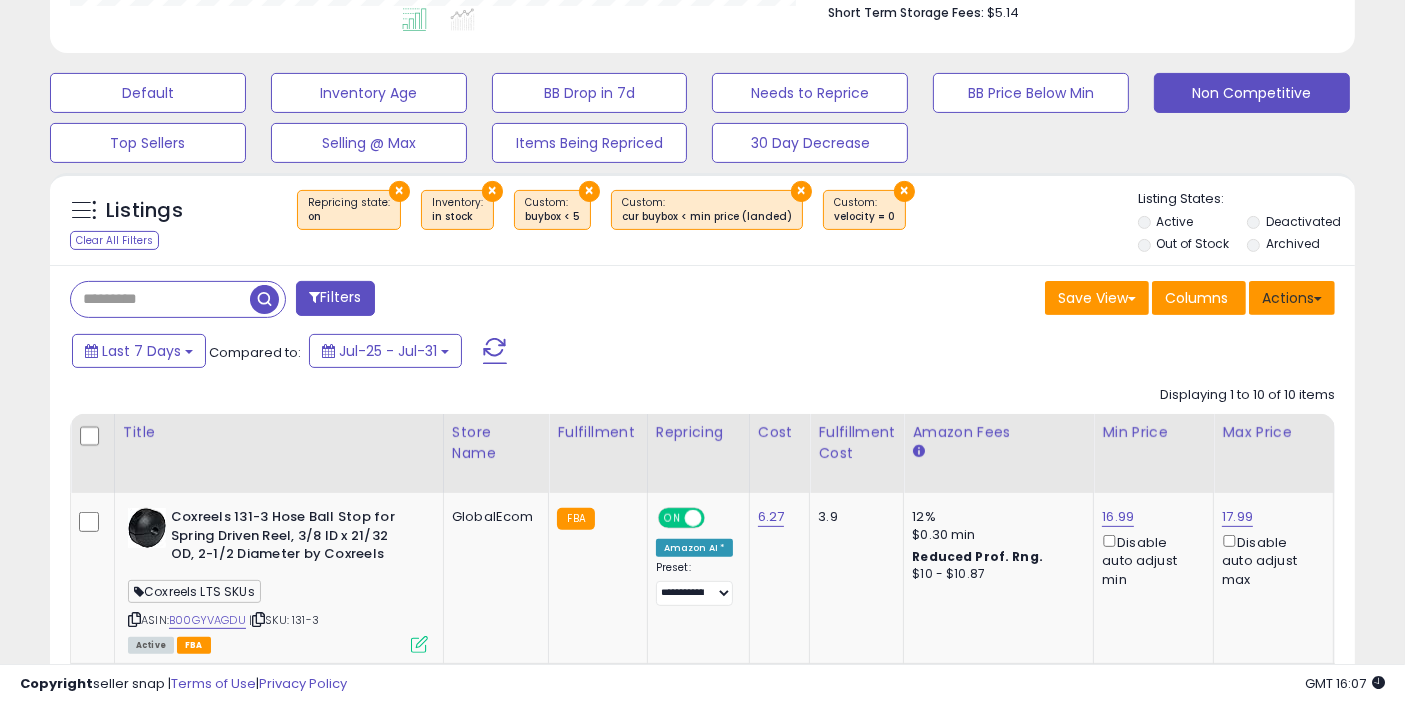 click on "Actions" at bounding box center (1292, 298) 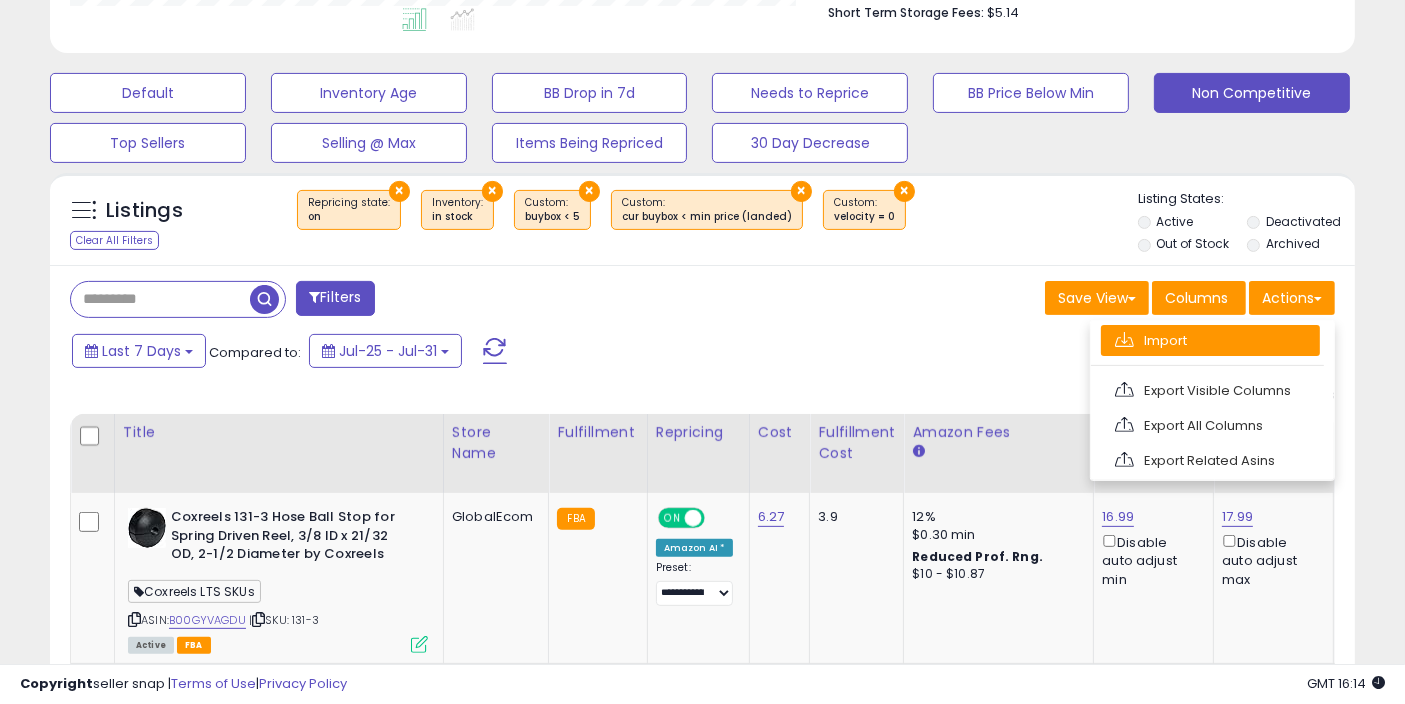 click on "Import" at bounding box center [1210, 340] 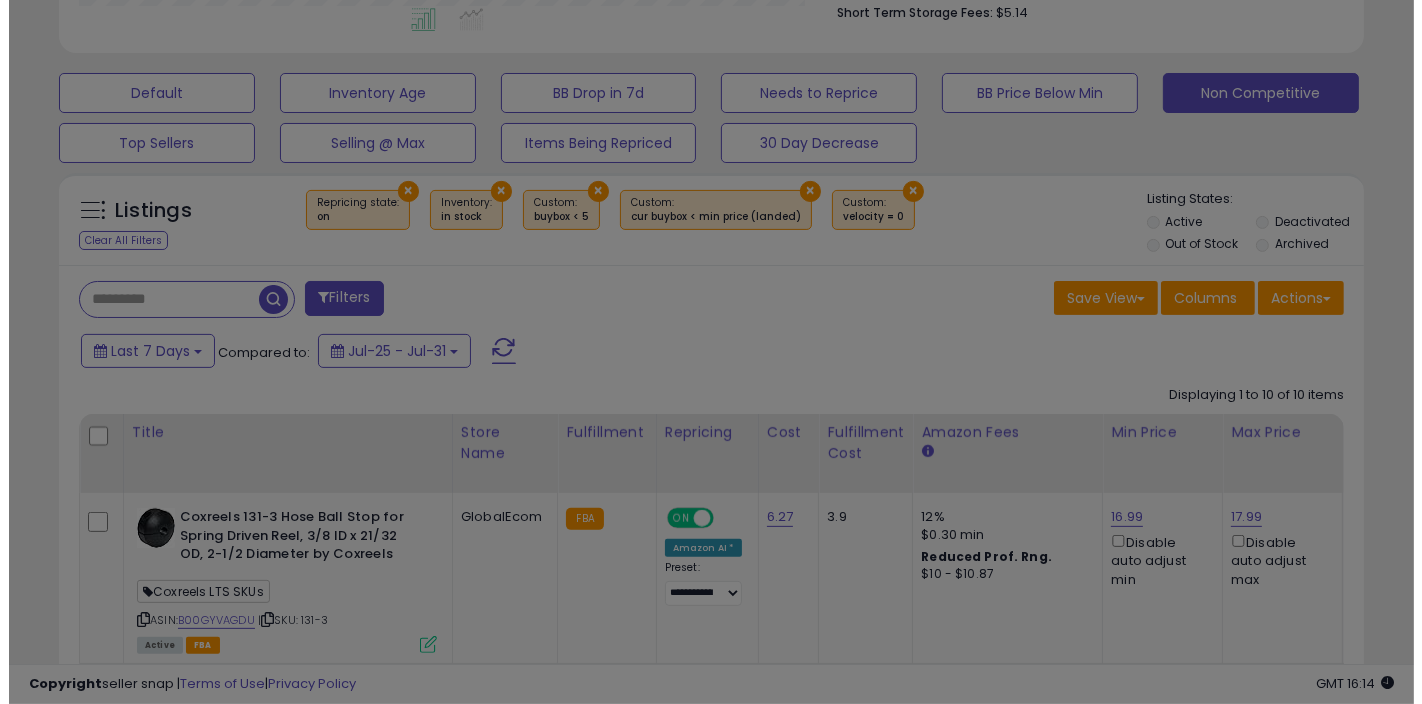 scroll, scrollTop: 999590, scrollLeft: 999234, axis: both 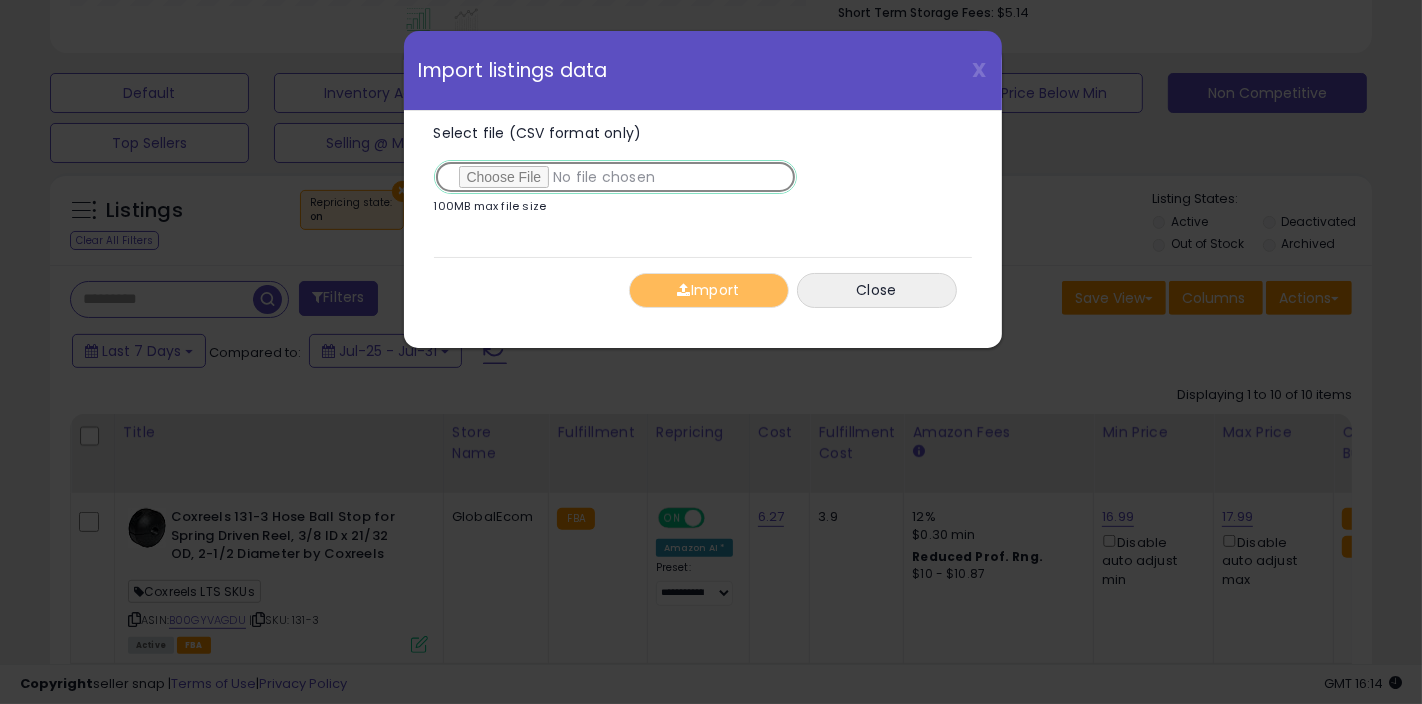 click on "Select file (CSV format only)" at bounding box center (615, 177) 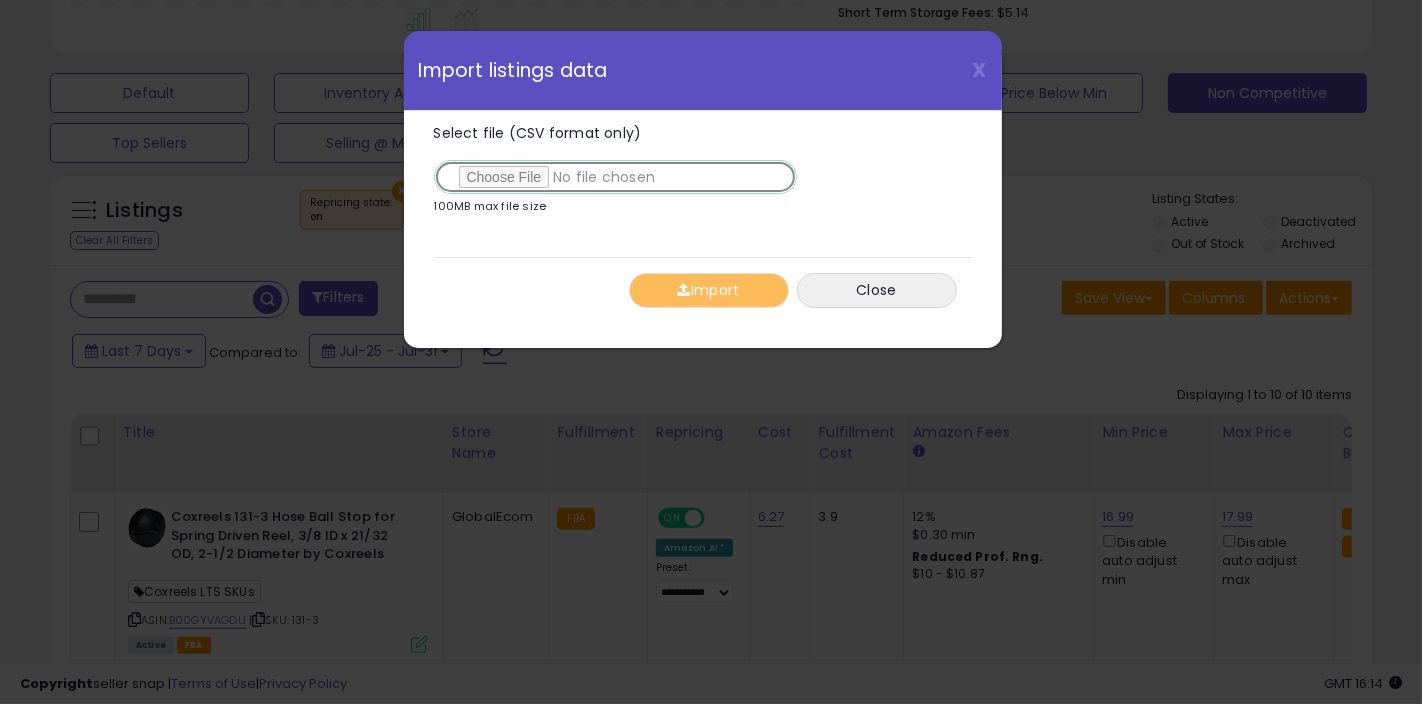 type on "**********" 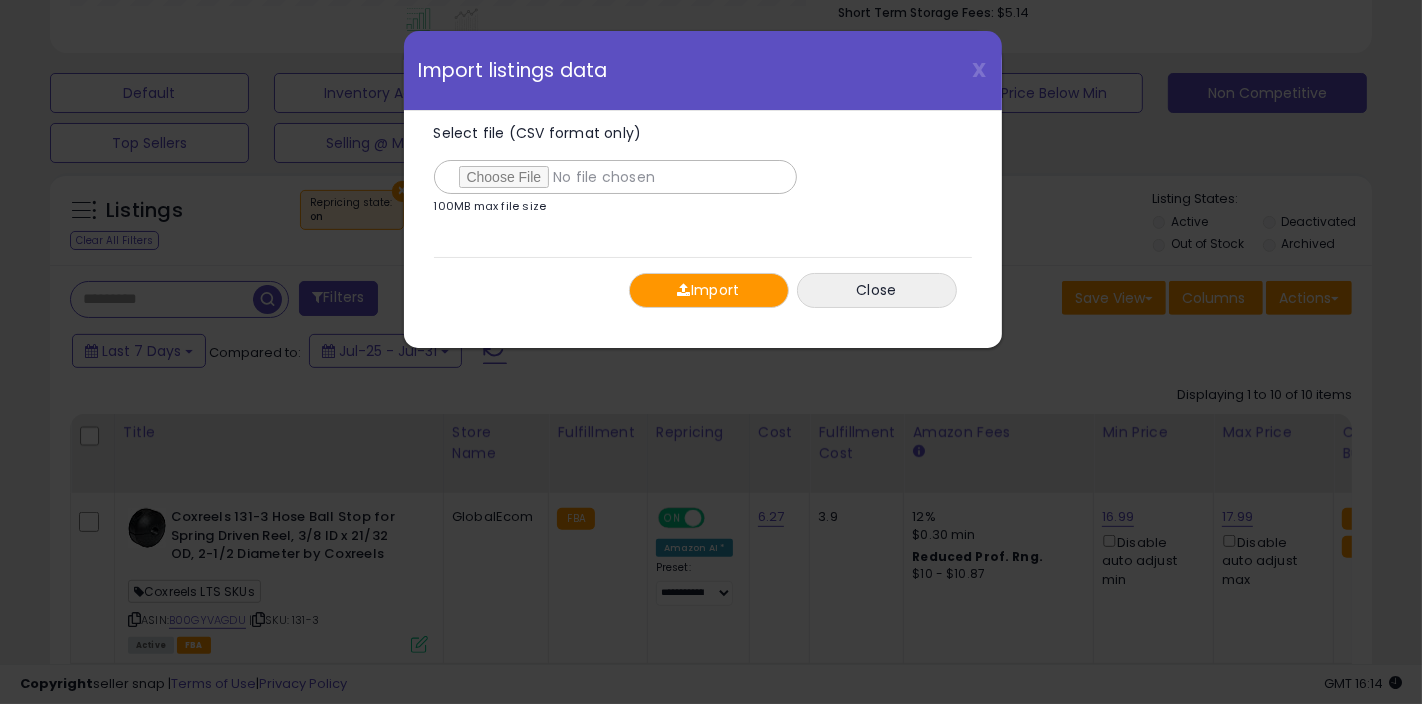 click on "Import" at bounding box center (709, 290) 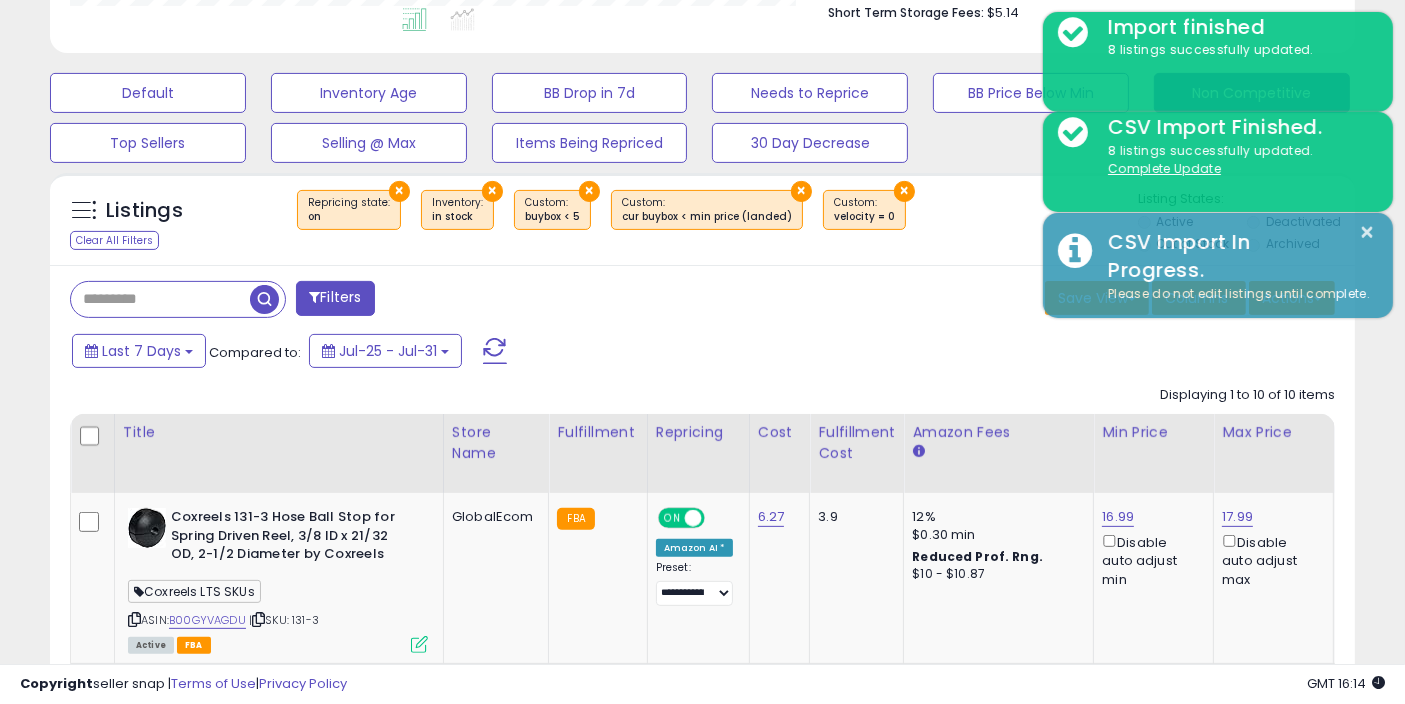 scroll, scrollTop: 410, scrollLeft: 755, axis: both 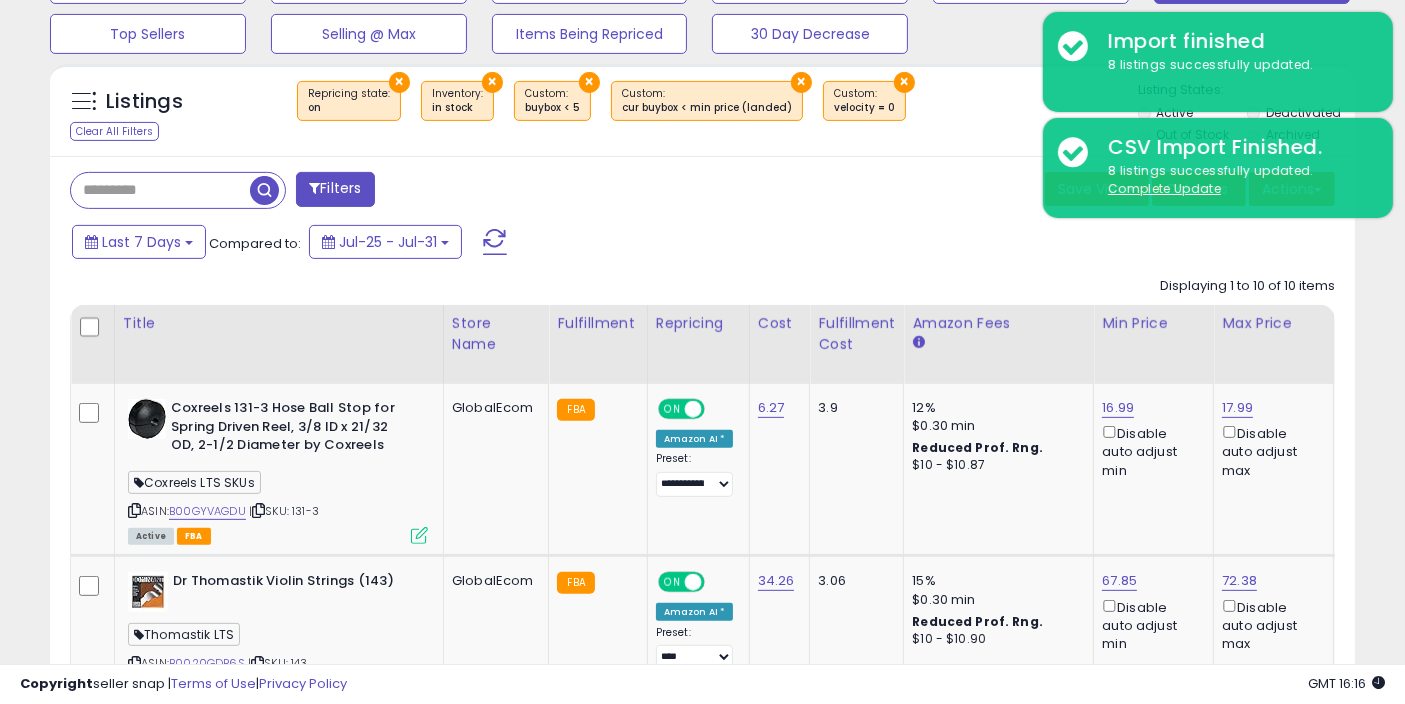 click at bounding box center [160, 190] 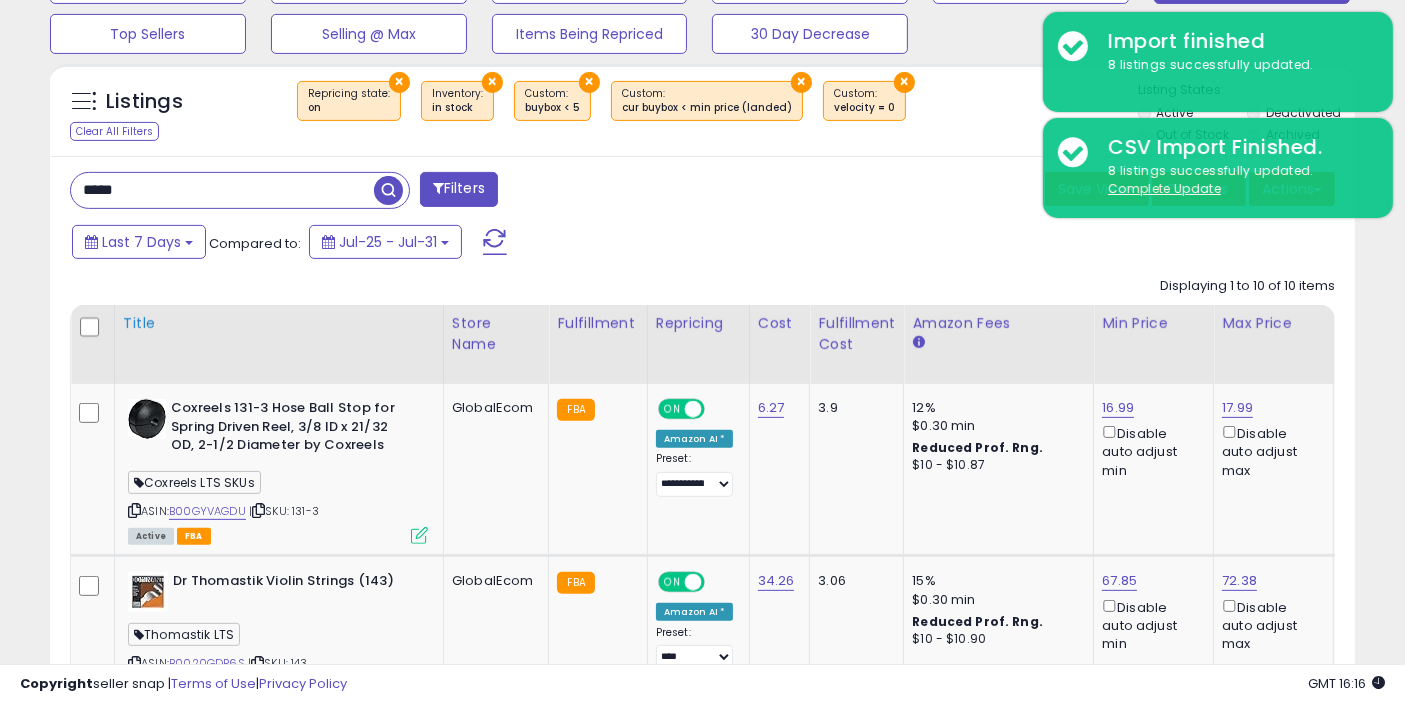 type on "********" 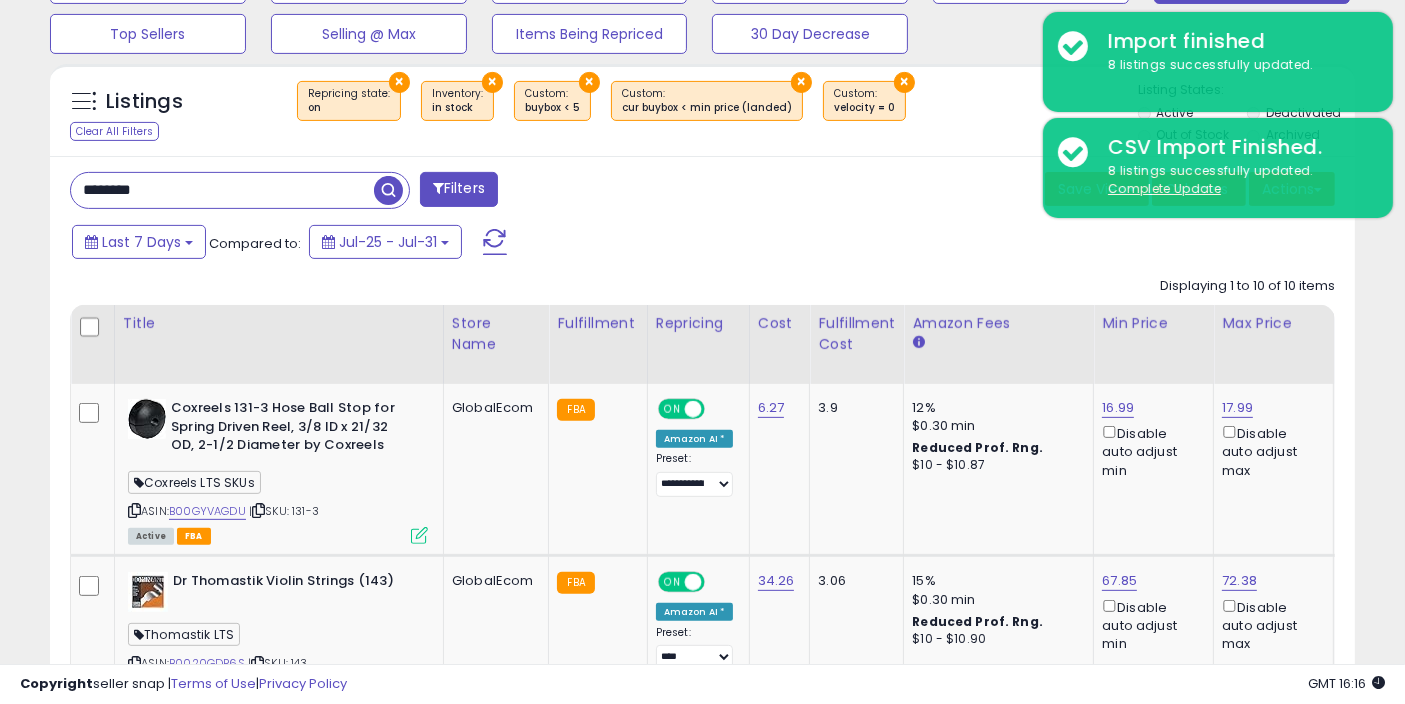 click at bounding box center [388, 190] 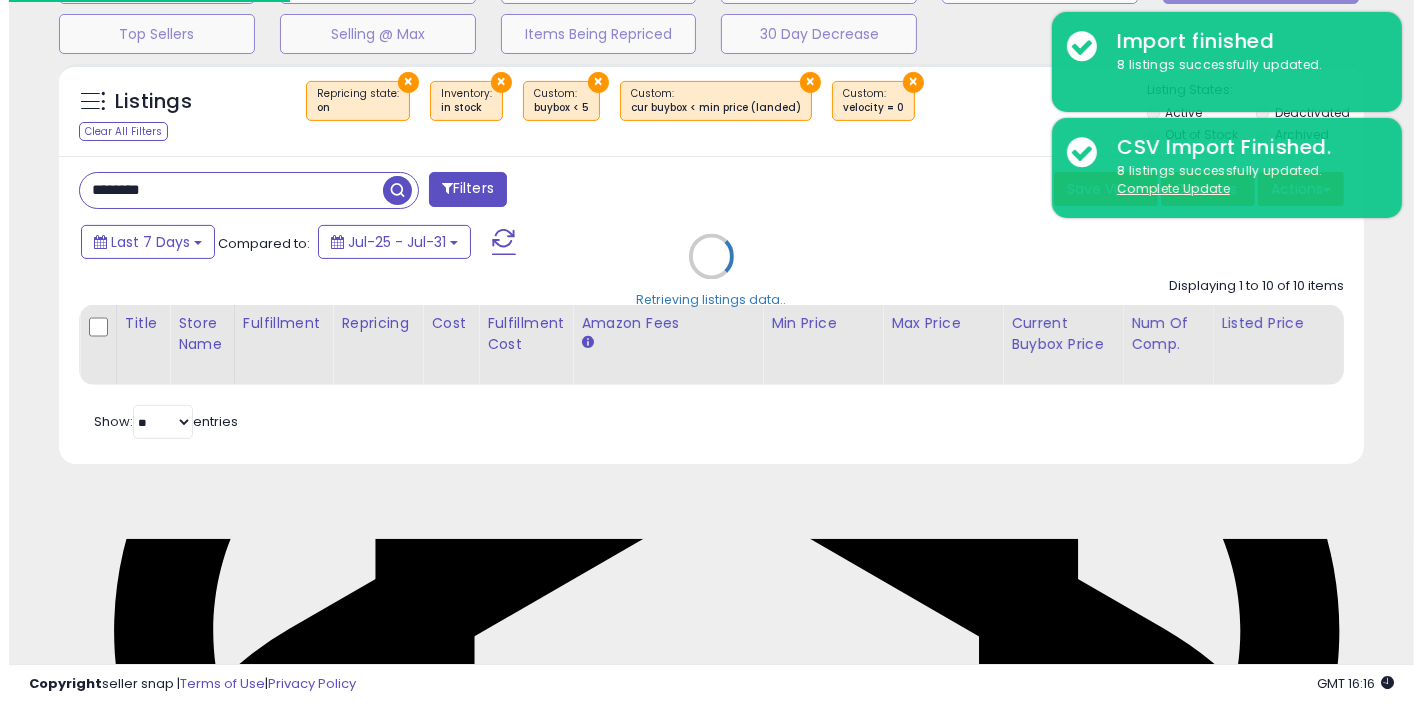 scroll, scrollTop: 517, scrollLeft: 0, axis: vertical 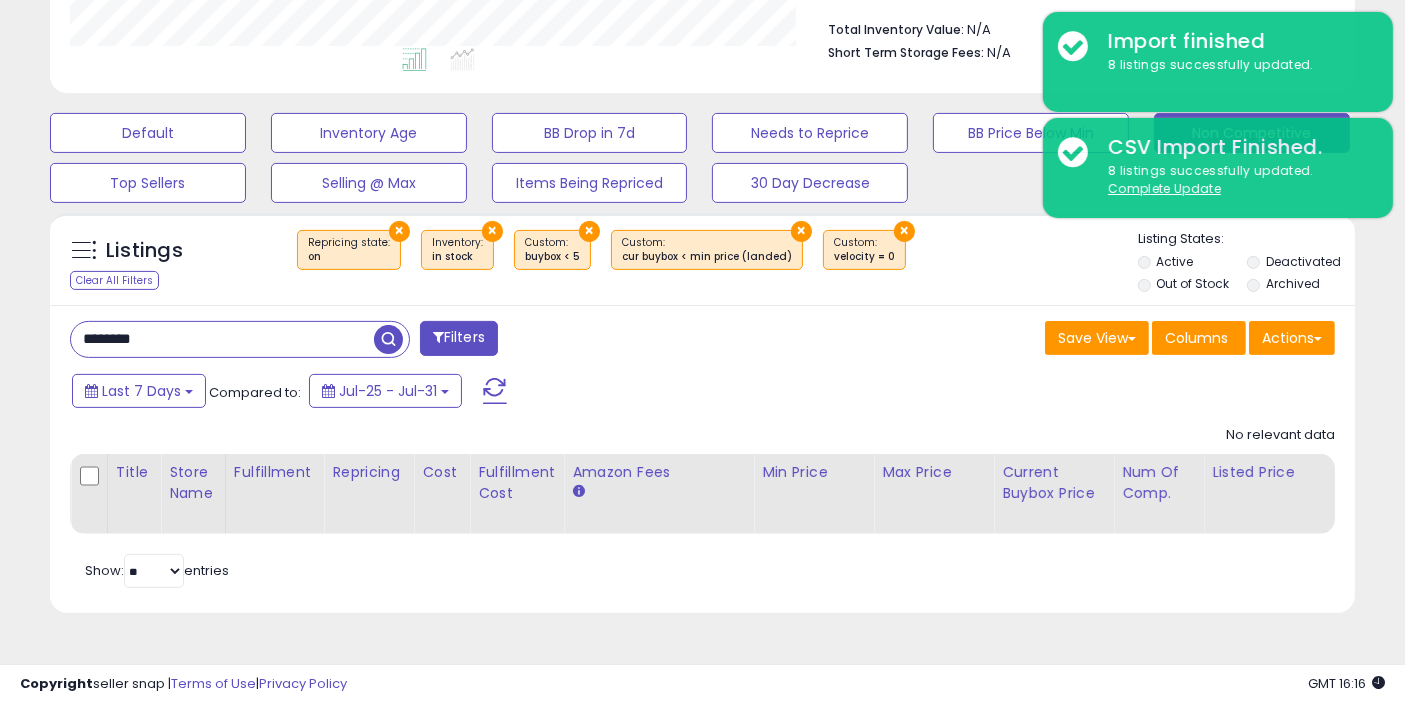 click on "×" at bounding box center [904, 231] 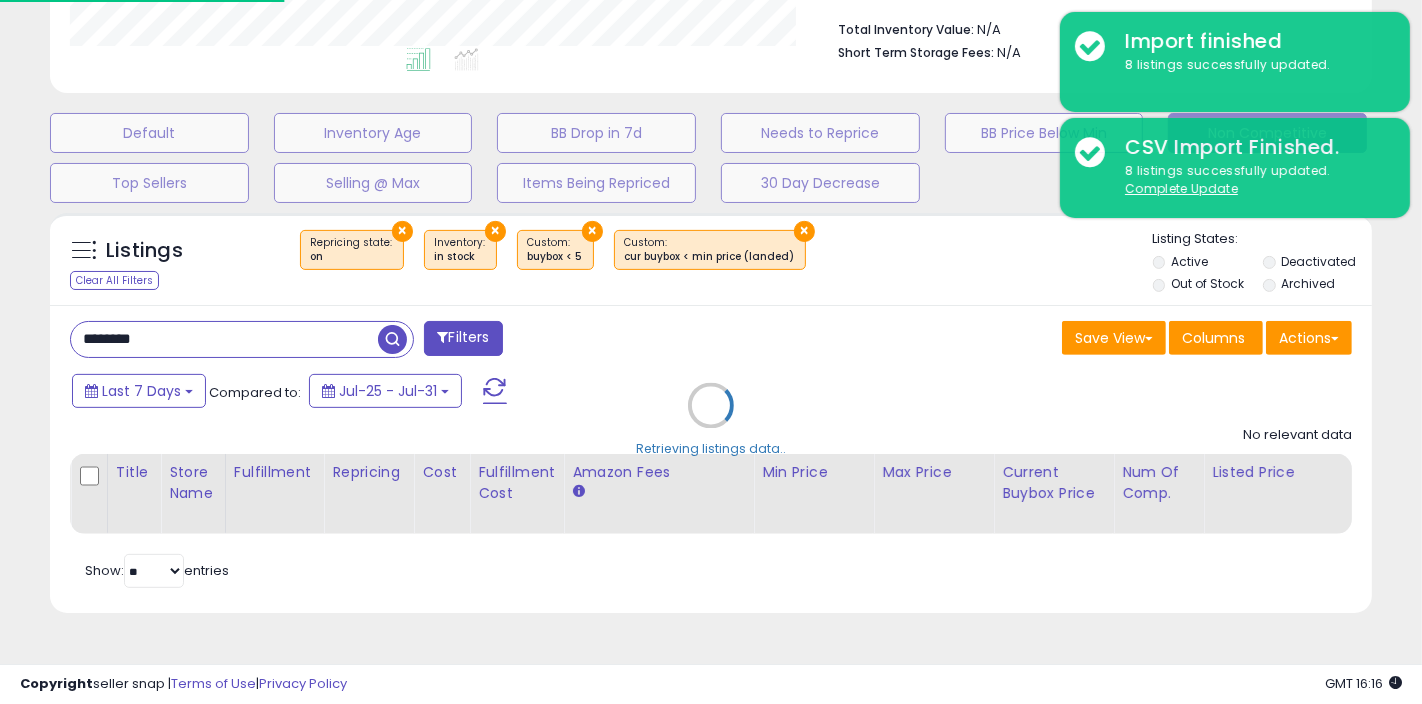 scroll, scrollTop: 999590, scrollLeft: 999234, axis: both 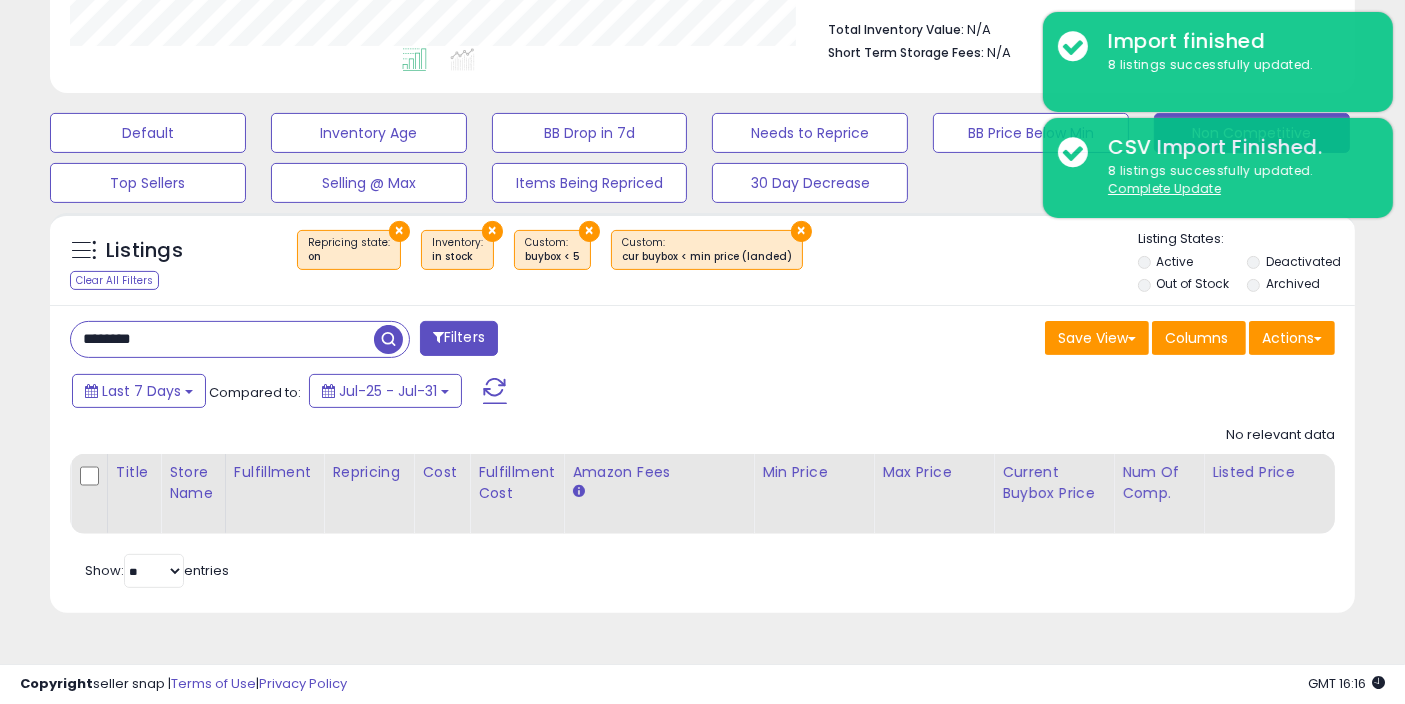 click on "×" at bounding box center (801, 231) 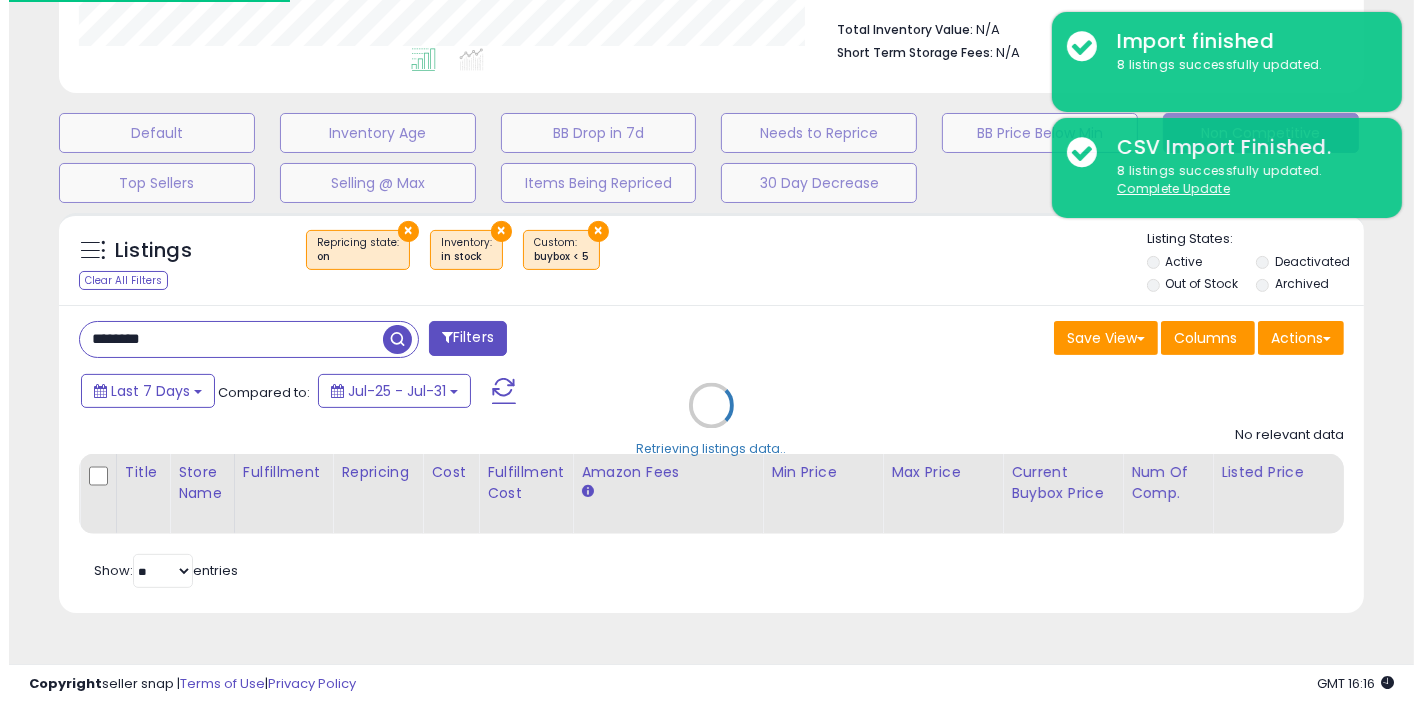 scroll, scrollTop: 999590, scrollLeft: 999234, axis: both 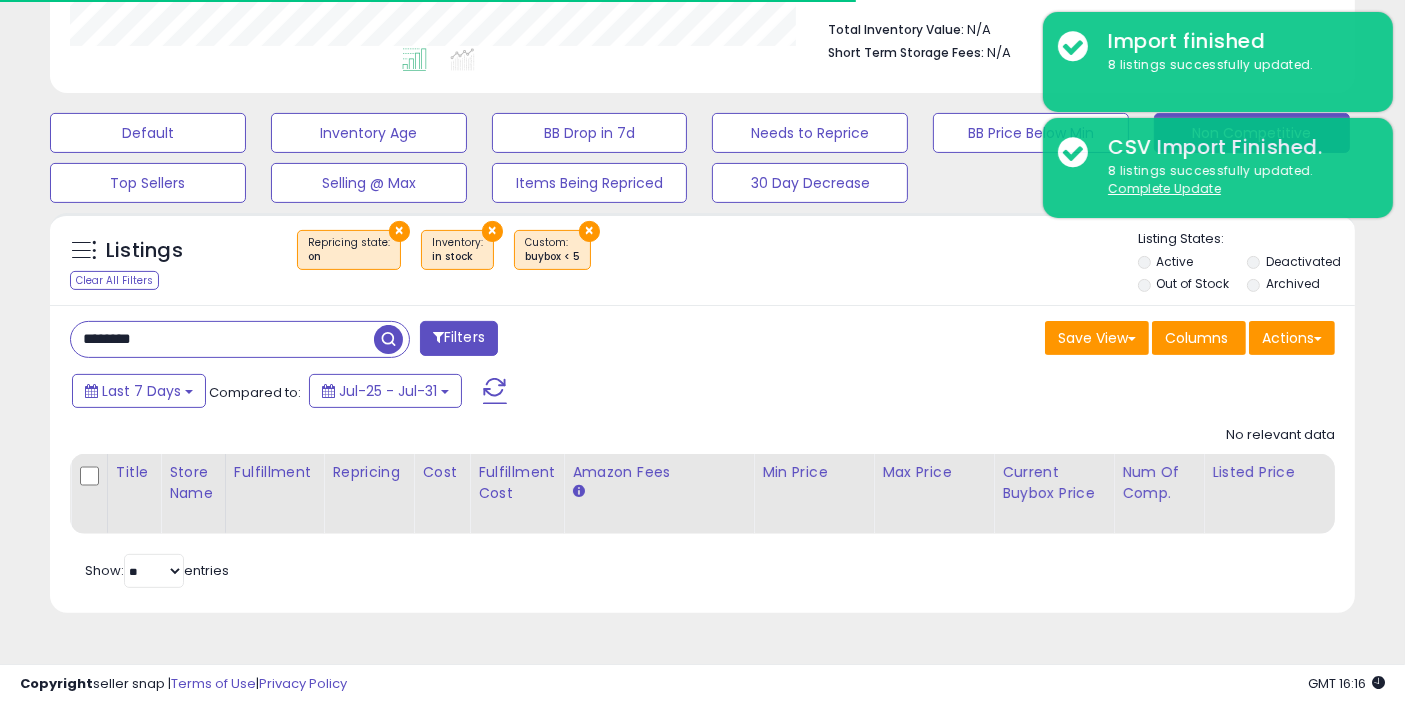 click on "×" at bounding box center [589, 231] 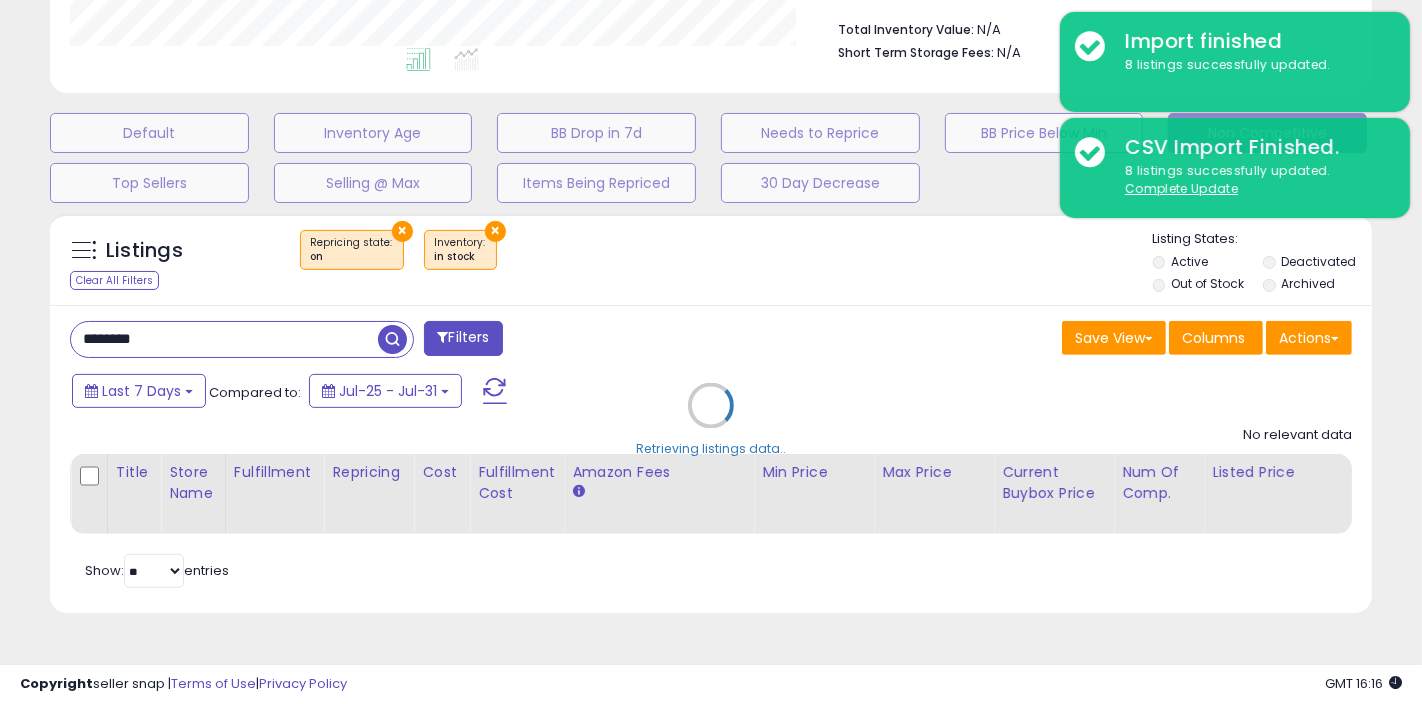 scroll, scrollTop: 999590, scrollLeft: 999234, axis: both 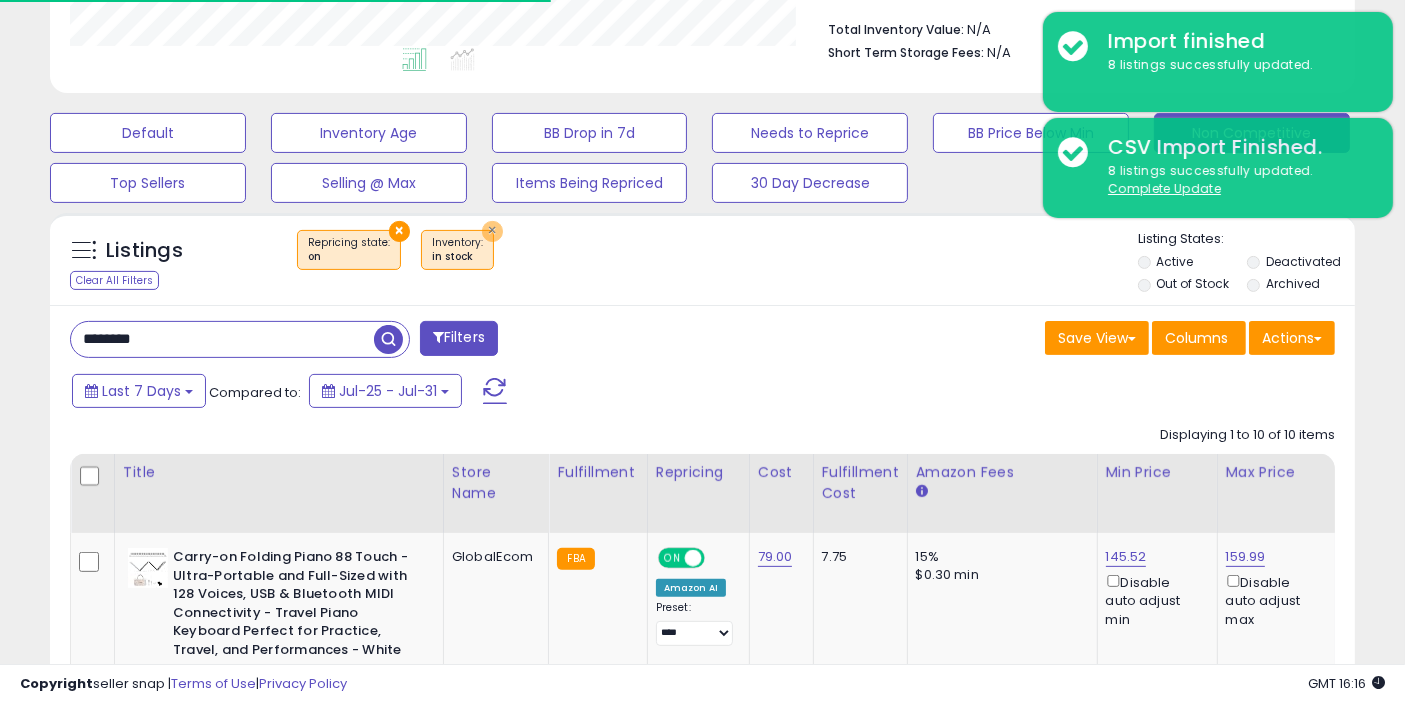 click on "×" at bounding box center [492, 231] 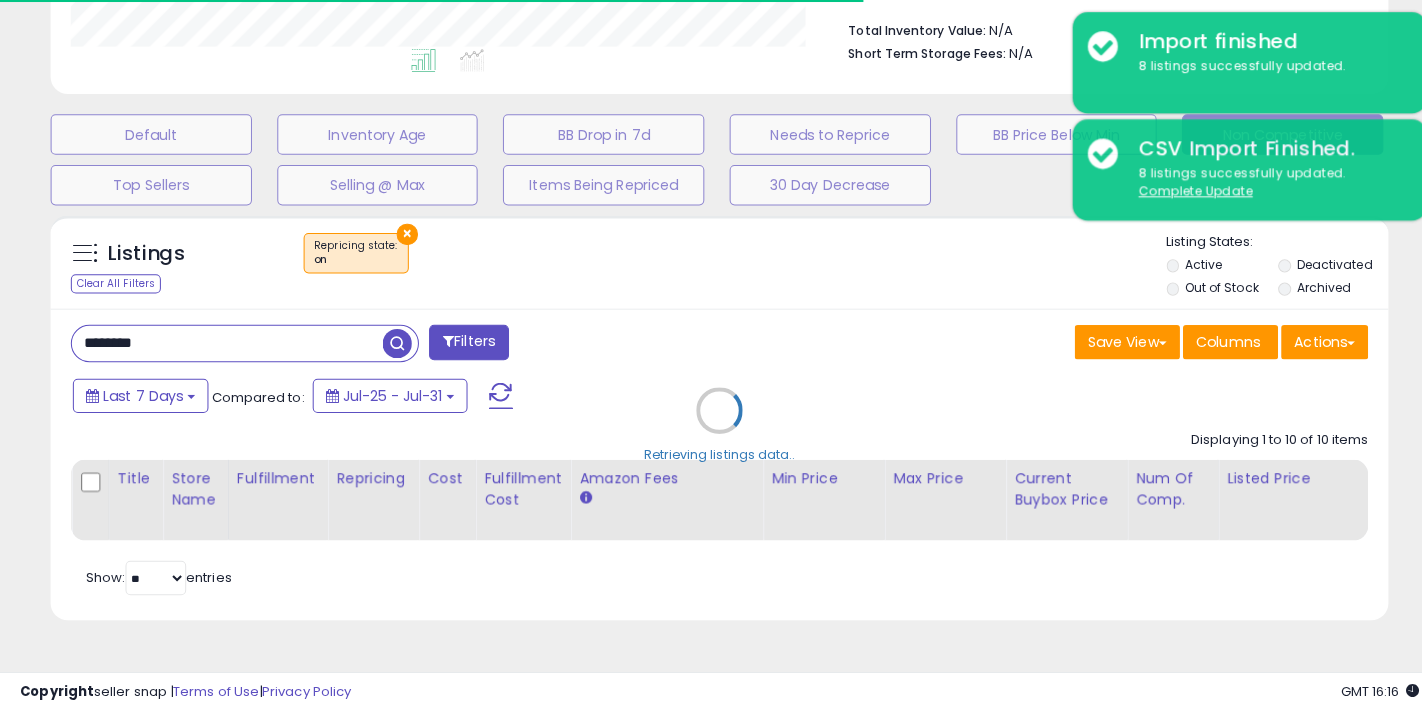 scroll, scrollTop: 999590, scrollLeft: 999234, axis: both 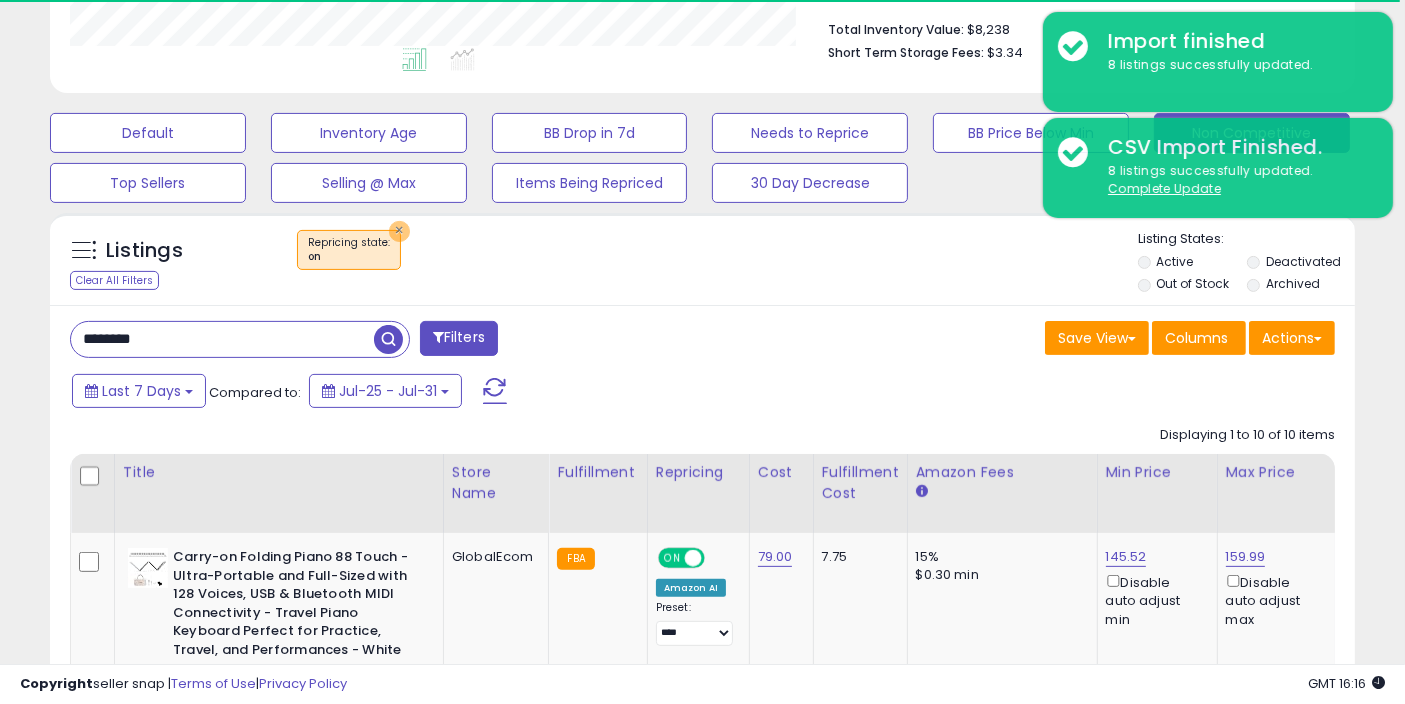 click on "×" at bounding box center (399, 231) 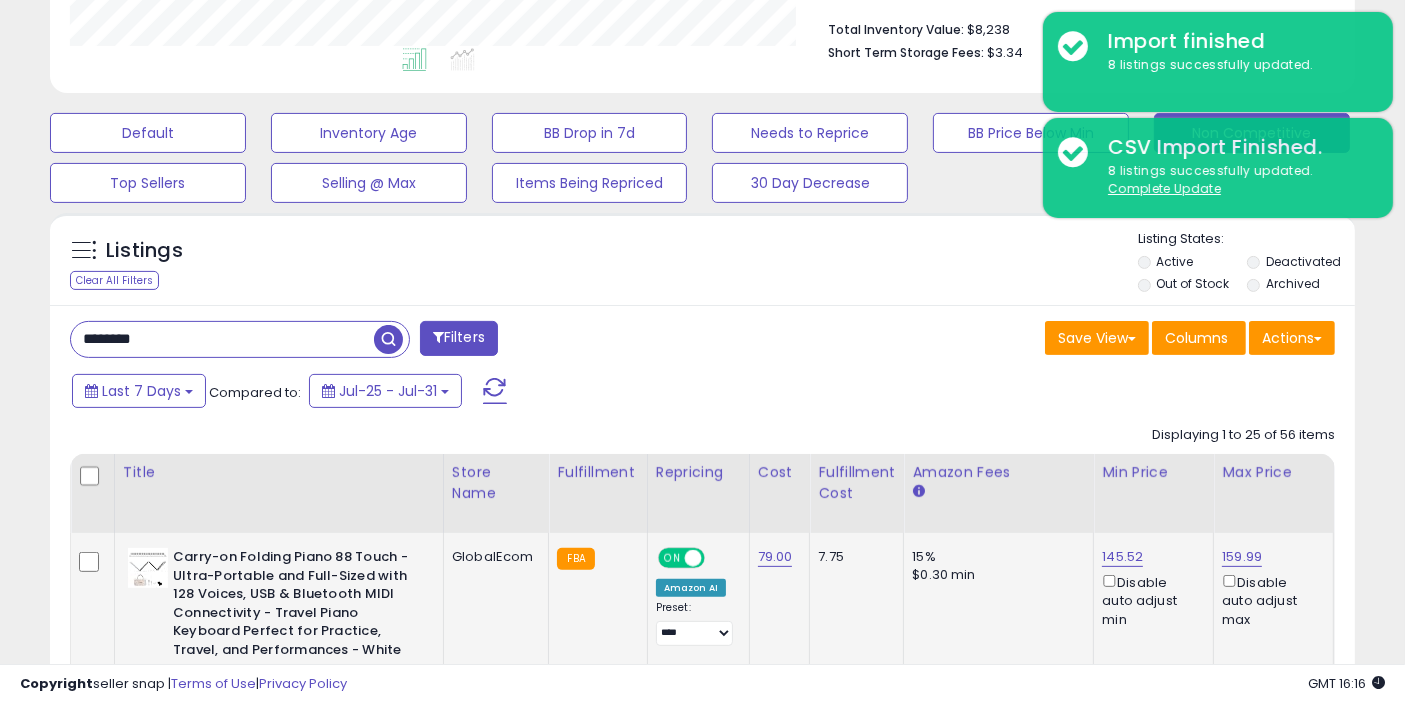 scroll, scrollTop: 739, scrollLeft: 0, axis: vertical 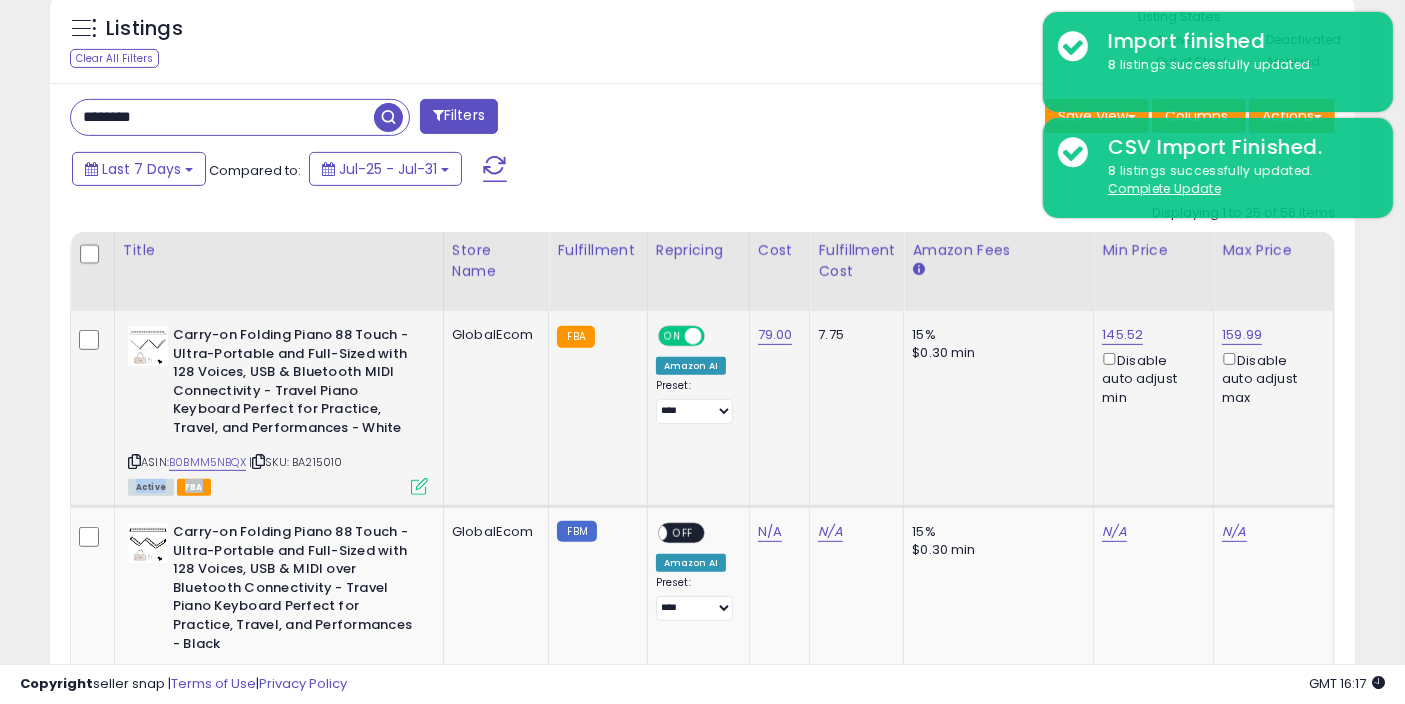 drag, startPoint x: 351, startPoint y: 457, endPoint x: 302, endPoint y: 468, distance: 50.219517 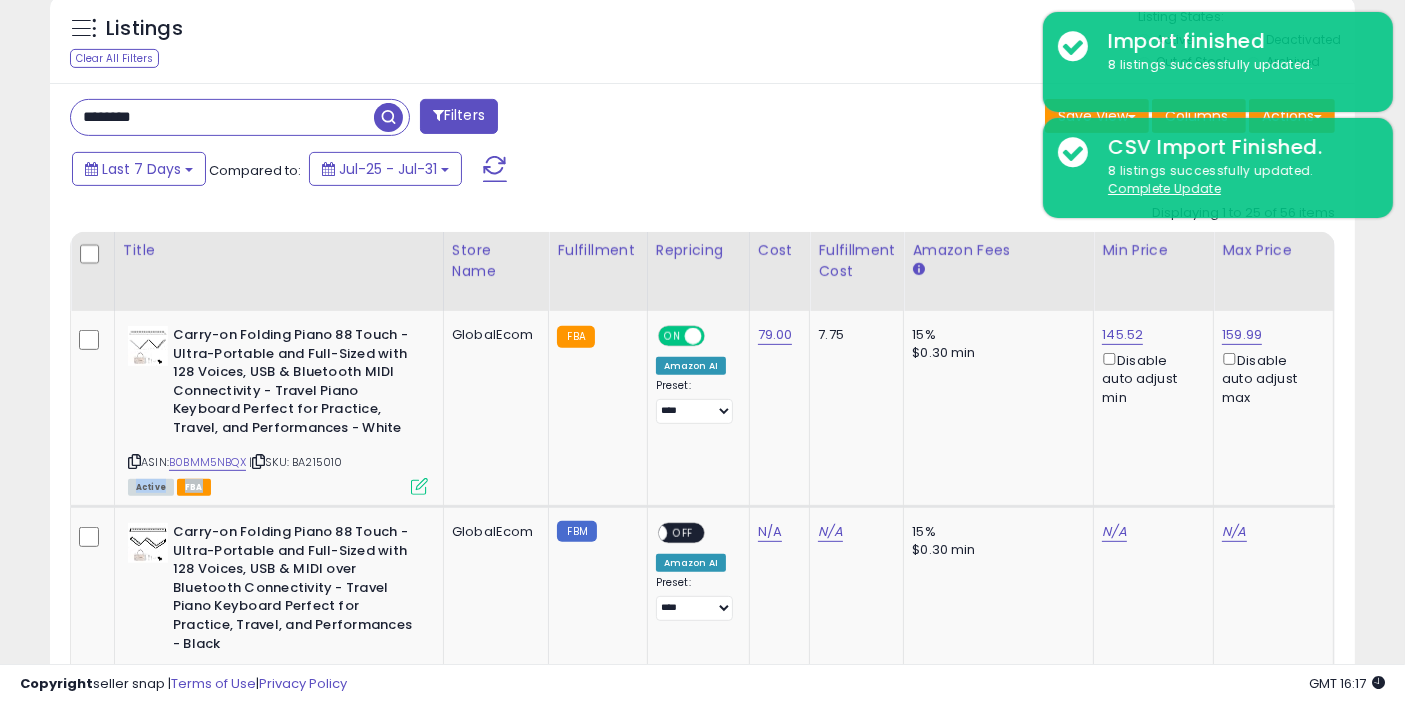 click on "ASIN:  B0BMM5NBQX    |   SKU: BA215010 Active FBA" at bounding box center [278, 409] 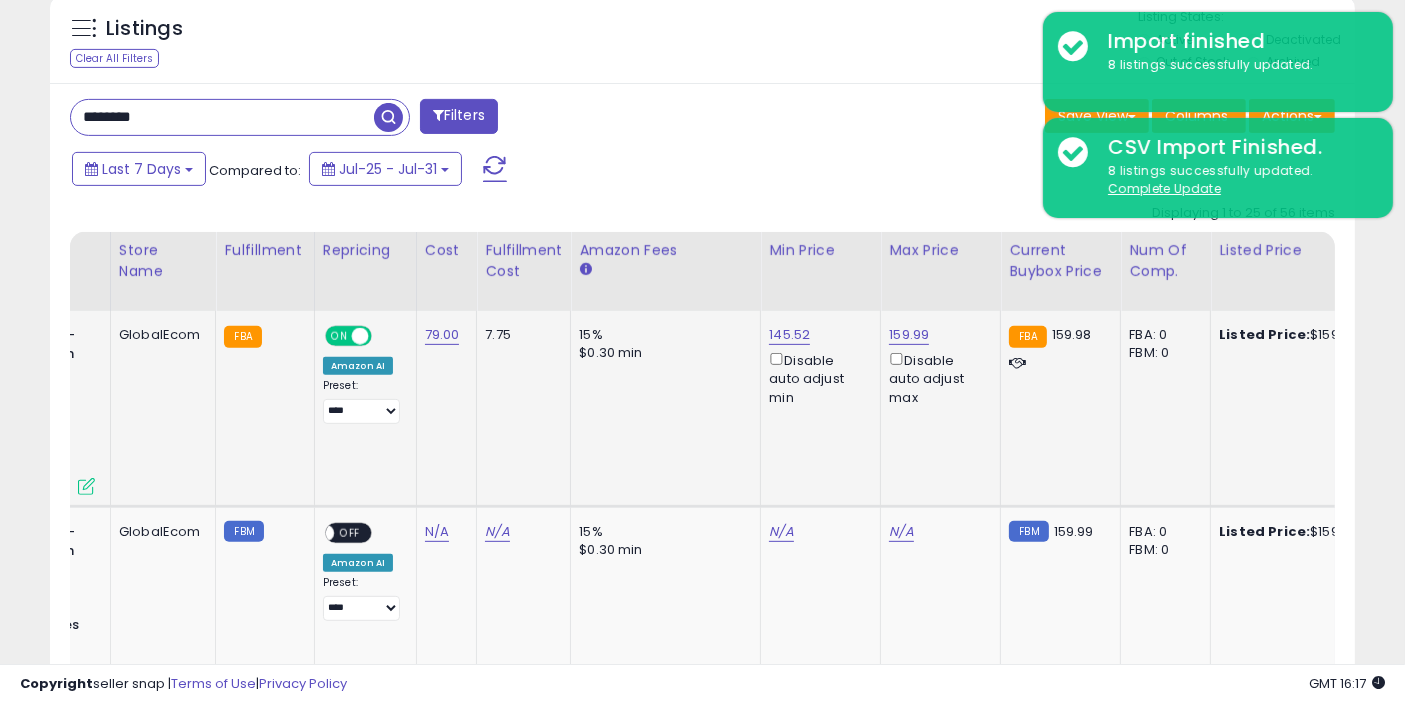 scroll, scrollTop: 0, scrollLeft: 252, axis: horizontal 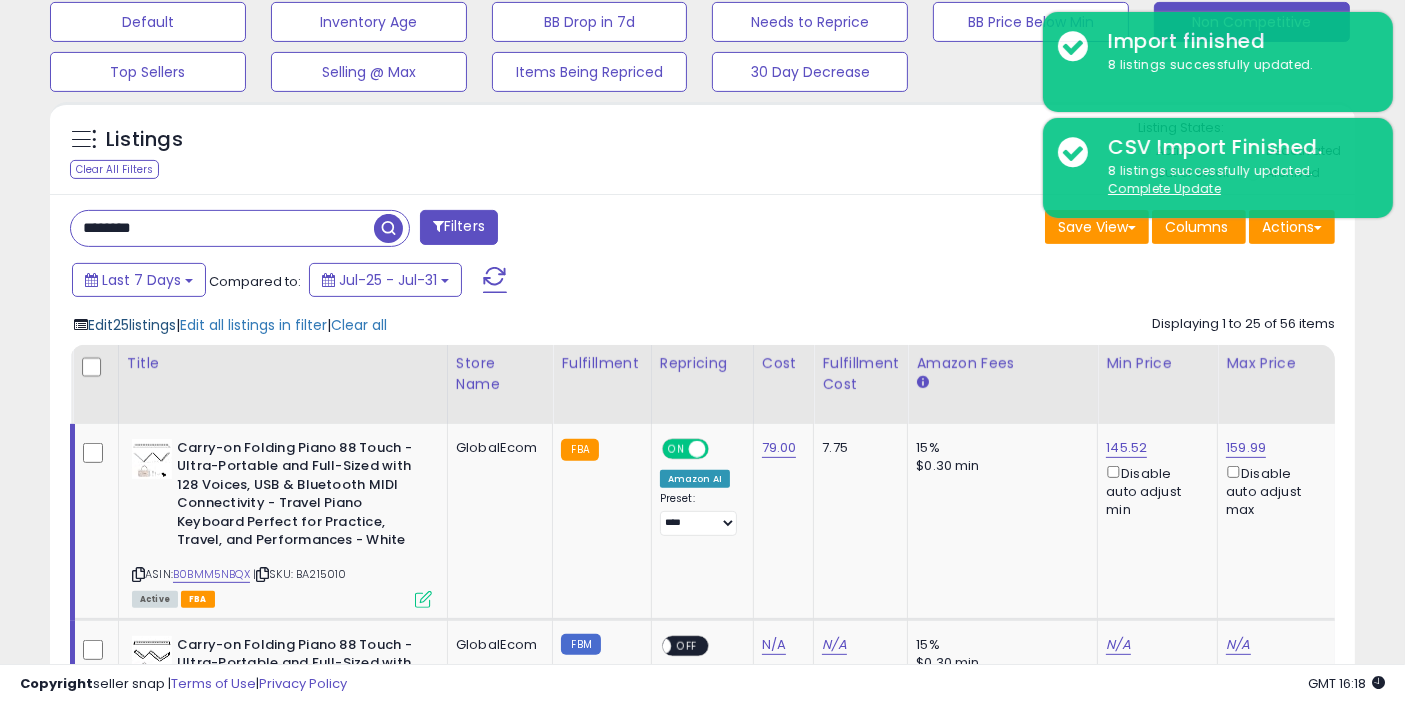 click on "Edit  25  listings" at bounding box center [132, 325] 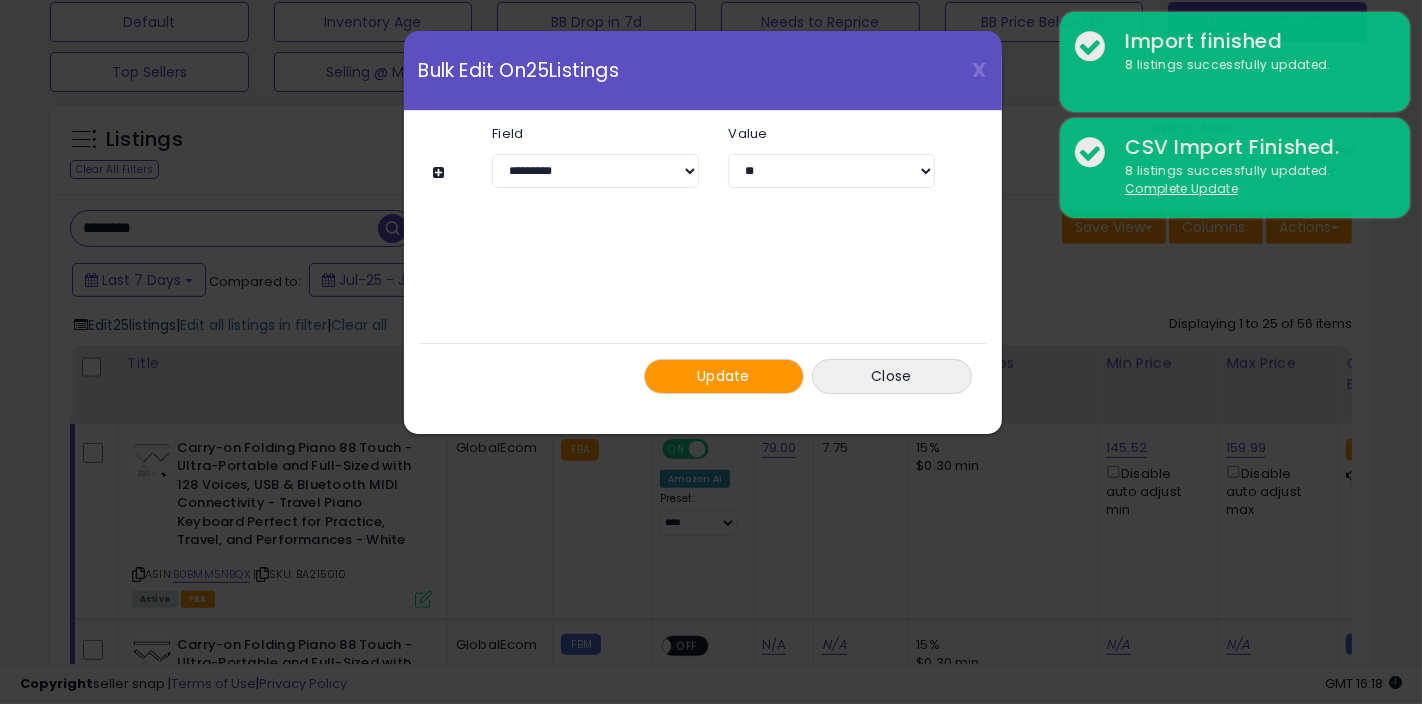 scroll, scrollTop: 999590, scrollLeft: 999234, axis: both 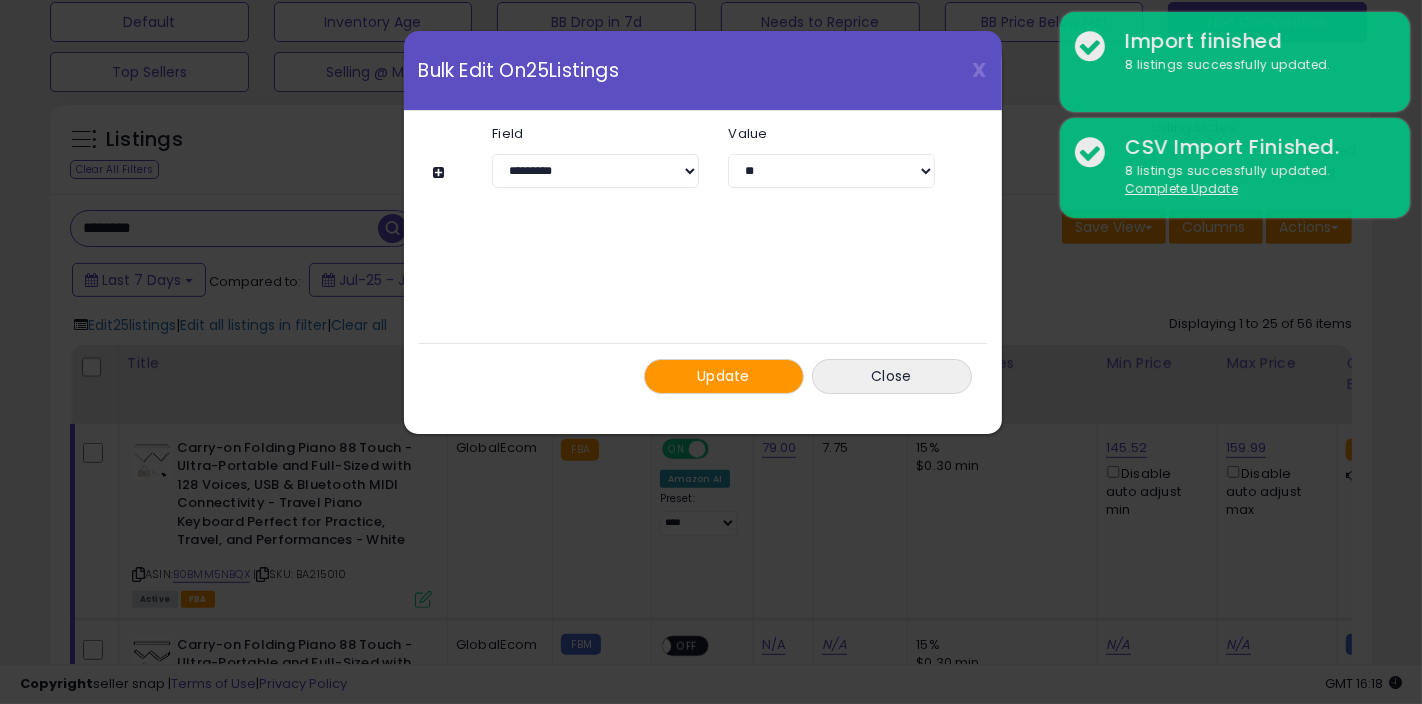 click at bounding box center [442, 172] 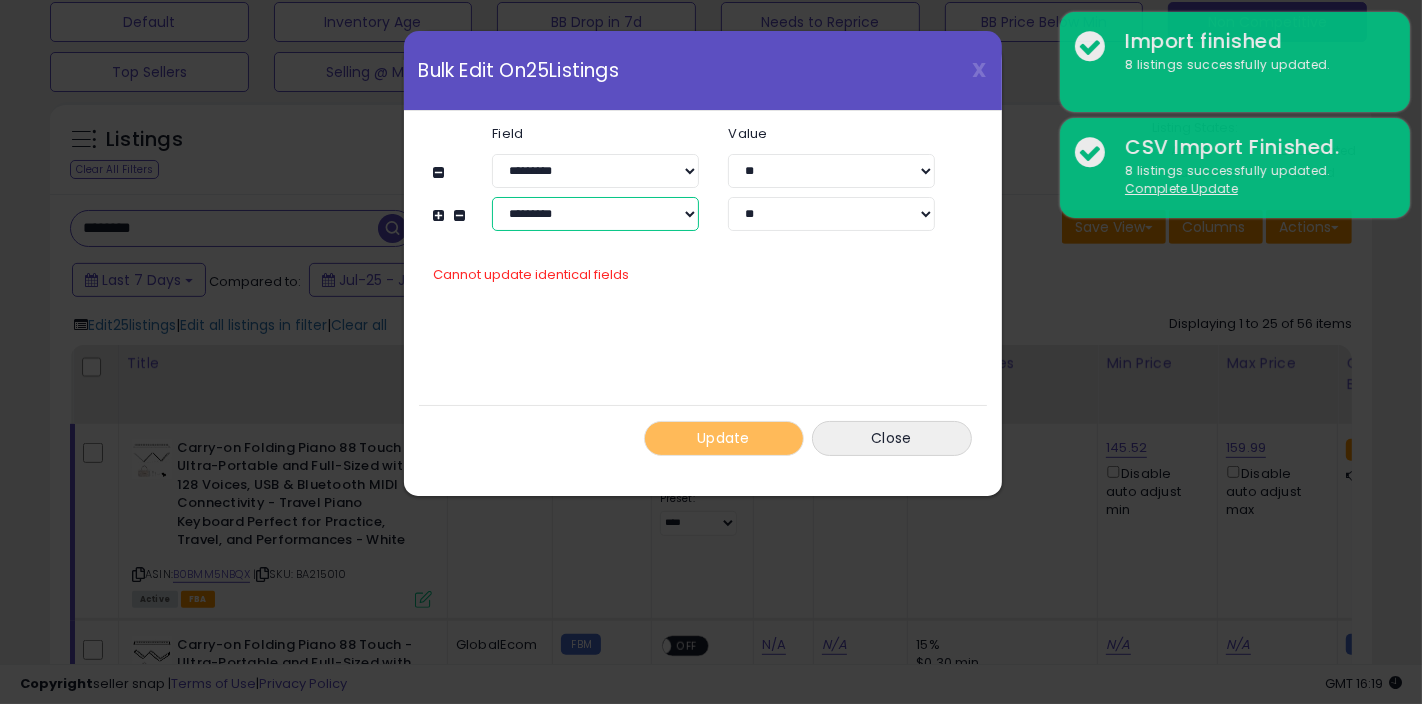 click on "**********" at bounding box center [595, 214] 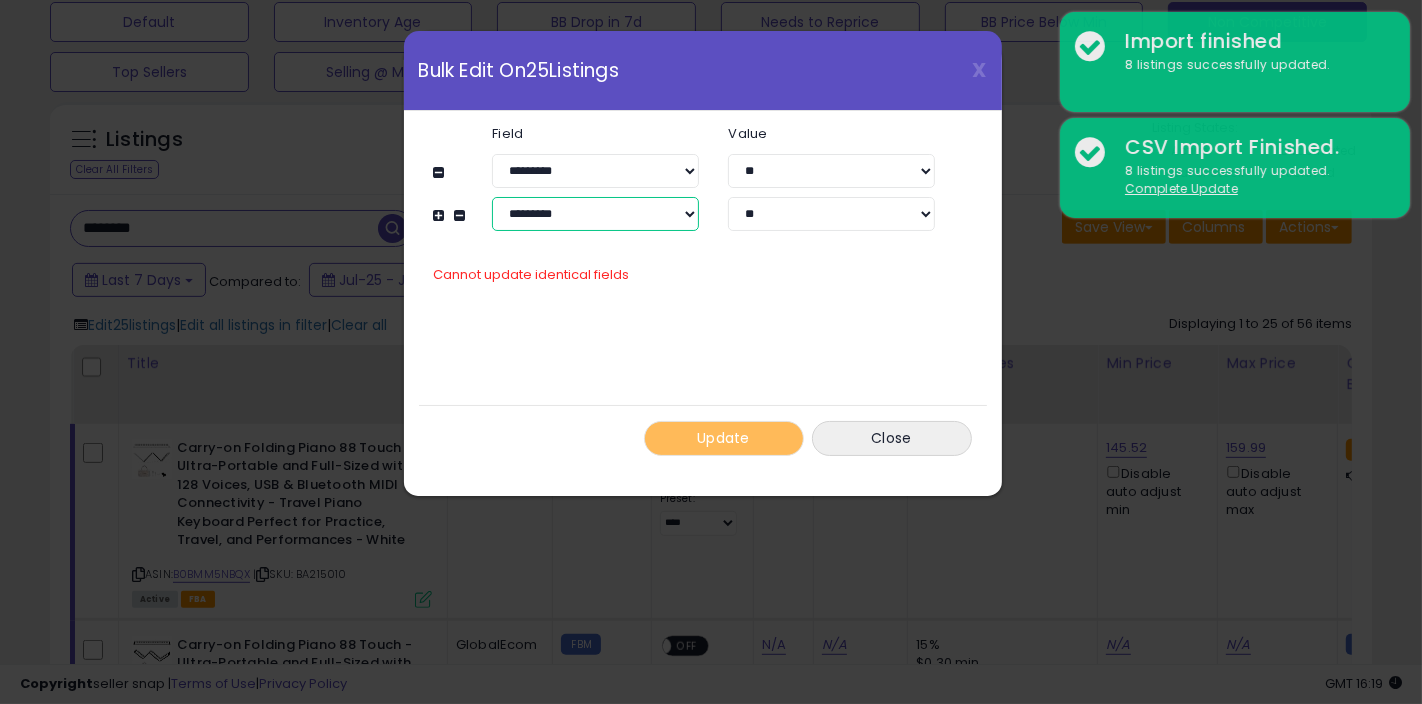select on "**********" 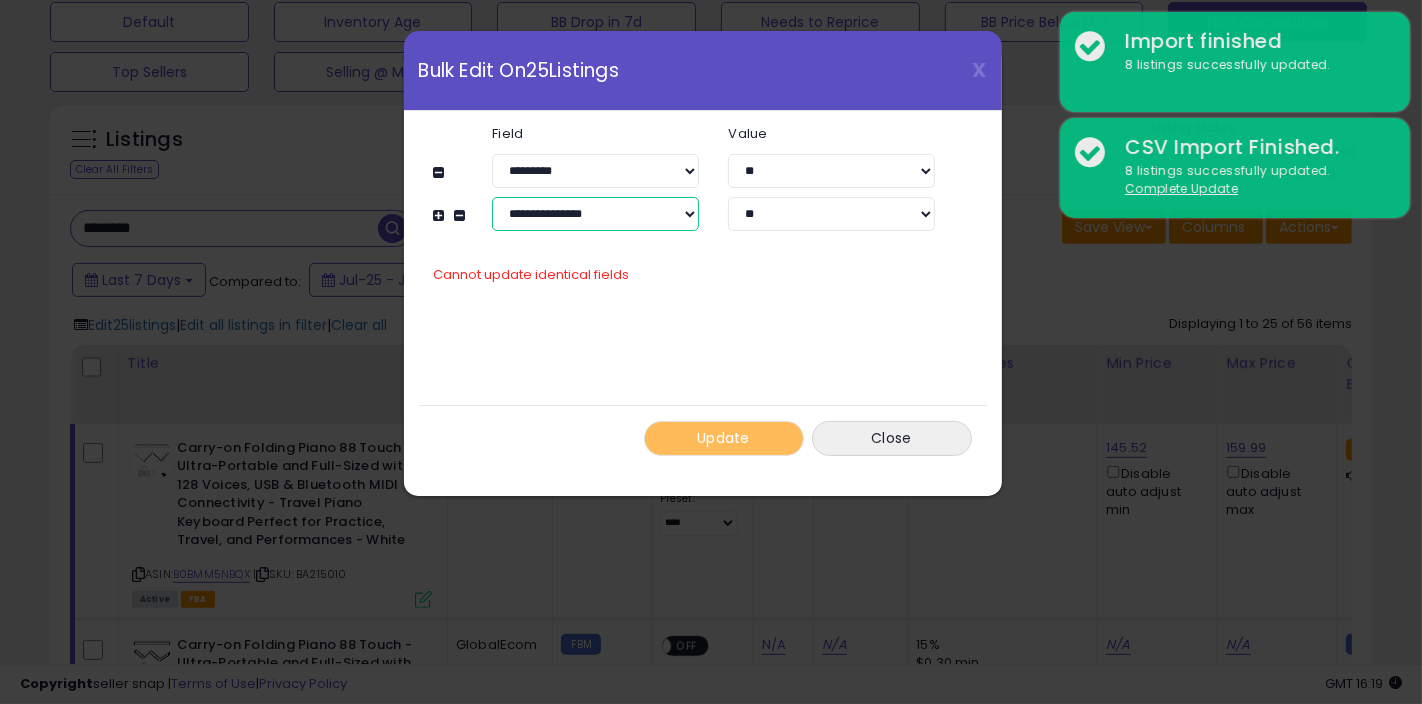 click on "**********" at bounding box center (595, 214) 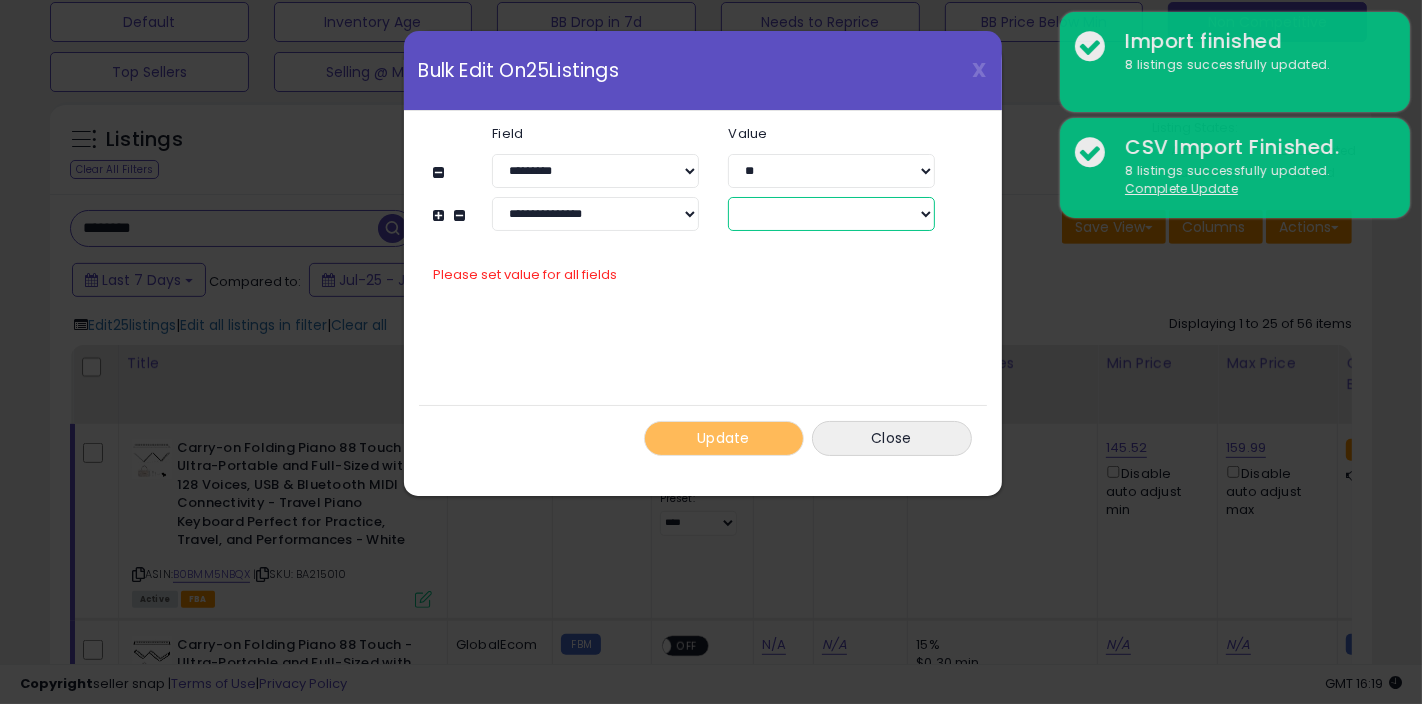 click on "******
*******" at bounding box center (831, 214) 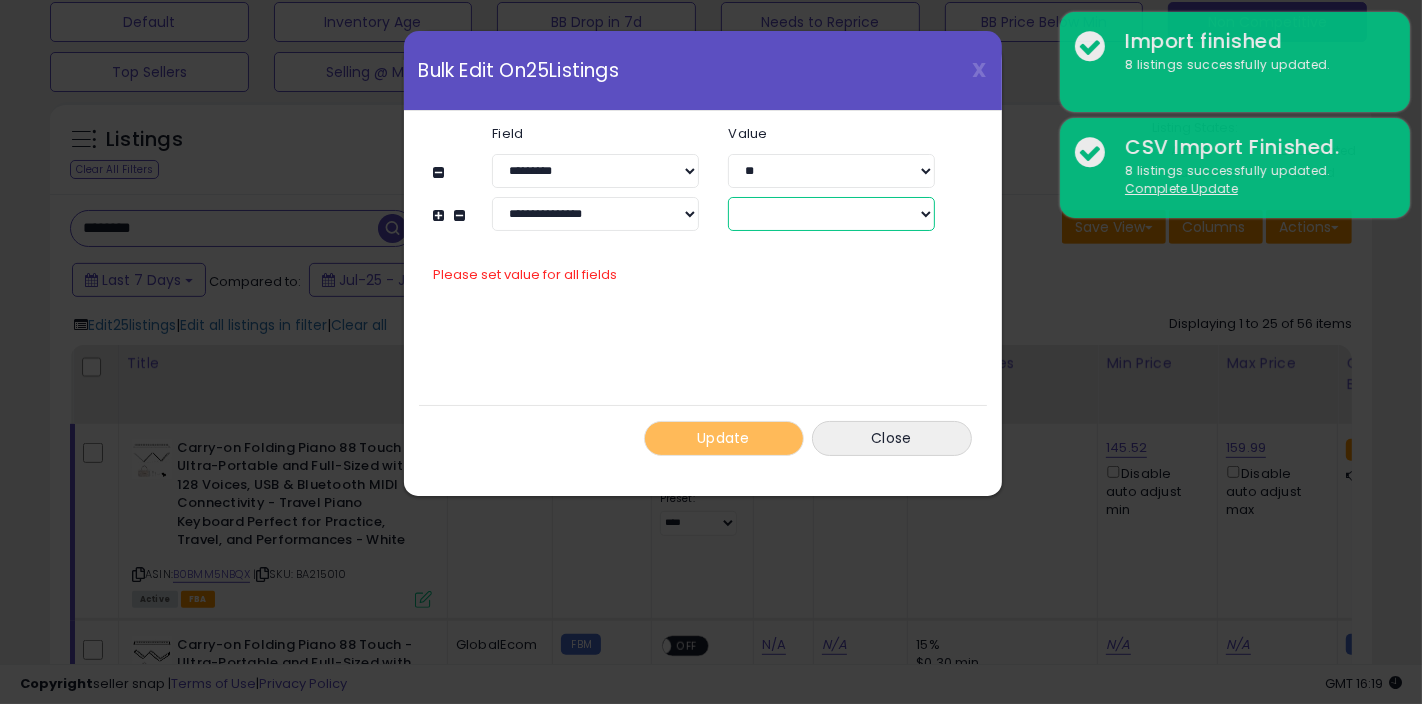 select on "****" 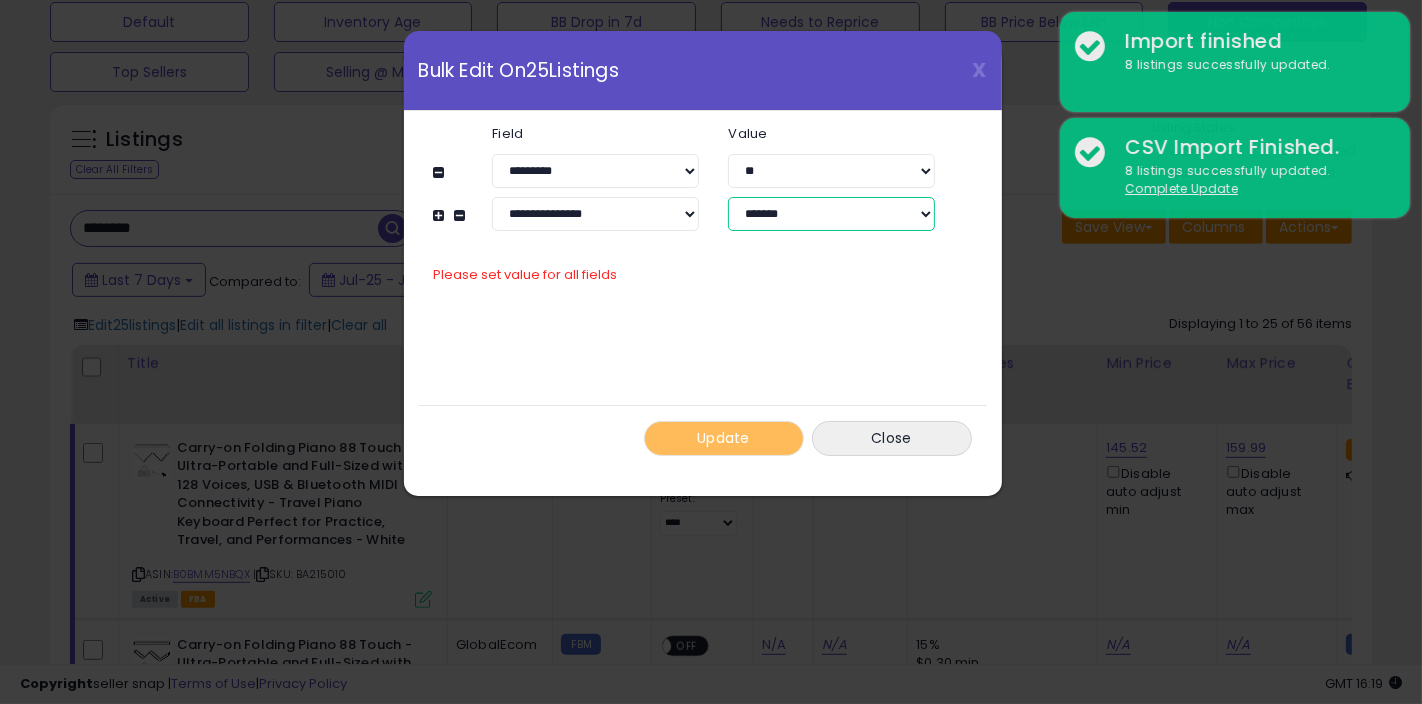click on "******
*******" at bounding box center [831, 214] 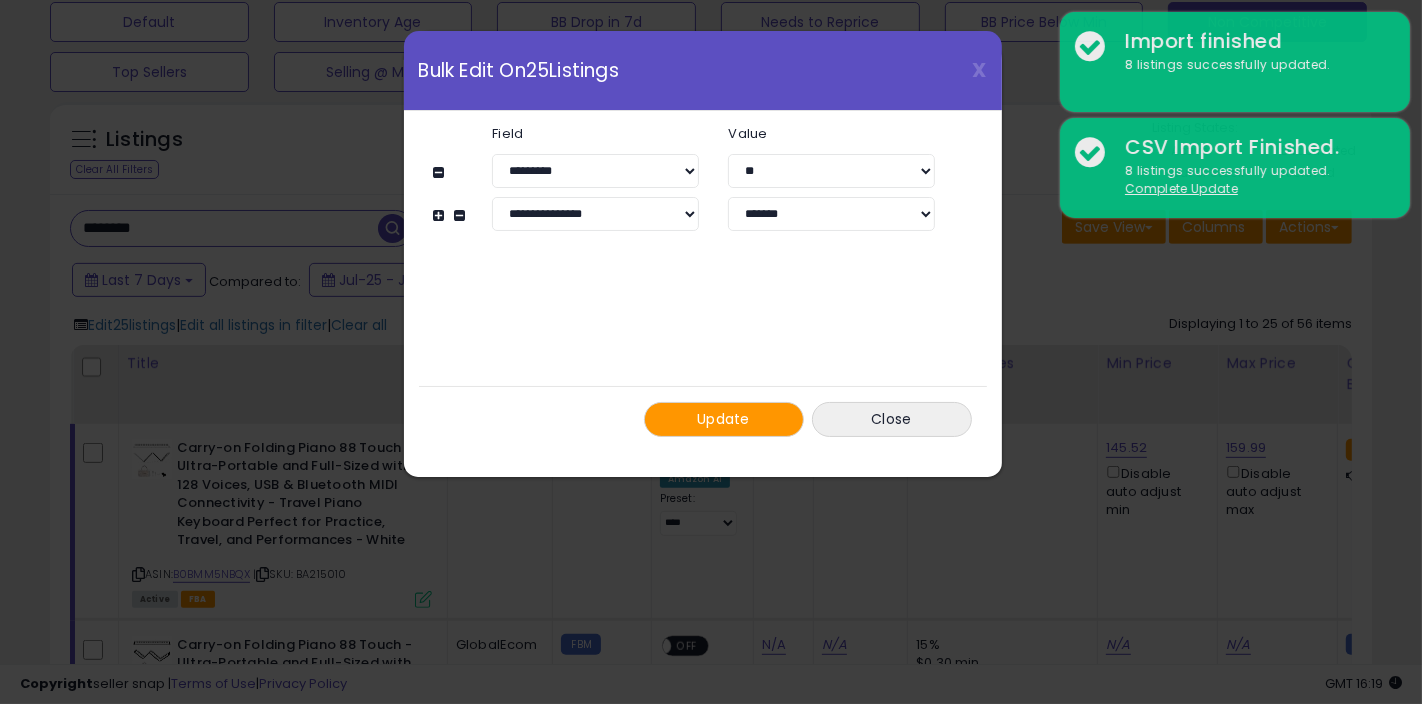 click at bounding box center [442, 215] 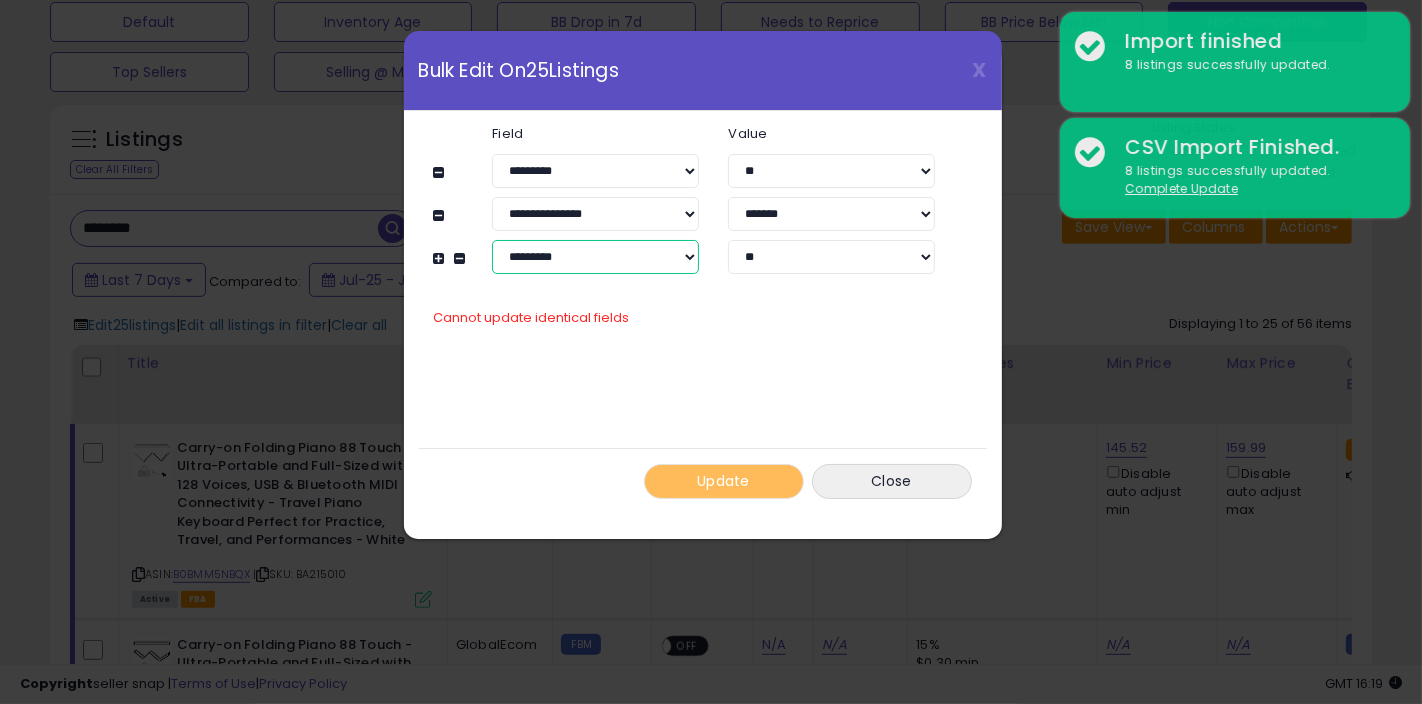 click on "**********" at bounding box center [595, 257] 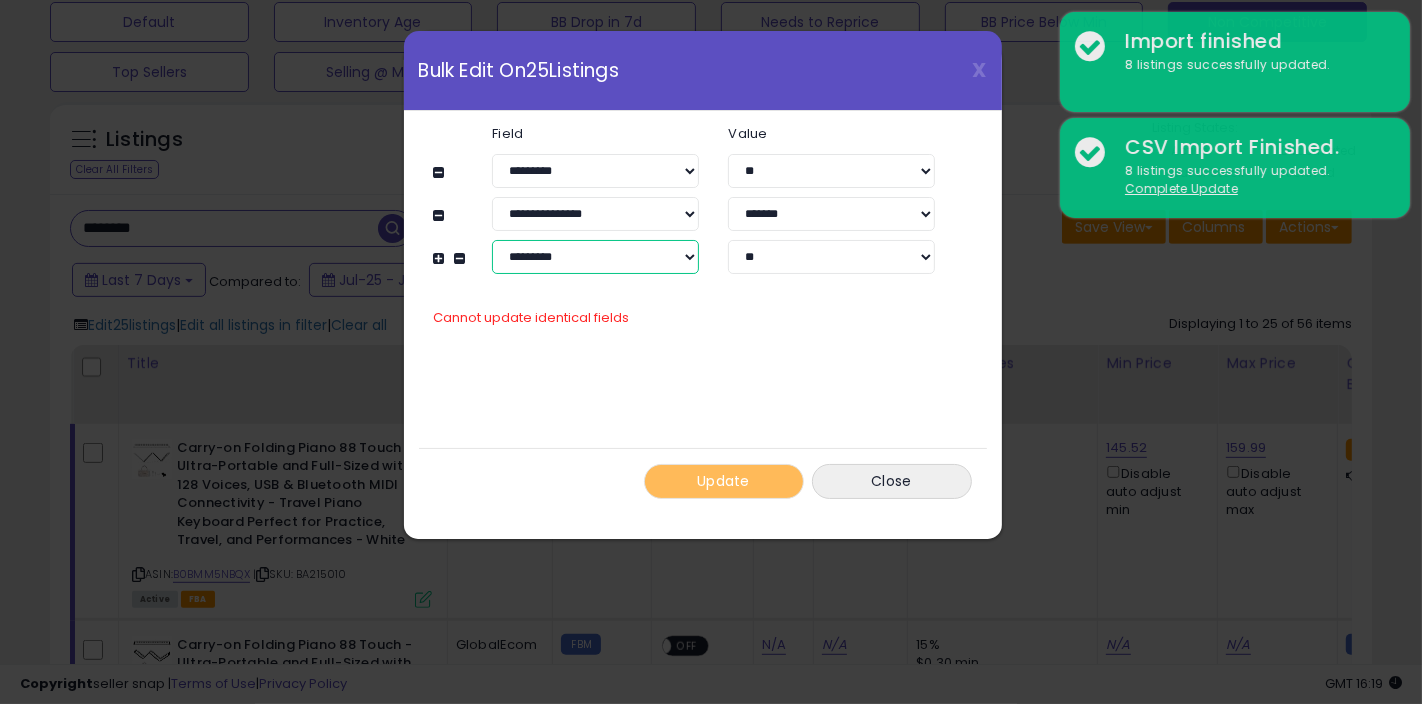select on "**********" 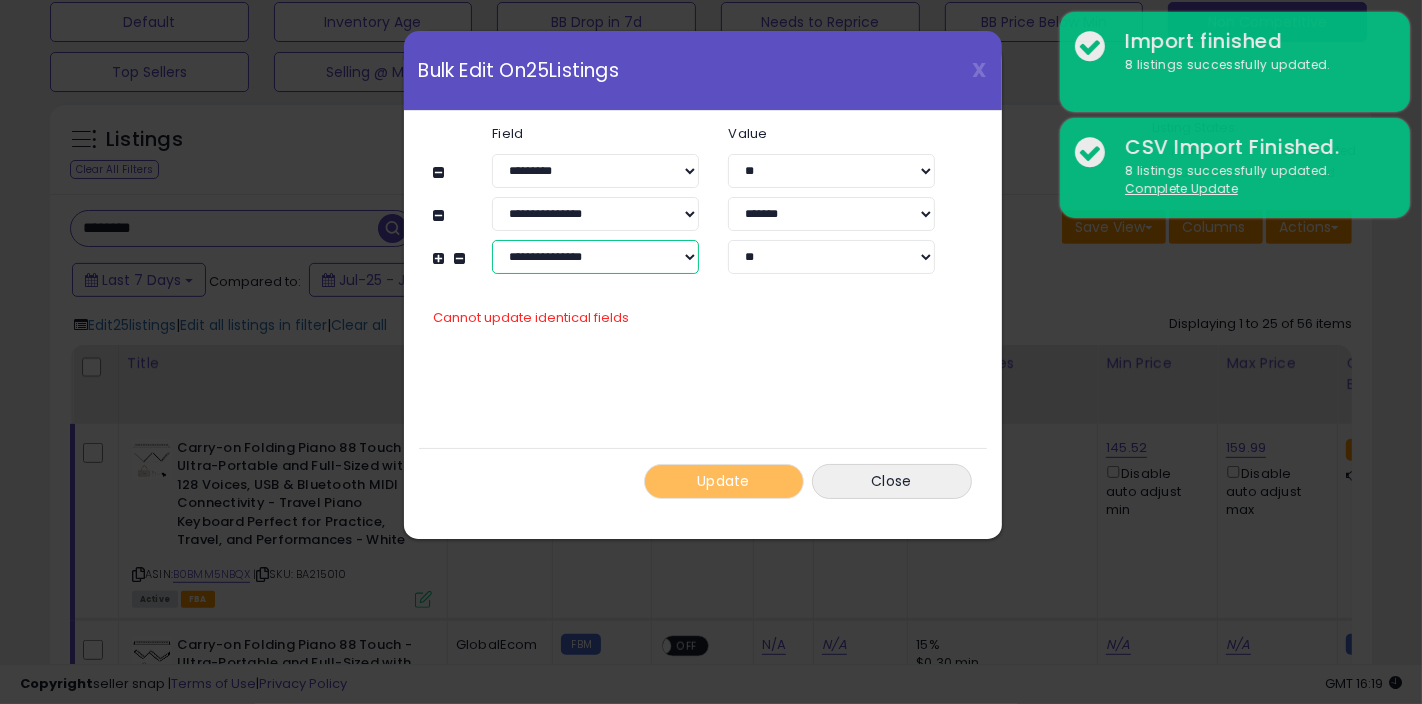 click on "**********" at bounding box center (595, 257) 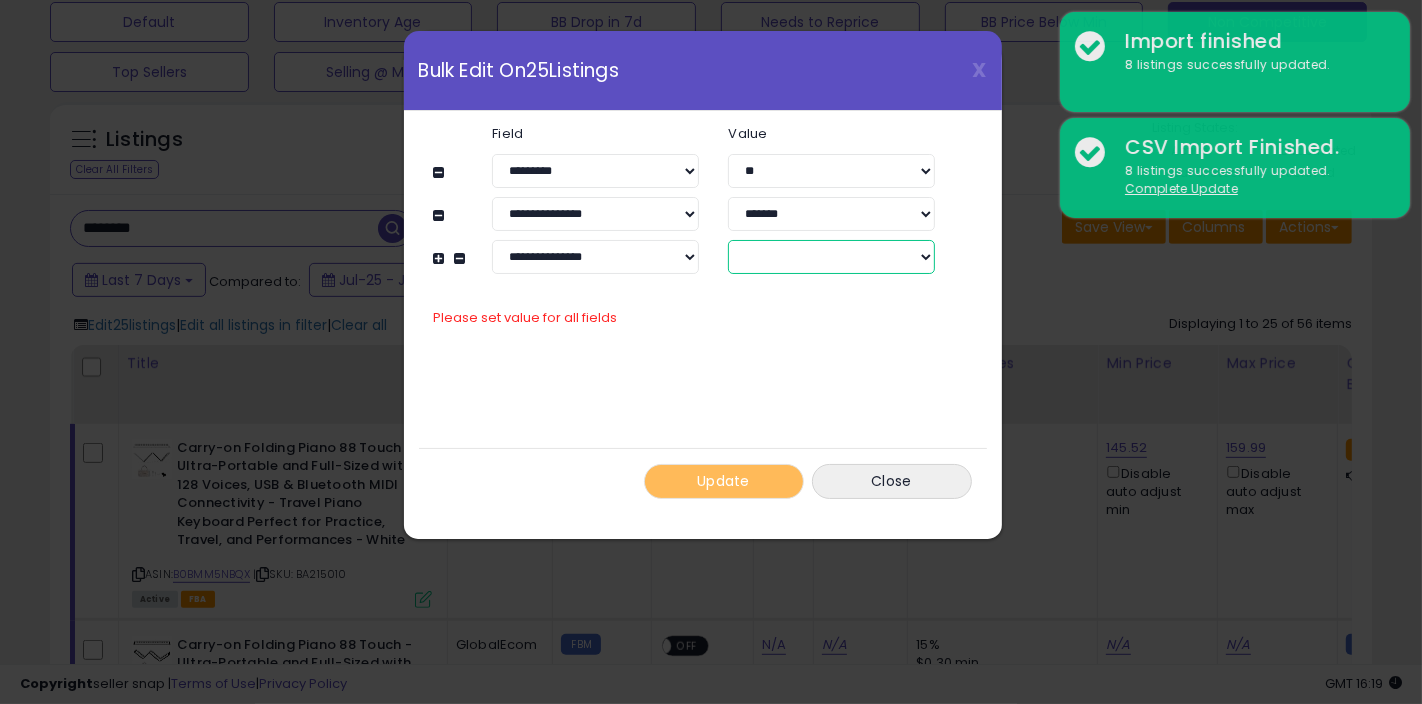 drag, startPoint x: 917, startPoint y: 256, endPoint x: 905, endPoint y: 270, distance: 18.439089 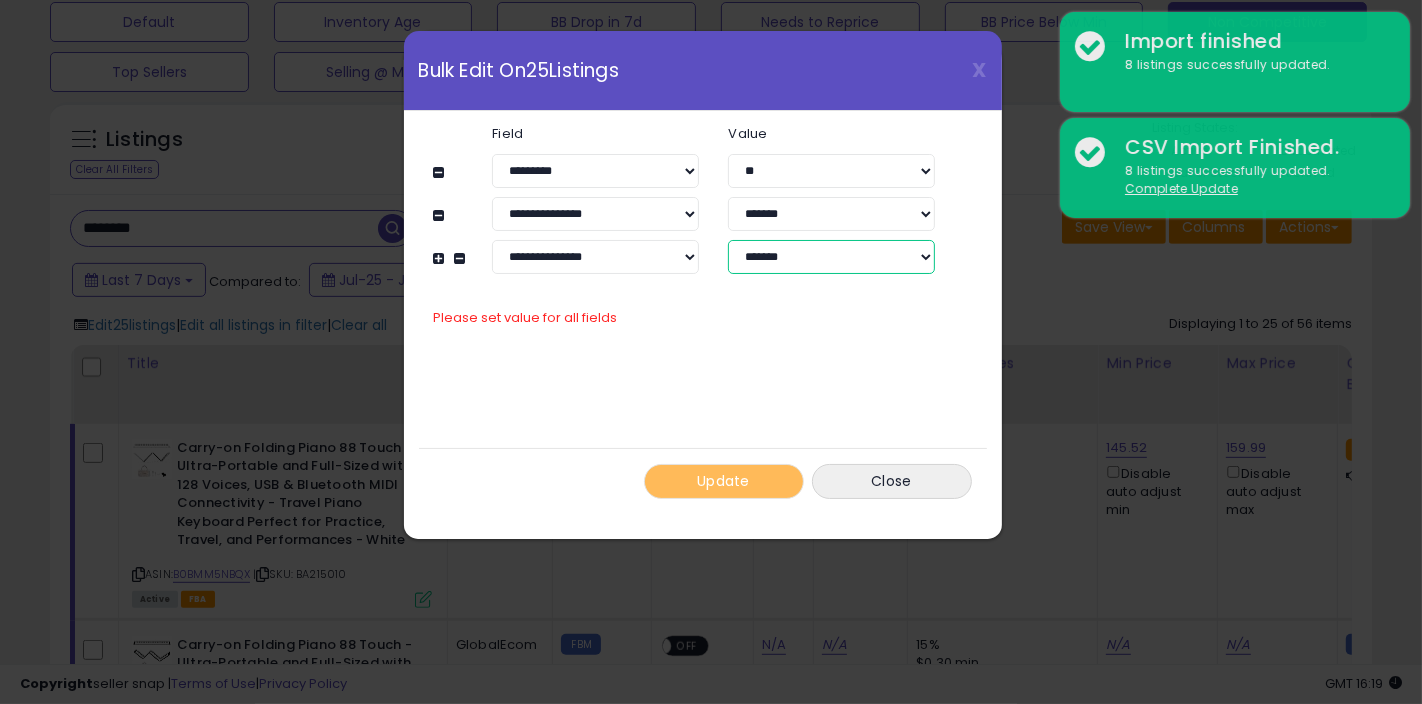 click on "******
*******" at bounding box center [831, 257] 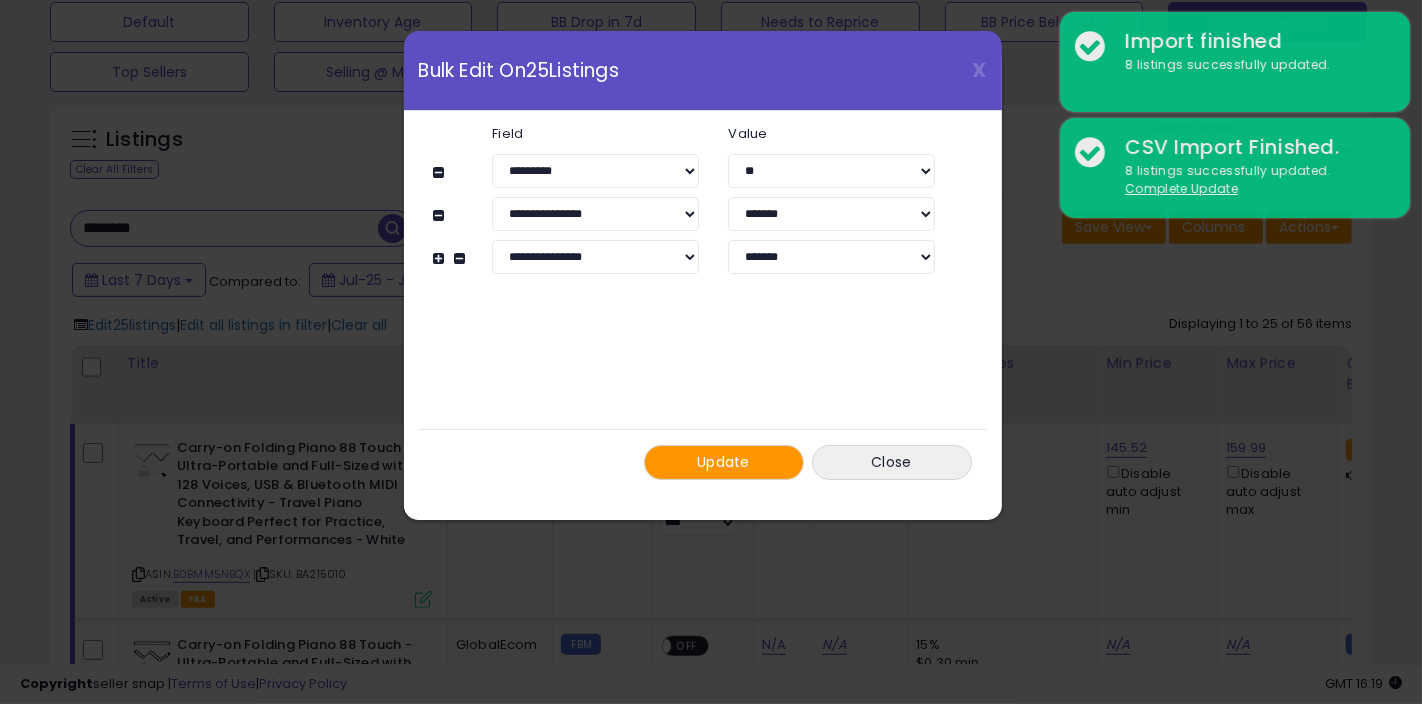 click 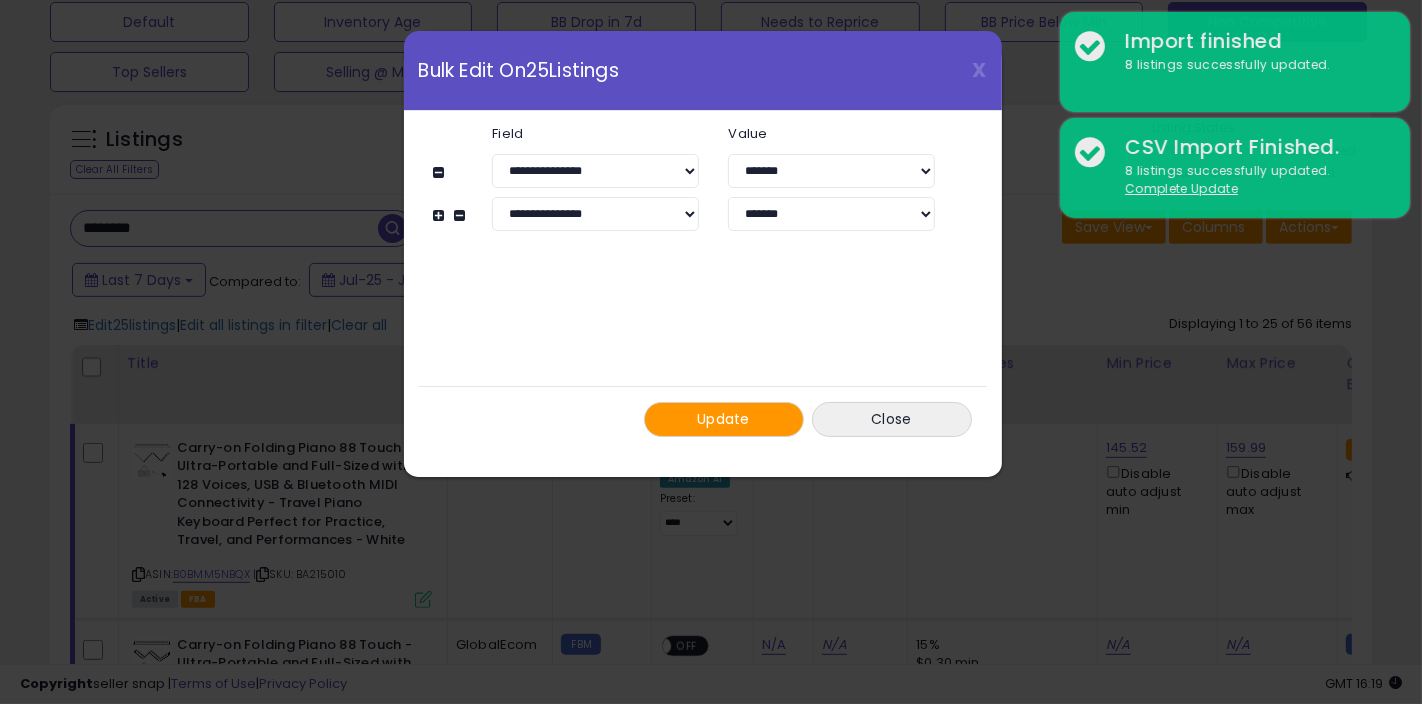 click on "Update" at bounding box center (723, 419) 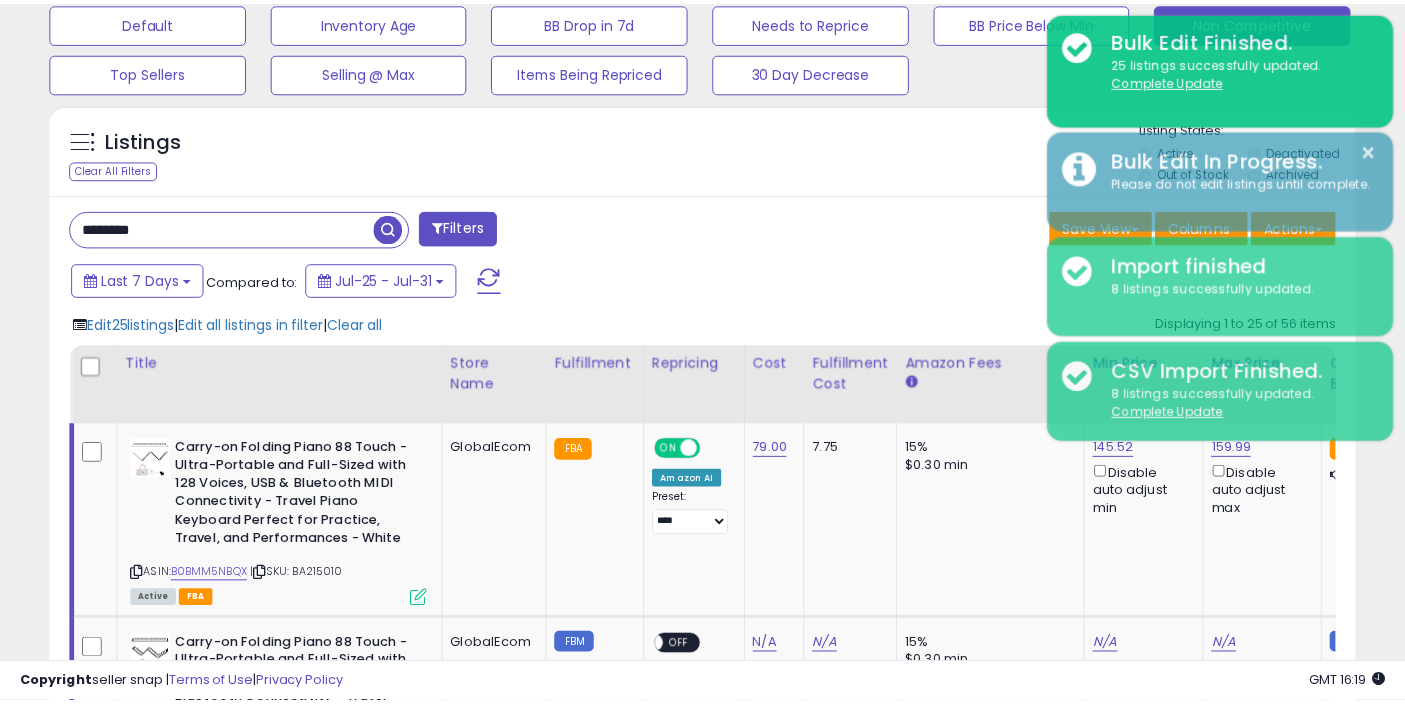 scroll, scrollTop: 410, scrollLeft: 755, axis: both 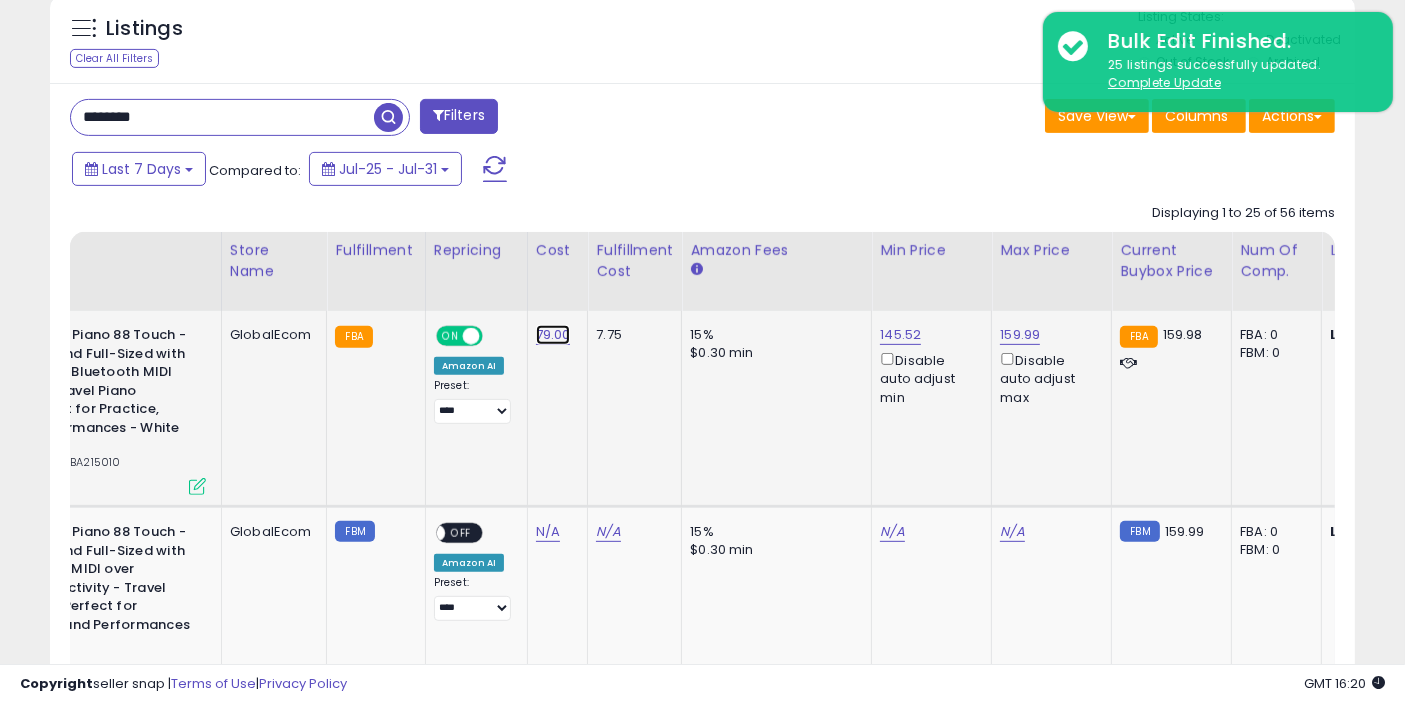 click on "79.00" at bounding box center (553, 335) 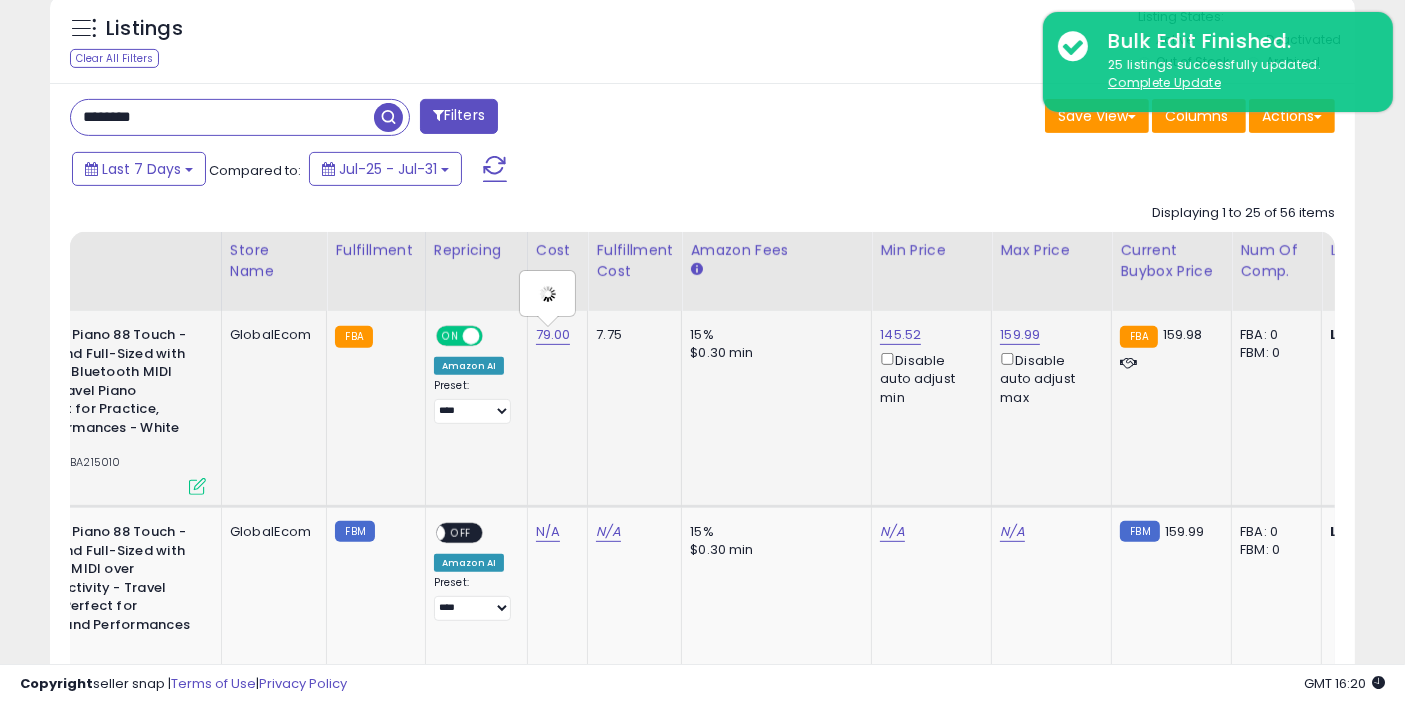 type on "*****" 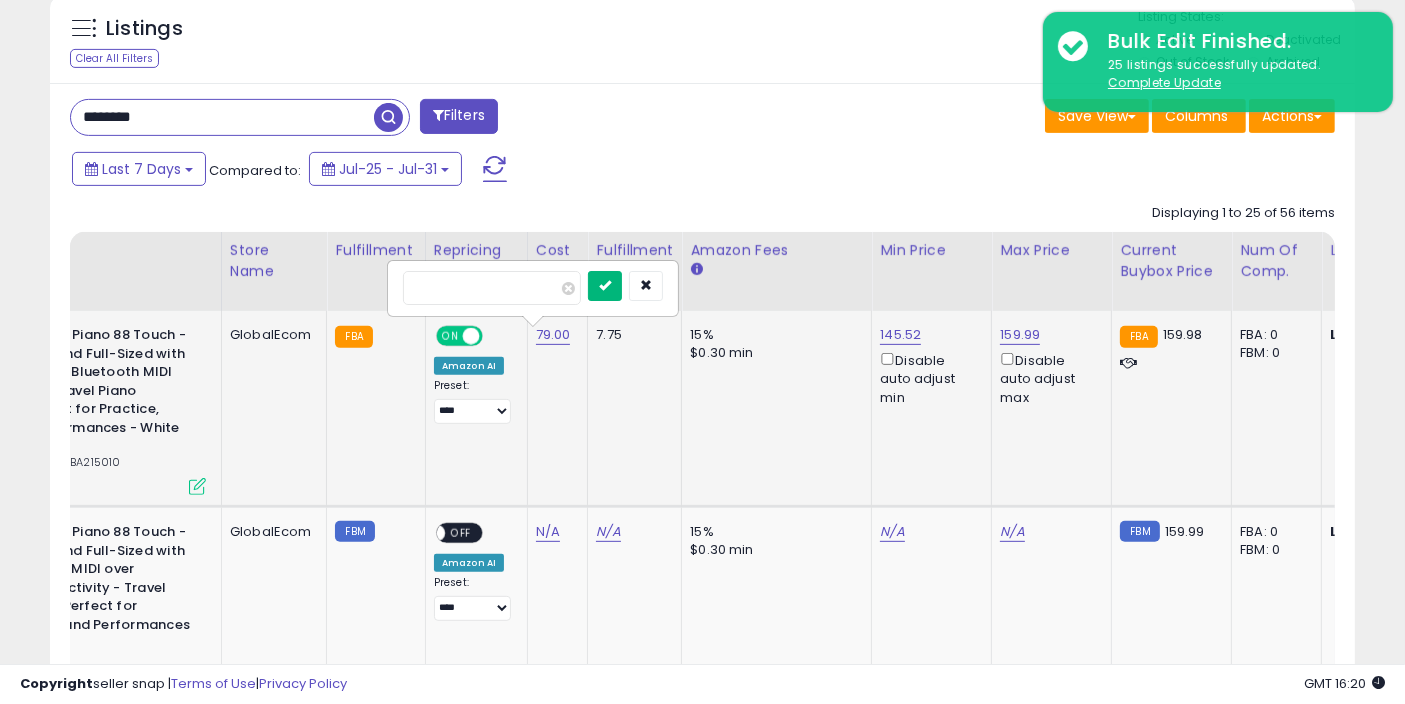 click at bounding box center (605, 285) 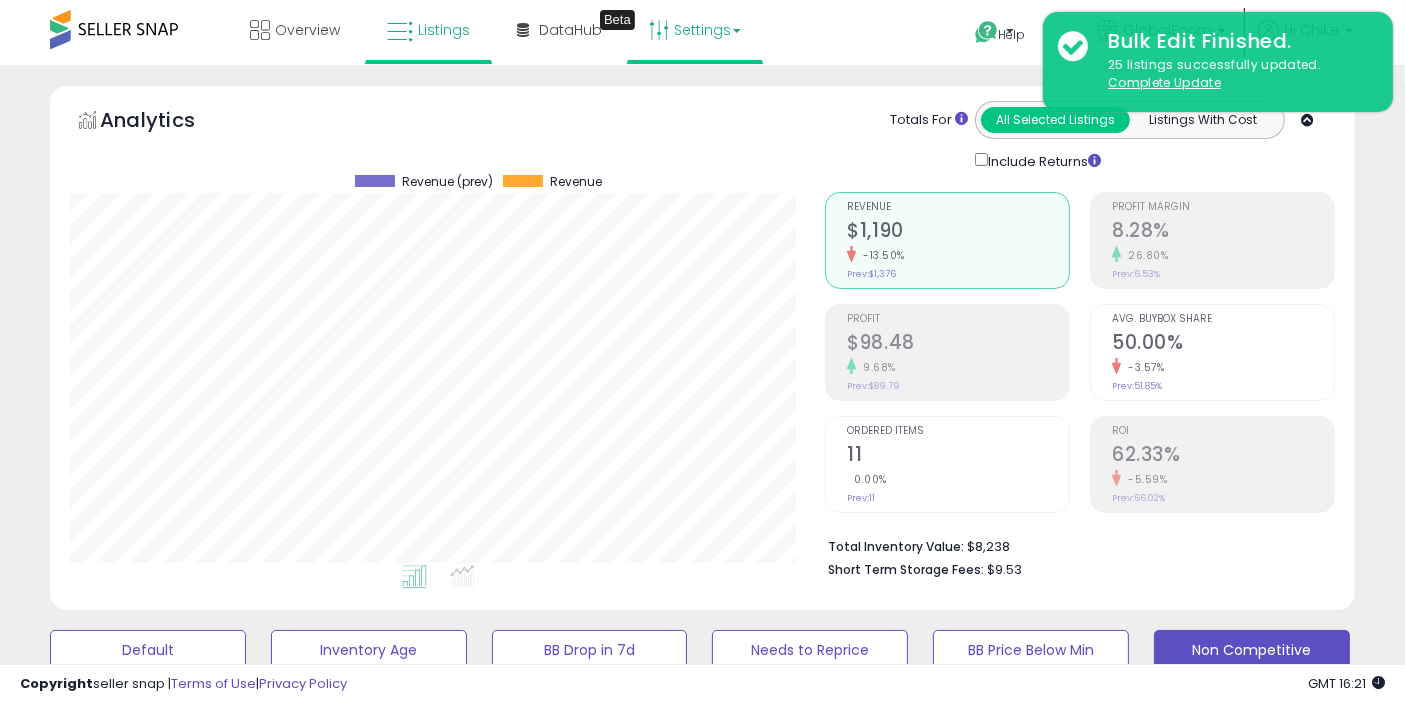 click on "Settings" at bounding box center (695, 30) 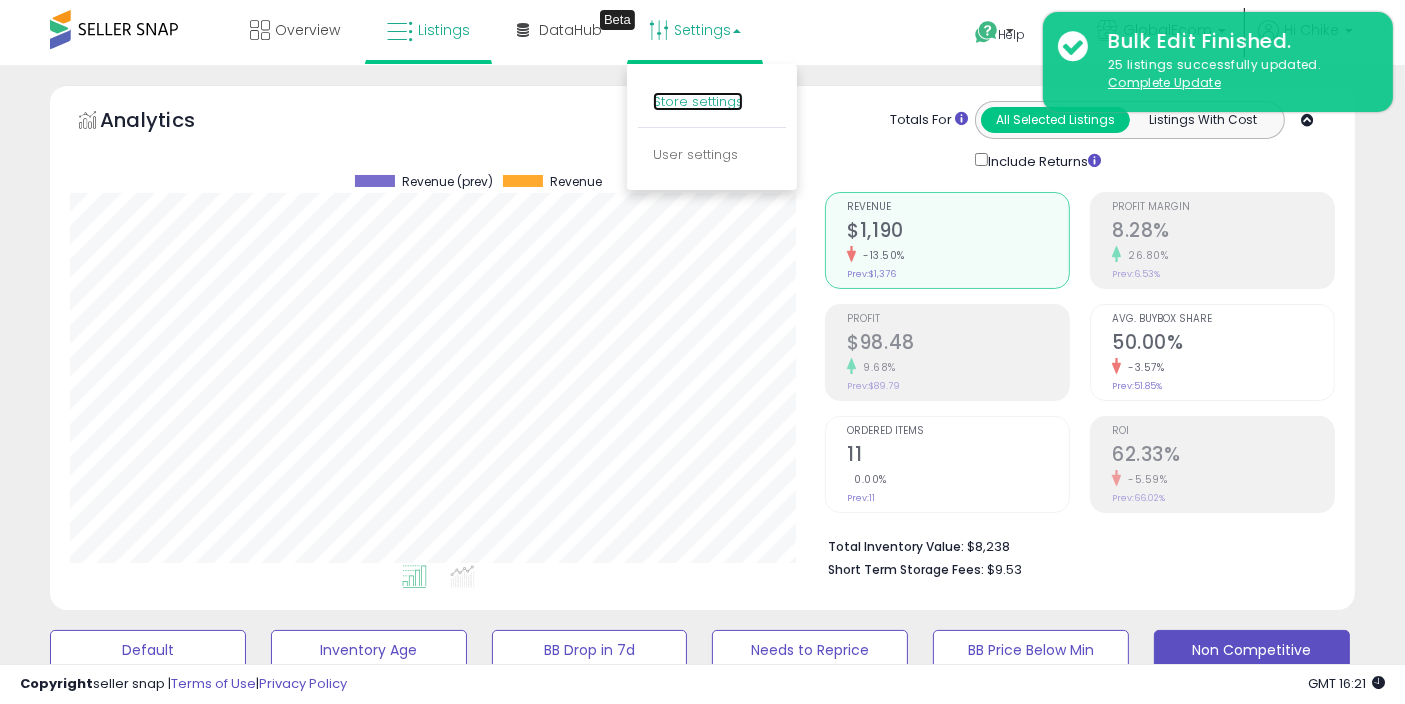 click on "Store
settings" at bounding box center [698, 101] 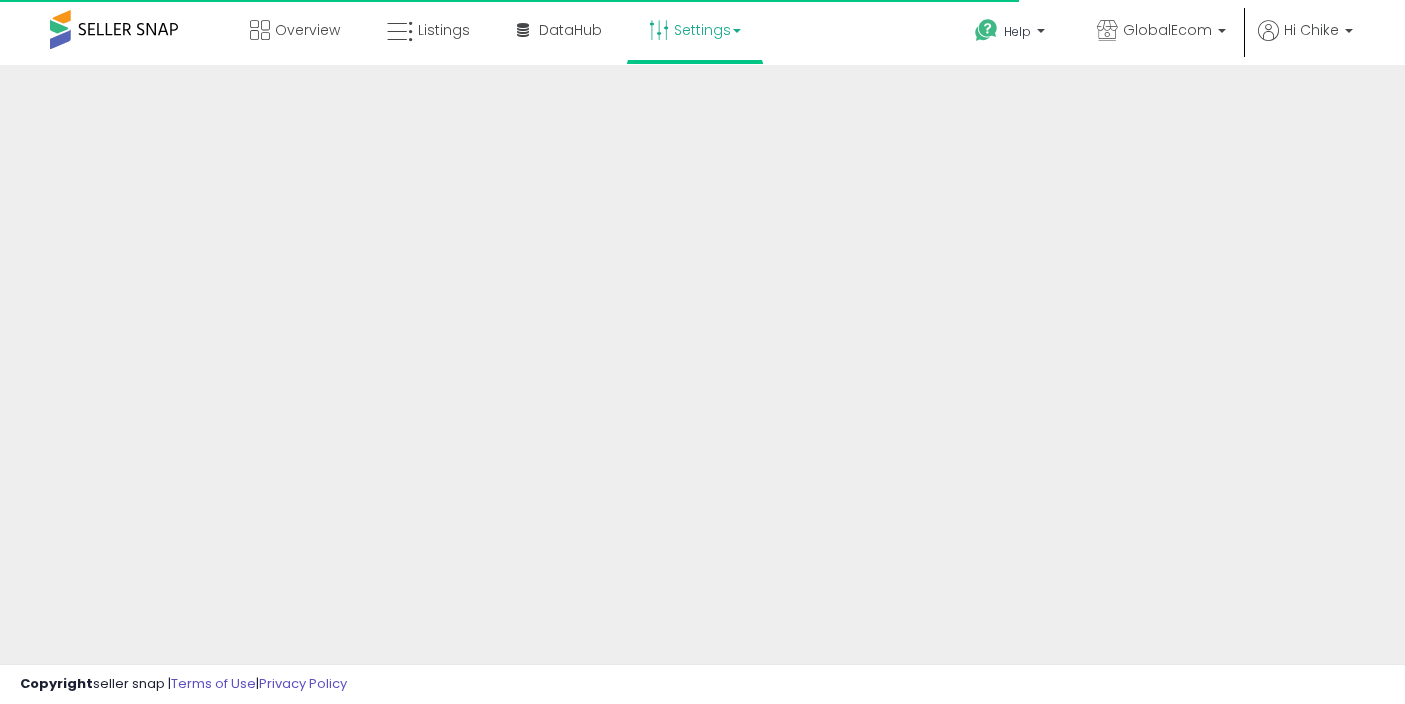 scroll, scrollTop: 0, scrollLeft: 0, axis: both 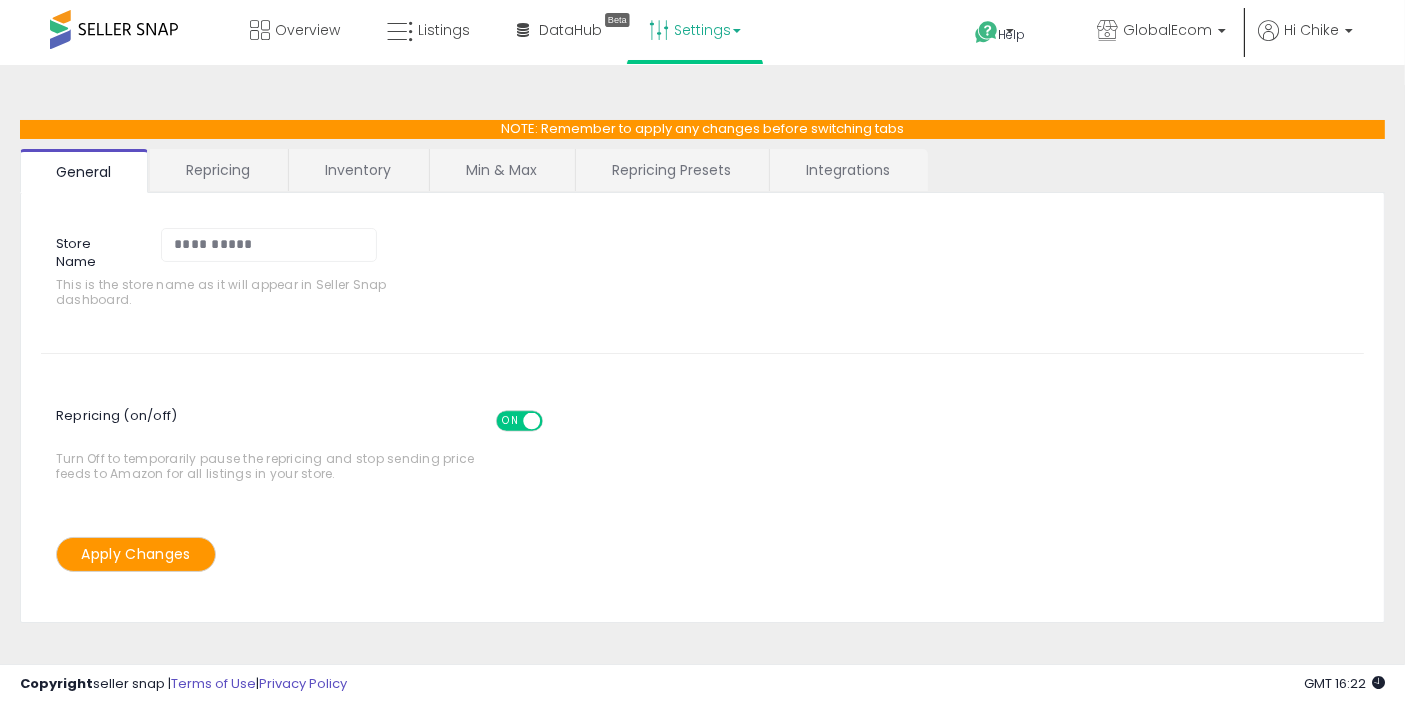 click on "Repricing" at bounding box center (218, 170) 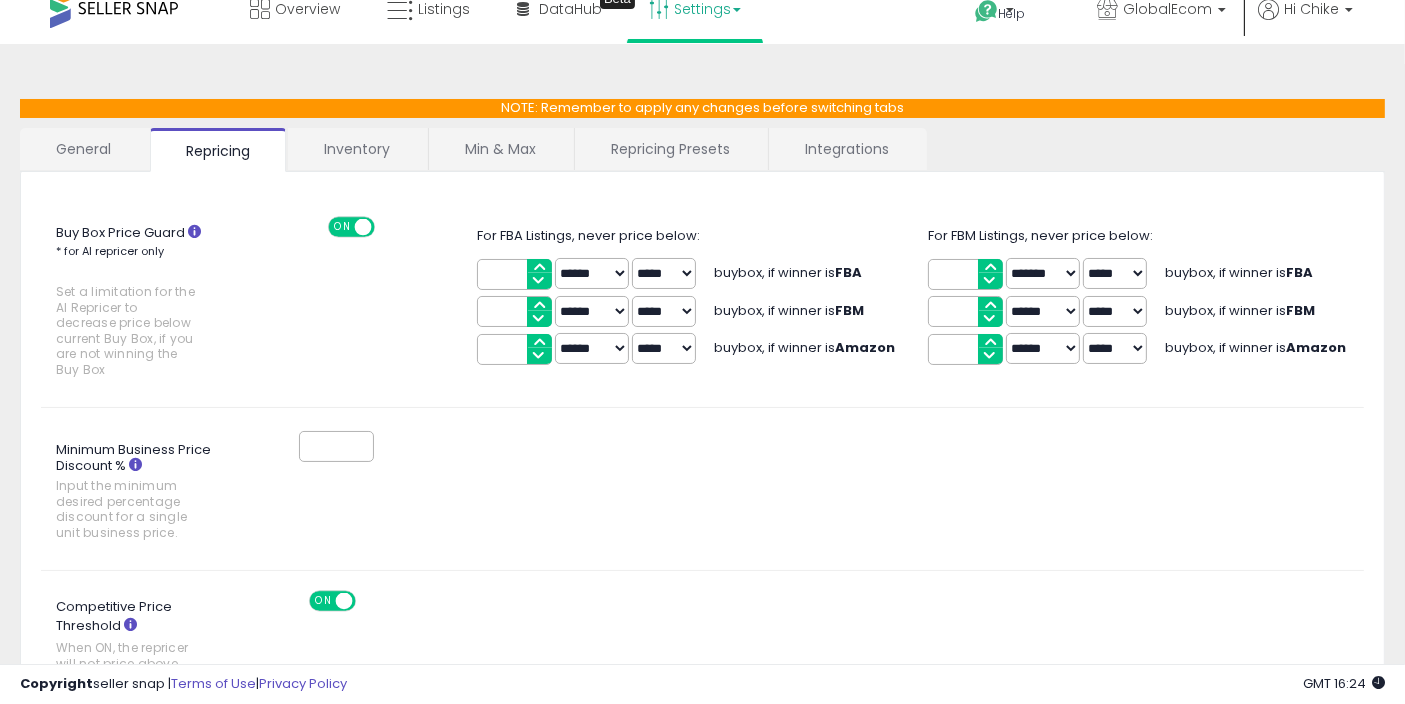 scroll, scrollTop: 0, scrollLeft: 0, axis: both 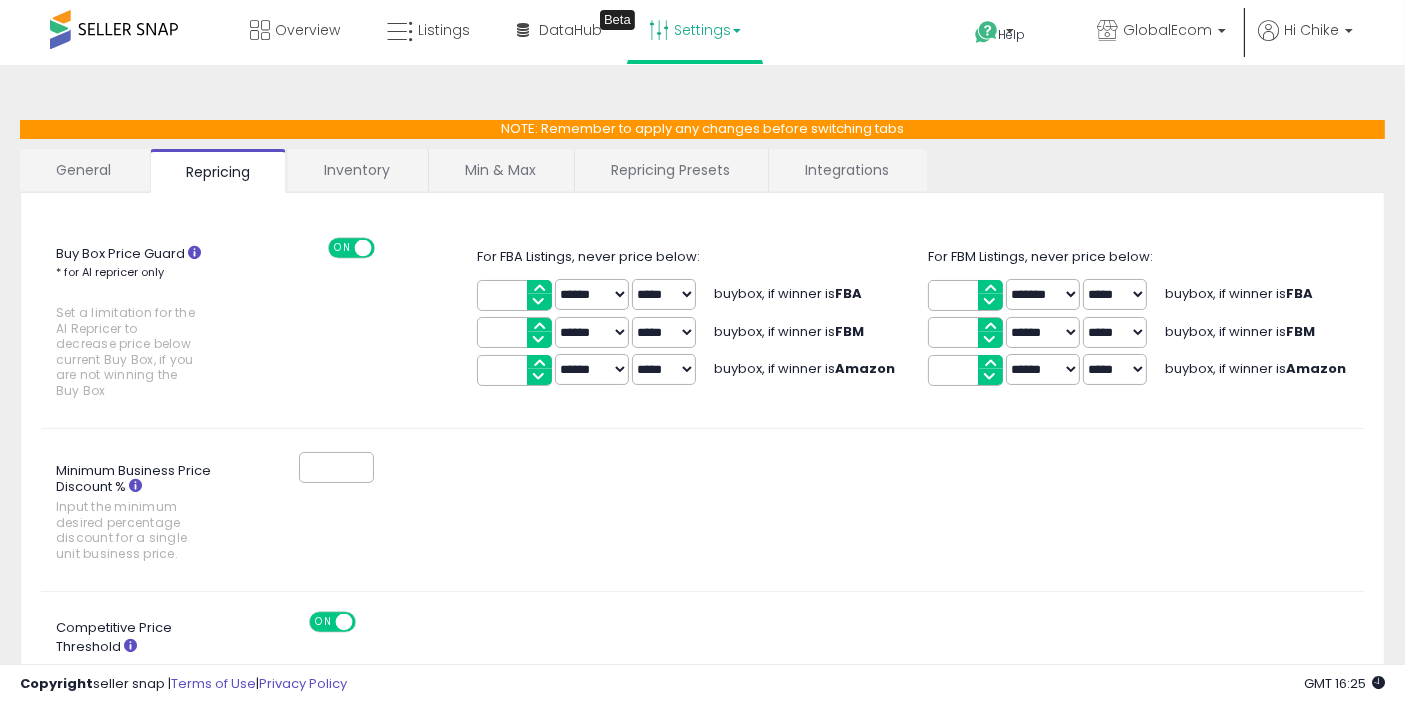 click on "Repricing Presets" at bounding box center [670, 170] 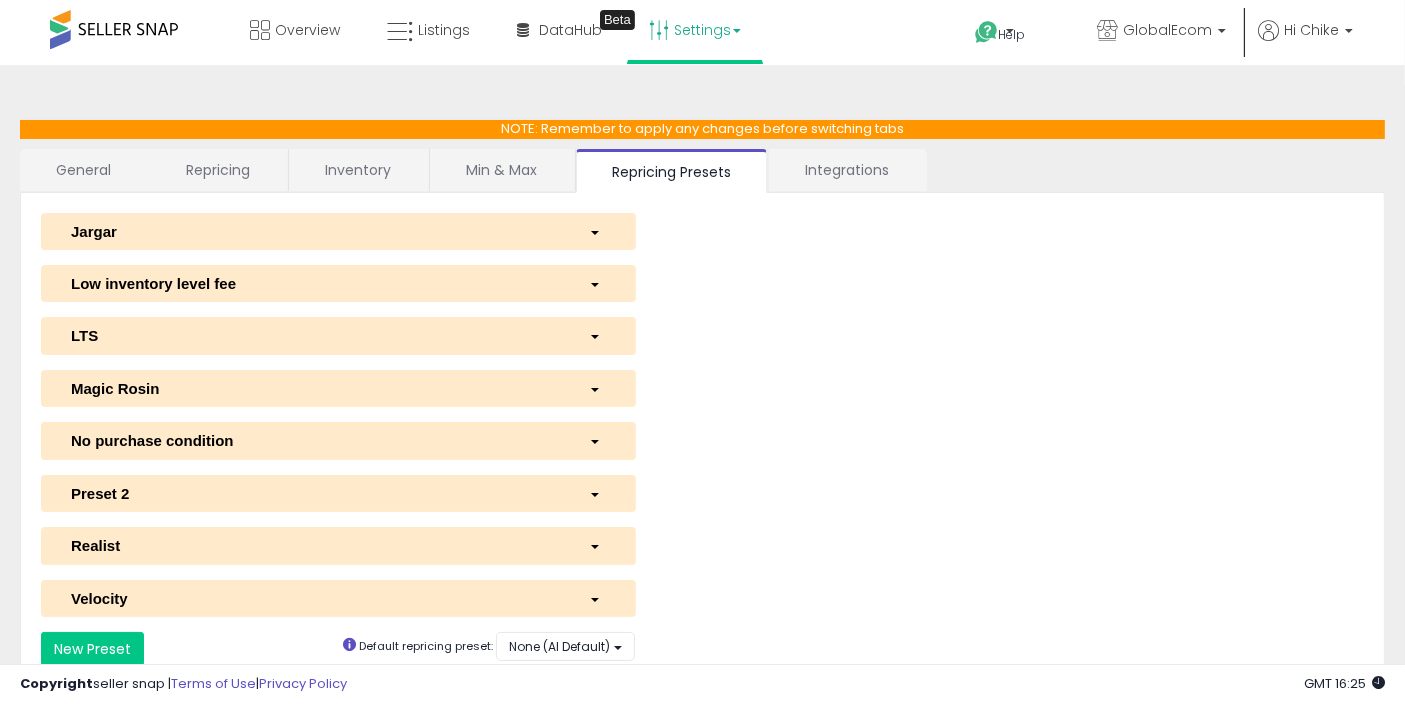 click on "LTS" at bounding box center [315, 335] 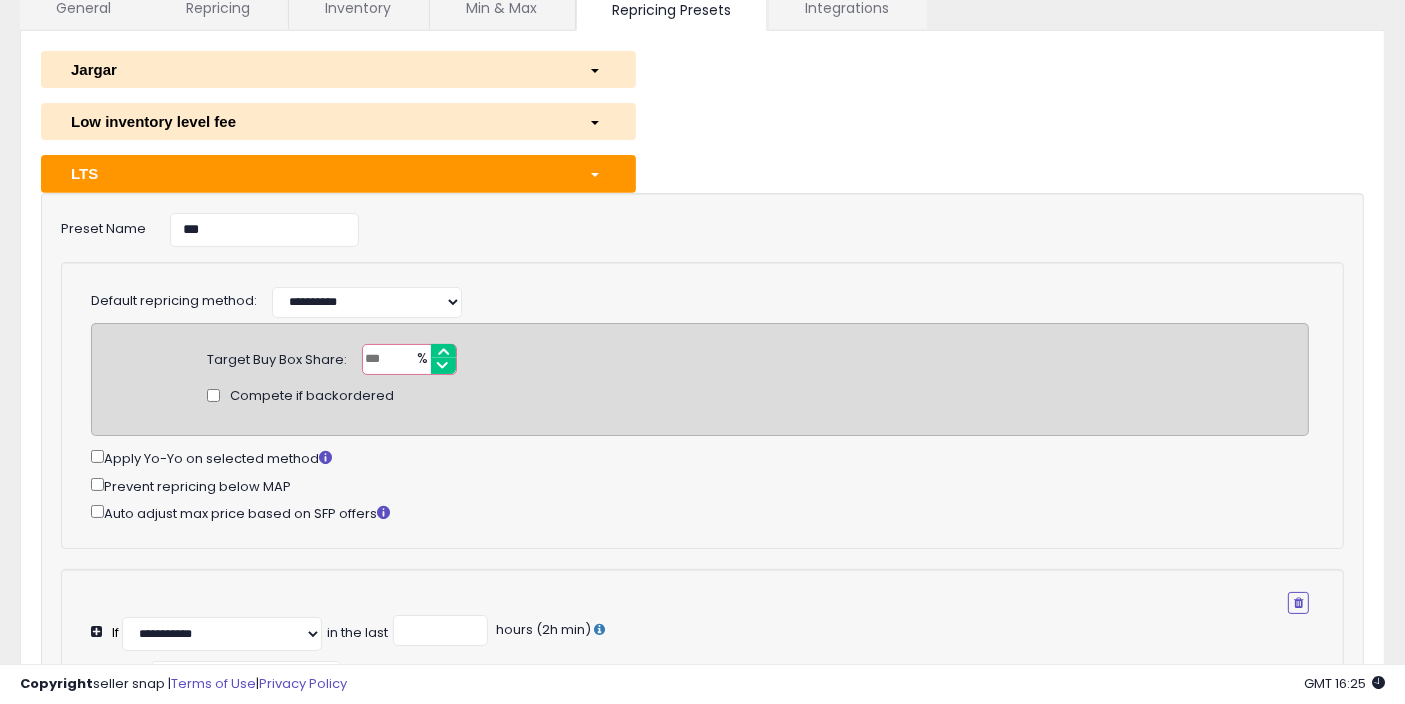 scroll, scrollTop: 111, scrollLeft: 0, axis: vertical 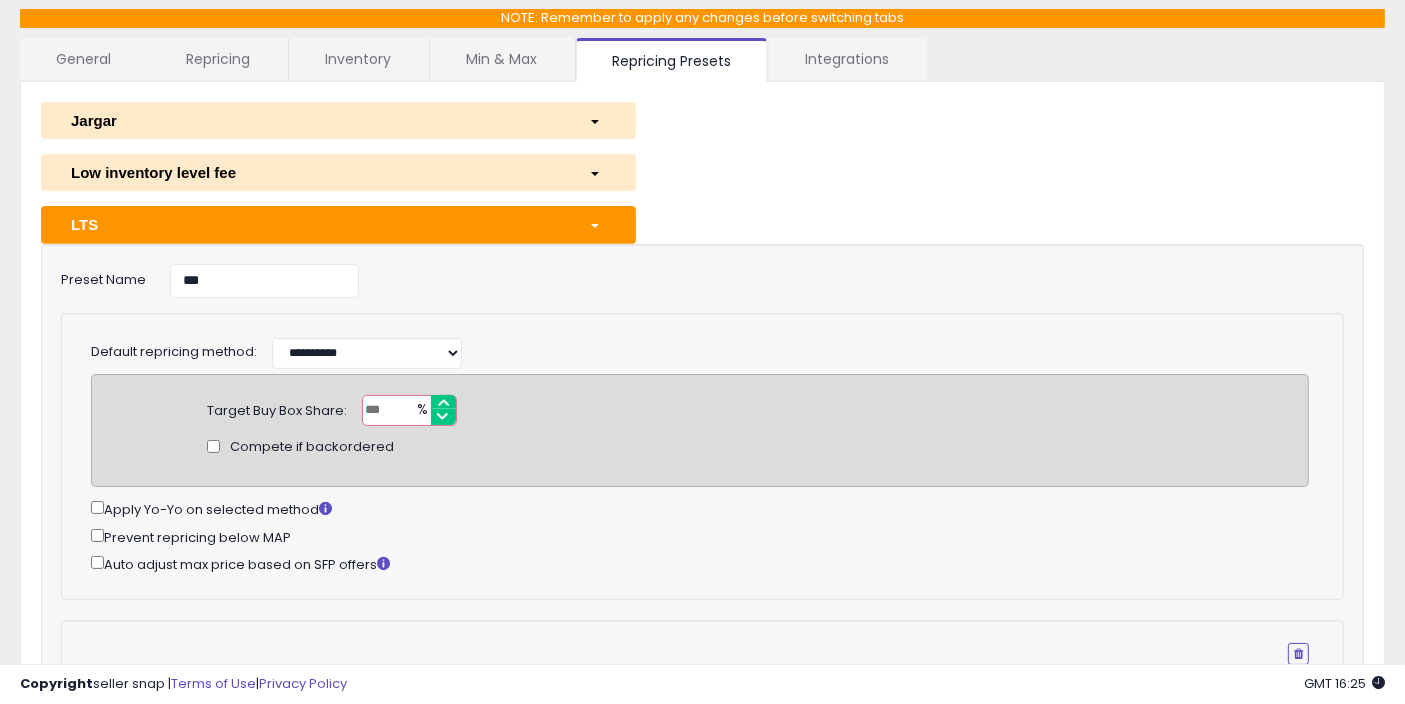 click at bounding box center (597, 224) 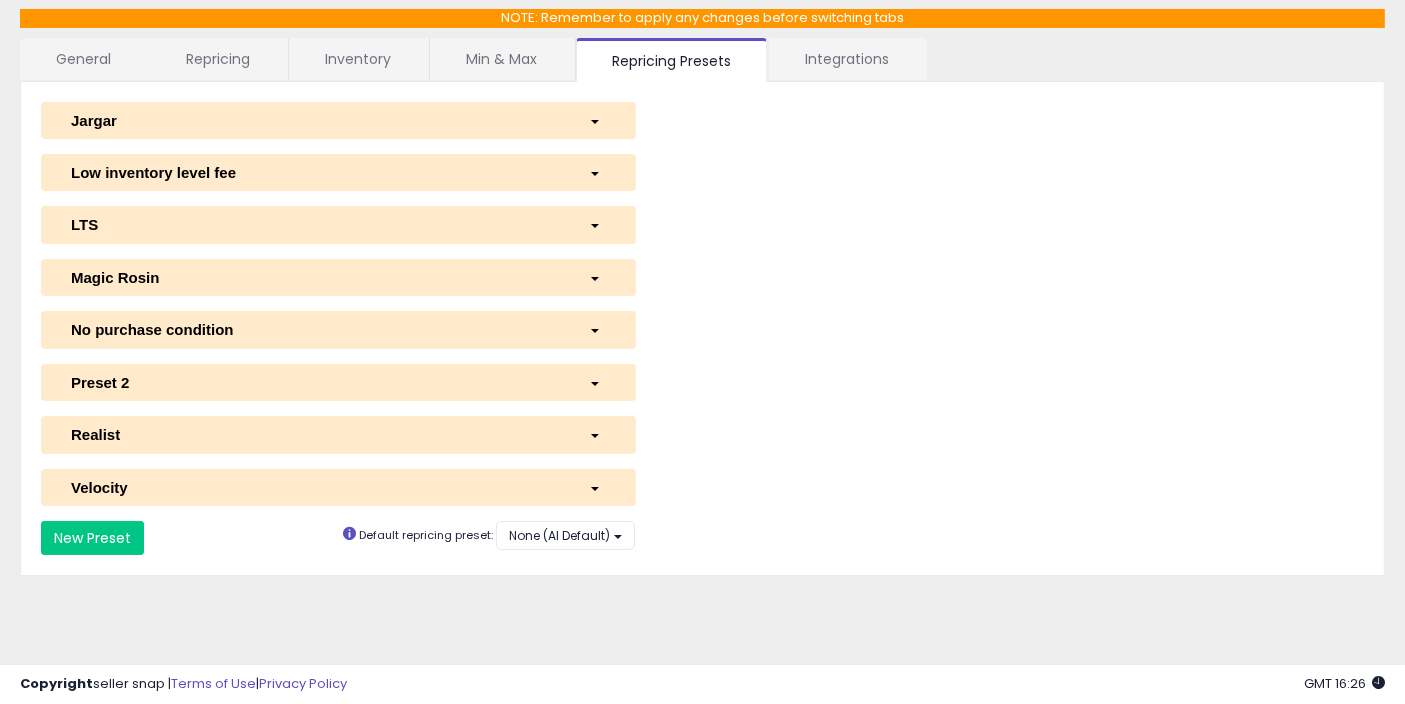 click at bounding box center [597, 224] 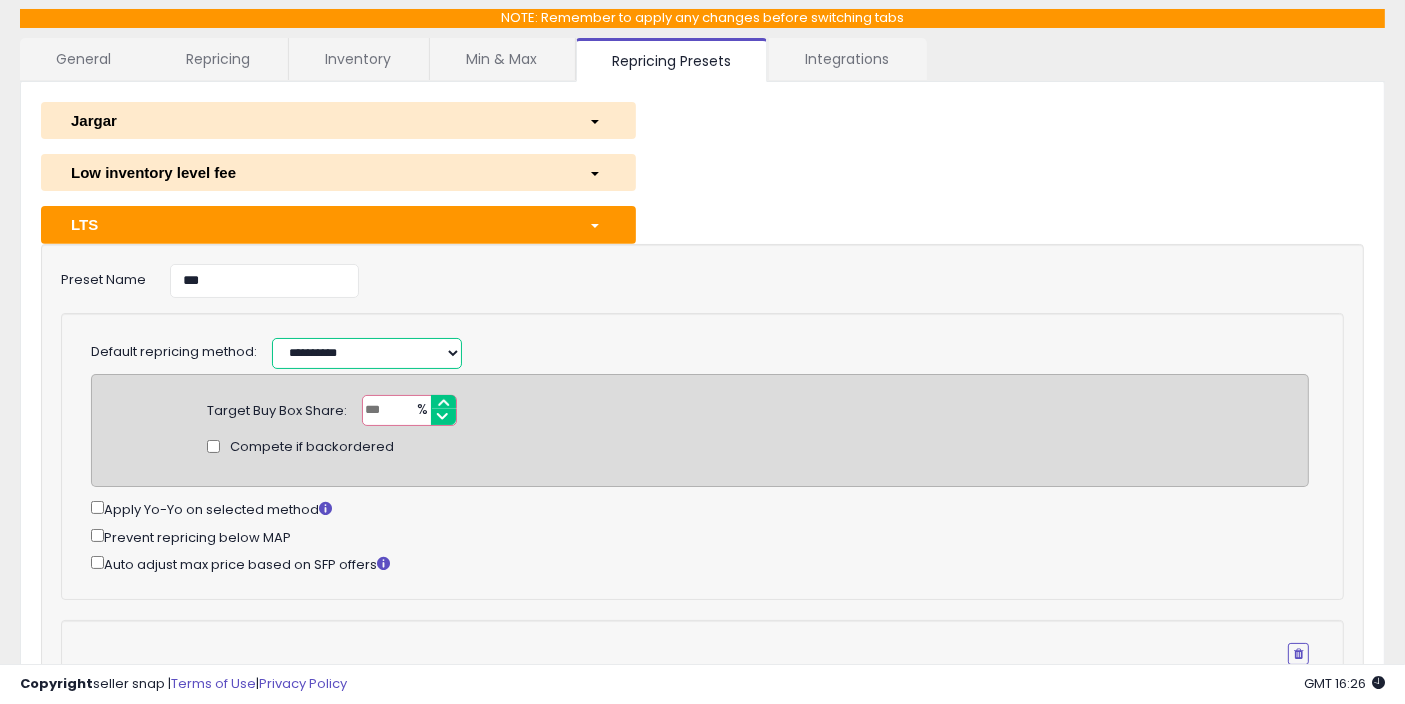 click on "**********" at bounding box center [367, 353] 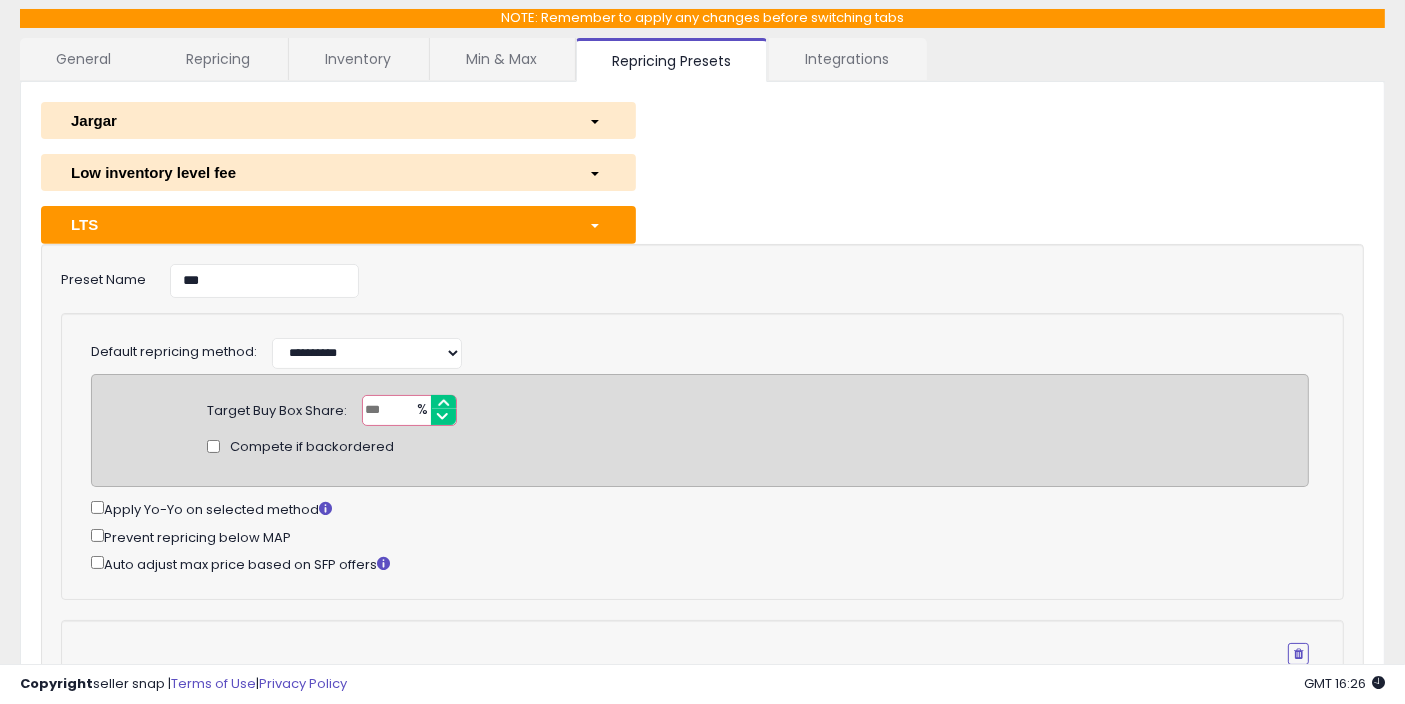 click on "**********" at bounding box center (663, 351) 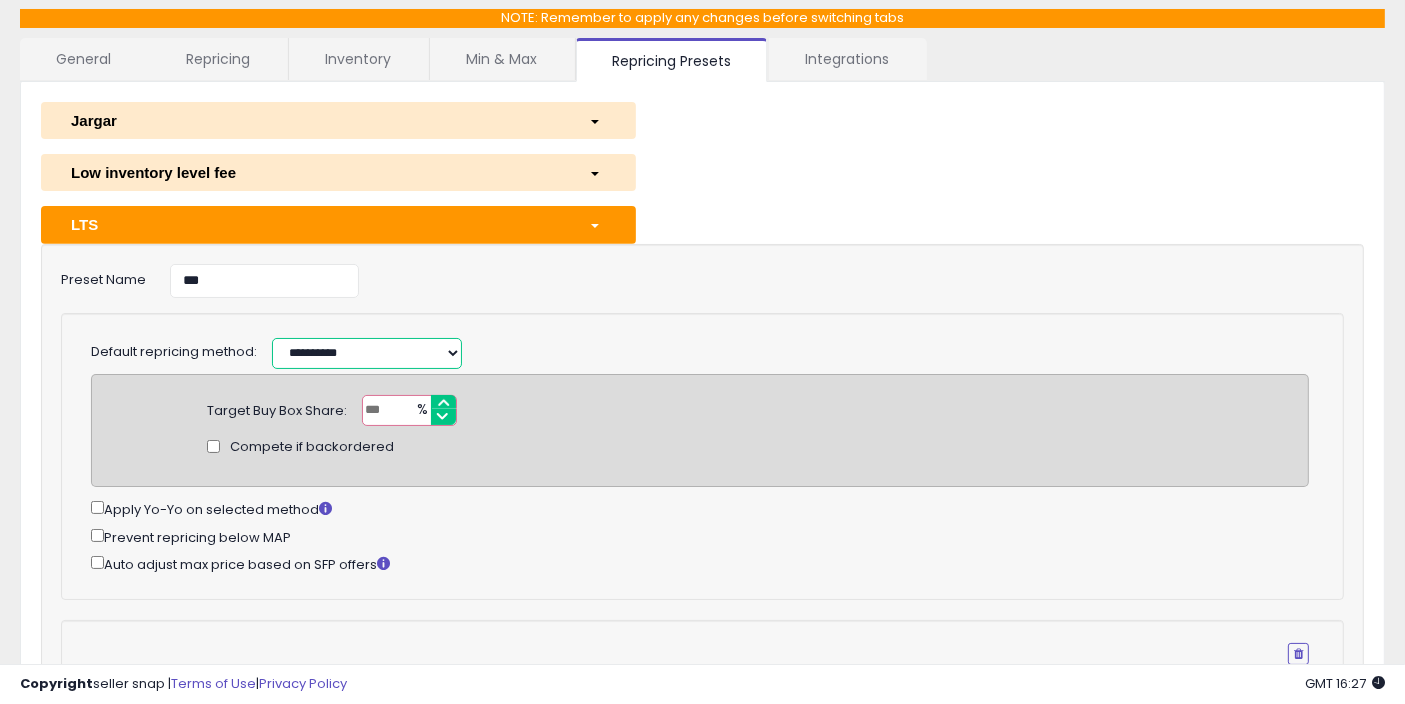click on "**********" at bounding box center [367, 353] 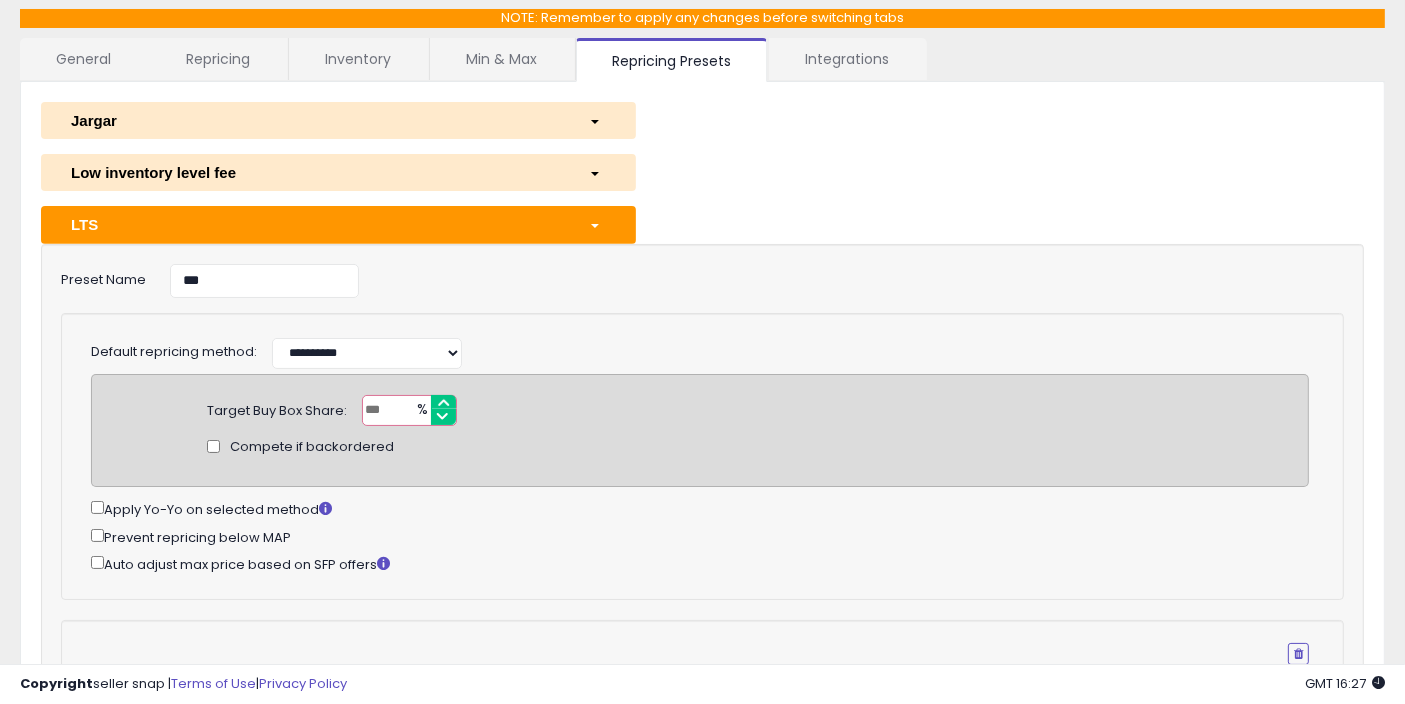 drag, startPoint x: 714, startPoint y: 533, endPoint x: 670, endPoint y: 481, distance: 68.117546 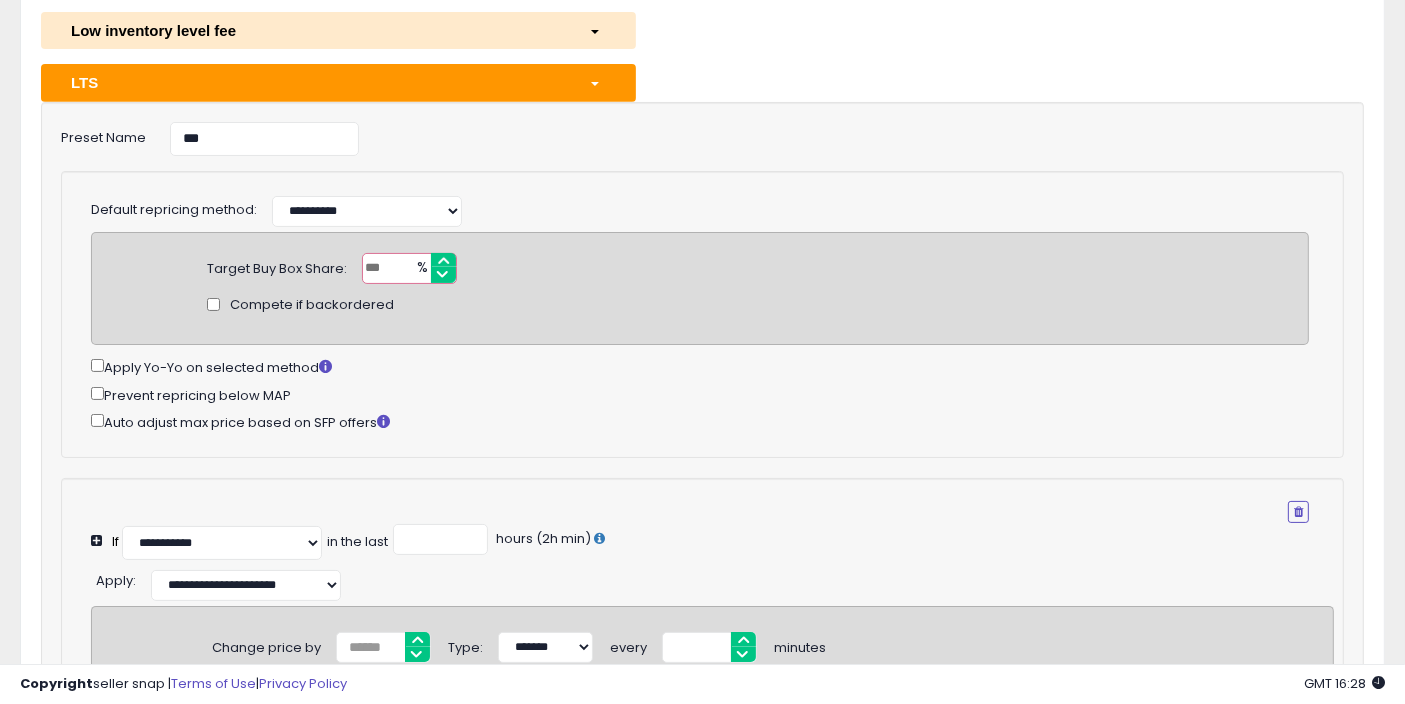 scroll, scrollTop: 222, scrollLeft: 0, axis: vertical 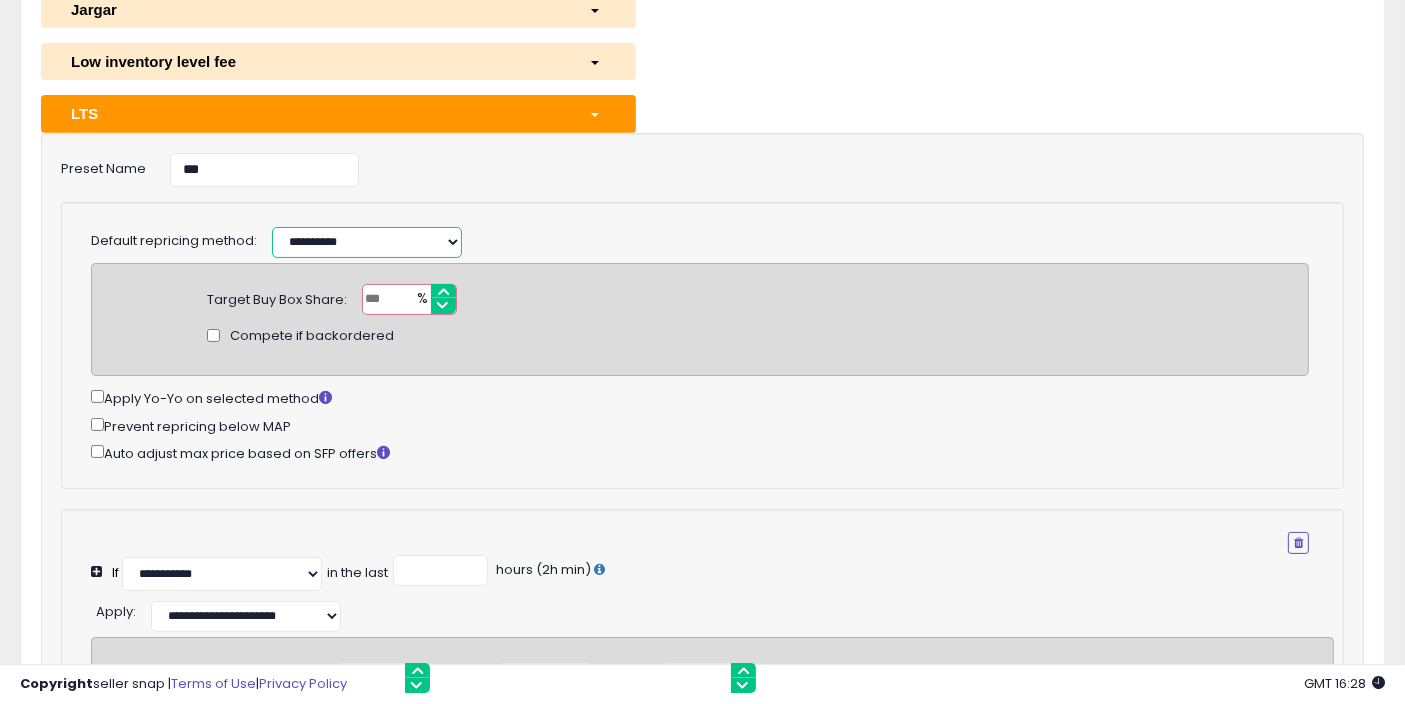click on "**********" at bounding box center [367, 242] 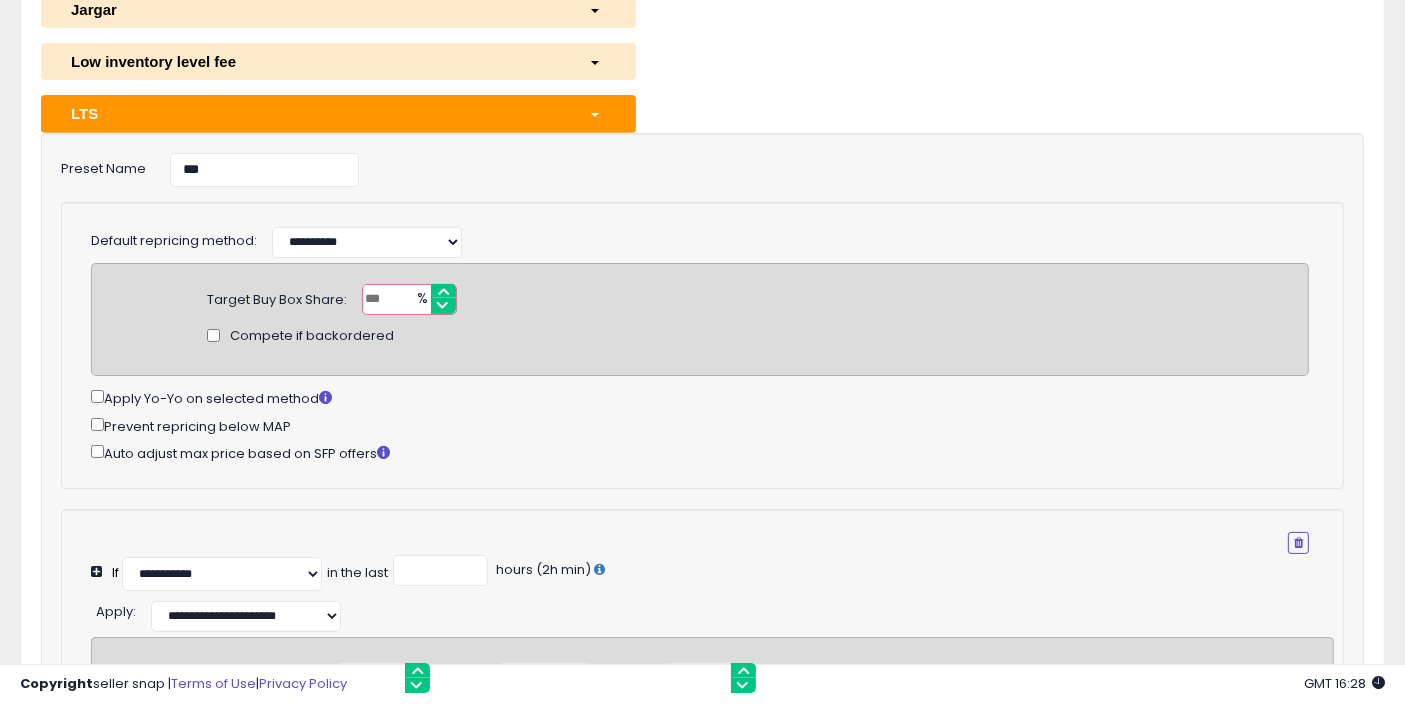 click on "**********" at bounding box center [663, 240] 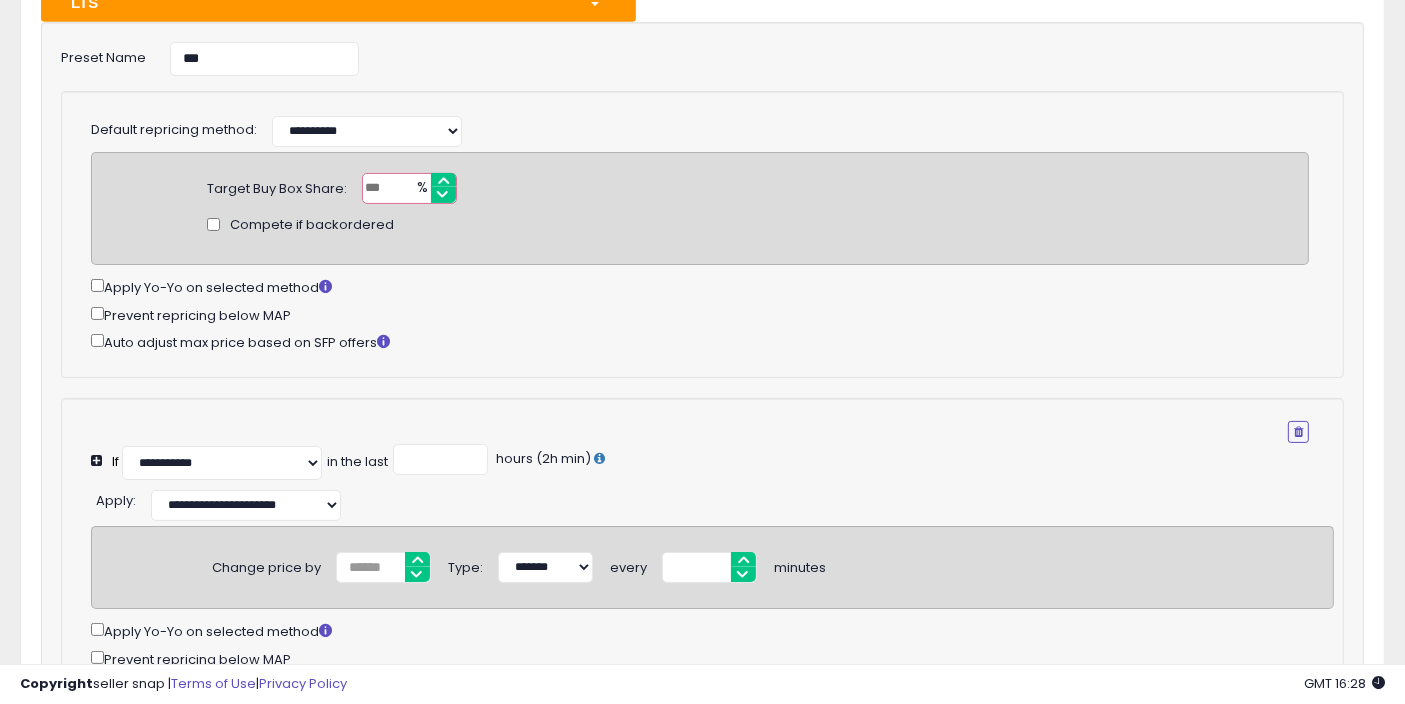 scroll, scrollTop: 444, scrollLeft: 0, axis: vertical 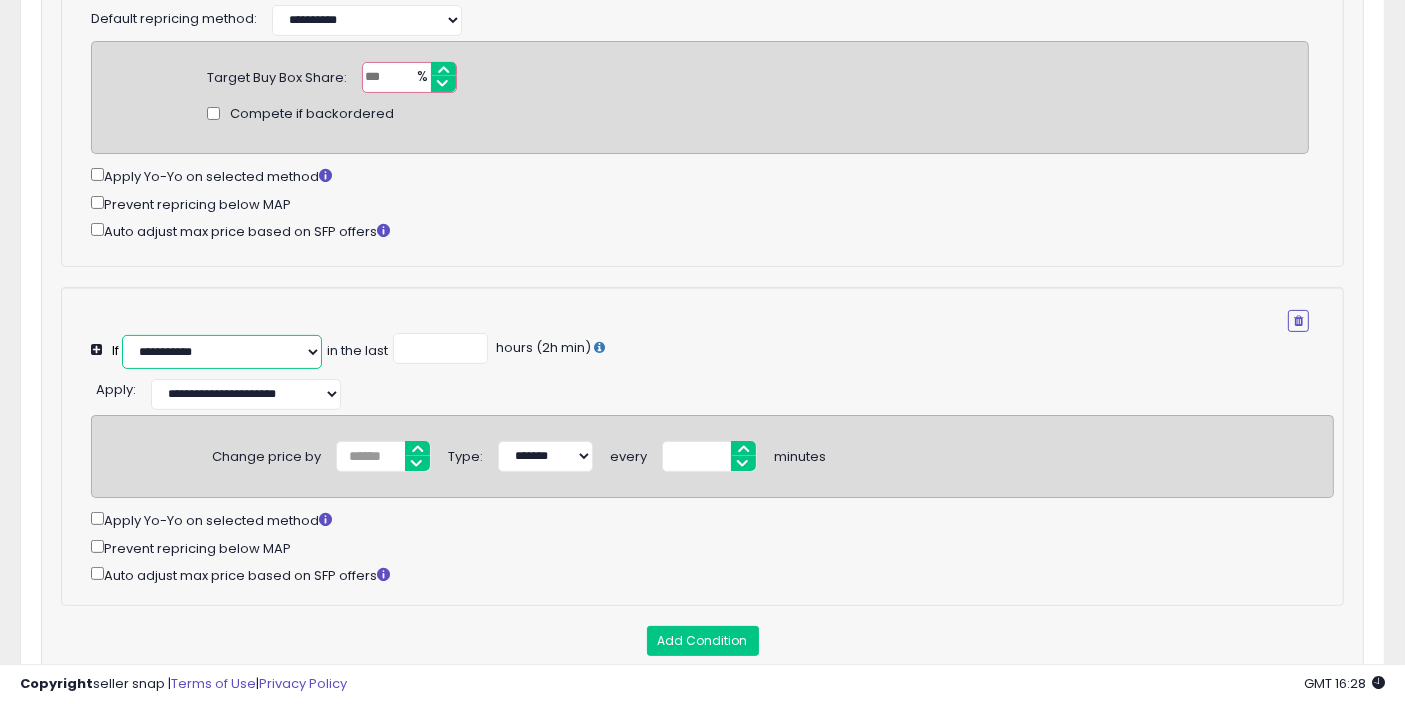 click on "**********" at bounding box center (222, 352) 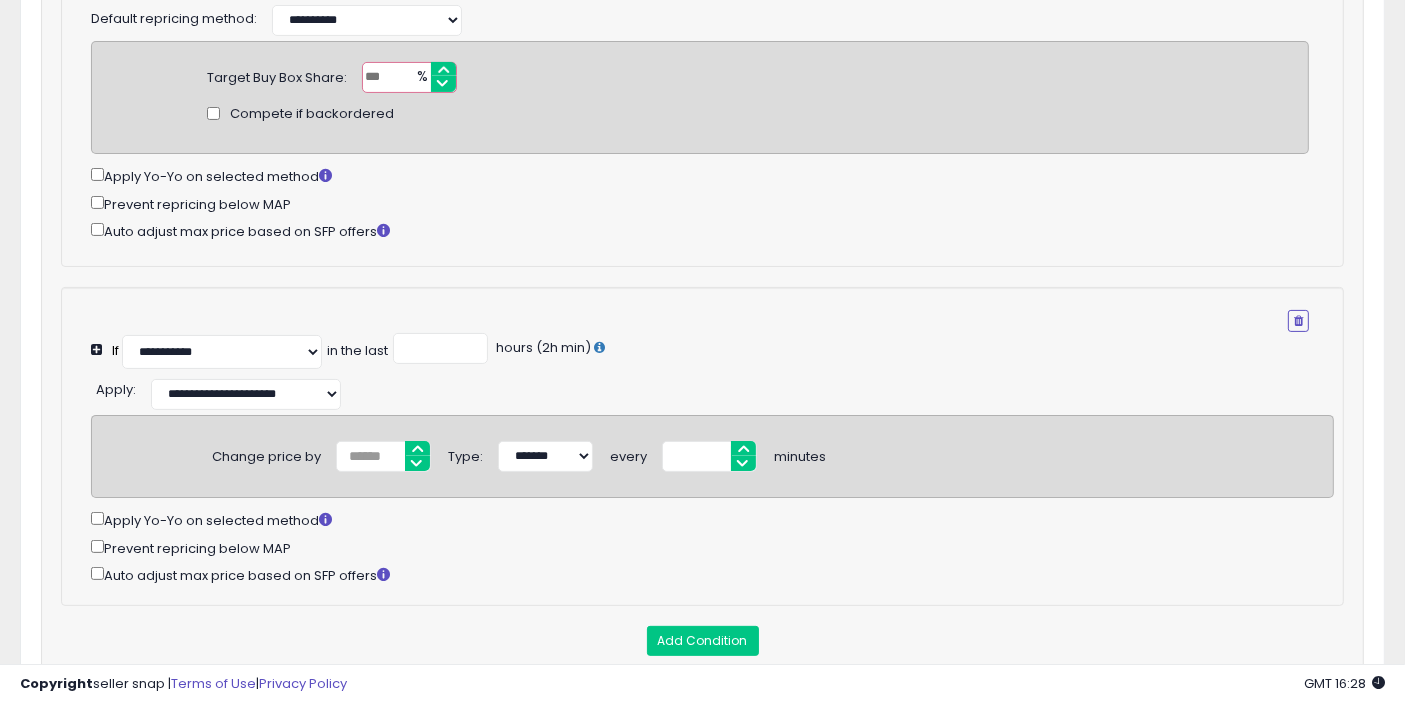 click on "**********" at bounding box center (700, 319) 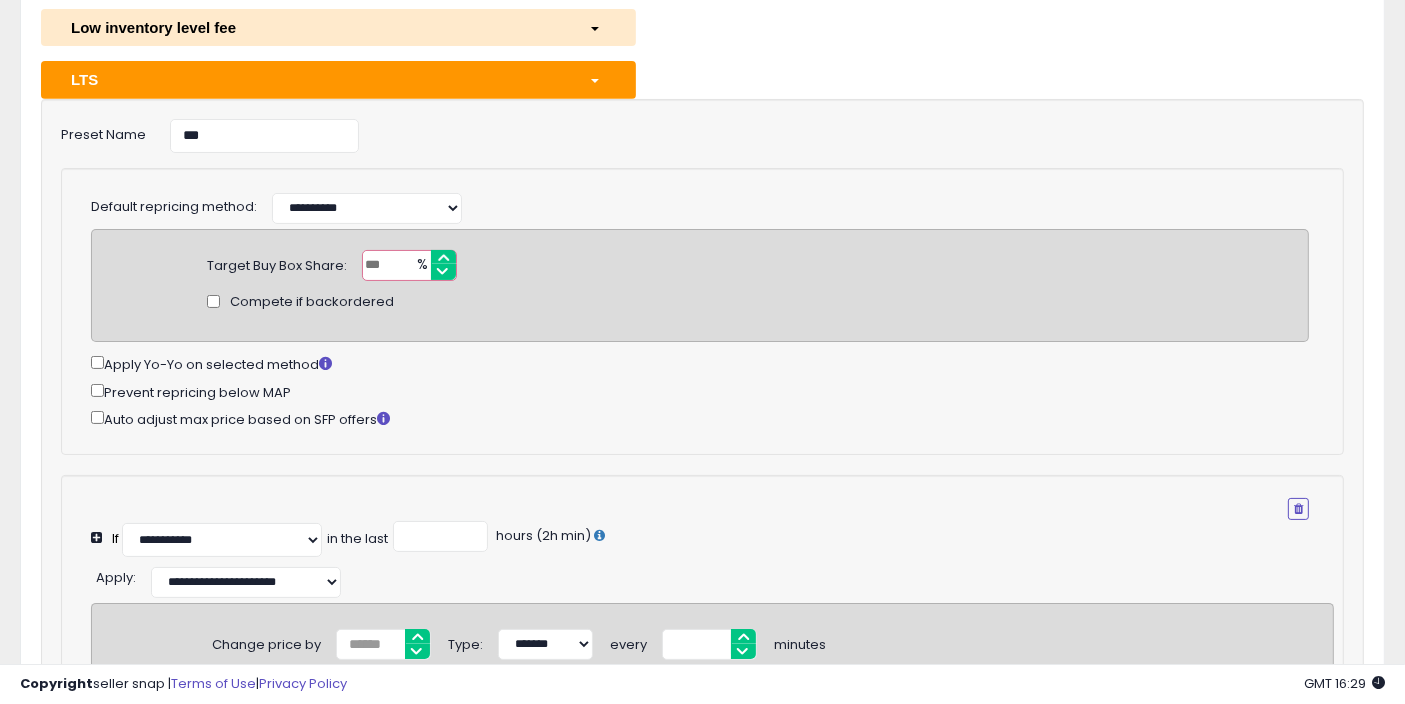 scroll, scrollTop: 222, scrollLeft: 0, axis: vertical 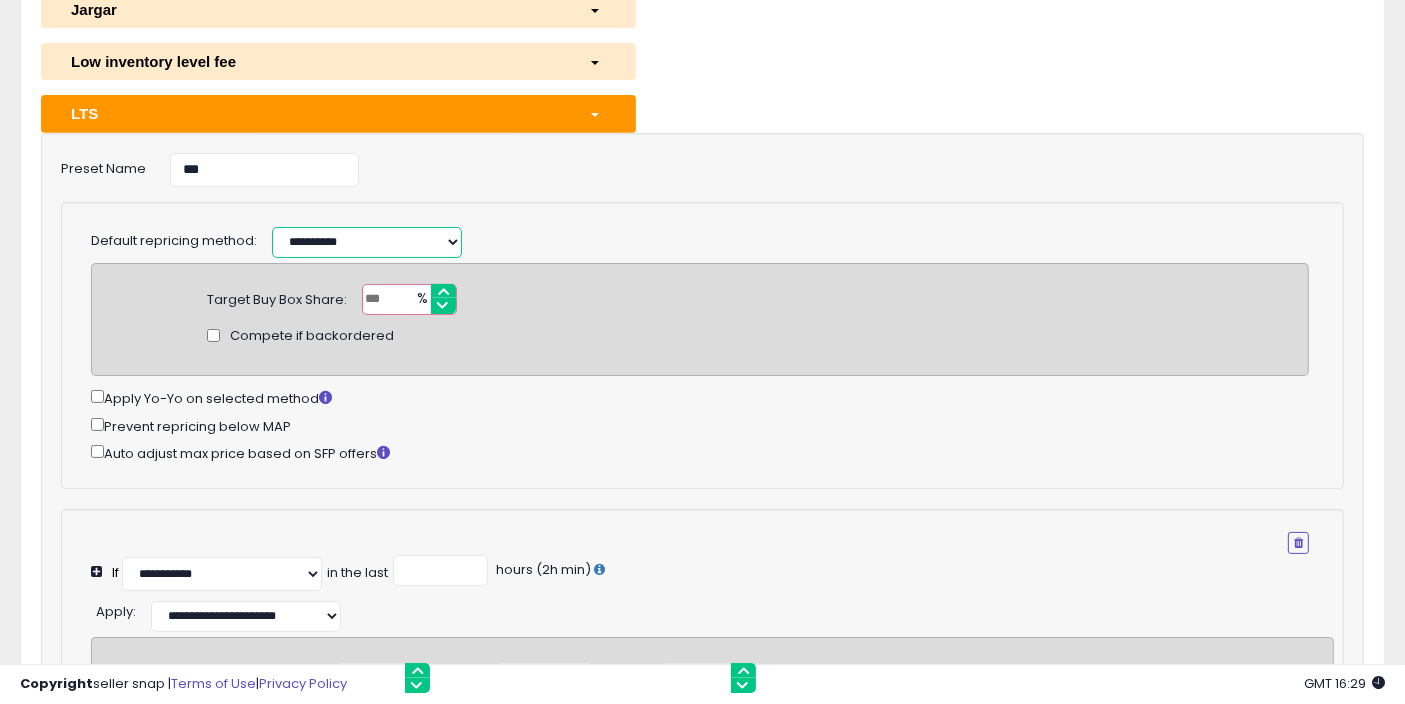 click on "**********" at bounding box center [367, 242] 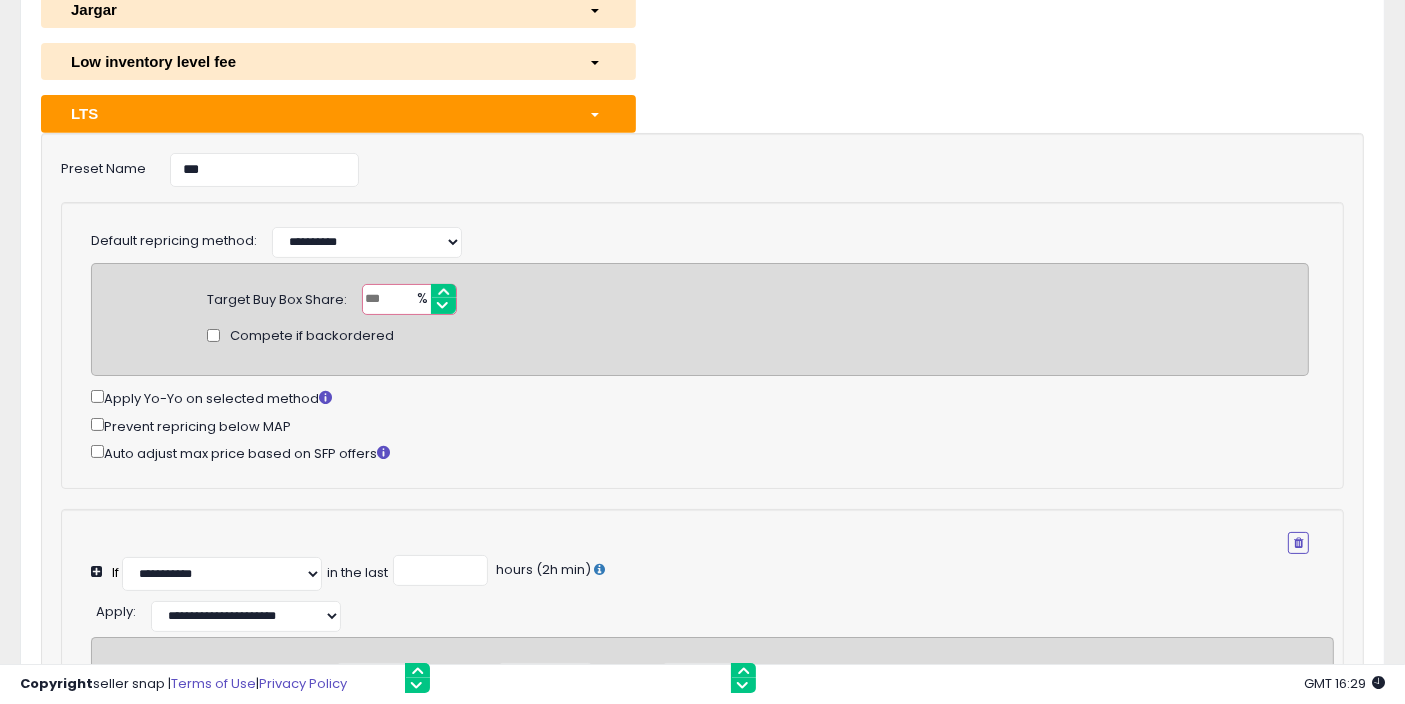 click on "**********" at bounding box center (702, 345) 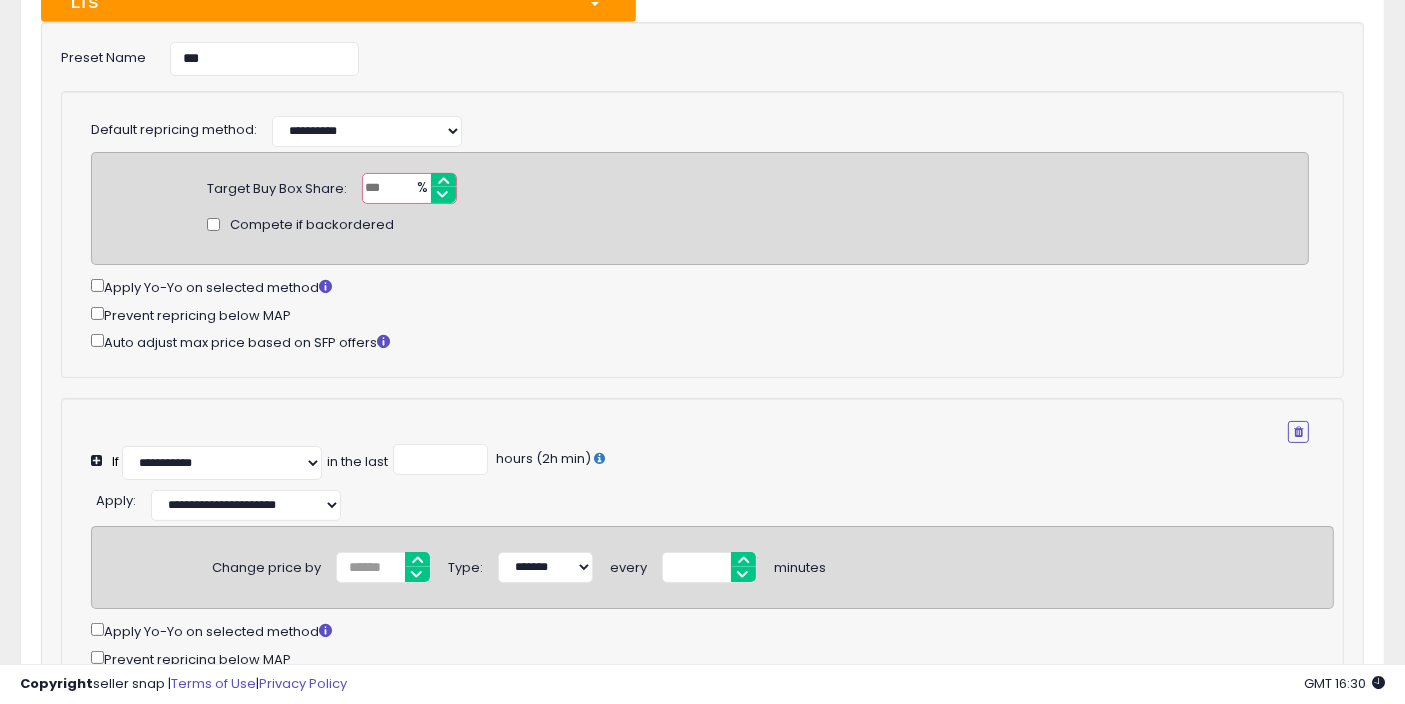 scroll, scrollTop: 444, scrollLeft: 0, axis: vertical 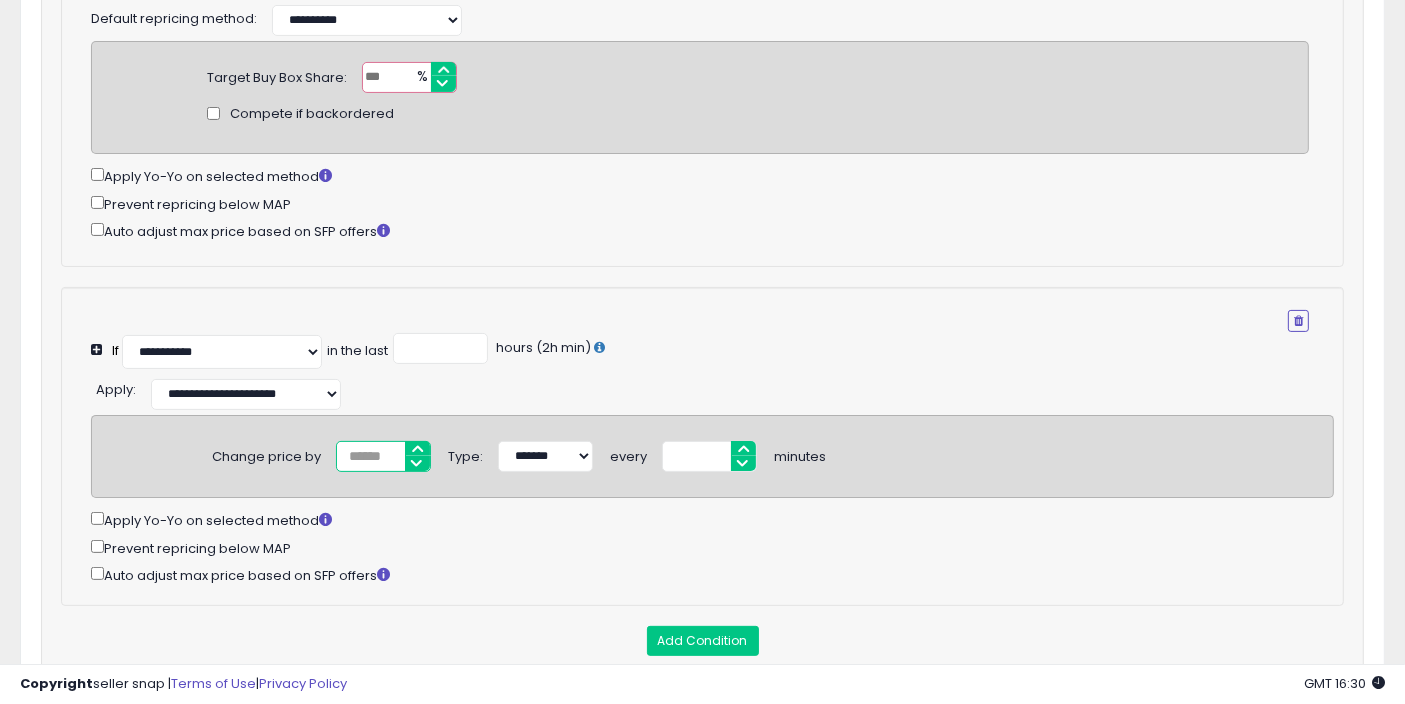 click on "**" at bounding box center (383, 456) 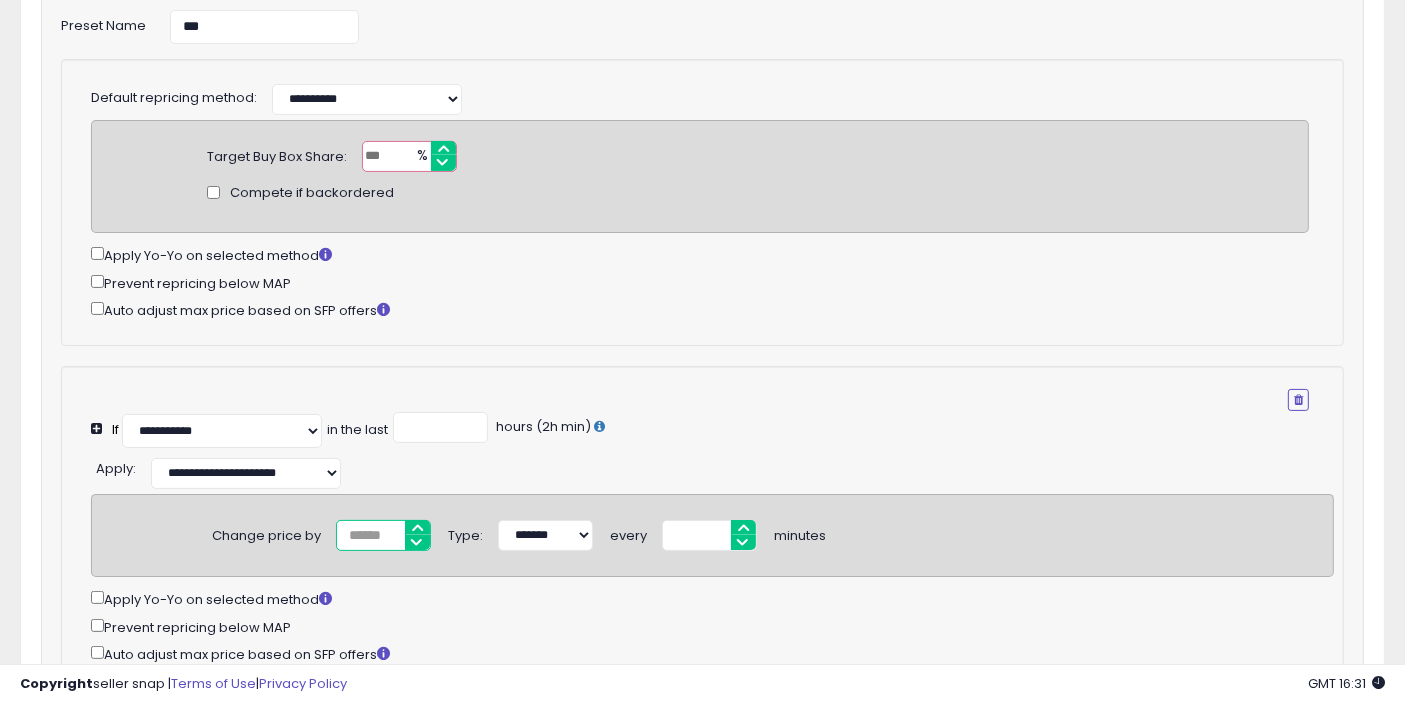 scroll, scrollTop: 222, scrollLeft: 0, axis: vertical 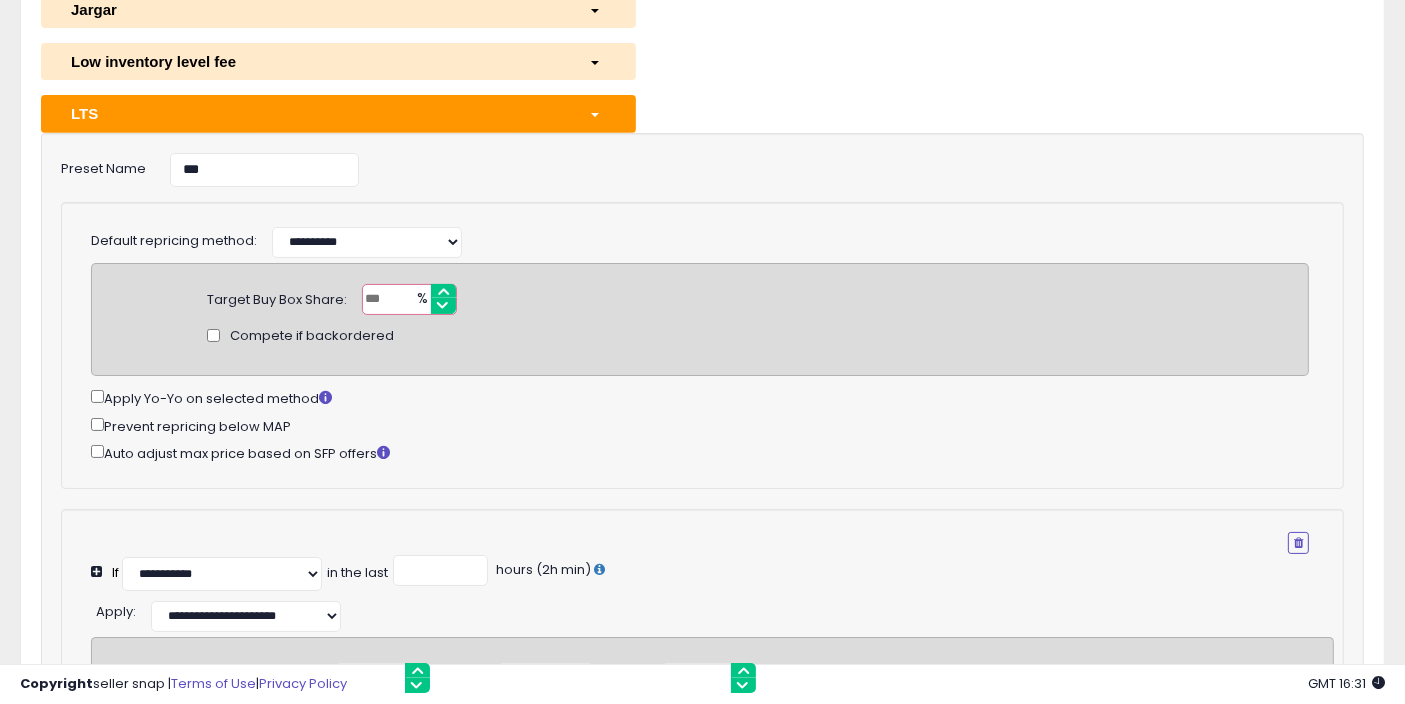 click at bounding box center [597, 113] 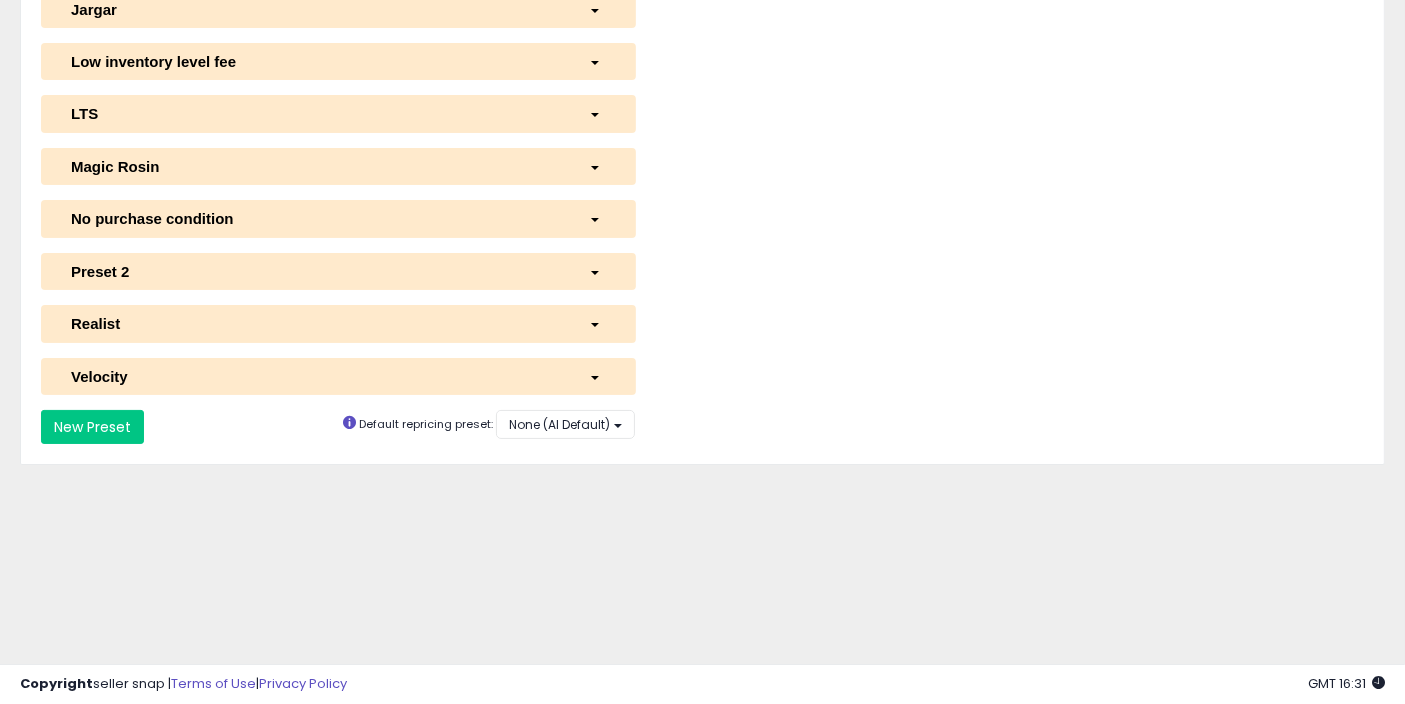 click at bounding box center [597, 376] 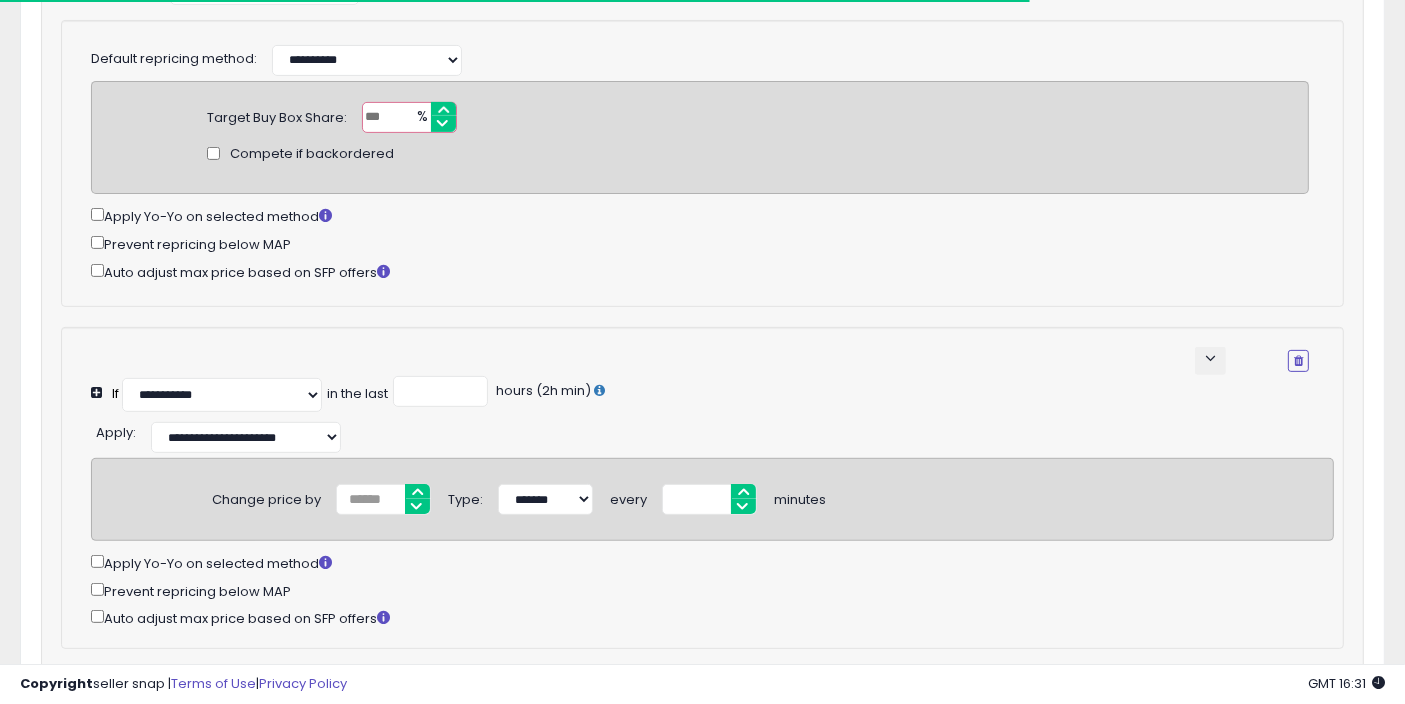 scroll, scrollTop: 555, scrollLeft: 0, axis: vertical 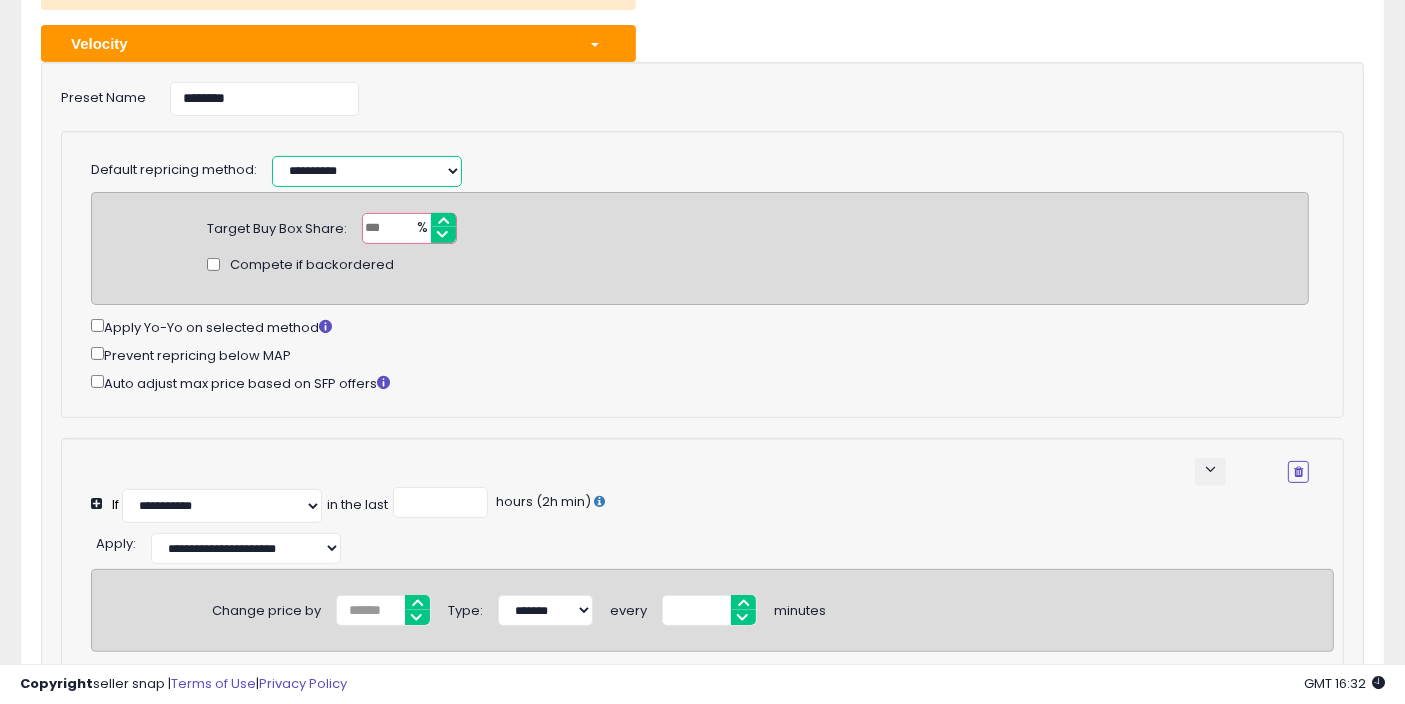 click on "**********" at bounding box center [367, 171] 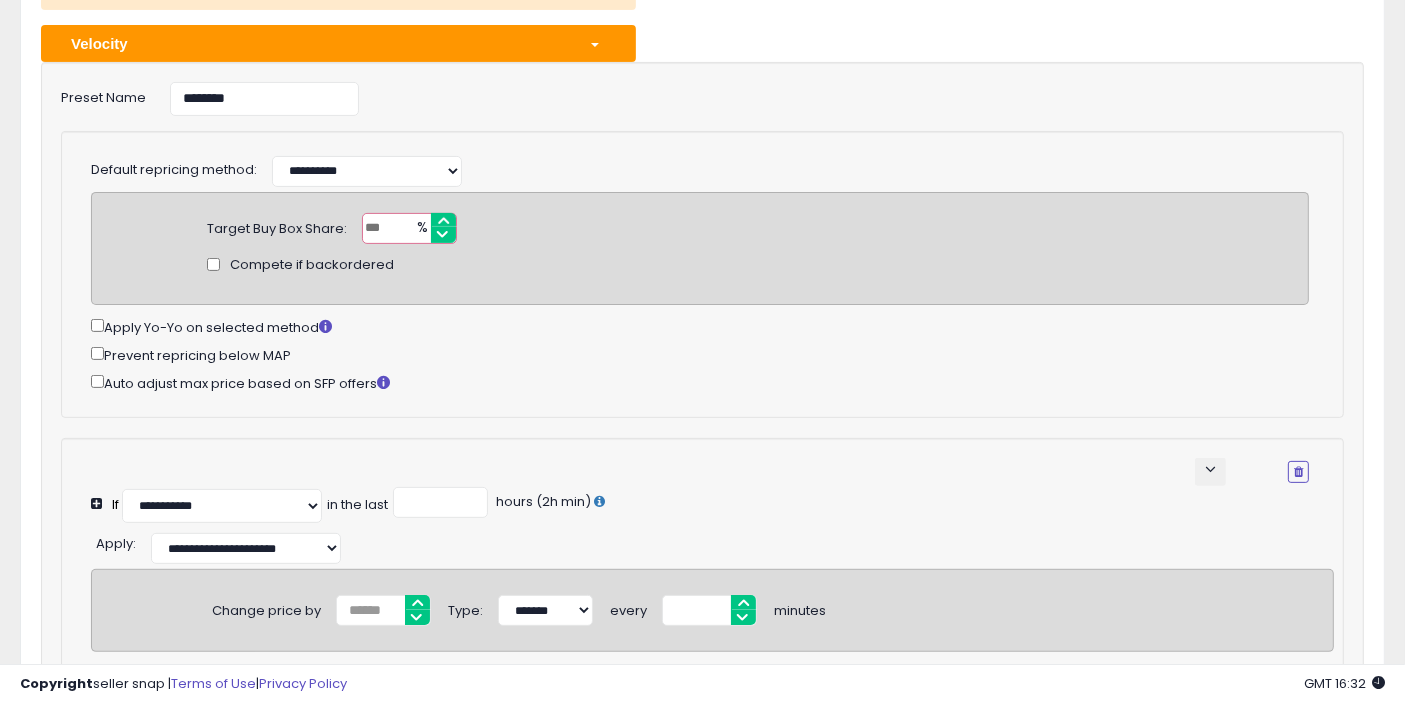 click on "**********" at bounding box center [663, 169] 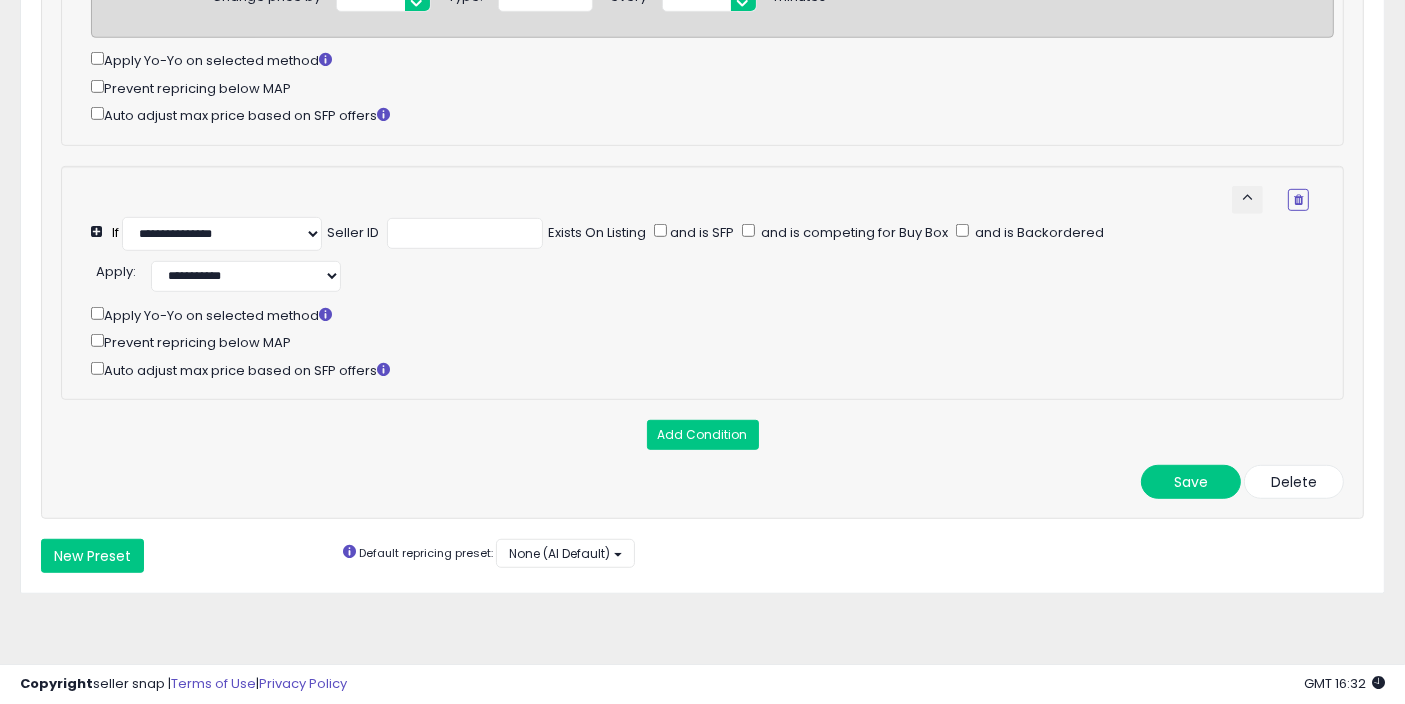 scroll, scrollTop: 1183, scrollLeft: 0, axis: vertical 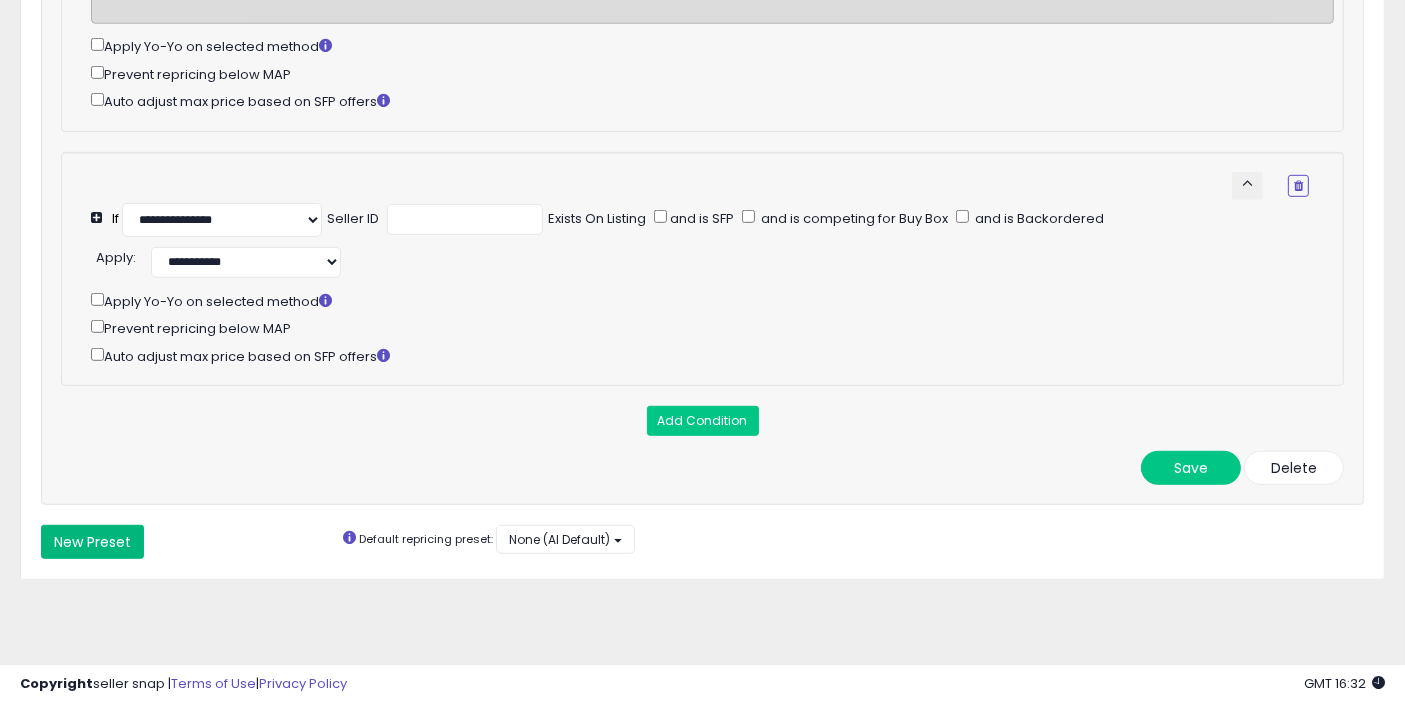 click on "New Preset" at bounding box center [92, 542] 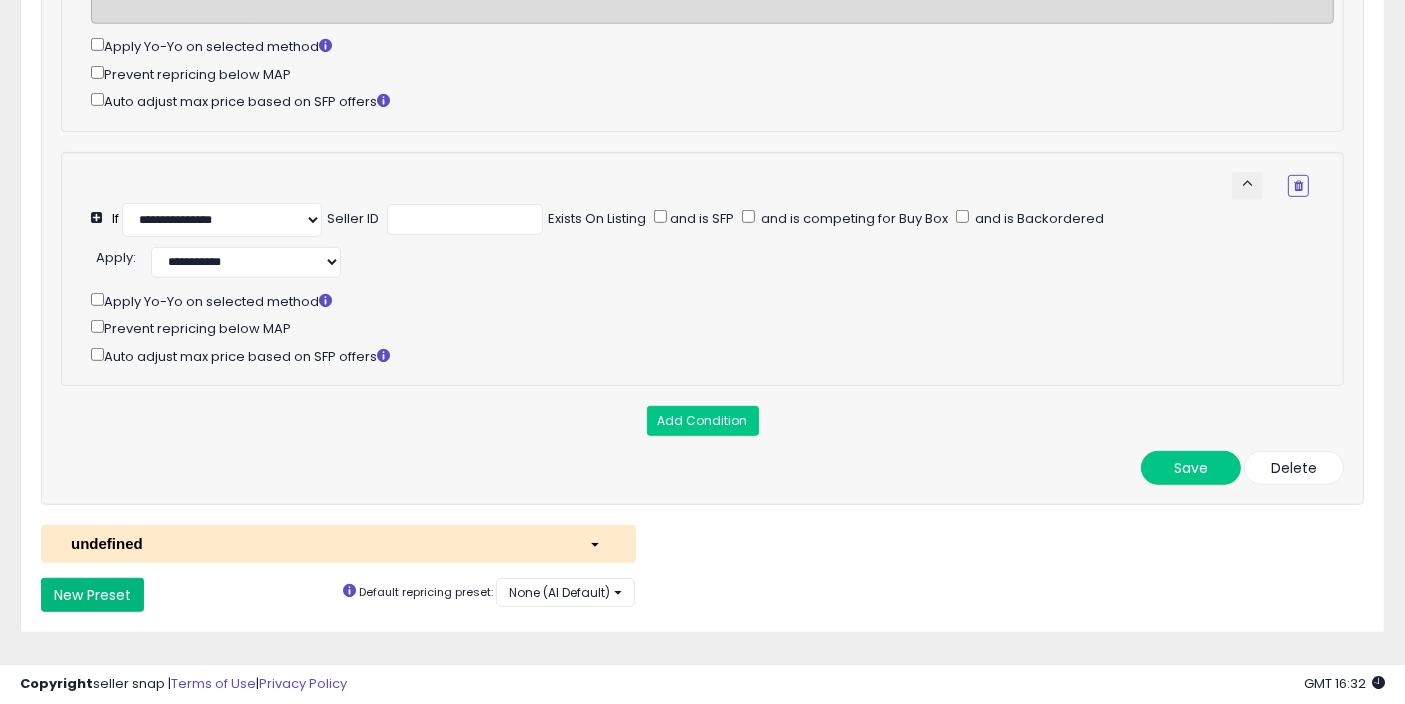 scroll, scrollTop: 1235, scrollLeft: 0, axis: vertical 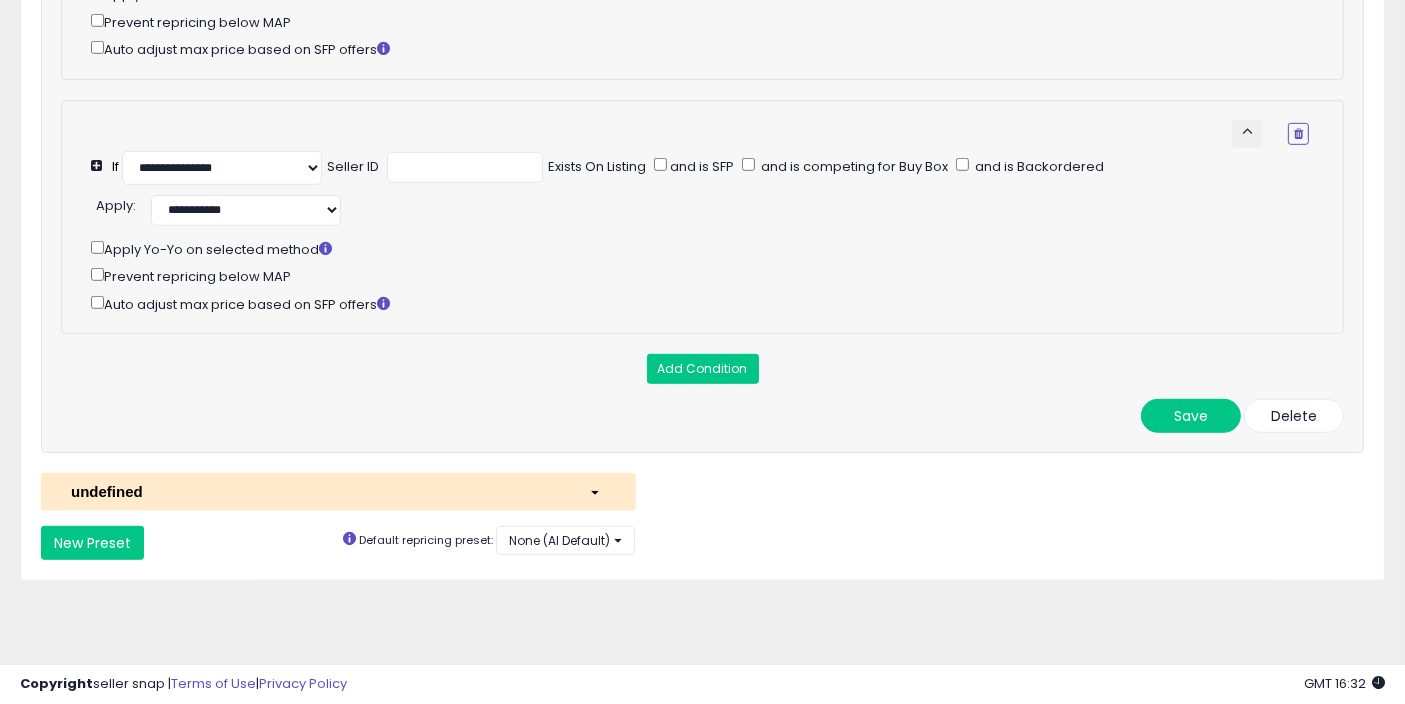 click on "undefined" at bounding box center (315, 491) 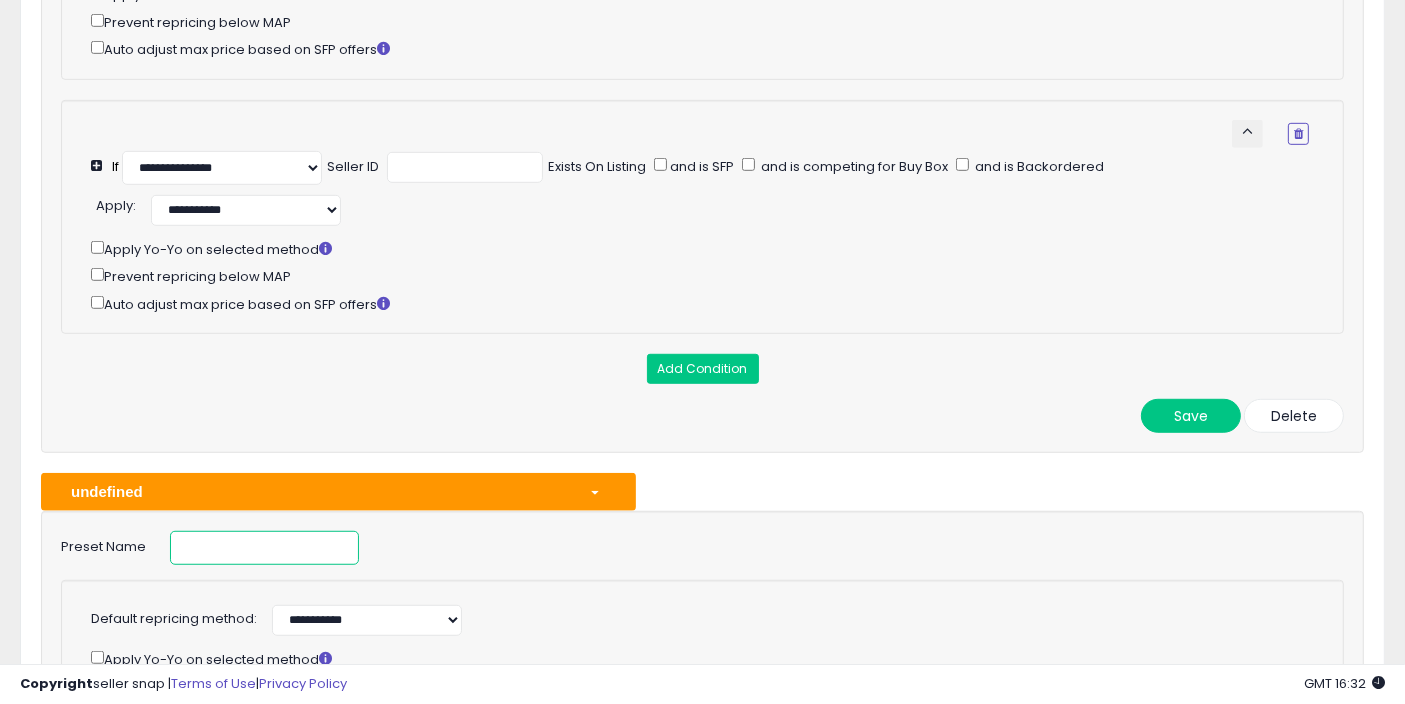 click at bounding box center [264, 548] 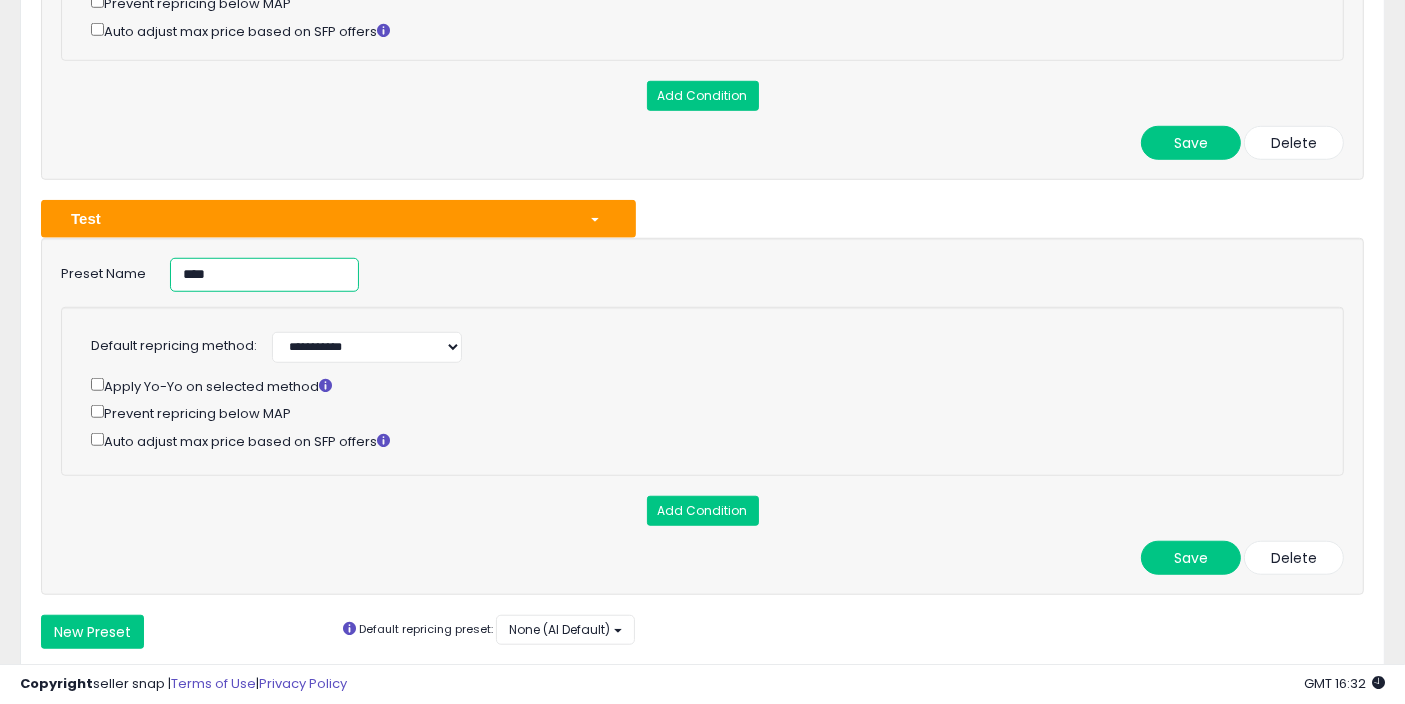 scroll, scrollTop: 1568, scrollLeft: 0, axis: vertical 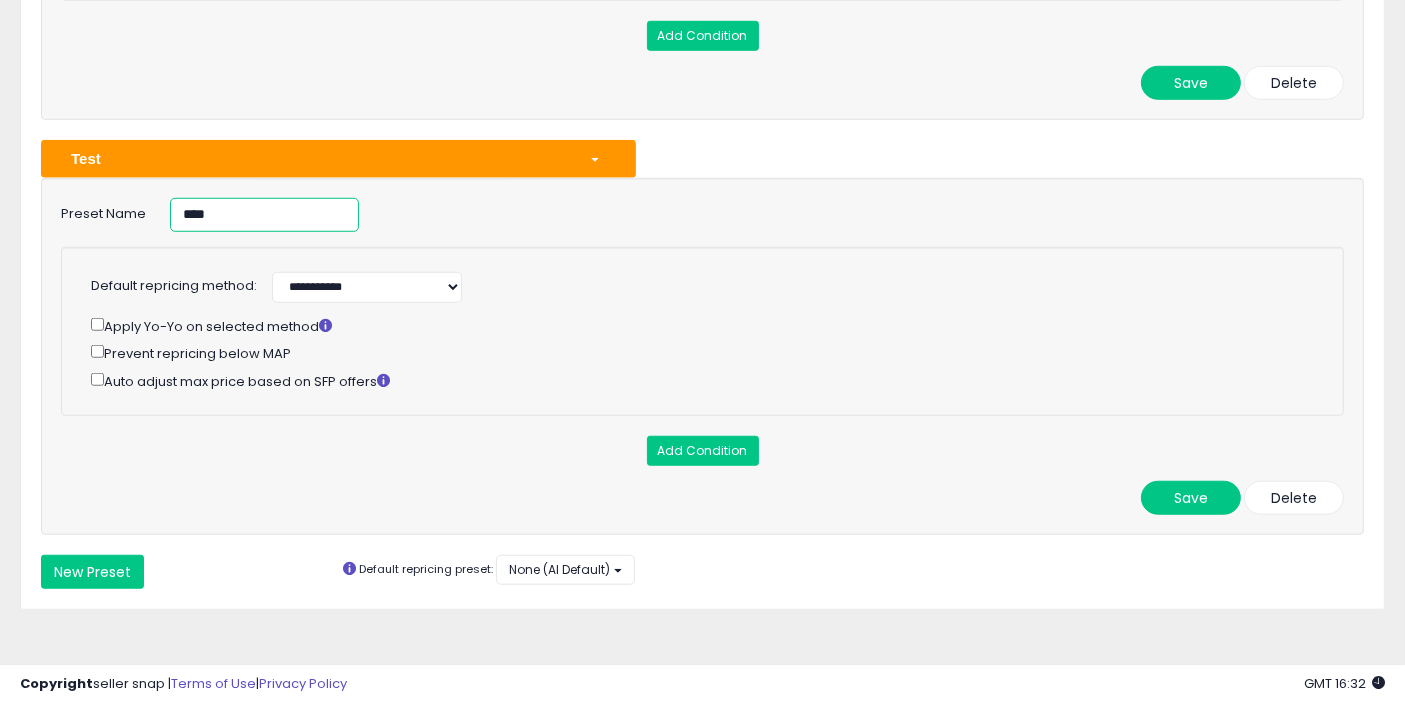 type on "****" 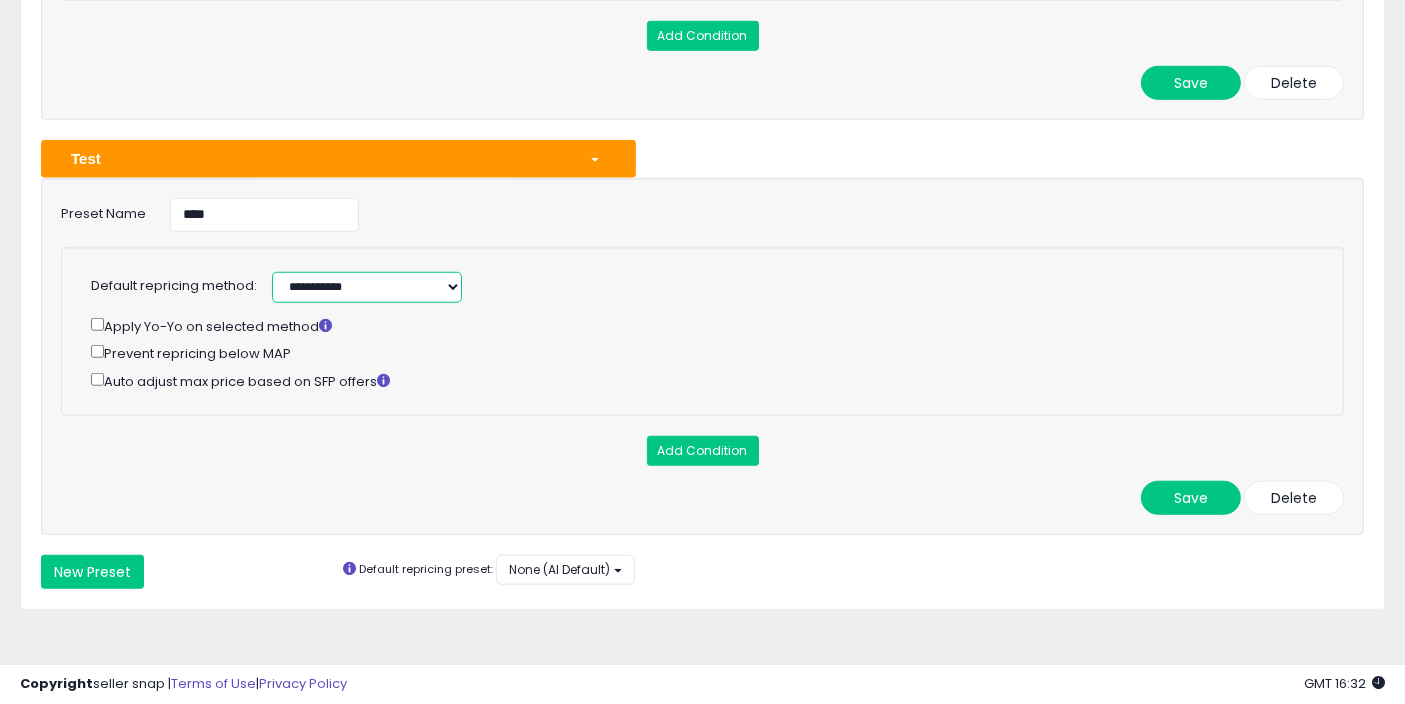 click on "**********" at bounding box center (367, 287) 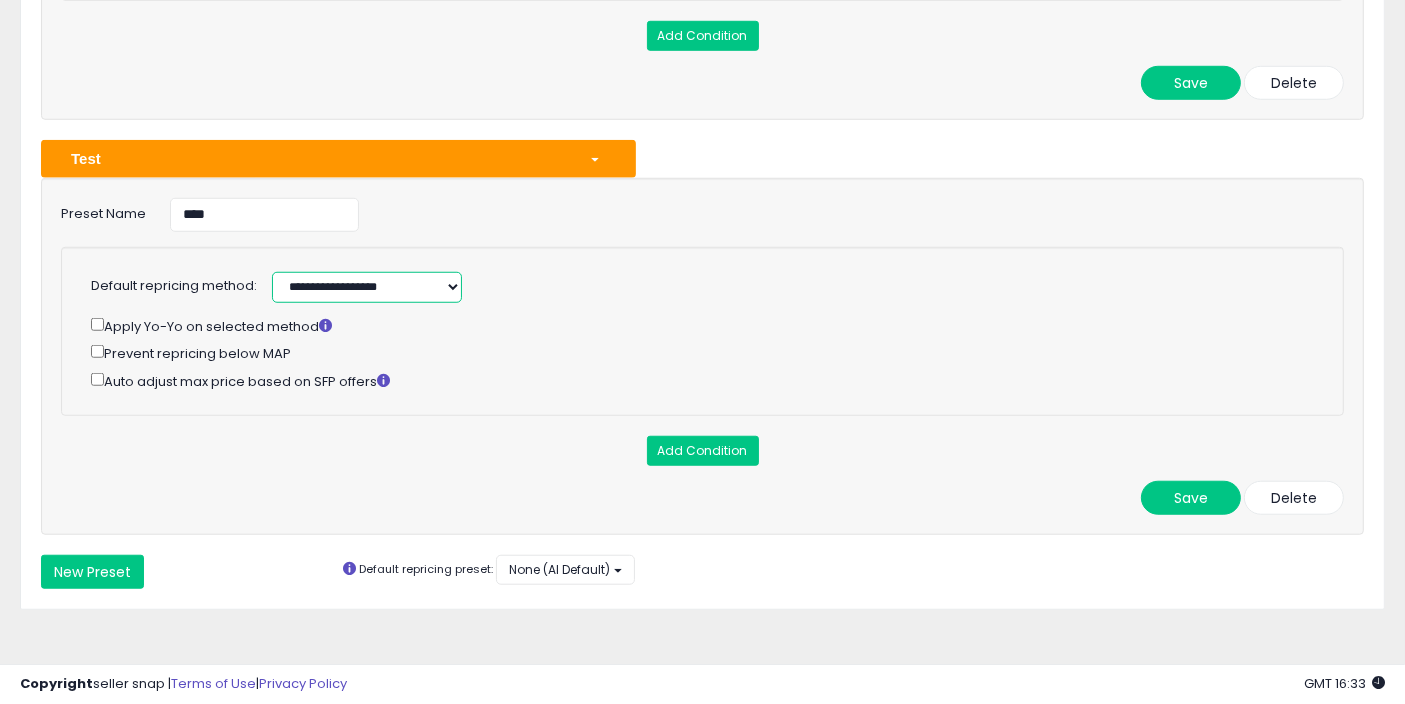 click on "**********" at bounding box center [367, 287] 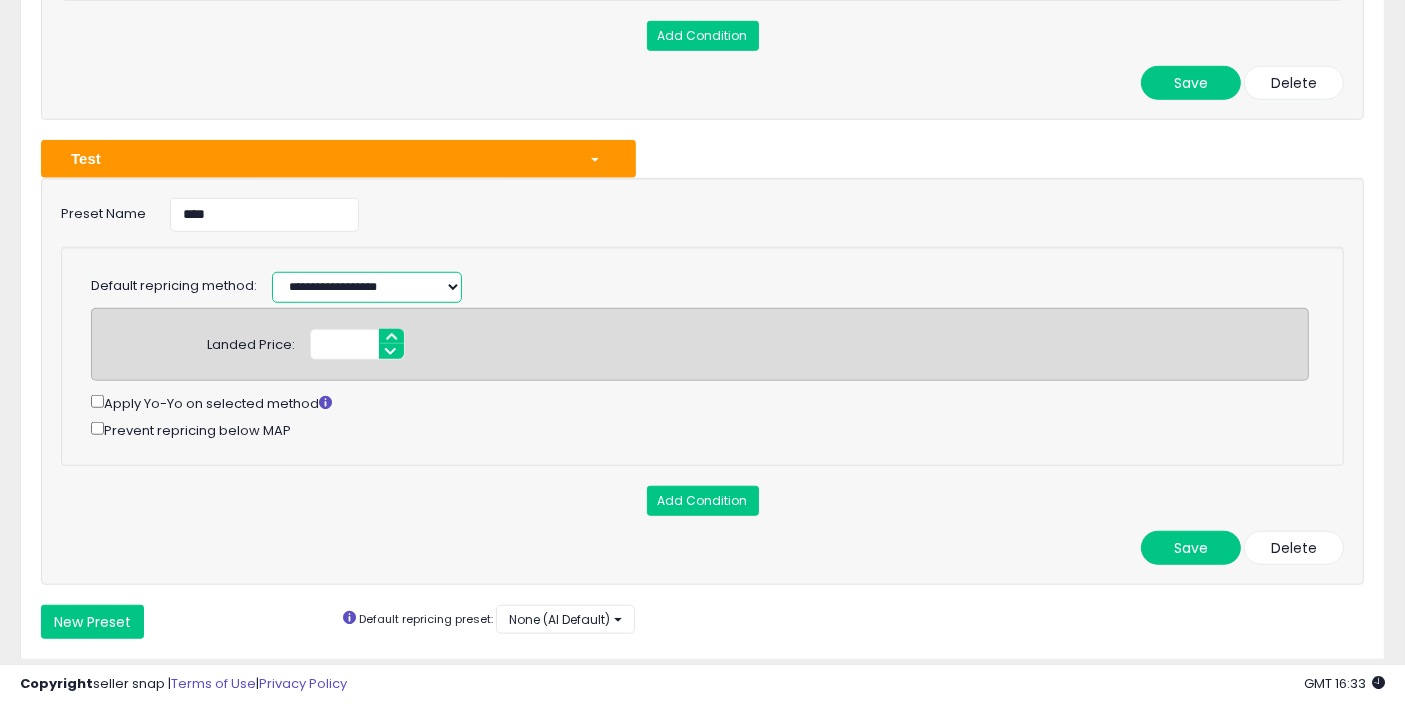 click on "**********" at bounding box center (367, 287) 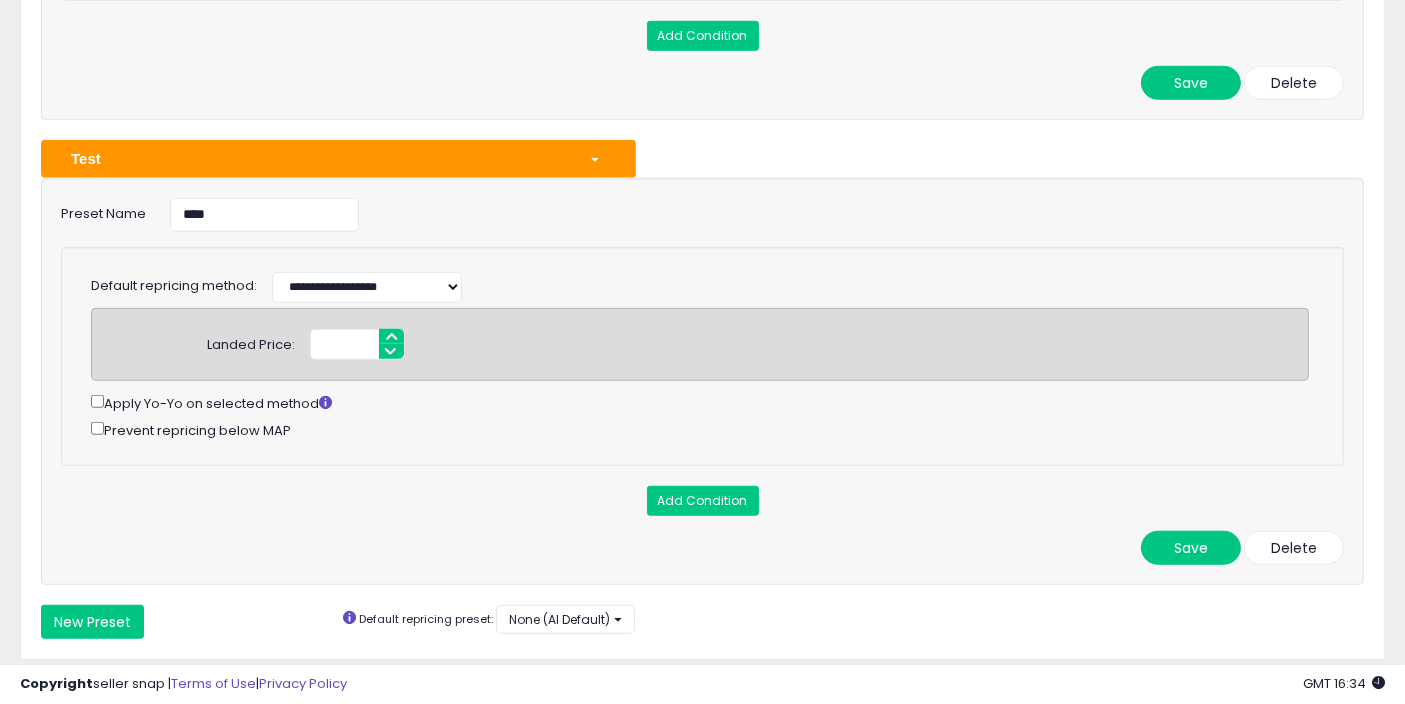 click on "**********" at bounding box center (663, 285) 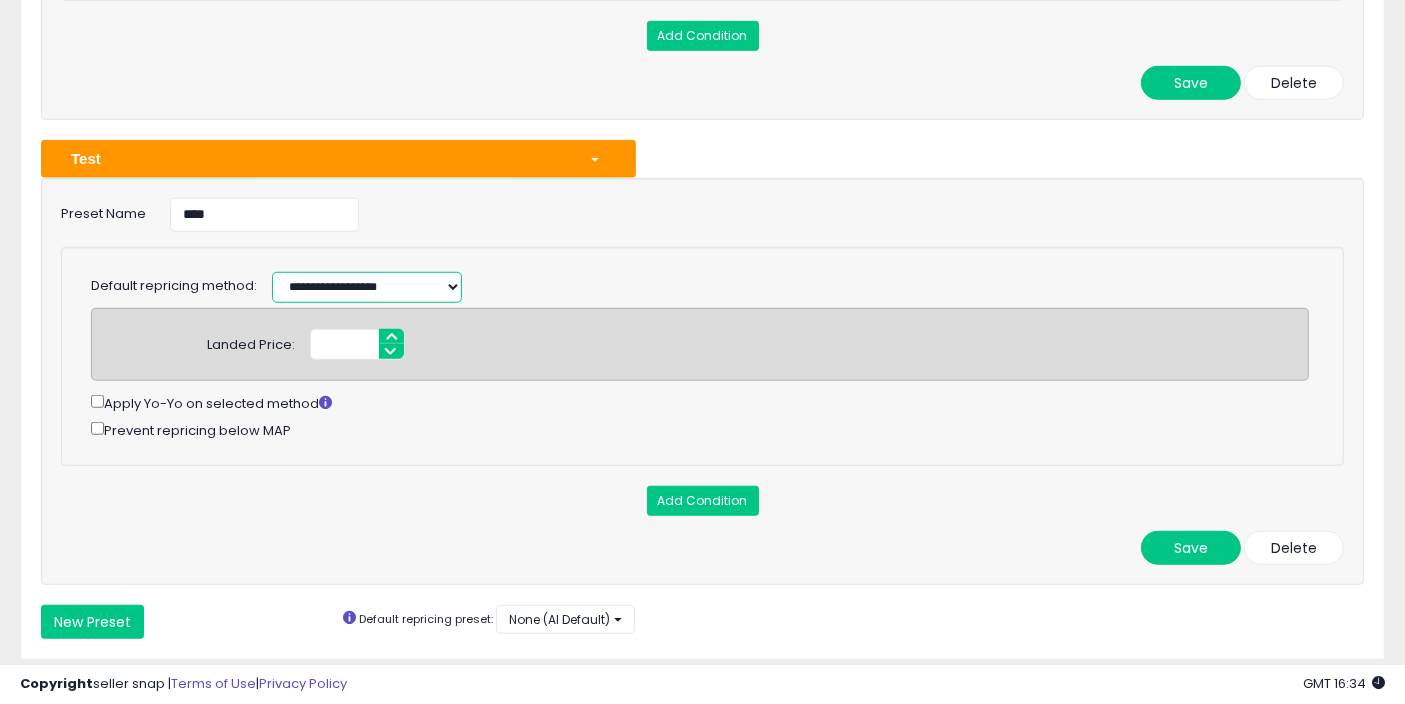 click on "**********" at bounding box center [367, 287] 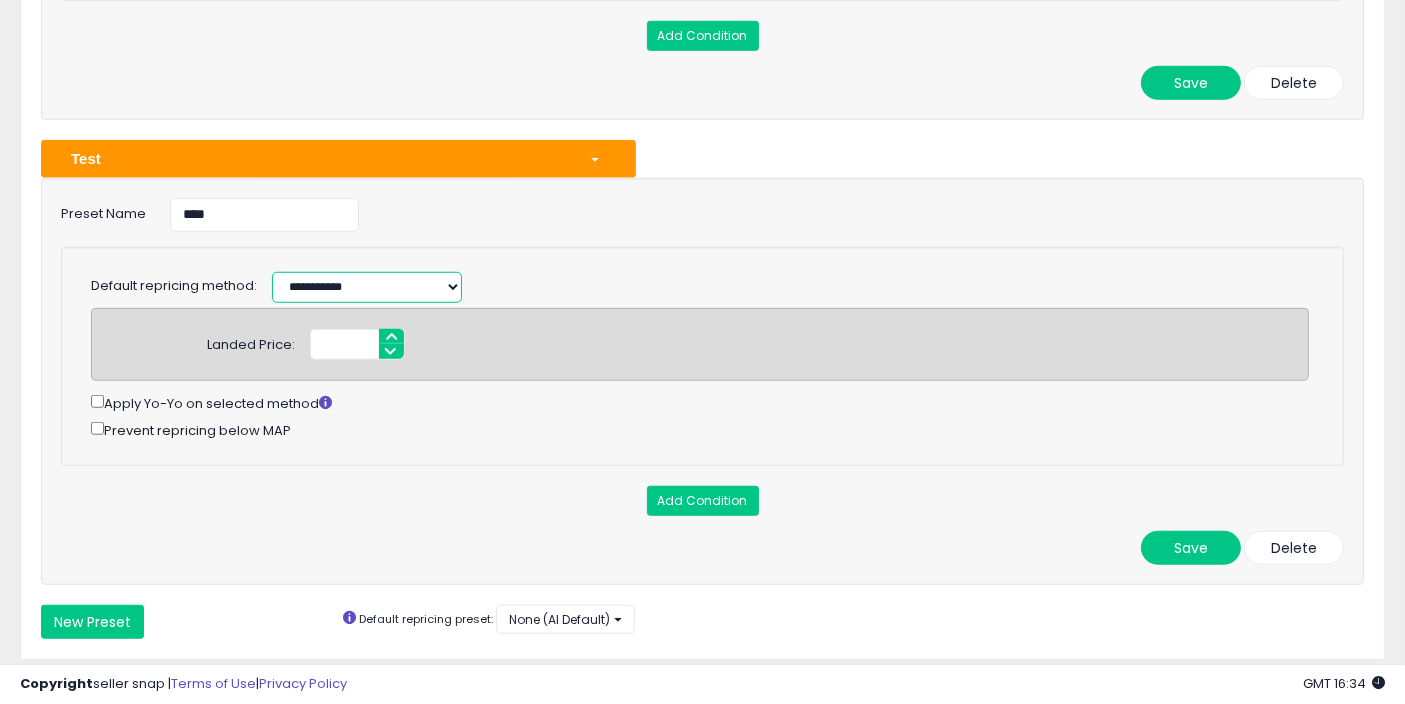 click on "**********" at bounding box center [367, 287] 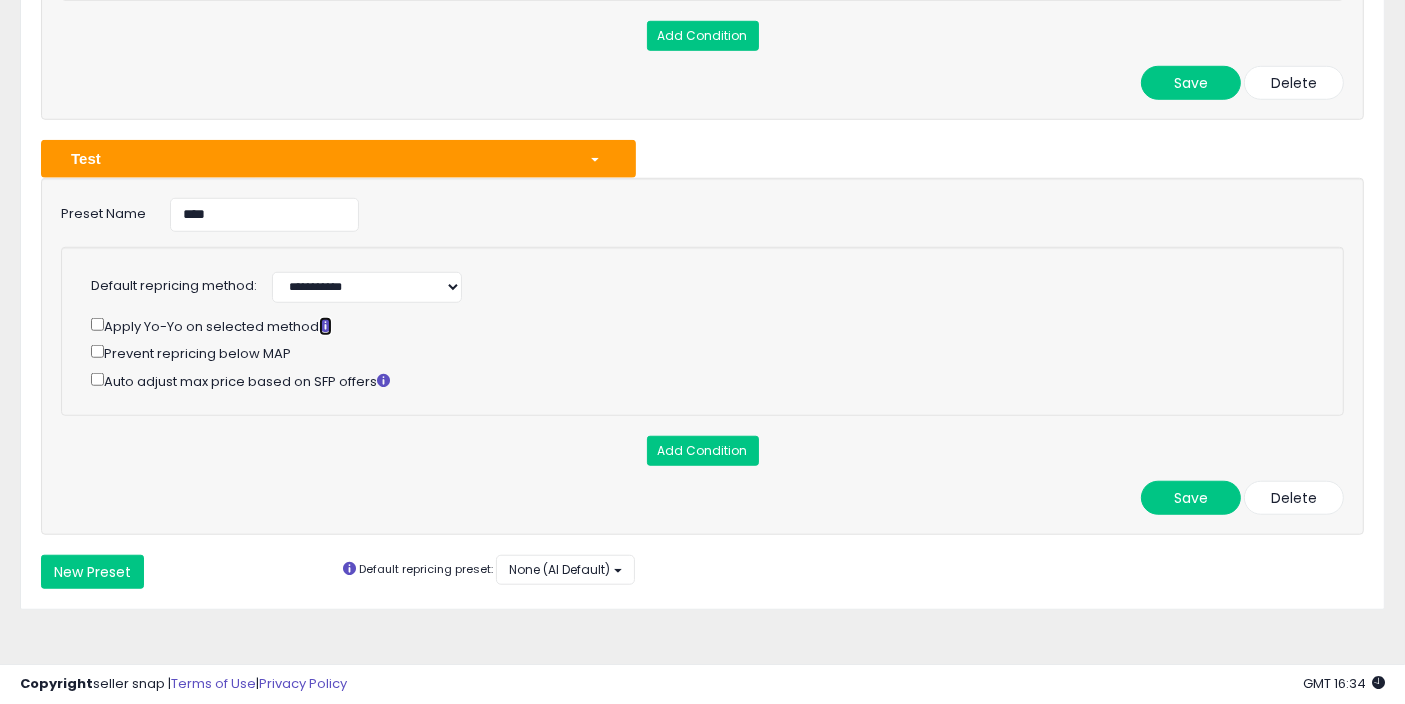 click at bounding box center (325, 325) 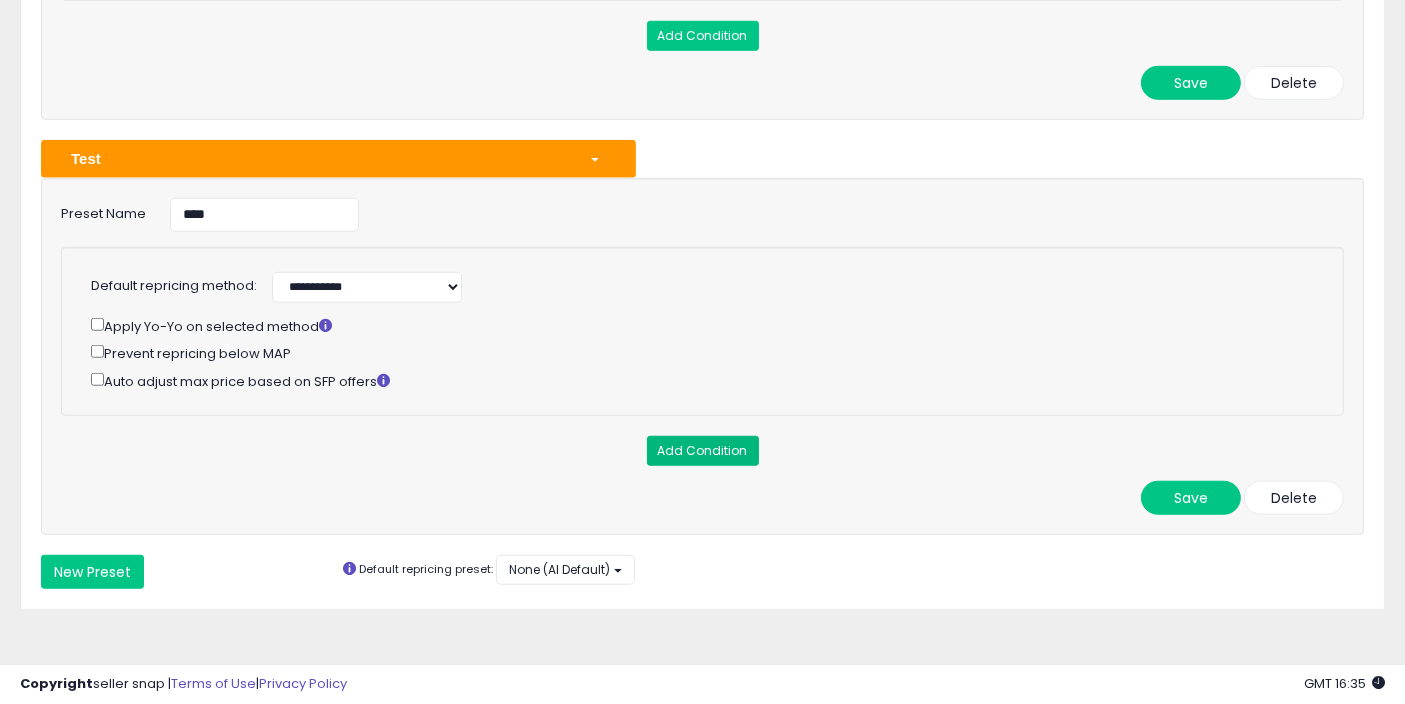 click on "Add Condition" at bounding box center [703, 451] 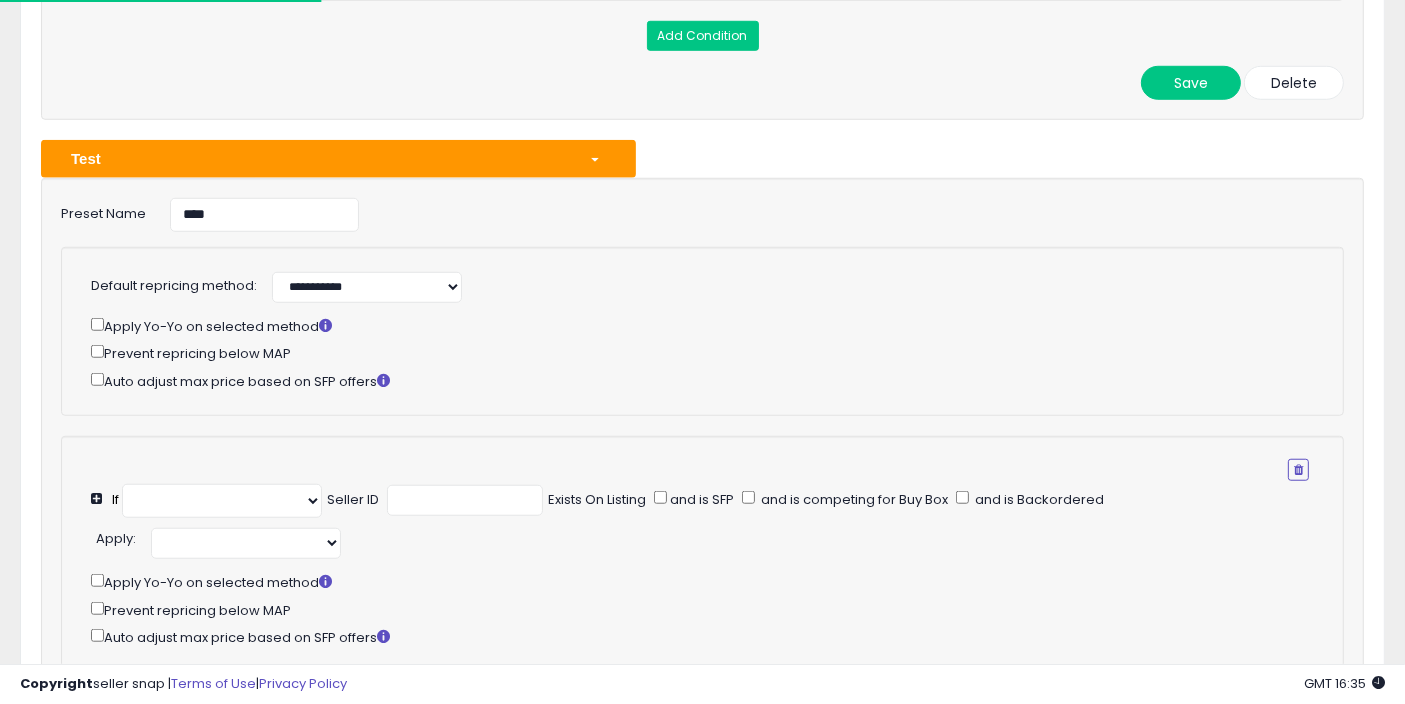 scroll, scrollTop: 1680, scrollLeft: 0, axis: vertical 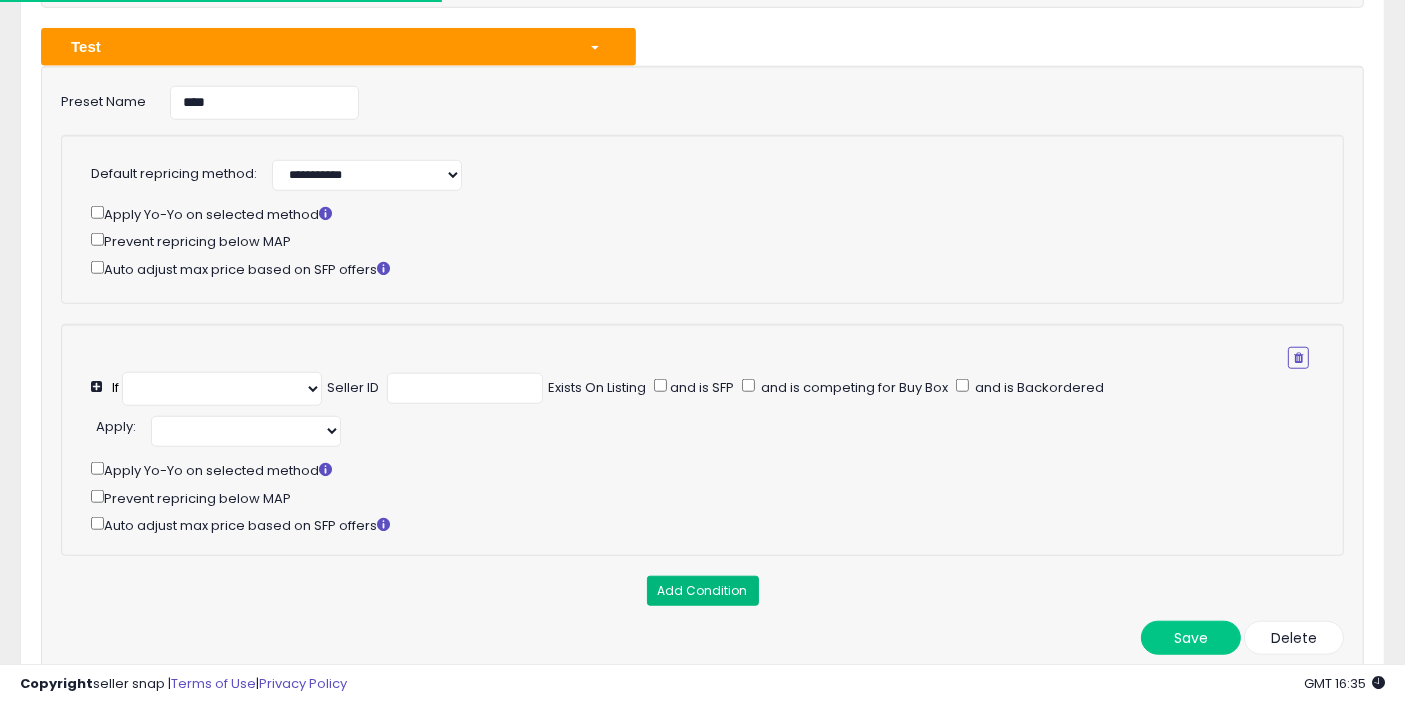 select on "**********" 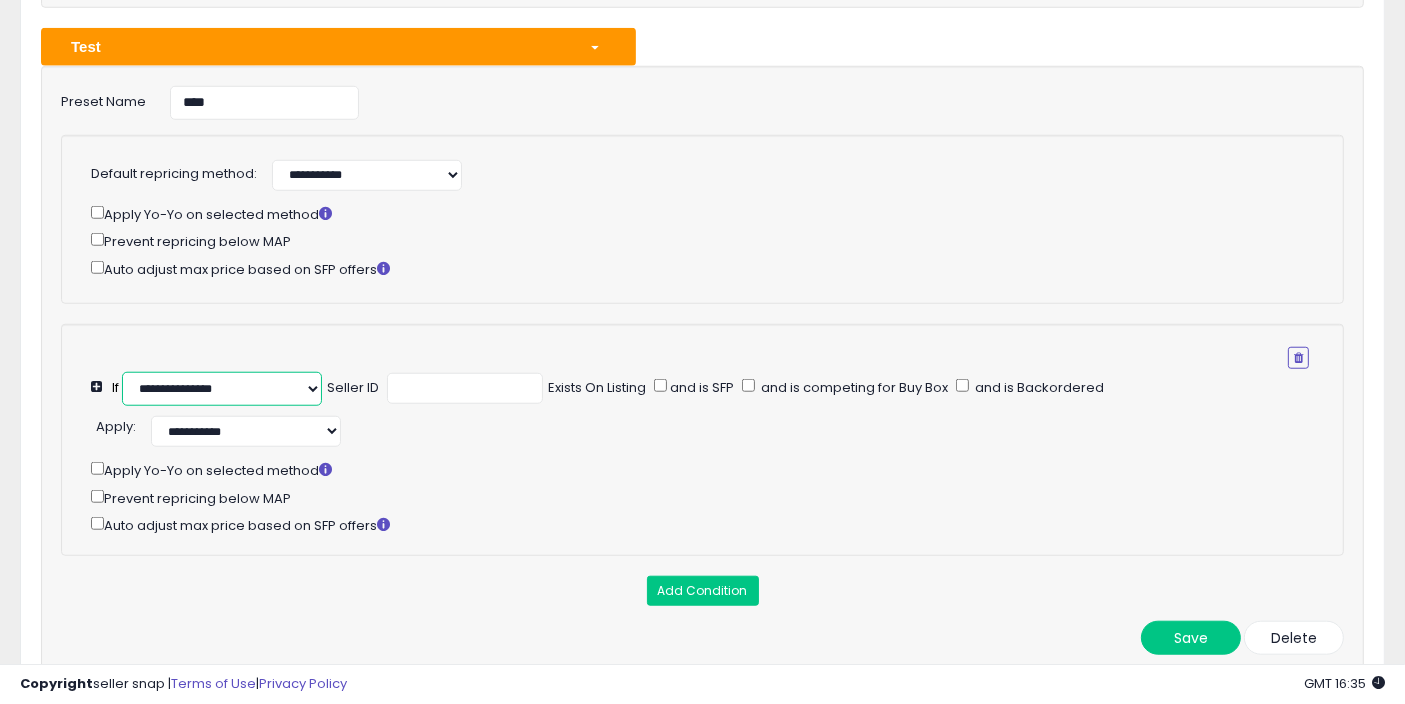 click on "**********" at bounding box center [222, 389] 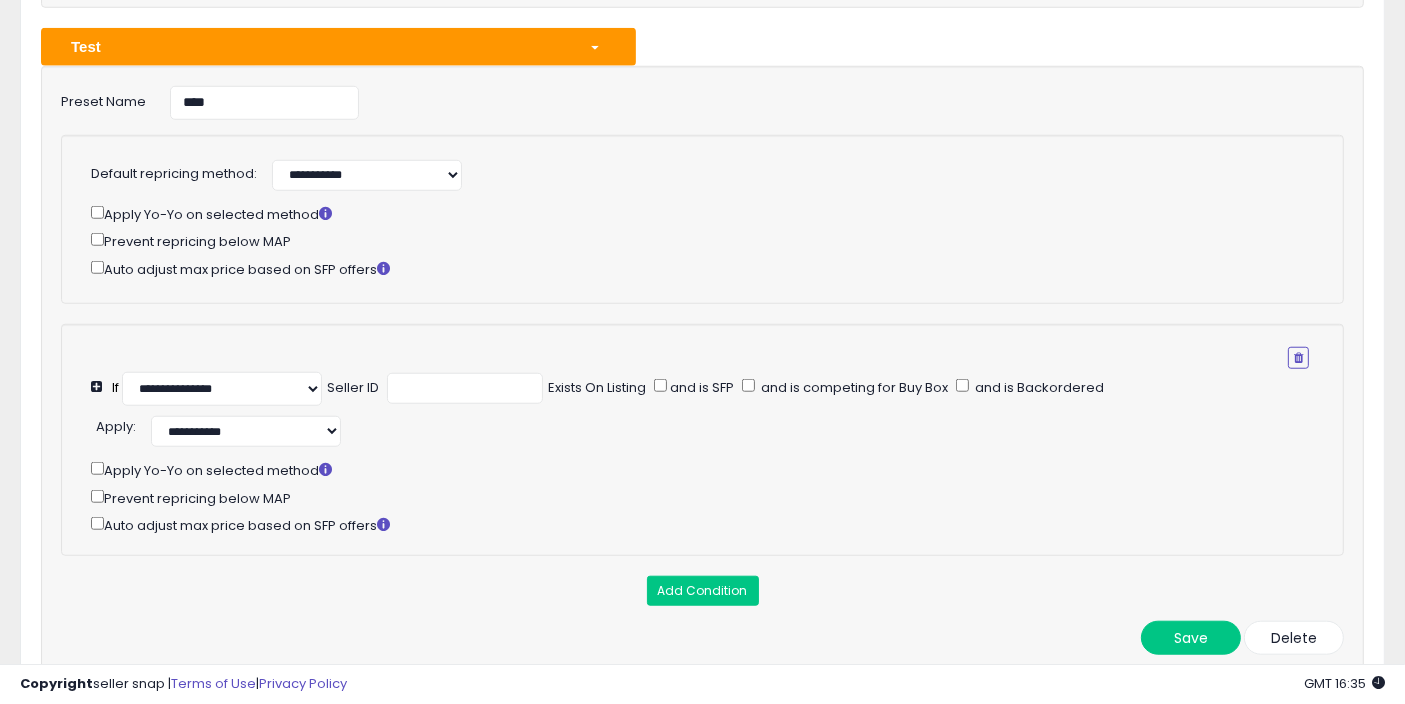 click on "Prevent repricing below MAP" 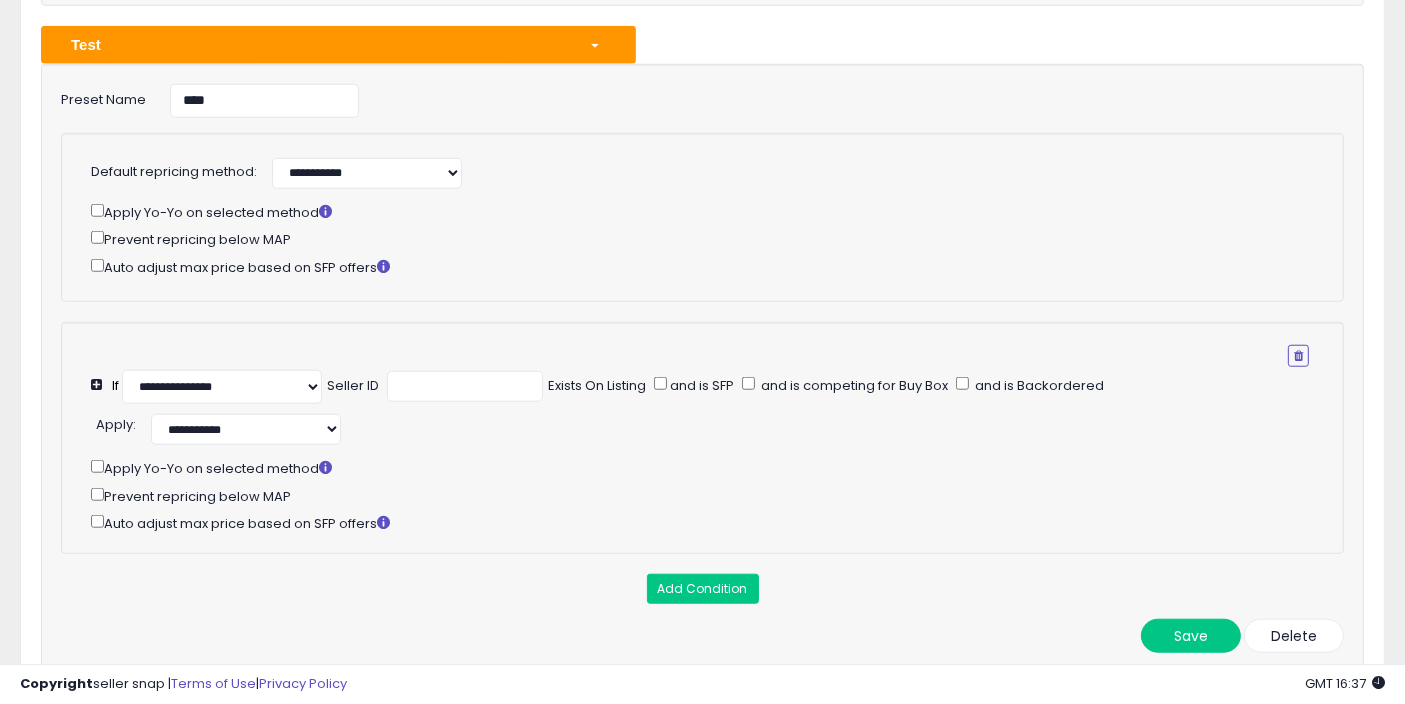 scroll, scrollTop: 1639, scrollLeft: 0, axis: vertical 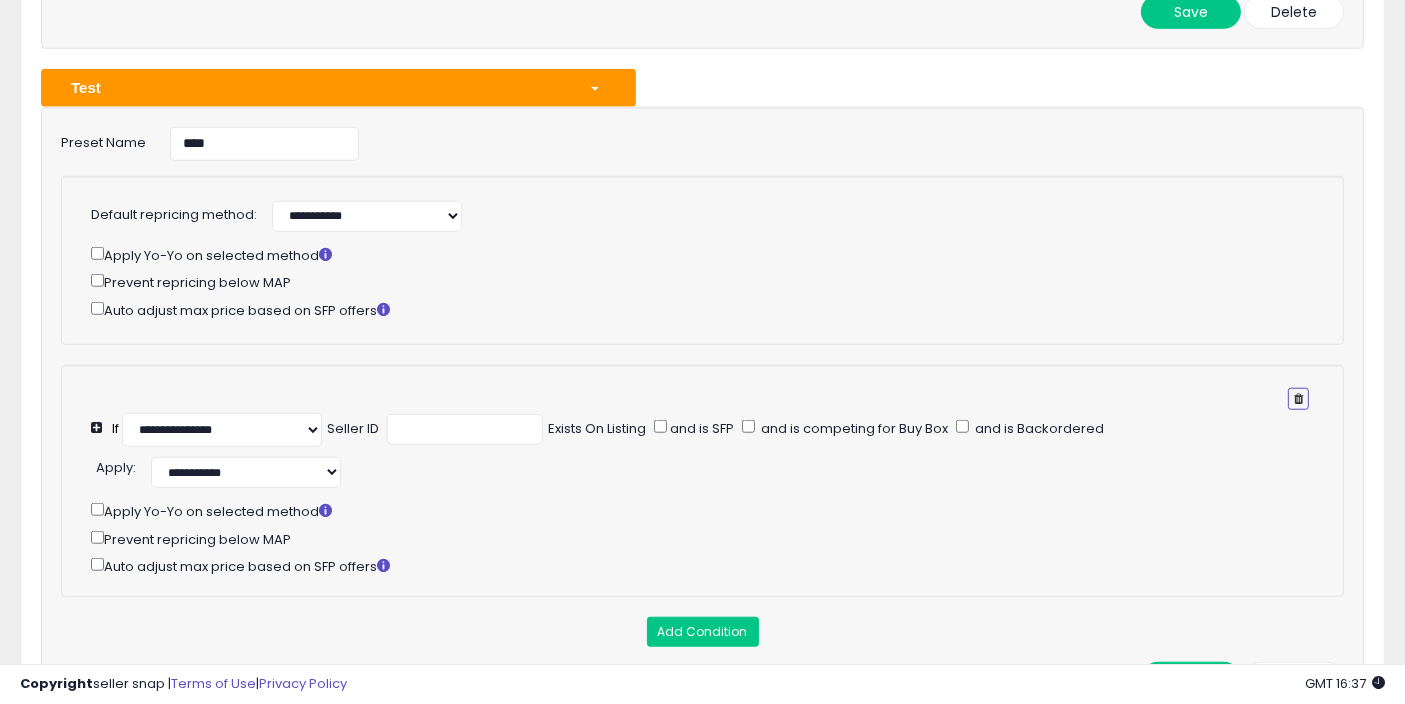 click at bounding box center (1298, 399) 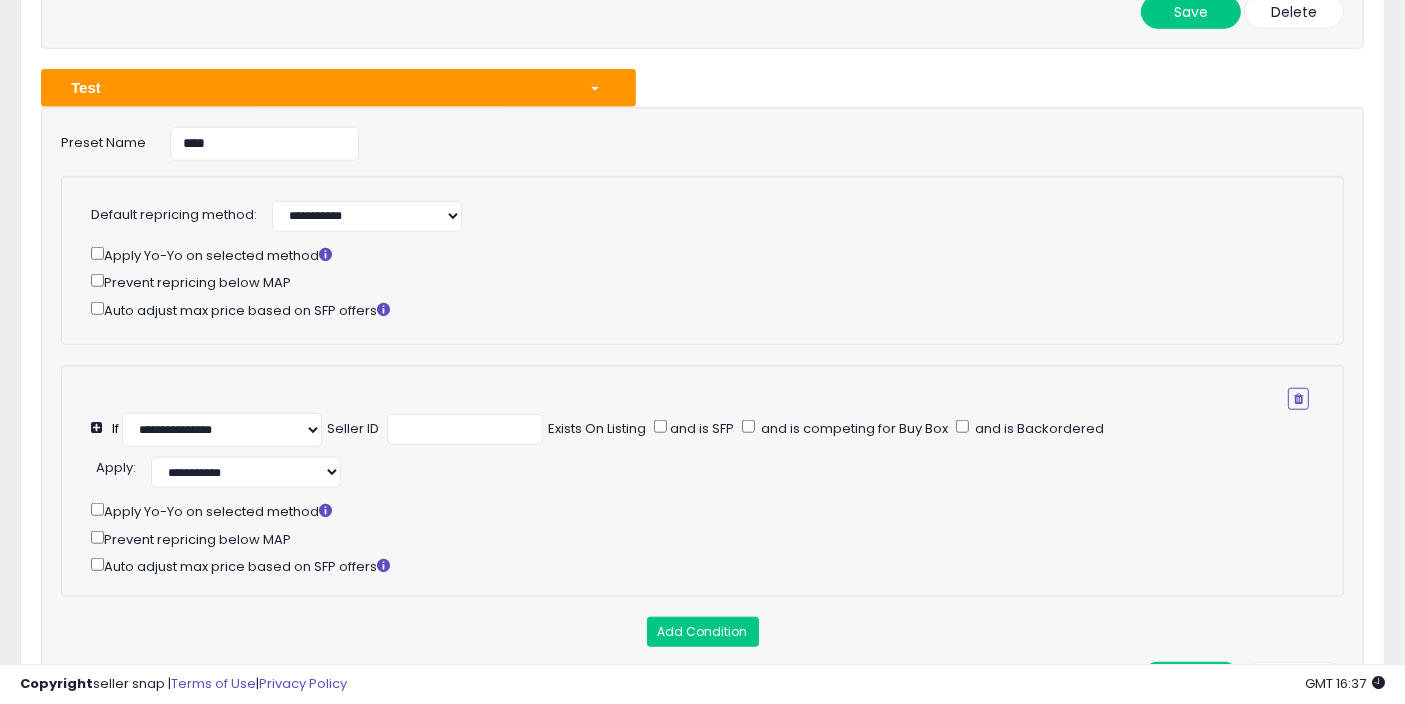 scroll, scrollTop: 1595, scrollLeft: 0, axis: vertical 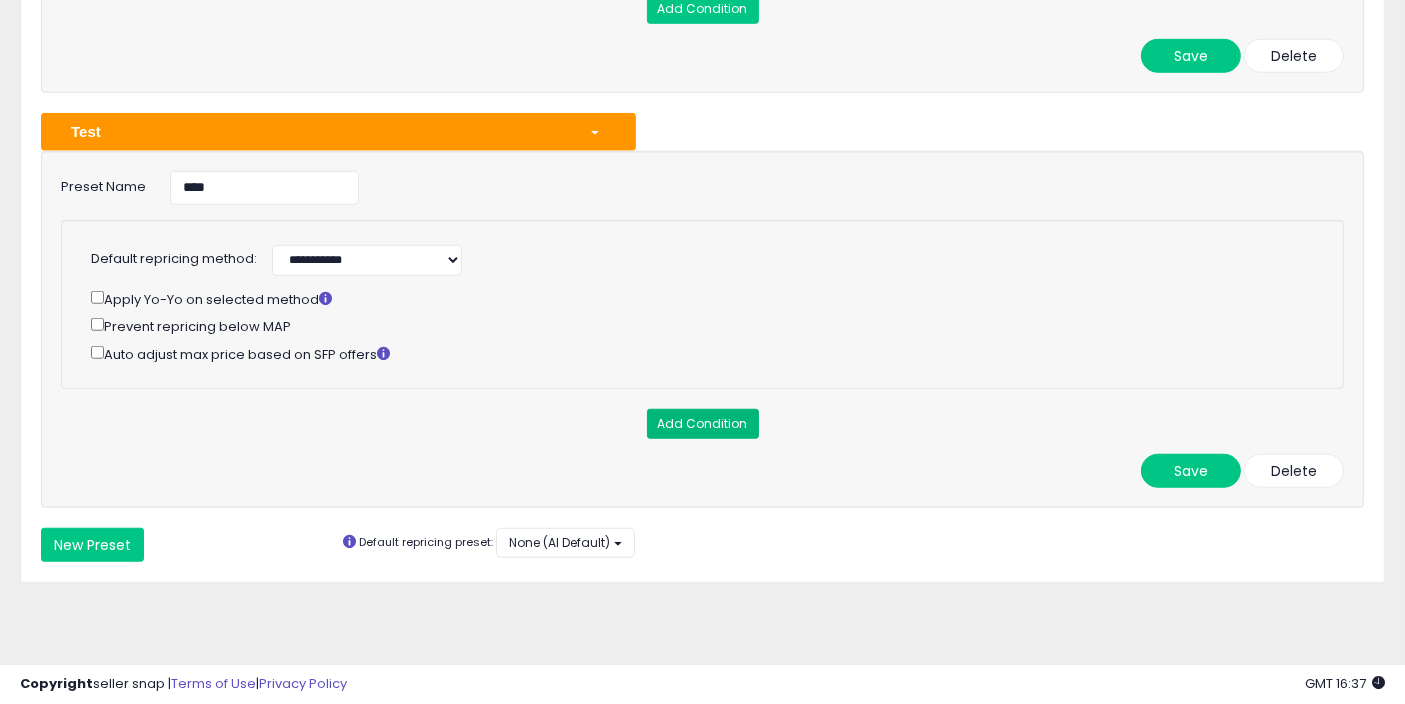 click on "Add Condition" at bounding box center [703, 424] 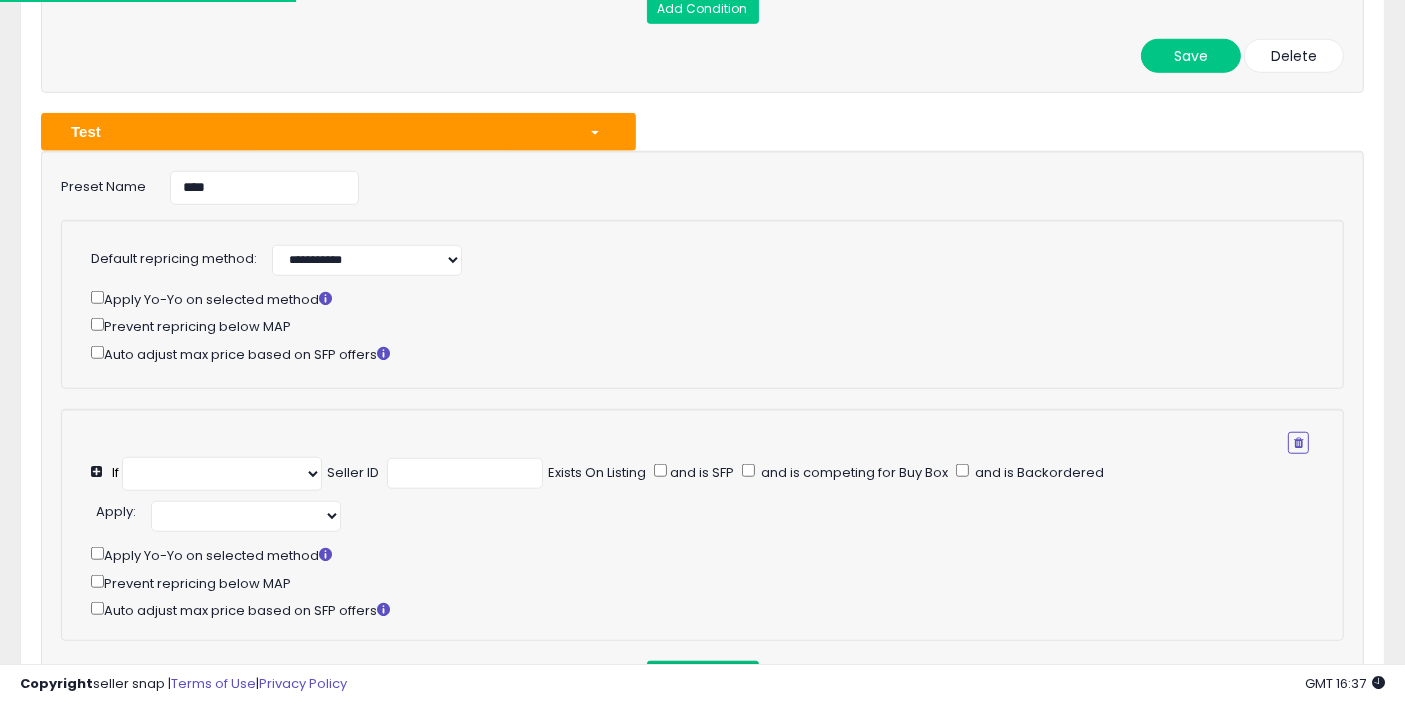 select on "**********" 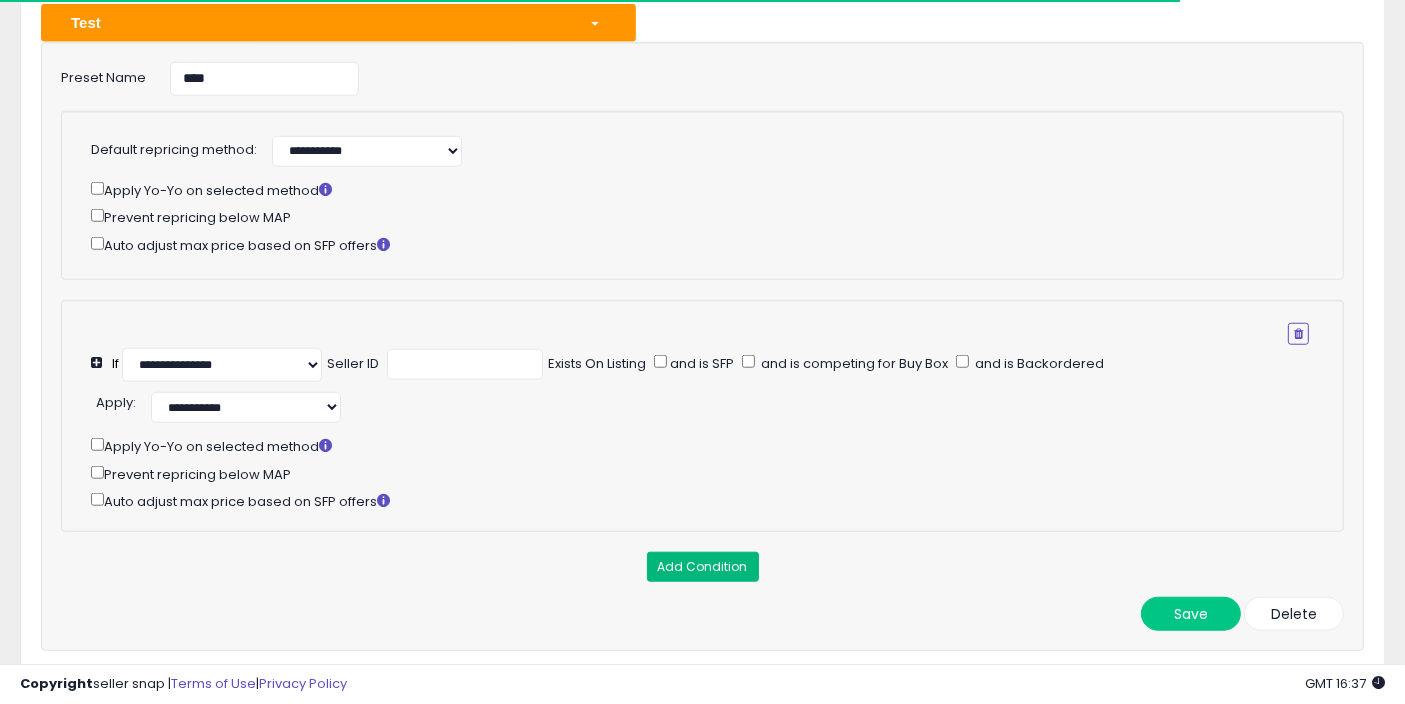 scroll, scrollTop: 1706, scrollLeft: 0, axis: vertical 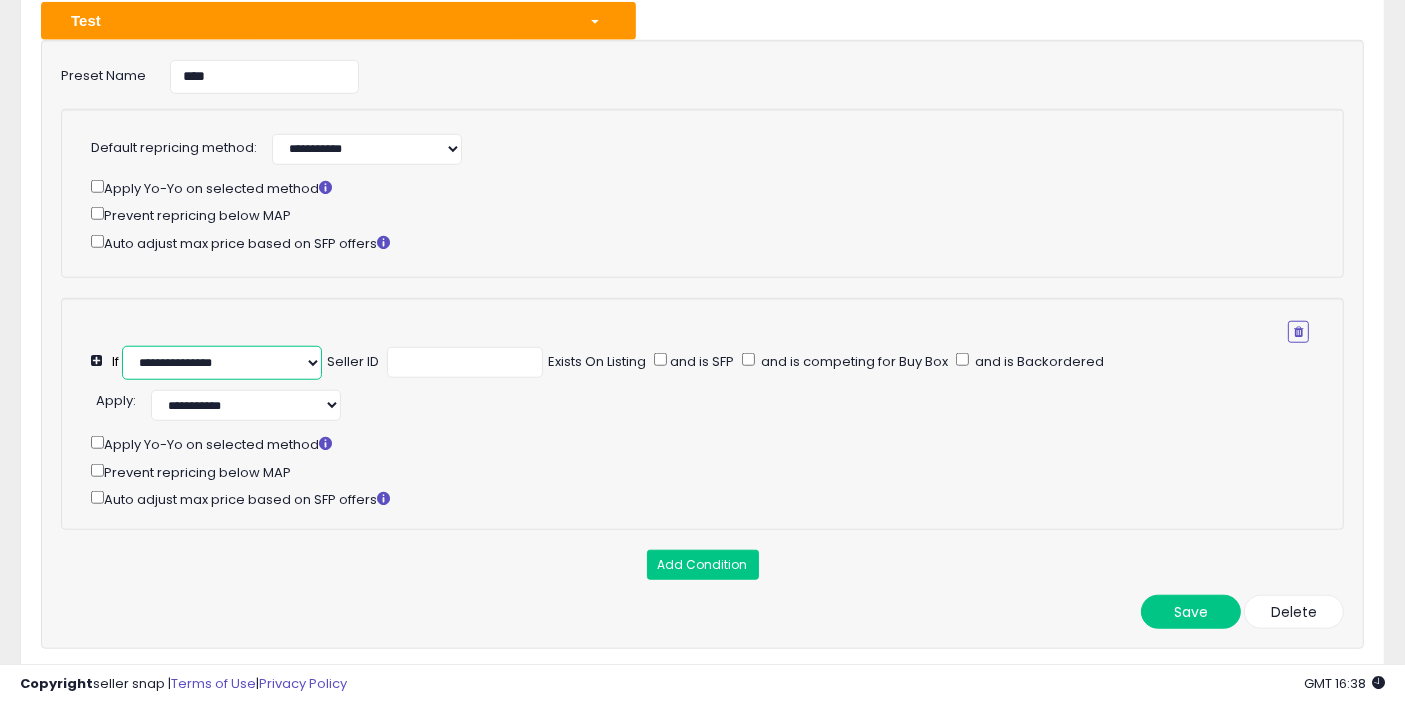 click on "**********" at bounding box center (222, 363) 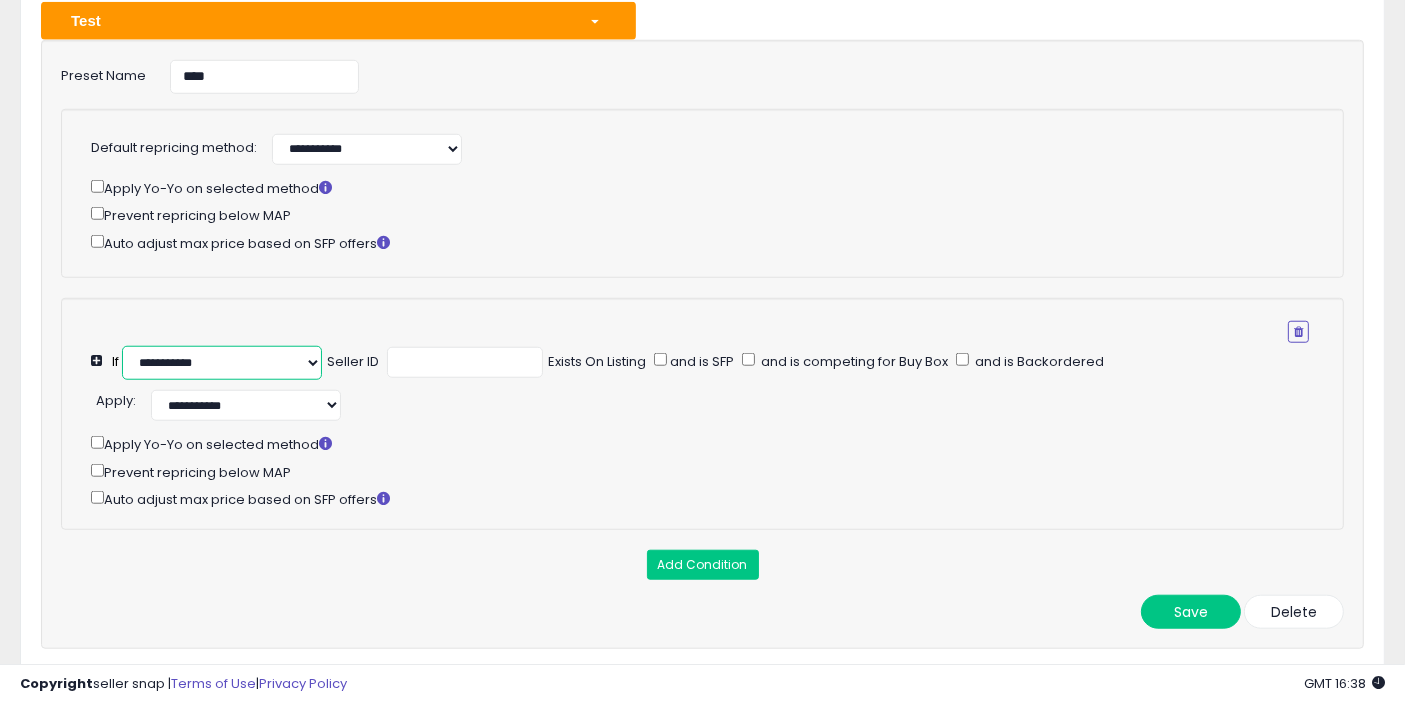 click on "**********" at bounding box center [222, 363] 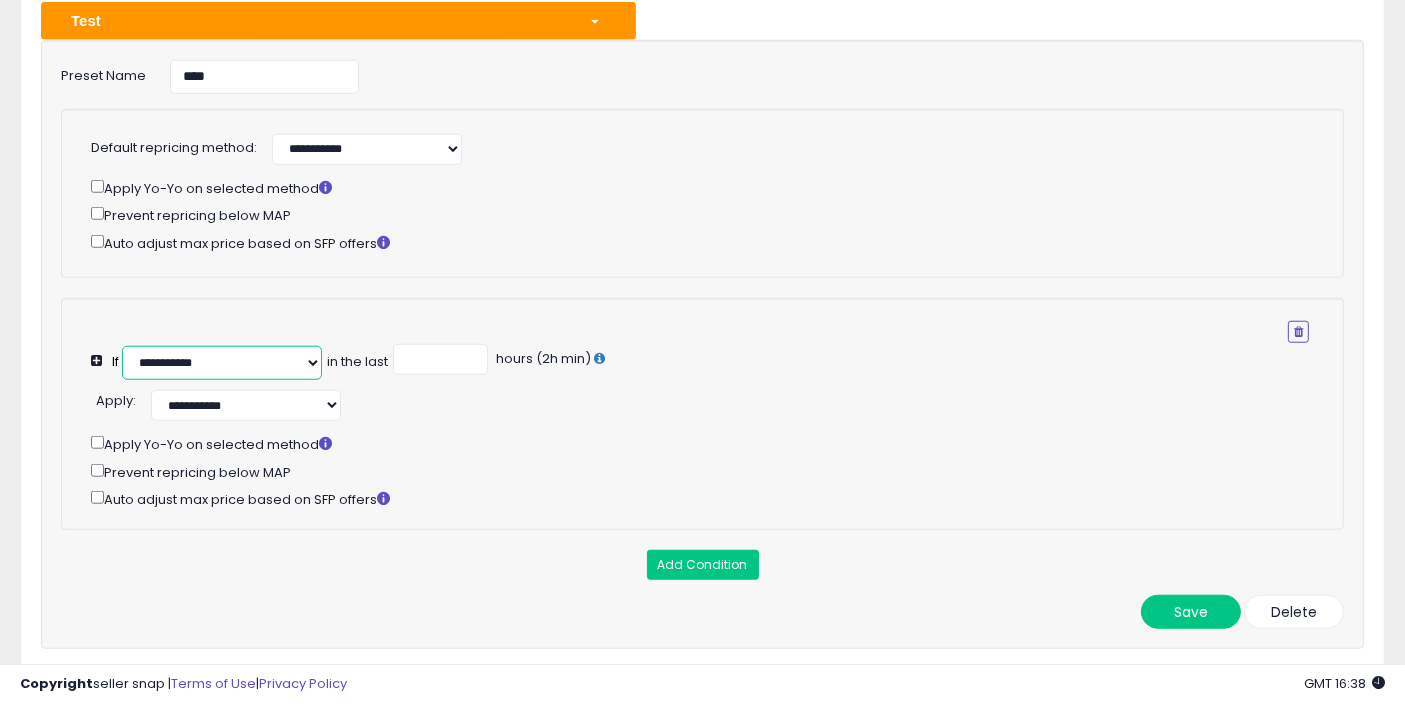 click on "**********" at bounding box center (222, 363) 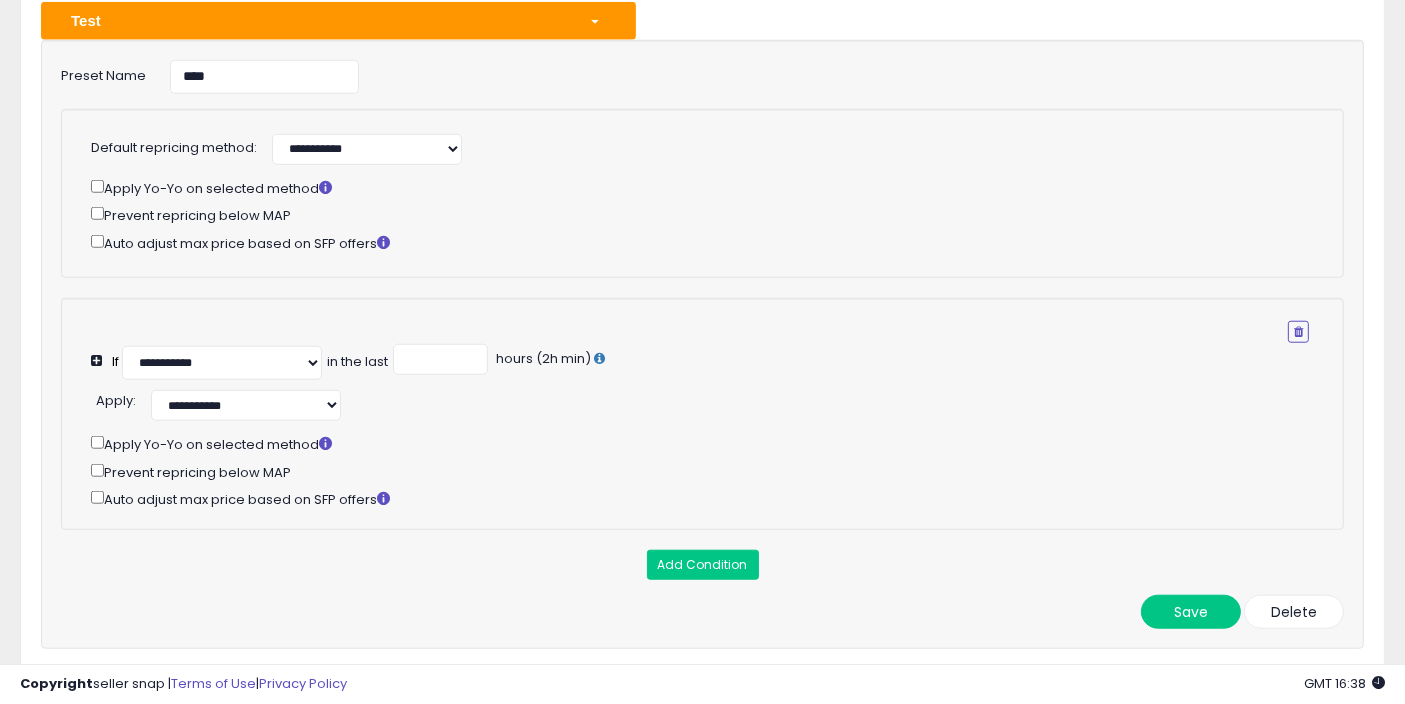drag, startPoint x: 408, startPoint y: 296, endPoint x: 359, endPoint y: 375, distance: 92.96236 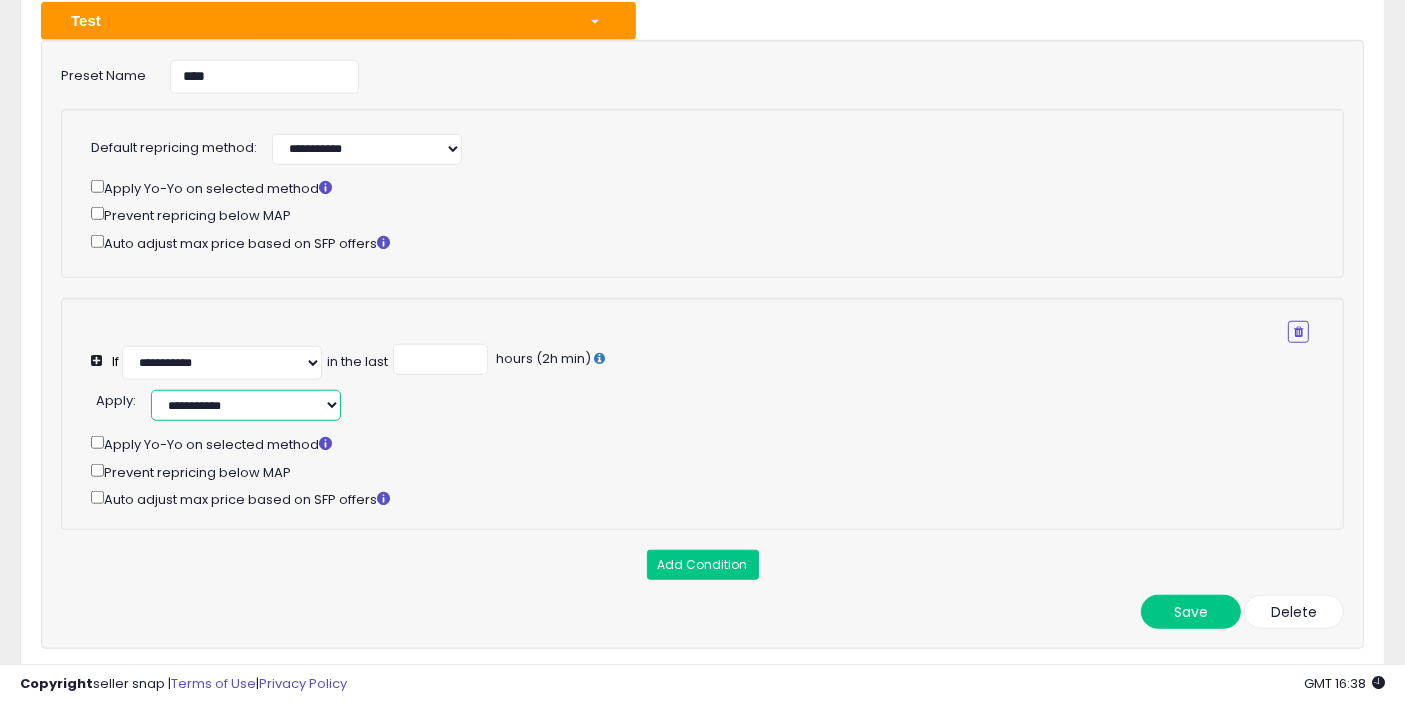 click on "**********" at bounding box center (246, 405) 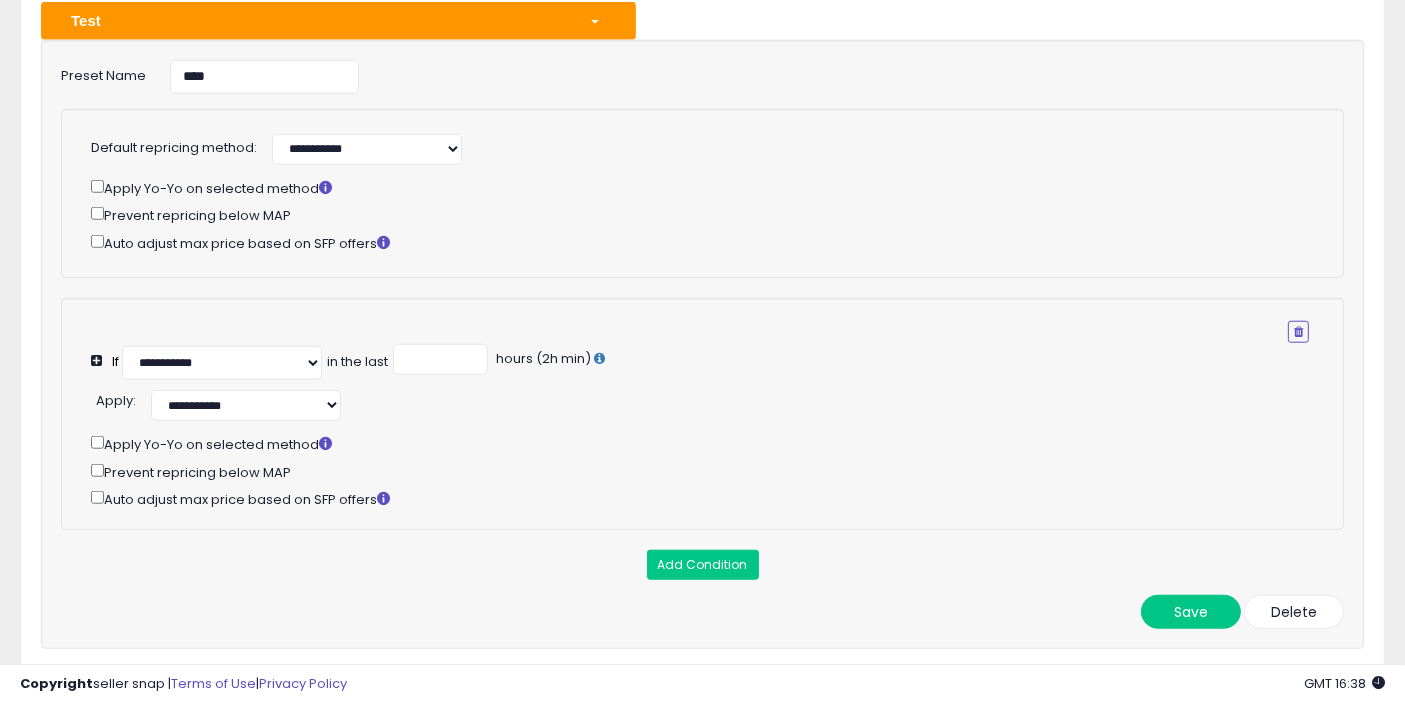 drag, startPoint x: 502, startPoint y: 270, endPoint x: 322, endPoint y: 401, distance: 222.623 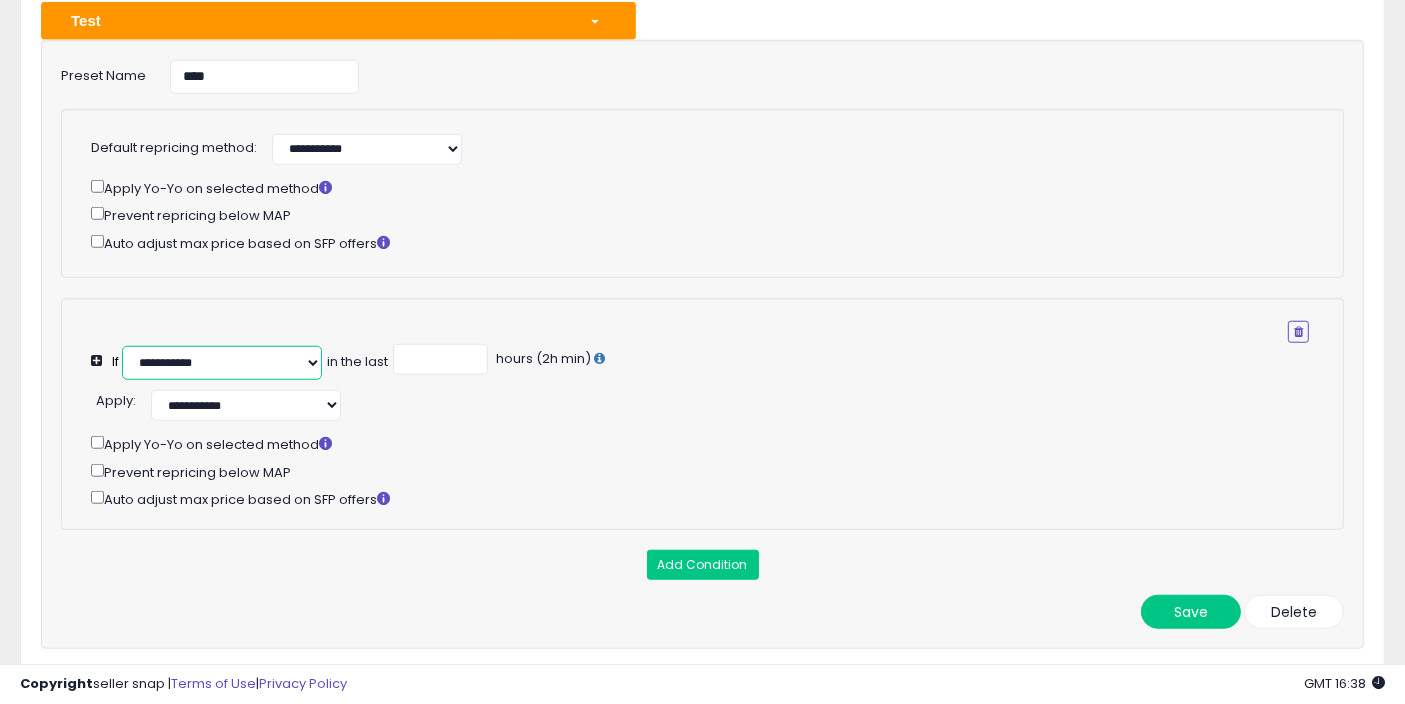 click on "**********" at bounding box center (222, 363) 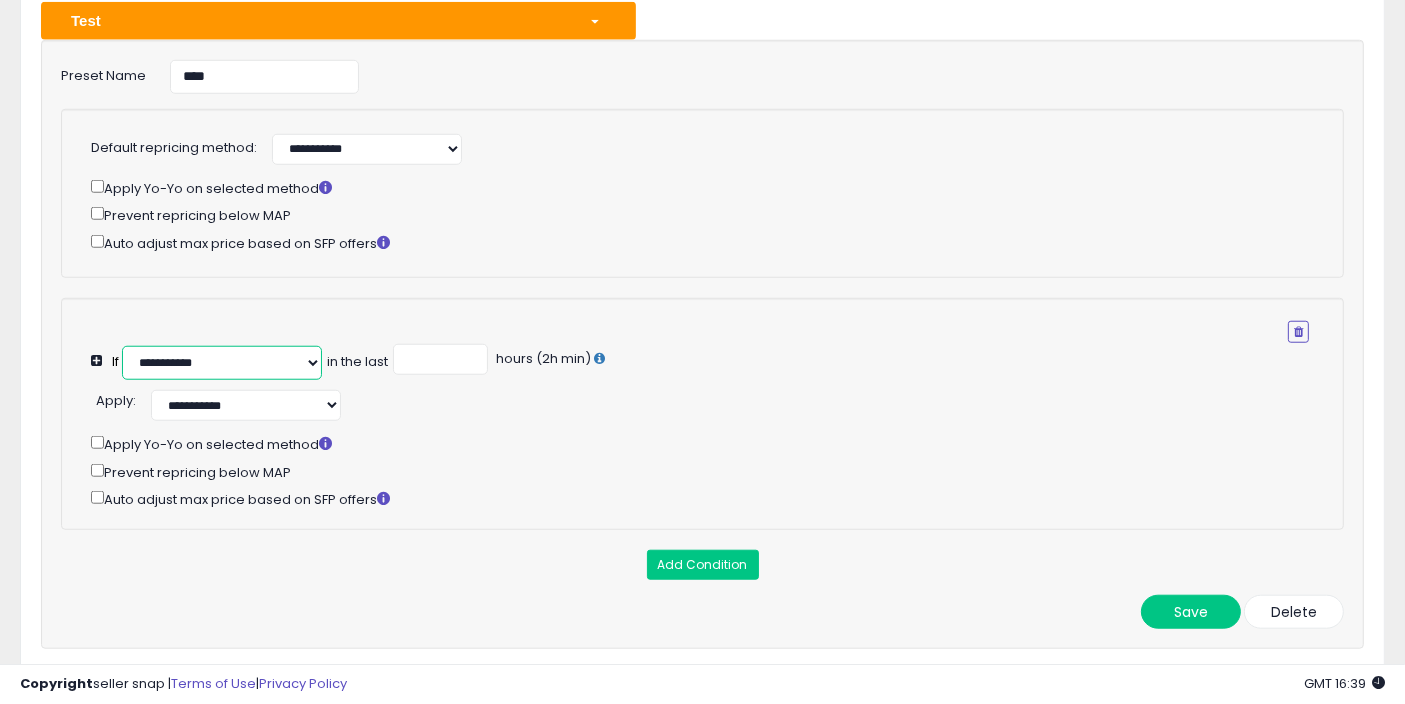 select on "**********" 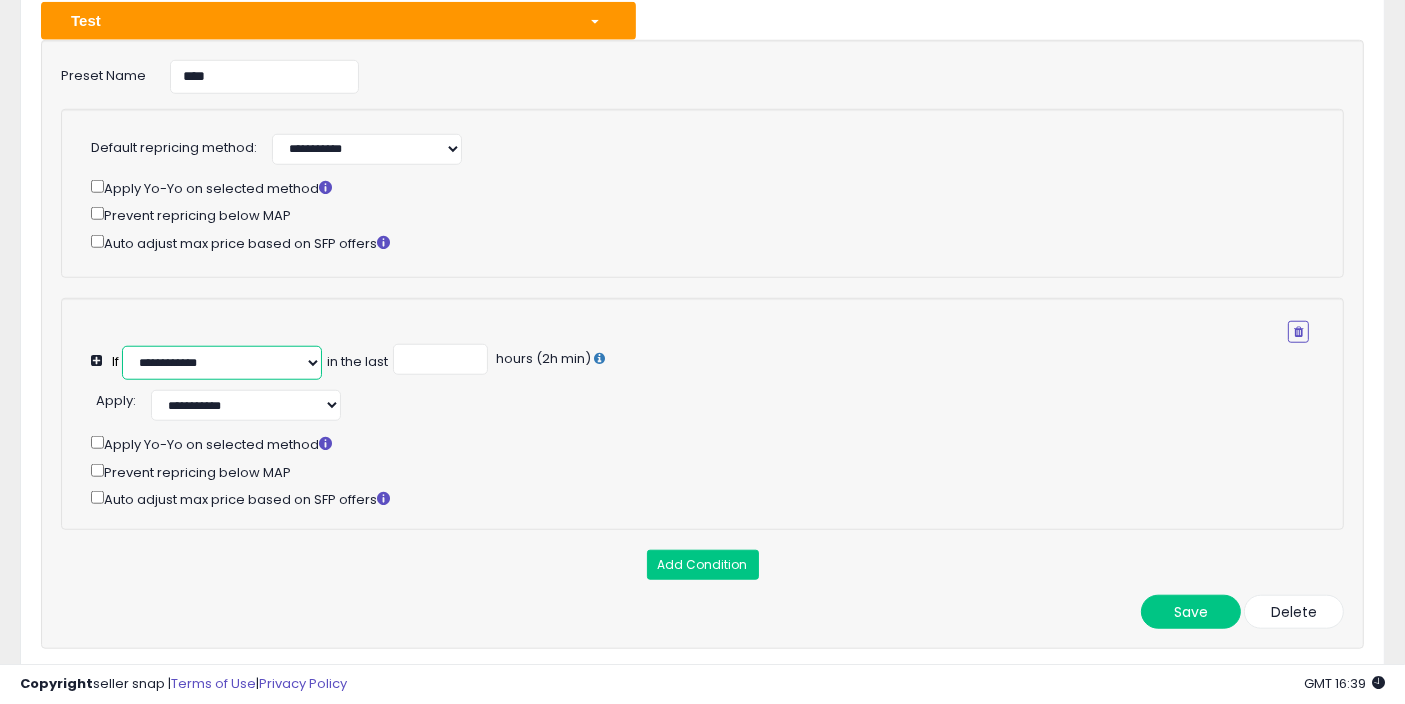 click on "**********" at bounding box center (222, 363) 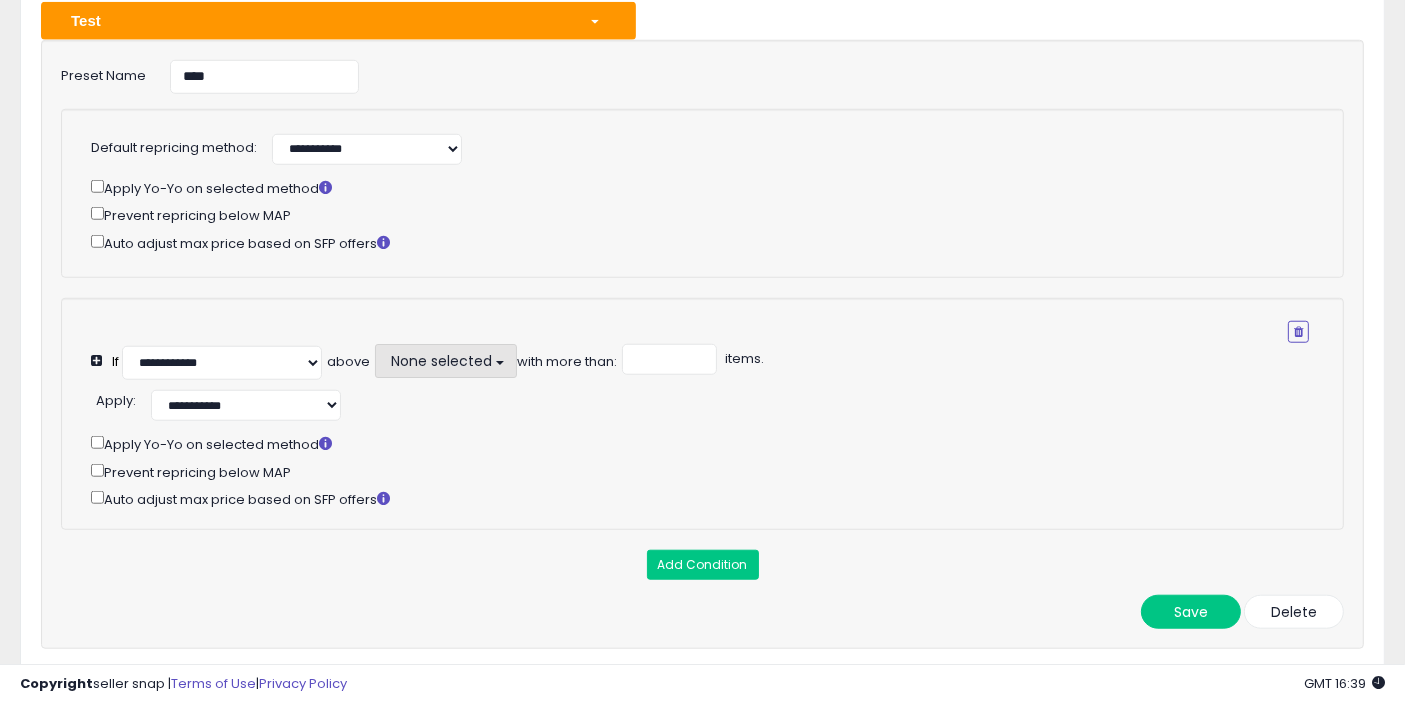 click on "None selected" at bounding box center (440, 361) 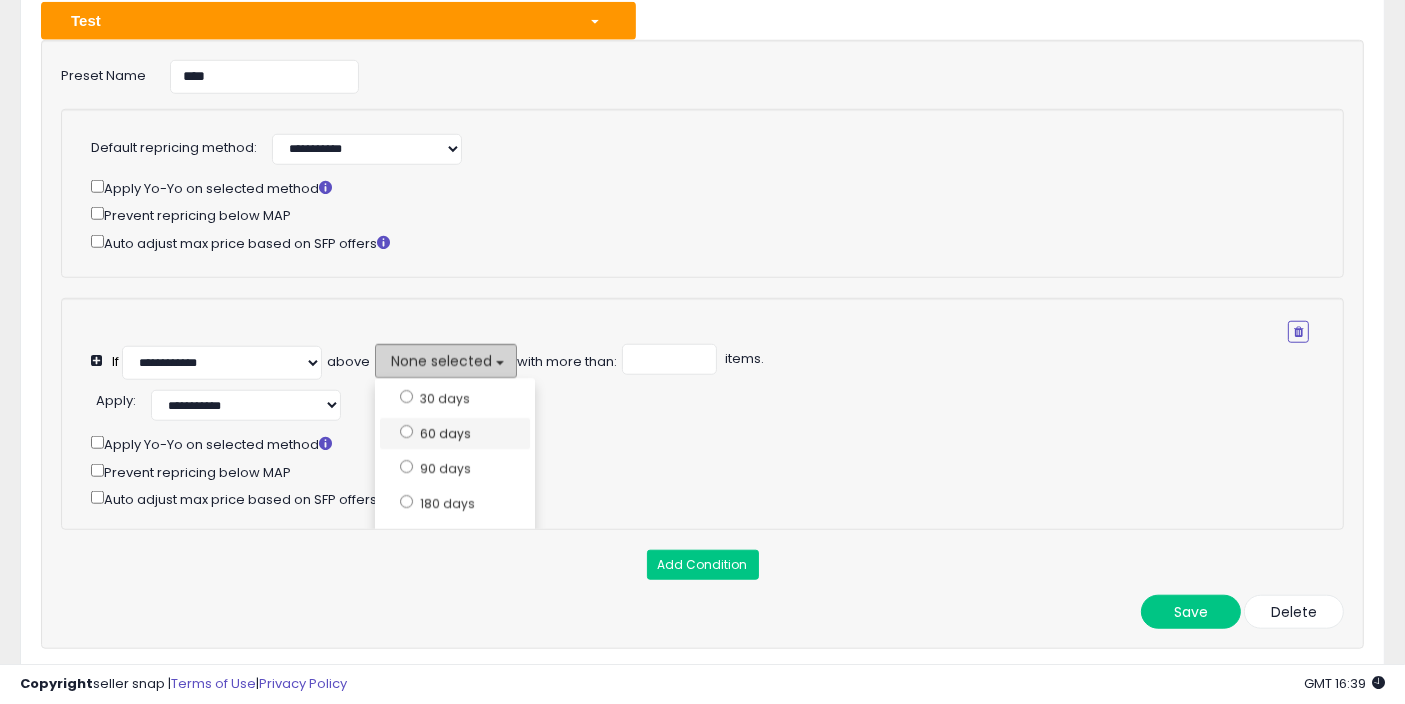 scroll, scrollTop: 15, scrollLeft: 0, axis: vertical 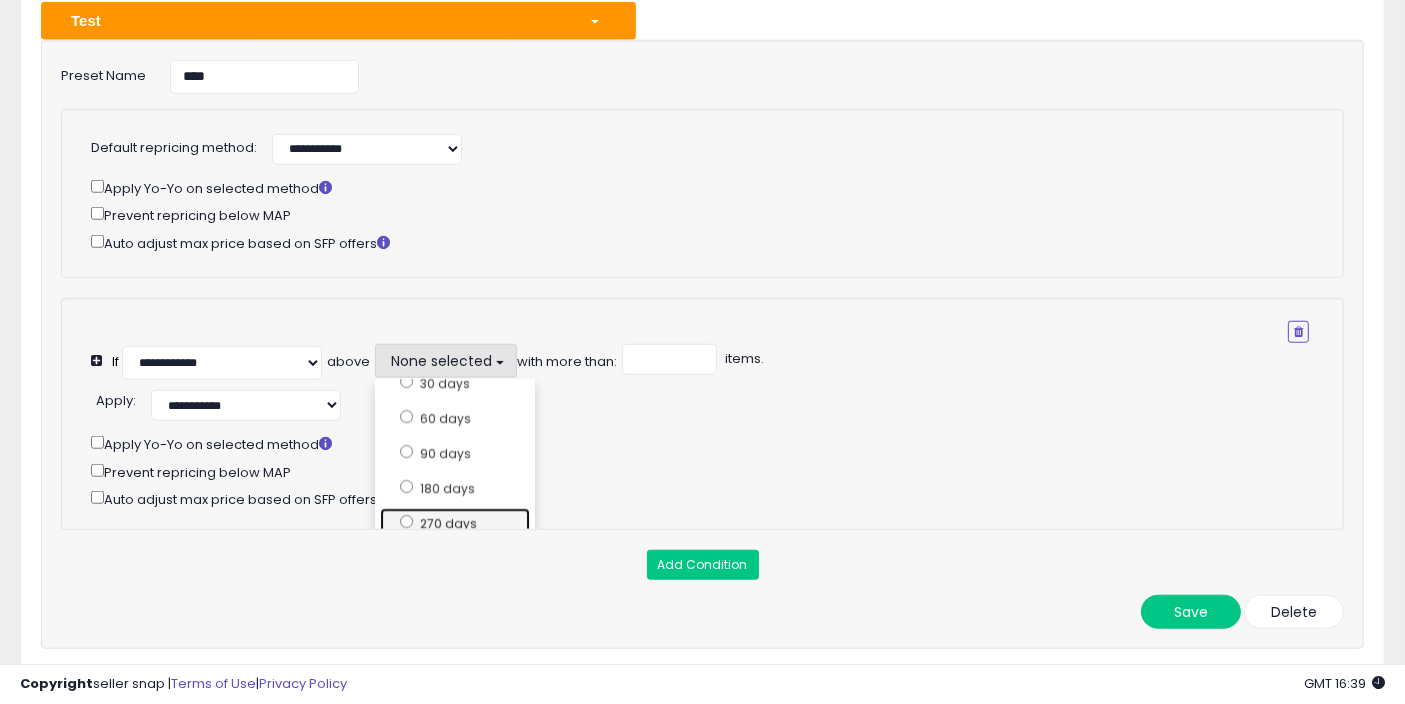 click on "270 days" at bounding box center [455, 523] 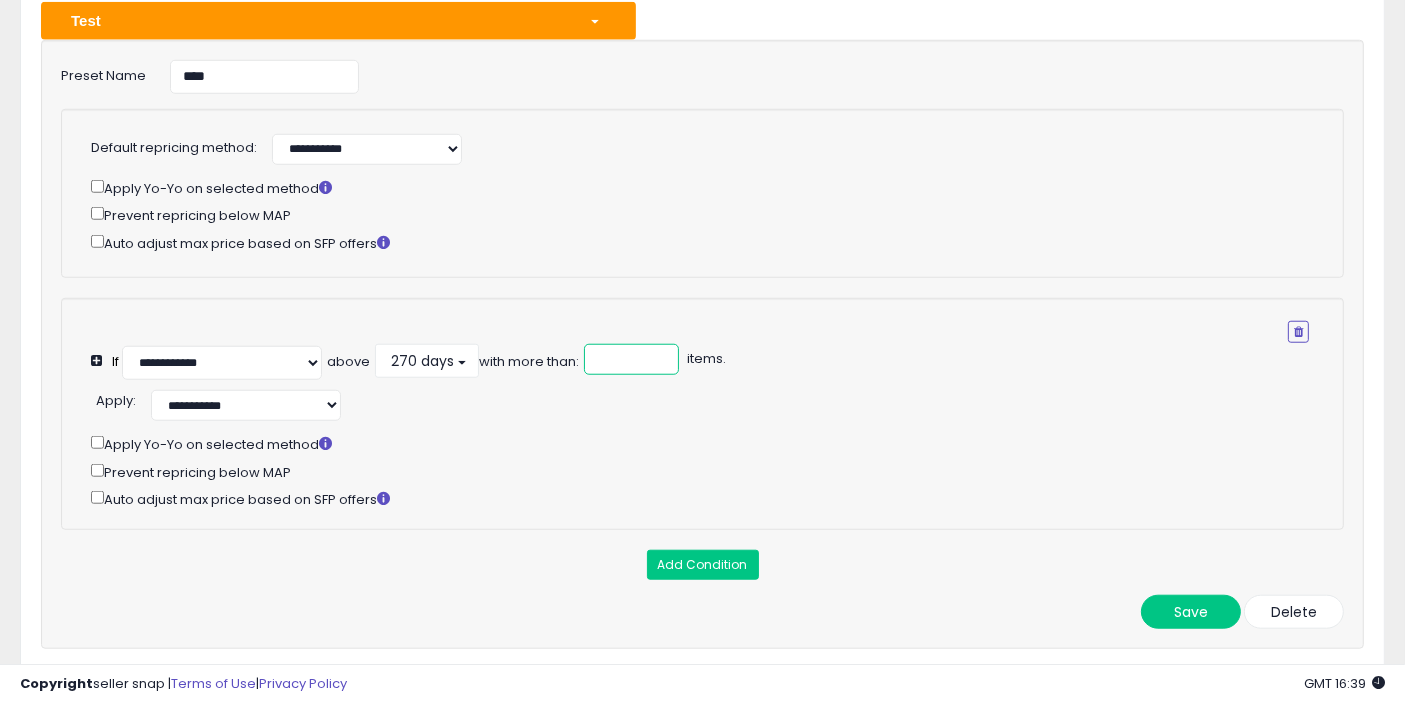 click at bounding box center (631, 359) 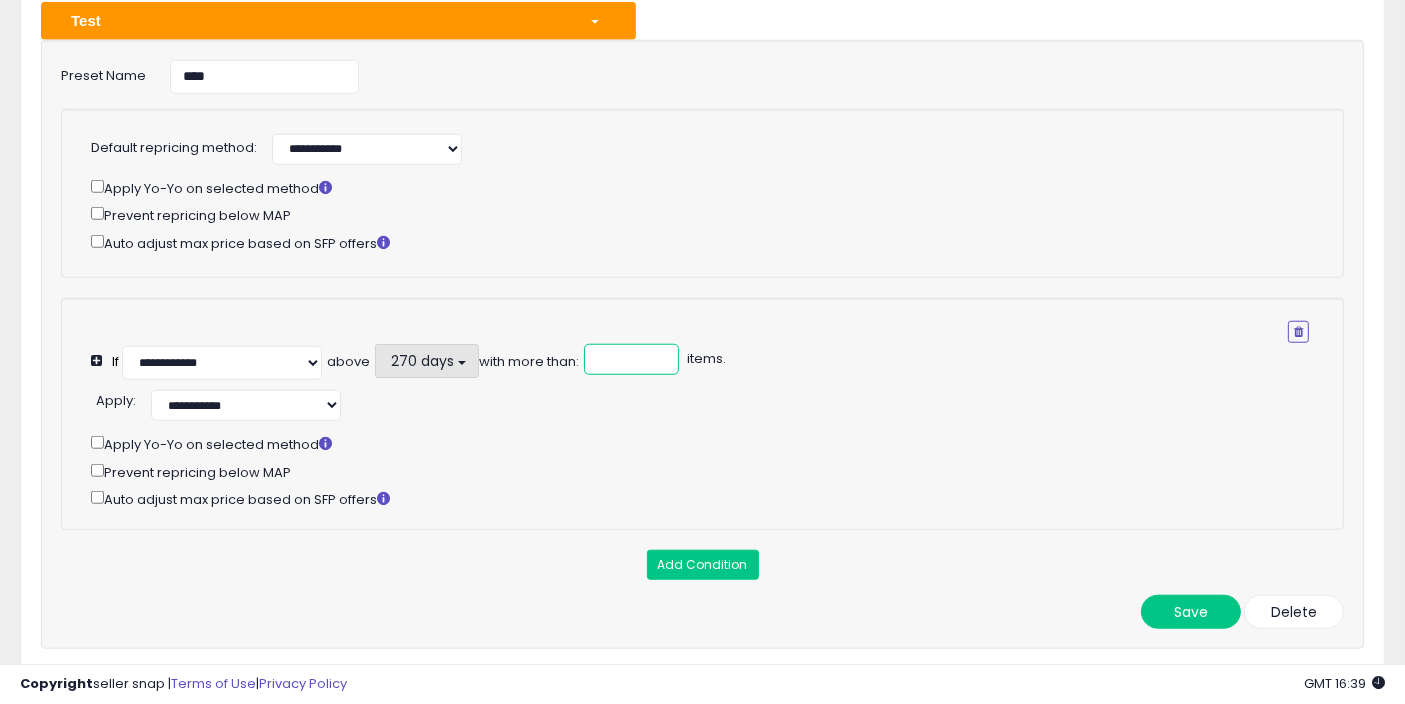 scroll, scrollTop: 1817, scrollLeft: 0, axis: vertical 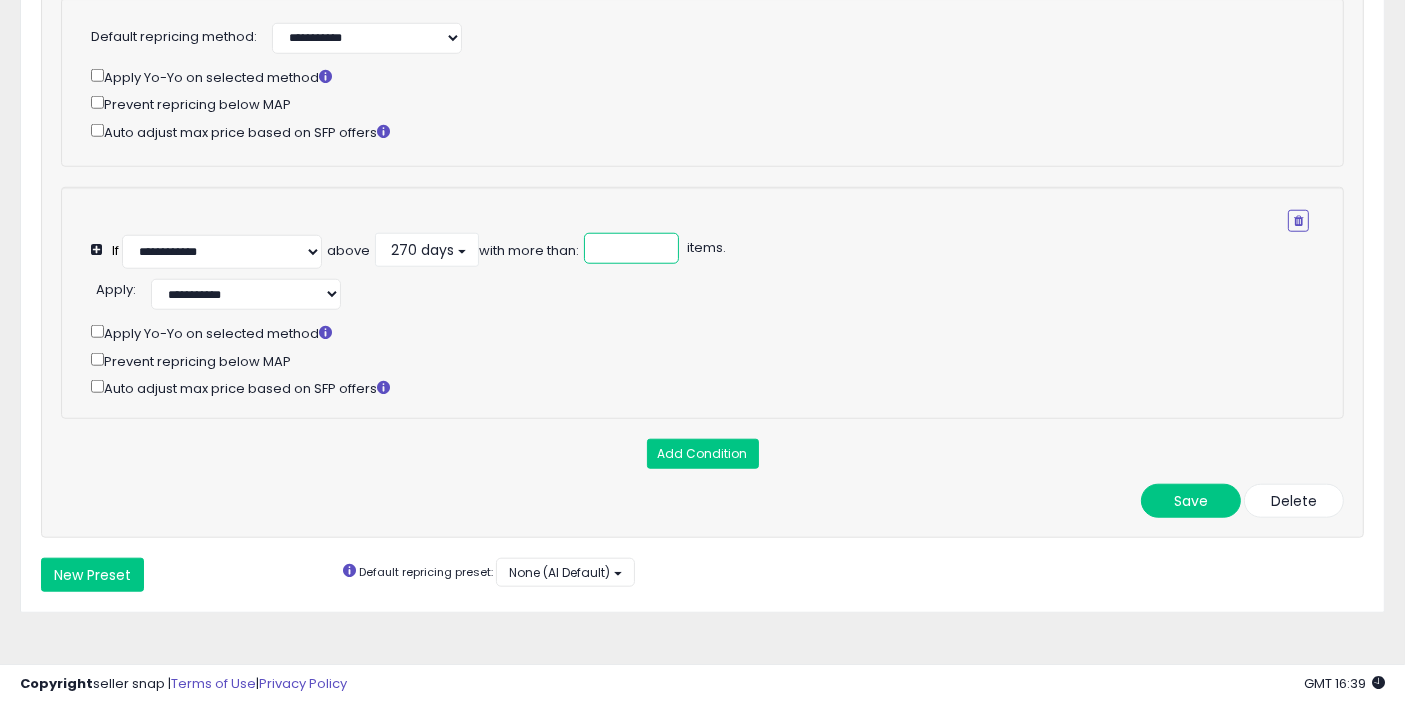 type on "*" 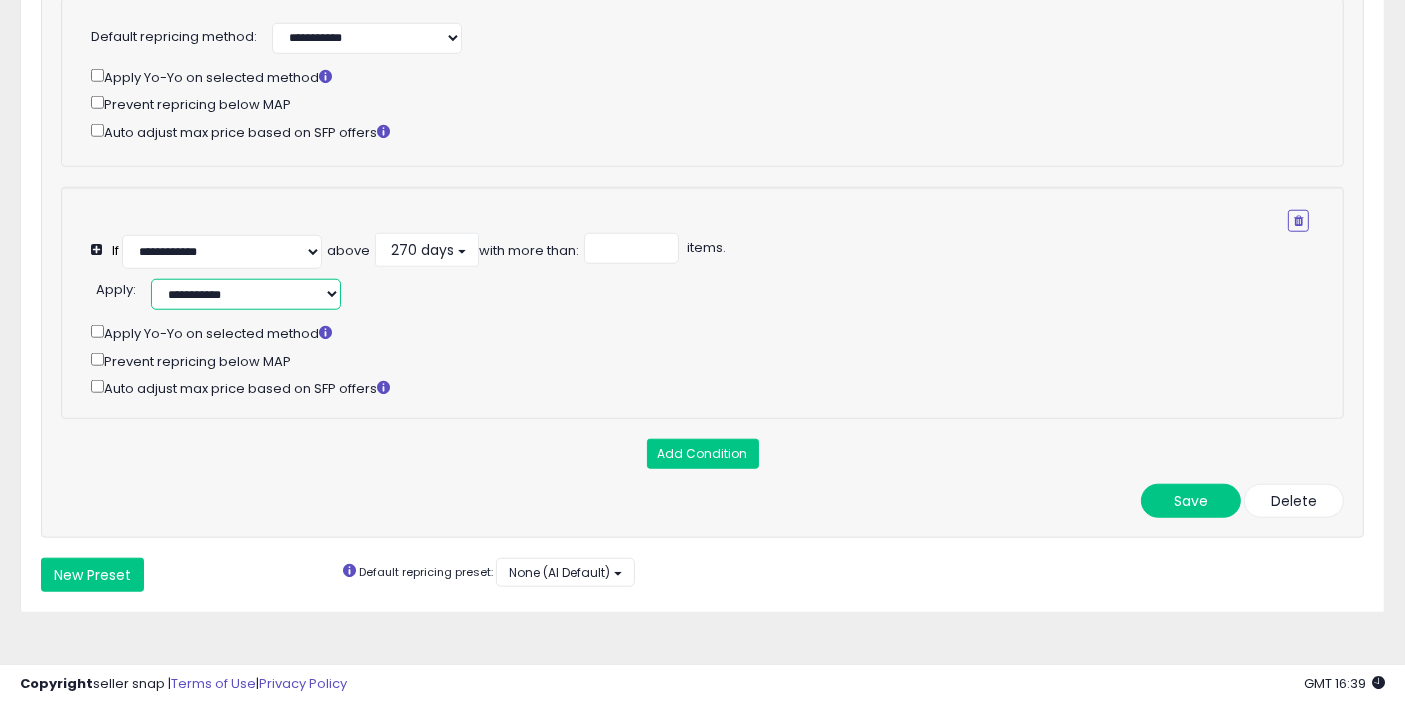 click on "**********" at bounding box center [246, 294] 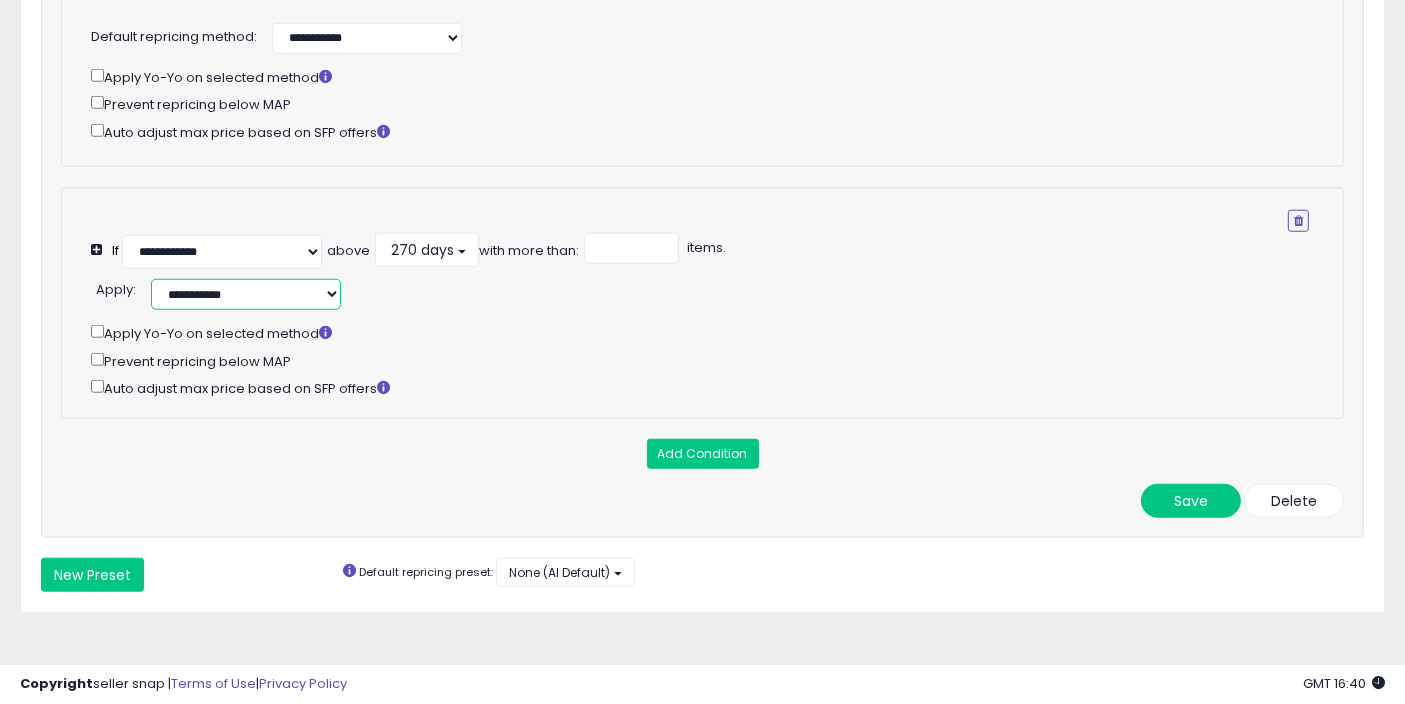 select on "**********" 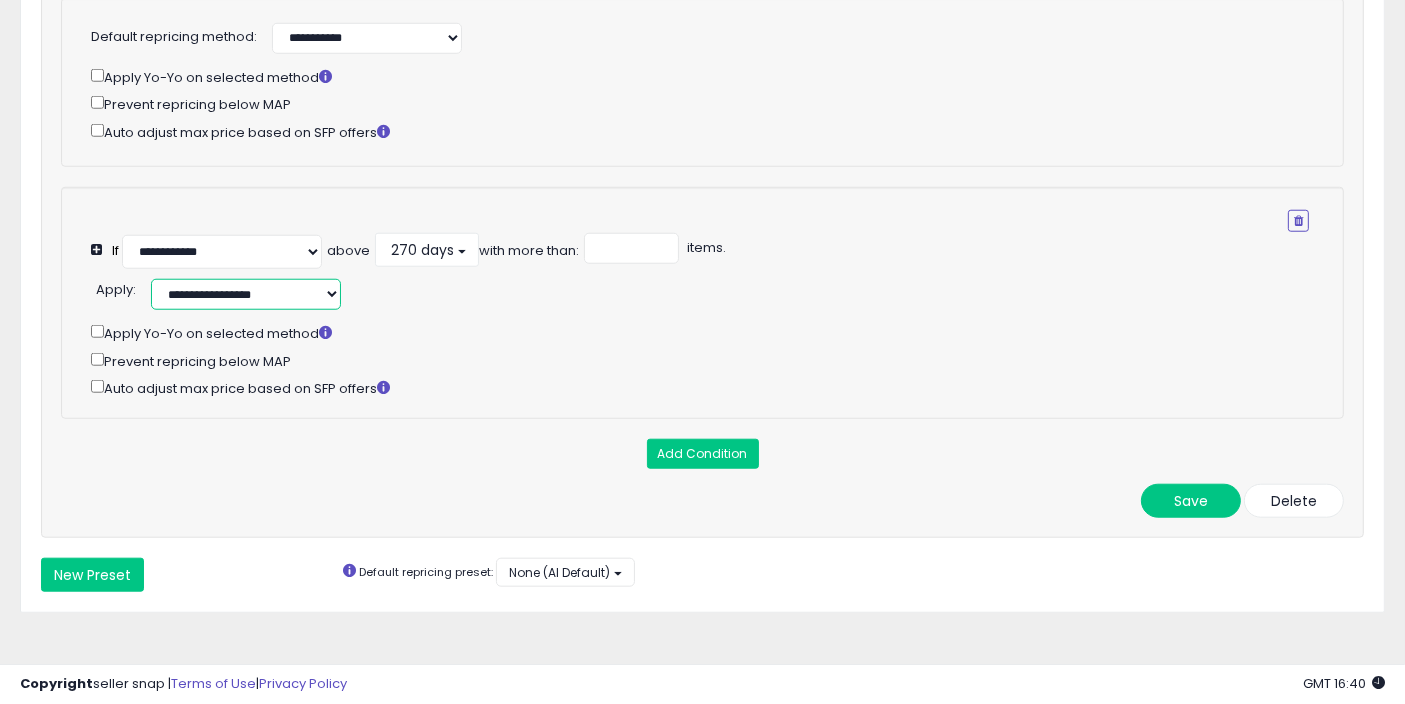 click on "**********" at bounding box center [246, 294] 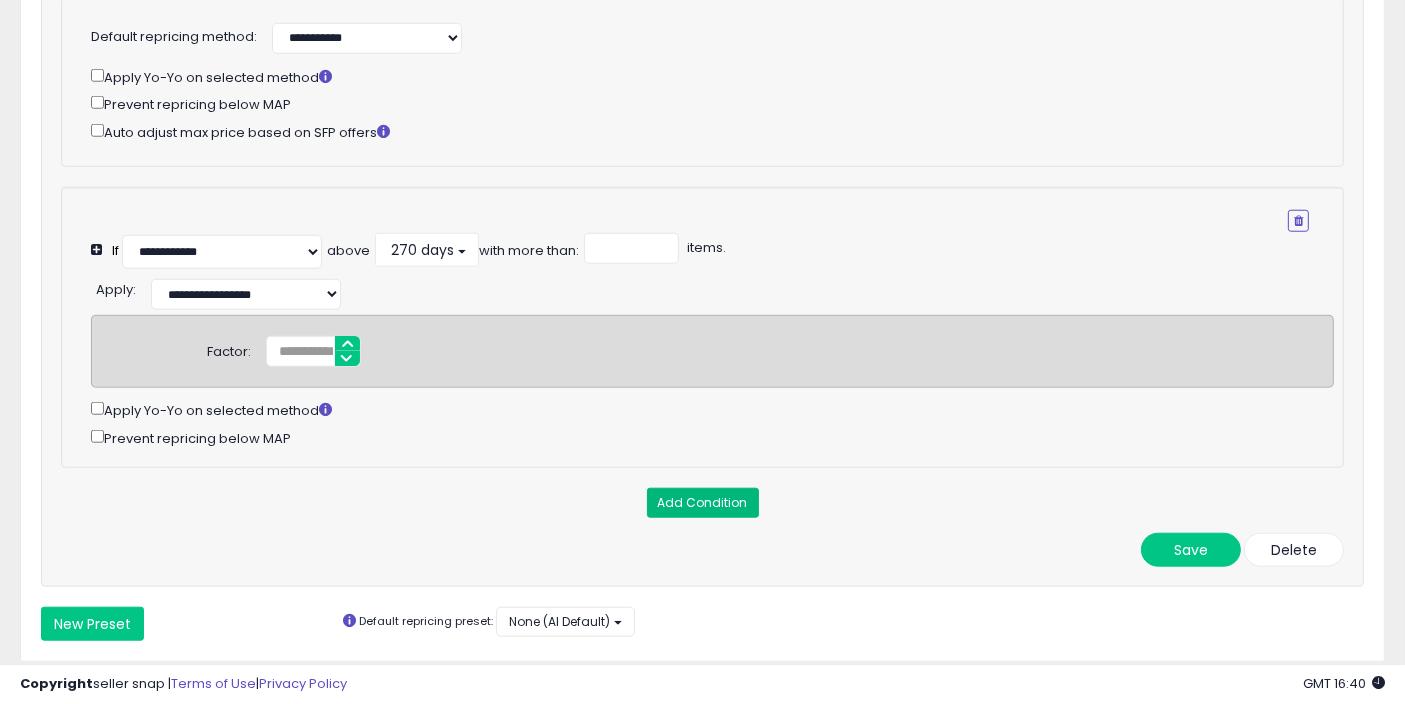 click on "Add Condition" at bounding box center [703, 503] 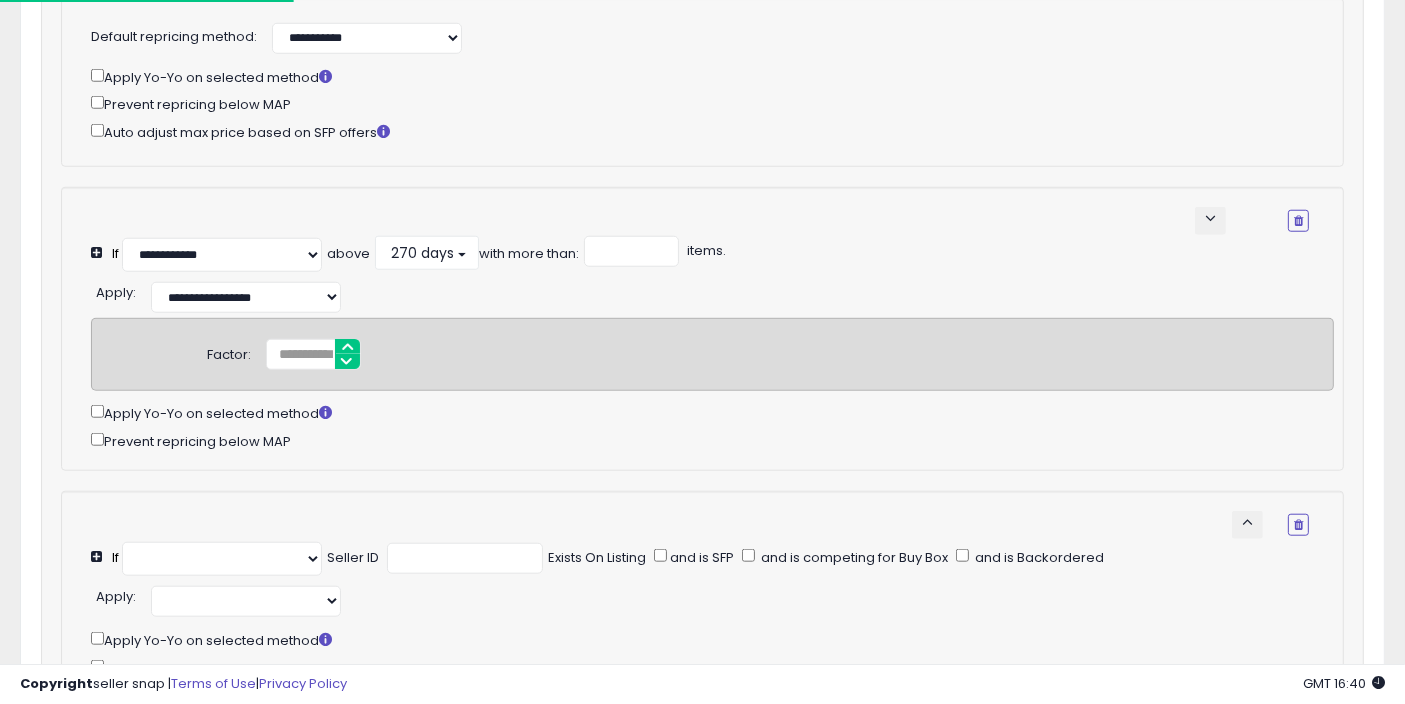 scroll, scrollTop: 2040, scrollLeft: 0, axis: vertical 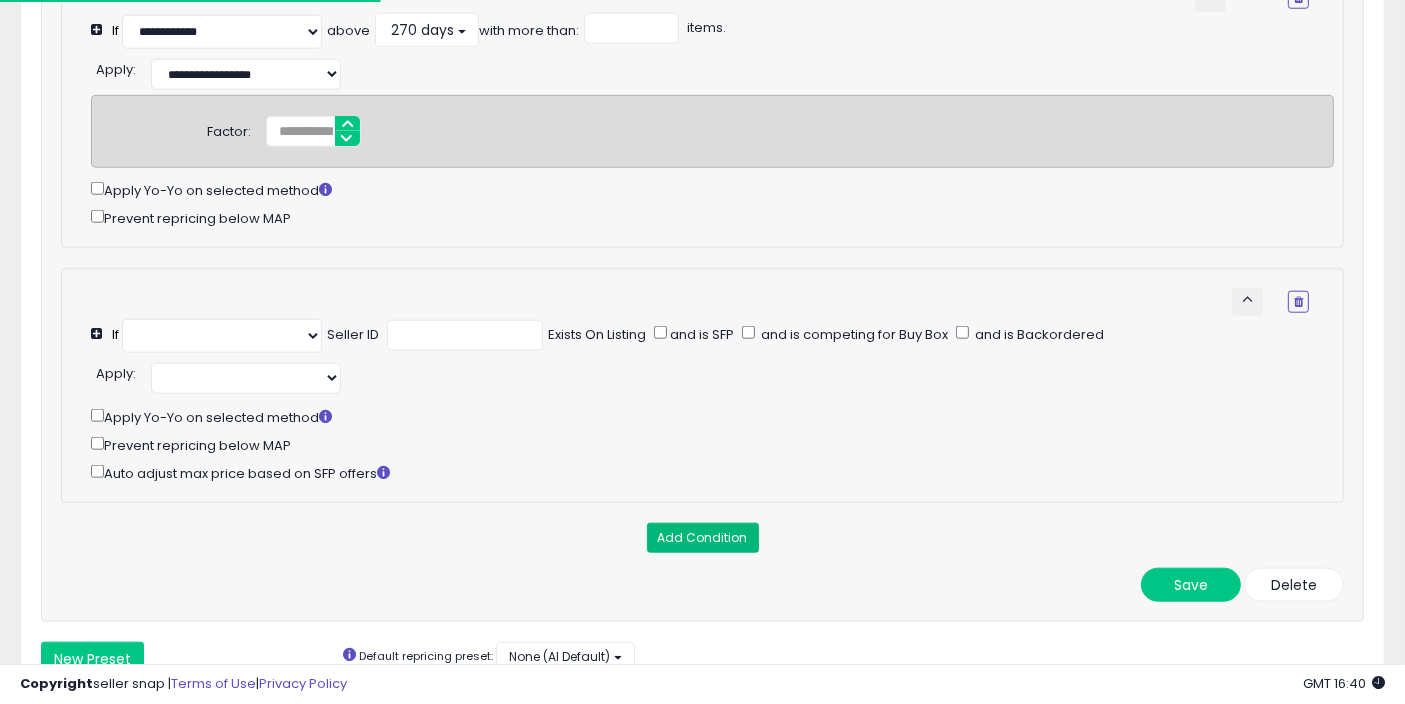 select on "**********" 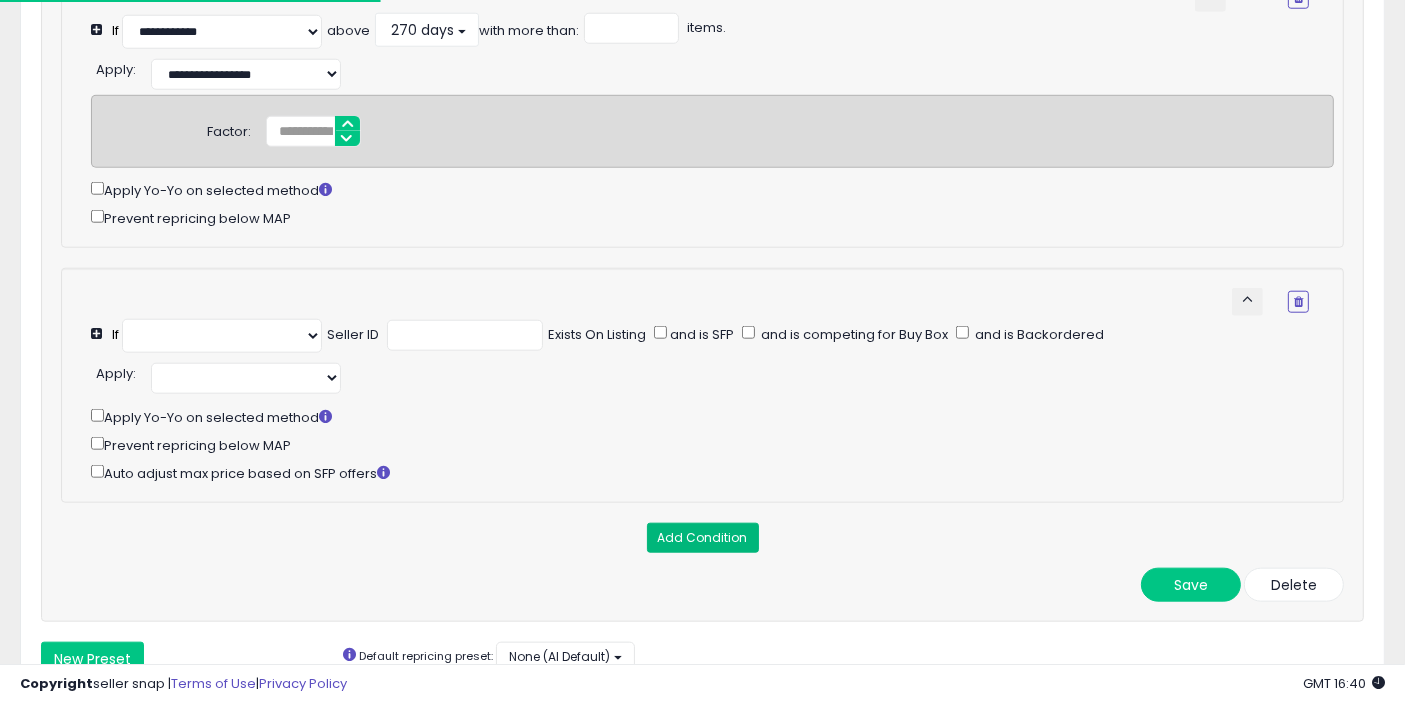 select on "*********" 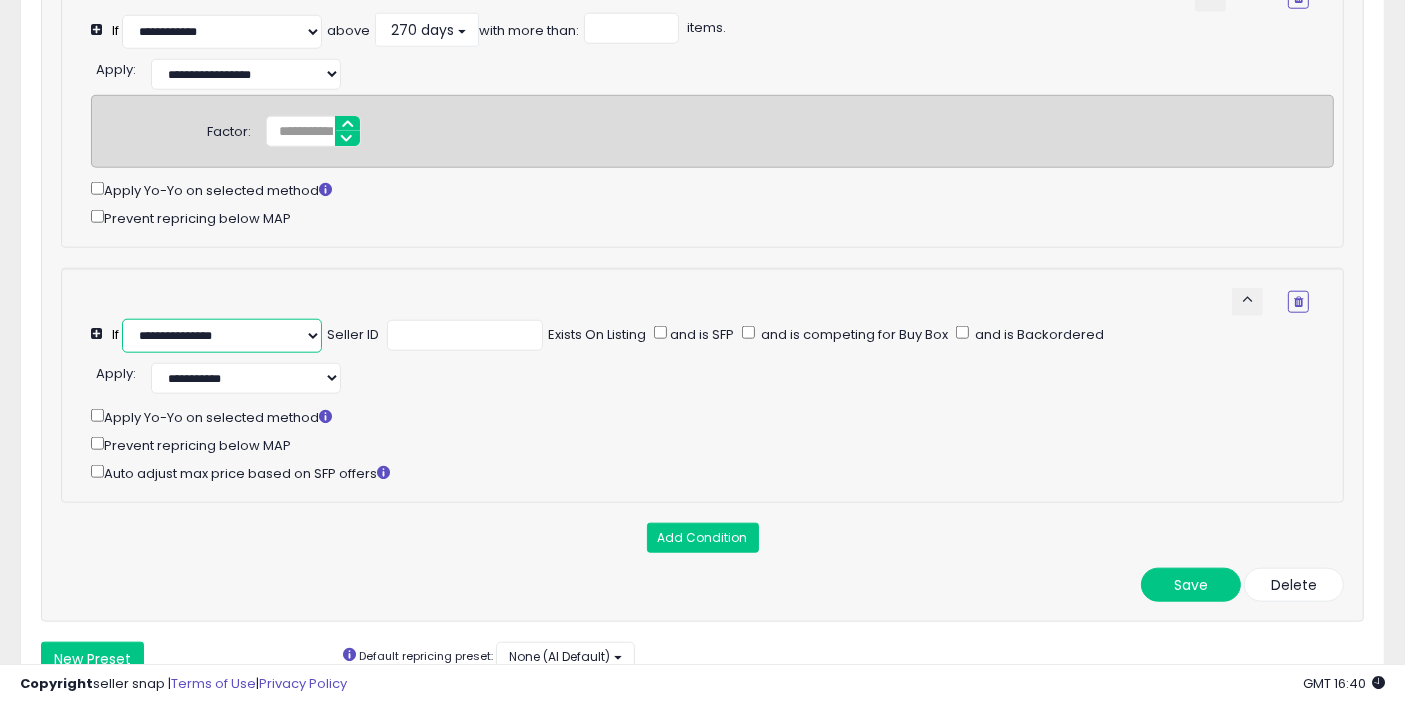click on "**********" at bounding box center (222, 336) 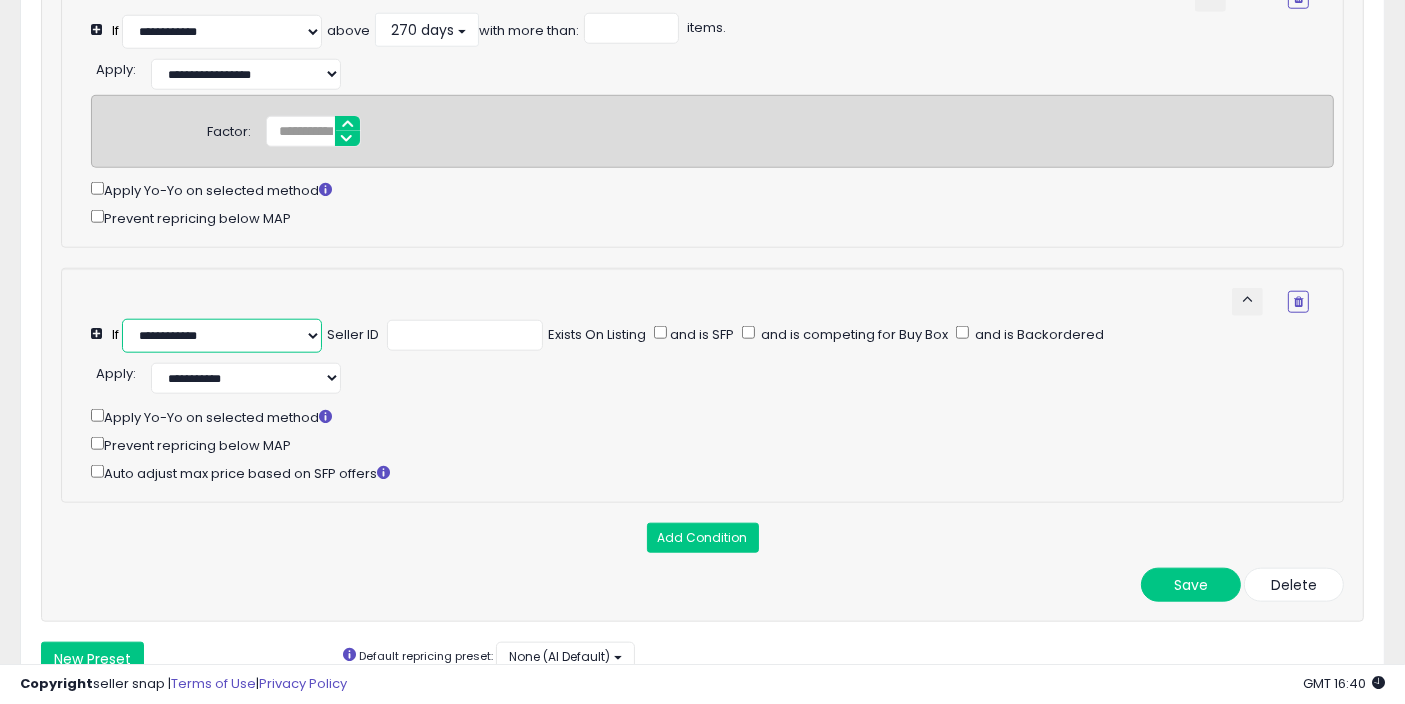 click on "**********" at bounding box center [222, 336] 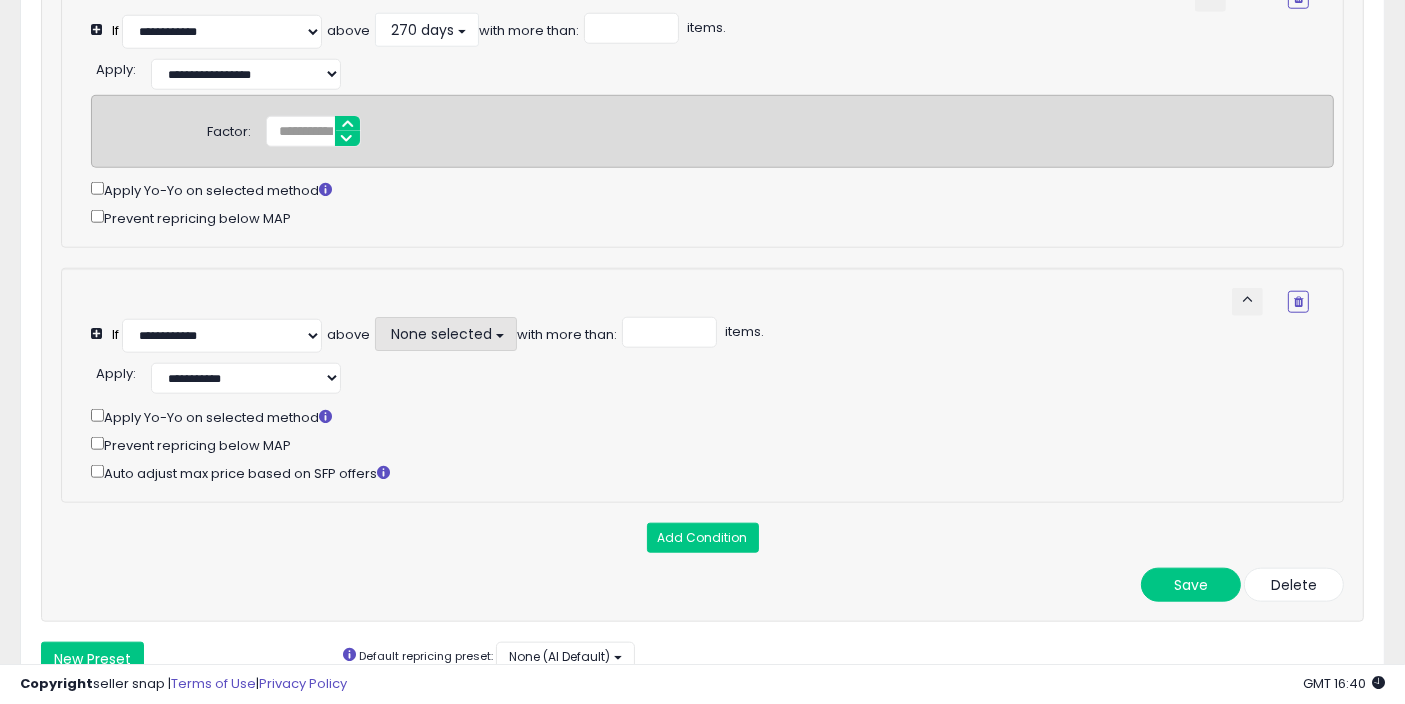 click on "None selected" at bounding box center [440, 334] 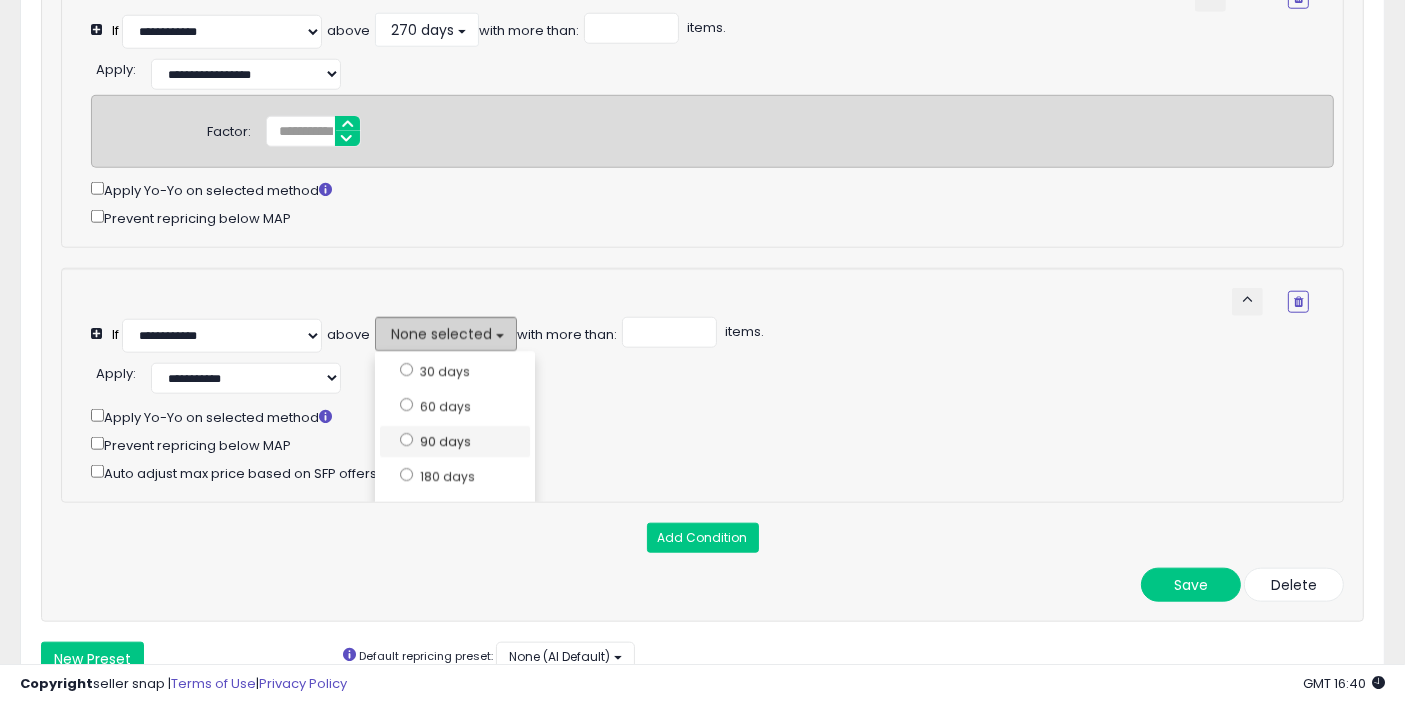 scroll, scrollTop: 15, scrollLeft: 0, axis: vertical 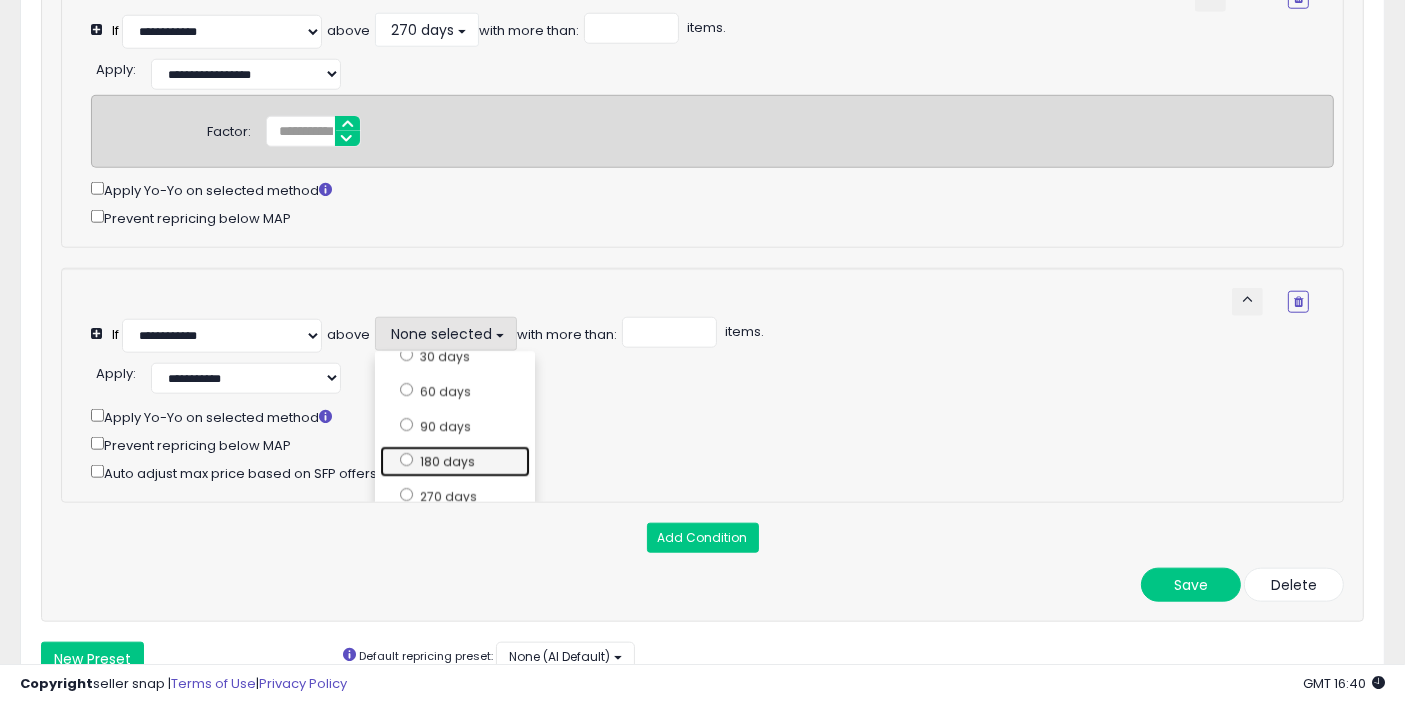 click on "180 days" at bounding box center (455, 461) 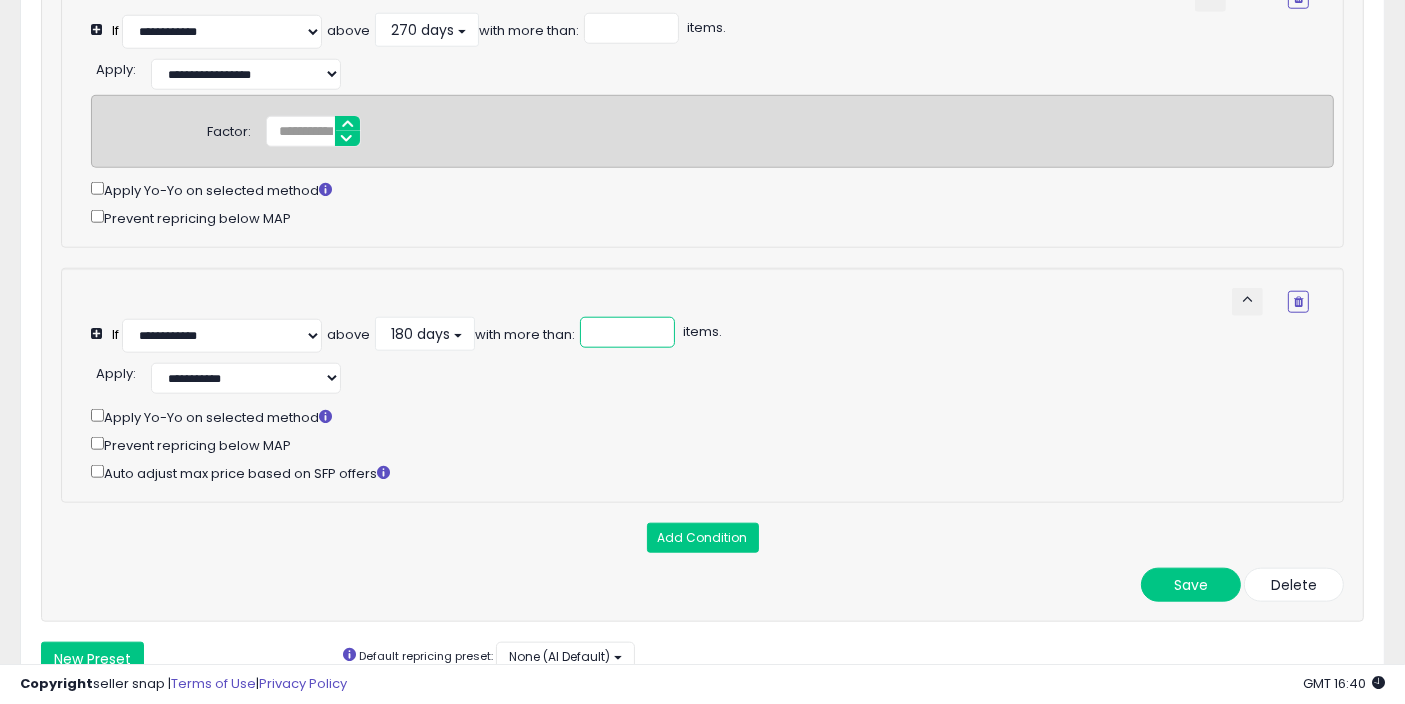 click at bounding box center [627, 332] 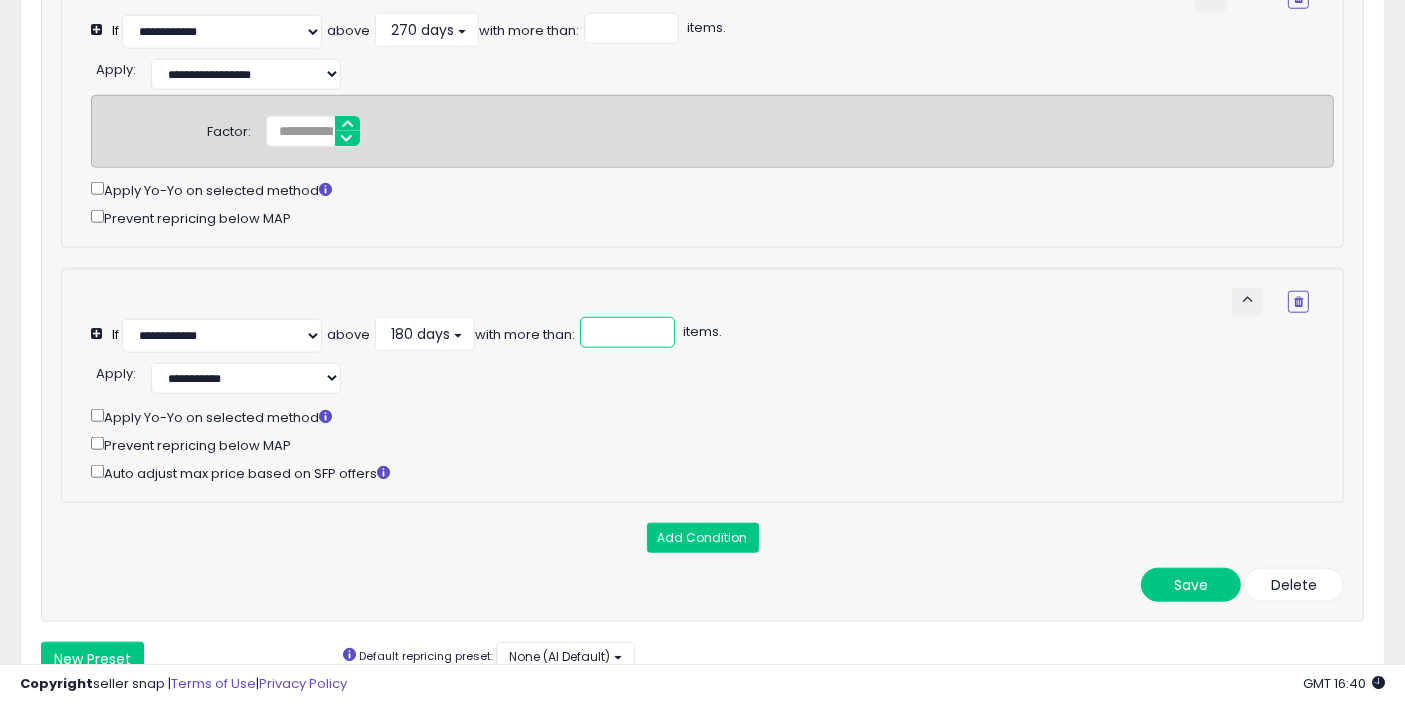 type on "*" 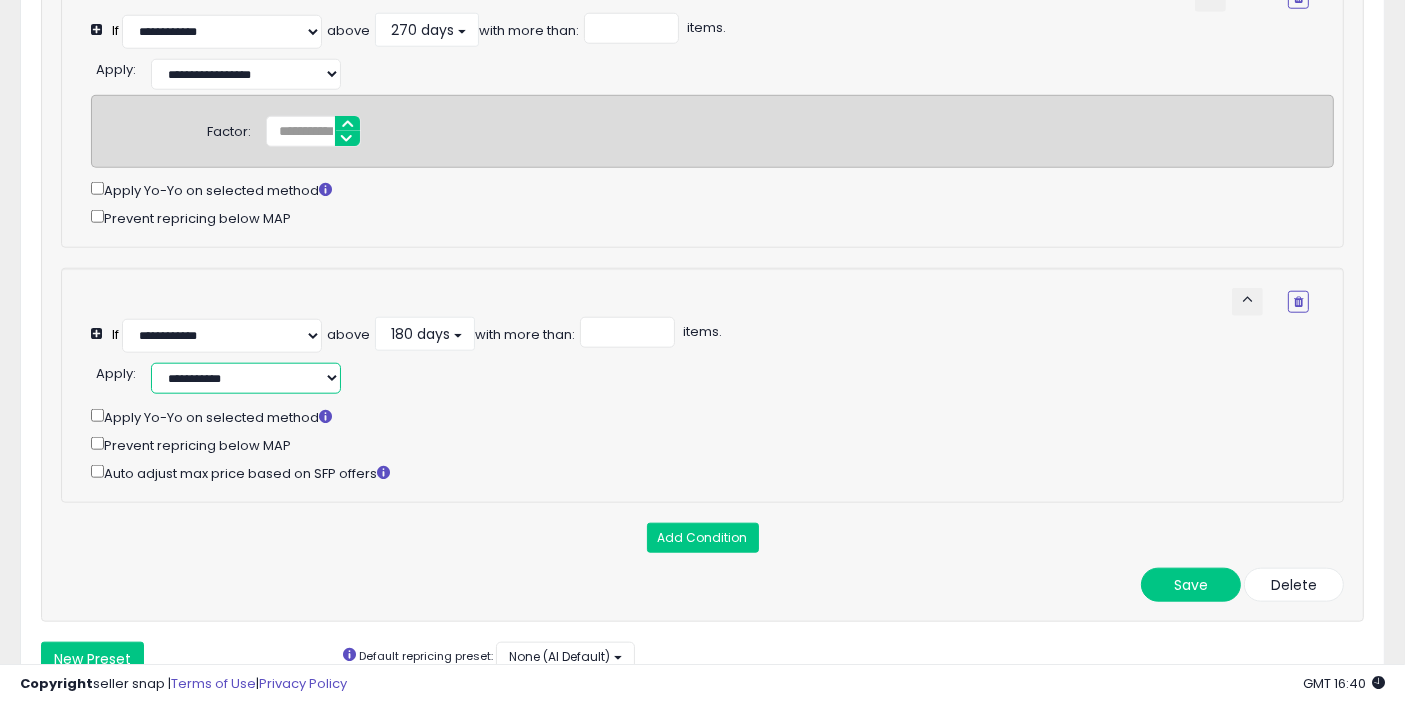 click on "**********" at bounding box center (246, 378) 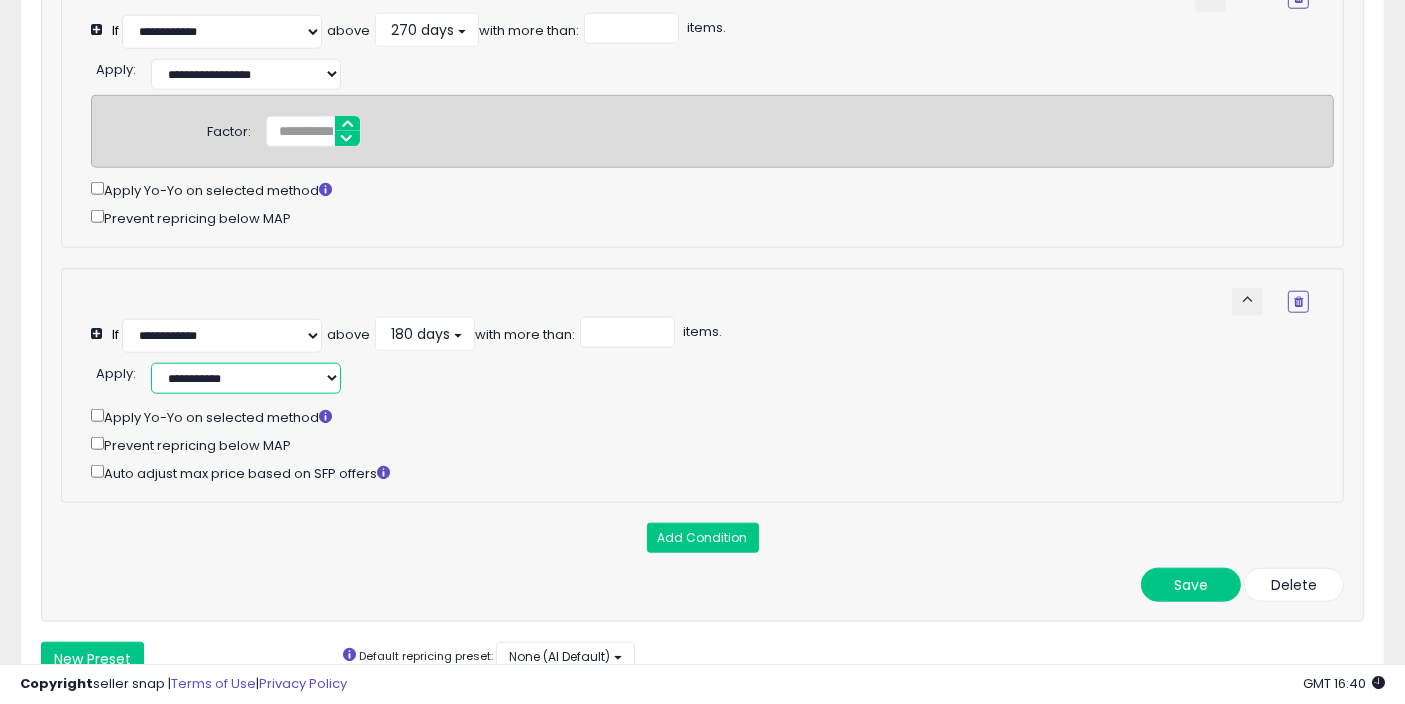 select on "**********" 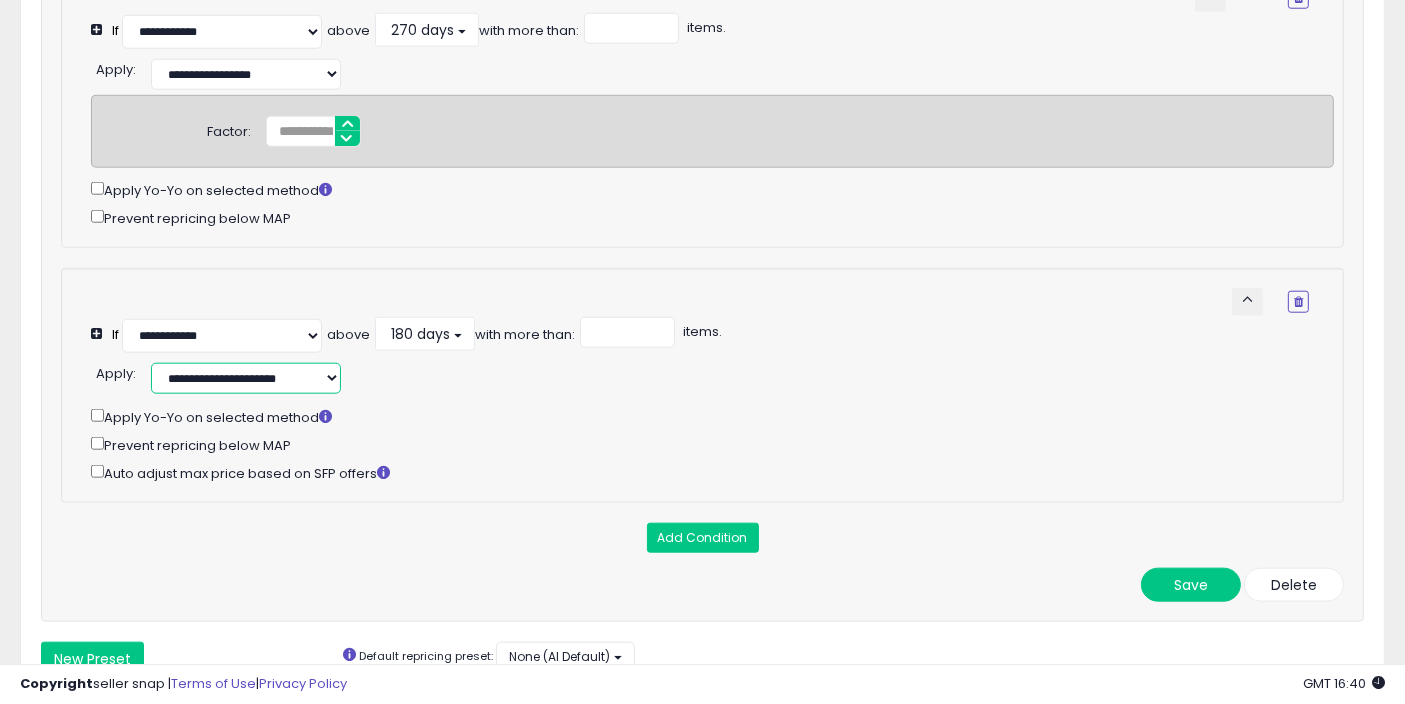 click on "**********" at bounding box center [246, 378] 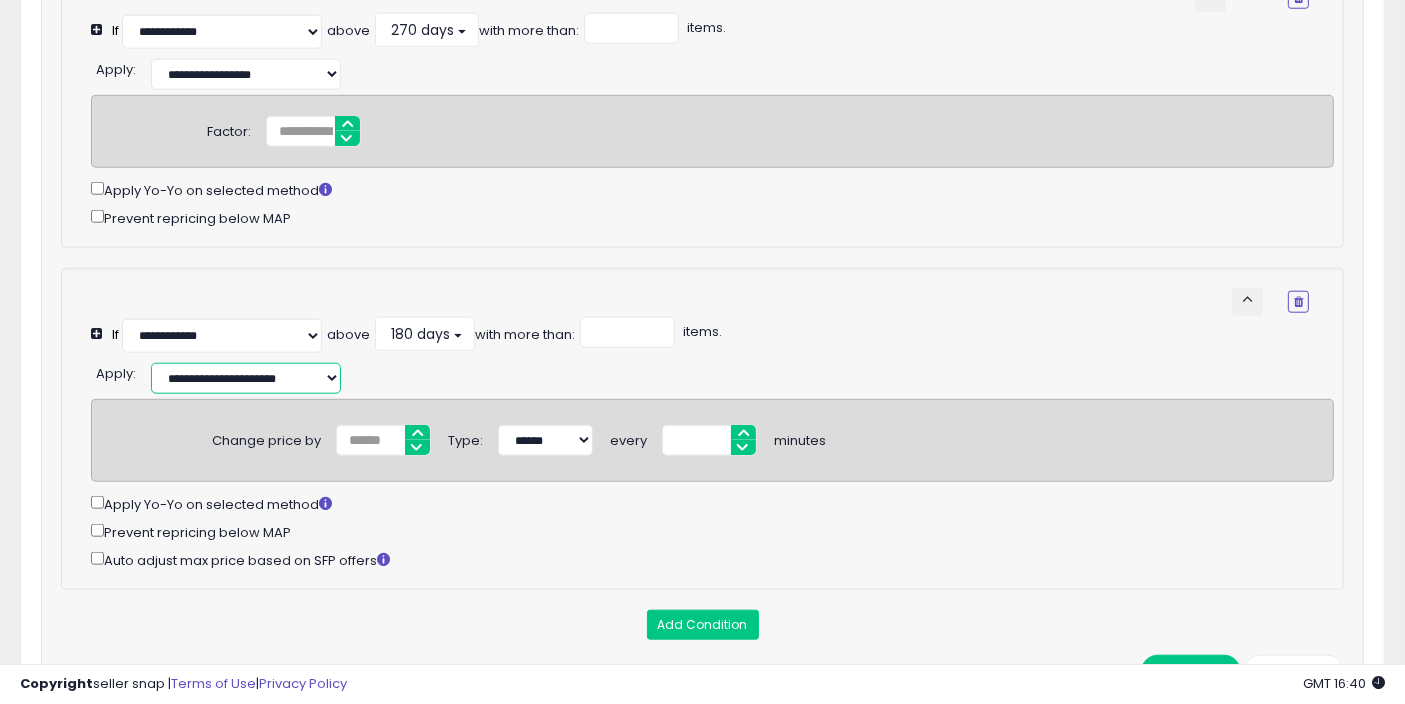 scroll, scrollTop: 2151, scrollLeft: 0, axis: vertical 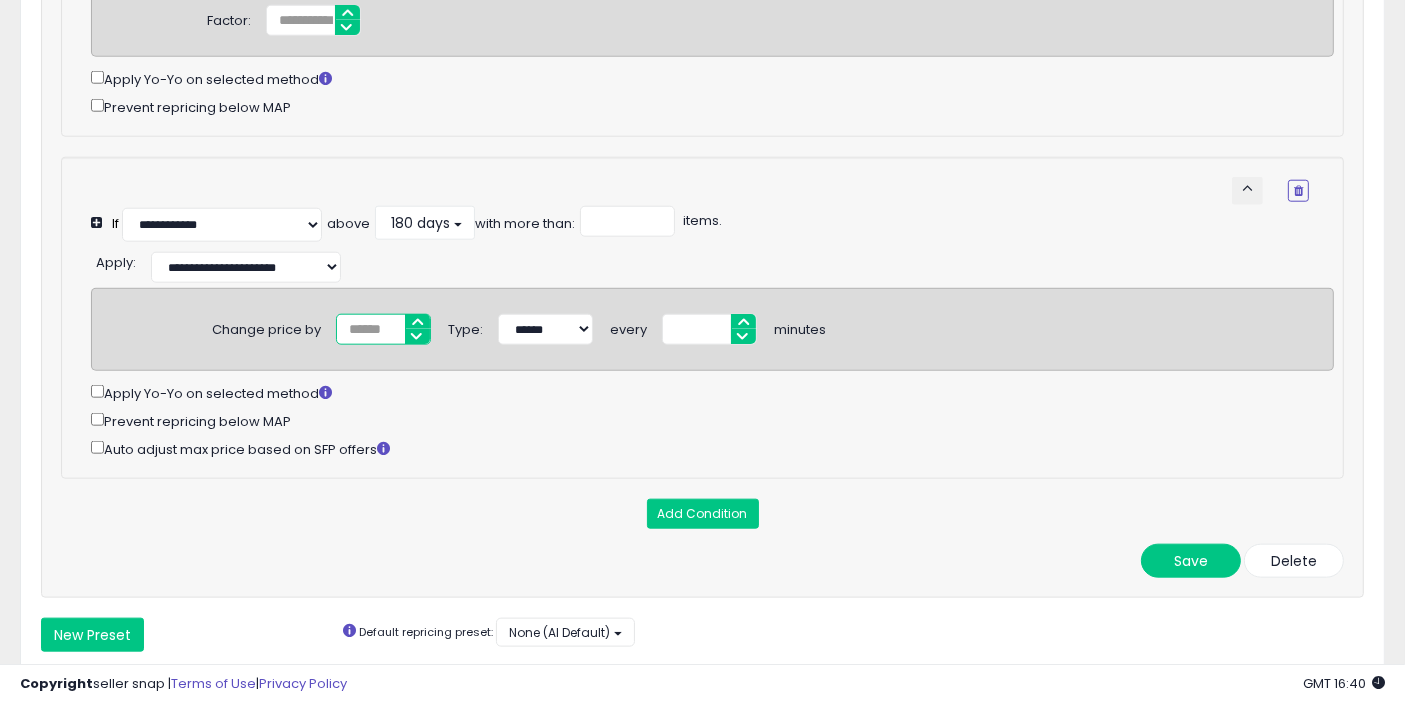 type on "**" 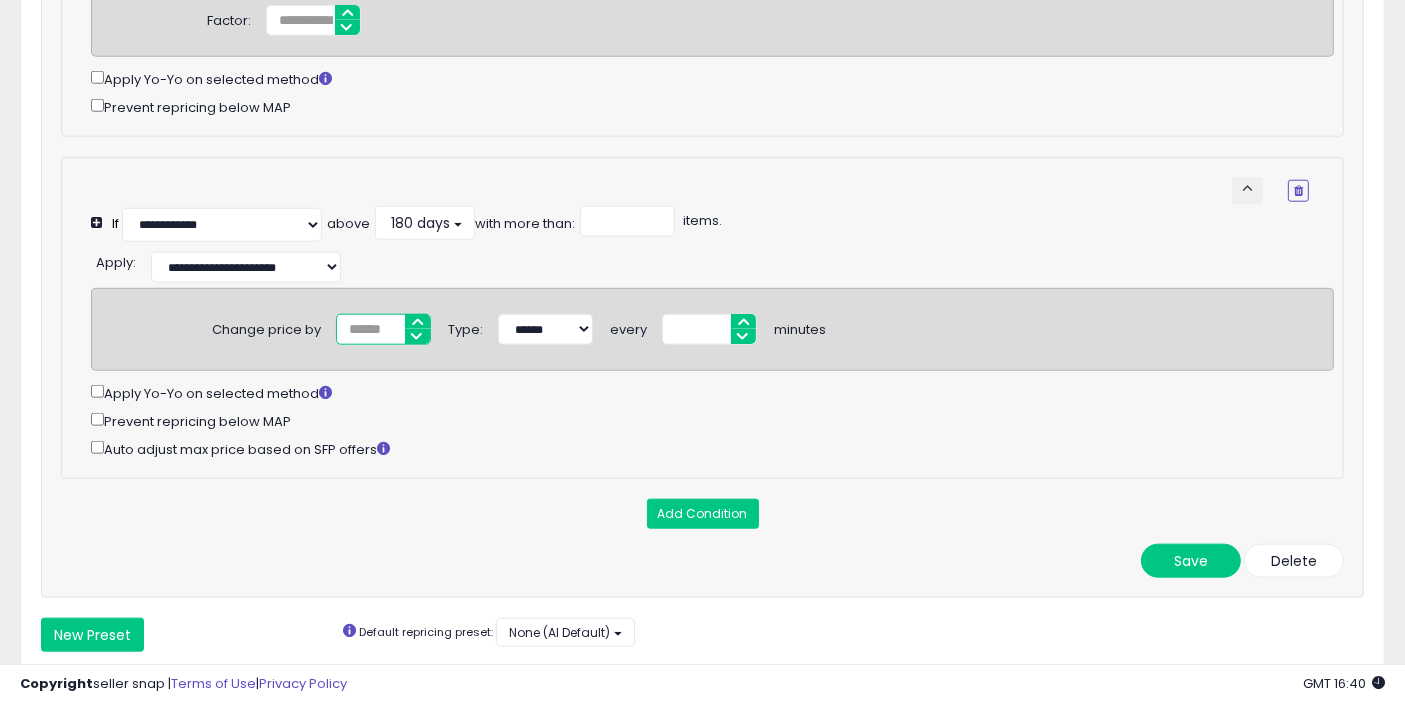 click on "**" at bounding box center (383, 329) 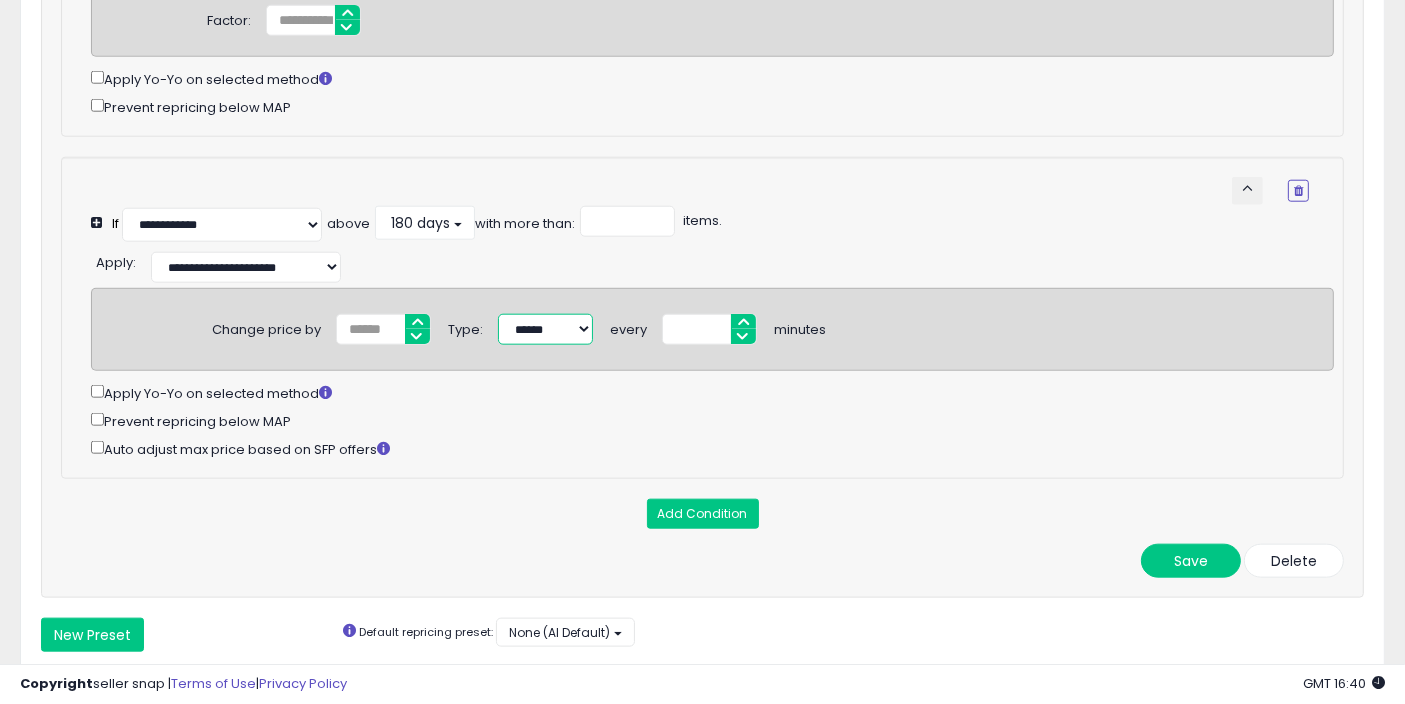 click on "******
*******" at bounding box center [545, 329] 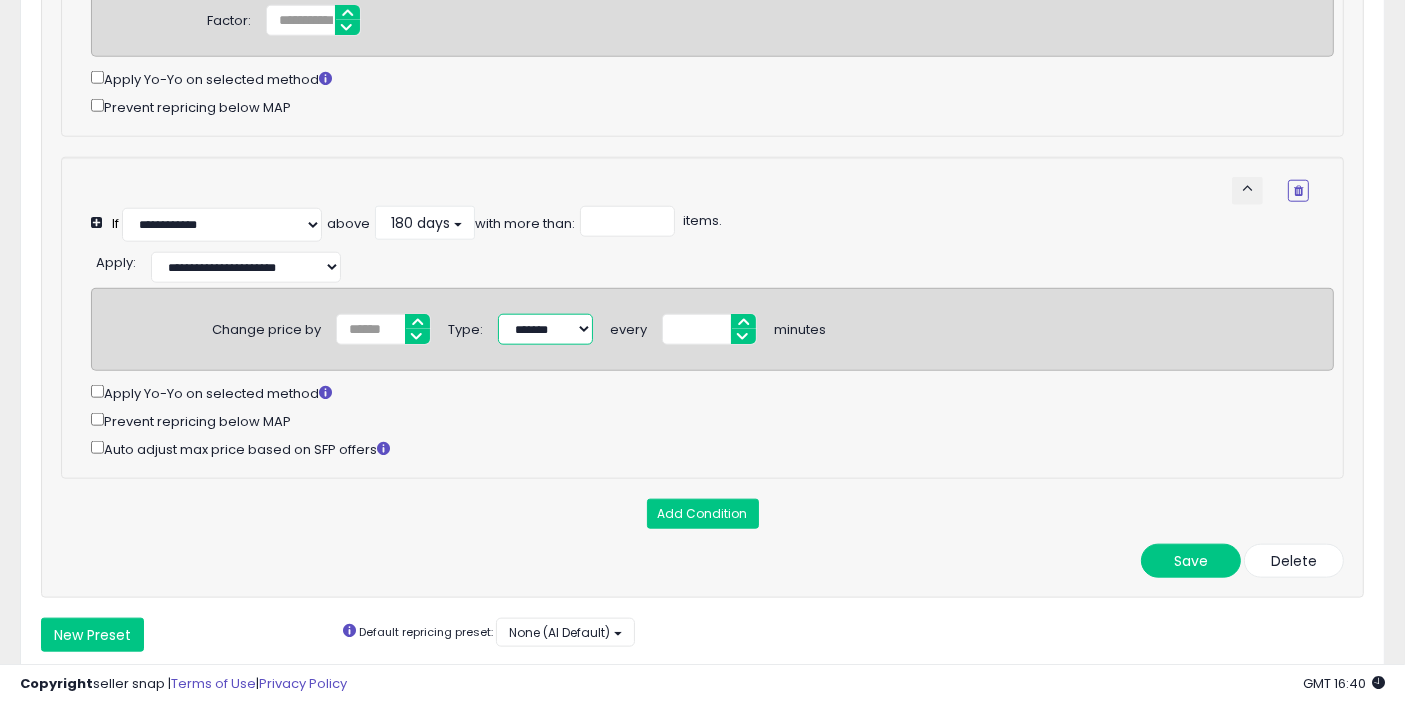 click on "******
*******" at bounding box center [545, 329] 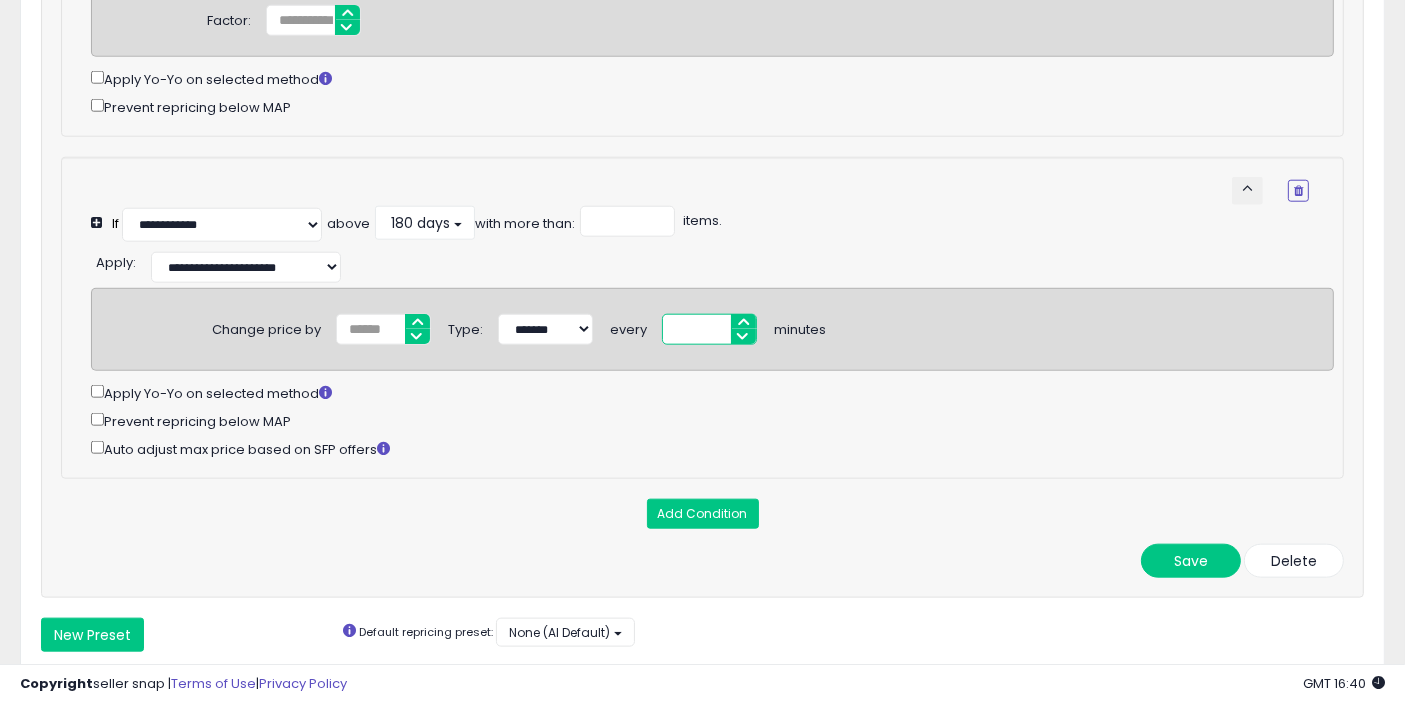 type on "**" 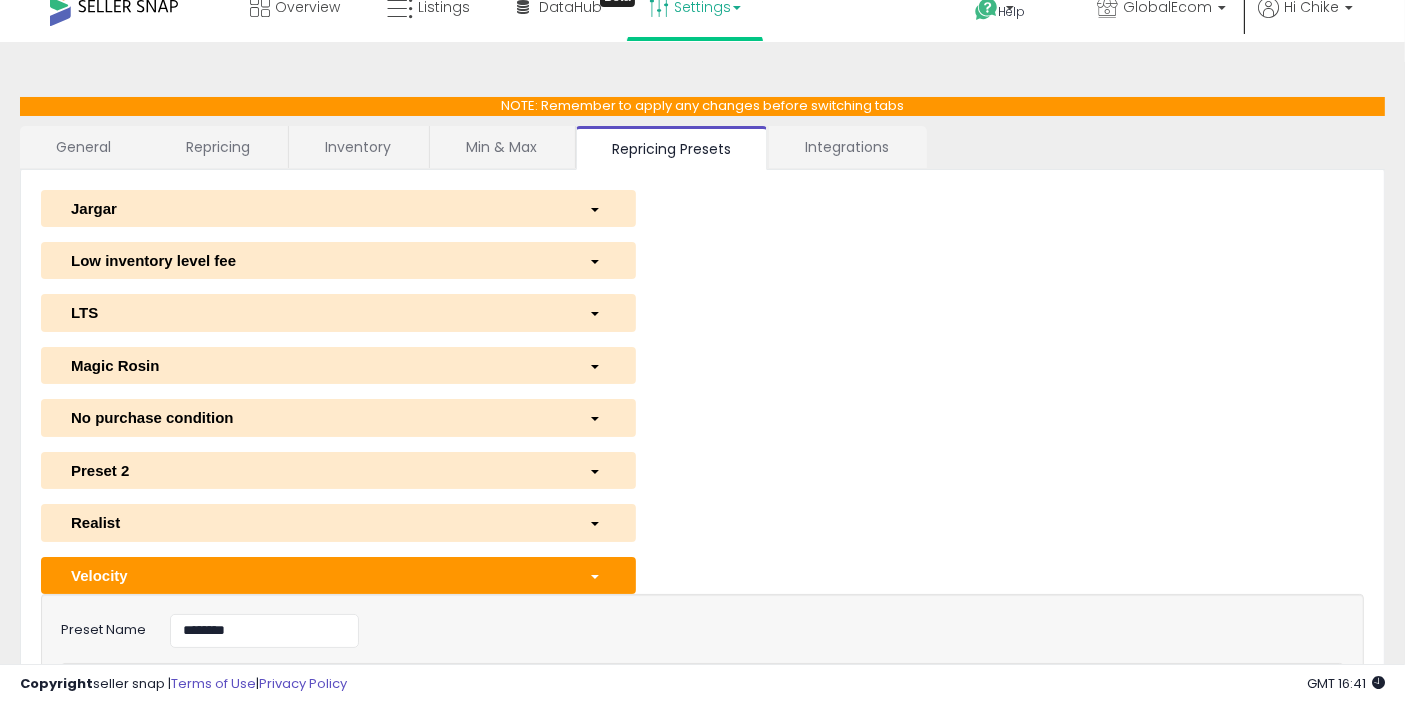 scroll, scrollTop: 0, scrollLeft: 0, axis: both 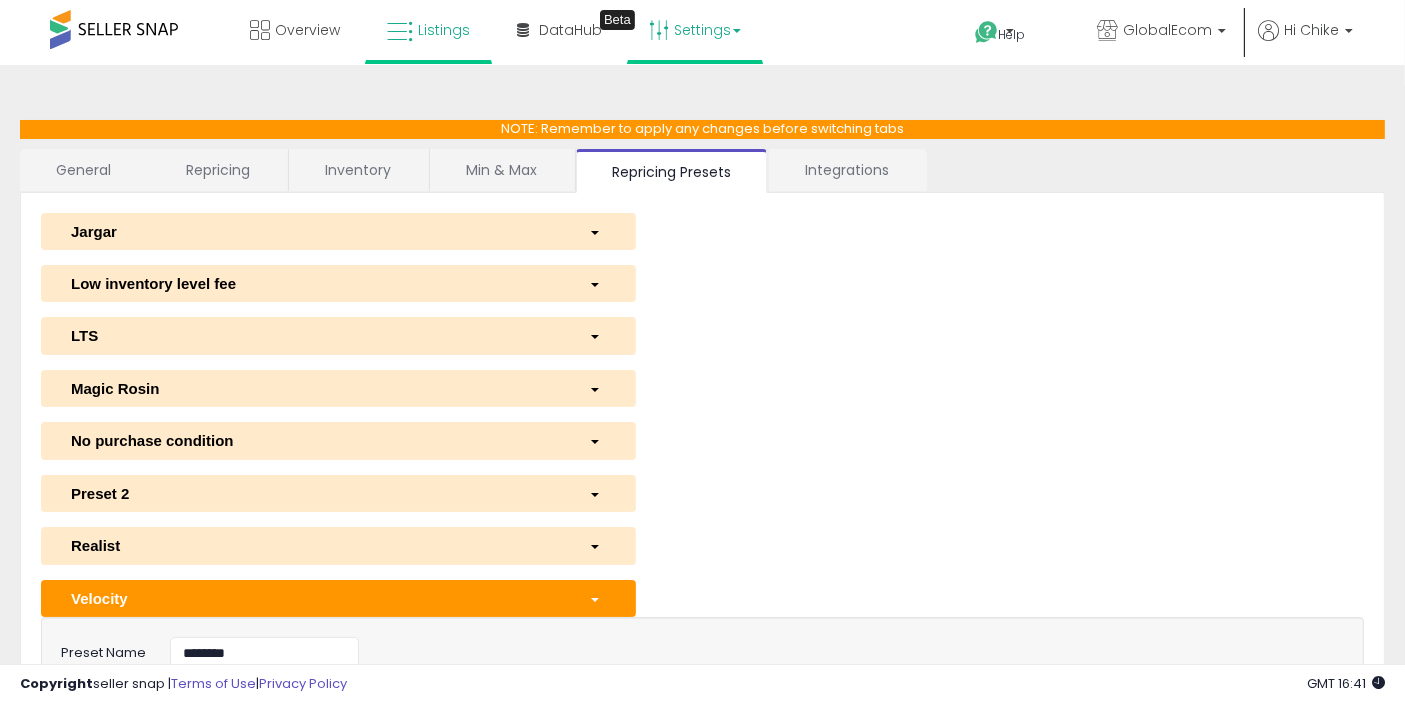 type on "**" 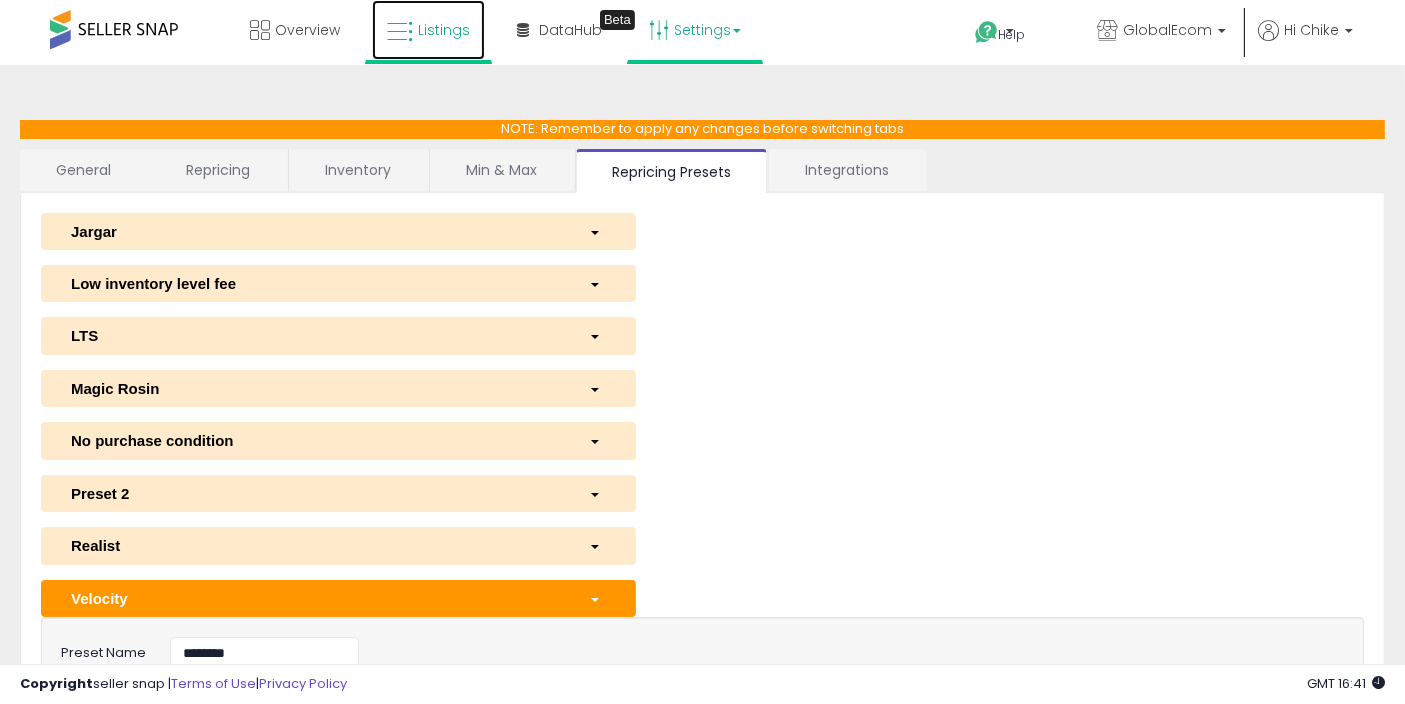 click on "Listings" at bounding box center (444, 30) 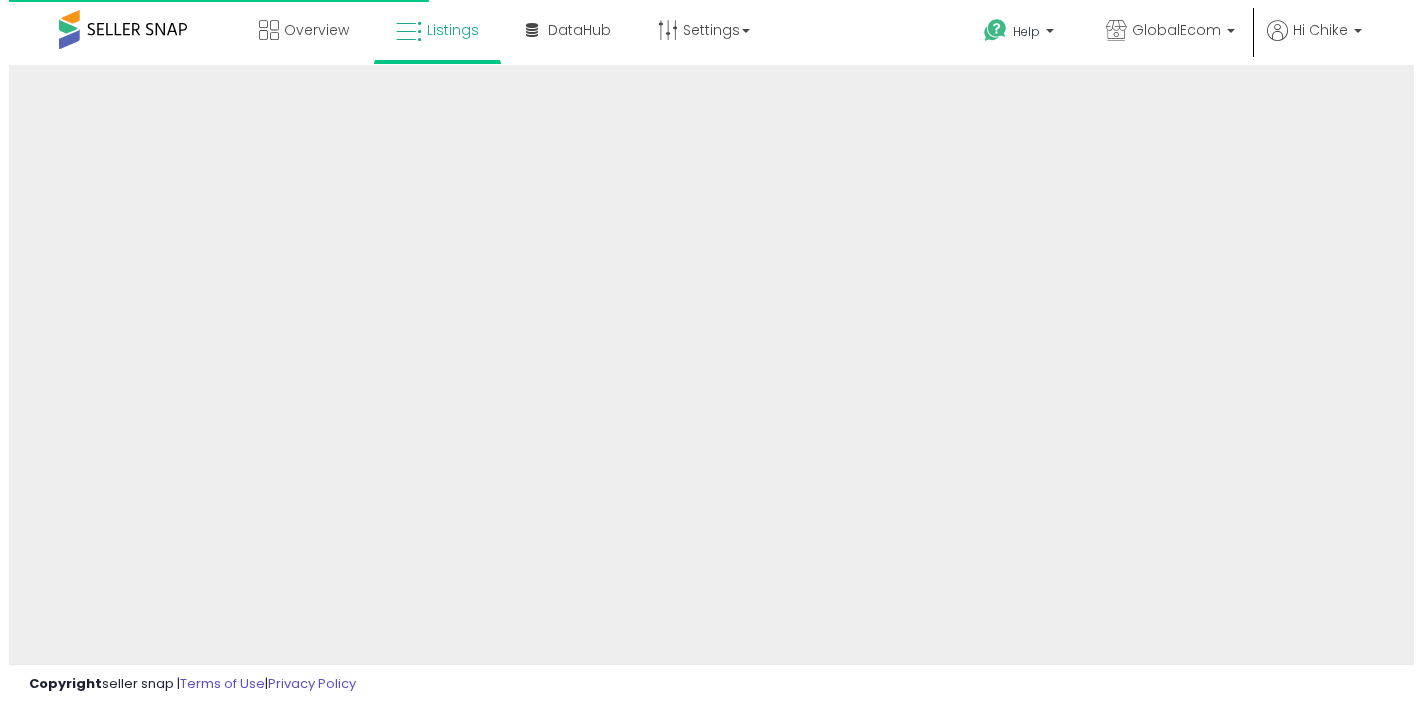 scroll, scrollTop: 0, scrollLeft: 0, axis: both 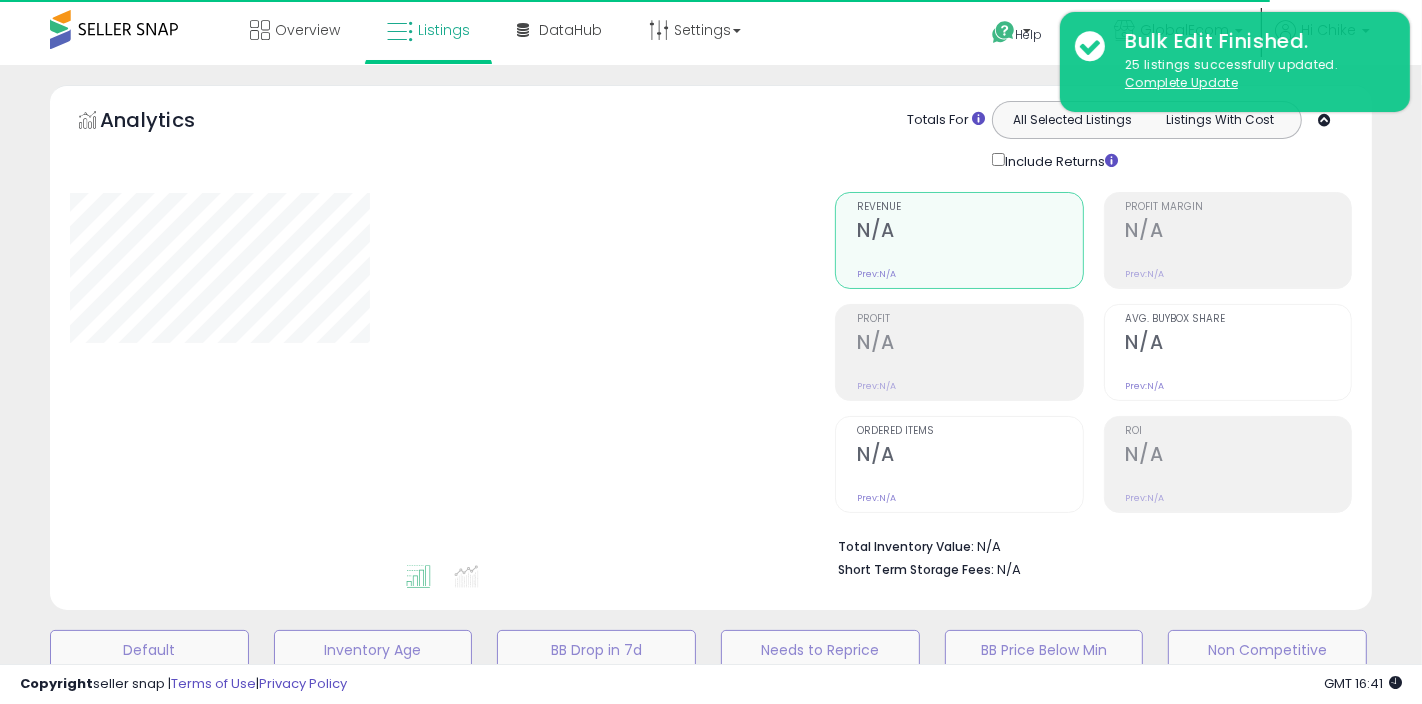 select on "**" 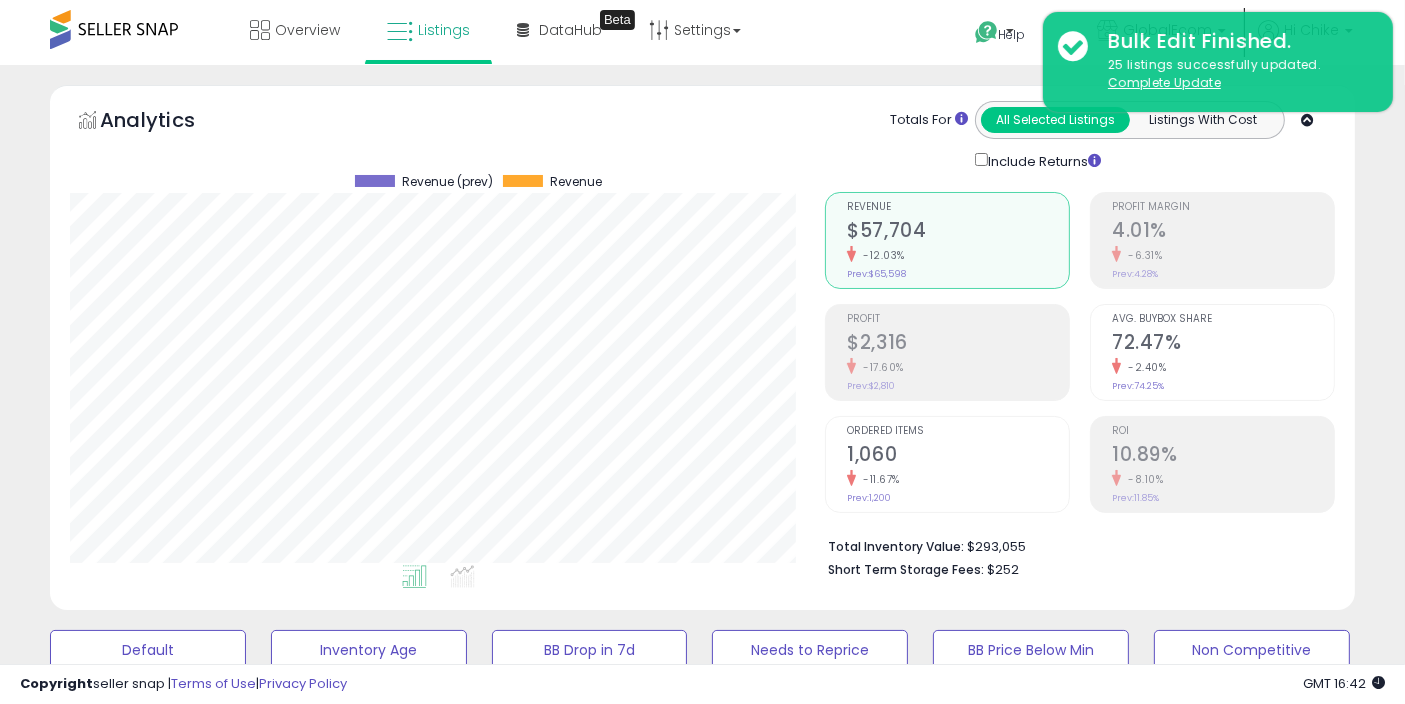 scroll, scrollTop: 999590, scrollLeft: 999244, axis: both 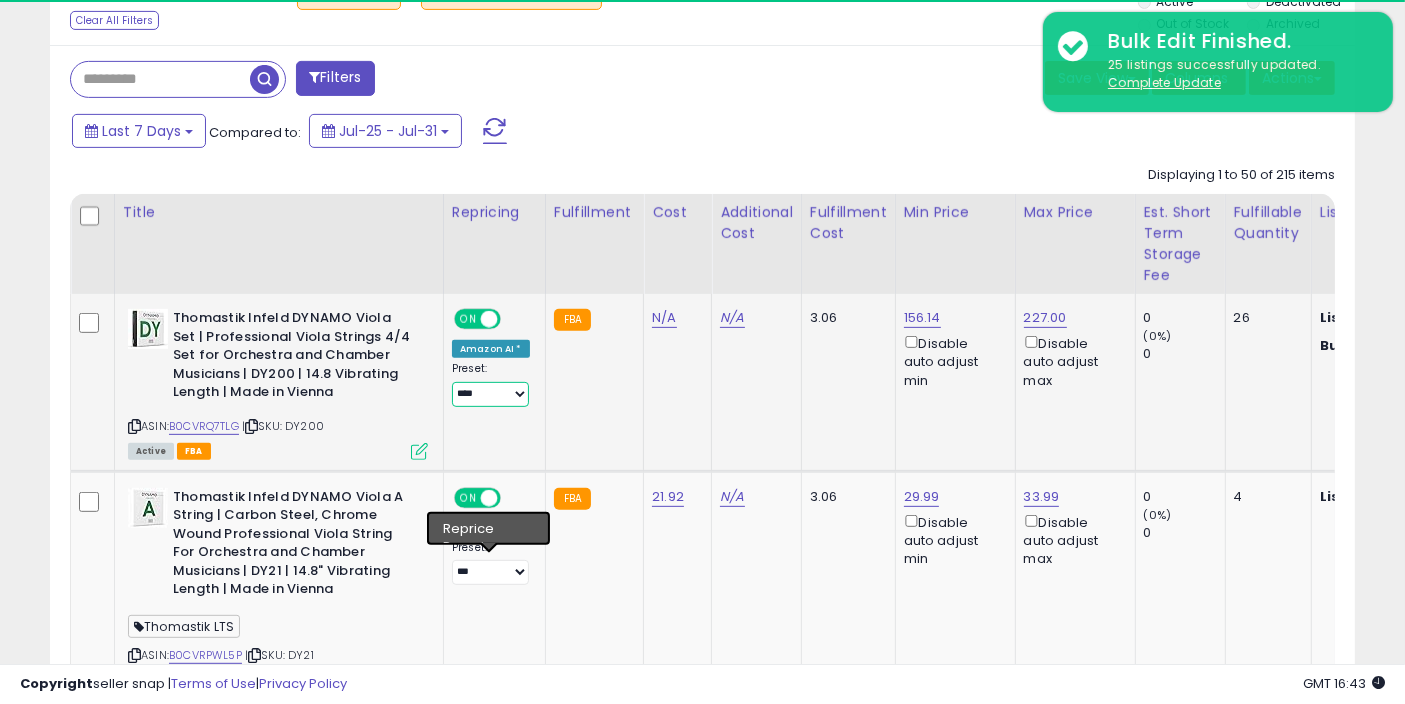 click on "**********" at bounding box center (490, 394) 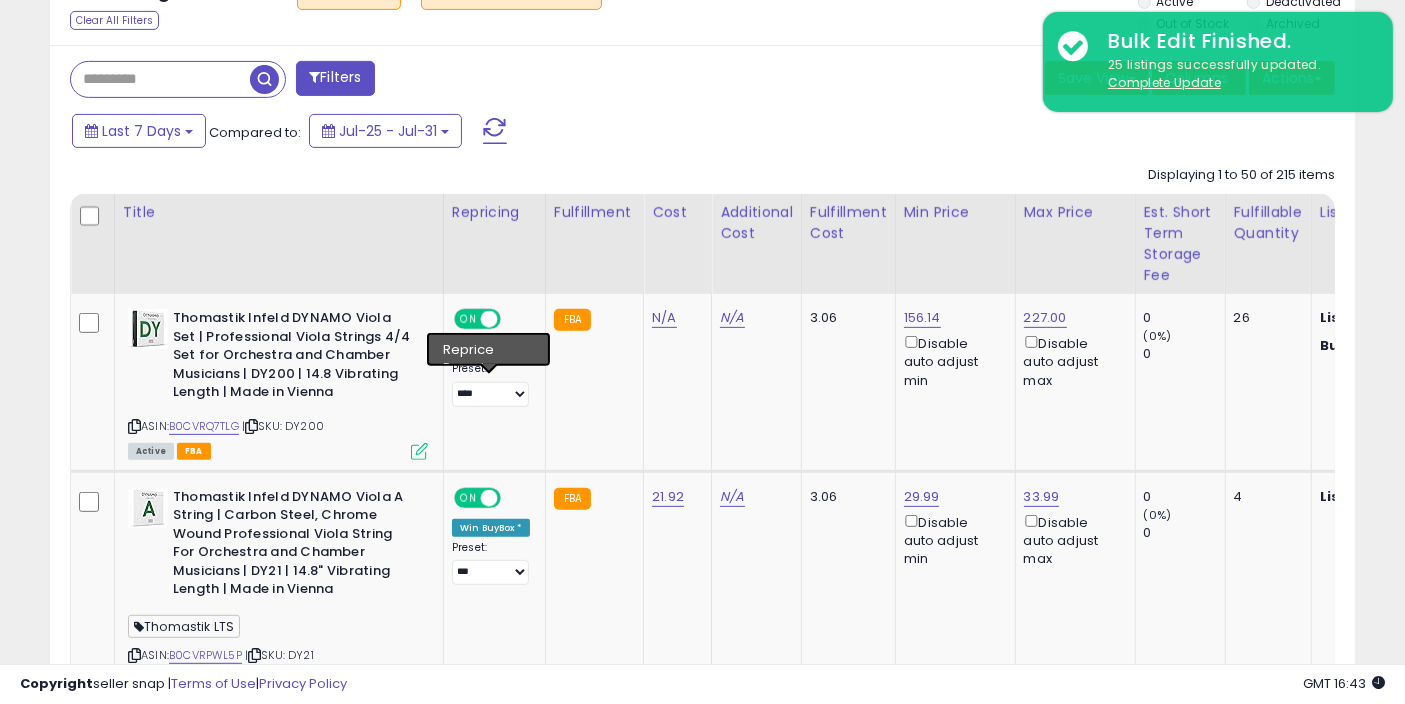 click at bounding box center (160, 79) 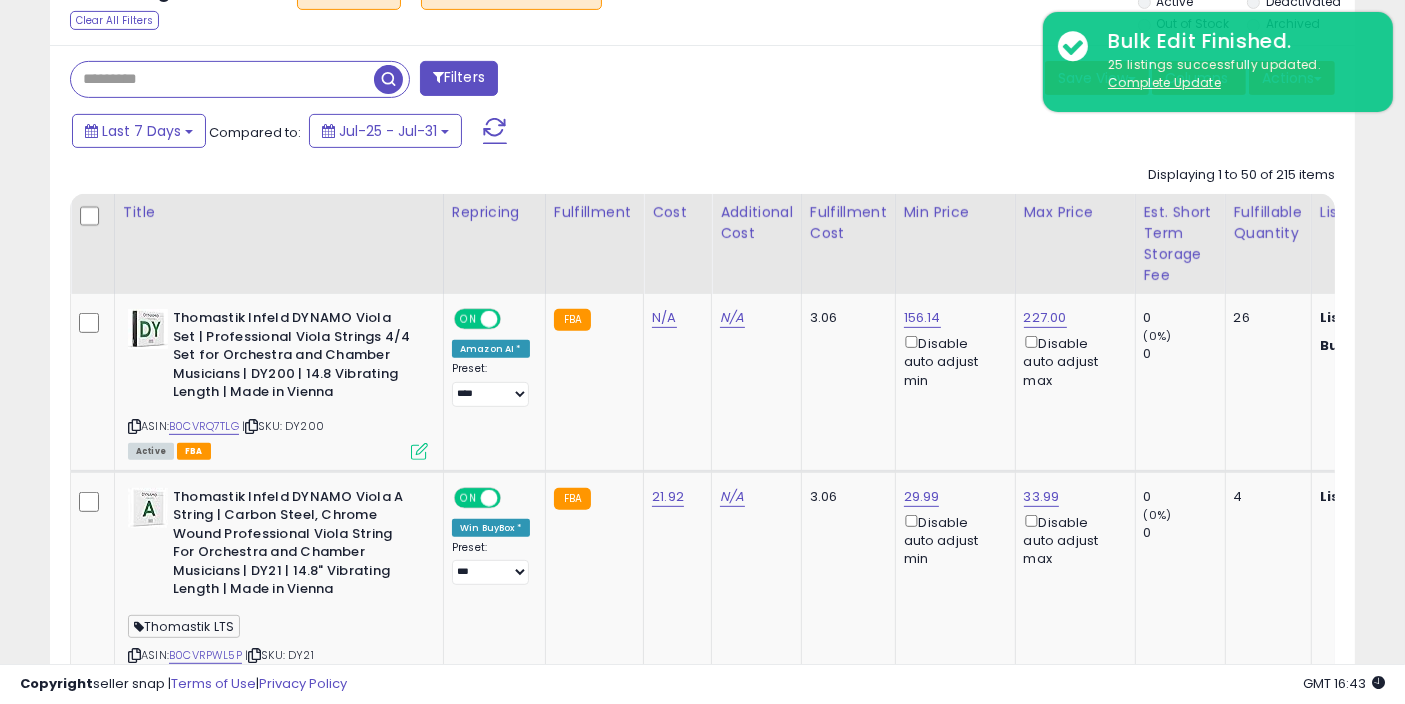 type on "********" 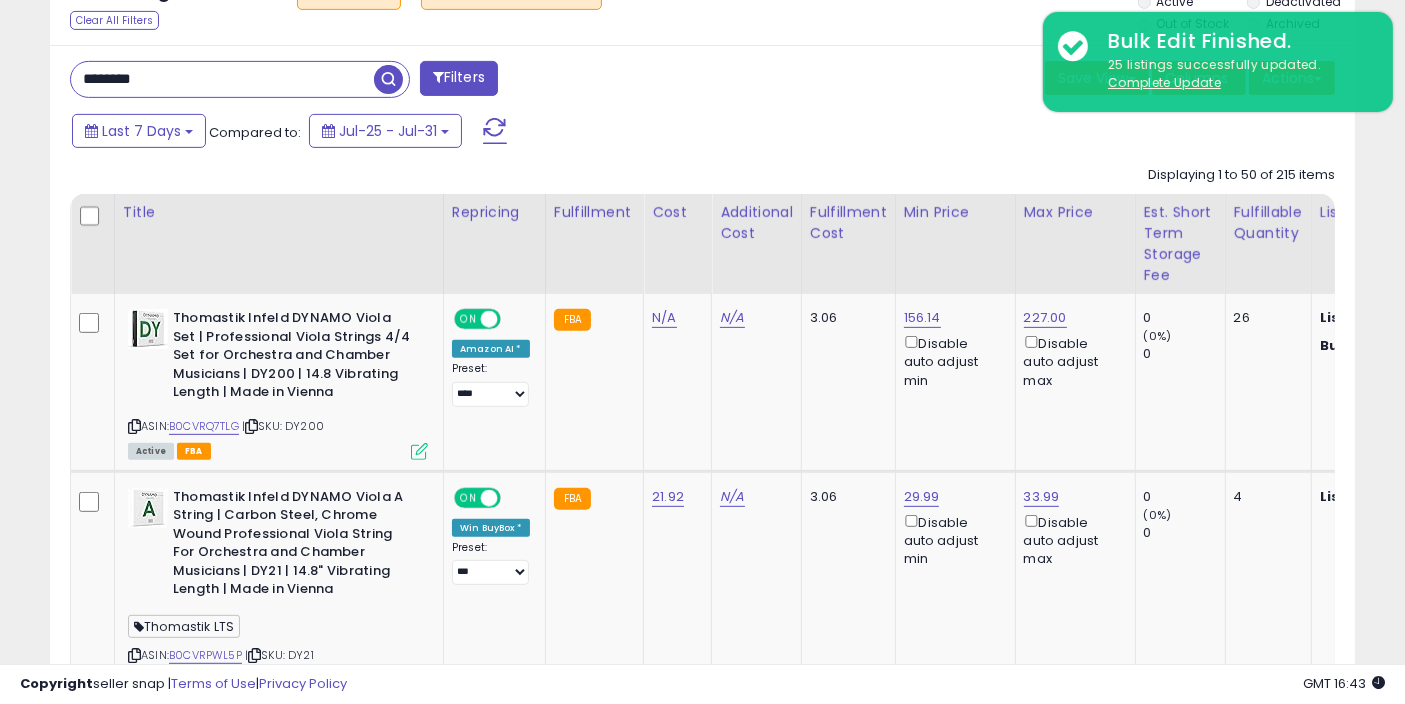 click at bounding box center (388, 79) 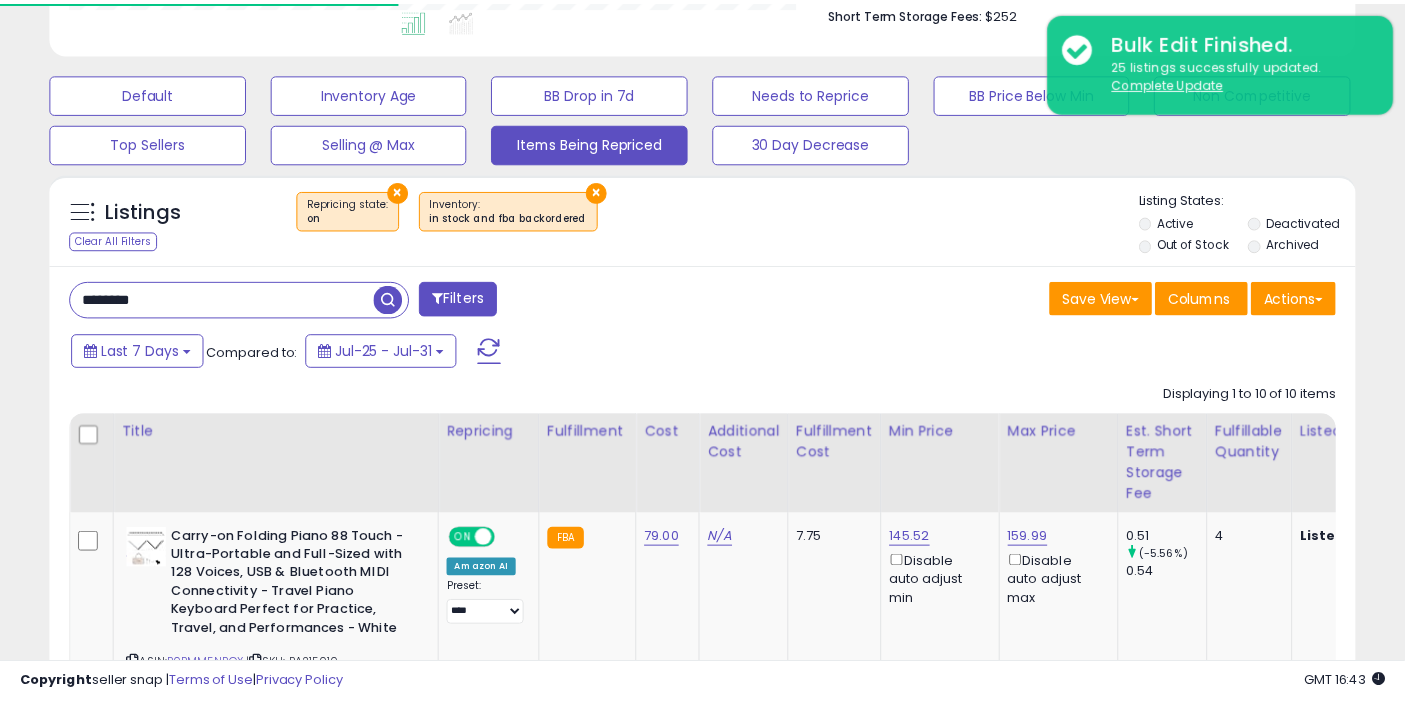 scroll, scrollTop: 2, scrollLeft: 0, axis: vertical 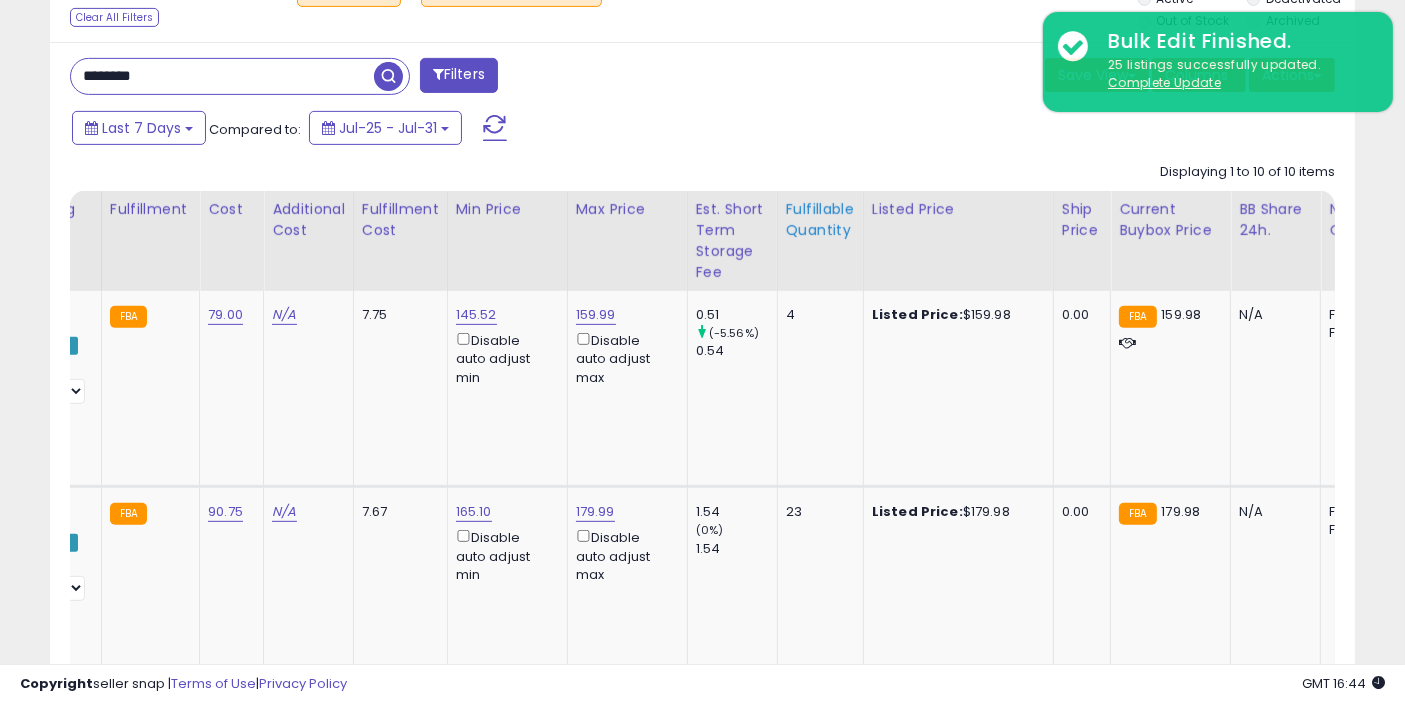 click on "Fulfillable Quantity" at bounding box center [820, 220] 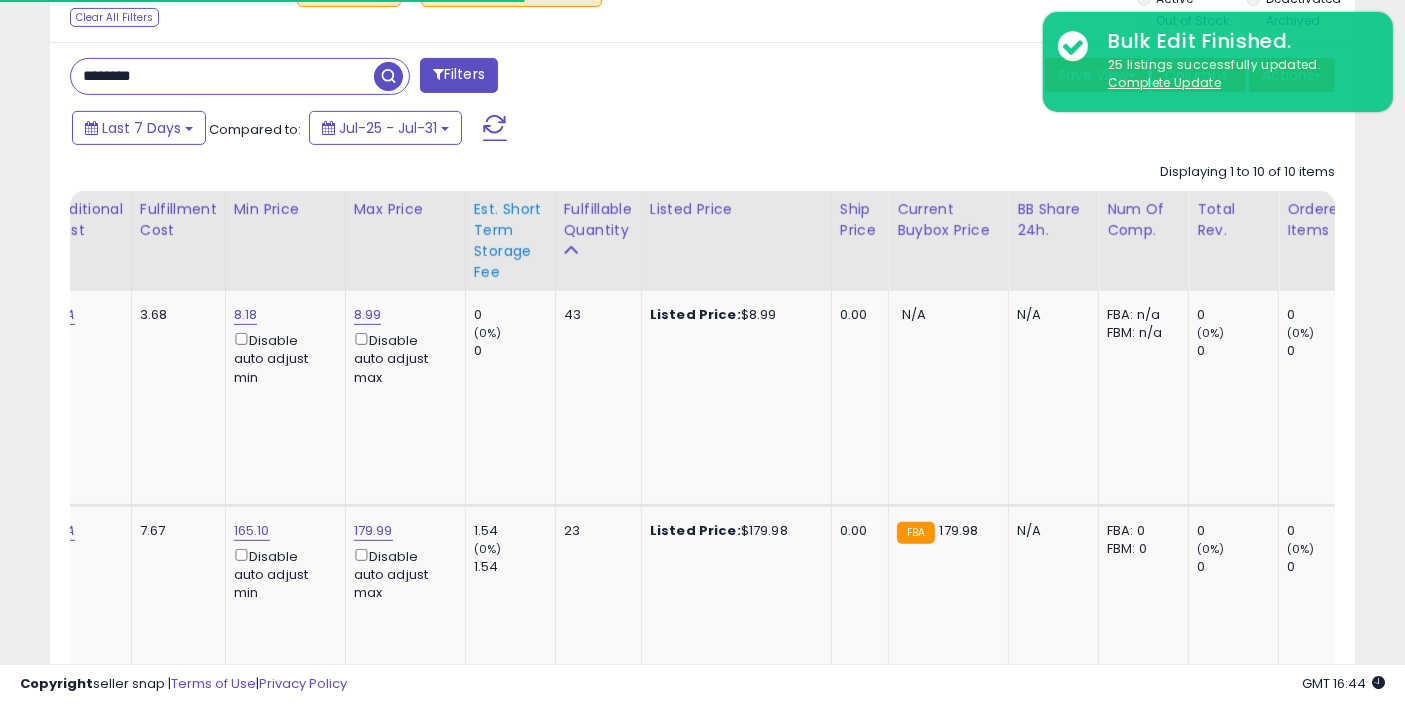 click on "Est. Short Term Storage Fee" at bounding box center [510, 241] 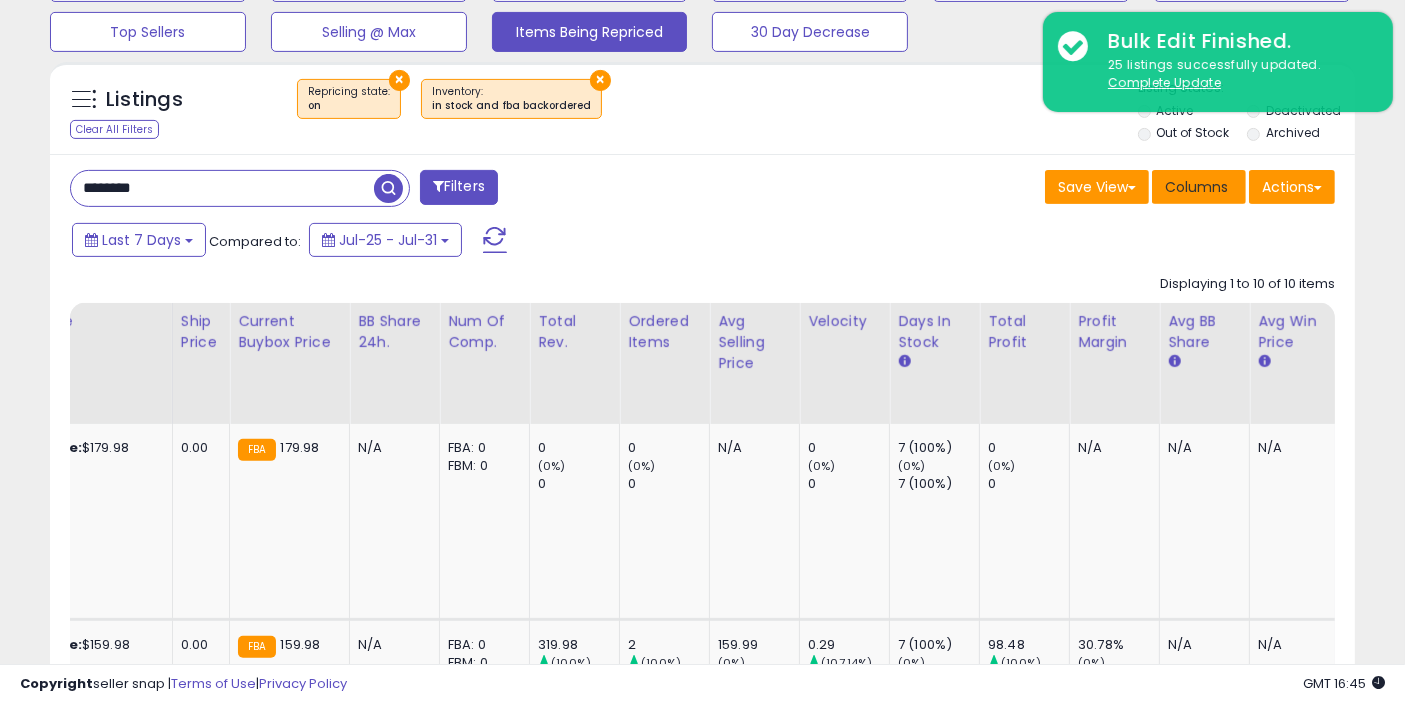click on "Columns" at bounding box center (1196, 187) 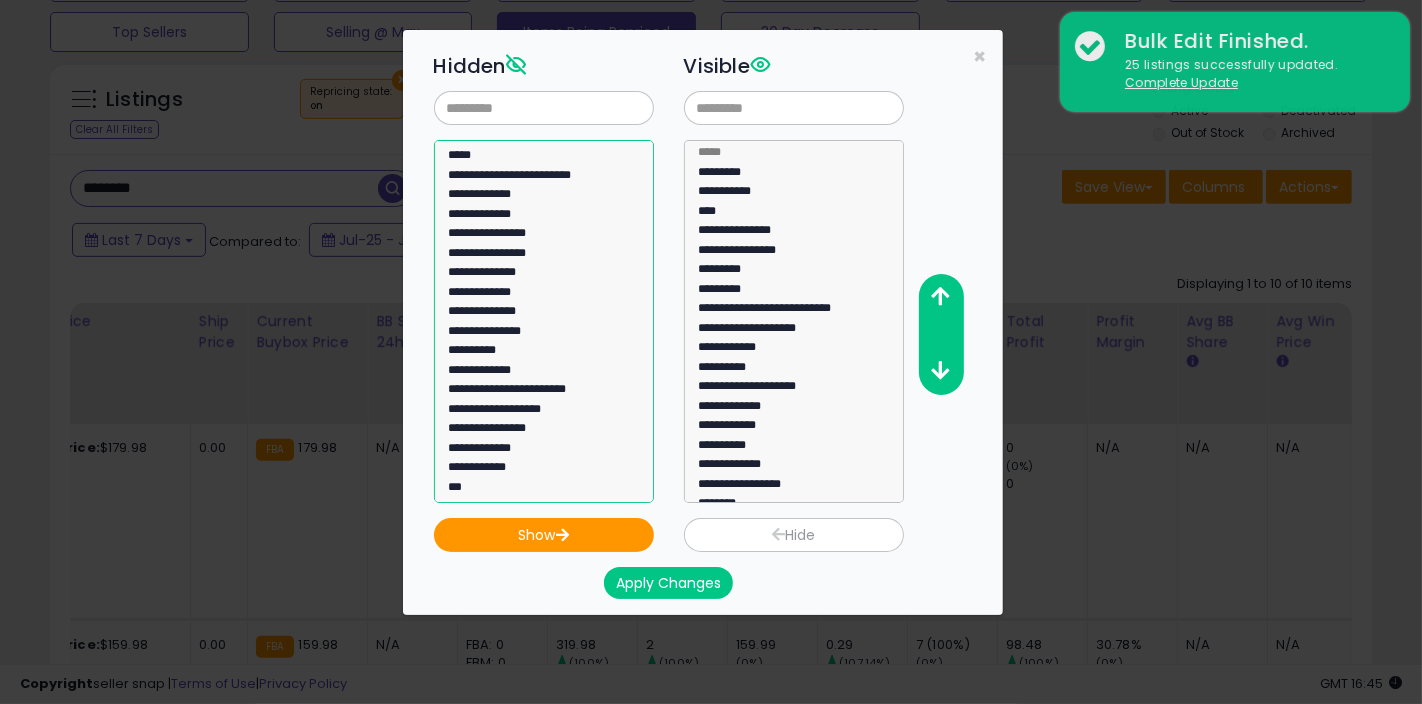 select on "**********" 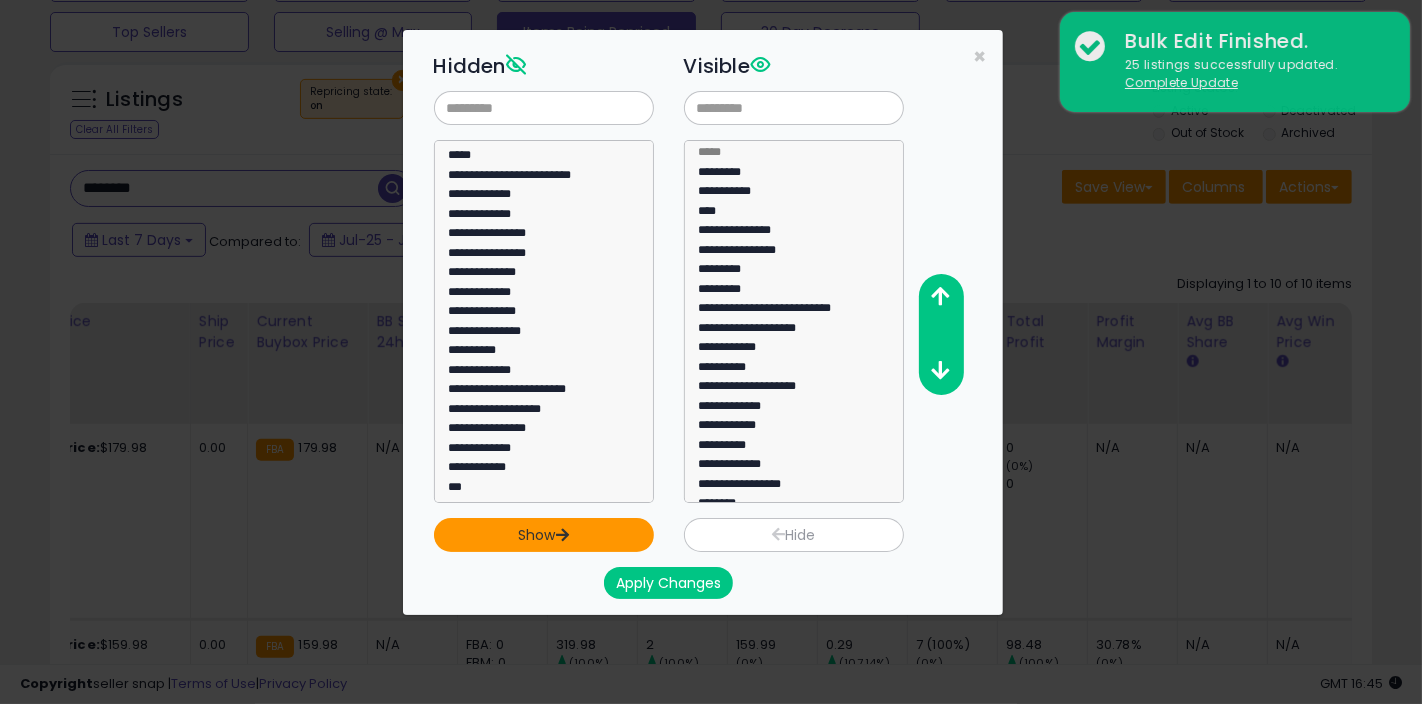 click on "Show" at bounding box center (544, 535) 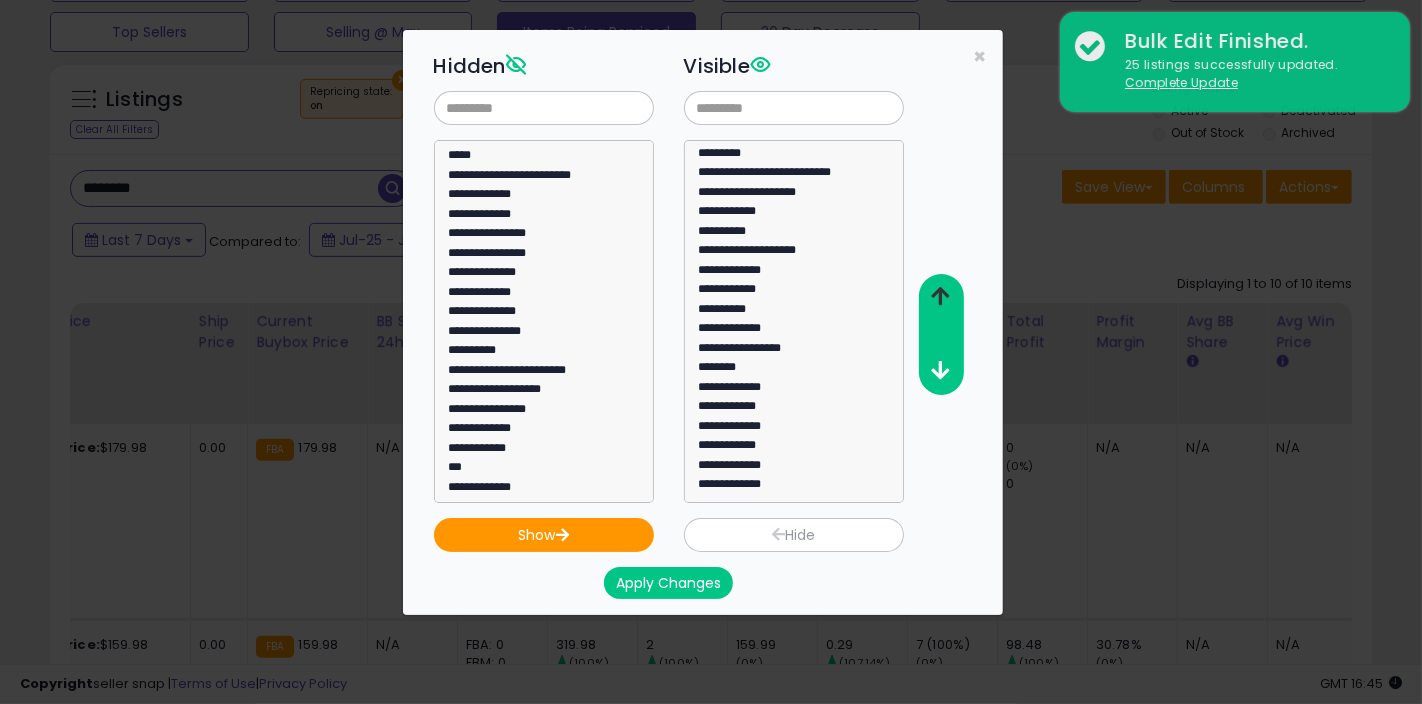 click at bounding box center [940, 296] 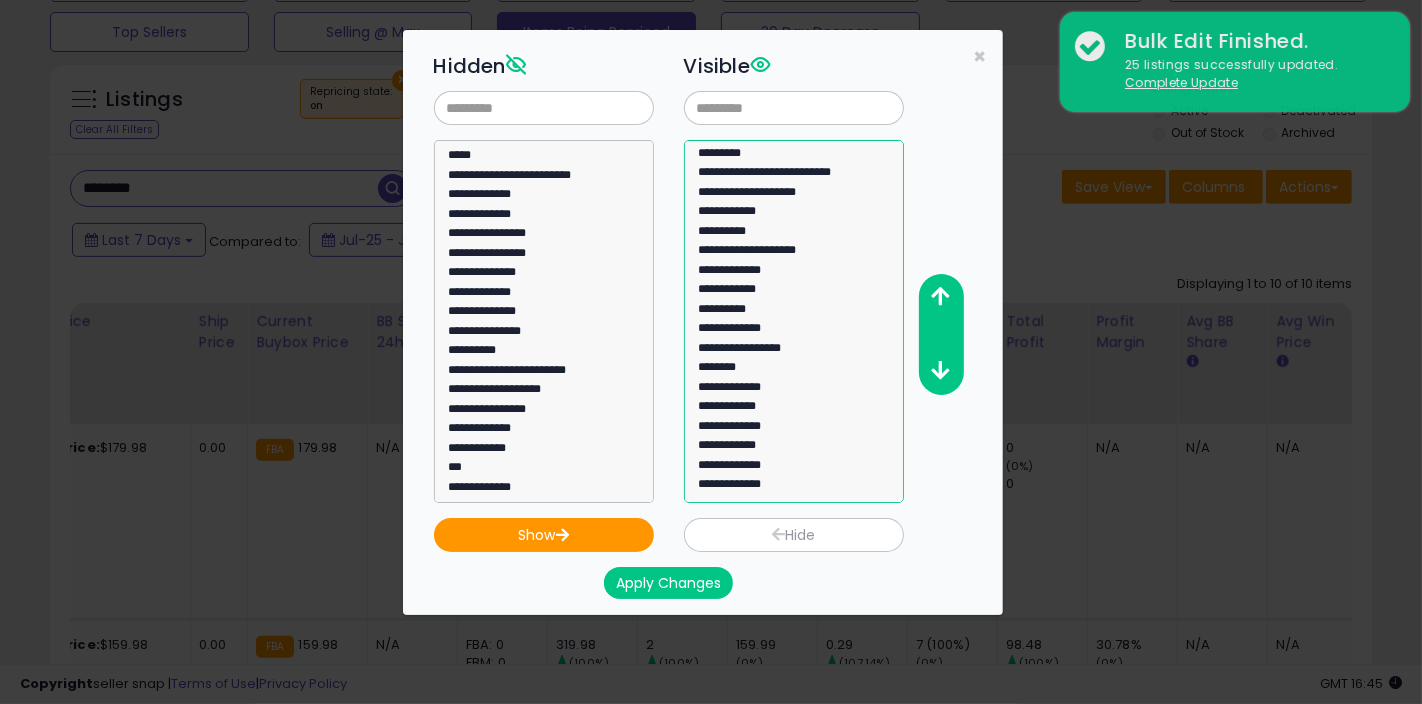 drag, startPoint x: 751, startPoint y: 467, endPoint x: 755, endPoint y: 362, distance: 105.076164 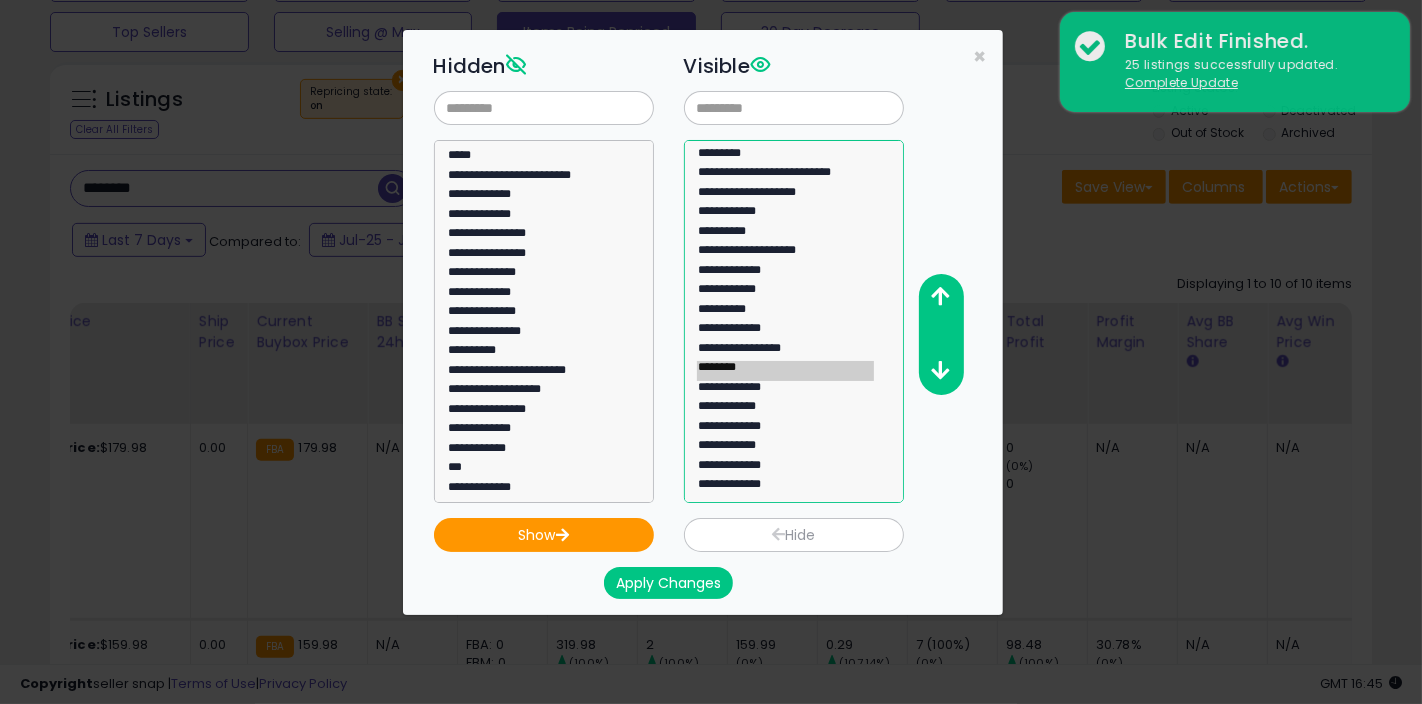 click on "**********" at bounding box center [794, 321] 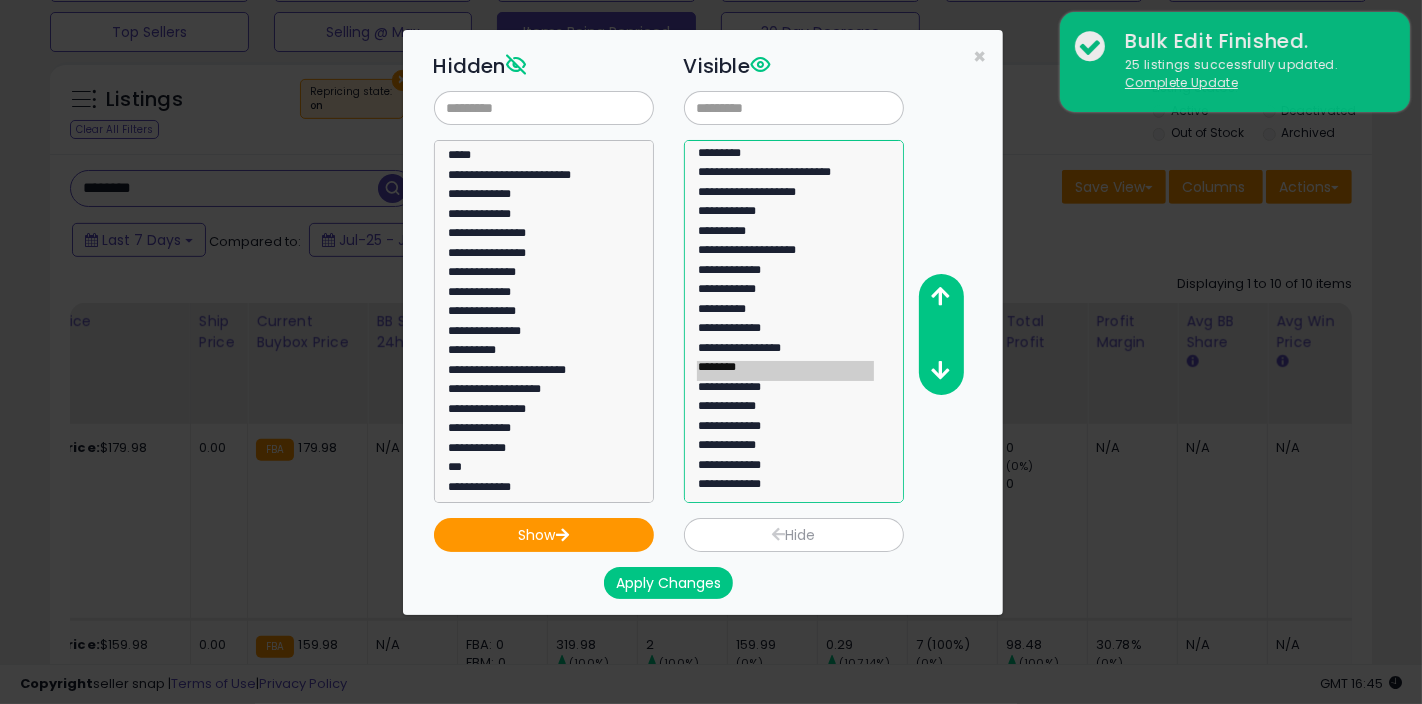 click on "**********" 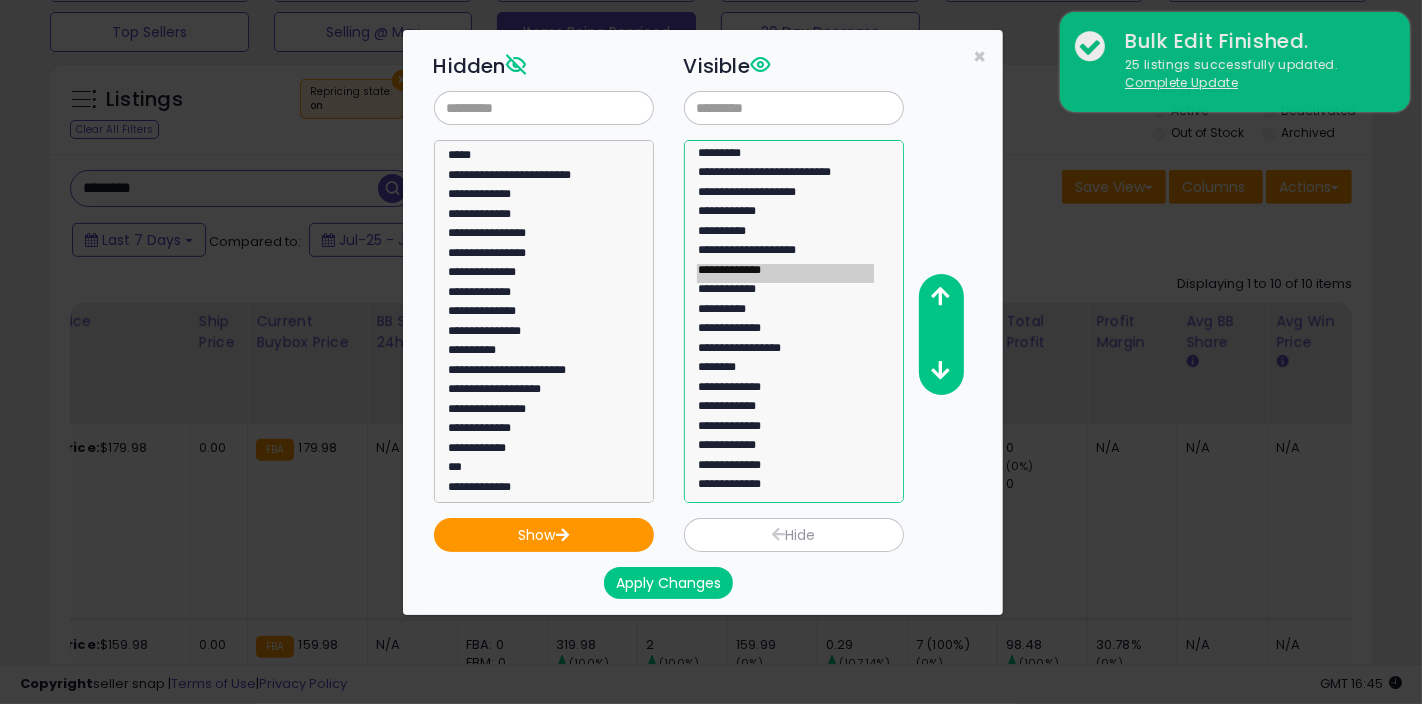 click on "**********" 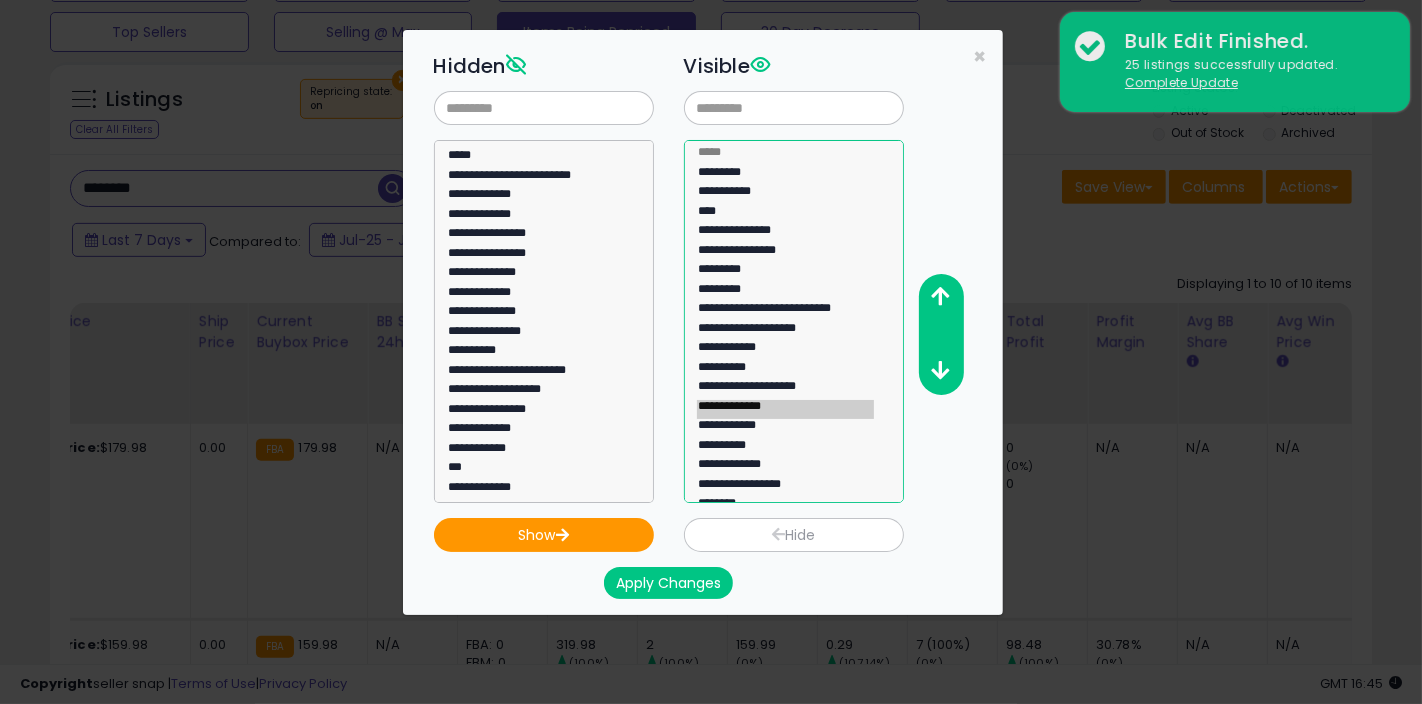 select on "**********" 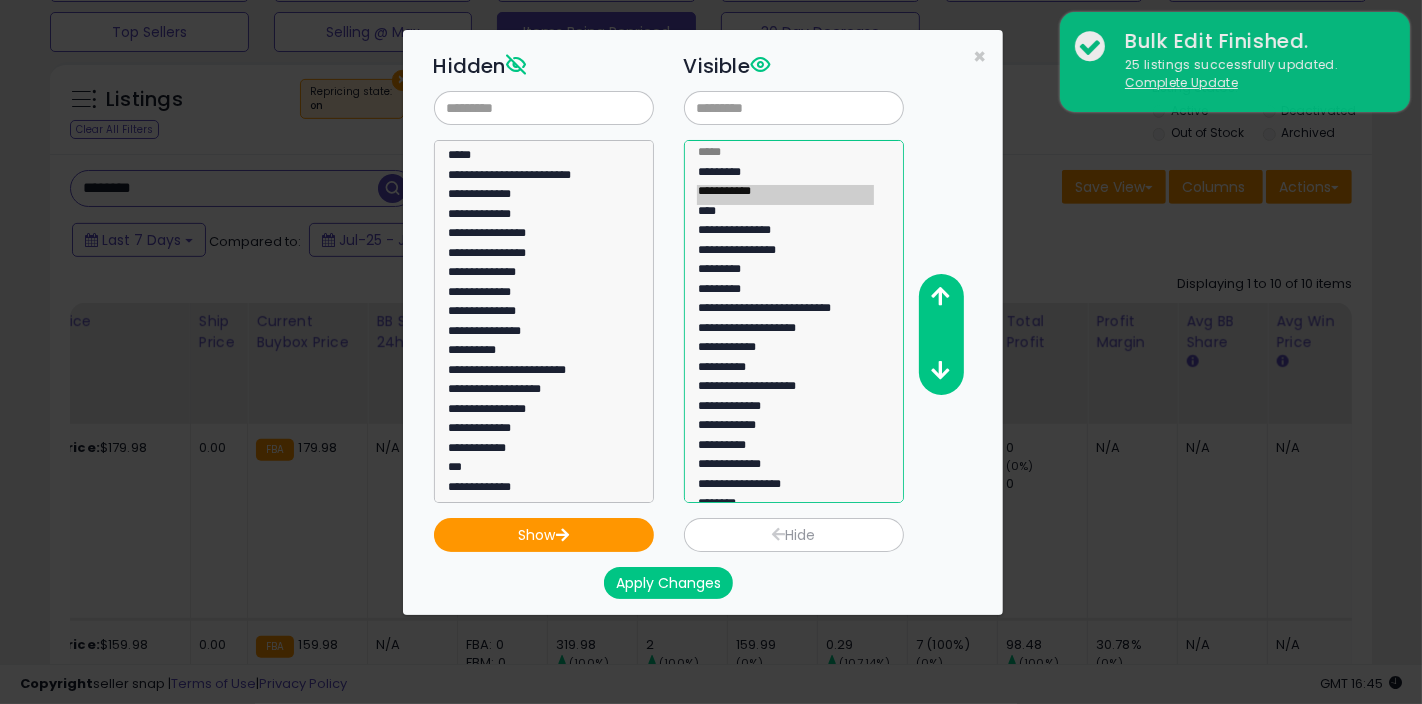 click on "**********" 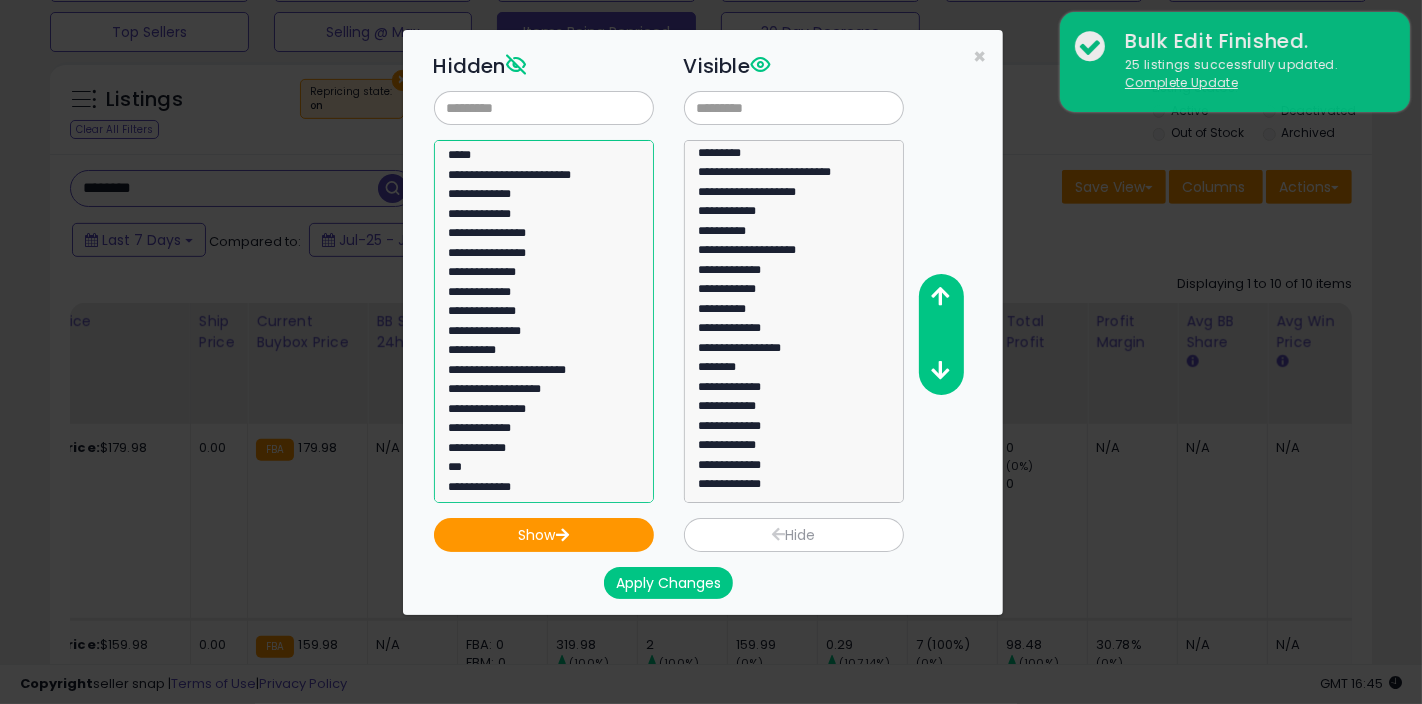 select on "**********" 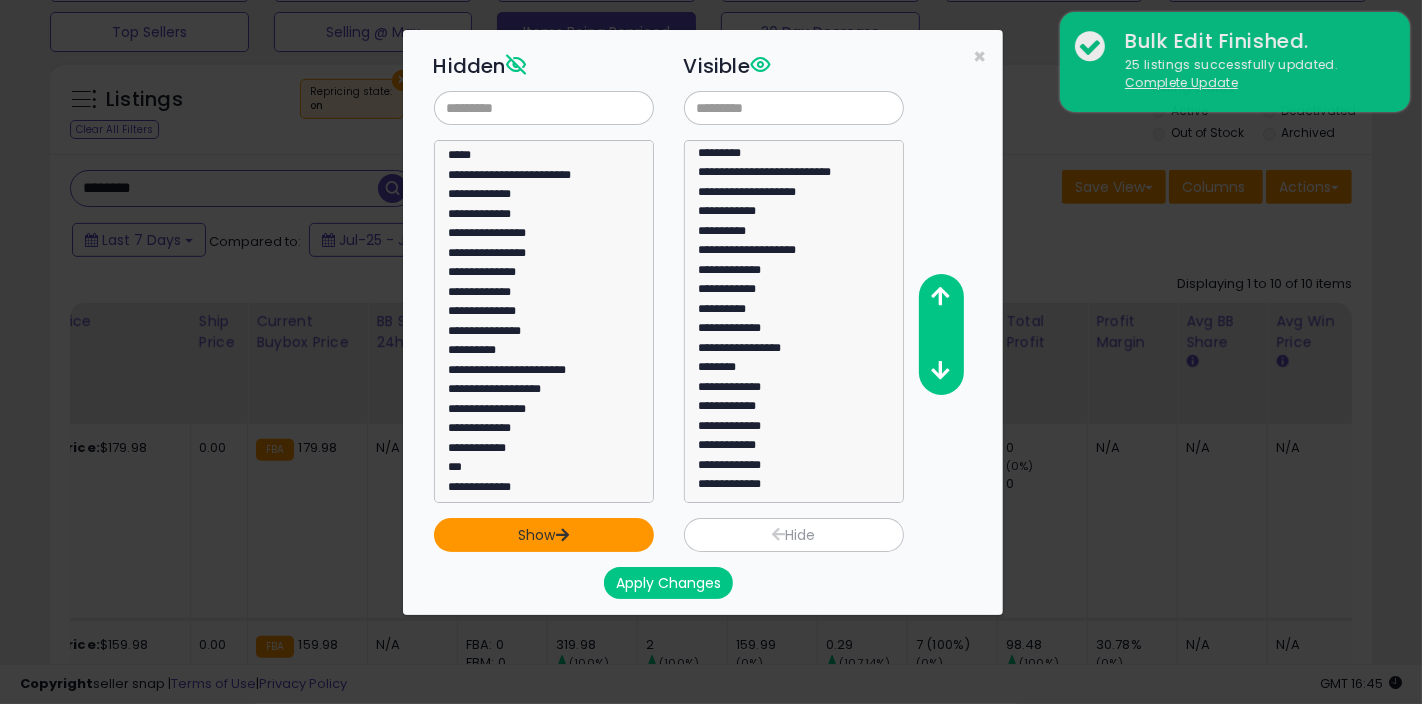click on "Show" at bounding box center [544, 535] 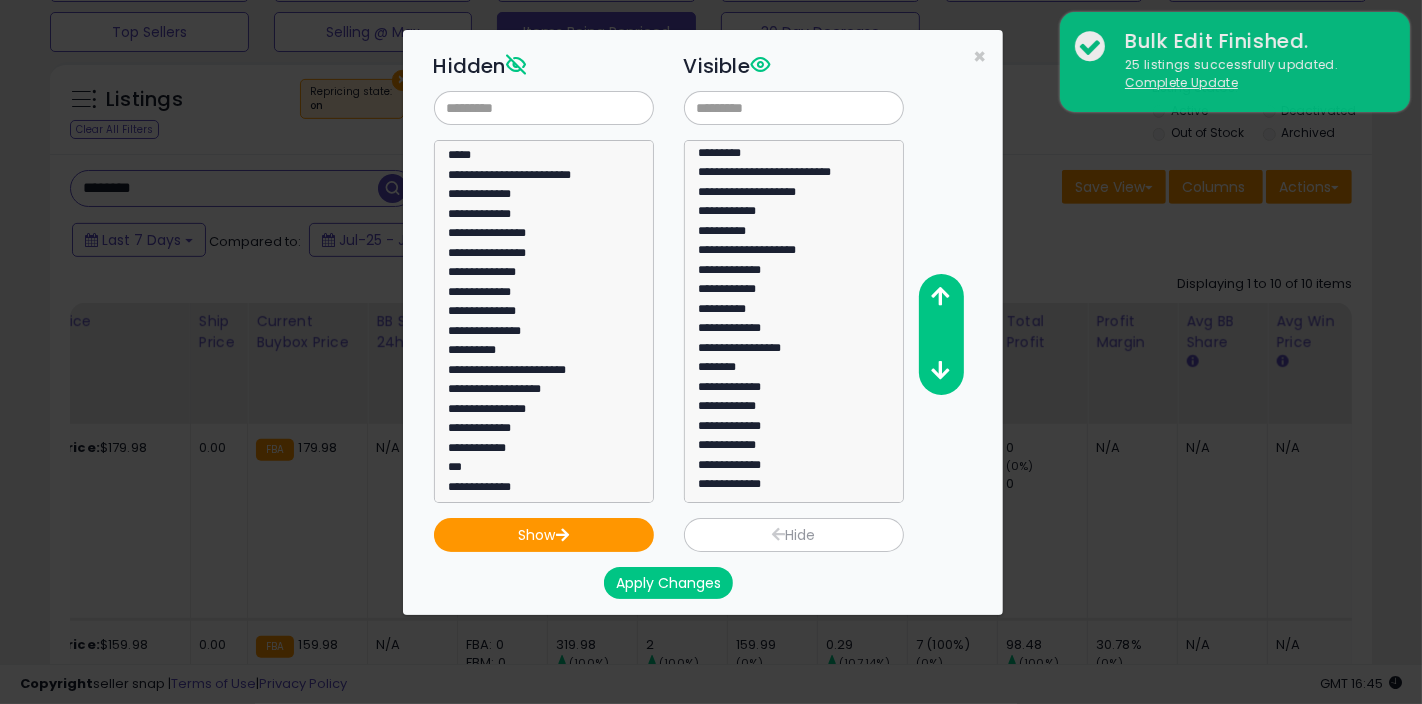 select 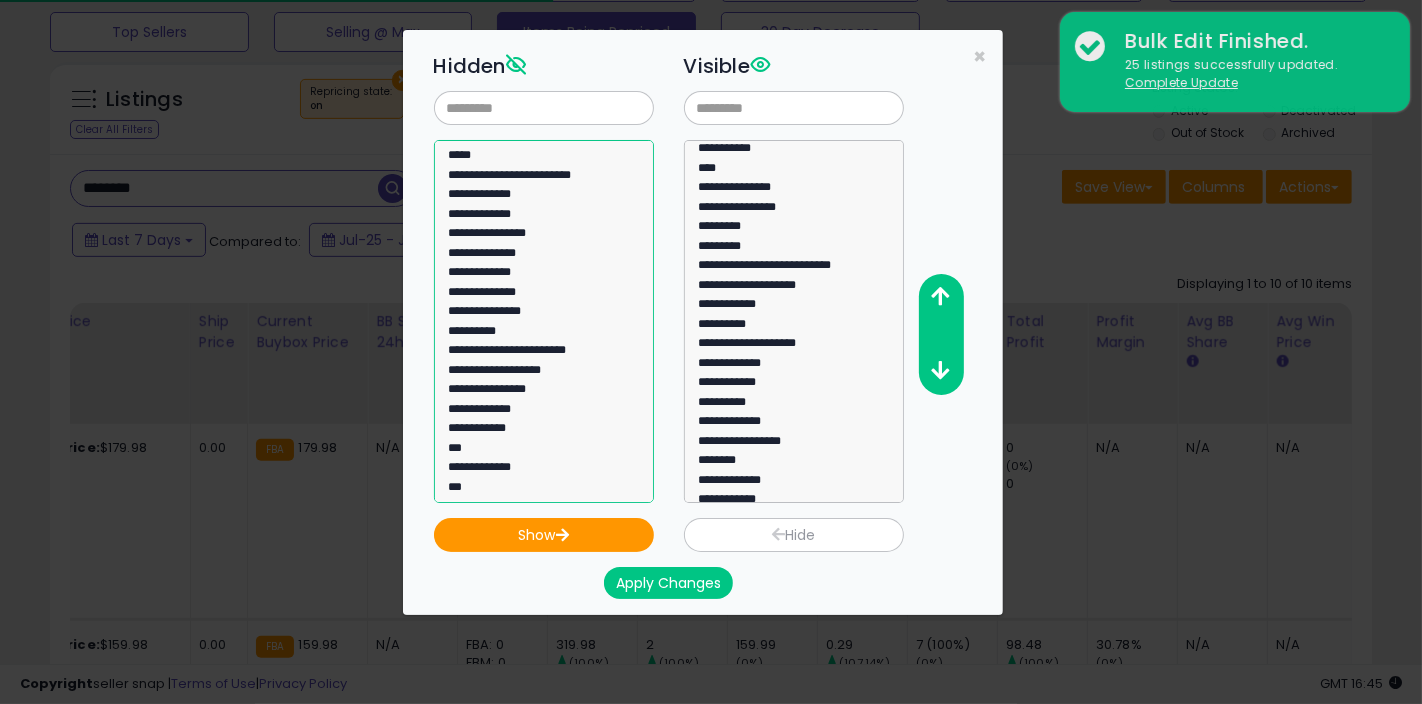 select on "**********" 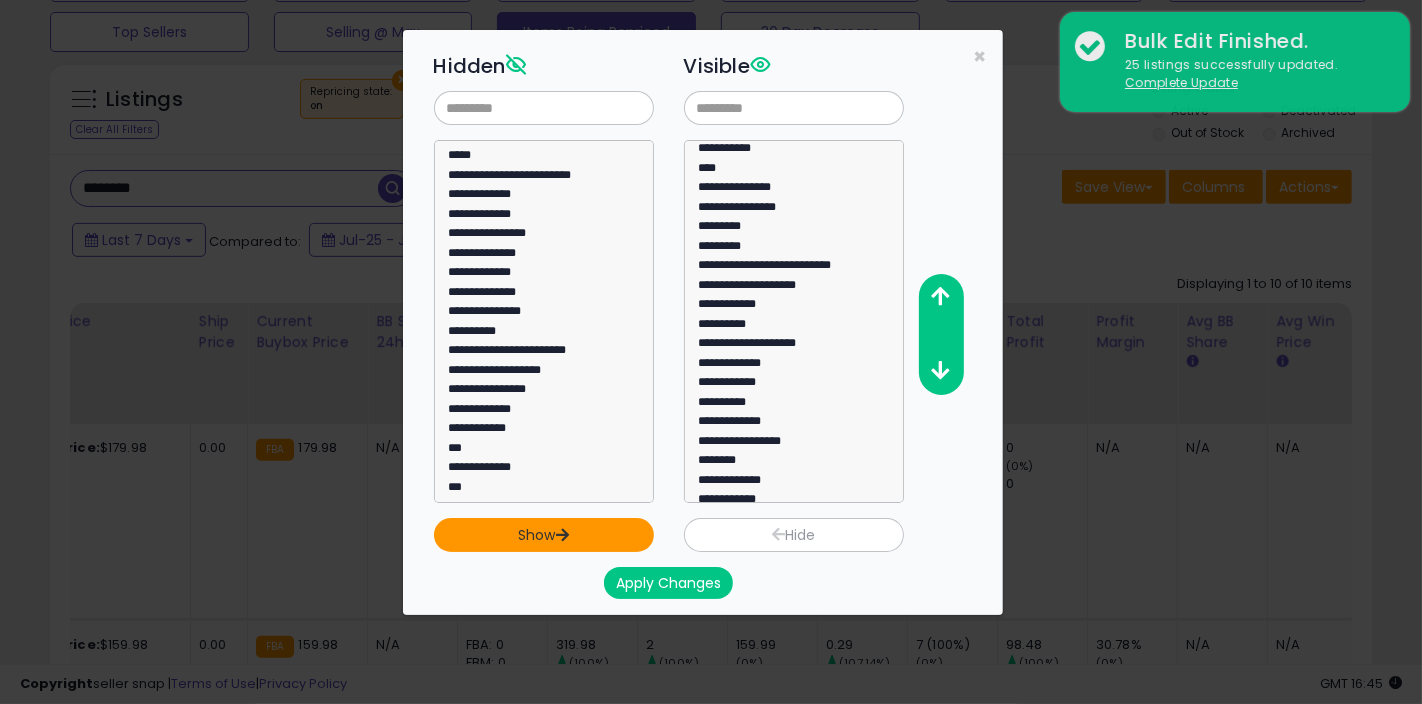 click on "Show" at bounding box center [544, 535] 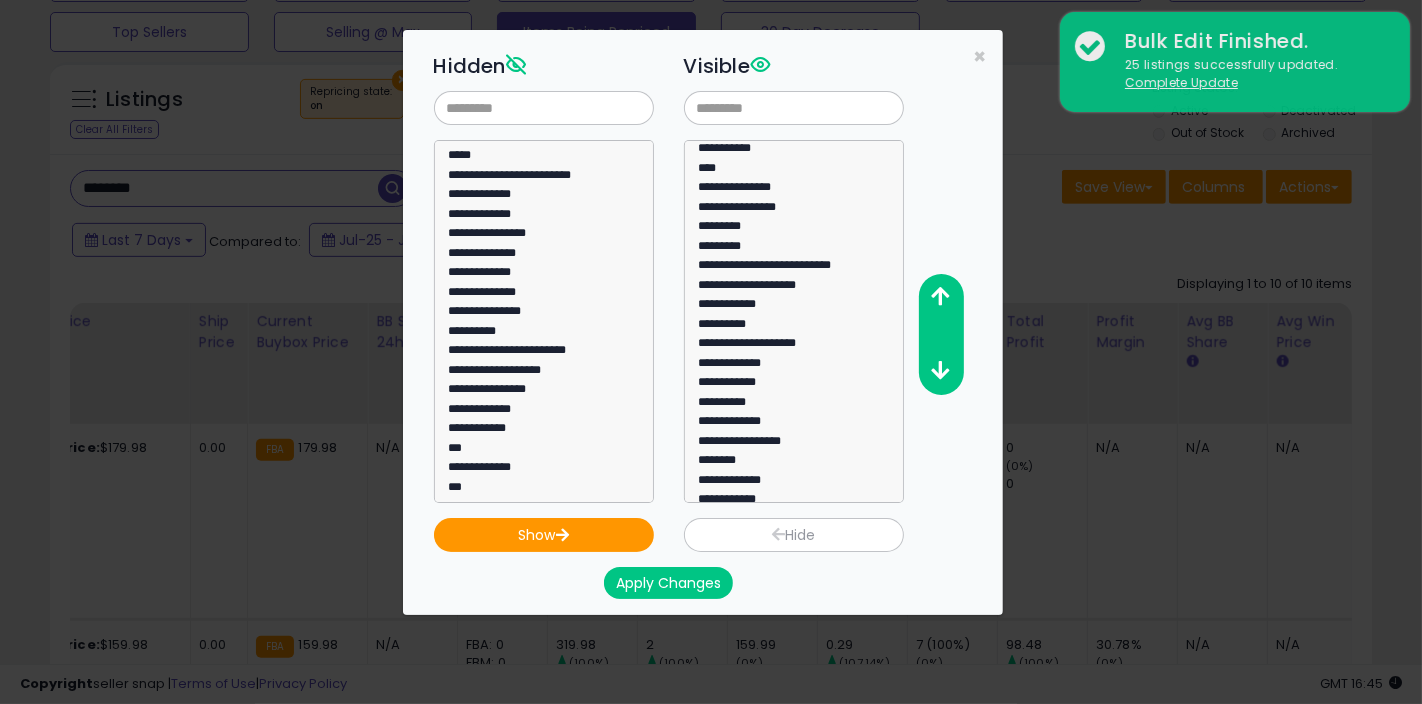 select 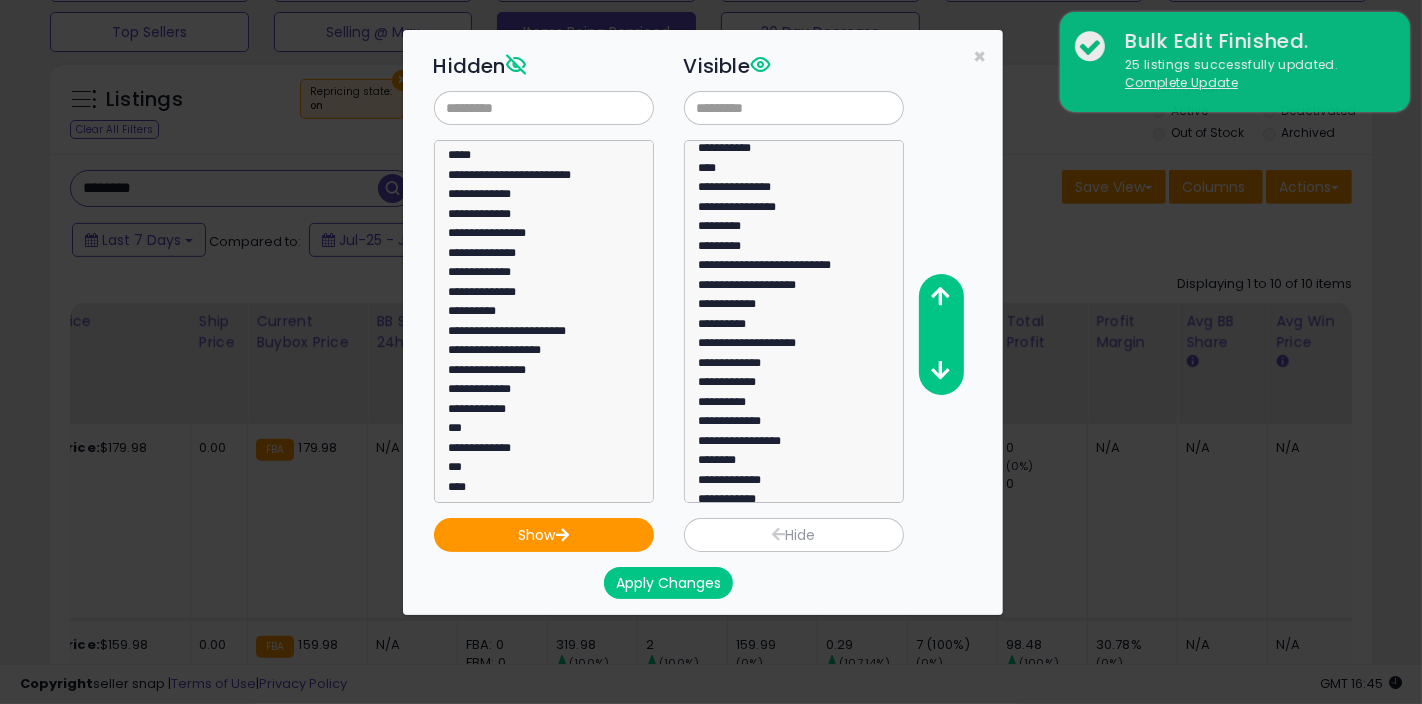 click on "Apply Changes" at bounding box center [668, 583] 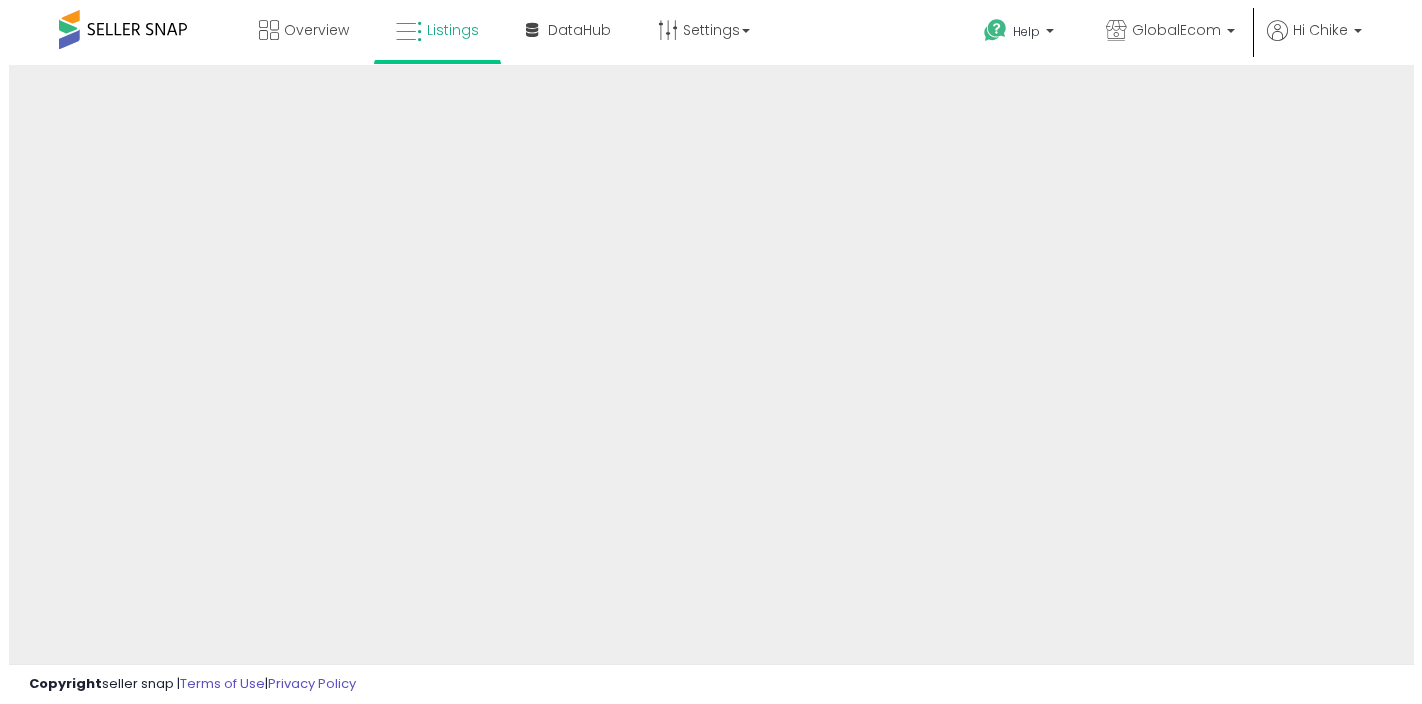 scroll, scrollTop: 0, scrollLeft: 0, axis: both 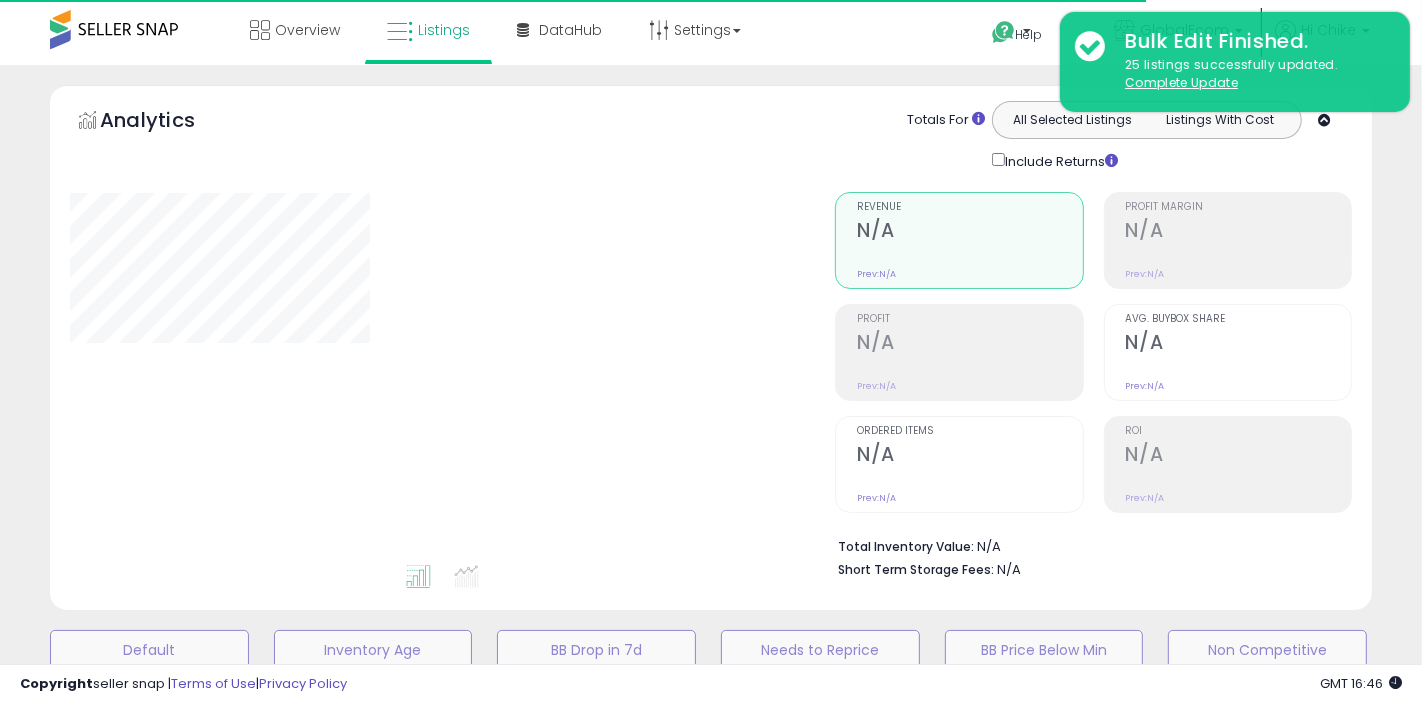 type on "********" 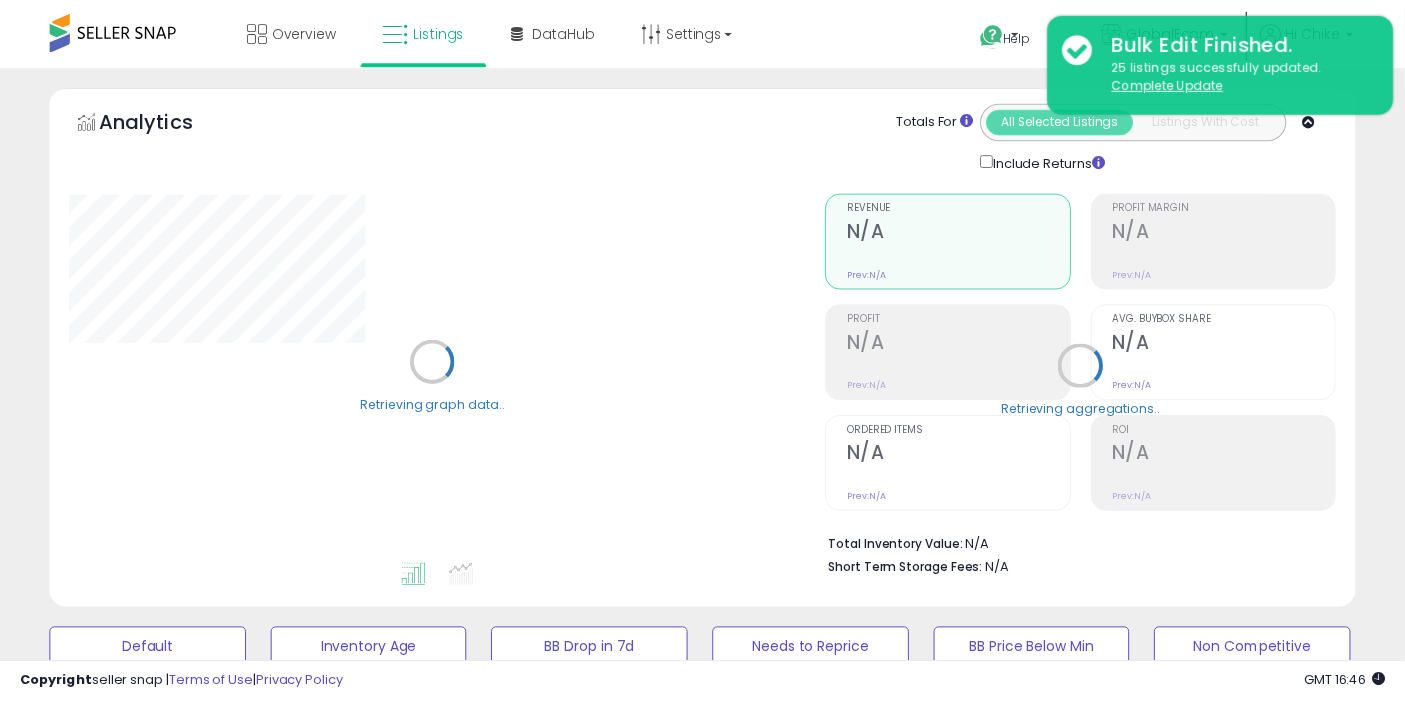 scroll, scrollTop: 668, scrollLeft: 0, axis: vertical 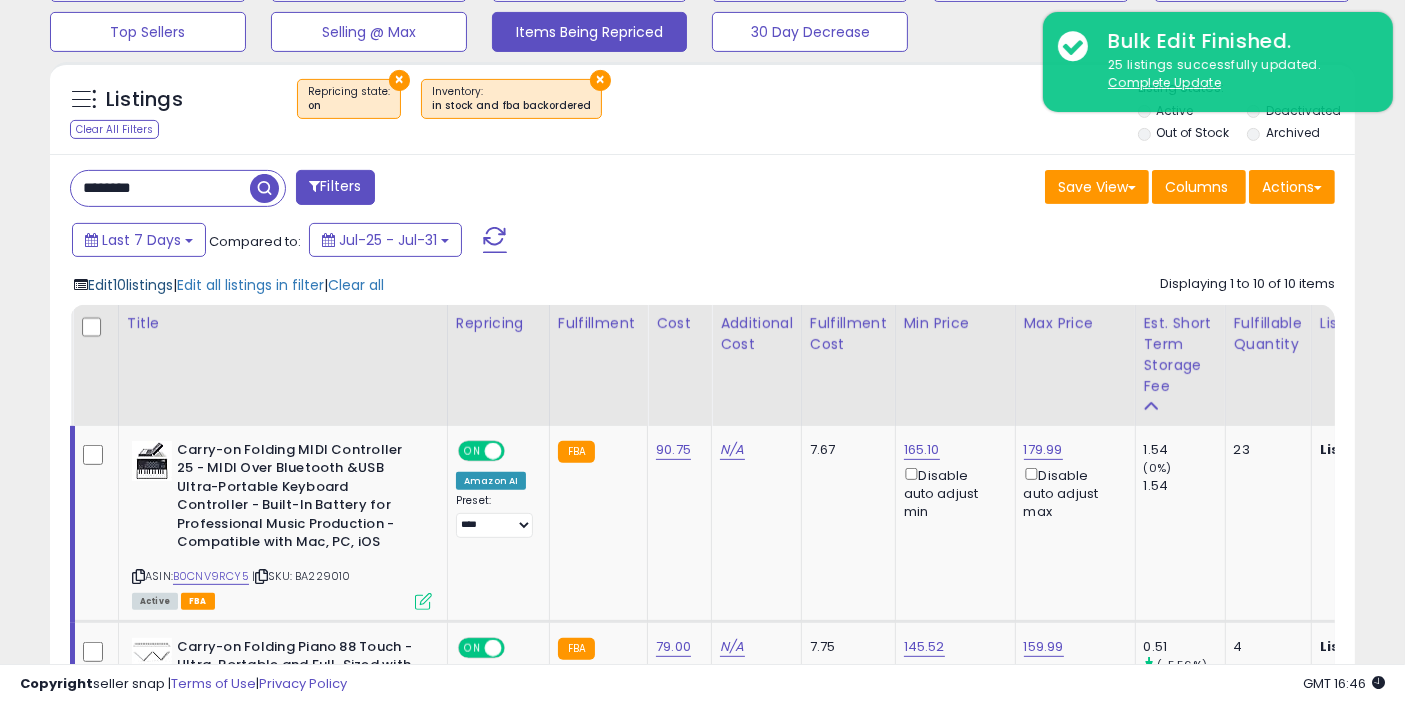 click on "Edit  10  listings" at bounding box center (130, 285) 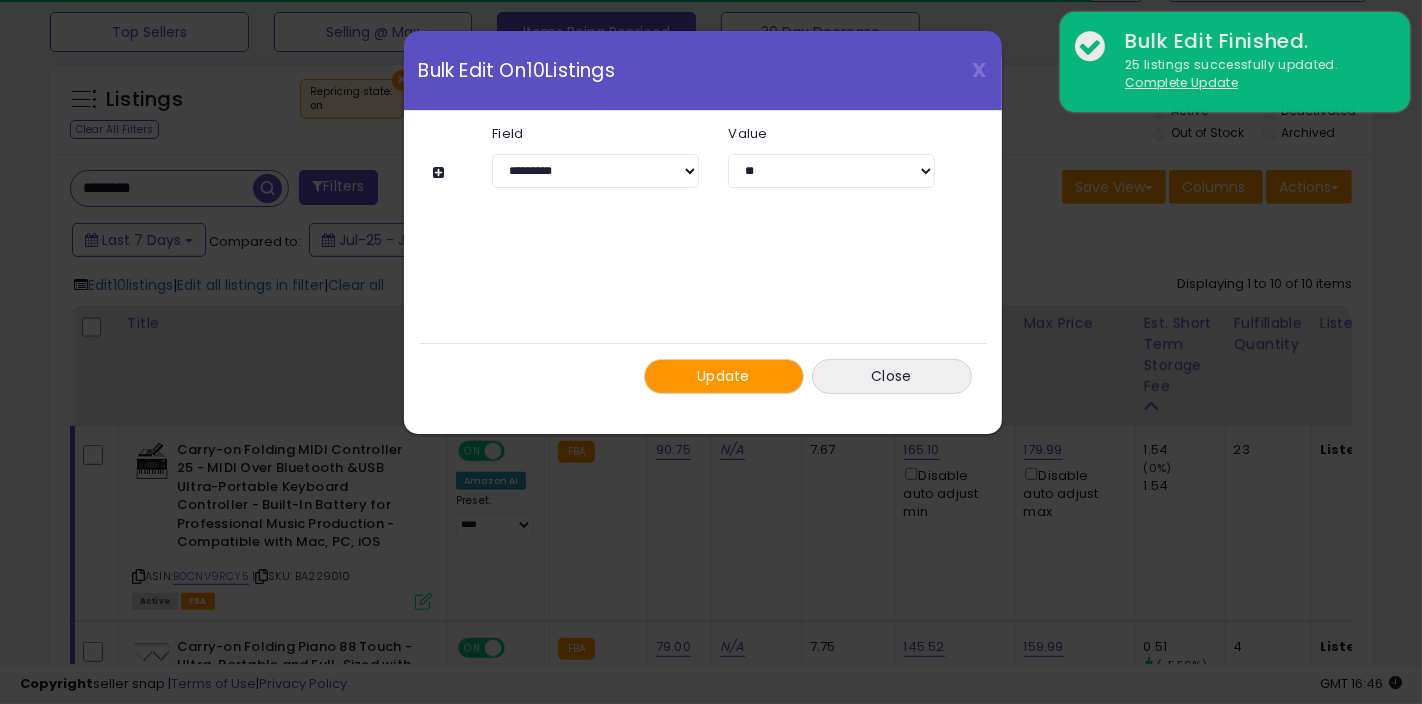 click at bounding box center [442, 172] 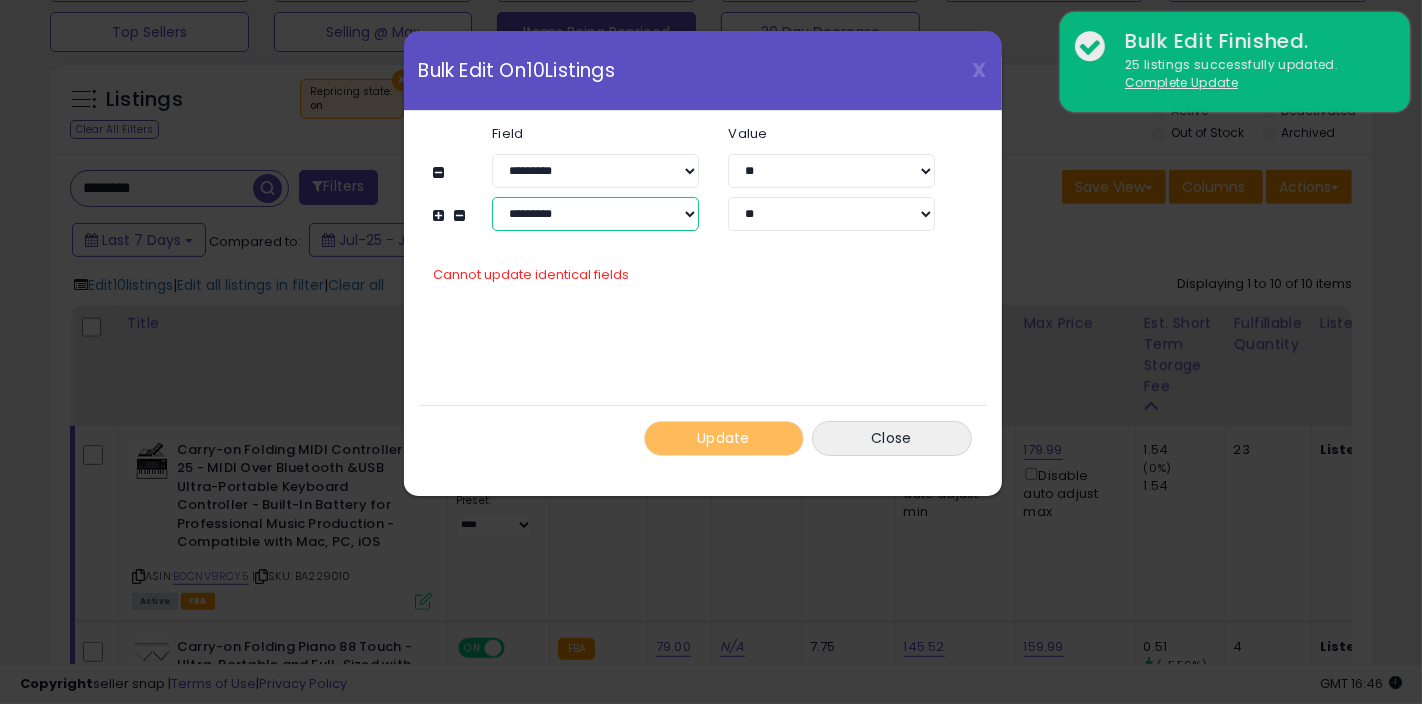 click on "**********" at bounding box center (595, 214) 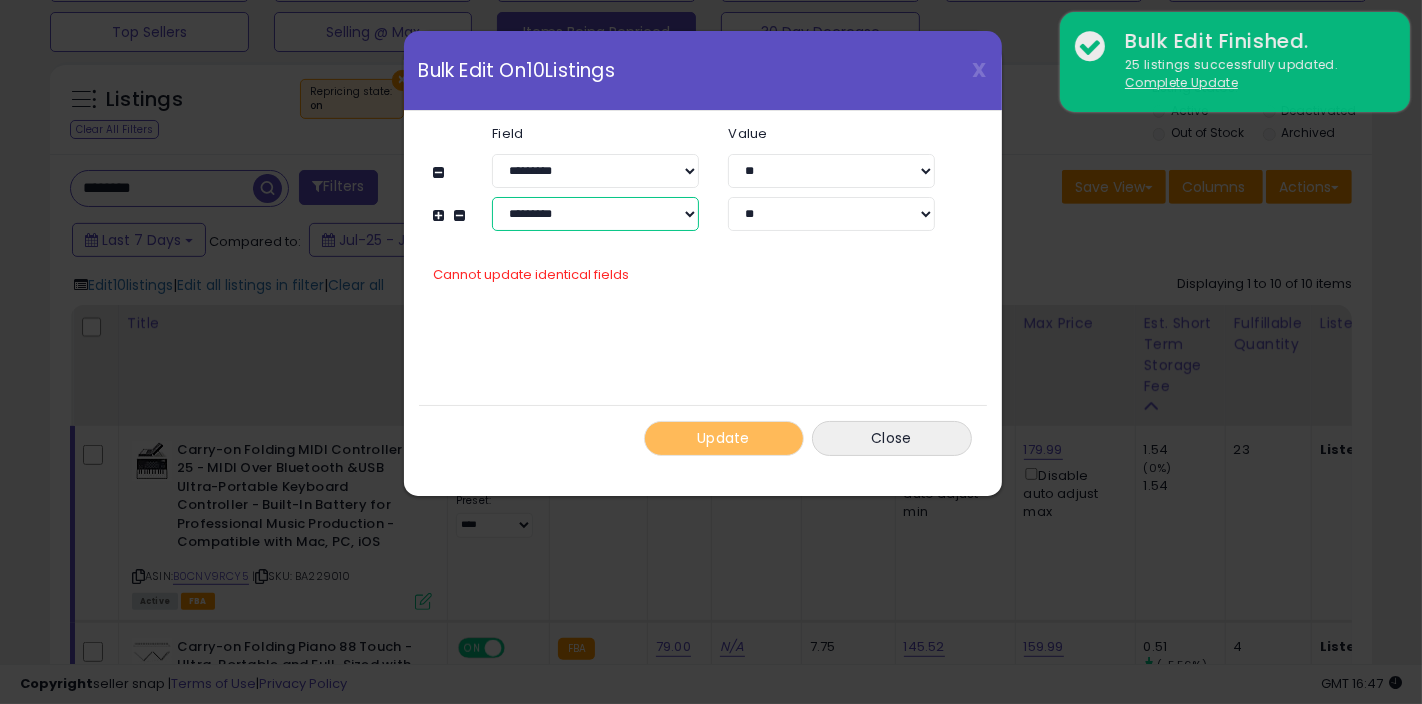 select on "**********" 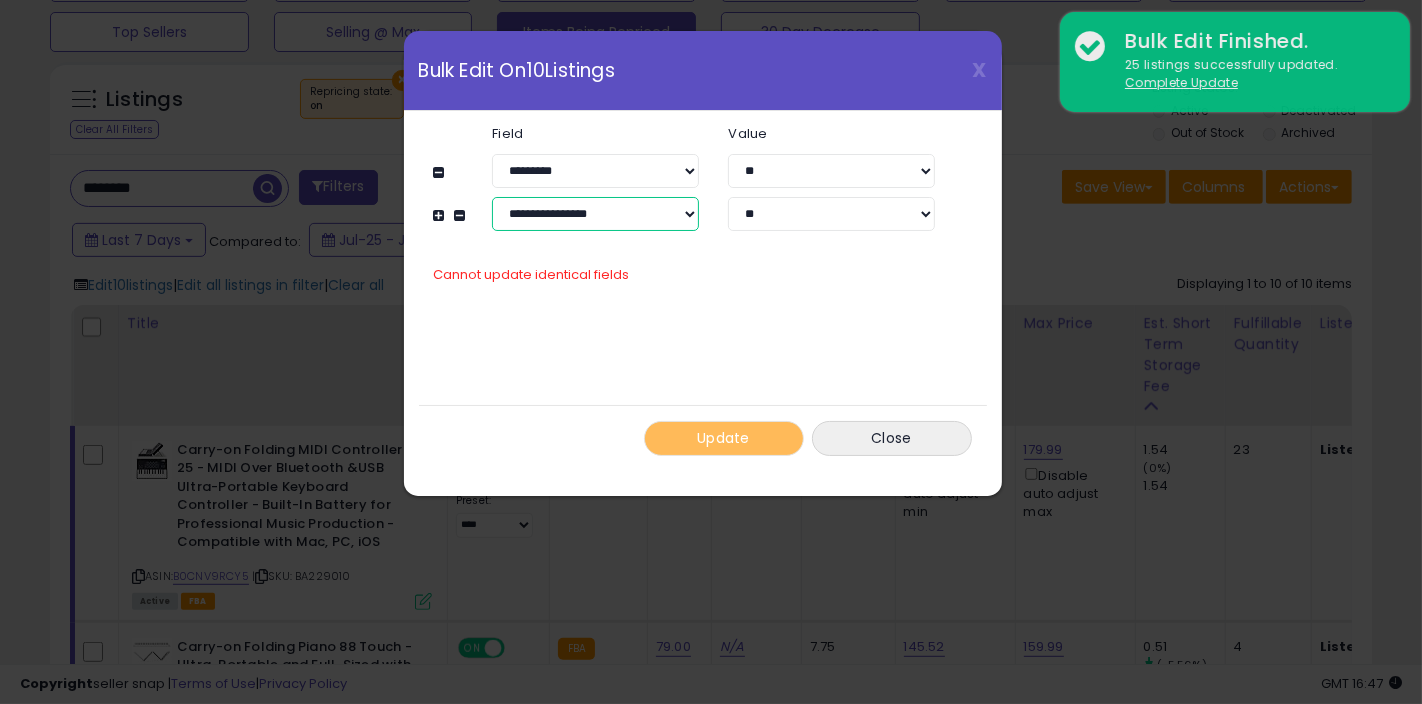 click on "**********" at bounding box center (595, 214) 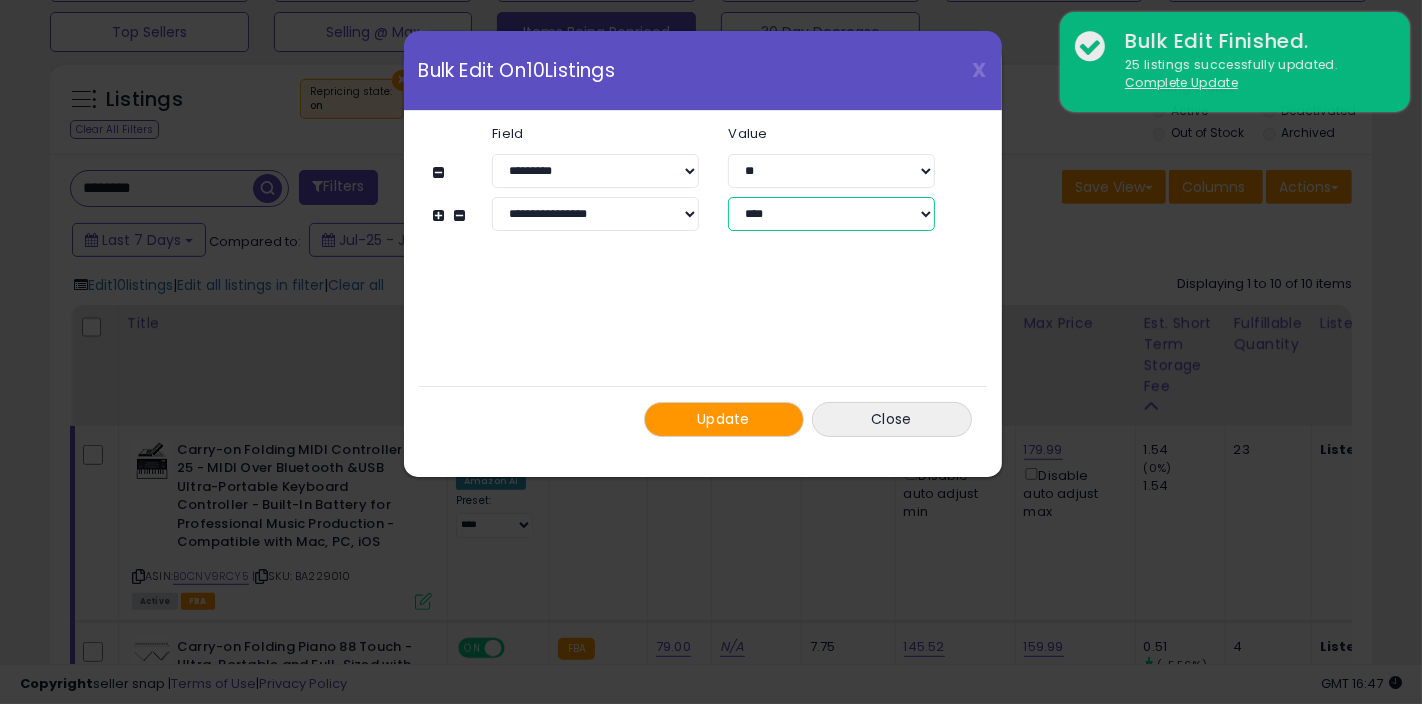 click on "**********" at bounding box center (831, 214) 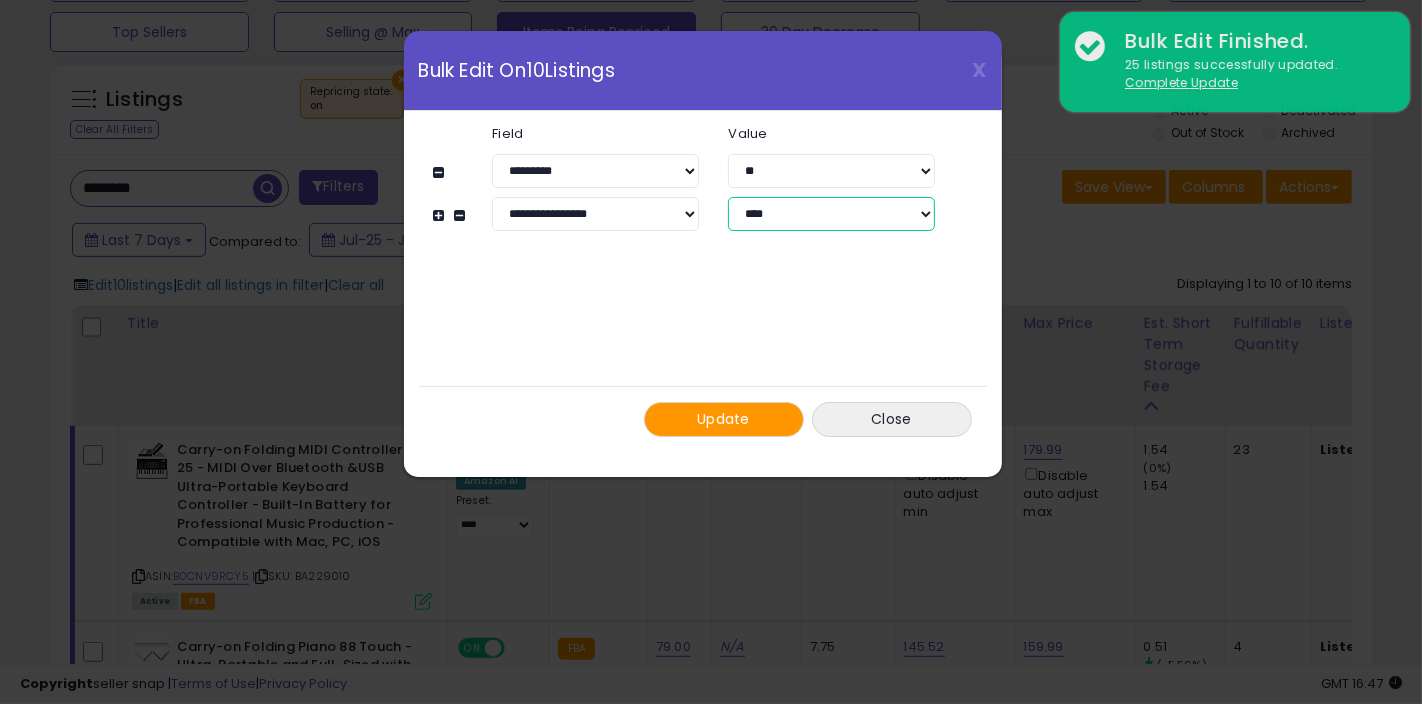 select on "*****" 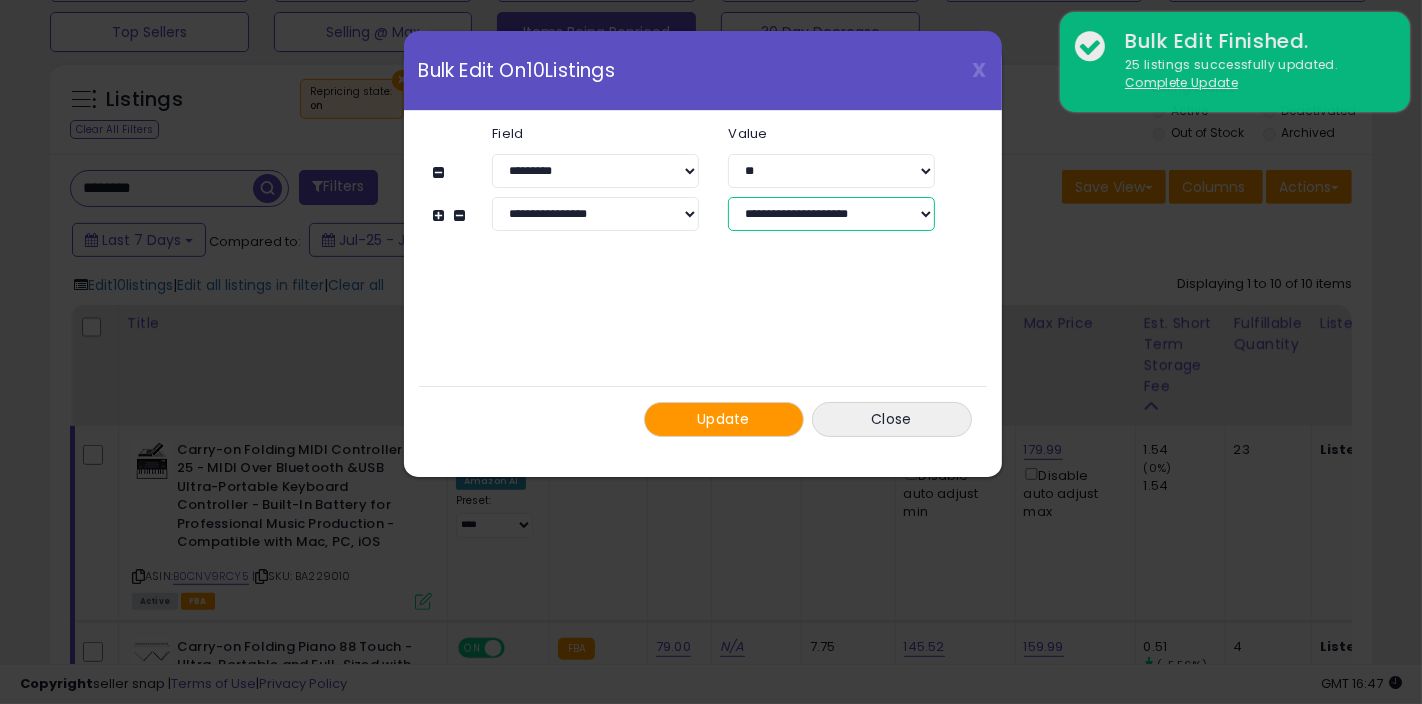 click on "**********" at bounding box center [831, 214] 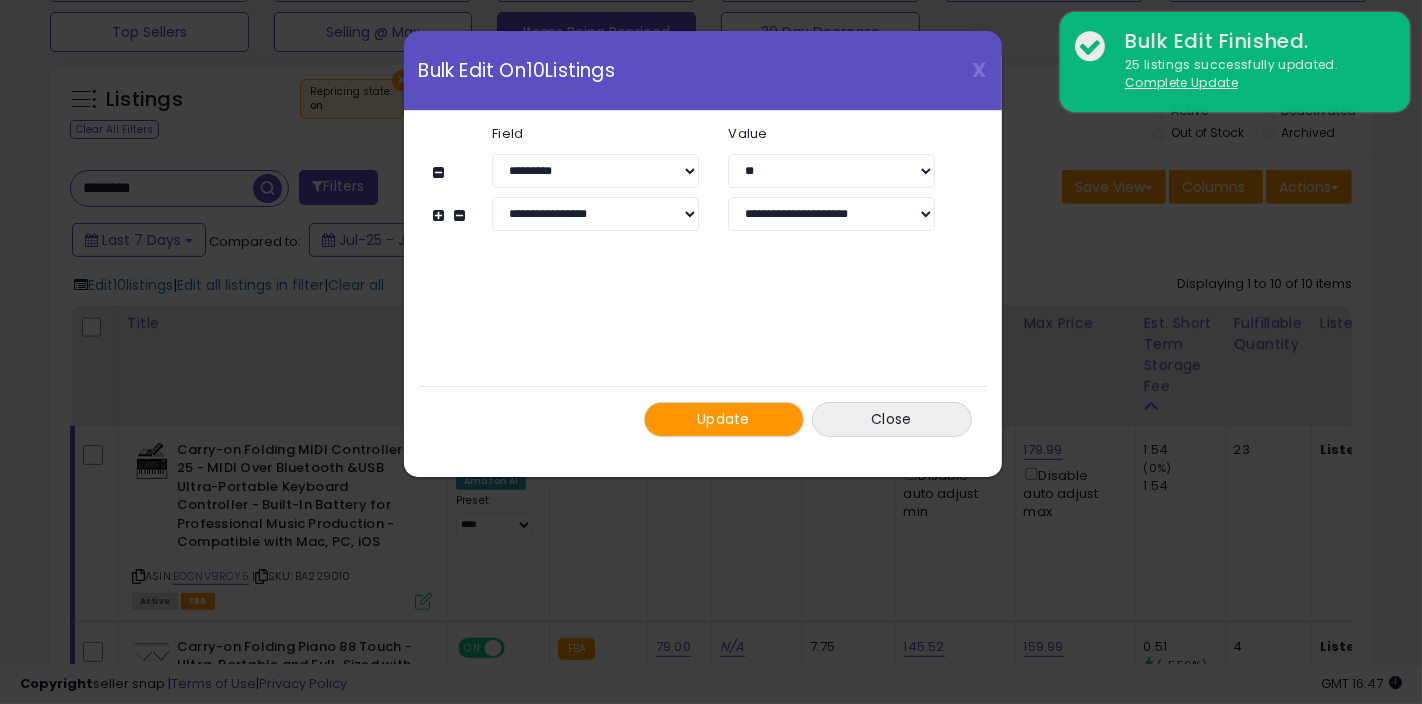 click on "Update" at bounding box center (723, 419) 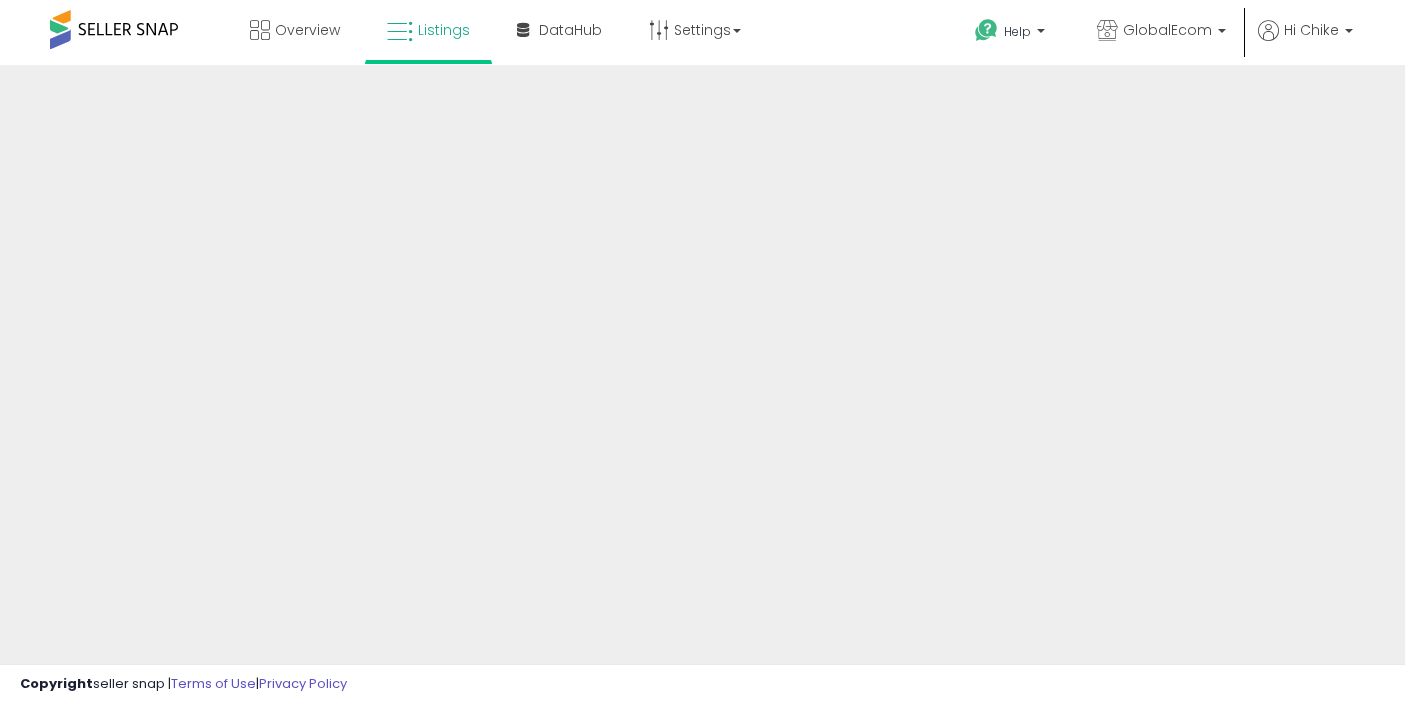 scroll, scrollTop: 0, scrollLeft: 0, axis: both 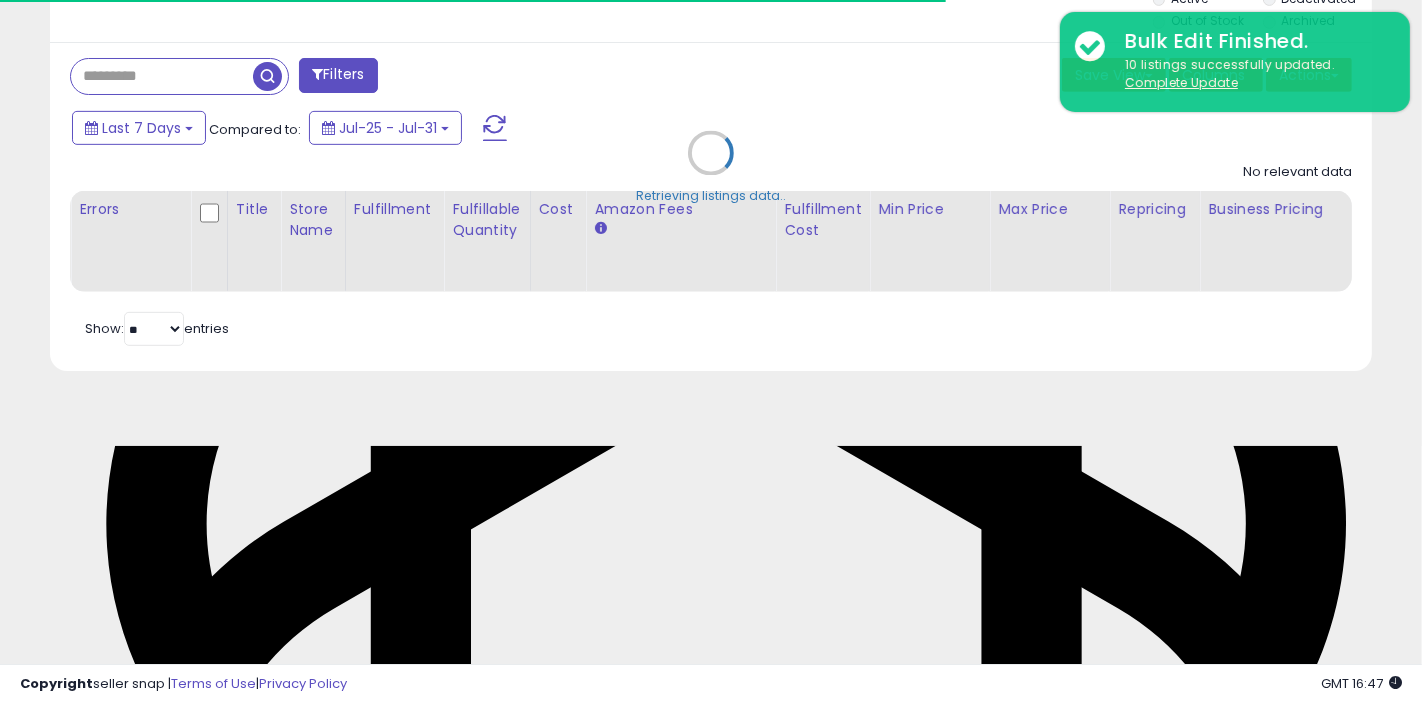 type on "********" 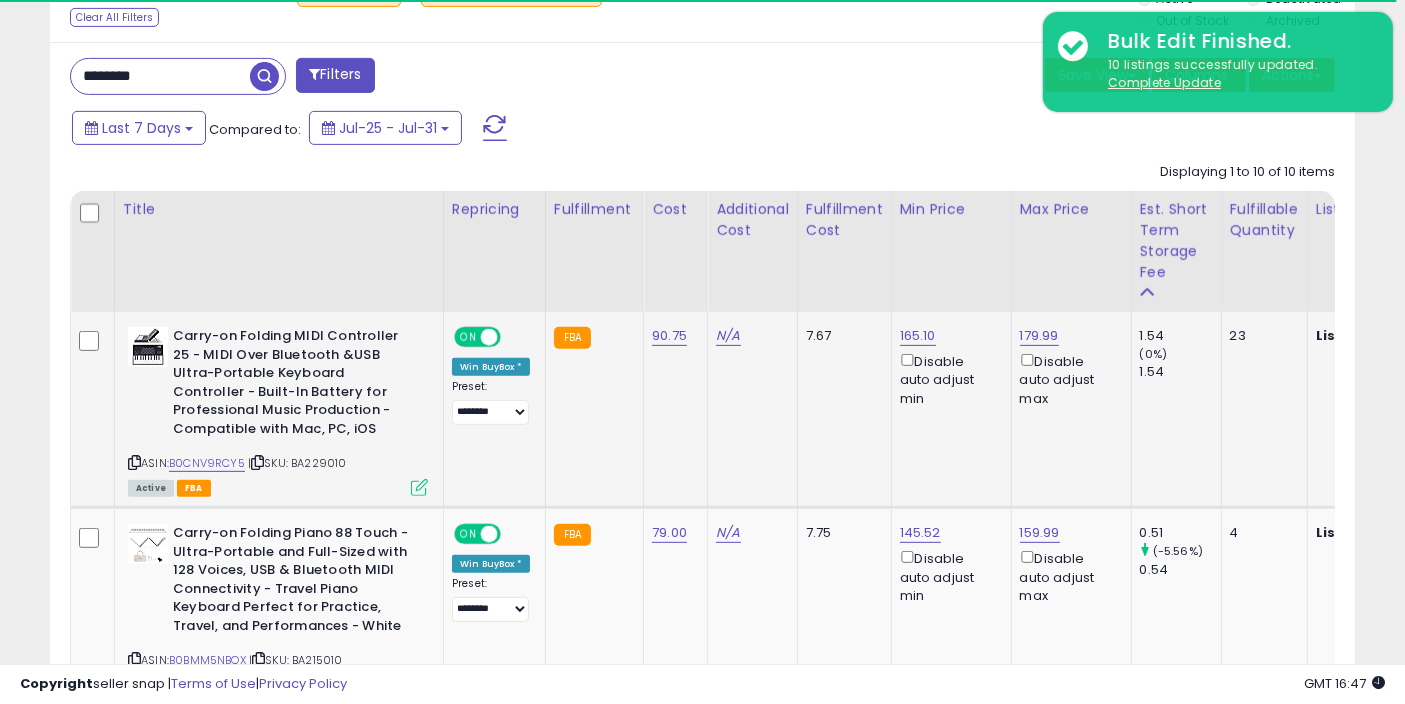 scroll, scrollTop: 999590, scrollLeft: 999244, axis: both 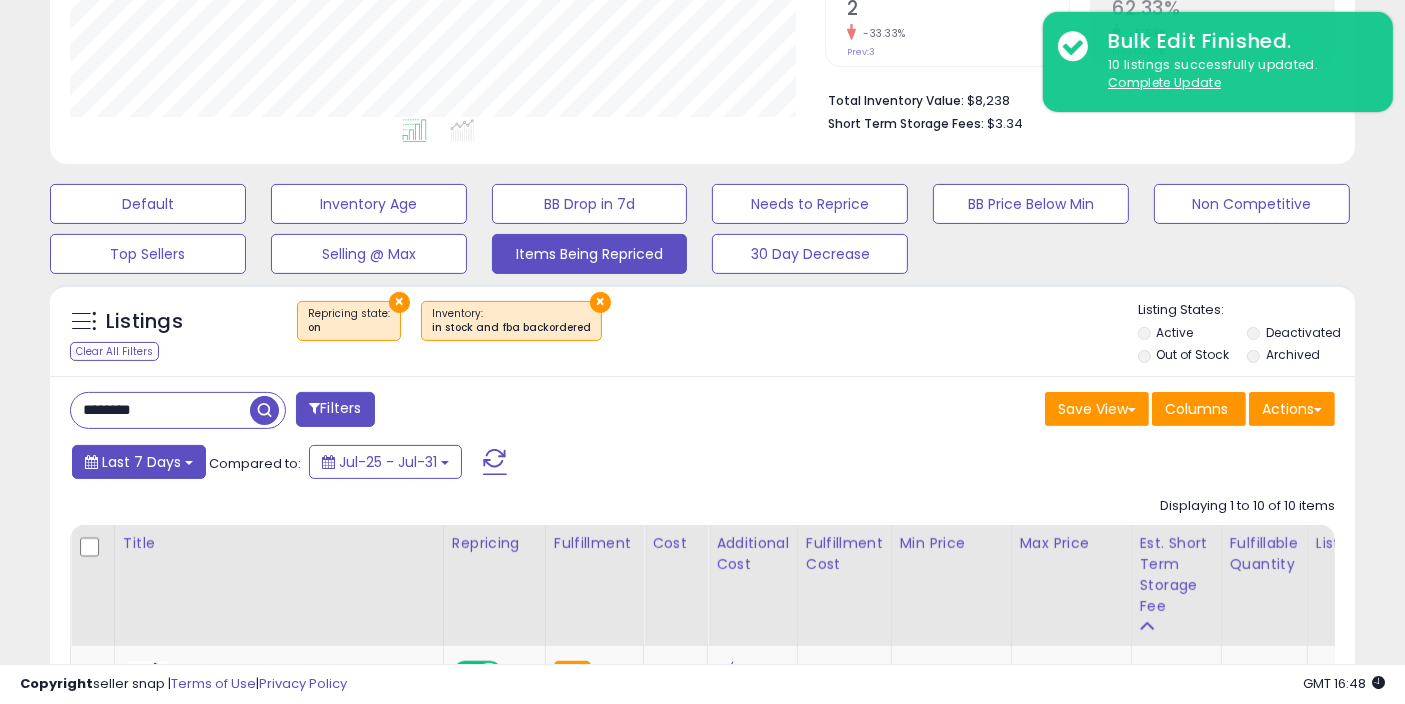 click on "Last 7 Days" at bounding box center [141, 462] 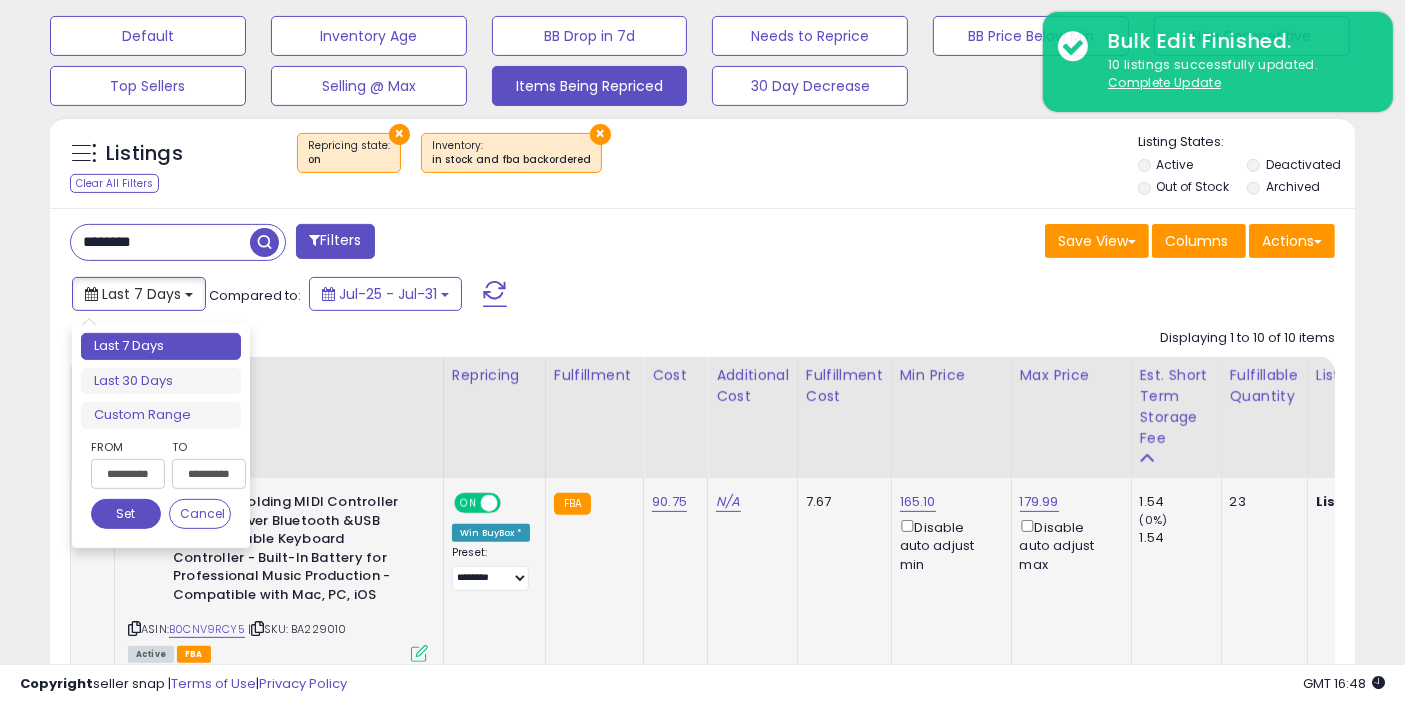 scroll, scrollTop: 668, scrollLeft: 0, axis: vertical 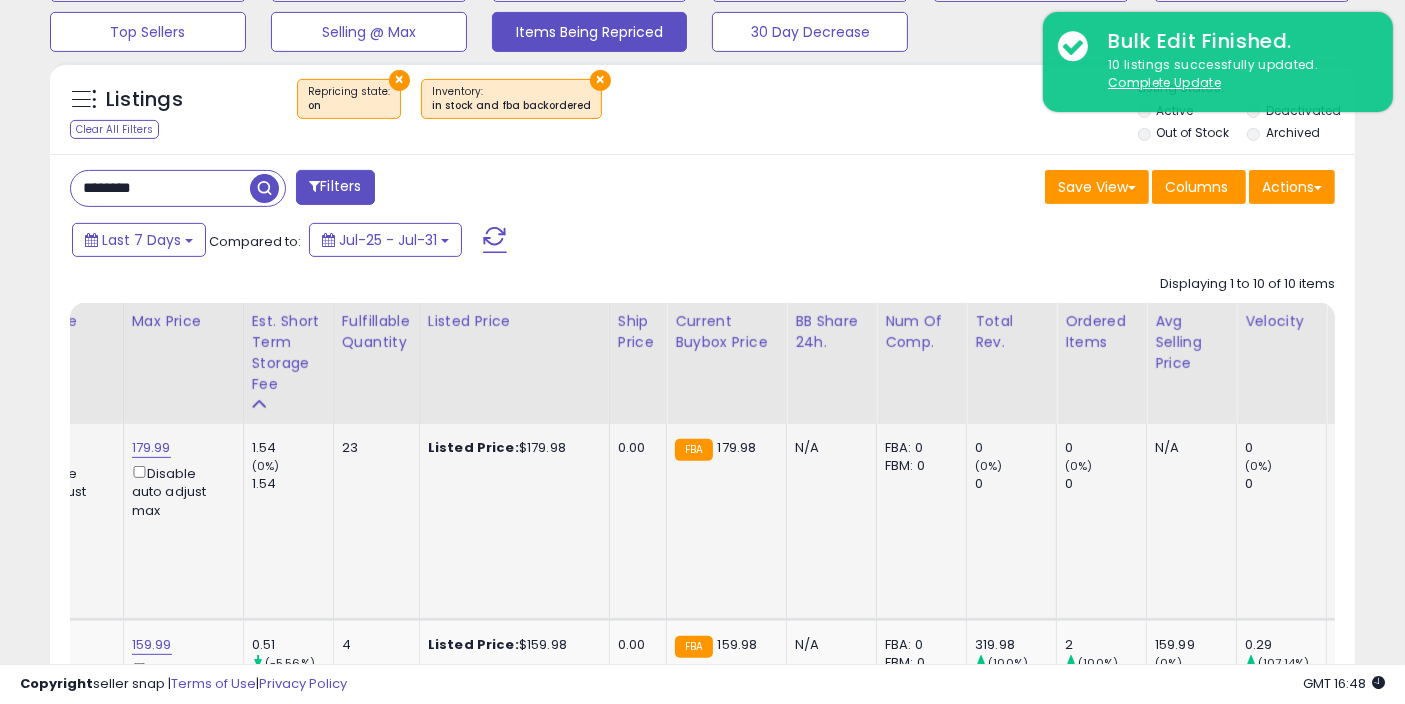click on "Listed Price:  $179.98" 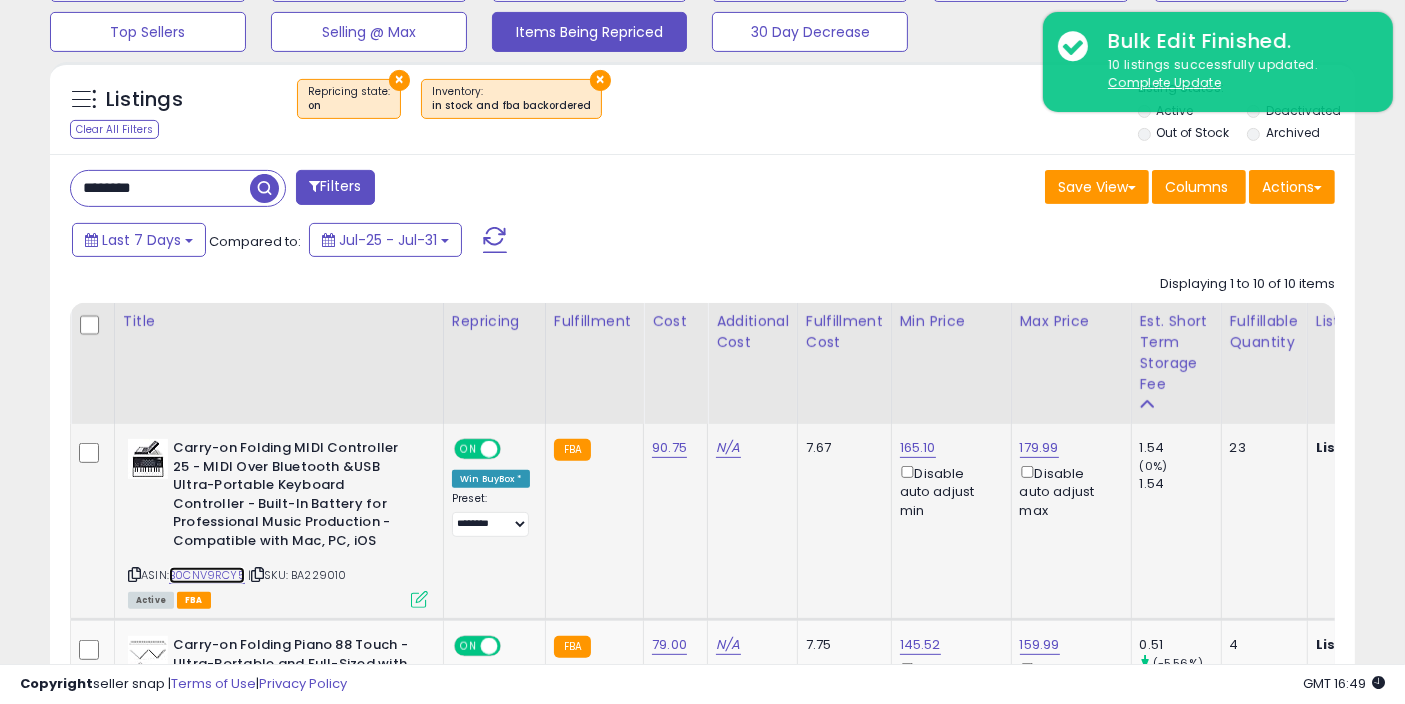 click on "B0CNV9RCY5" at bounding box center [207, 575] 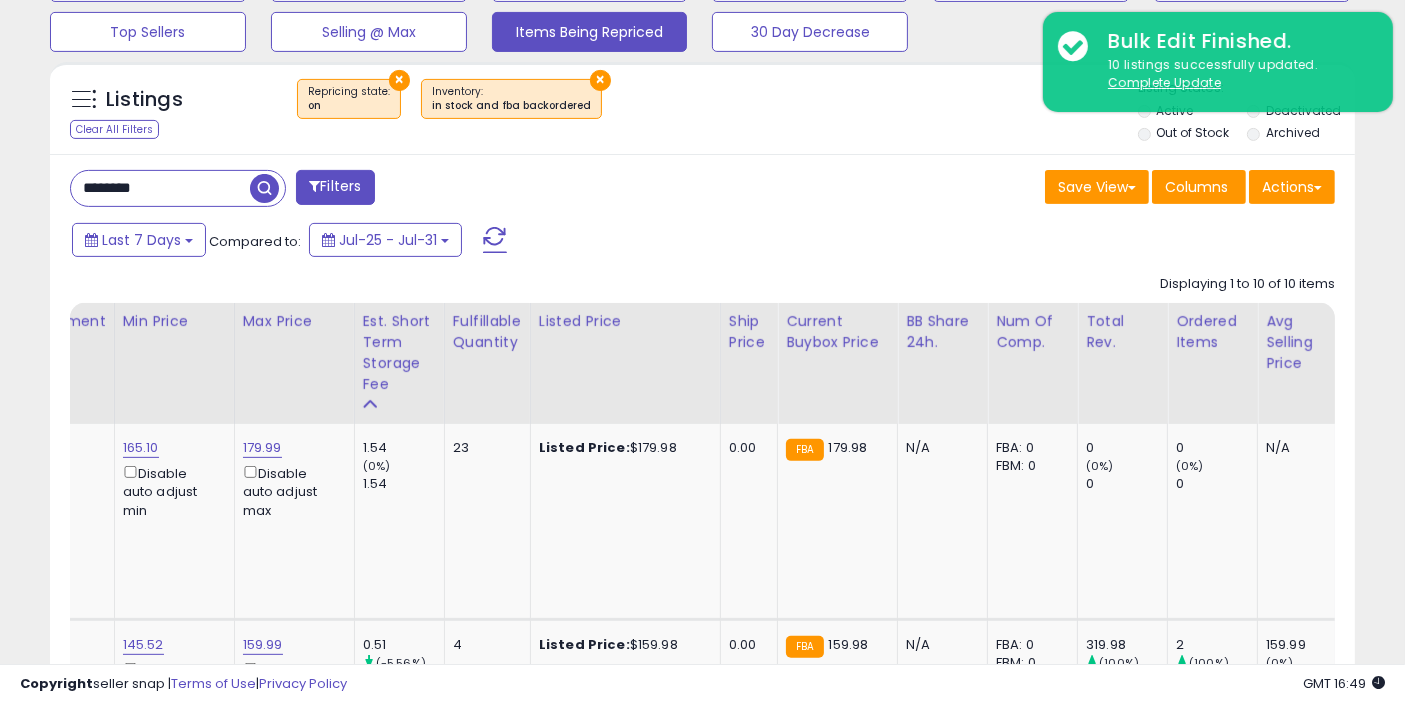 click on "********" at bounding box center [160, 188] 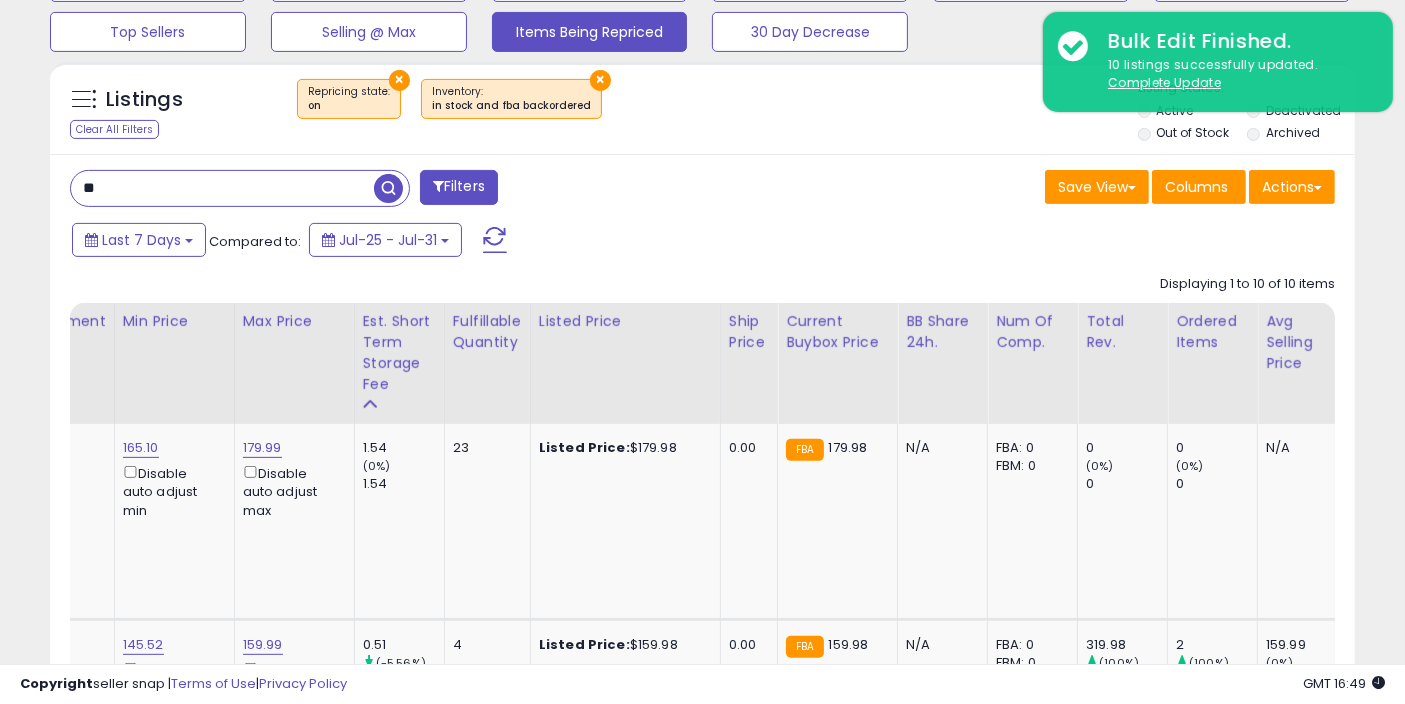 type on "*" 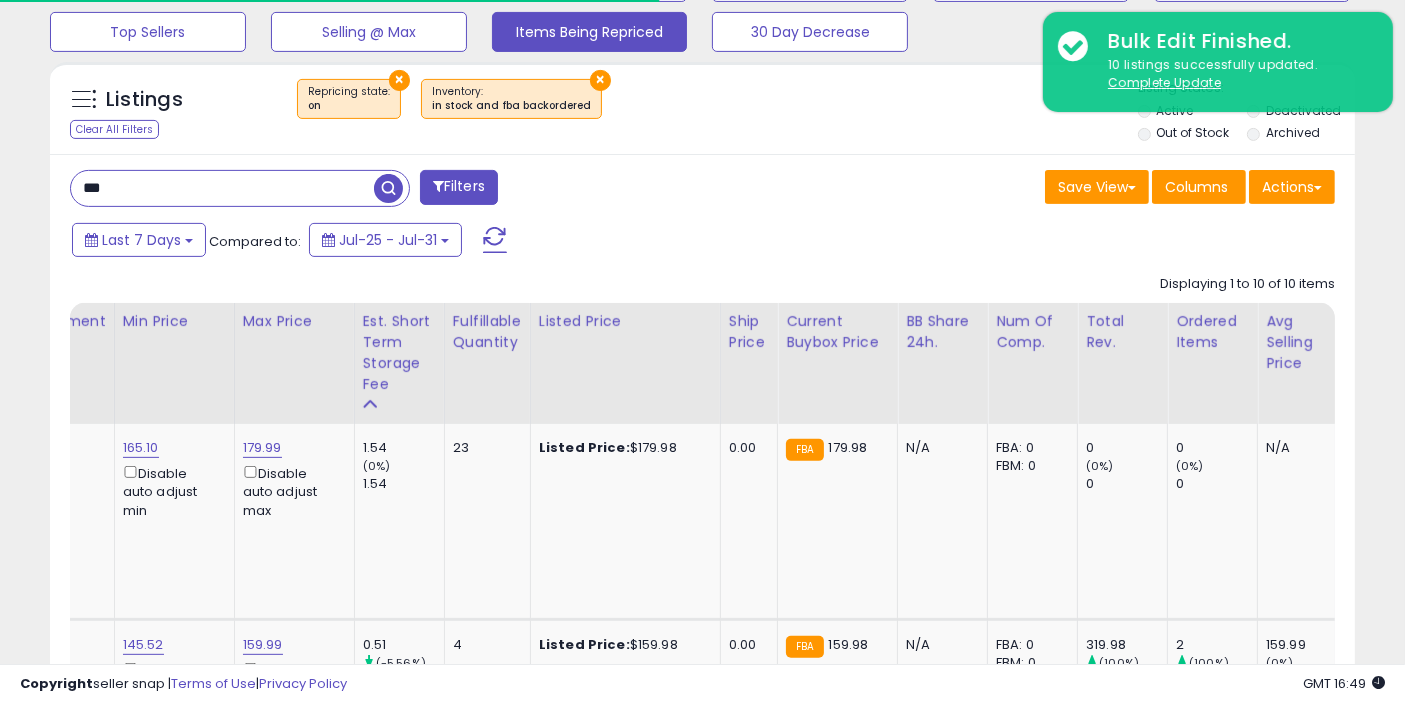 type on "*******" 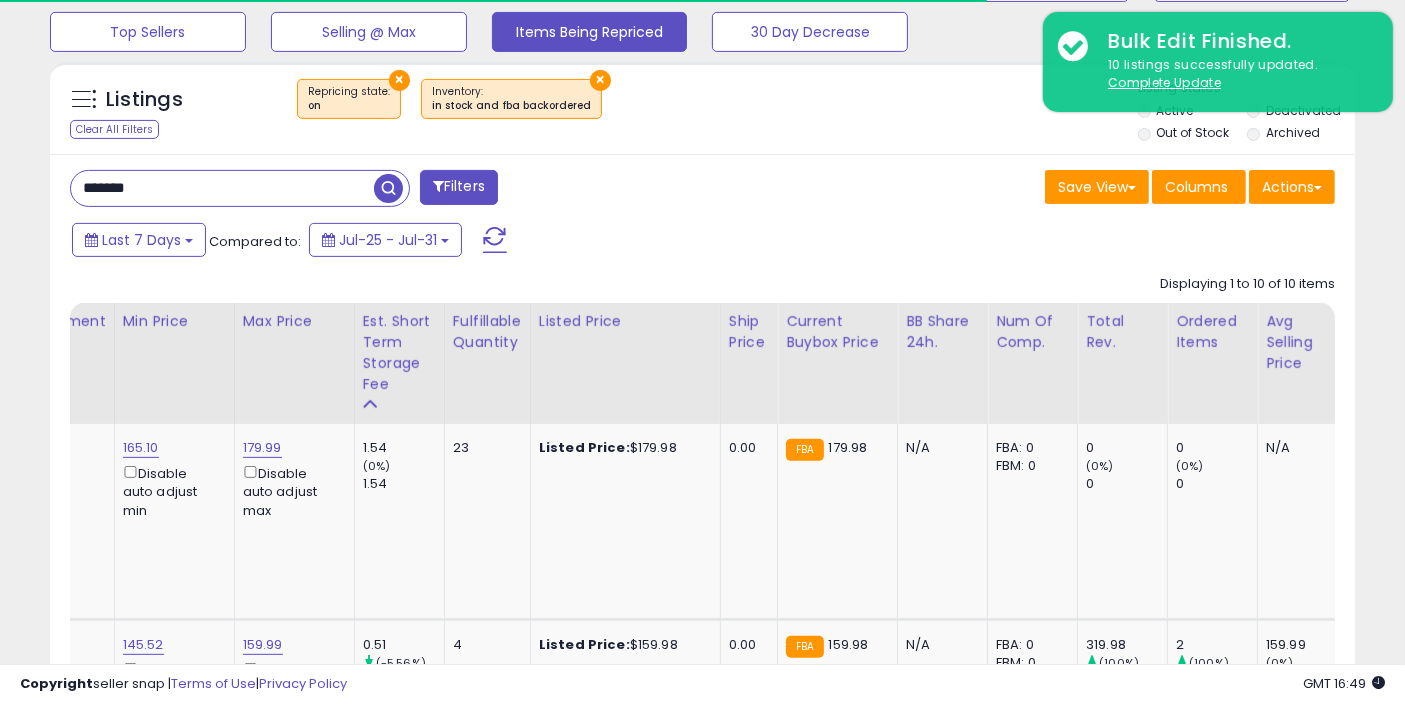 click at bounding box center (388, 188) 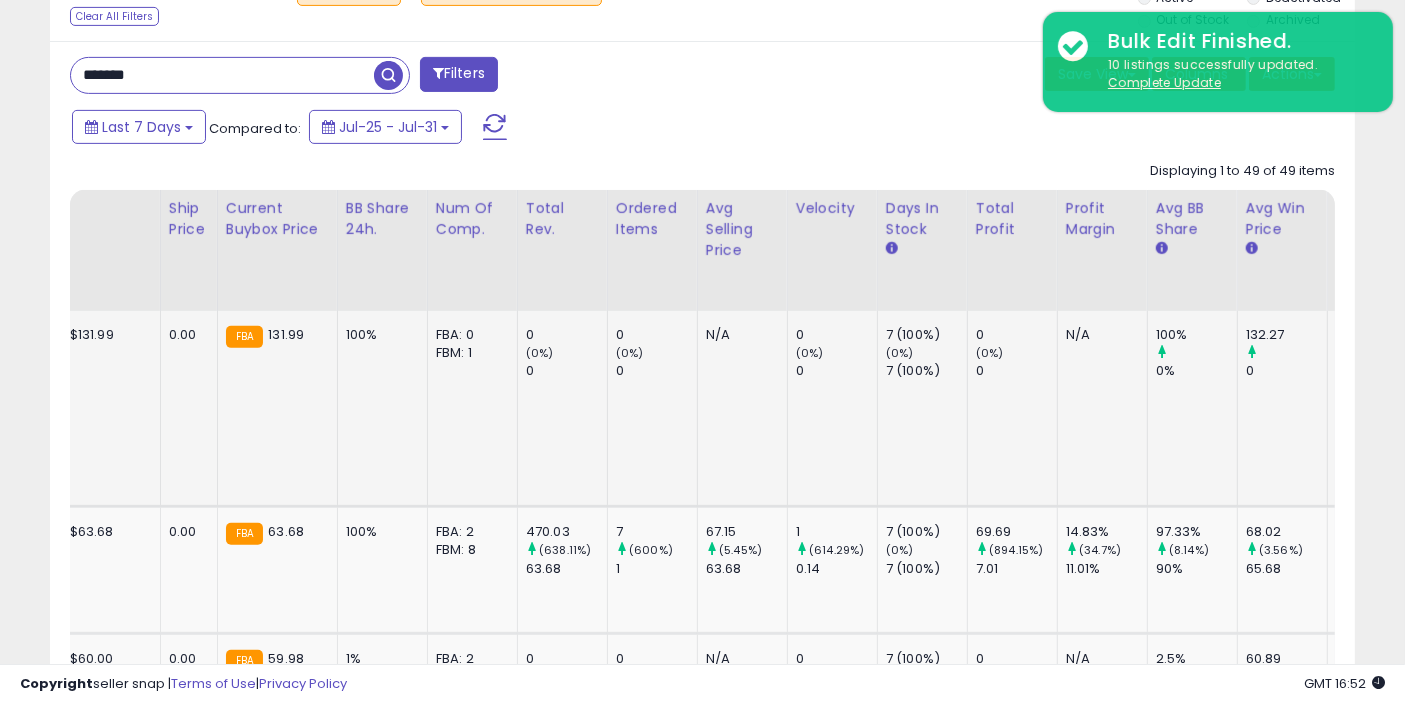 scroll, scrollTop: 0, scrollLeft: 850, axis: horizontal 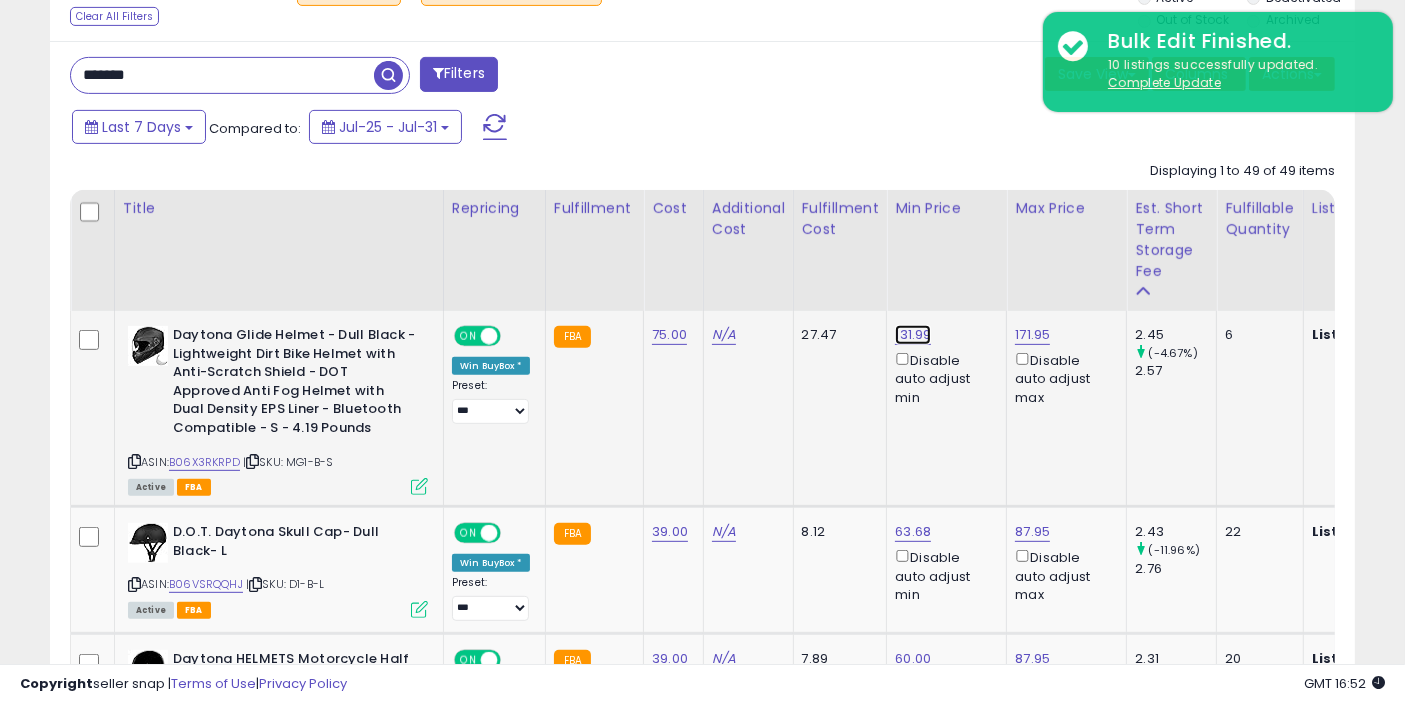 click on "131.99" at bounding box center (913, 335) 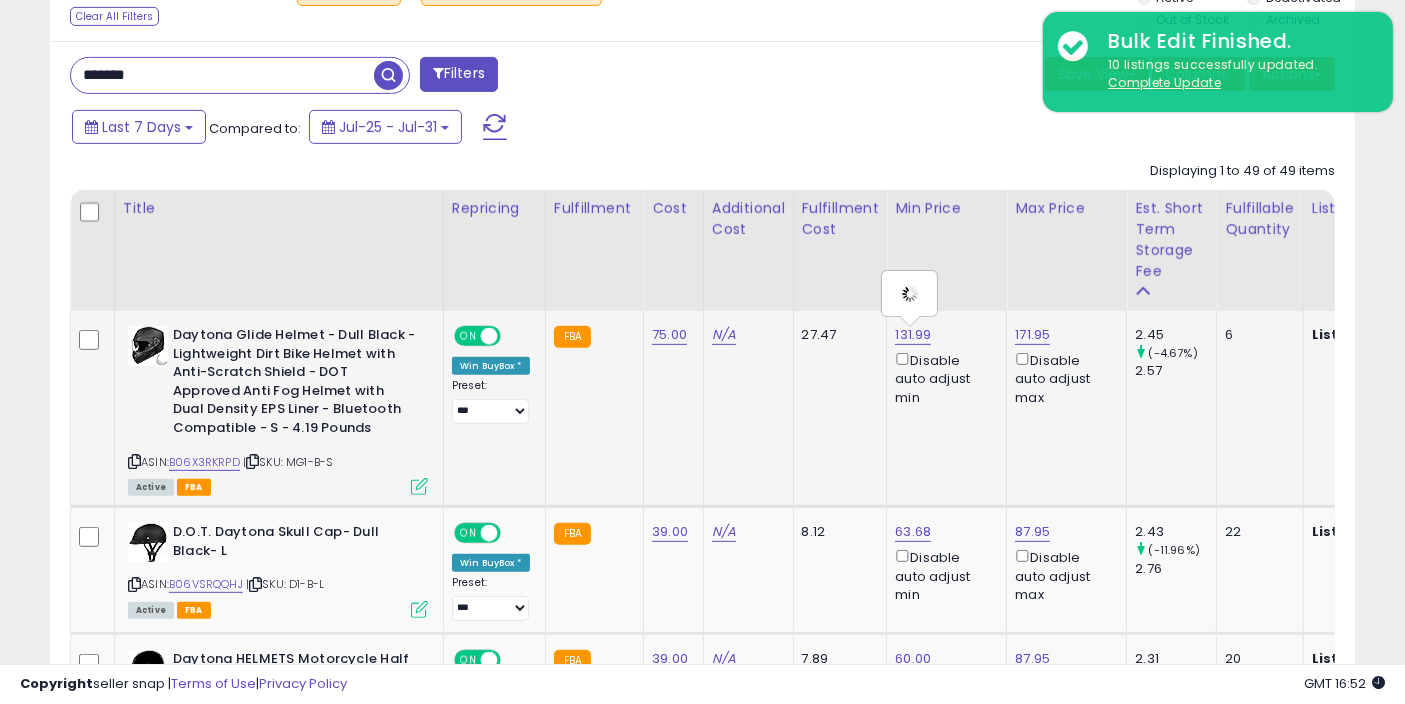 type on "******" 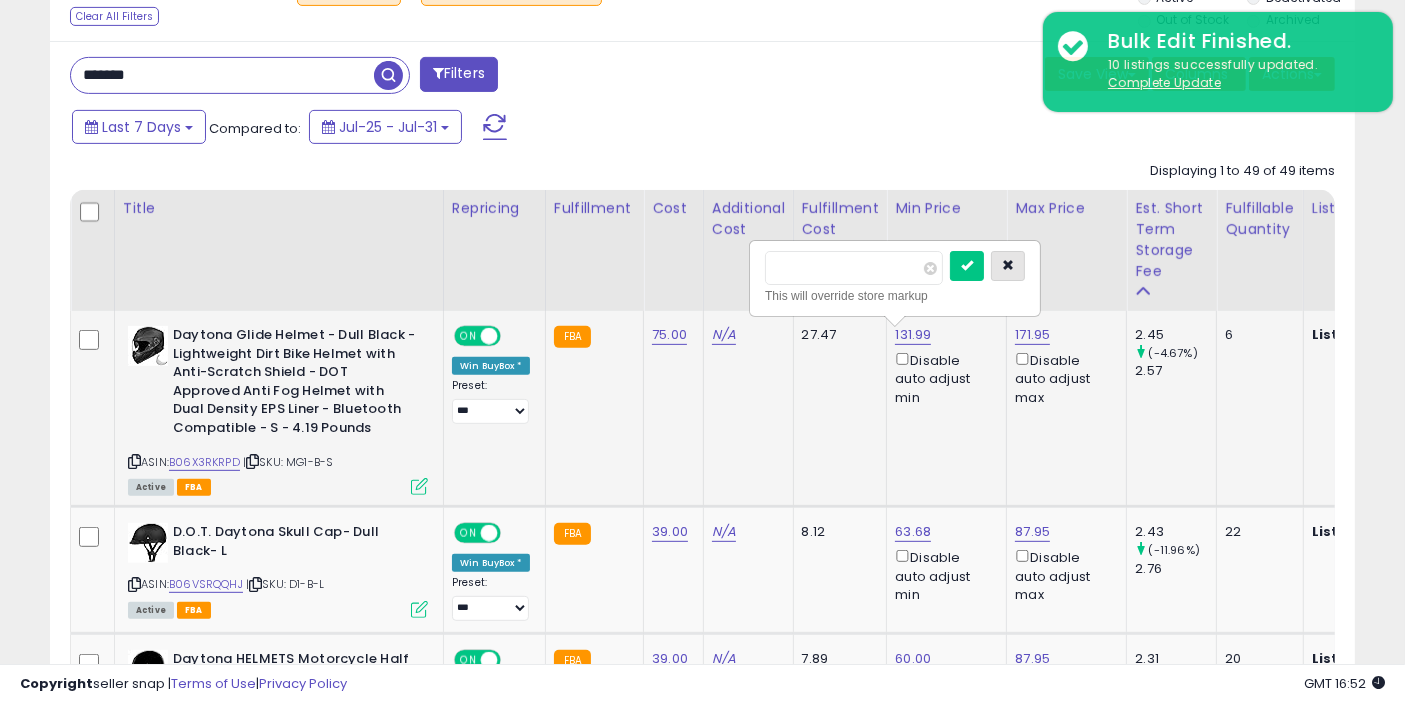 click at bounding box center (1008, 266) 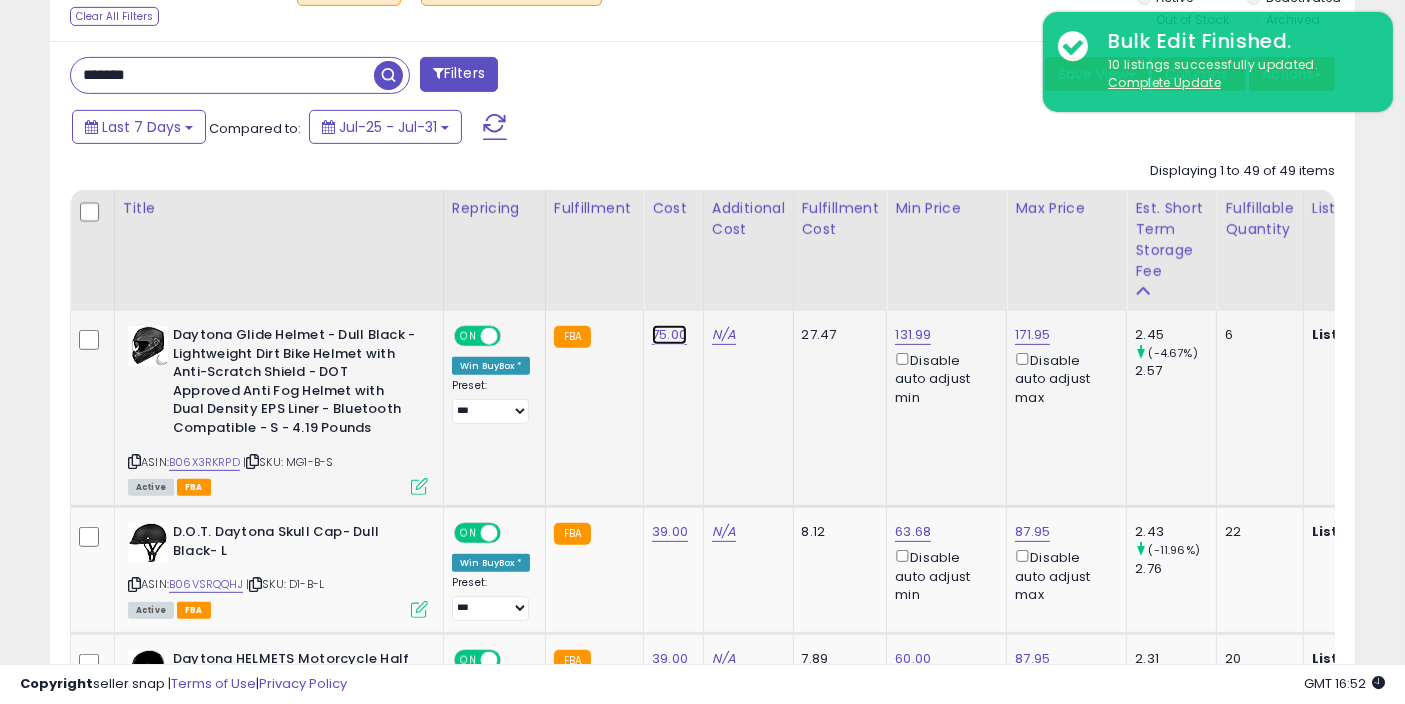 click on "75.00" at bounding box center (669, 335) 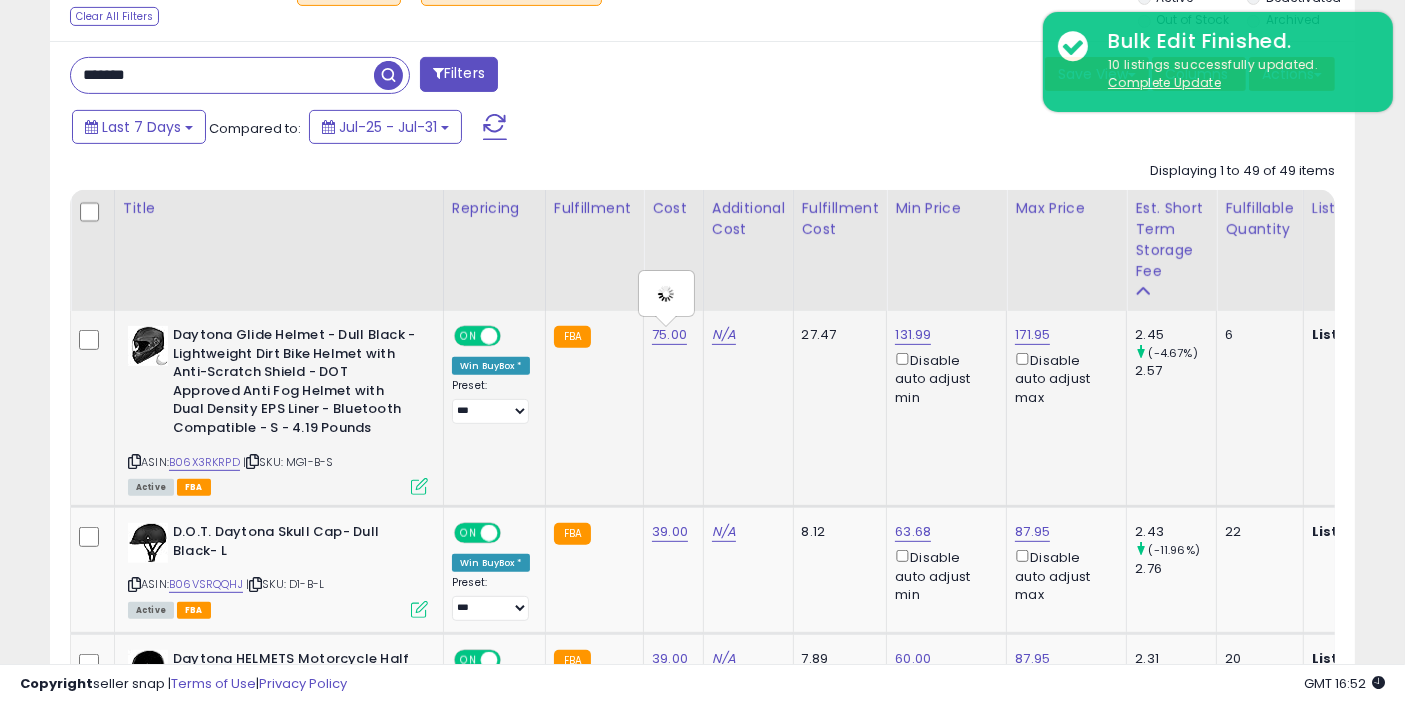 type on "*****" 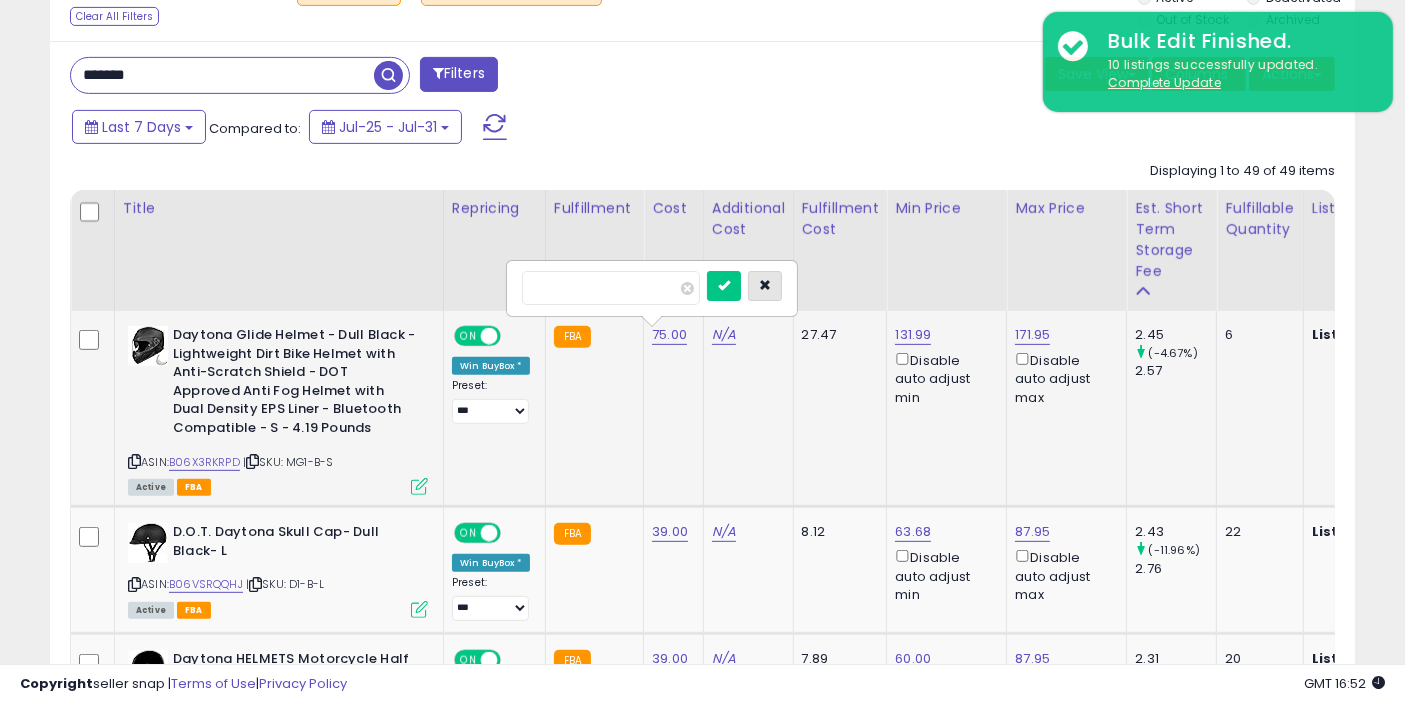 click at bounding box center (765, 286) 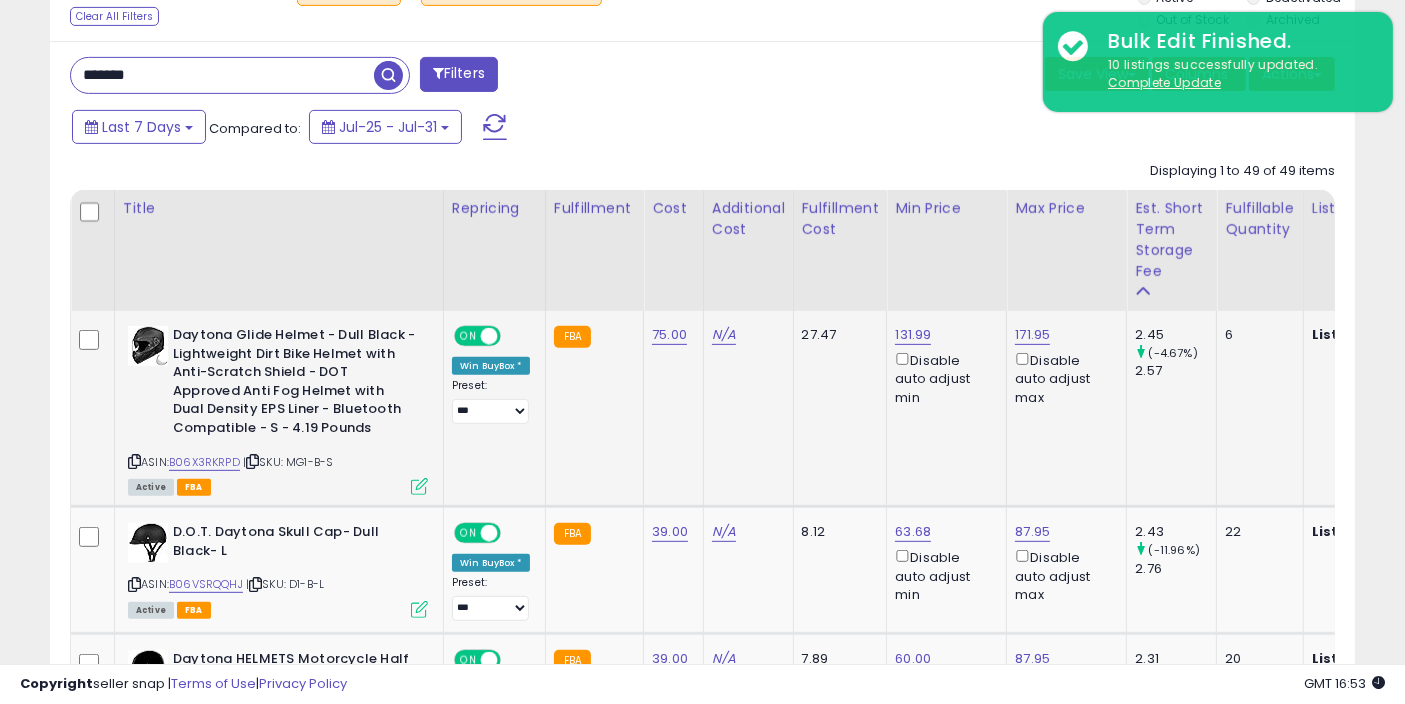 scroll, scrollTop: 0, scrollLeft: 111, axis: horizontal 